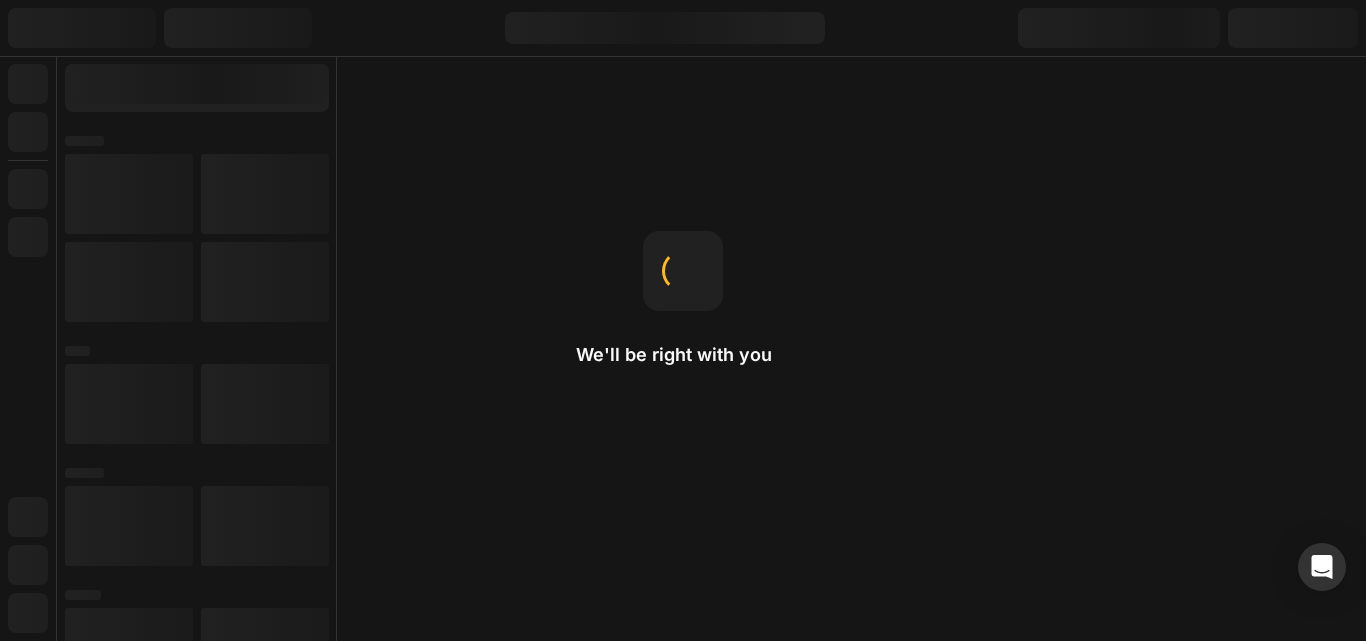 scroll, scrollTop: 0, scrollLeft: 0, axis: both 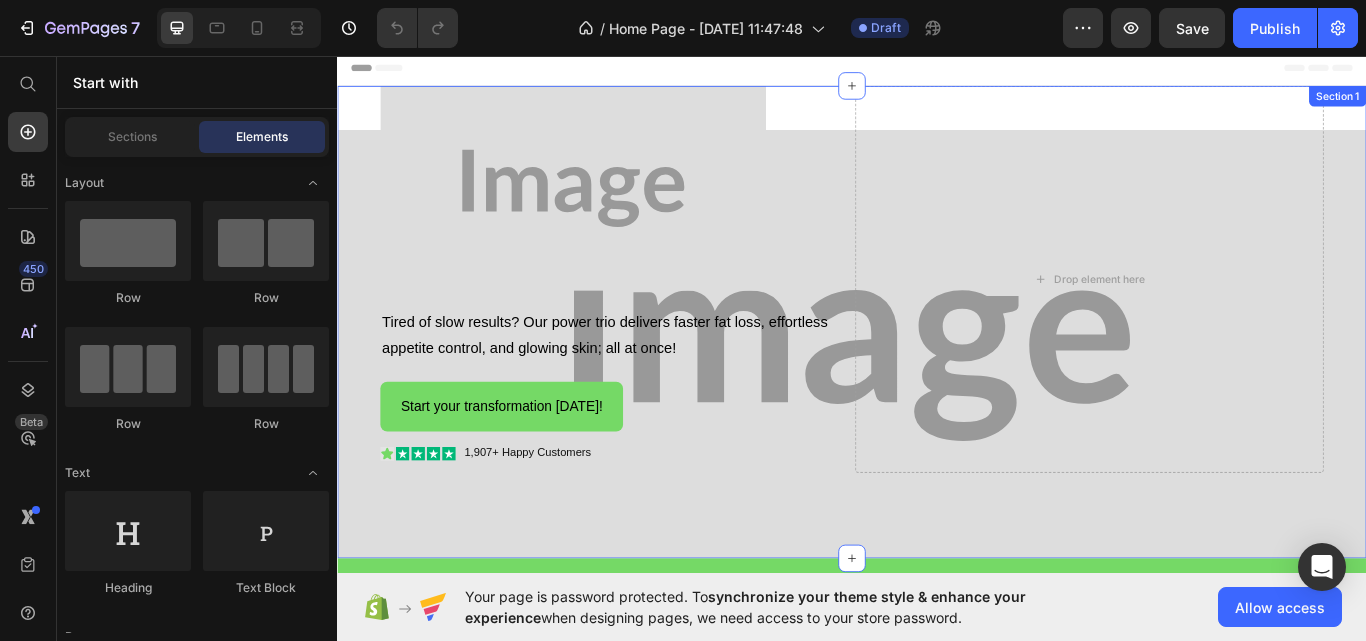 click on "Image Tired of slow results? Our power trio delivers faster fat loss, effortless appetite control, and glowing skin; all at once! Text Block Start your transformation today! Button
Icon
Icon
Icon
Icon
Icon Icon List 1,907+ Happy Customers Text Block Row
Drop element here Row" at bounding box center [937, 367] 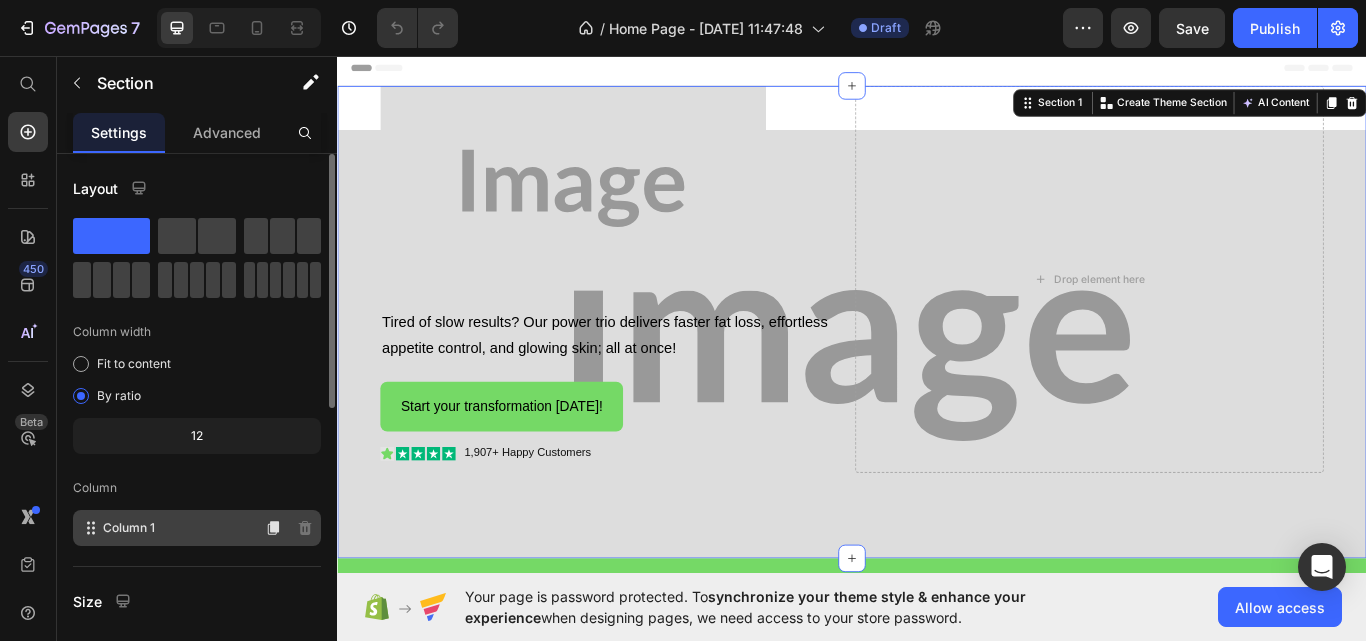 scroll, scrollTop: 500, scrollLeft: 0, axis: vertical 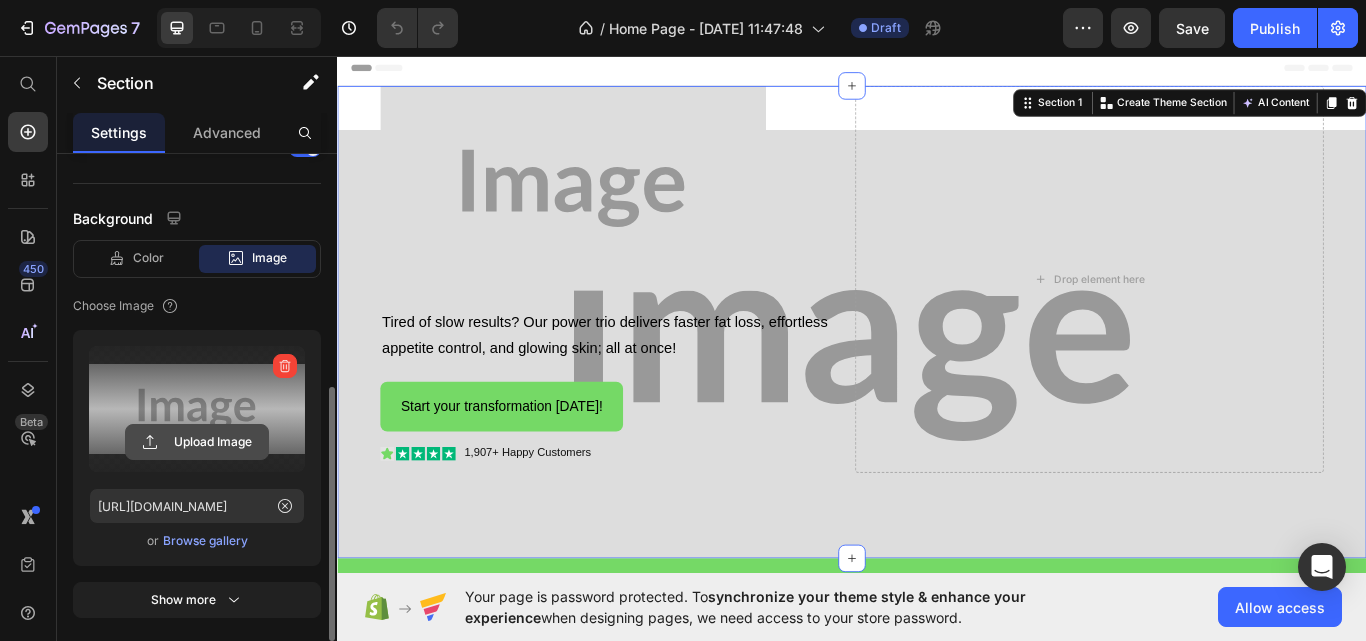 click 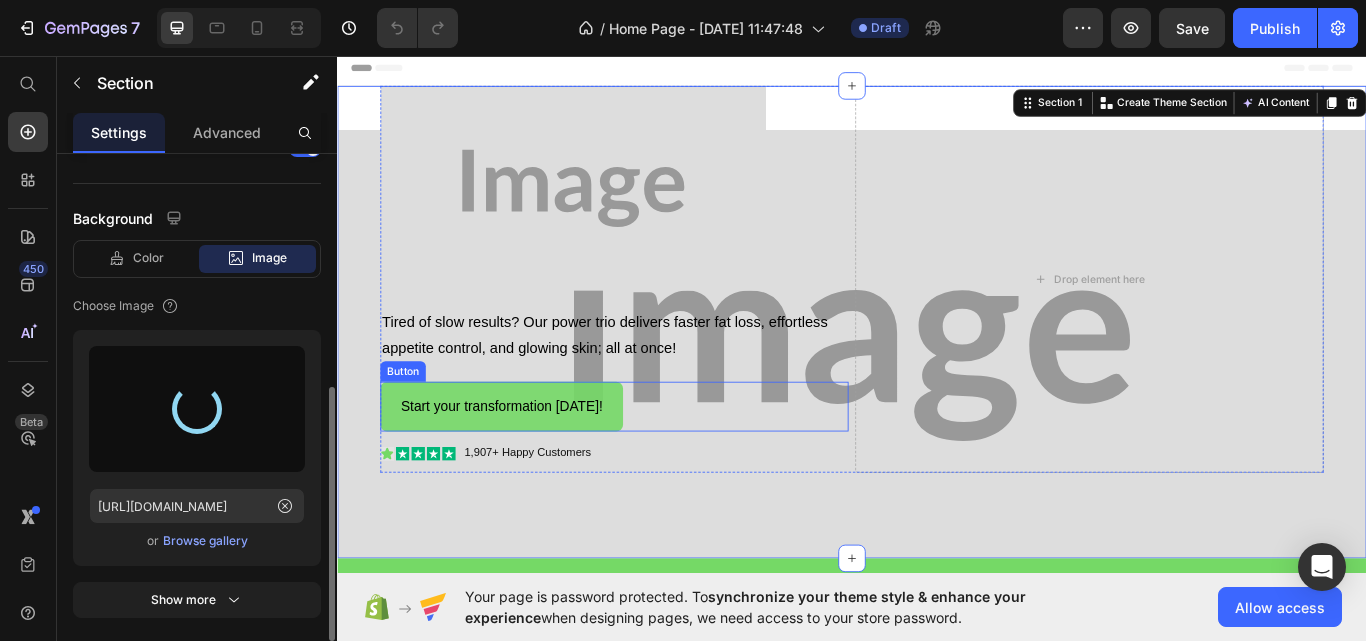 type on "https://cdn.shopify.com/s/files/1/0927/8164/2094/files/gempages_574840952682710245-002e6563-922e-4b7c-a0fb-658d8a9ebfab.png" 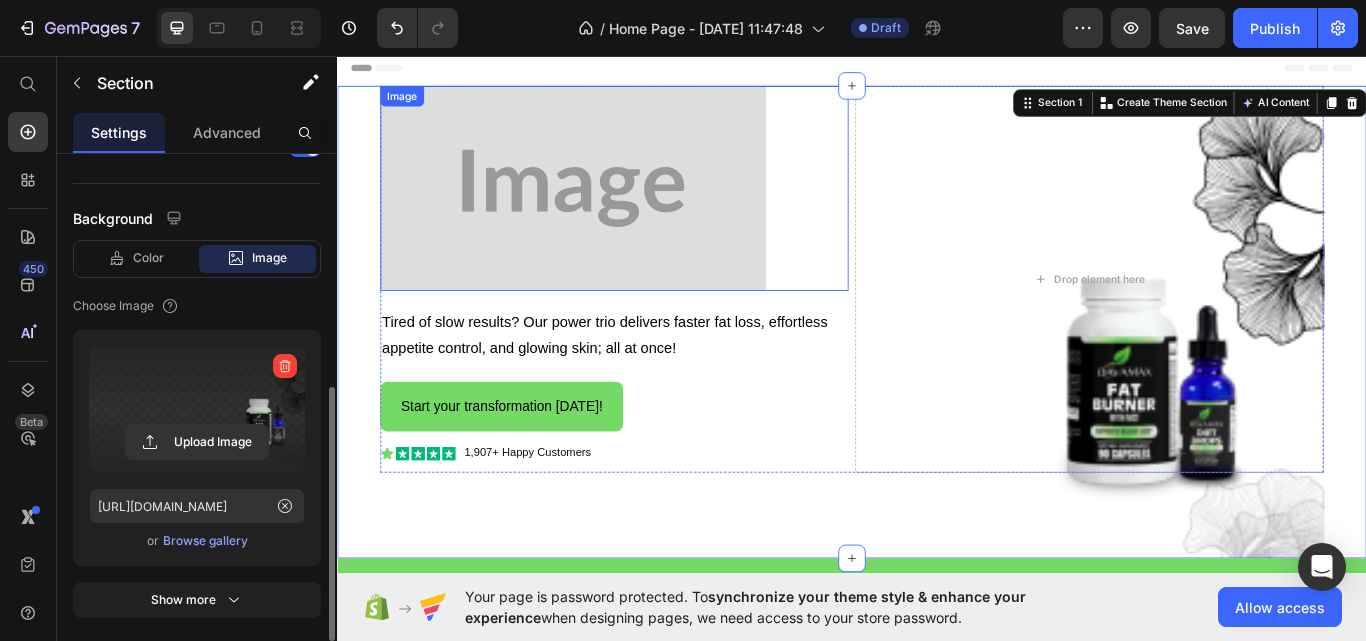 click at bounding box center [660, 211] 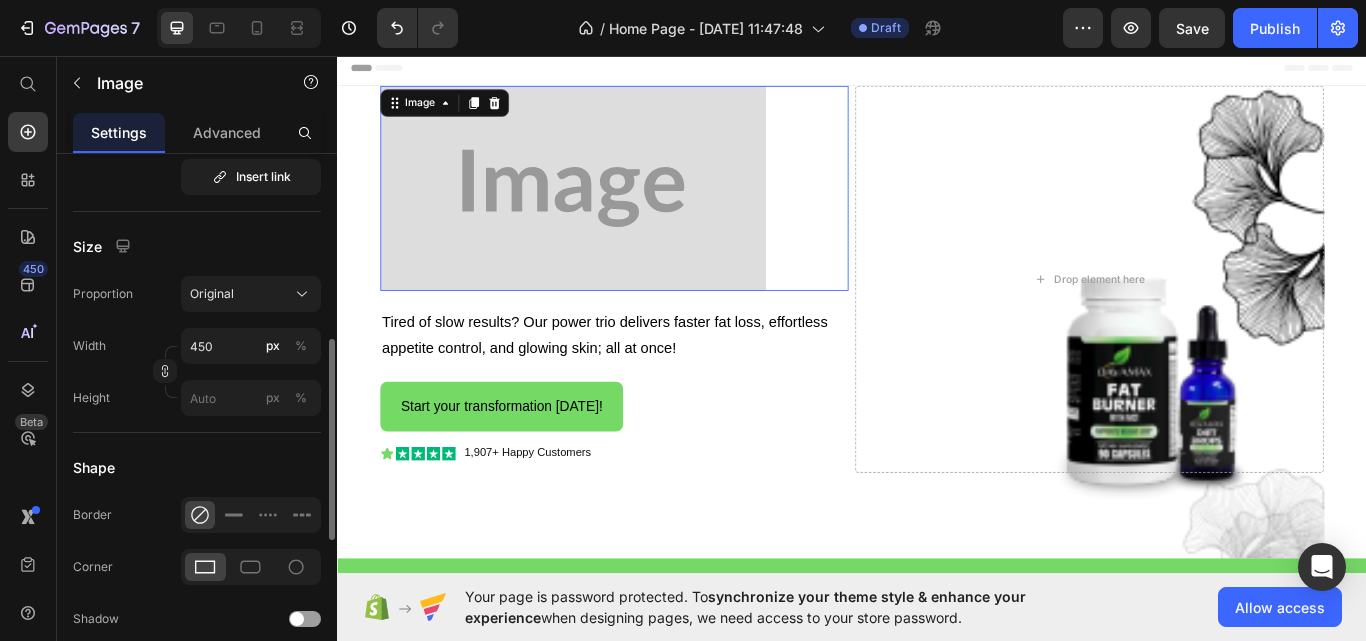 scroll, scrollTop: 0, scrollLeft: 0, axis: both 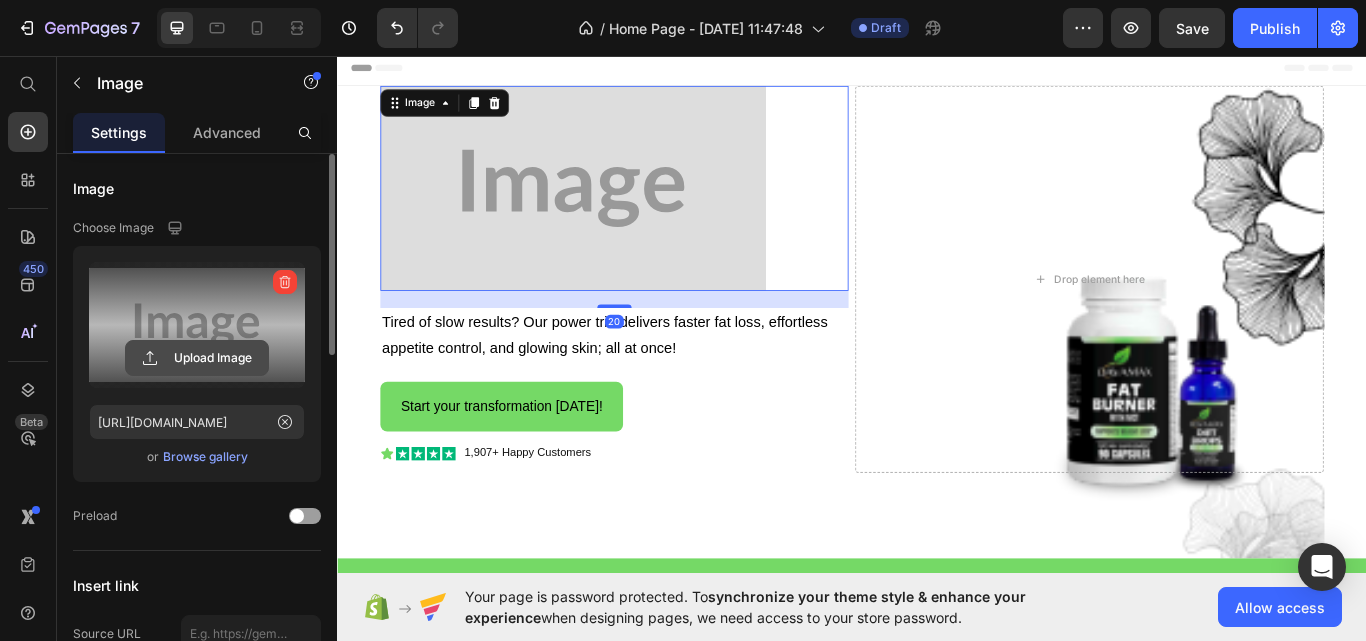 click 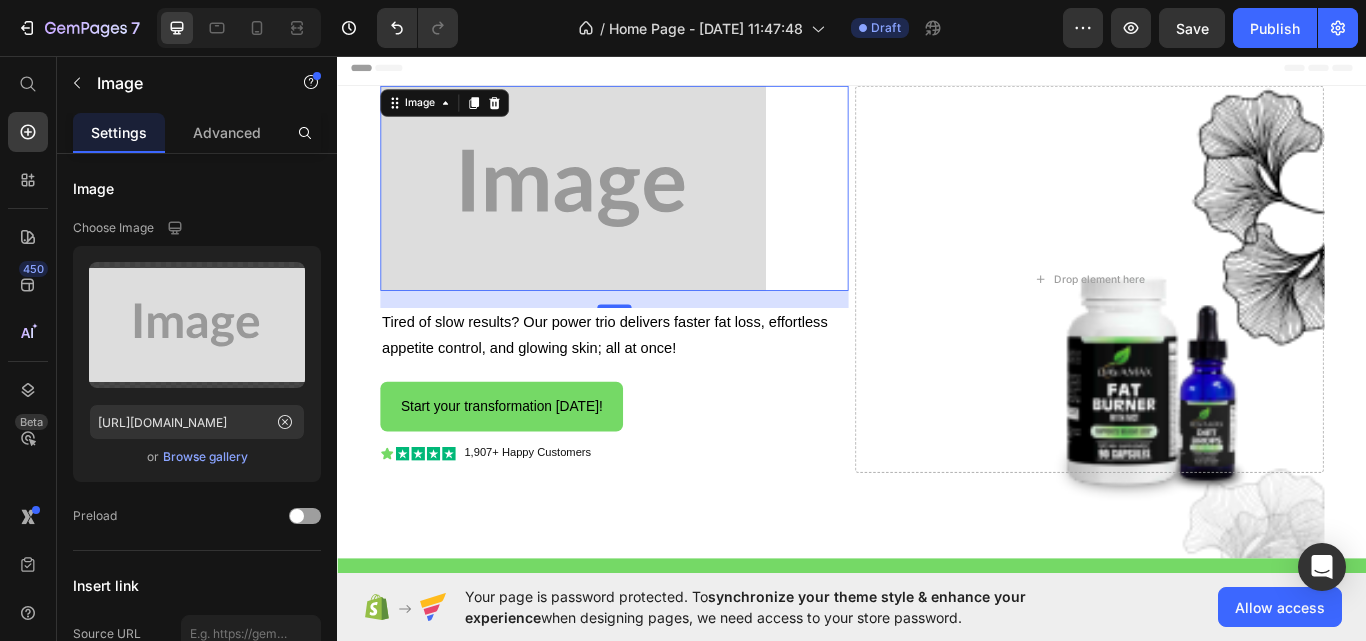 type on "https://cdn.shopify.com/s/files/1/0927/8164/2094/files/gempages_574840952682710245-1a81c796-05fb-4bdd-97c3-a803409486f9.png" 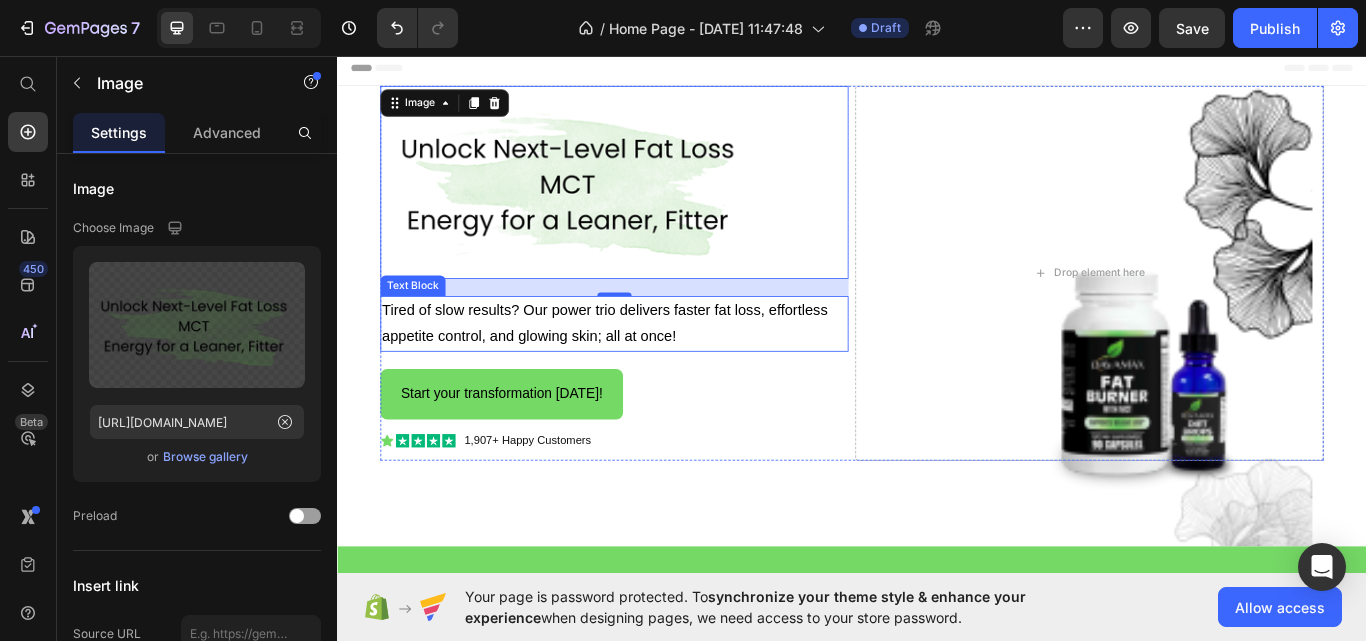 click on "Tired of slow results? Our power trio delivers faster fat loss, effortless appetite control, and glowing skin; all at once!" at bounding box center (660, 369) 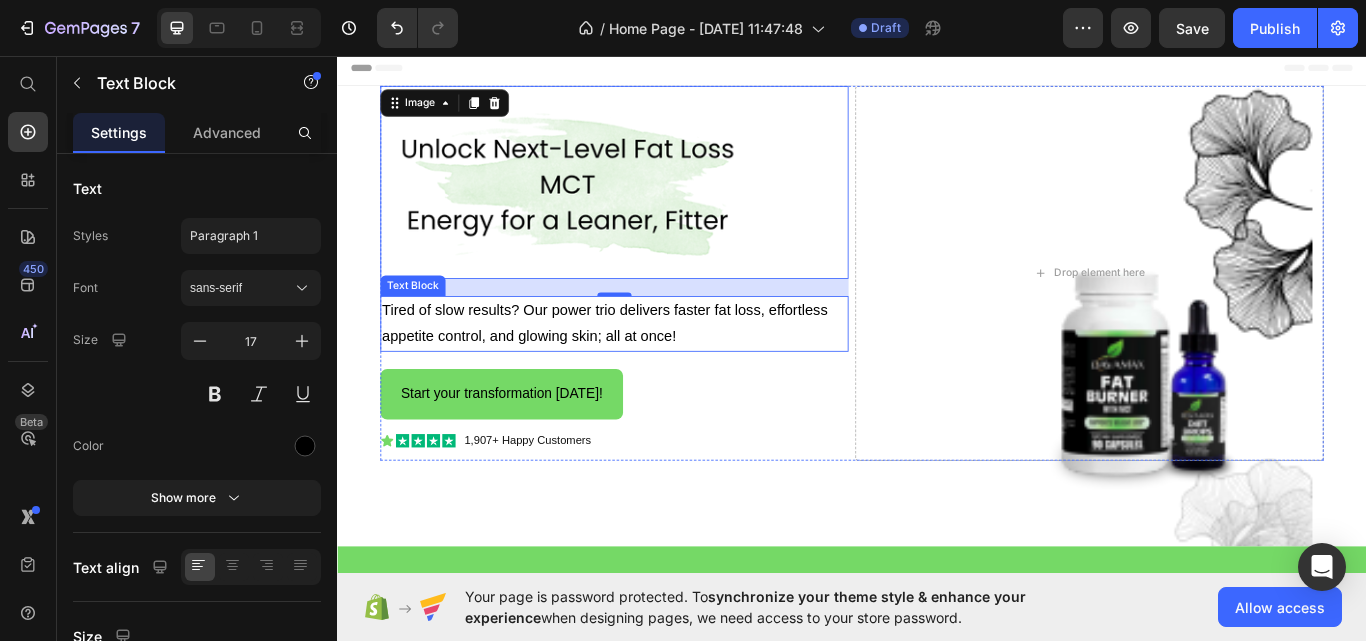 click on "Tired of slow results? Our power trio delivers faster fat loss, effortless appetite control, and glowing skin; all at once!" at bounding box center (660, 369) 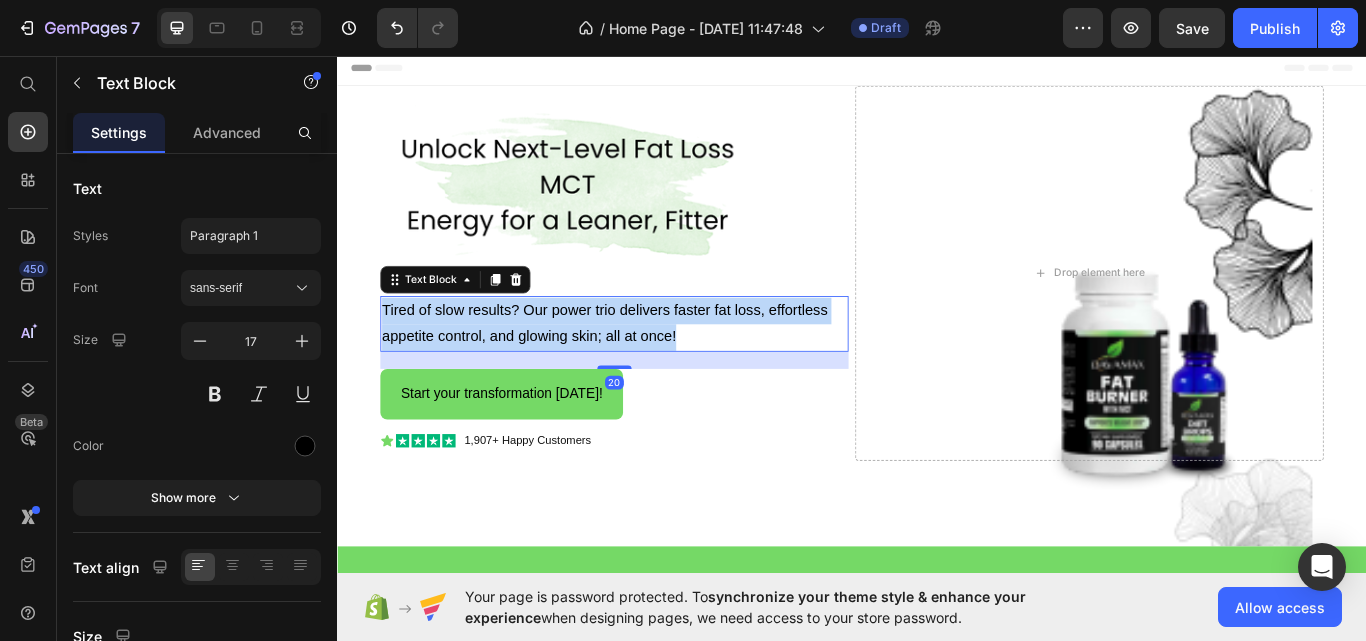 click on "Tired of slow results? Our power trio delivers faster fat loss, effortless appetite control, and glowing skin; all at once!" at bounding box center [660, 369] 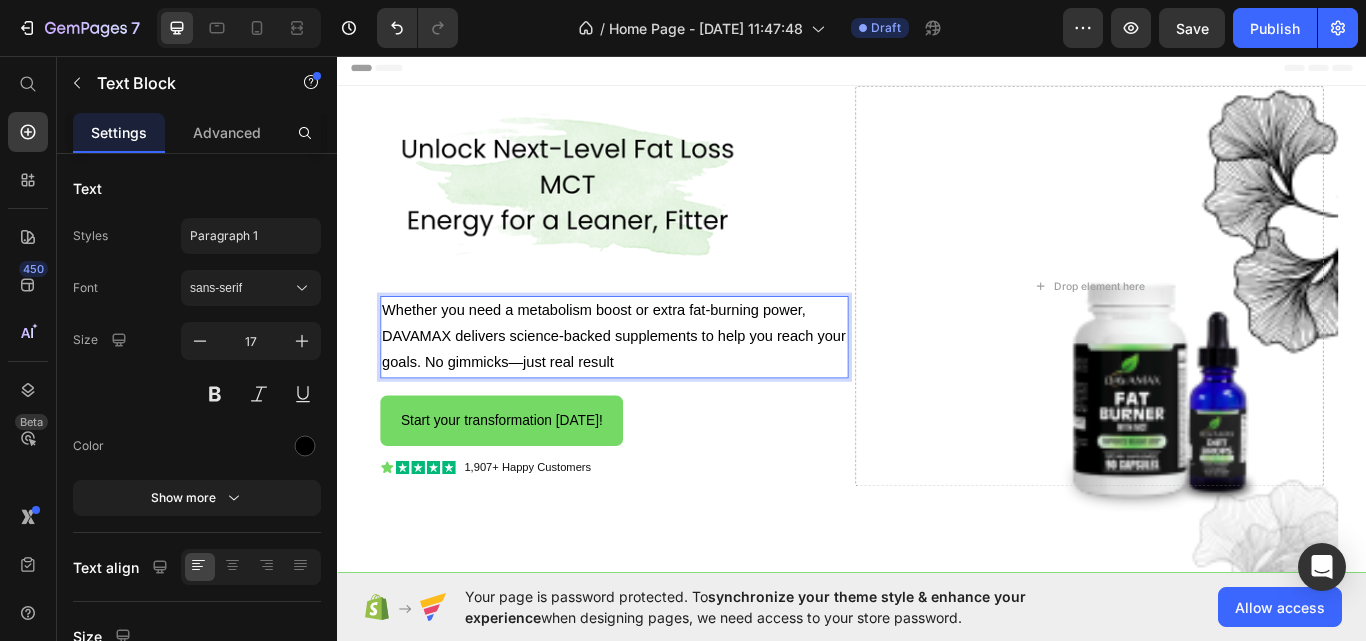 click on "Whether you need a metabolism boost or extra fat-burning power, DAVAMAX delivers science-backed supplements to help you reach your goals. No gimmicks—just real result" at bounding box center [660, 385] 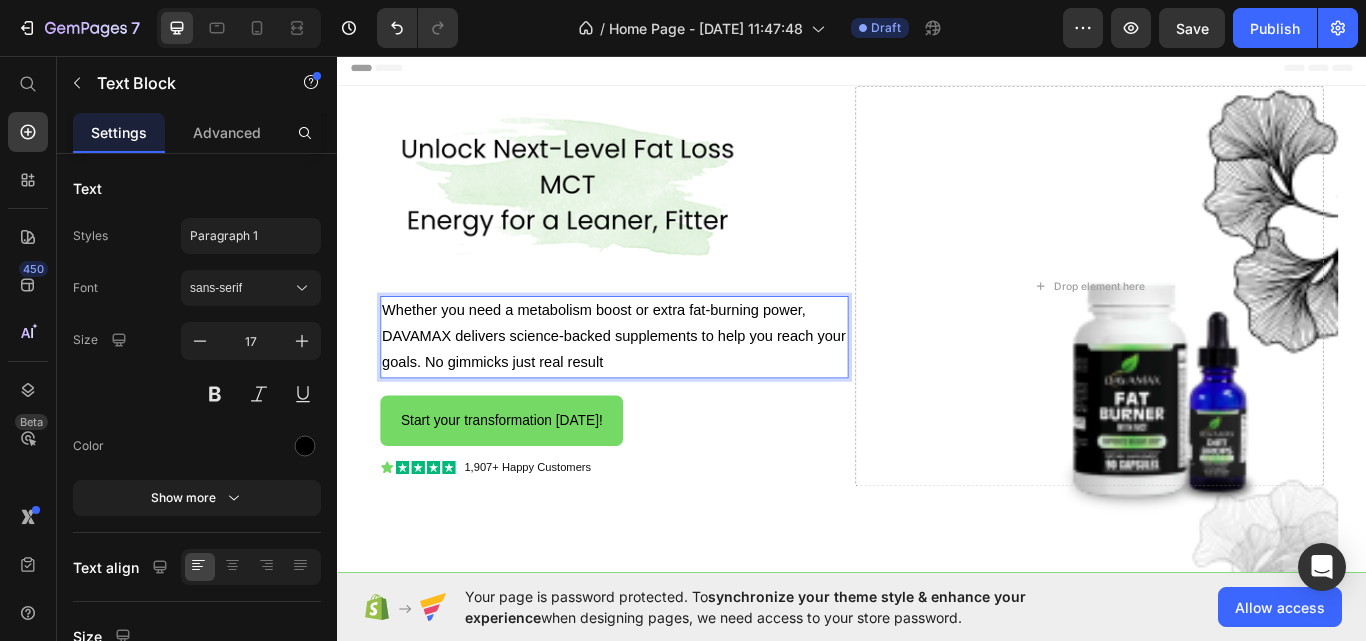 click on "Whether you need a metabolism boost or extra fat-burning power, DAVAMAX delivers science-backed supplements to help you reach your goals. No gimmicks just real result" at bounding box center [660, 385] 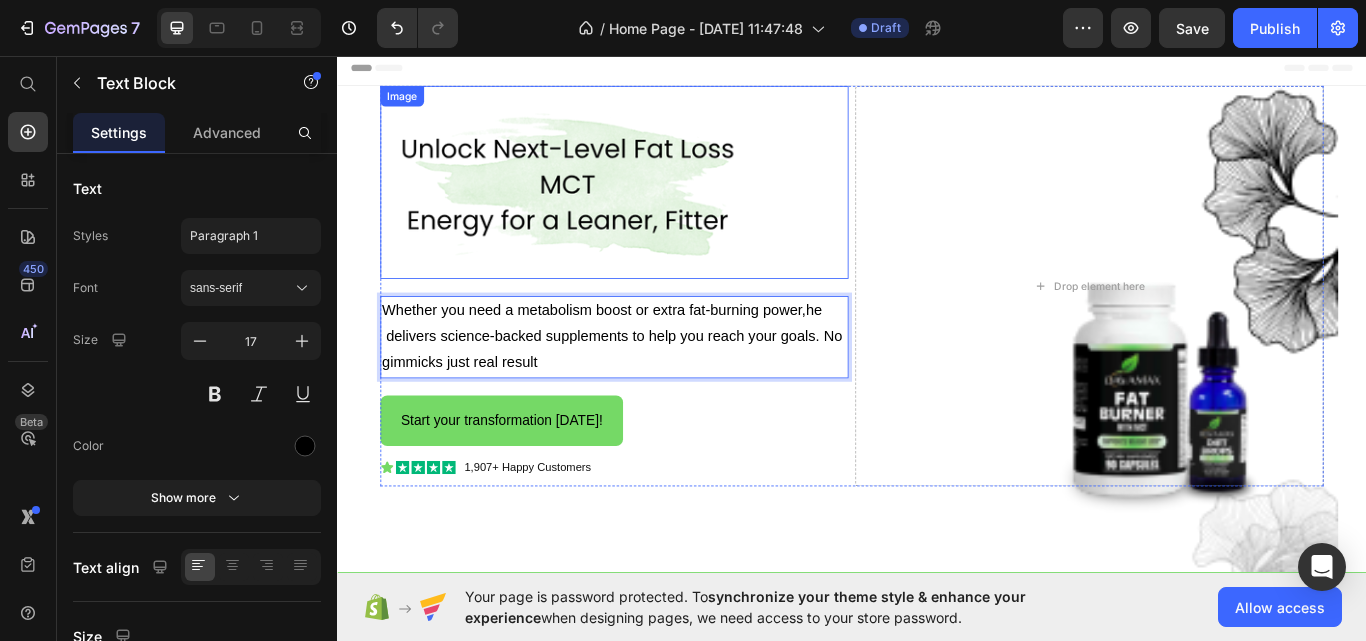 click at bounding box center (660, 204) 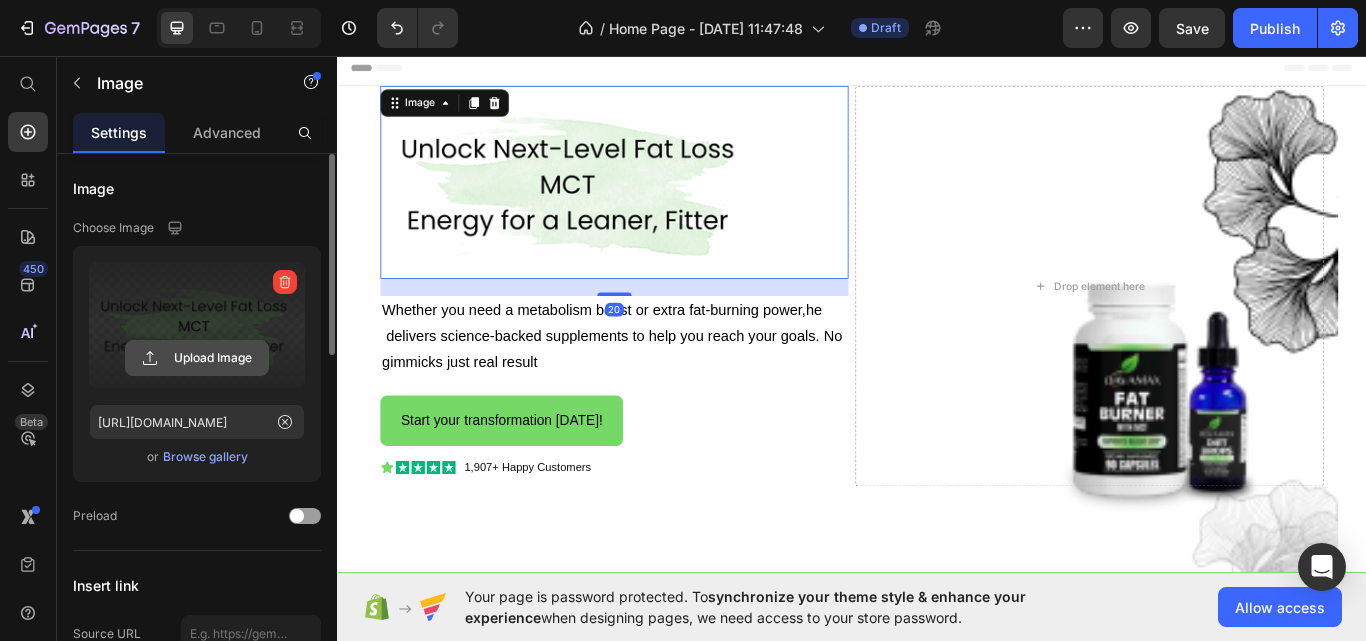 click 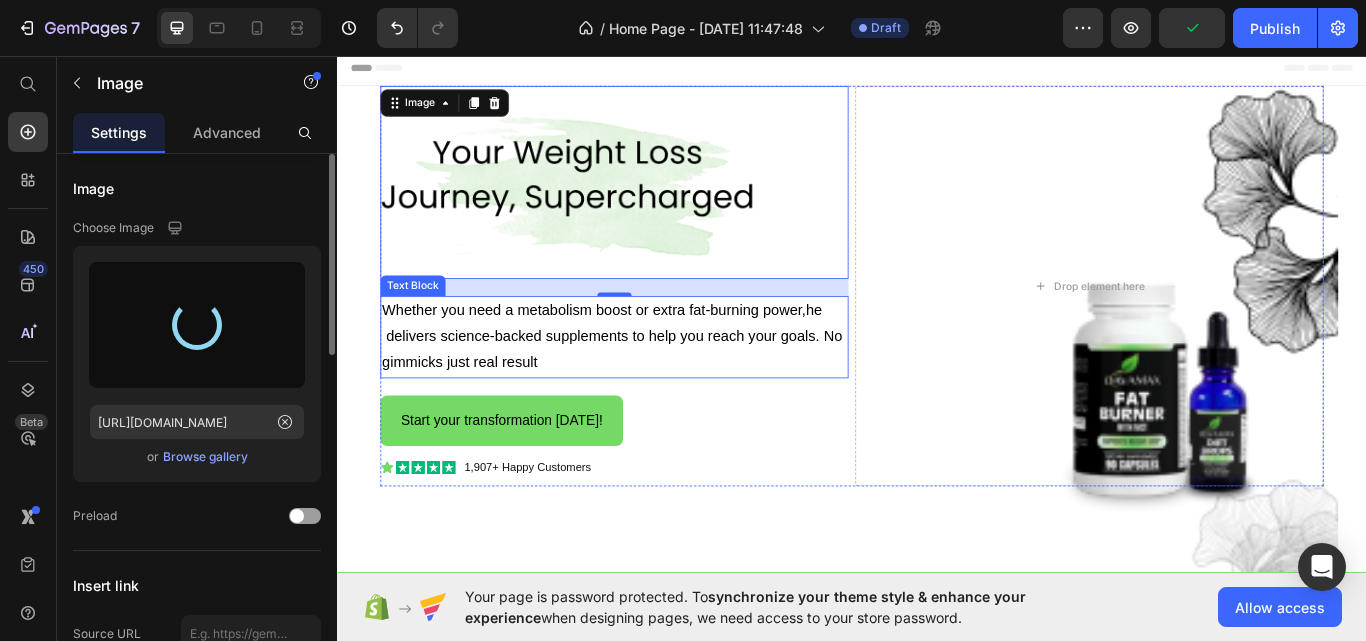 type on "https://cdn.shopify.com/s/files/1/0927/8164/2094/files/gempages_574840952682710245-b46e0d13-2015-42a8-8fc6-ab3305ebf7a2.png" 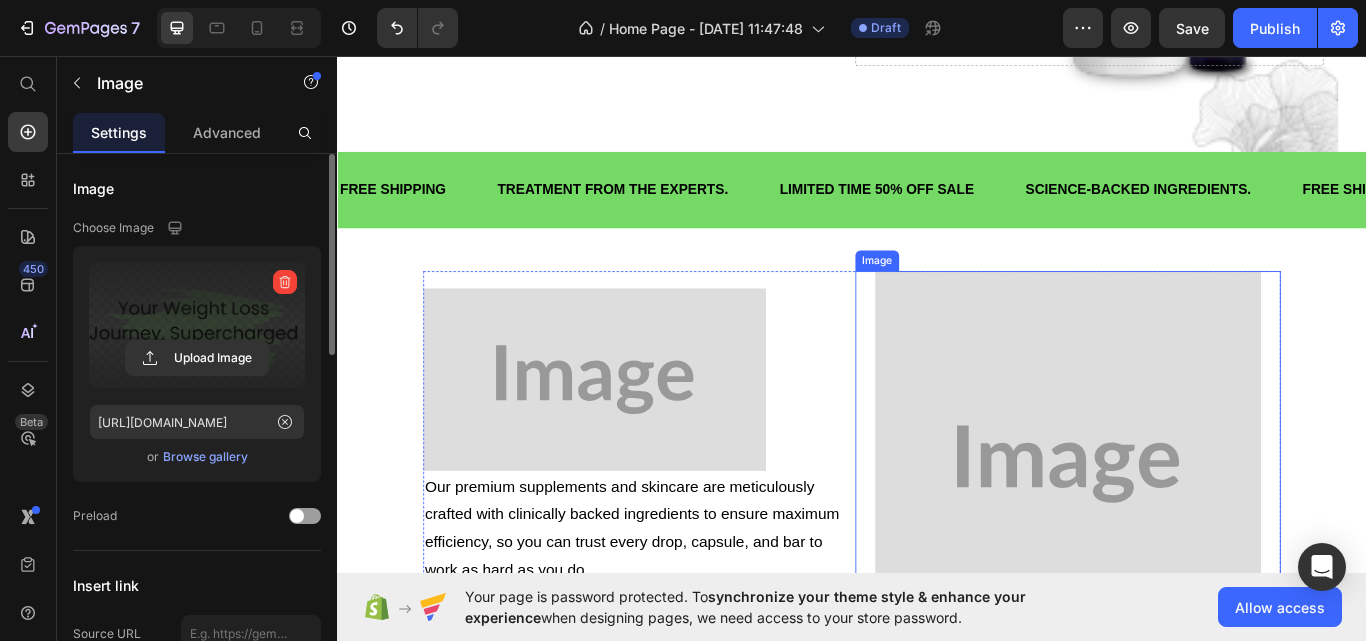 scroll, scrollTop: 600, scrollLeft: 0, axis: vertical 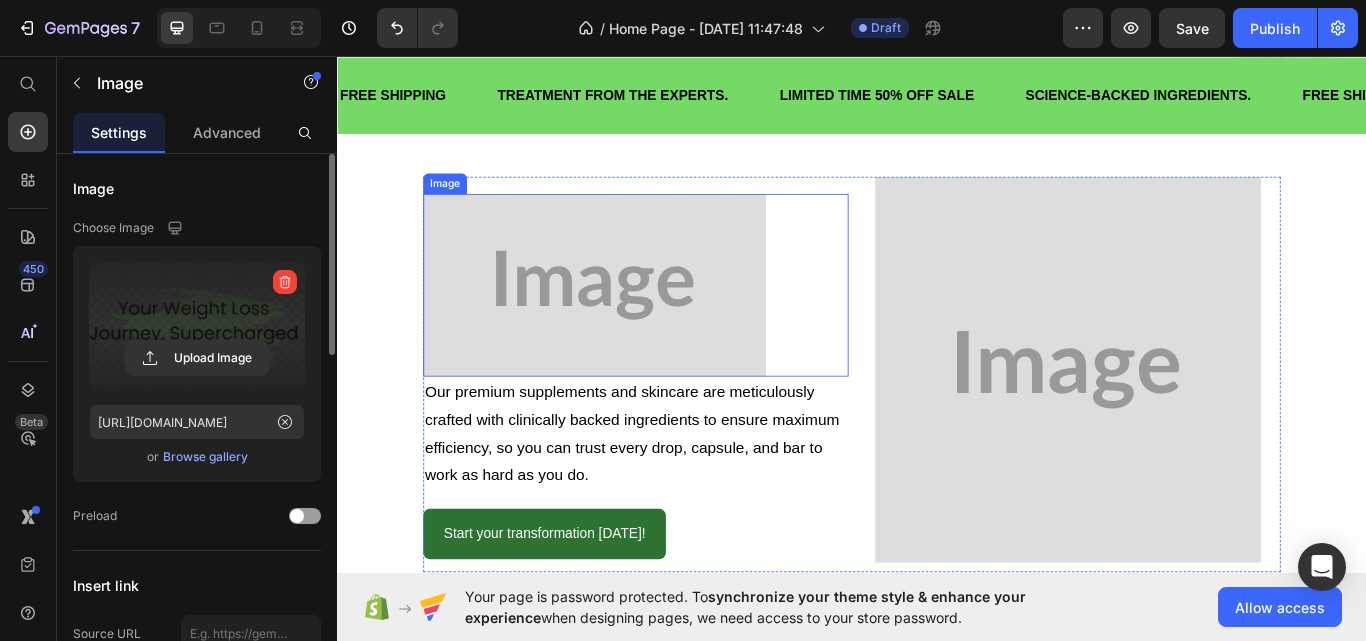 click at bounding box center [685, 324] 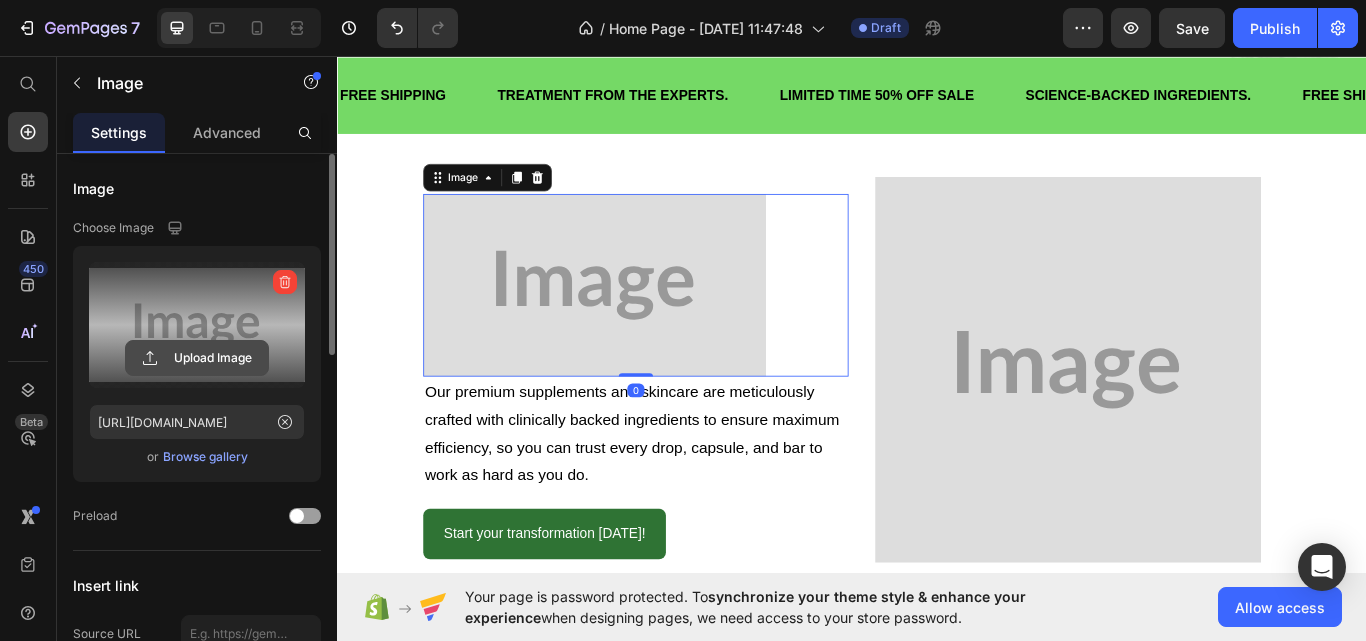 click 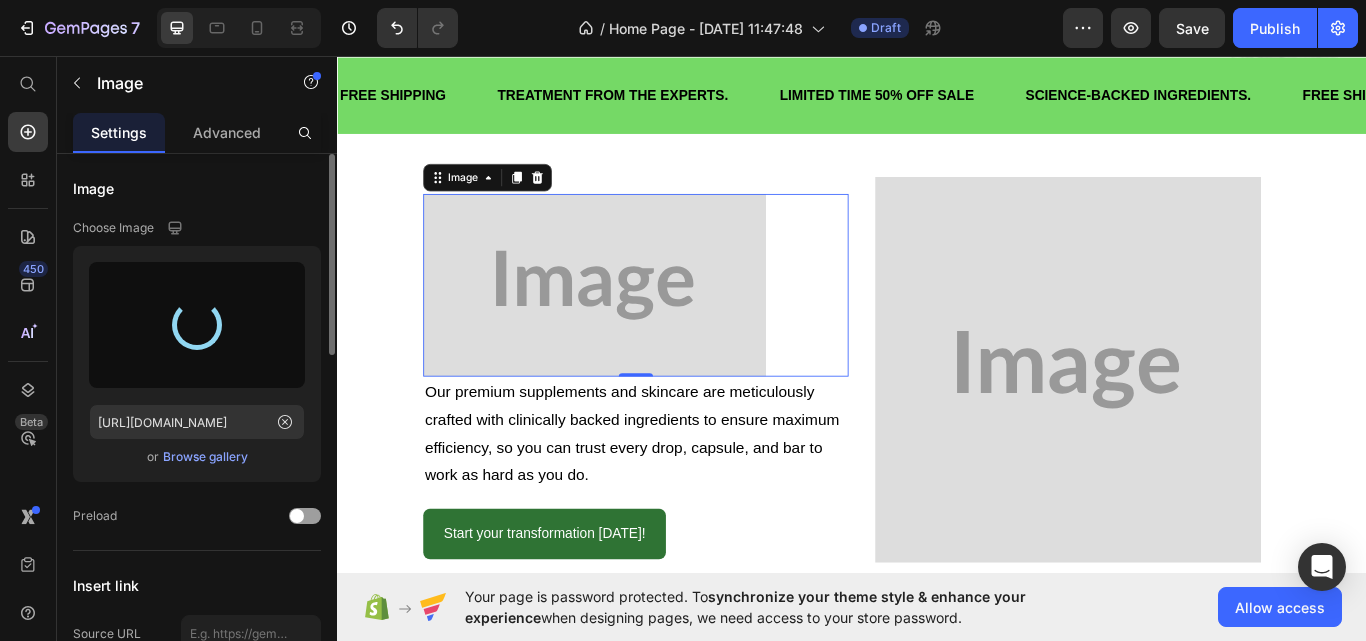 type on "https://cdn.shopify.com/s/files/1/0927/8164/2094/files/gempages_574840952682710245-1a81c796-05fb-4bdd-97c3-a803409486f9.png" 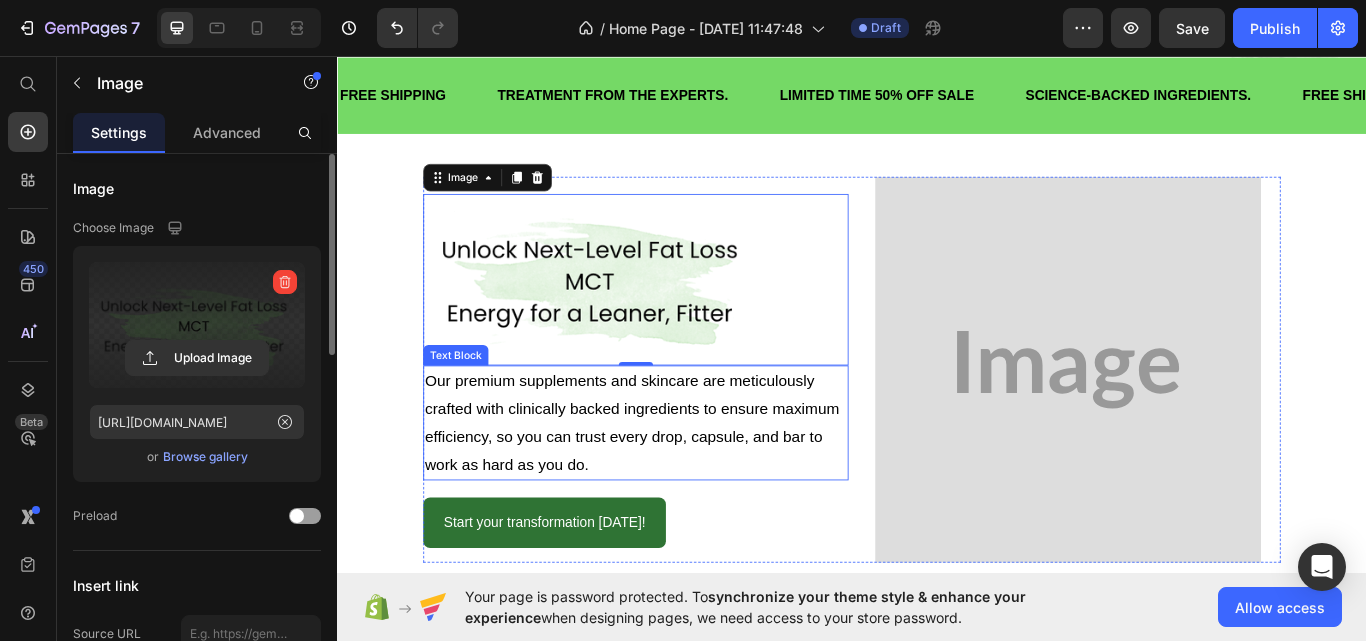 click on "Our premium supplements and skincare are meticulously crafted with clinically backed ingredients to ensure maximum efficiency, so you can trust every drop, capsule, and bar to work as hard as you do." at bounding box center [685, 485] 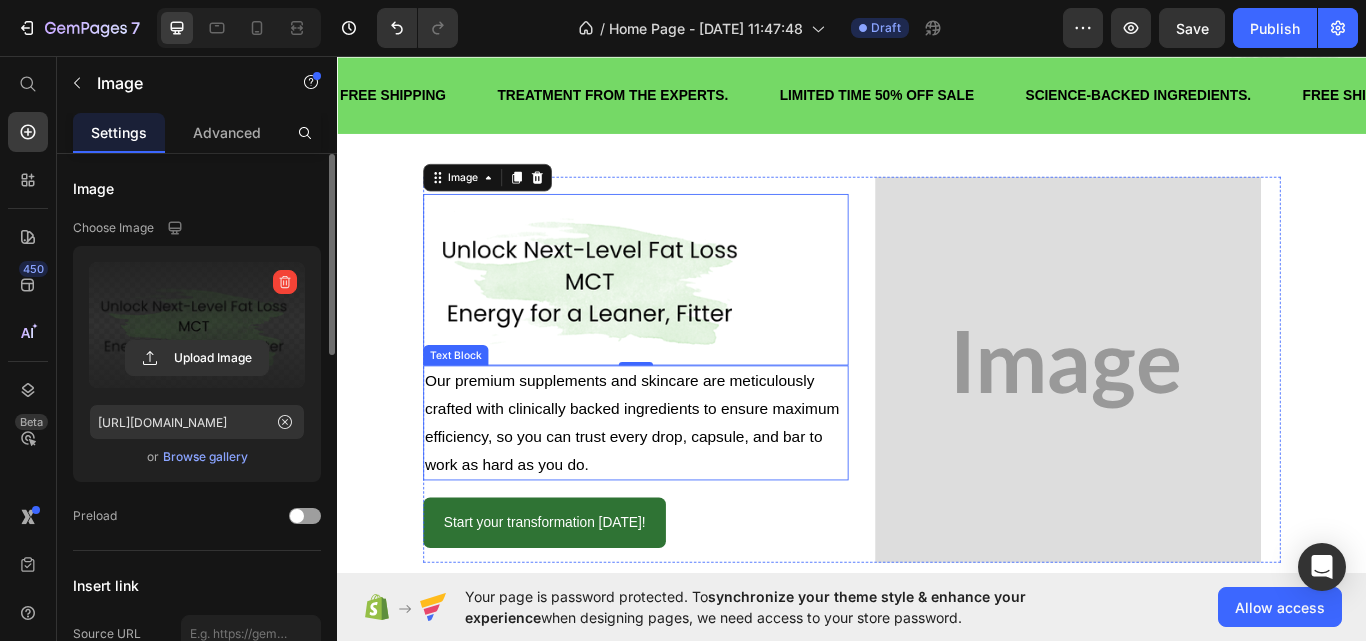 click on "Our premium supplements and skincare are meticulously crafted with clinically backed ingredients to ensure maximum efficiency, so you can trust every drop, capsule, and bar to work as hard as you do." at bounding box center [685, 485] 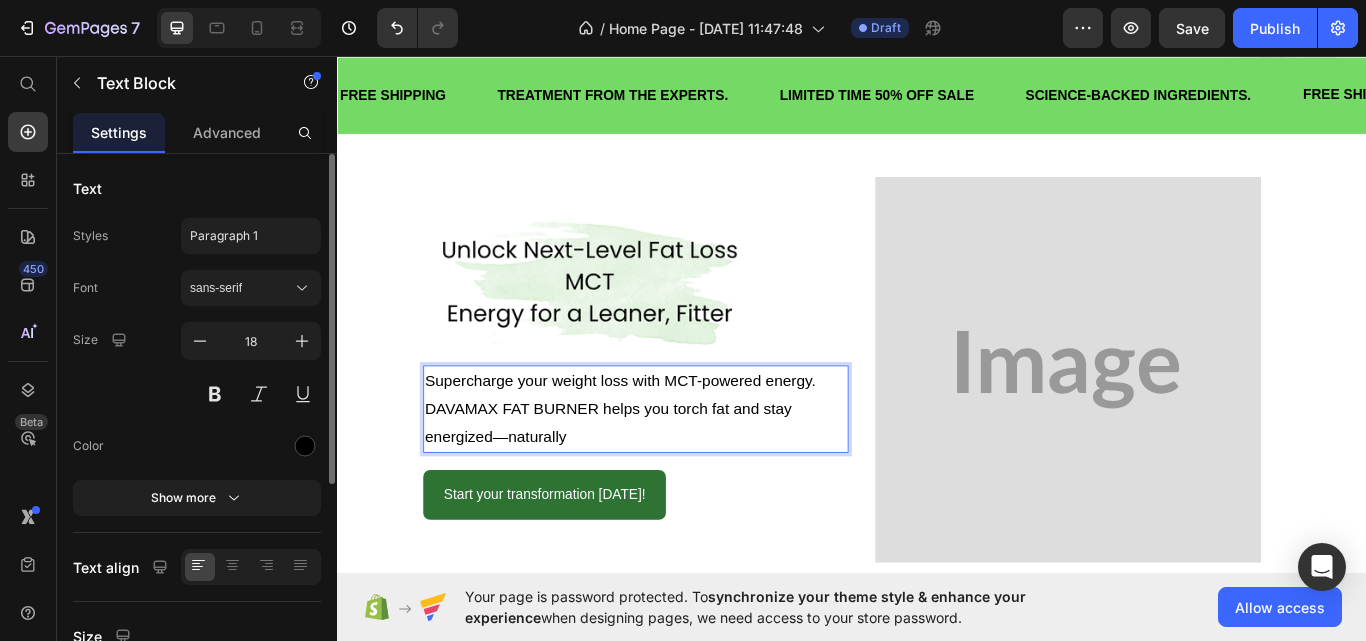 click on "Supercharge your weight loss with MCT-powered energy. DAVAMAX FAT BURNER helps you torch fat and stay energized—naturally" at bounding box center [685, 468] 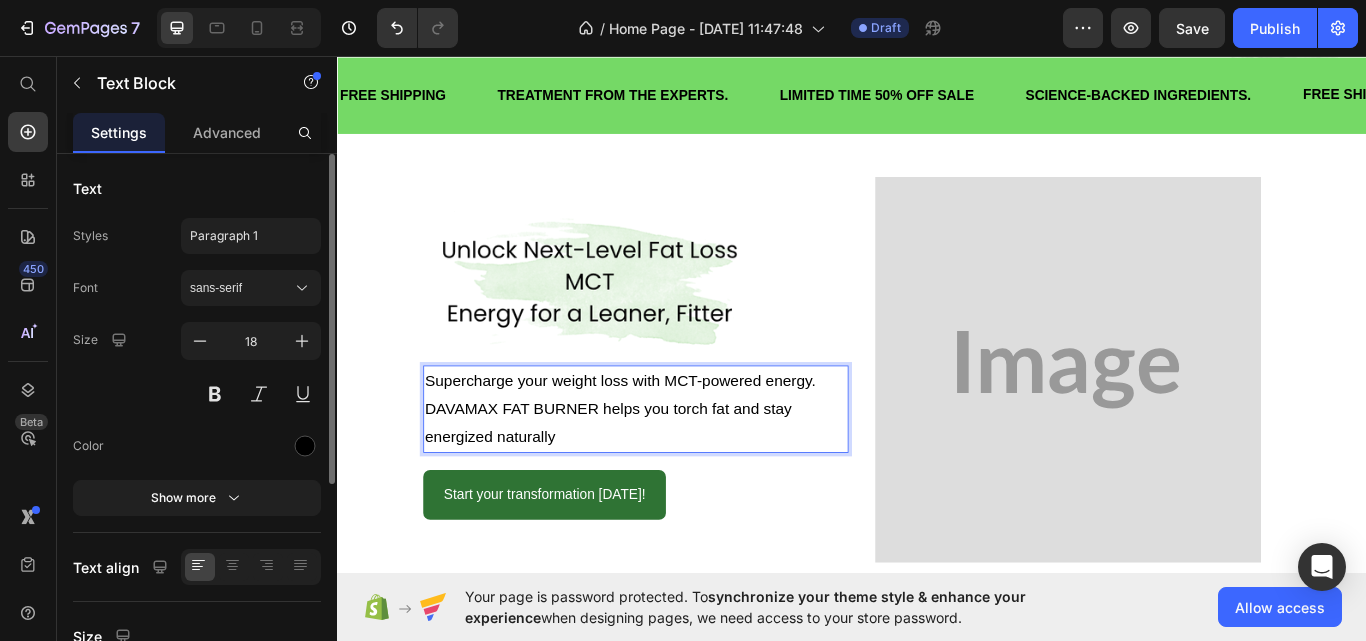 click on "Supercharge your weight loss with MCT-powered energy. DAVAMAX FAT BURNER helps you torch fat and stay energized naturally" at bounding box center (685, 468) 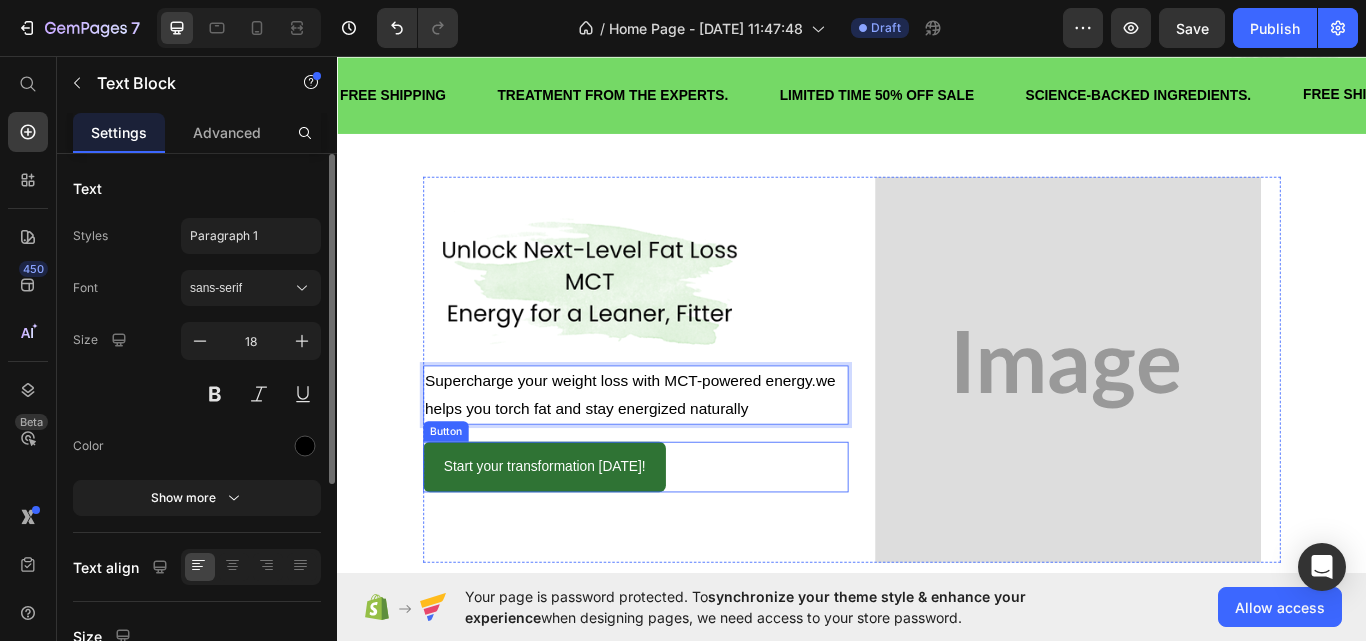 click on "Start your transformation today!" at bounding box center [578, 536] 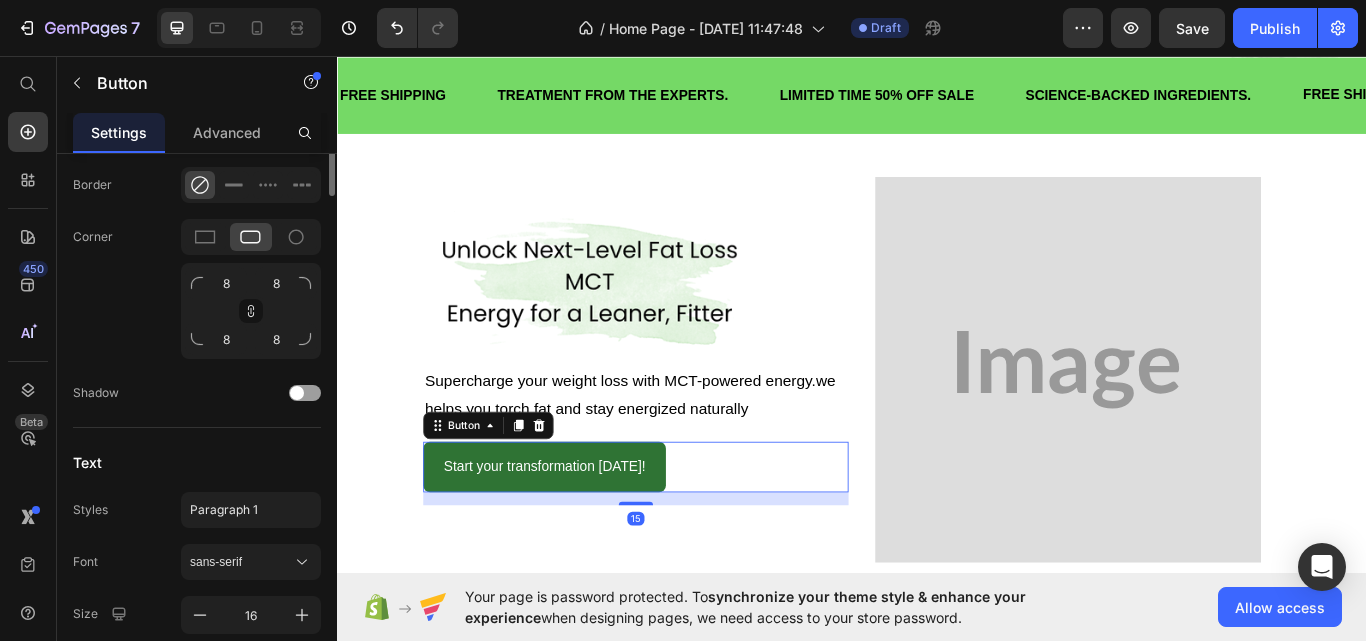 scroll, scrollTop: 300, scrollLeft: 0, axis: vertical 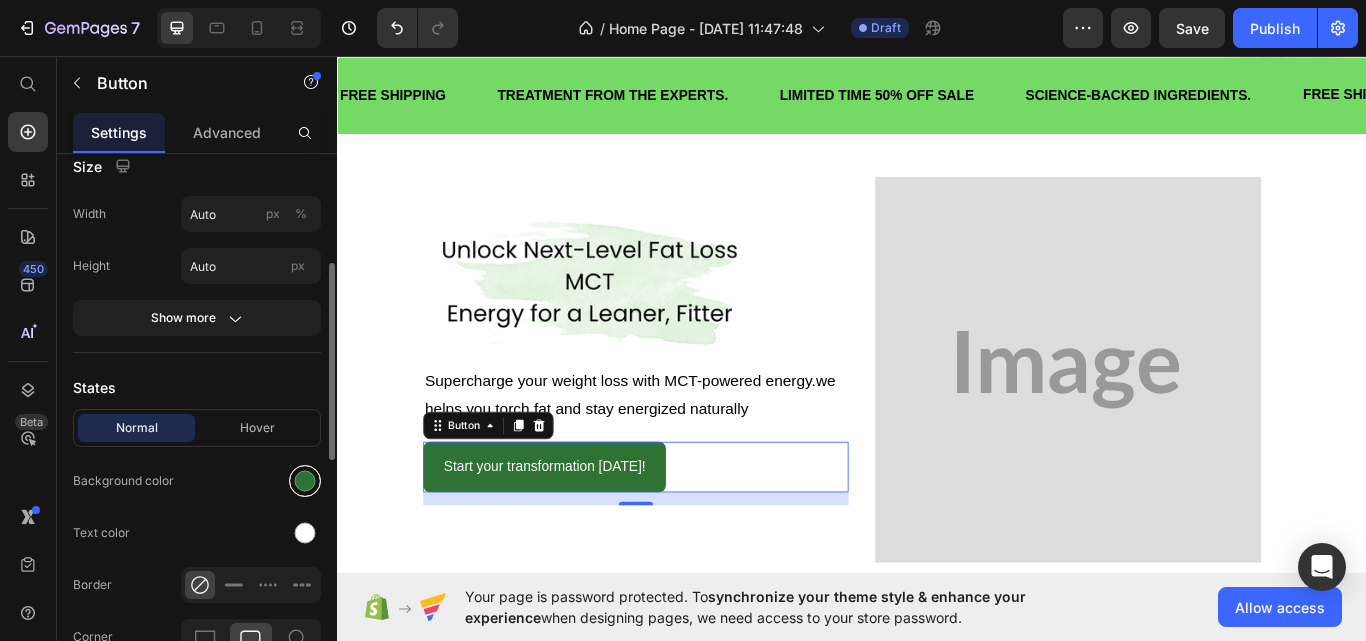 click at bounding box center [305, 481] 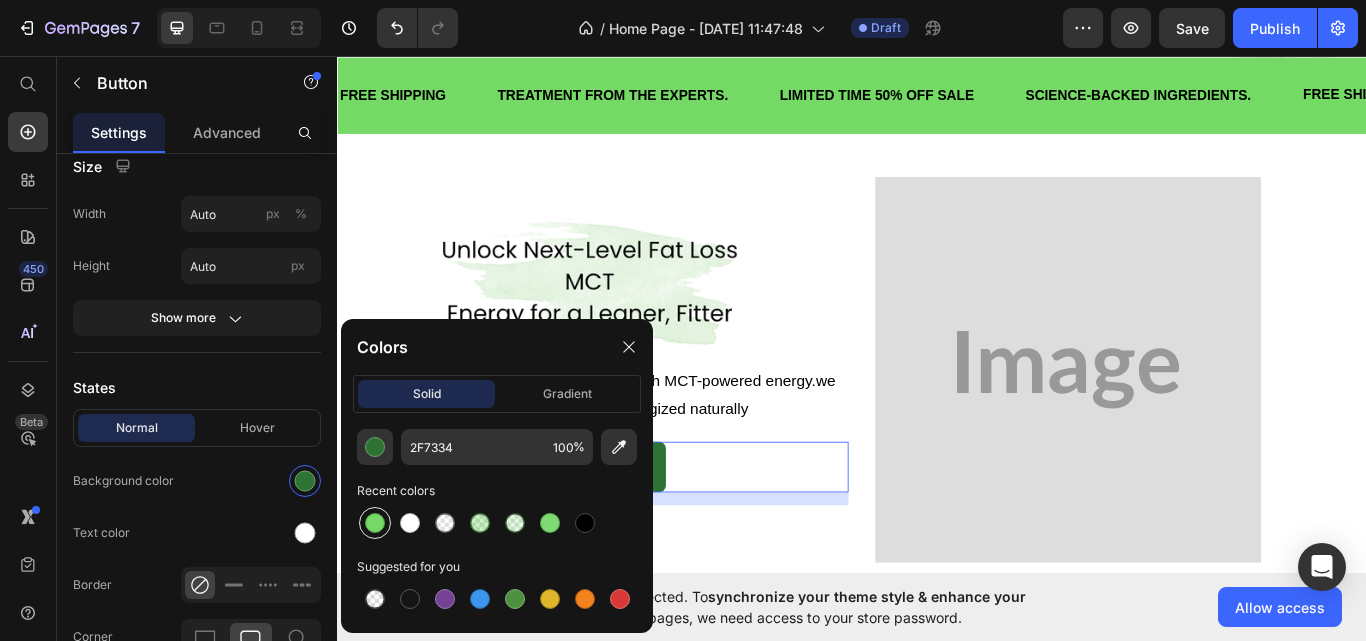 click at bounding box center (375, 523) 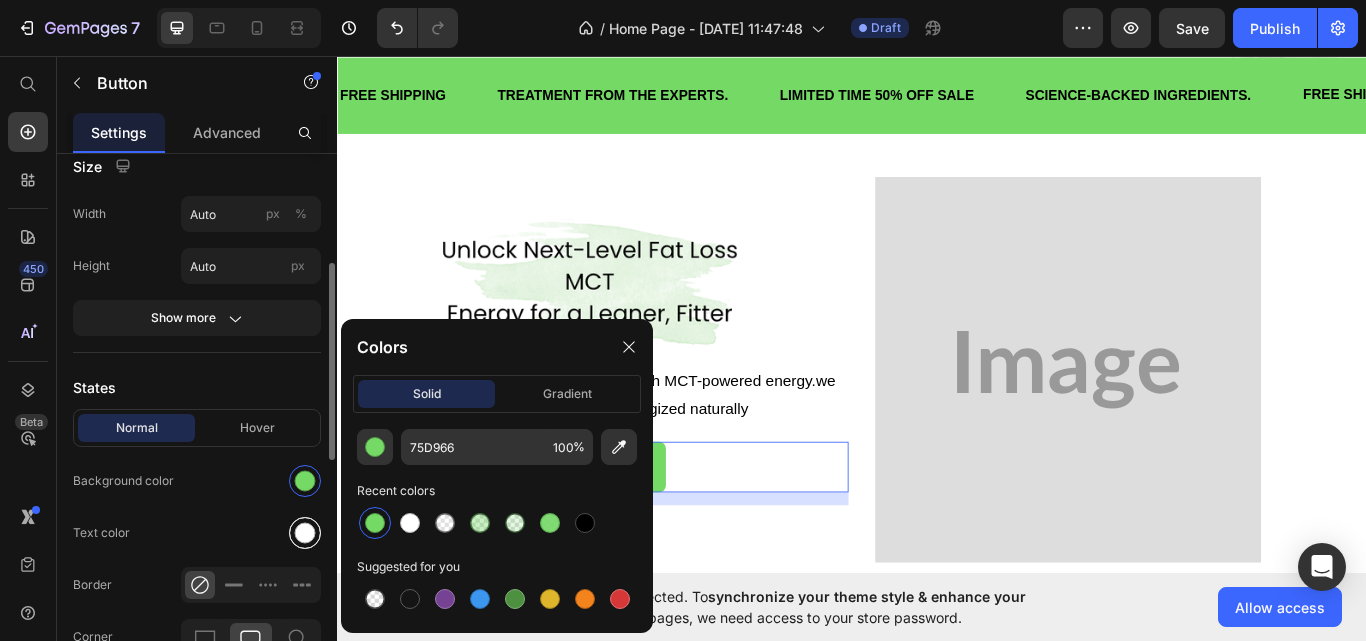 drag, startPoint x: 301, startPoint y: 526, endPoint x: 319, endPoint y: 529, distance: 18.248287 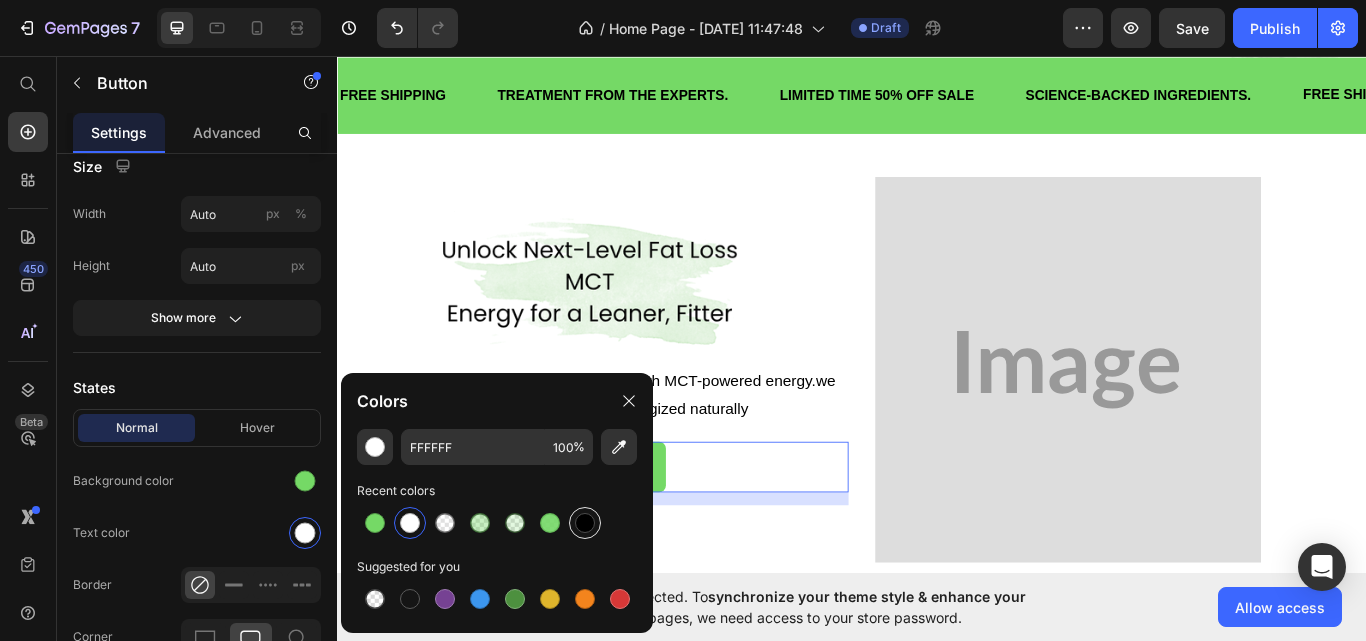 click at bounding box center [585, 523] 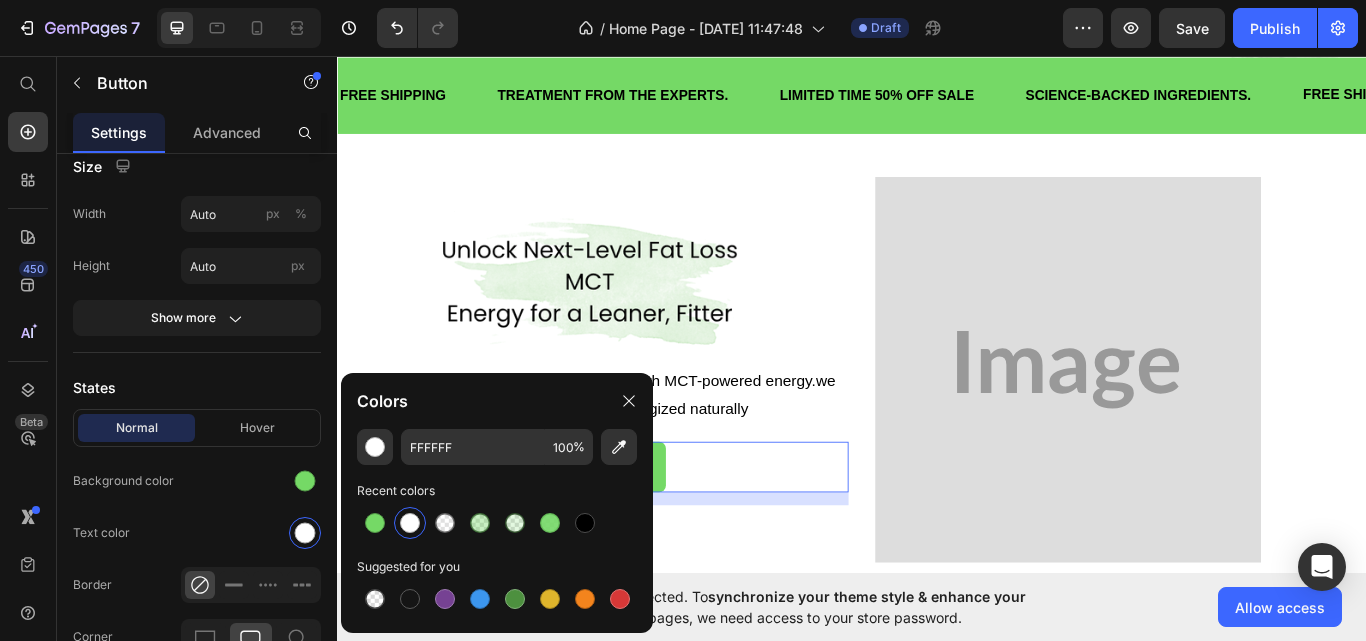 type on "000000" 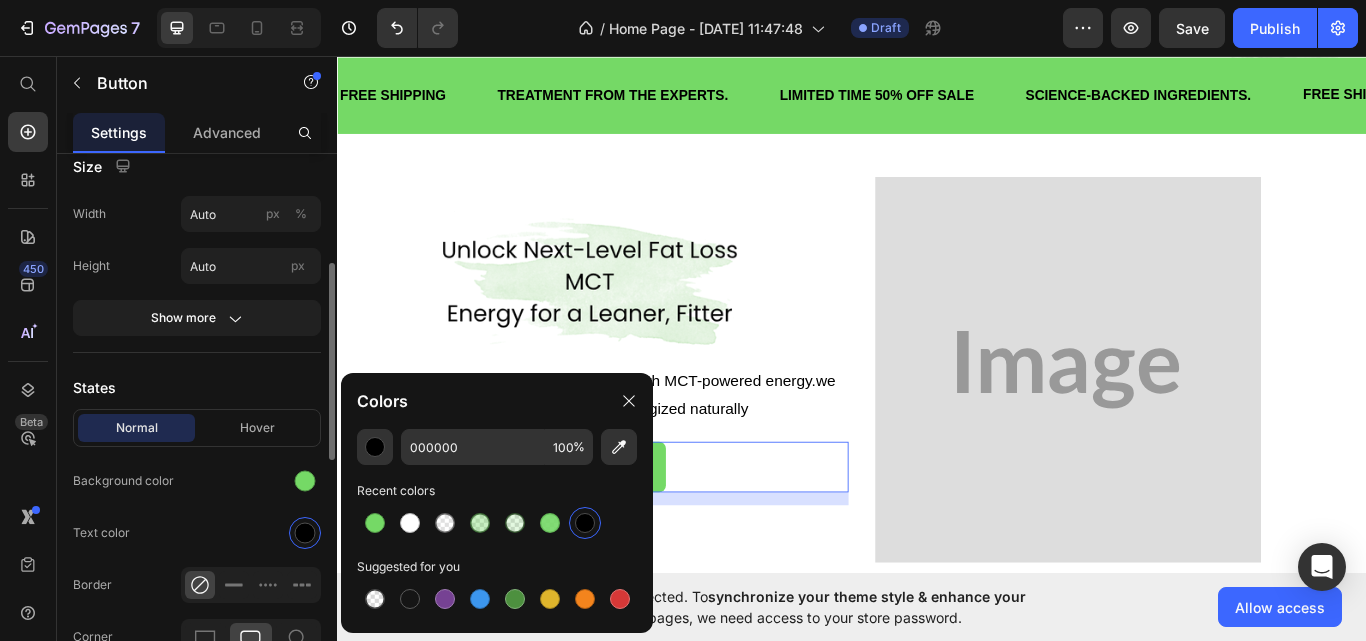 click on "Normal Hover" at bounding box center [197, 428] 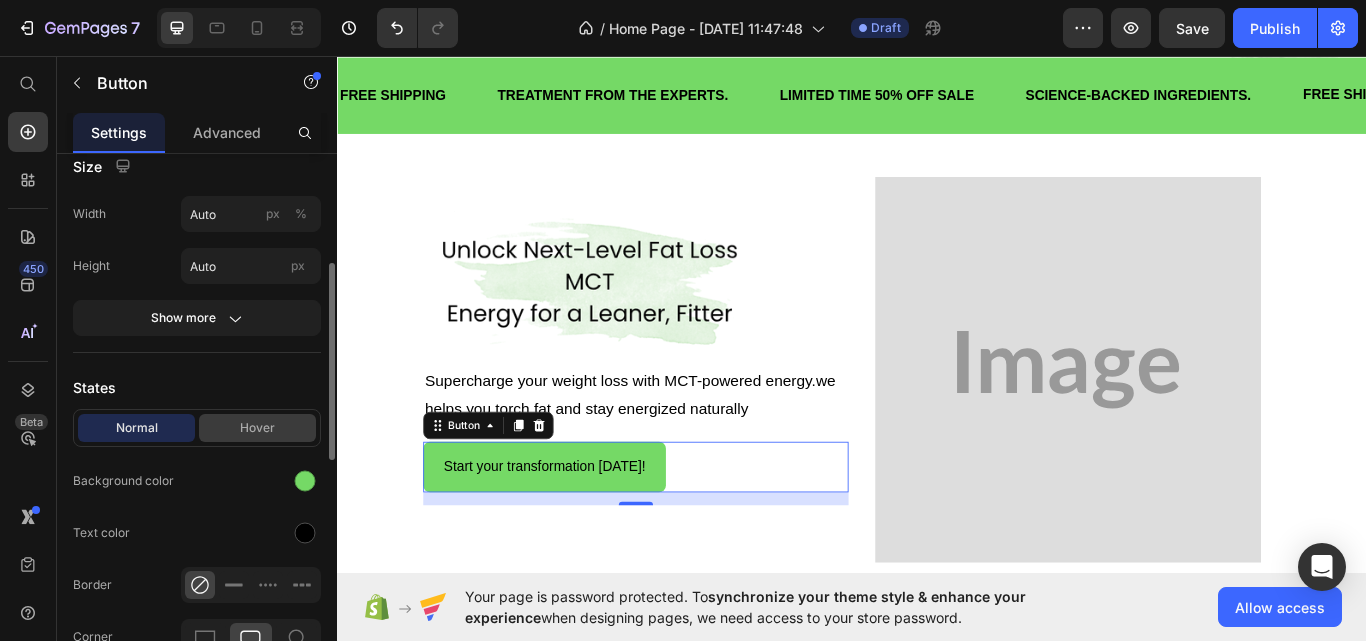 click on "Hover" at bounding box center (257, 428) 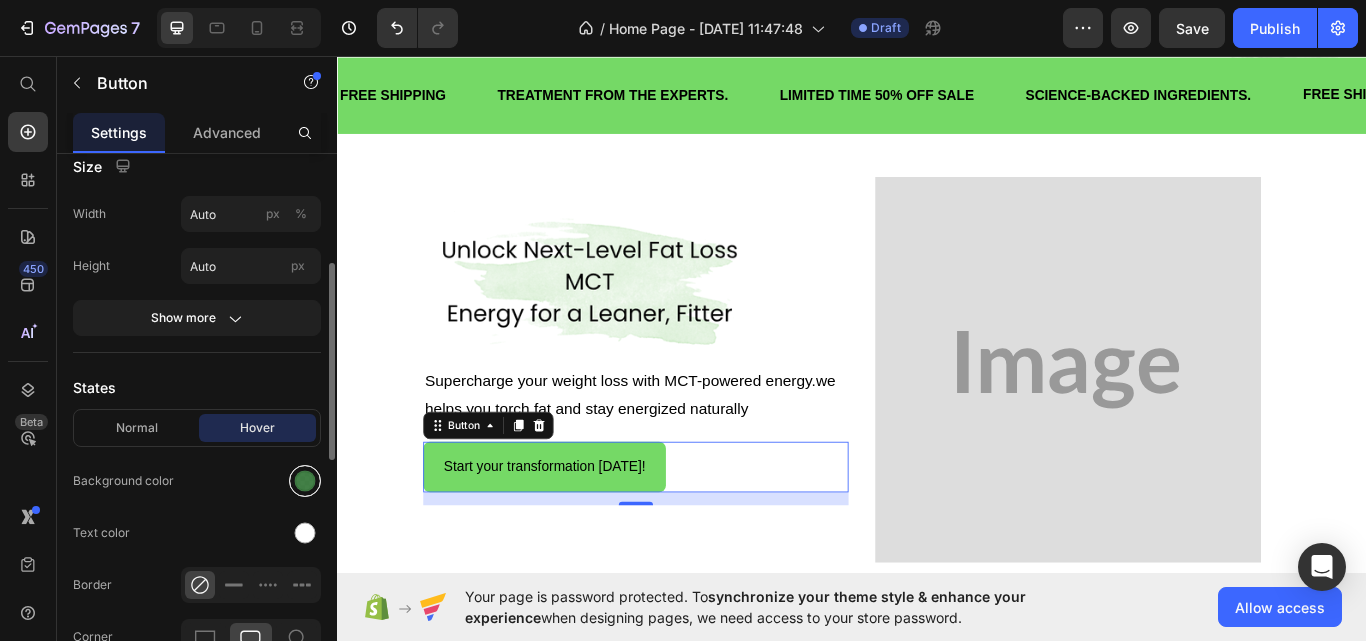 click at bounding box center (305, 481) 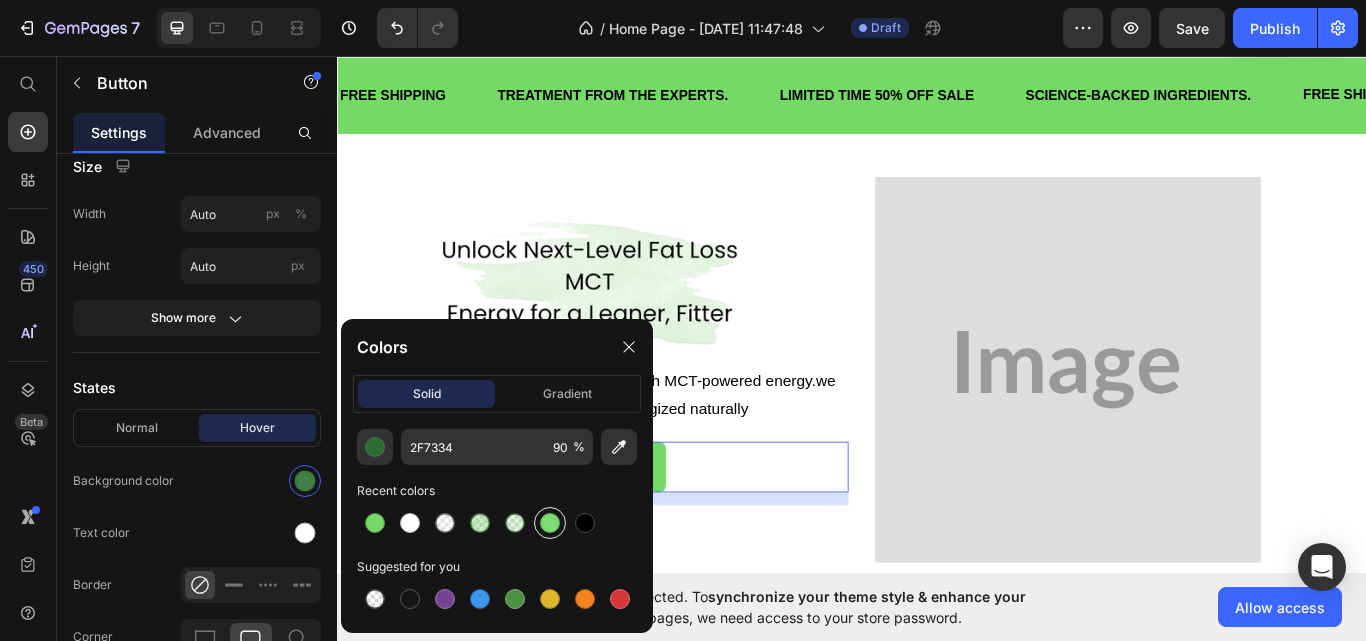click at bounding box center (550, 523) 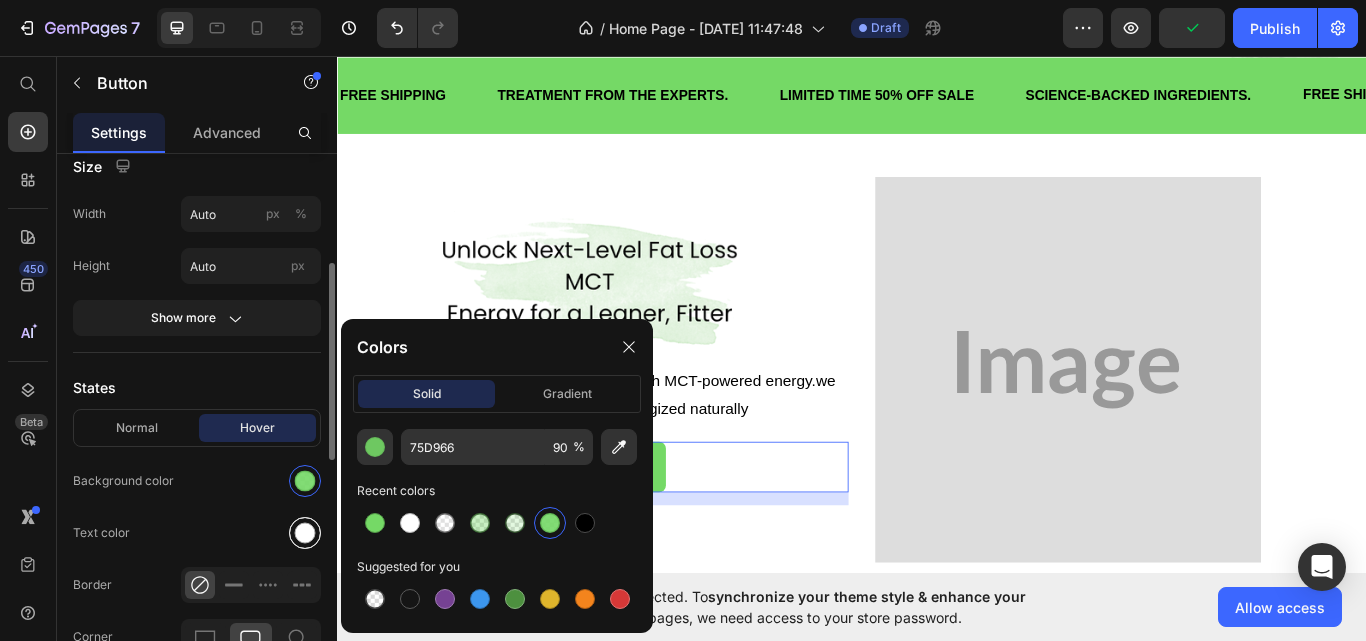 click at bounding box center [305, 533] 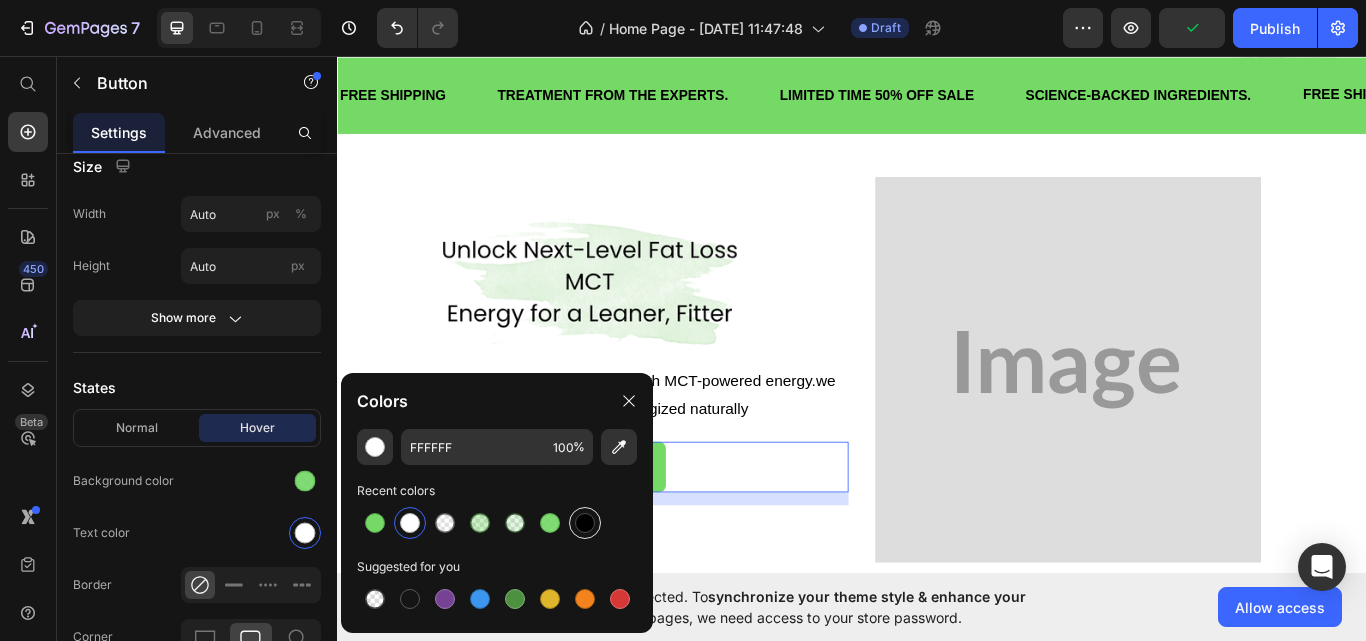 click at bounding box center (585, 523) 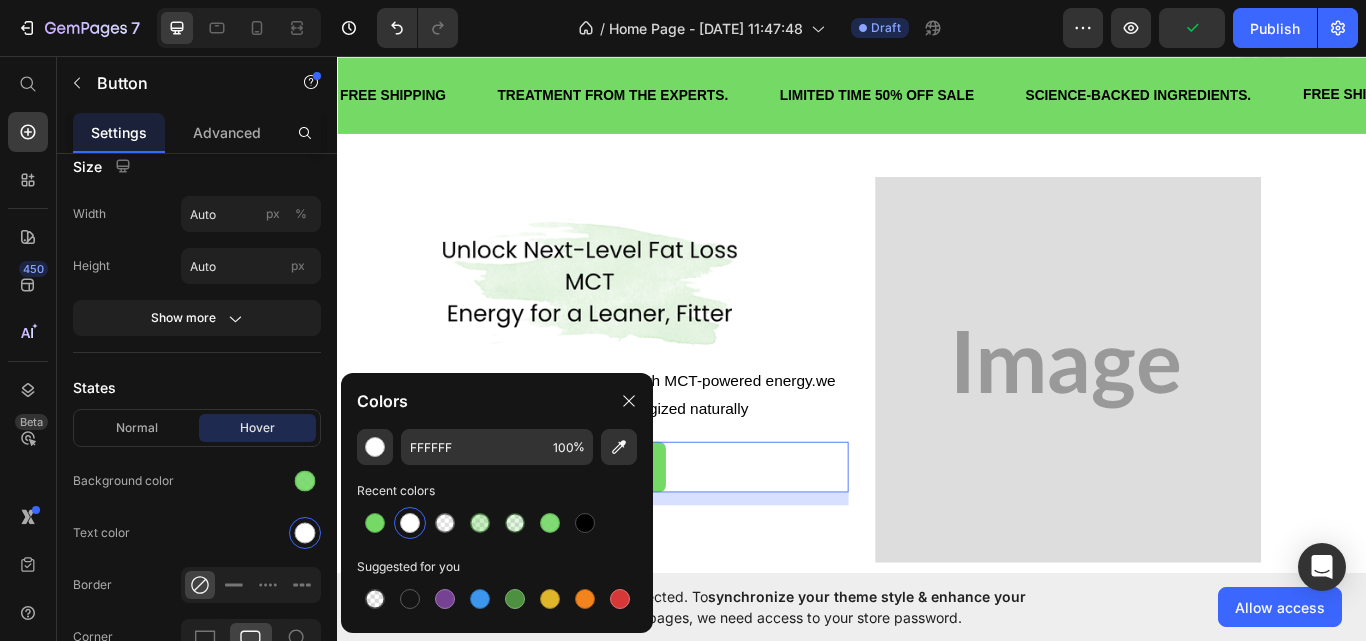 type on "000000" 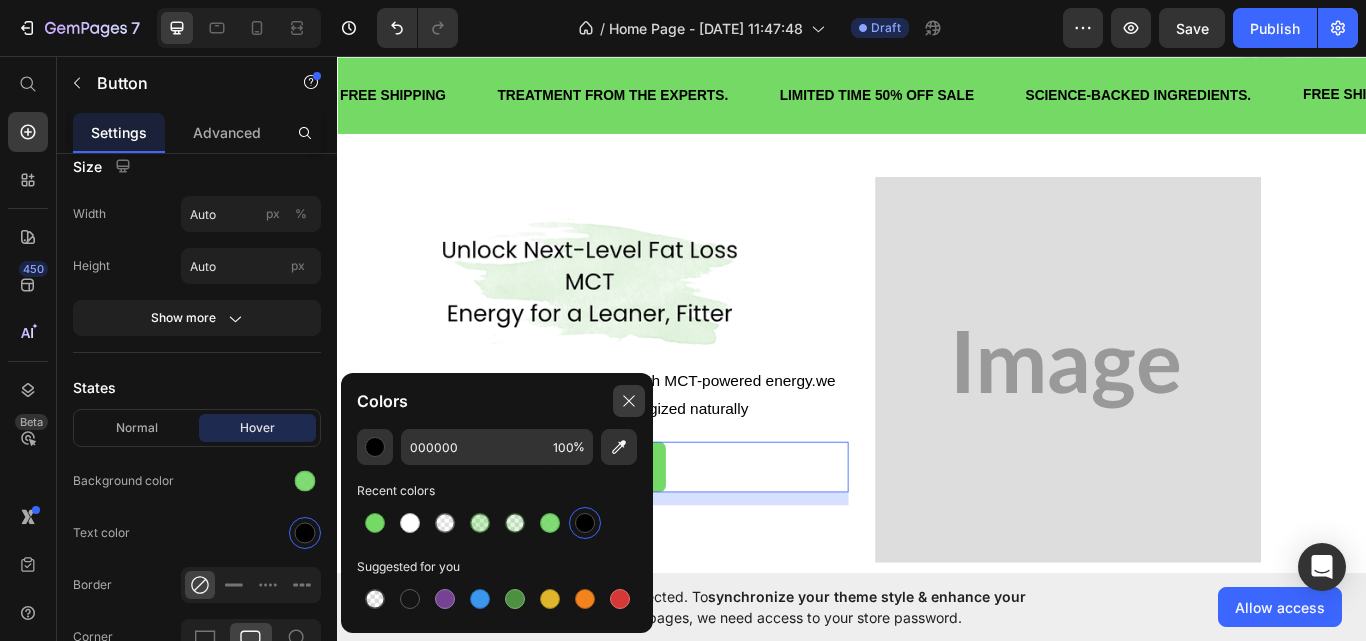 click at bounding box center (629, 401) 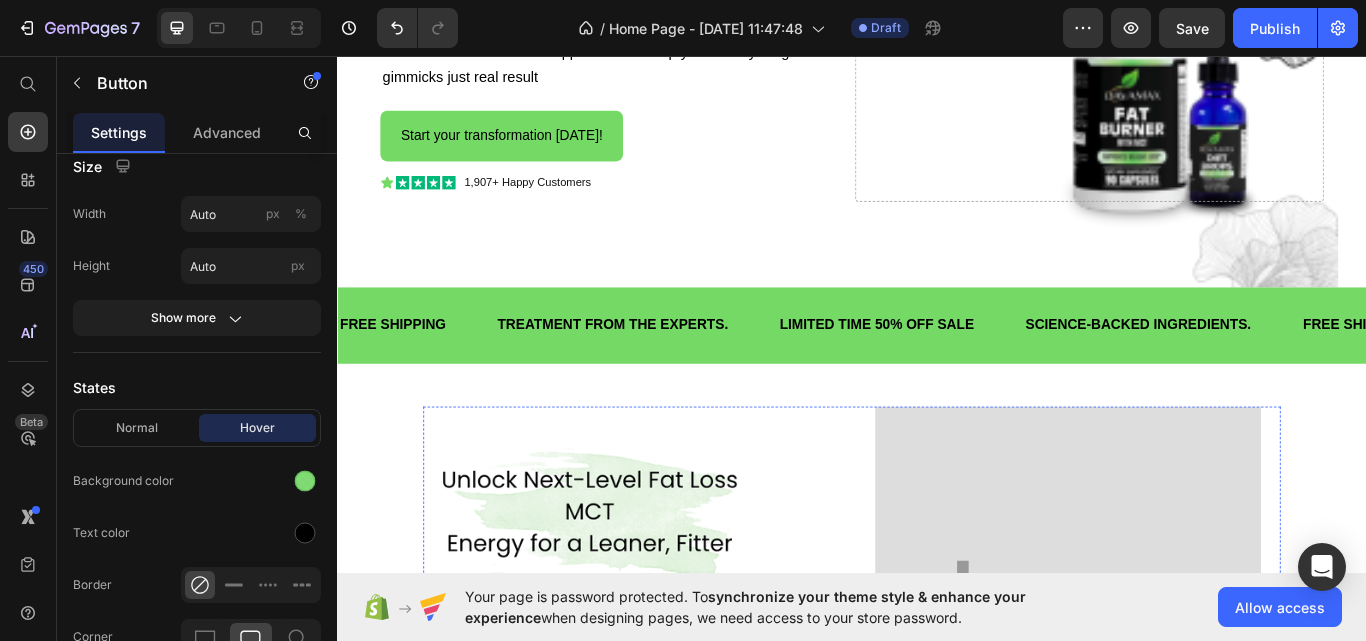 scroll, scrollTop: 200, scrollLeft: 0, axis: vertical 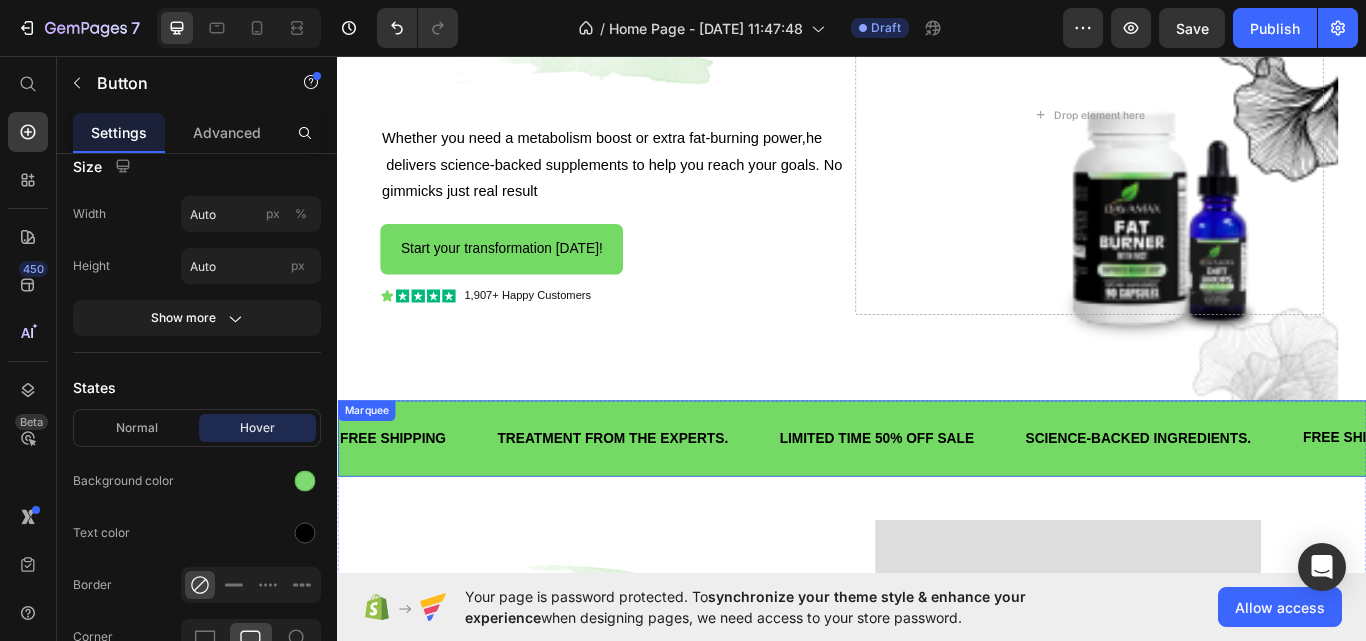 click on "FREE SHIPPING Text TREATMENT FROM THE EXPERTS. Text LIMITED TIME 50% OFF SALE Text SCIENCE-BACKED INGREDIENTS. Text FREE SHIPPING Text TREATMENT FROM THE EXPERTS. Text LIMITED TIME 50% OFF SALE Text SCIENCE-BACKED INGREDIENTS. Text FREE SHIPPING Text TREATMENT FROM THE EXPERTS. Text LIMITED TIME 50% OFF SALE Text SCIENCE-BACKED INGREDIENTS. Text FREE SHIPPING Text TREATMENT FROM THE EXPERTS. Text LIMITED TIME 50% OFF SALE Text SCIENCE-BACKED INGREDIENTS. Text FREE SHIPPING Text TREATMENT FROM THE EXPERTS. Text LIMITED TIME 50% OFF SALE Text SCIENCE-BACKED INGREDIENTS. Text FREE SHIPPING Text TREATMENT FROM THE EXPERTS. Text LIMITED TIME 50% OFF SALE Text SCIENCE-BACKED INGREDIENTS. Text Marquee" at bounding box center [937, 503] 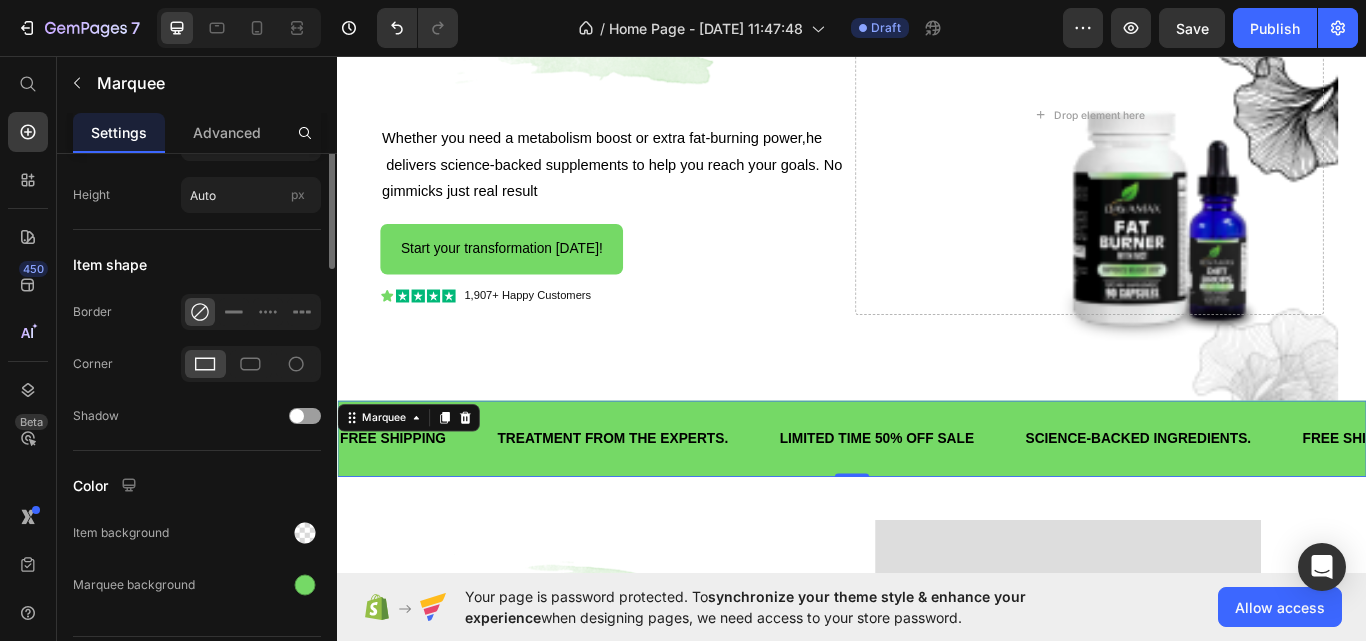 scroll, scrollTop: 953, scrollLeft: 0, axis: vertical 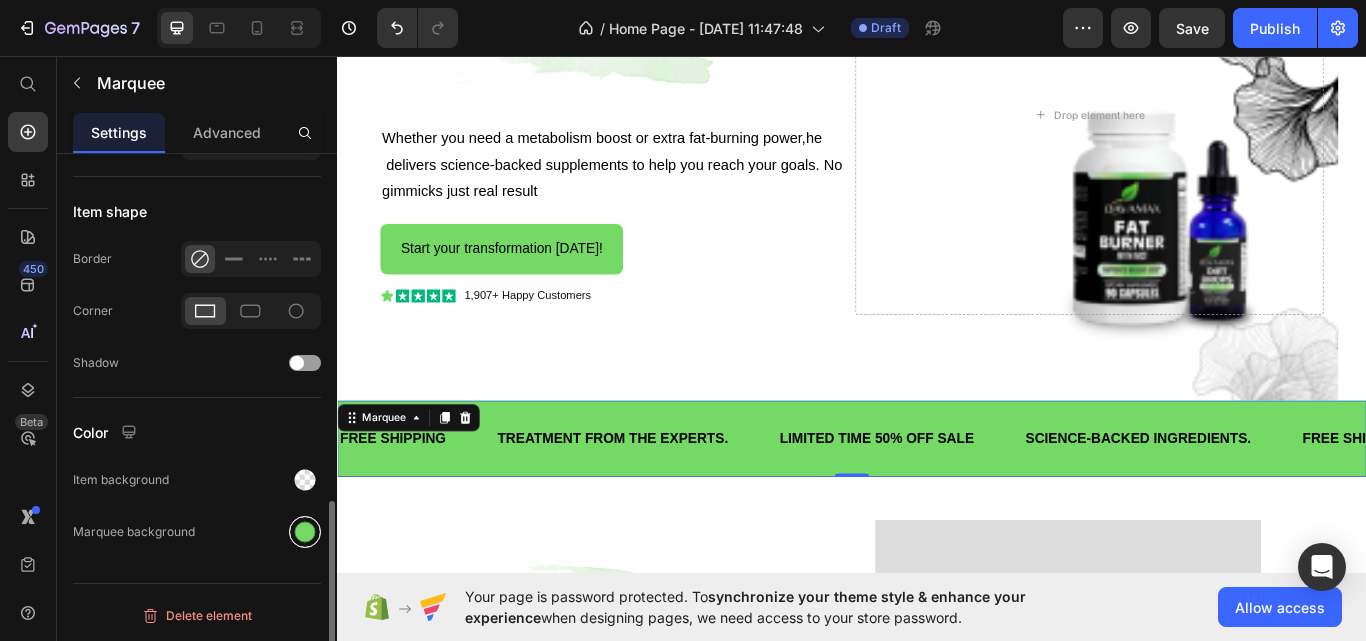 click at bounding box center (305, 532) 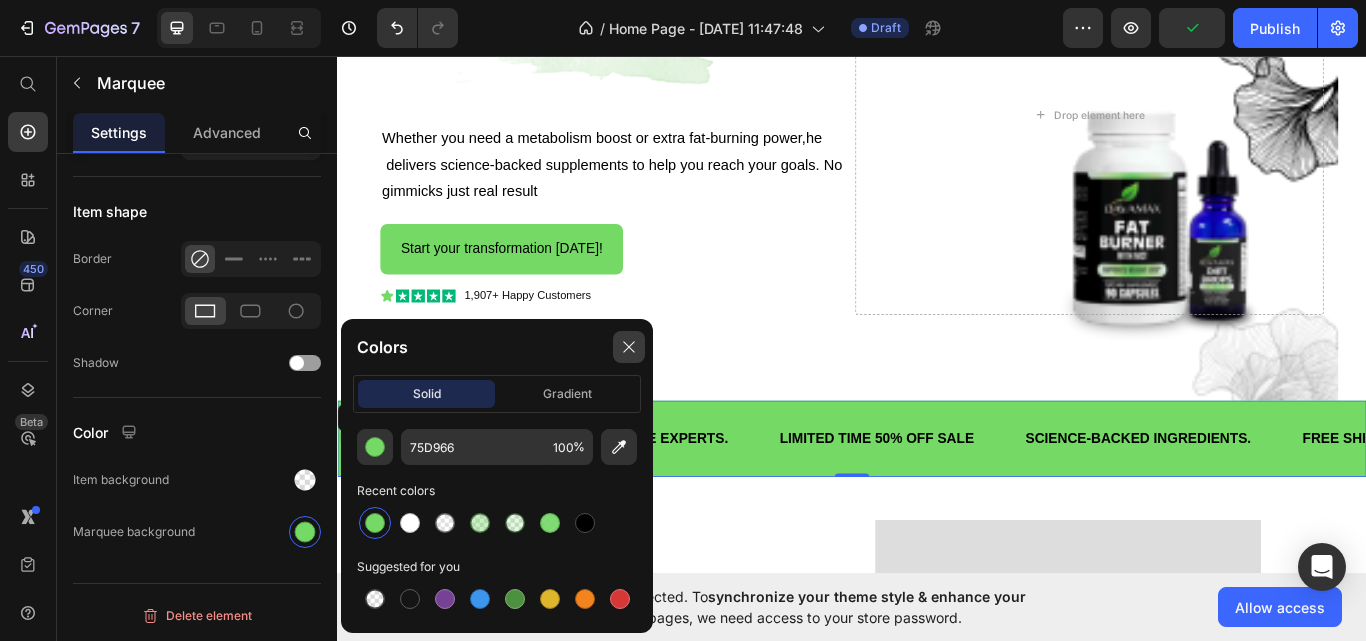 click at bounding box center (629, 347) 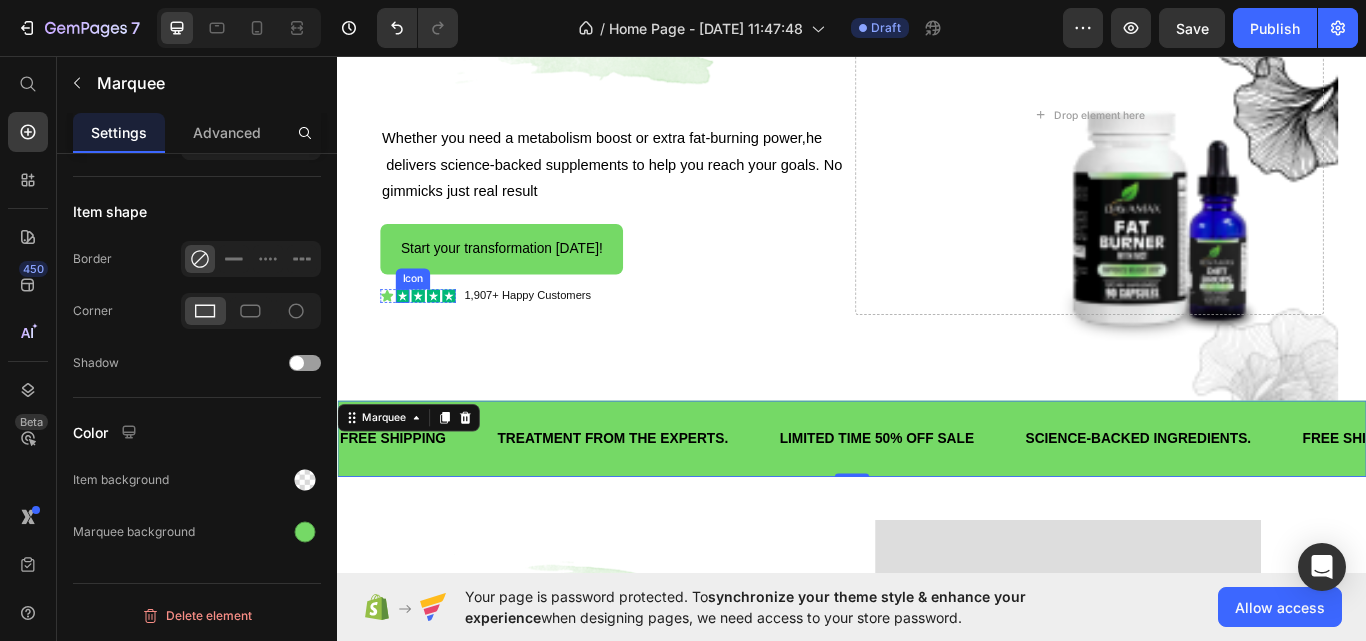 click 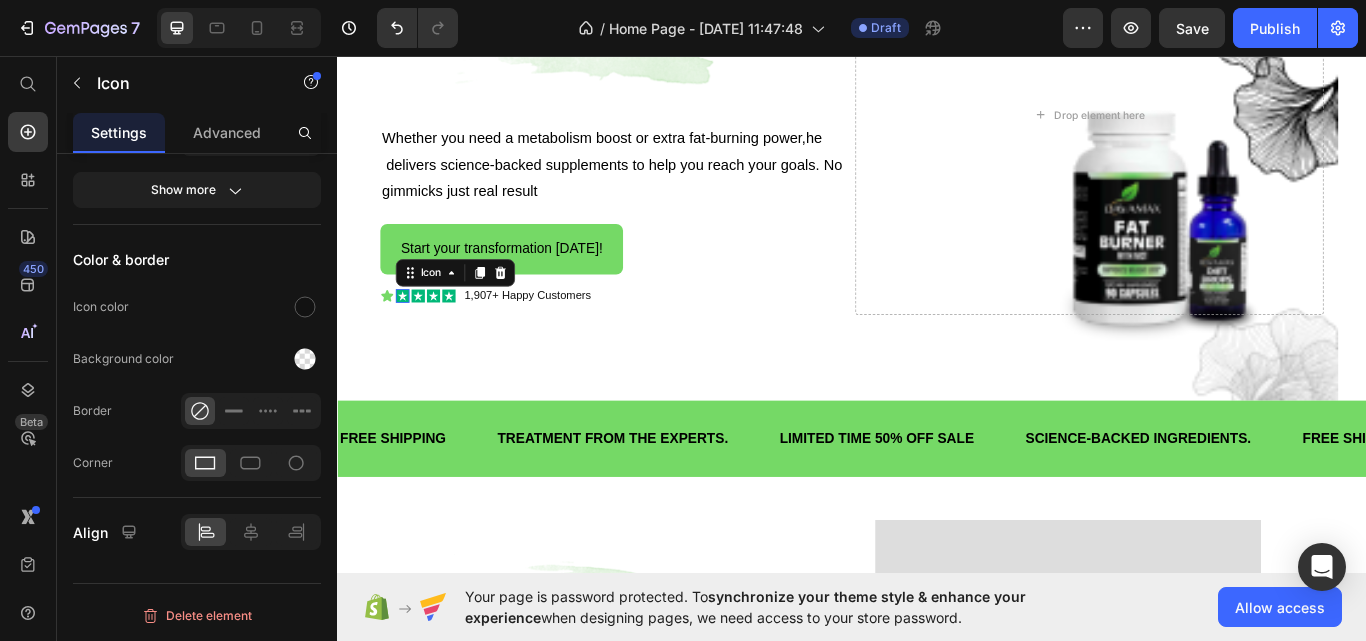 scroll, scrollTop: 0, scrollLeft: 0, axis: both 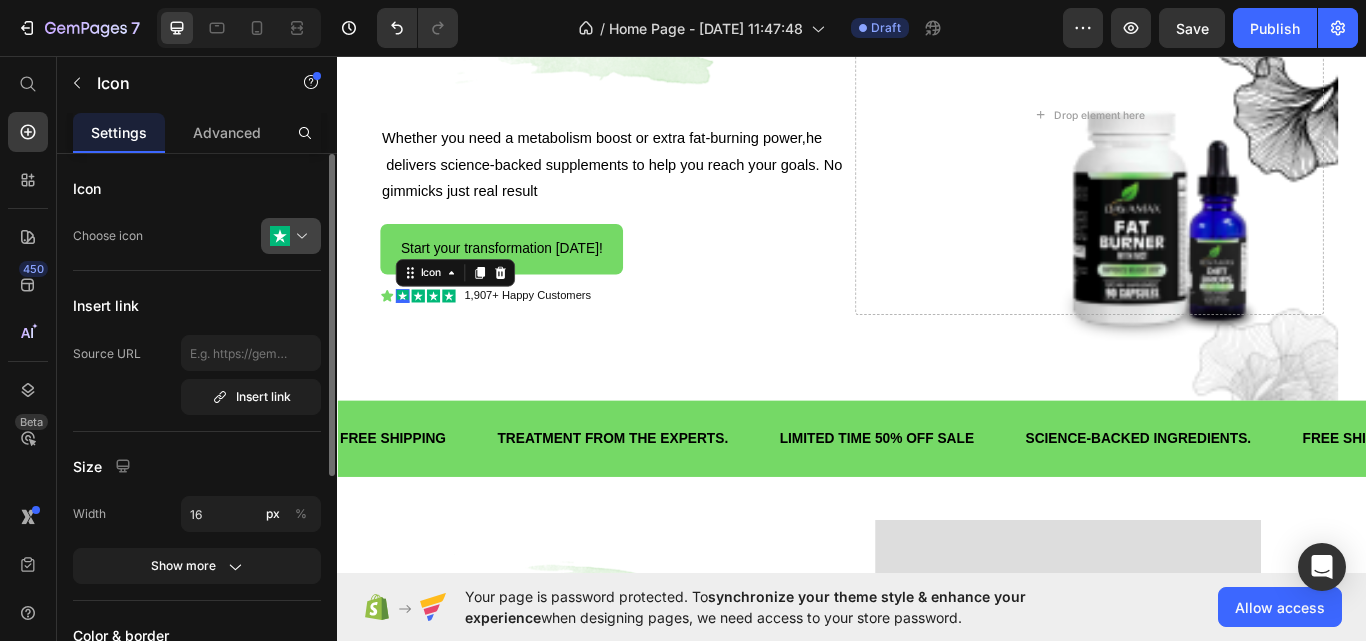 click at bounding box center (299, 236) 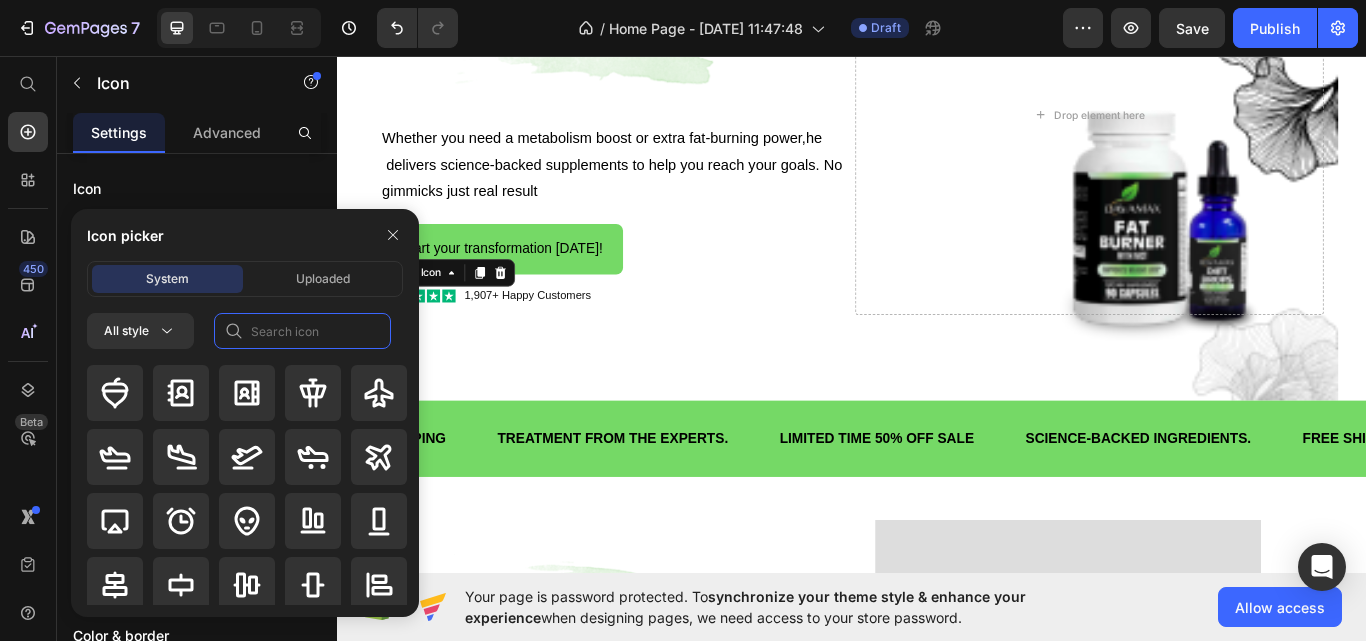 click 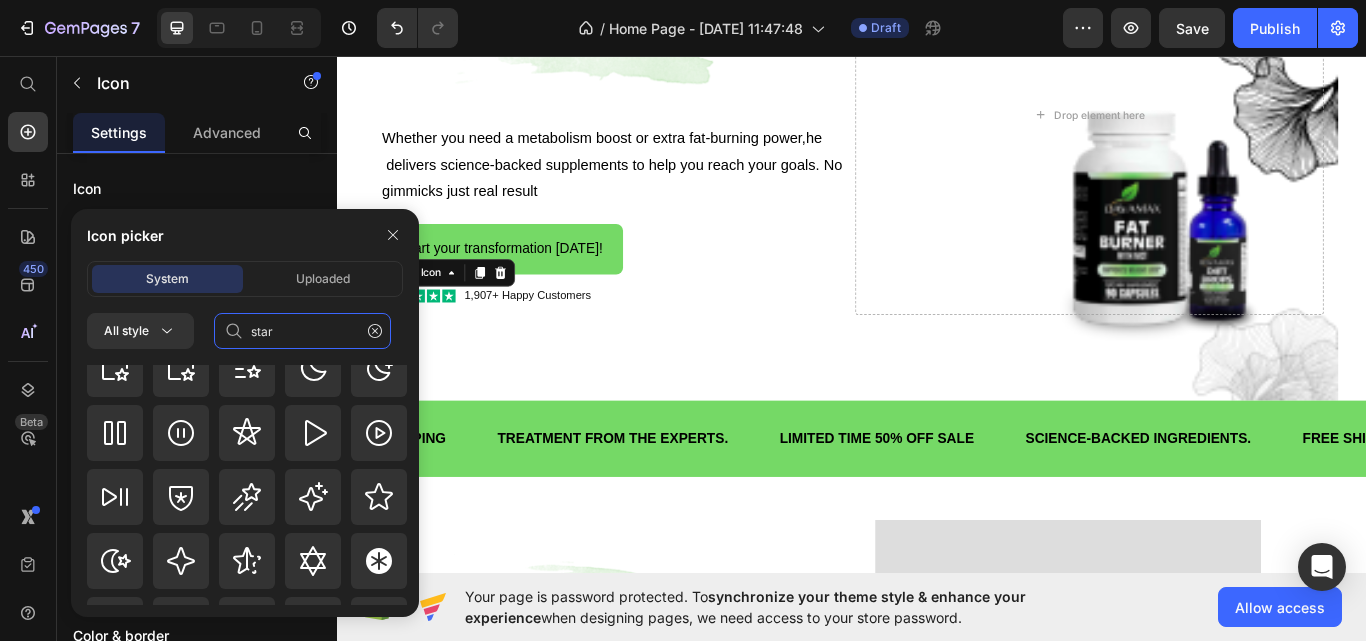 scroll, scrollTop: 872, scrollLeft: 0, axis: vertical 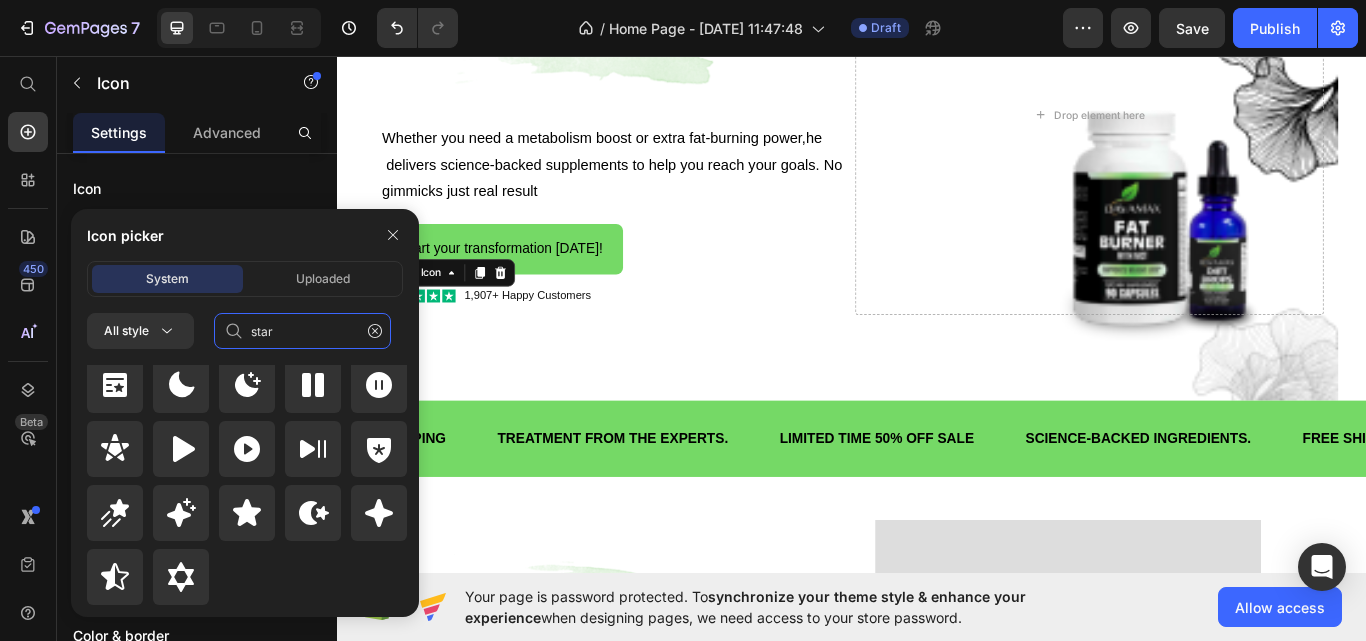 type on "star" 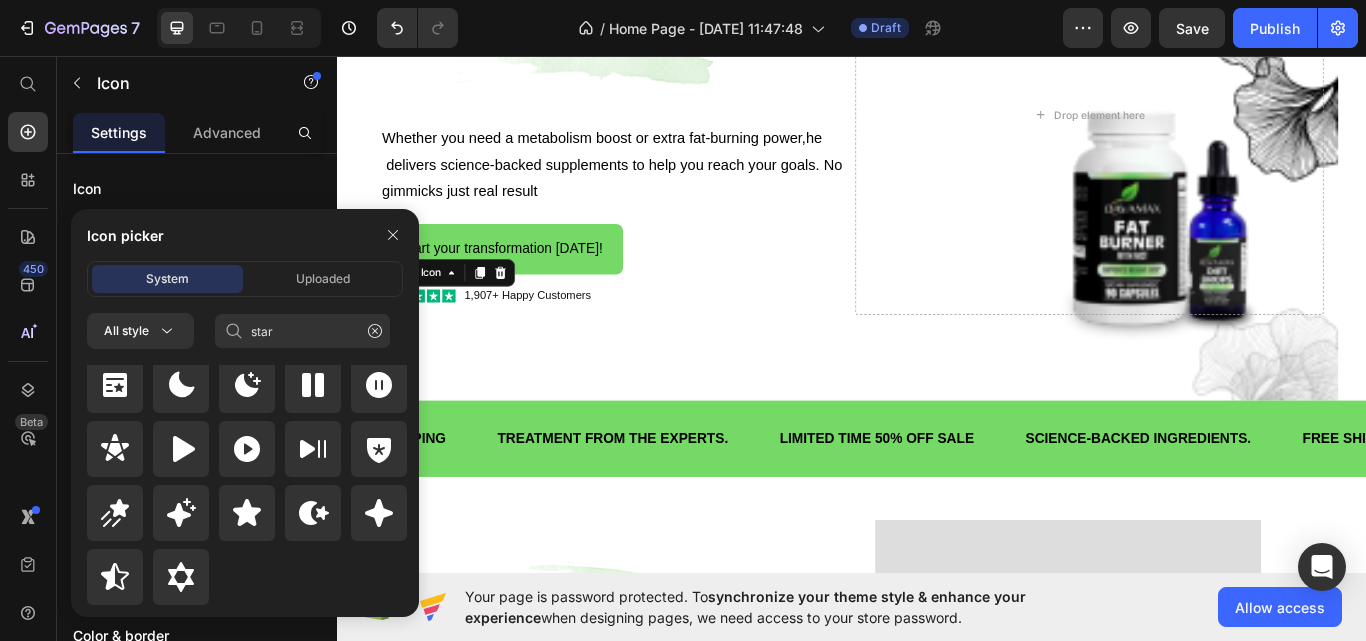 click 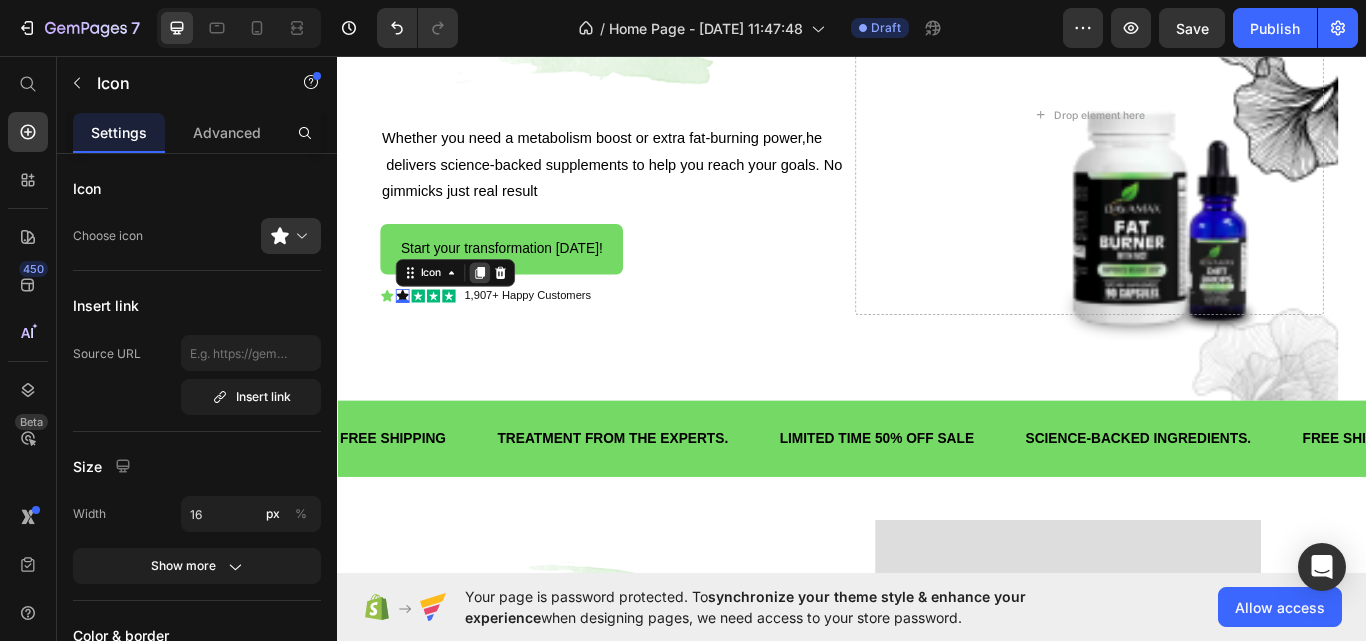click 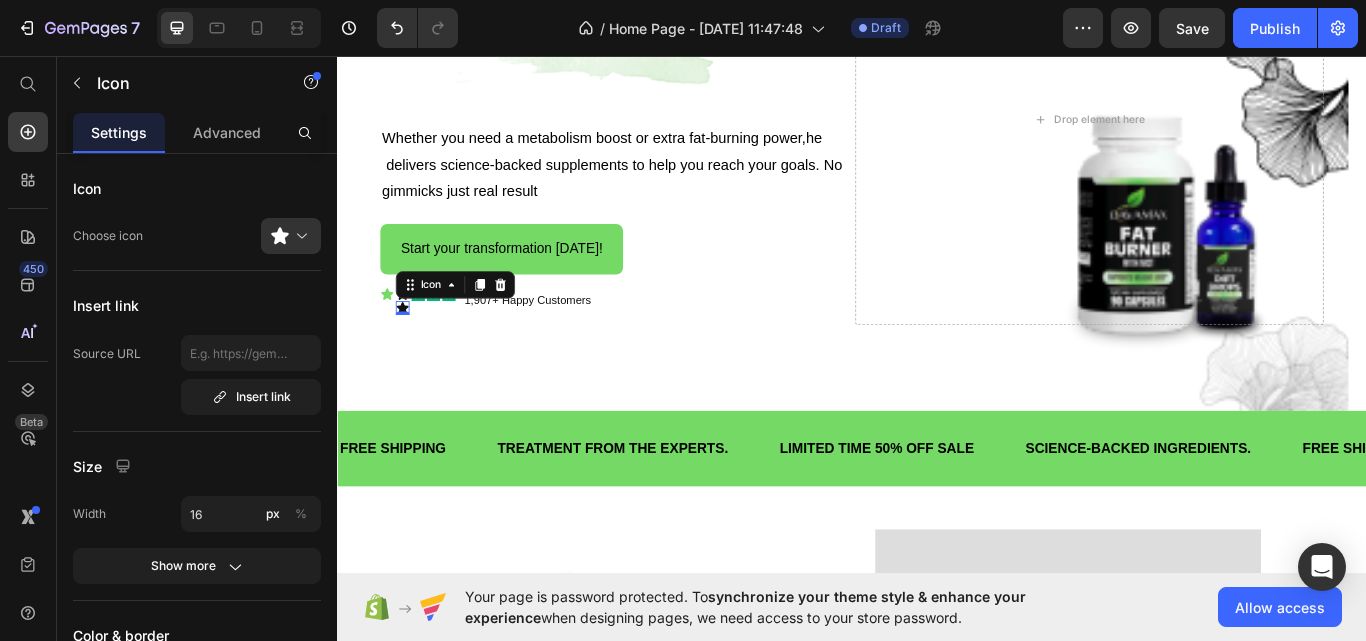 click 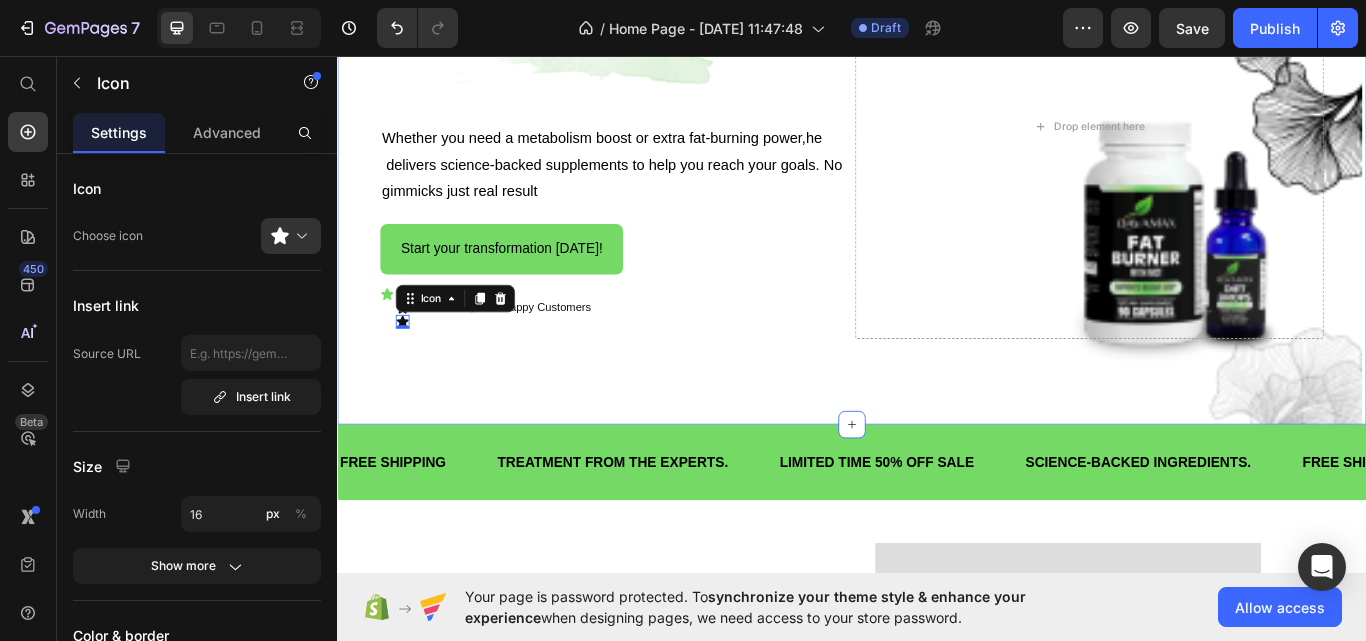 click on "Image Whether you need a metabolism boost or extra fat-burning power,he  delivers science-backed supplements to help you reach your goals. No gimmicks just real result Text Block Start your transformation today! Button
Icon
Icon
Icon
Icon   0
Icon
Icon
Icon Icon List 1,907+ Happy Customers Text Block Row
Drop element here Row" at bounding box center [937, 189] 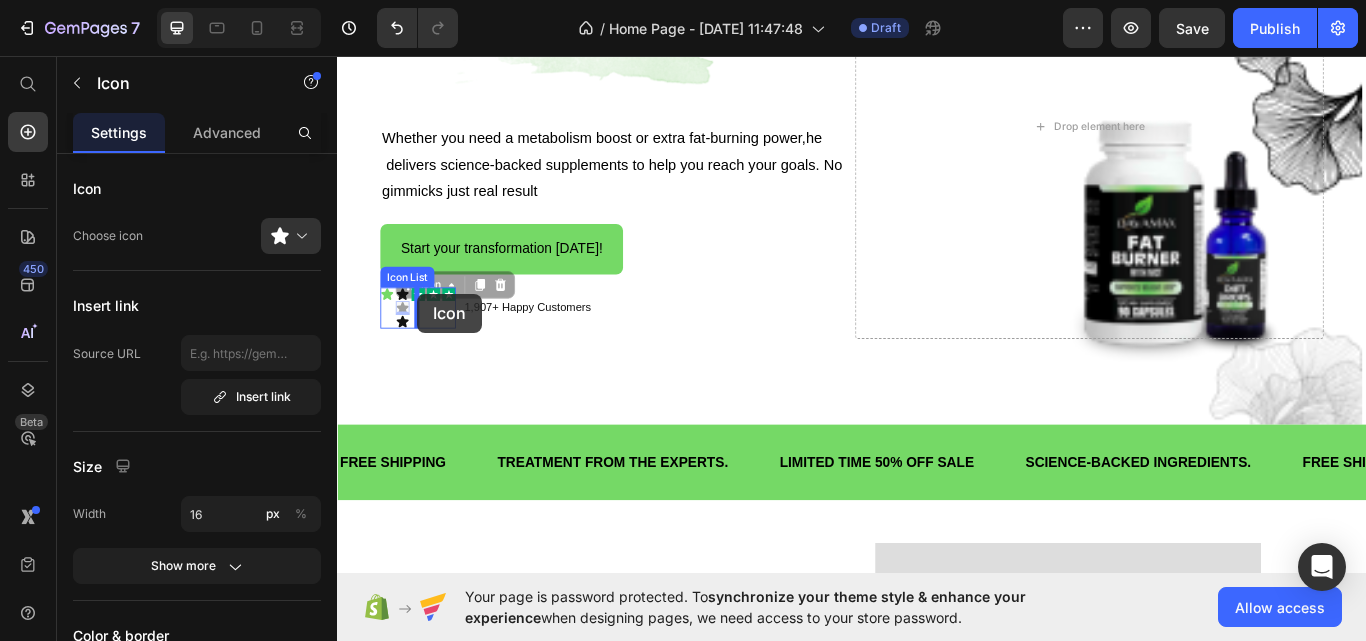 drag, startPoint x: 404, startPoint y: 356, endPoint x: 430, endPoint y: 334, distance: 34.058773 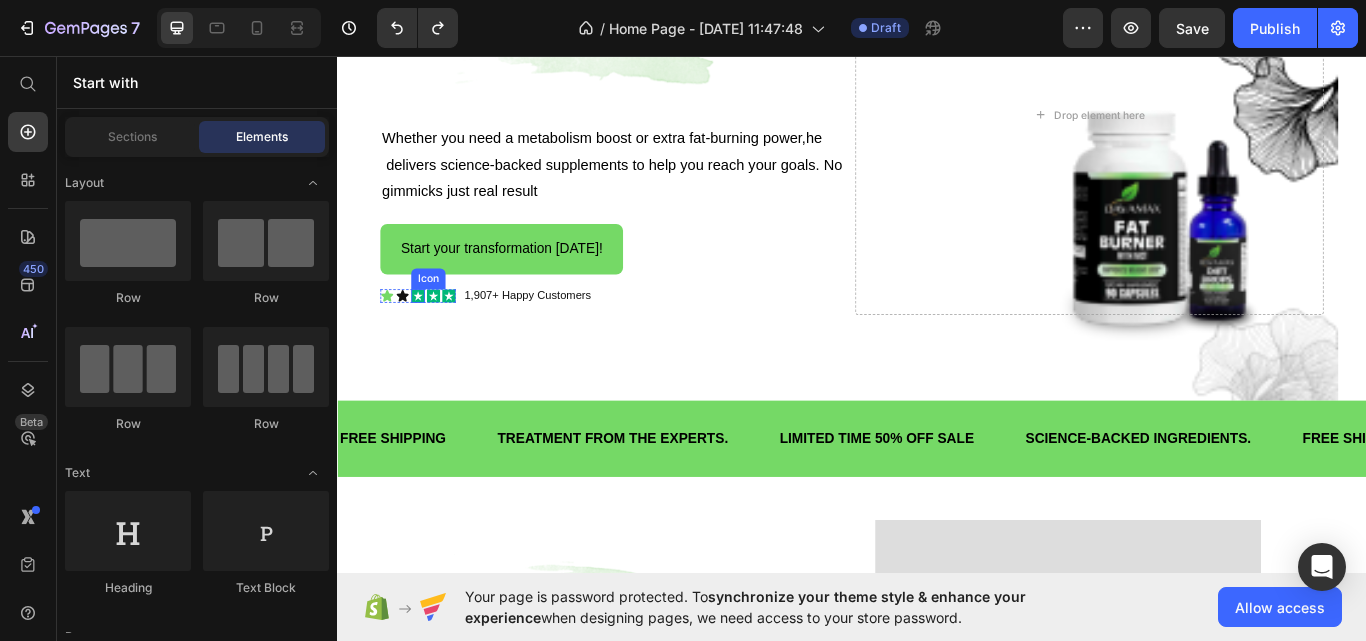 click 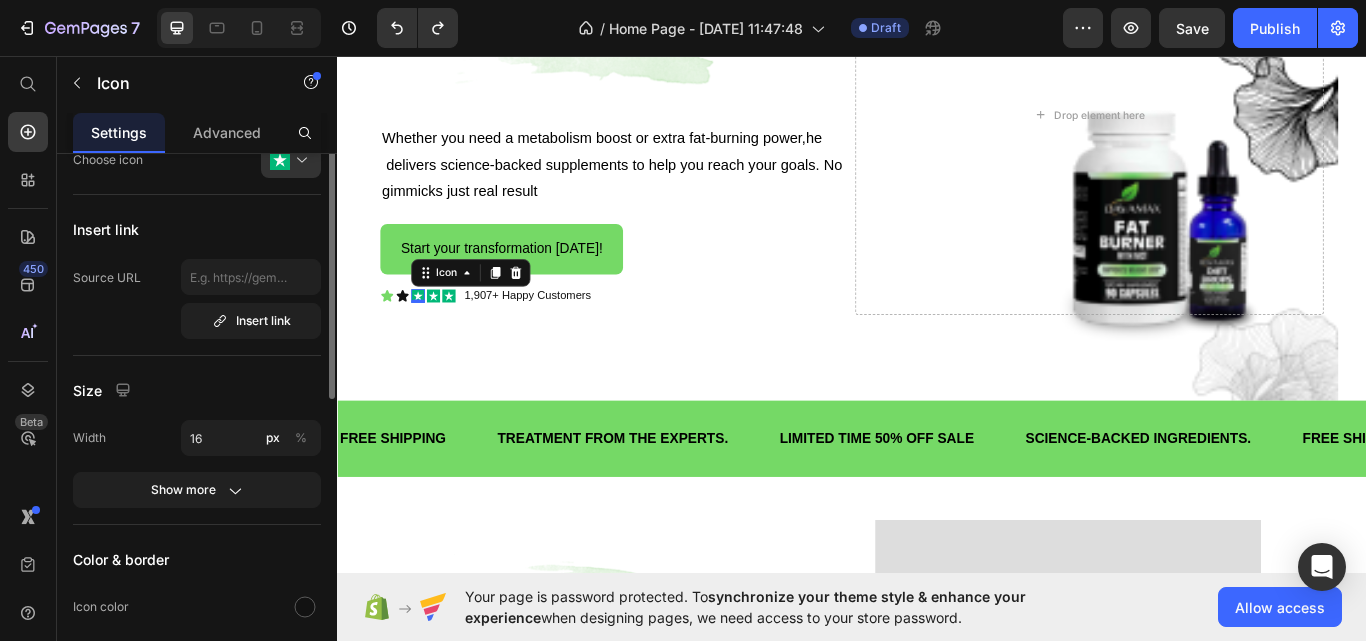 scroll, scrollTop: 0, scrollLeft: 0, axis: both 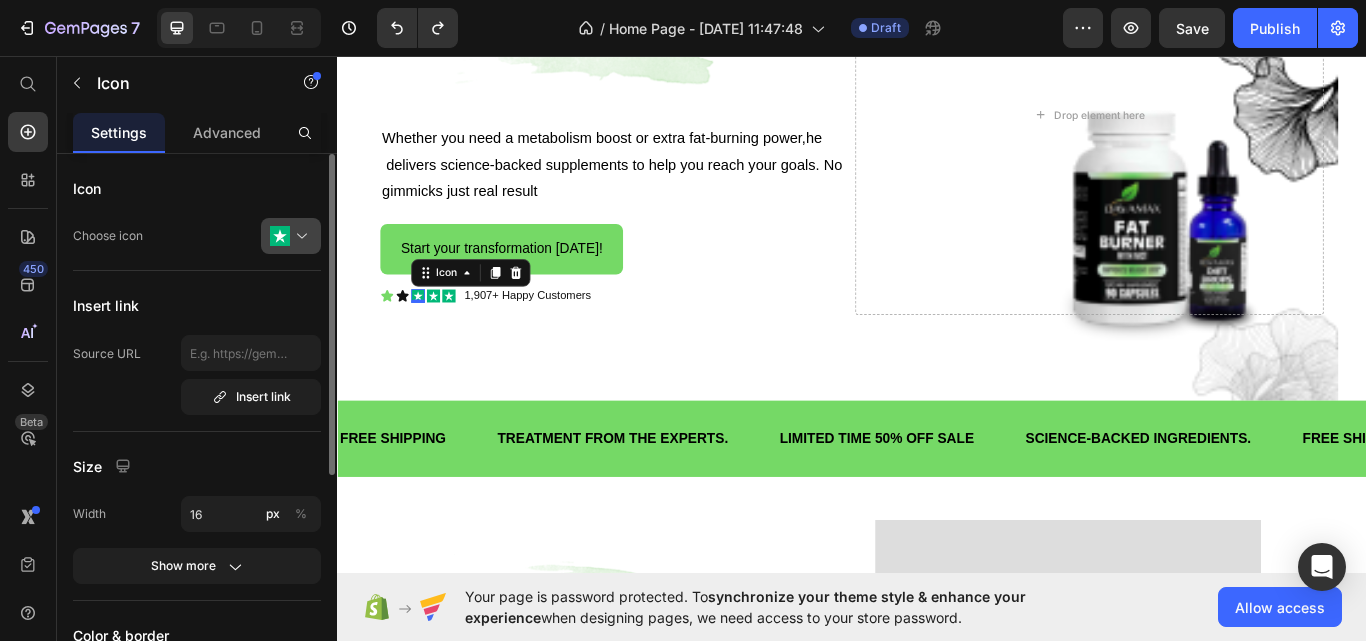 click at bounding box center (299, 236) 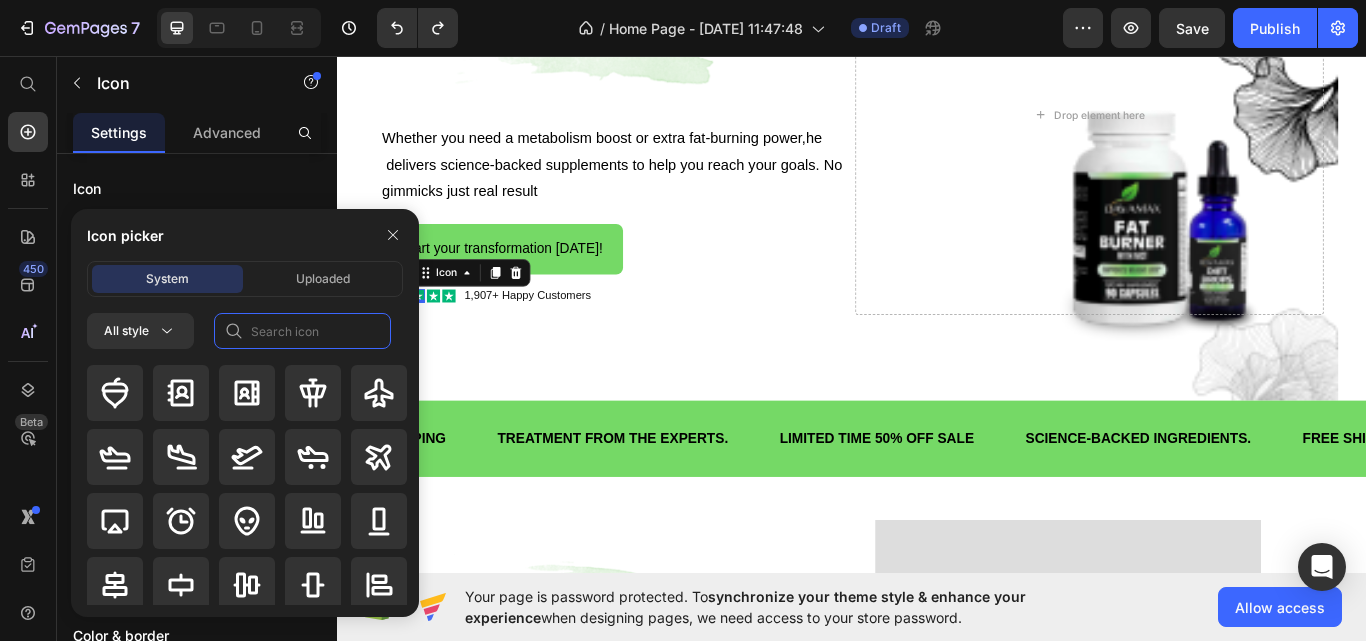 click 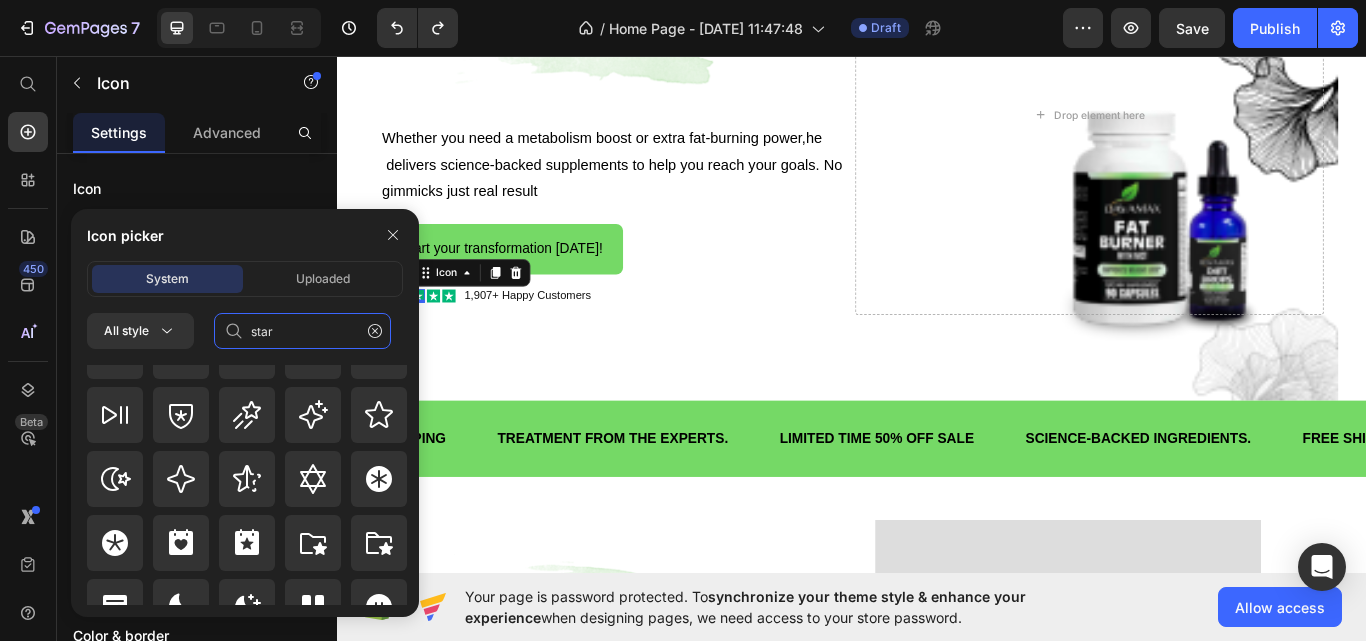 scroll, scrollTop: 872, scrollLeft: 0, axis: vertical 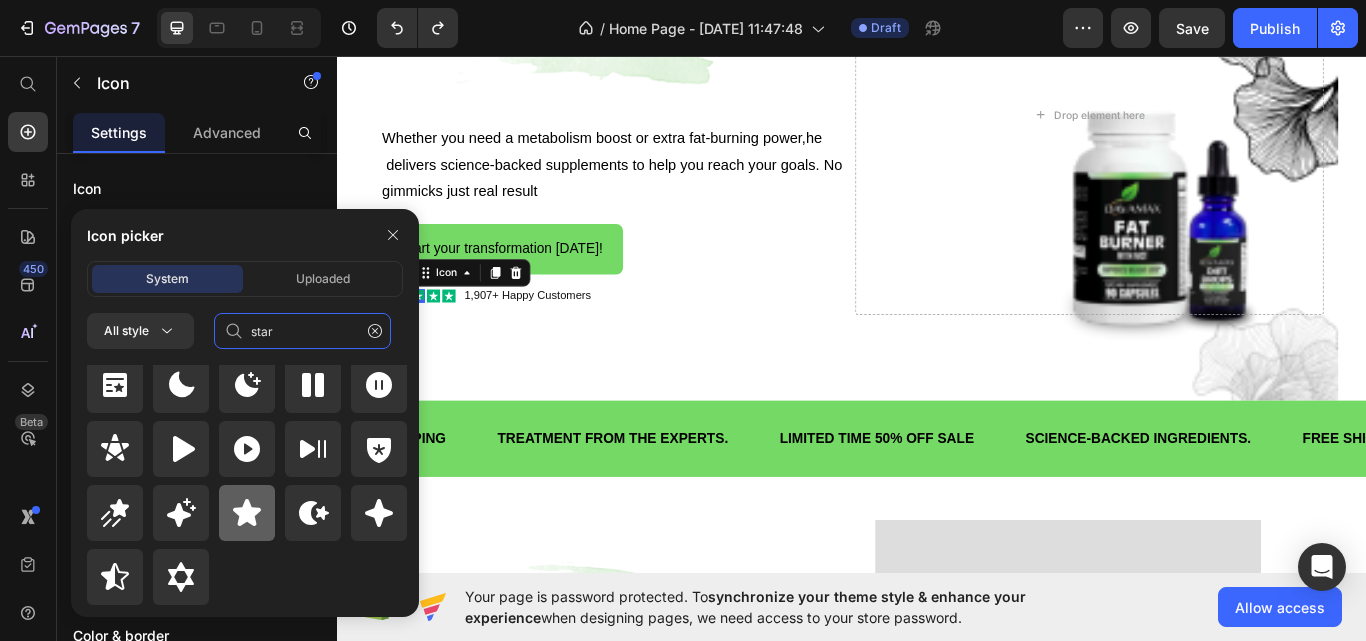 type on "star" 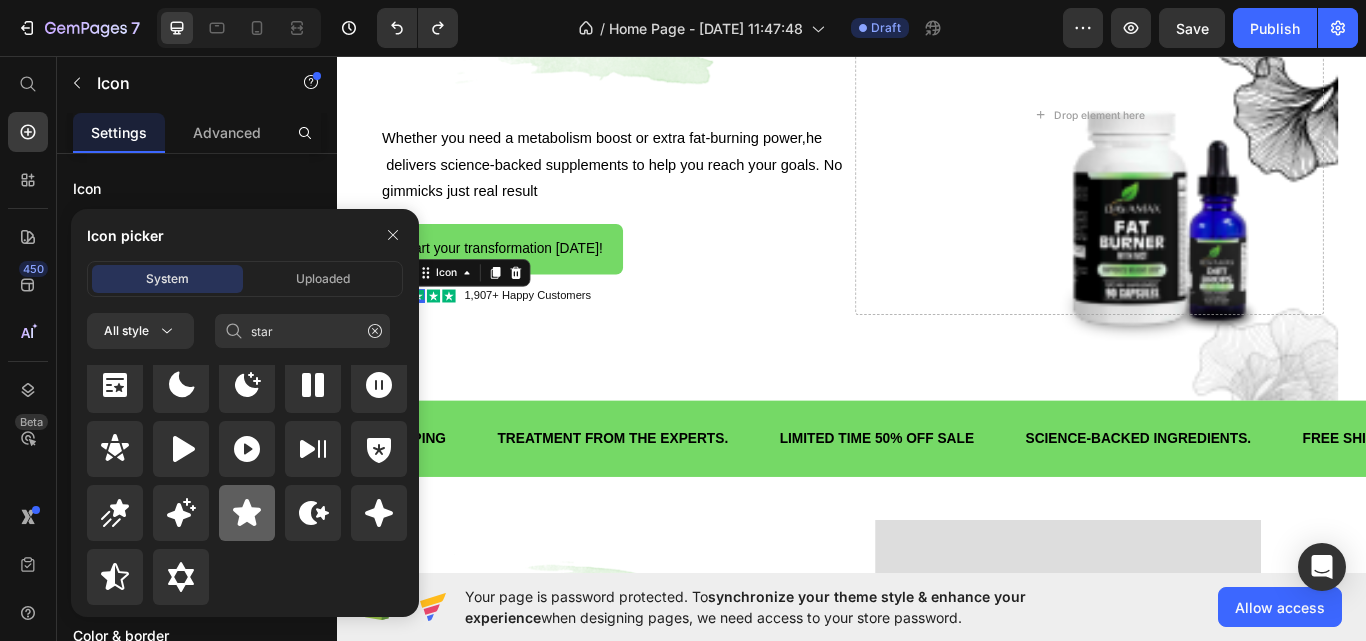 click 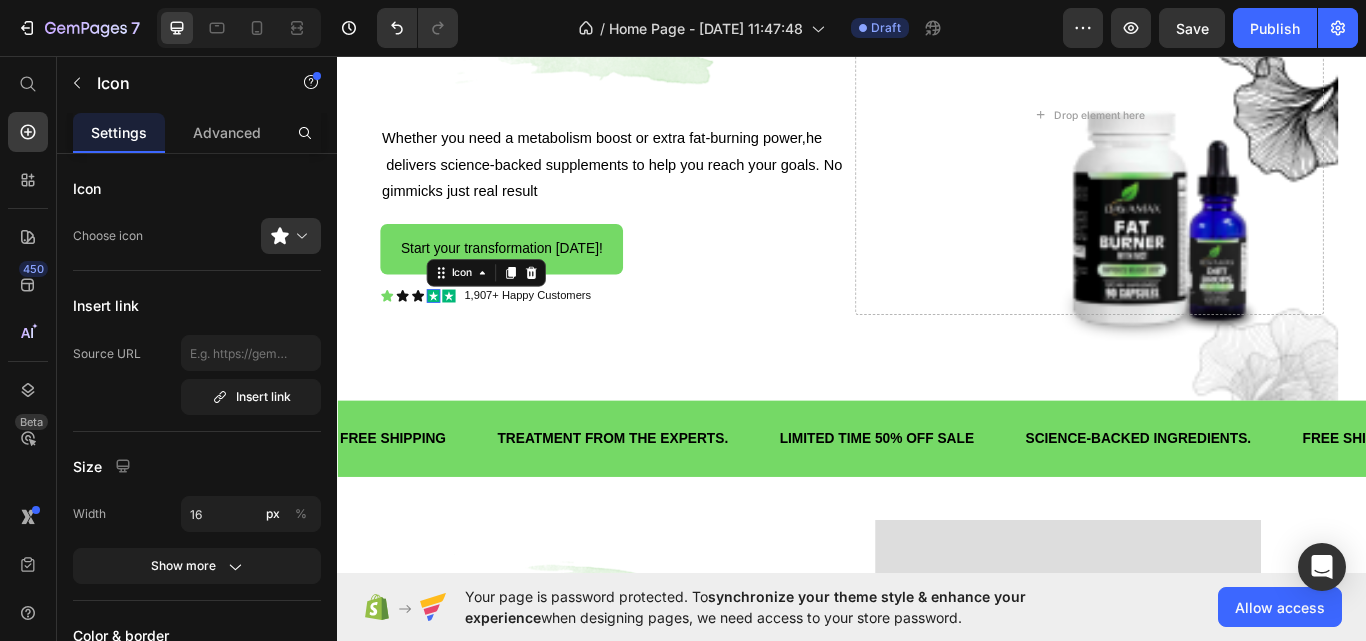 click 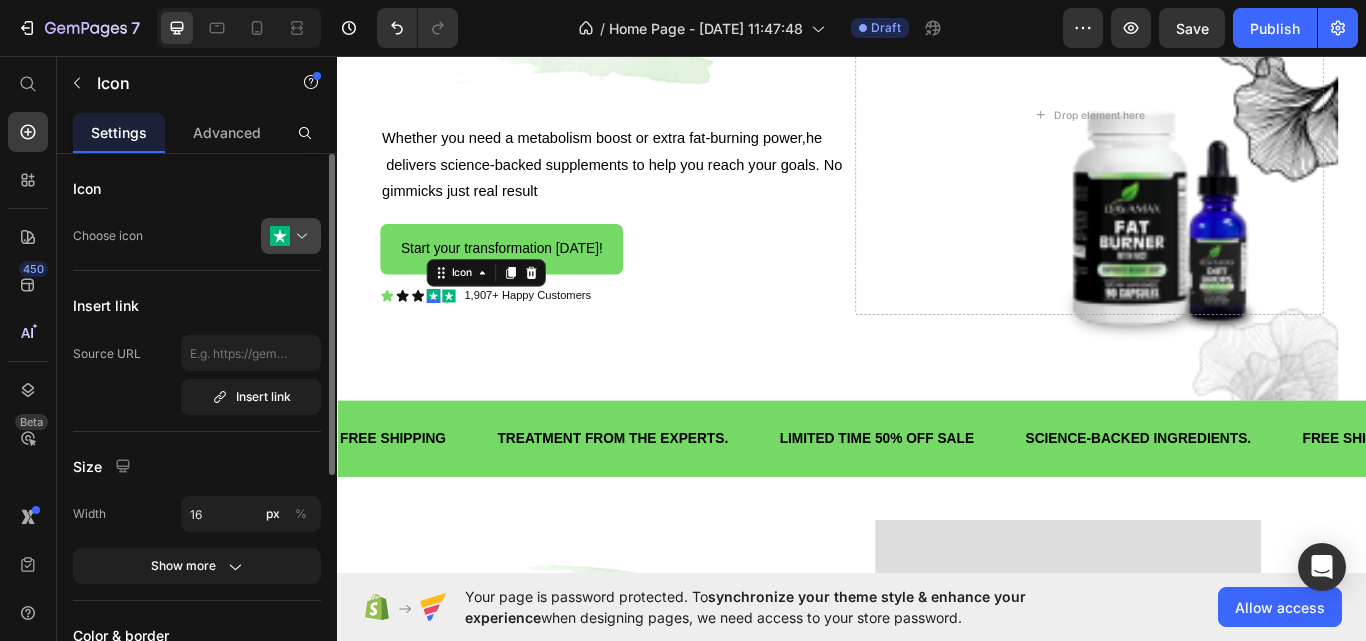 click at bounding box center [299, 236] 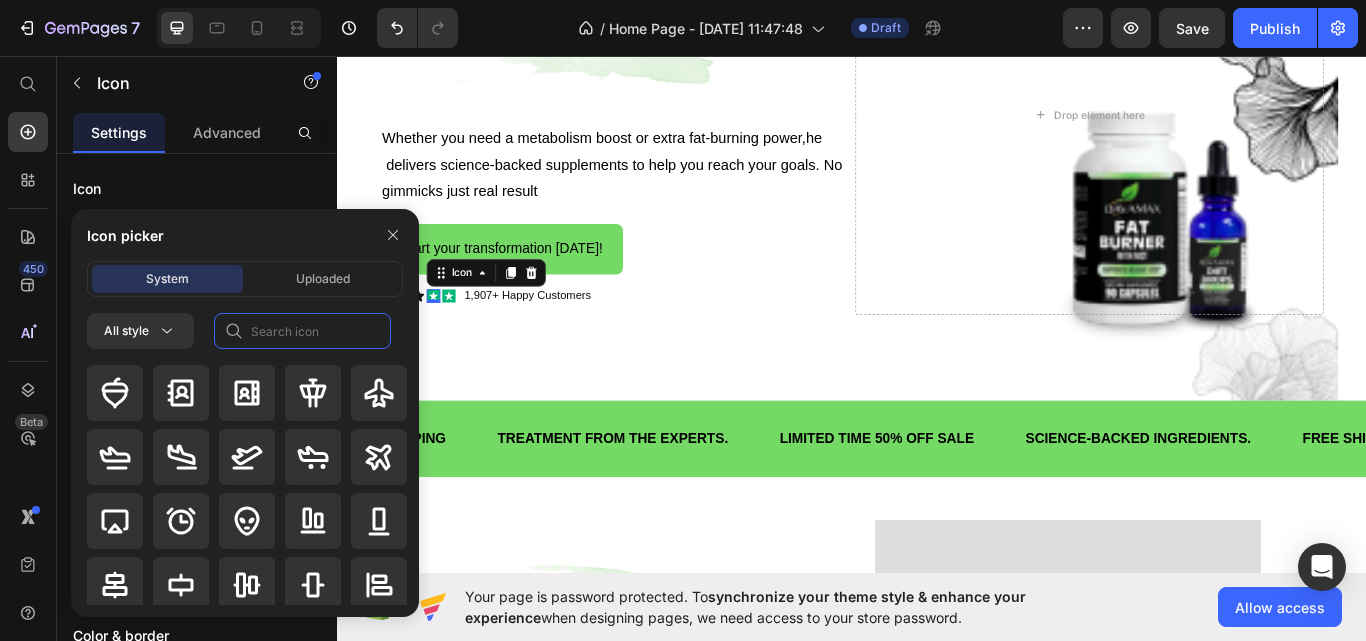 click 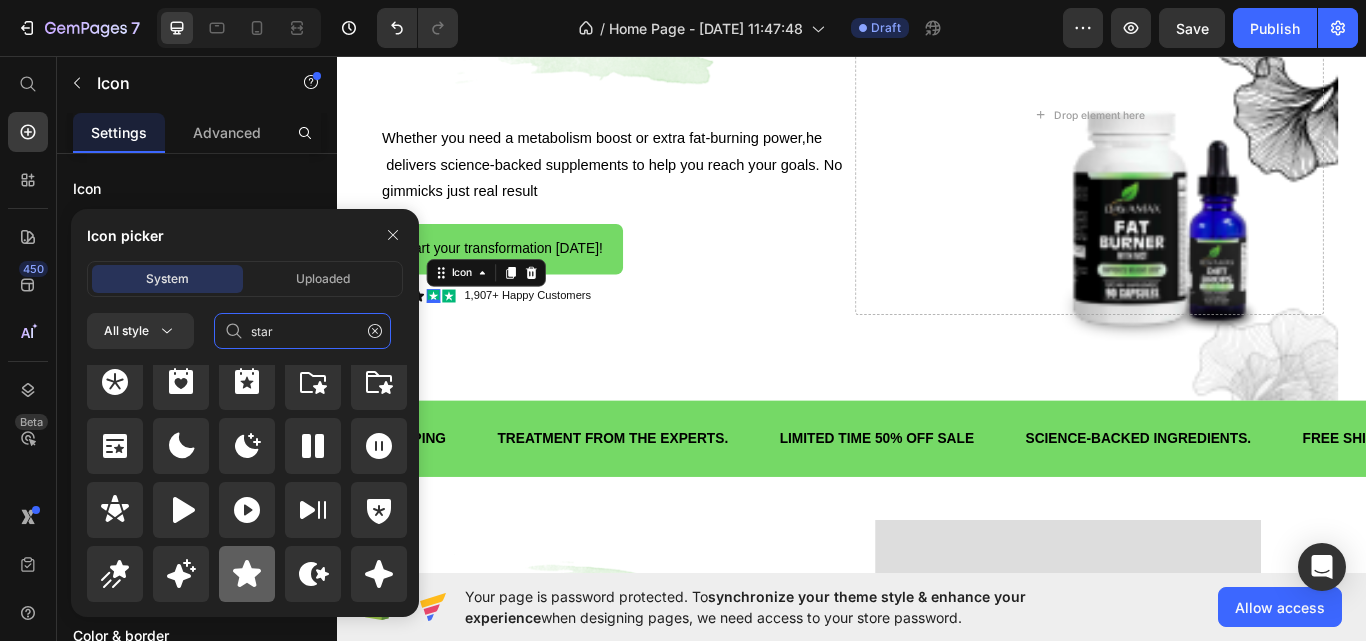 scroll, scrollTop: 872, scrollLeft: 0, axis: vertical 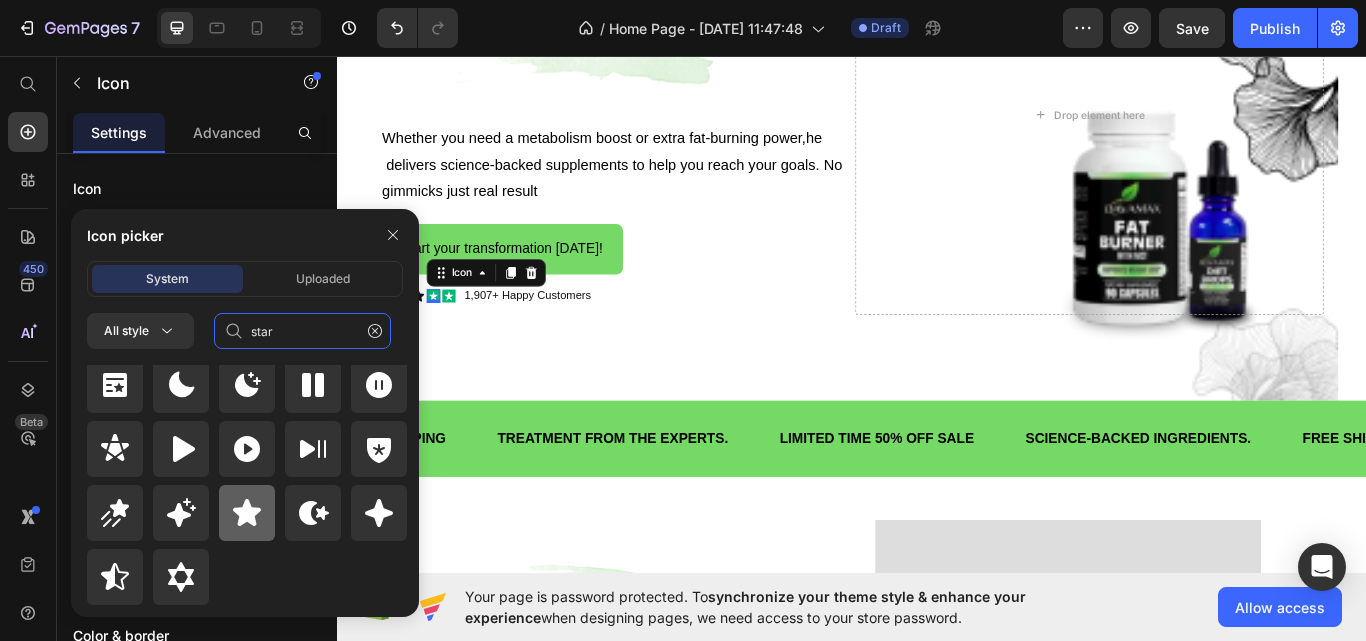 type on "star" 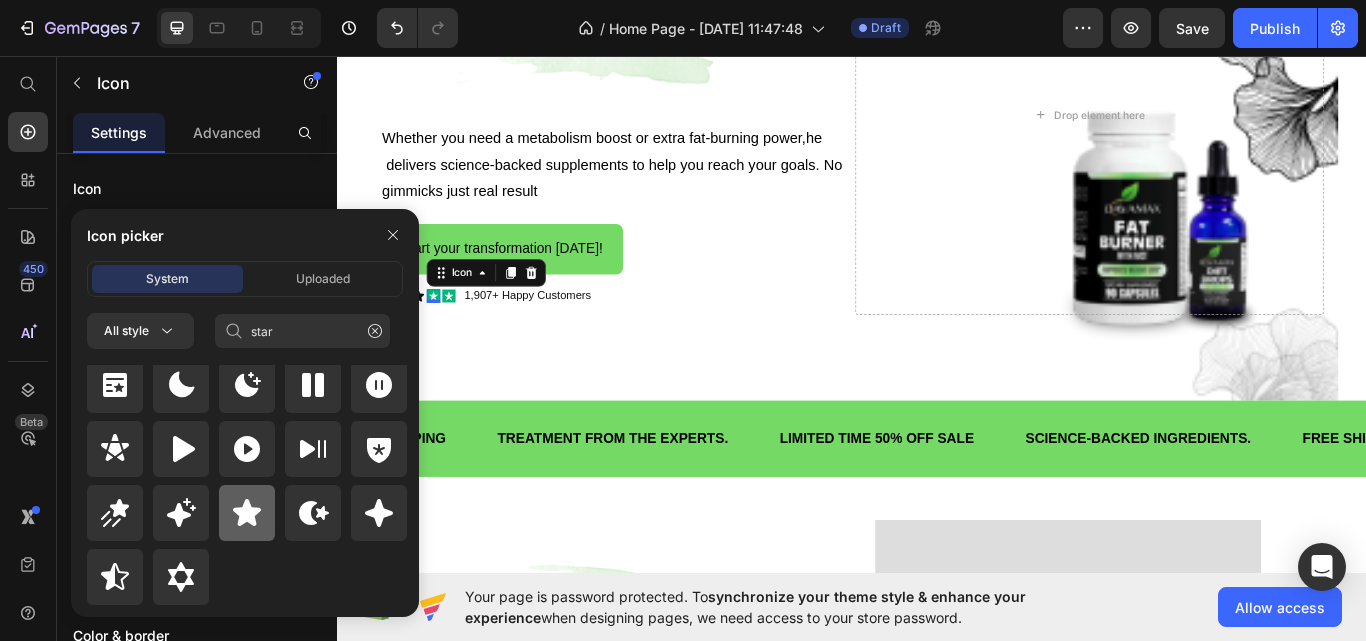 click 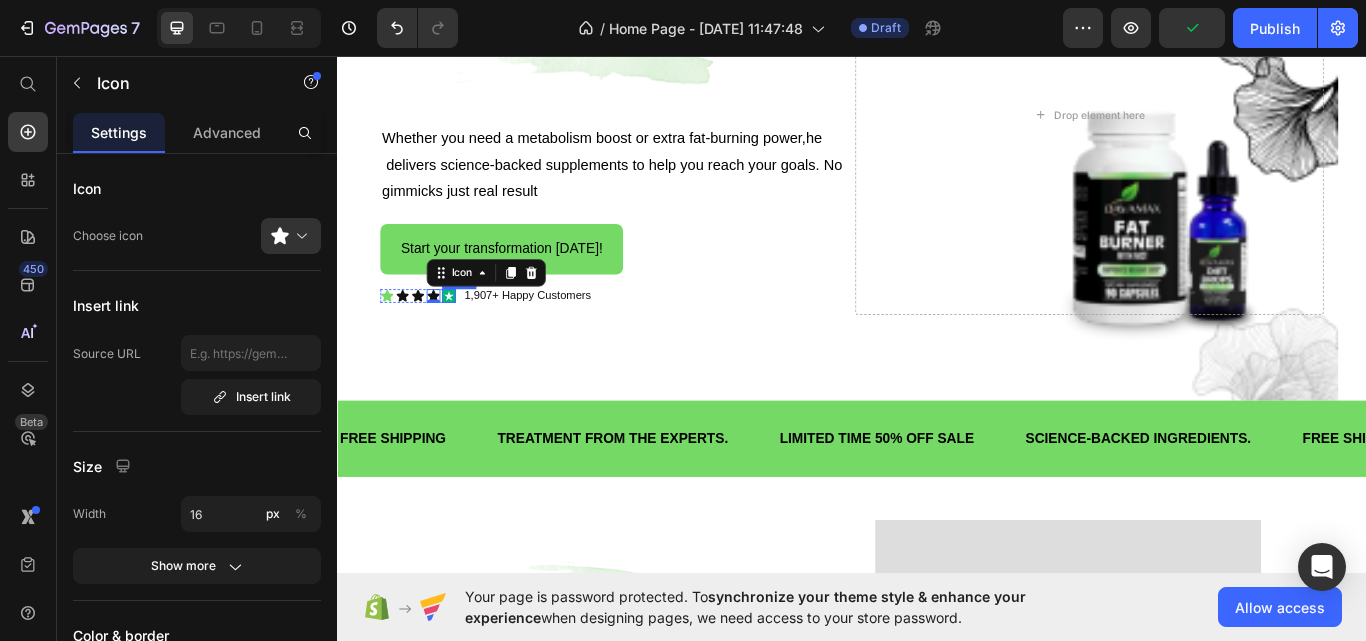 click 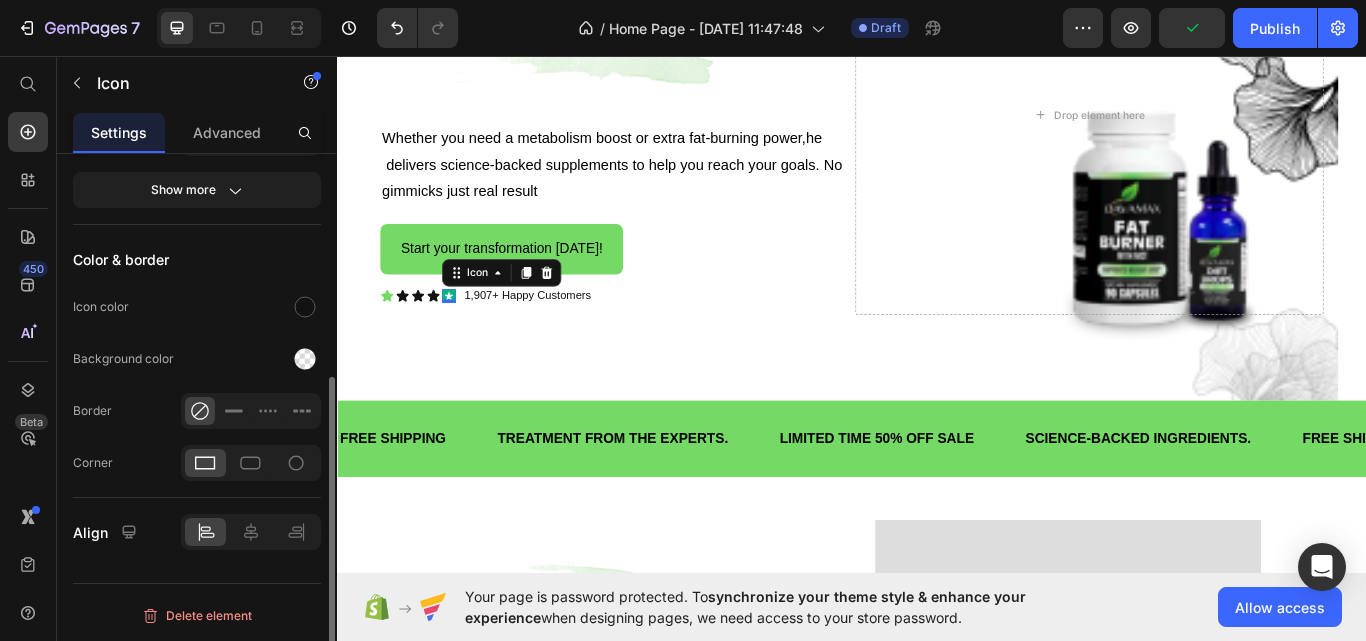 scroll, scrollTop: 0, scrollLeft: 0, axis: both 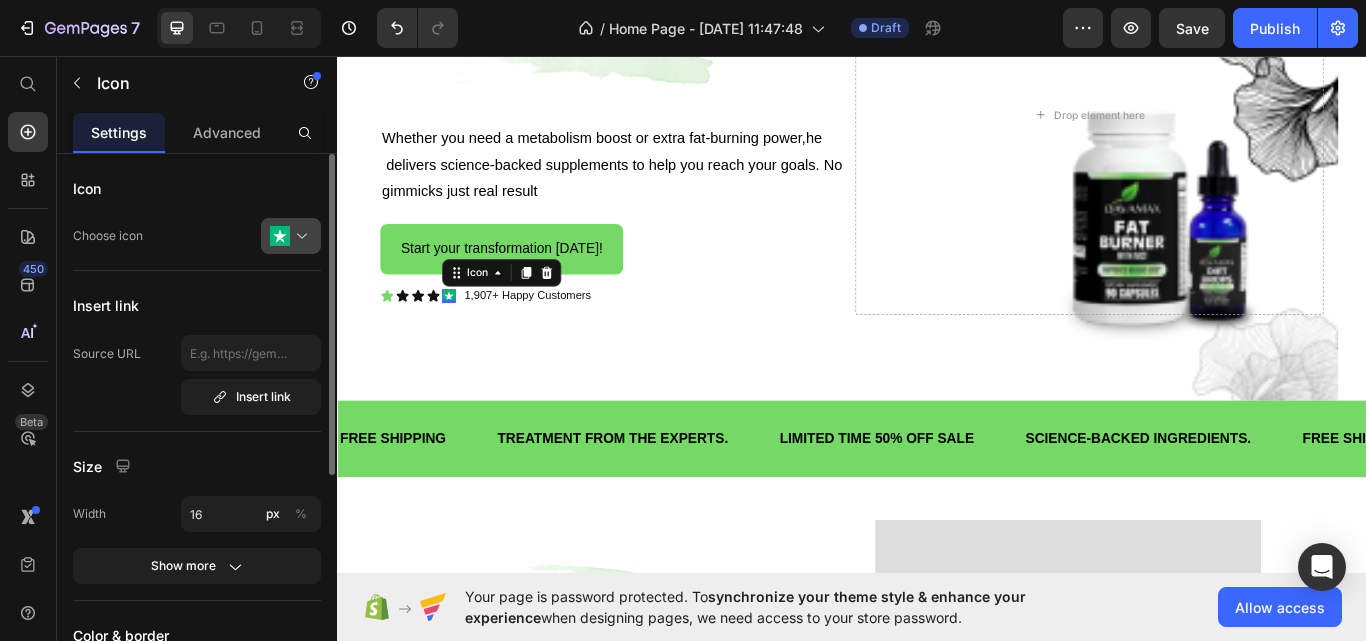 click at bounding box center [299, 236] 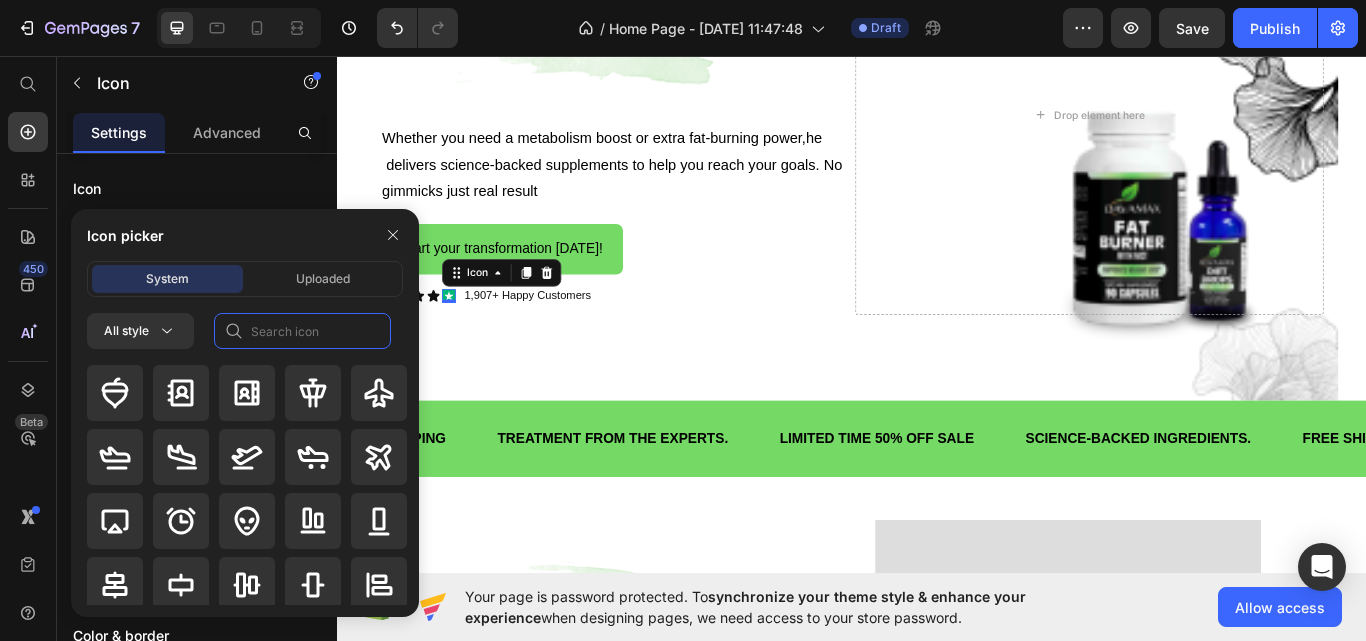 click 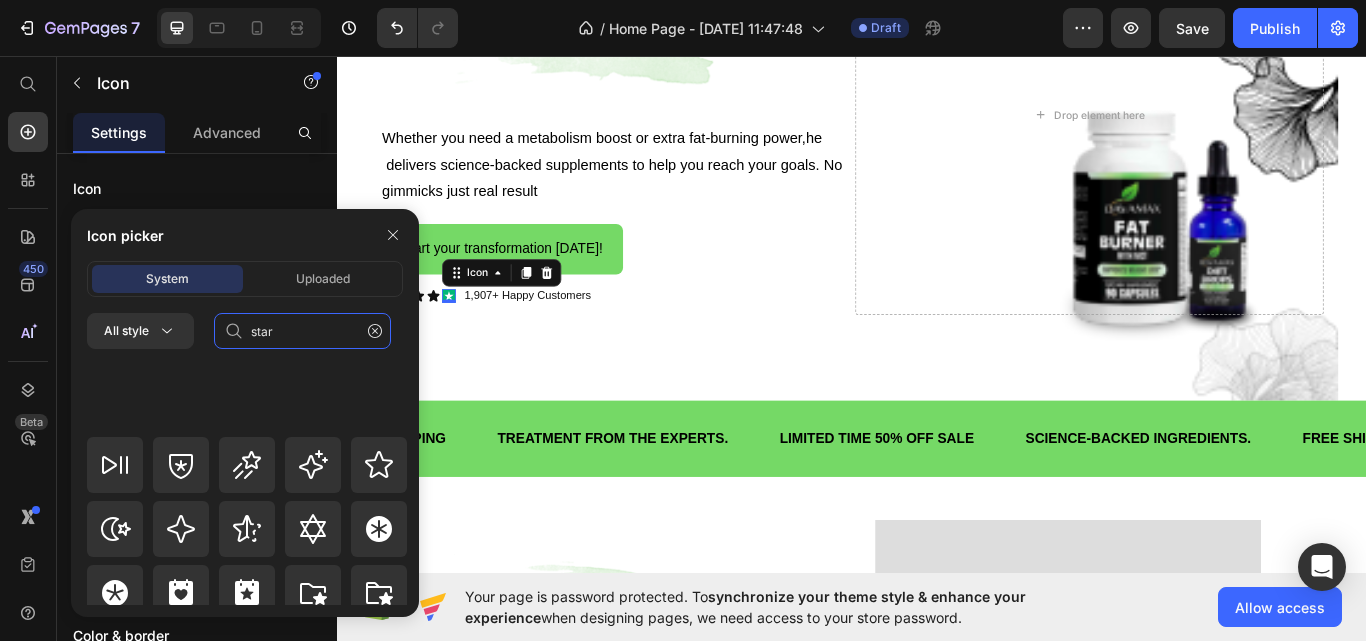 scroll, scrollTop: 872, scrollLeft: 0, axis: vertical 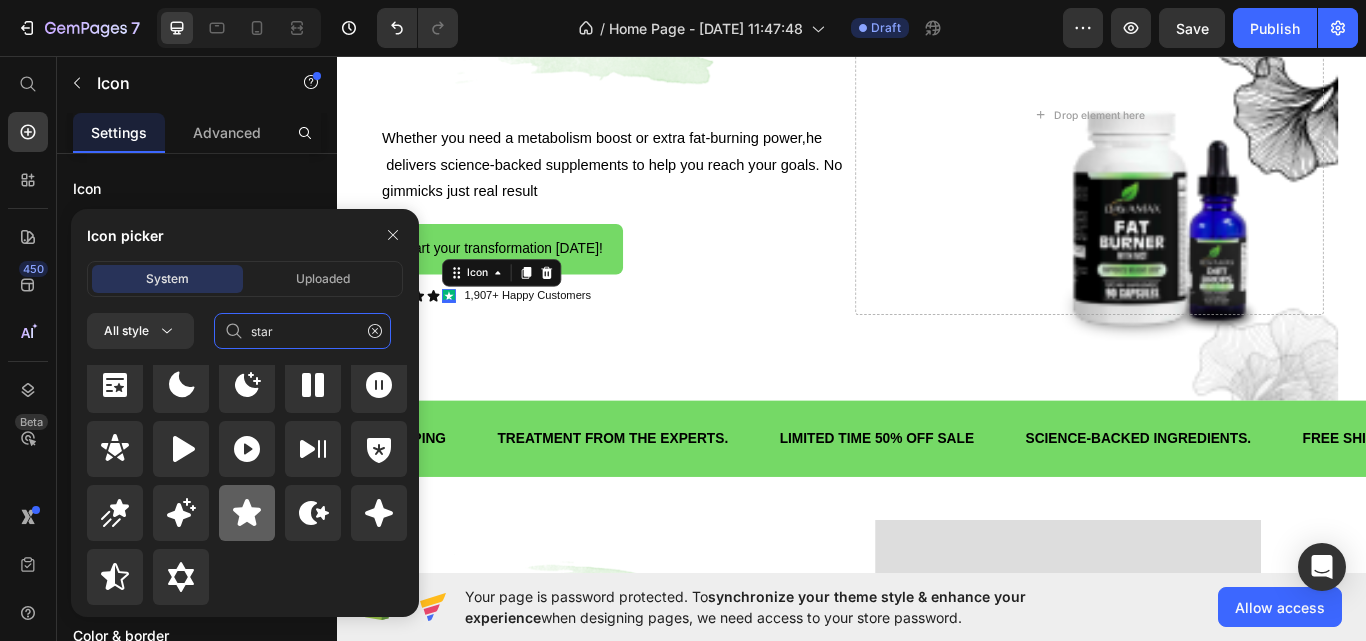type on "star" 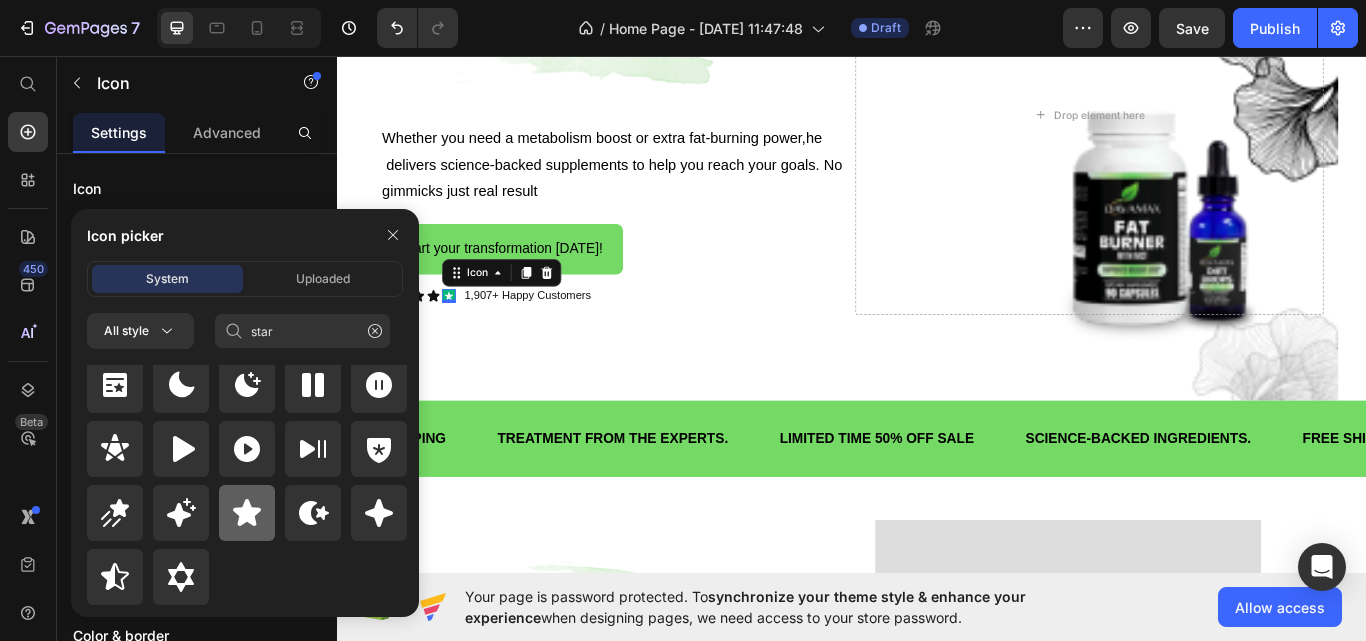 click 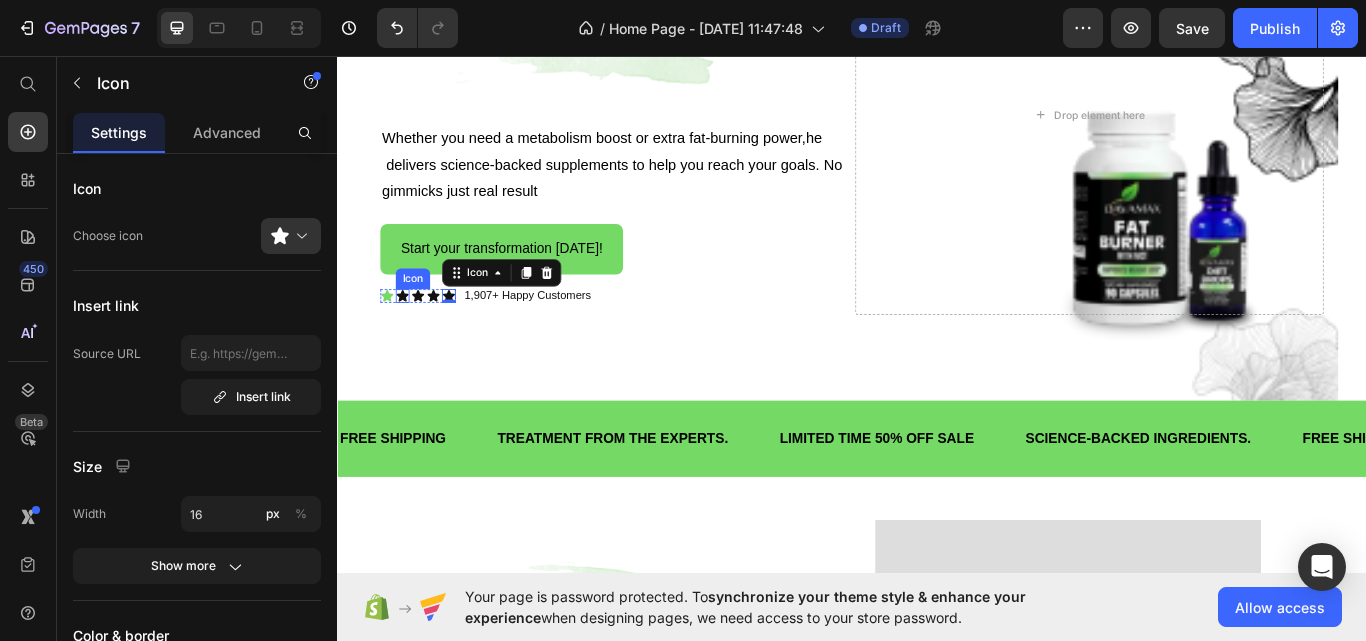 drag, startPoint x: 410, startPoint y: 335, endPoint x: 399, endPoint y: 335, distance: 11 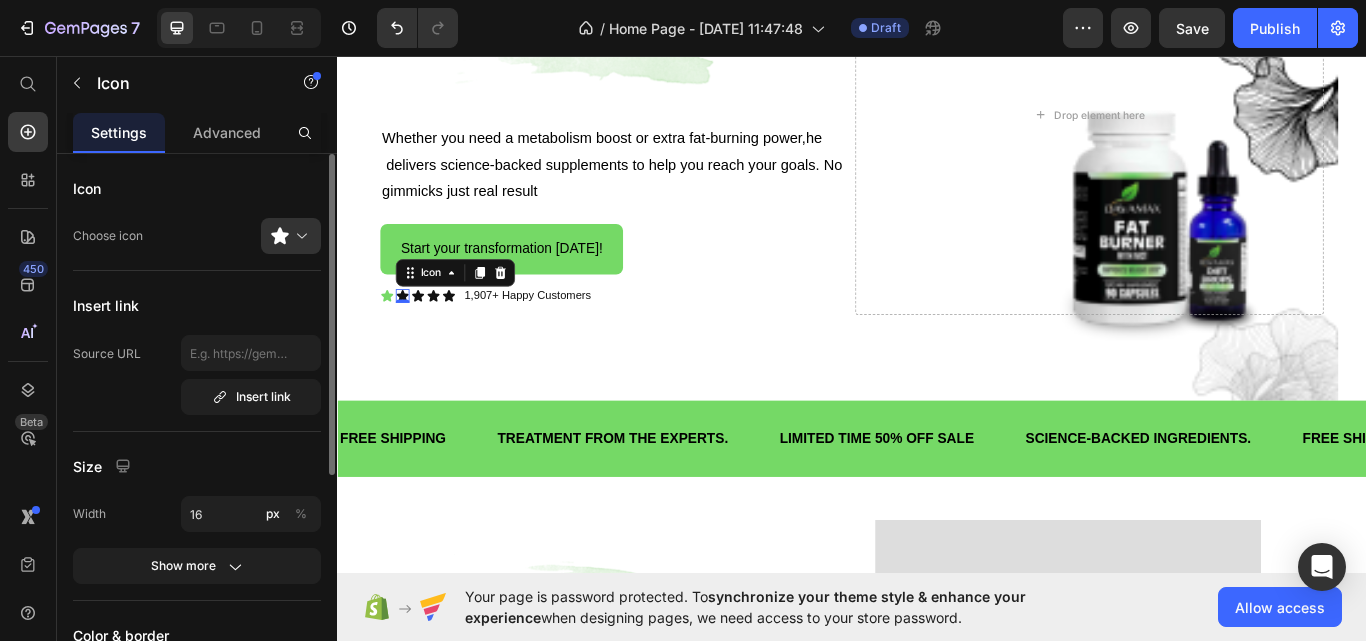 scroll, scrollTop: 376, scrollLeft: 0, axis: vertical 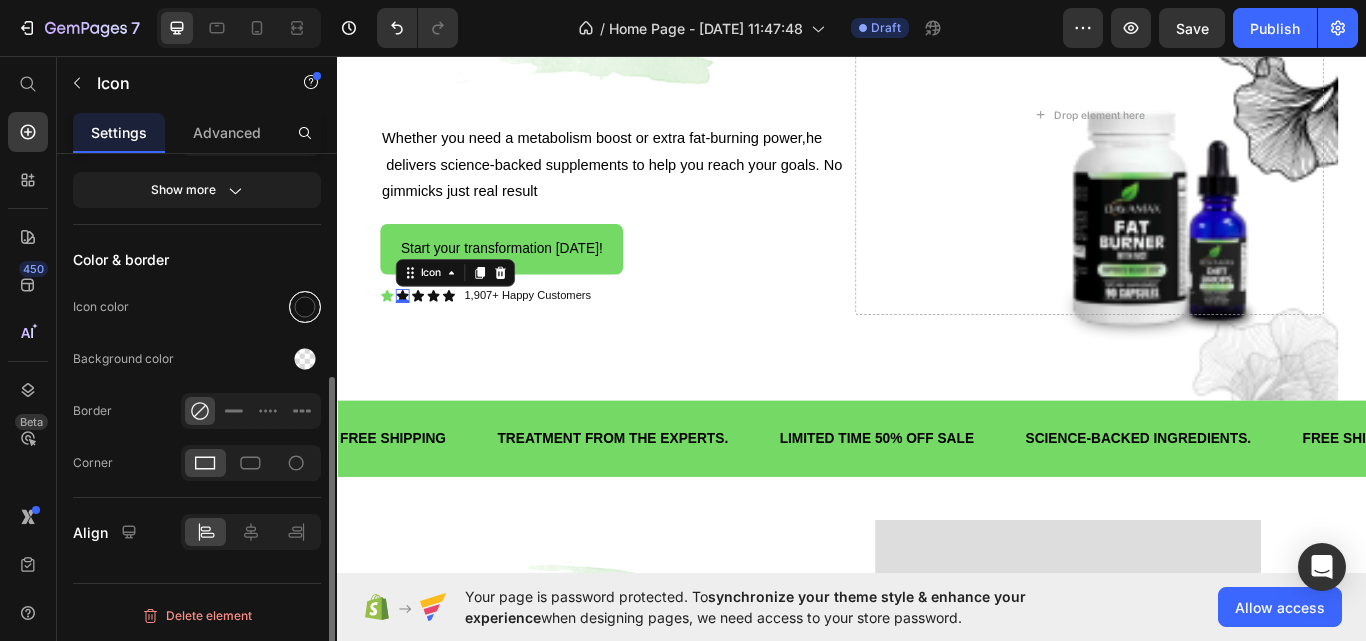 click at bounding box center (305, 307) 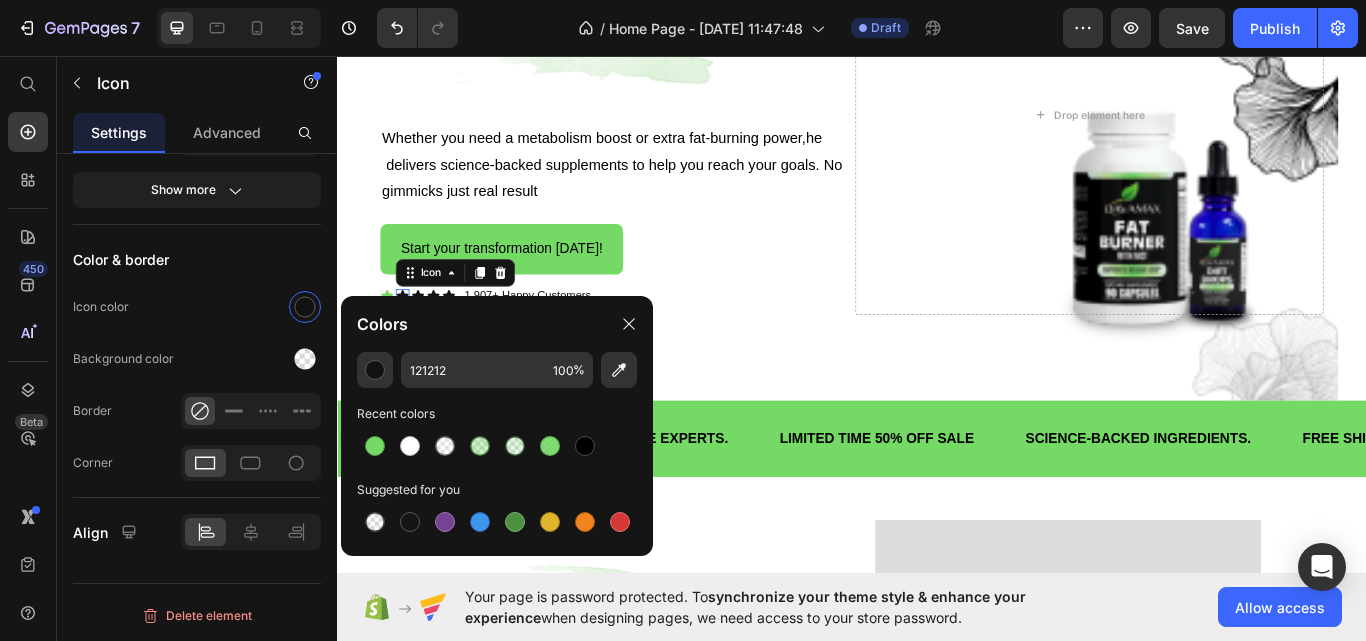 drag, startPoint x: 368, startPoint y: 442, endPoint x: 527, endPoint y: 318, distance: 201.6358 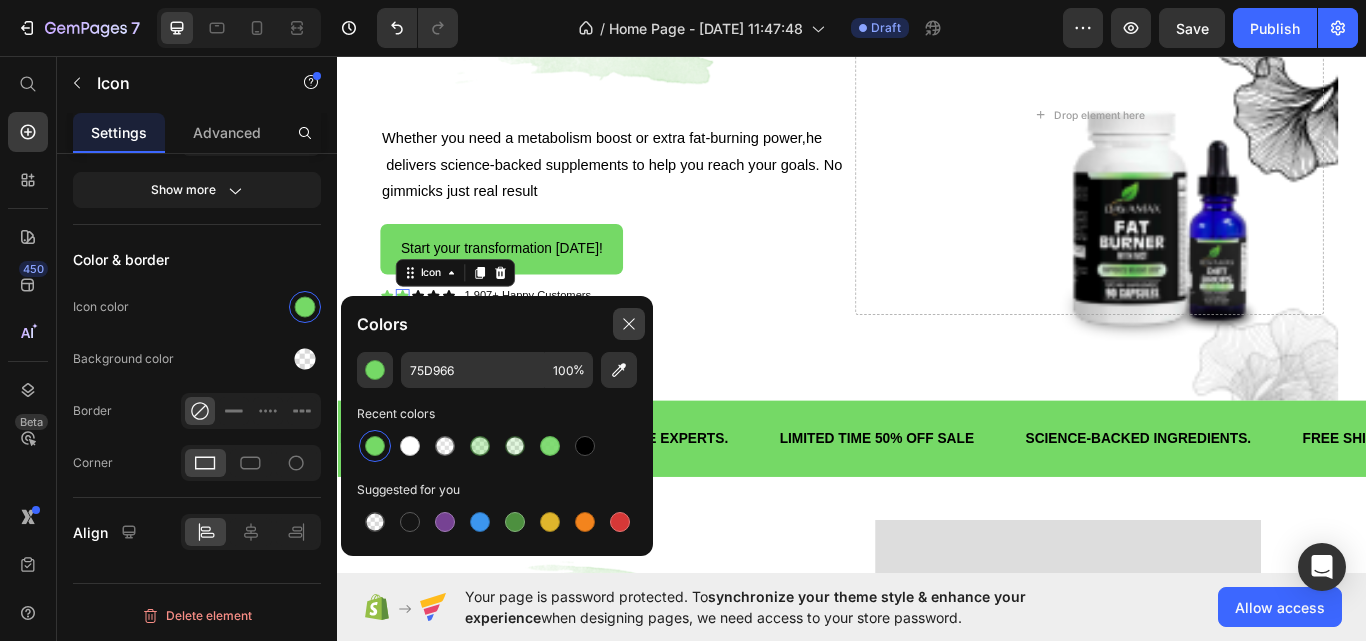drag, startPoint x: 628, startPoint y: 316, endPoint x: 155, endPoint y: 304, distance: 473.1522 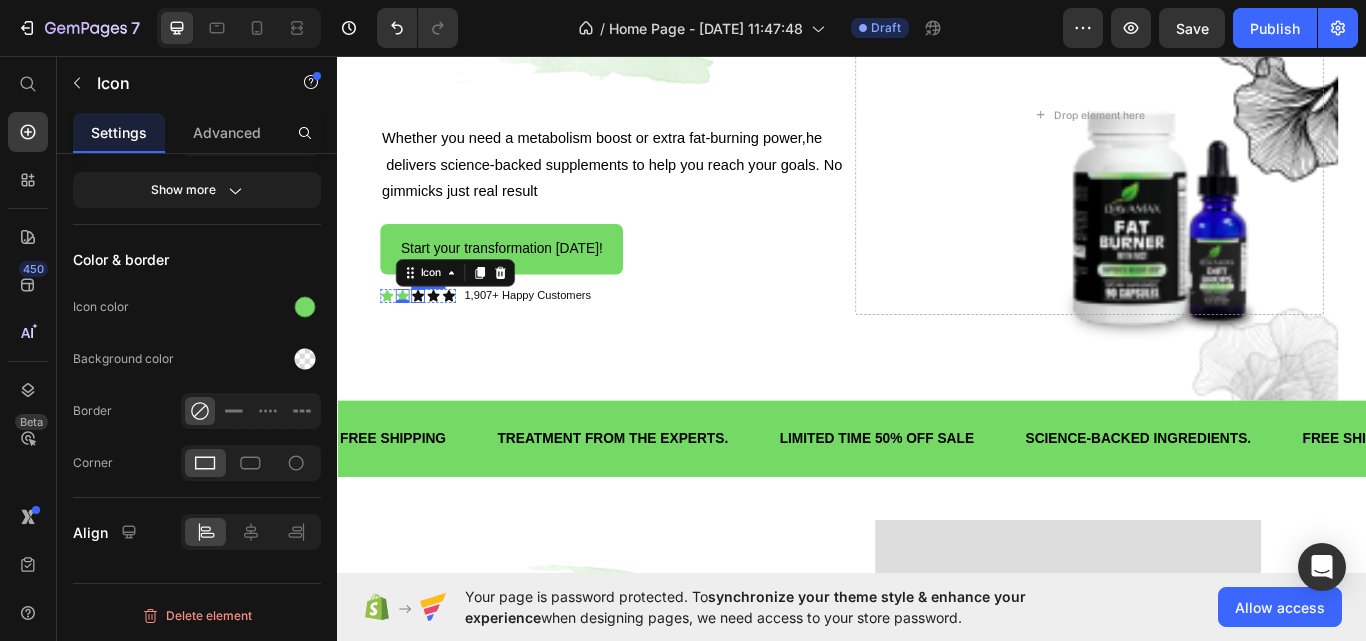 click 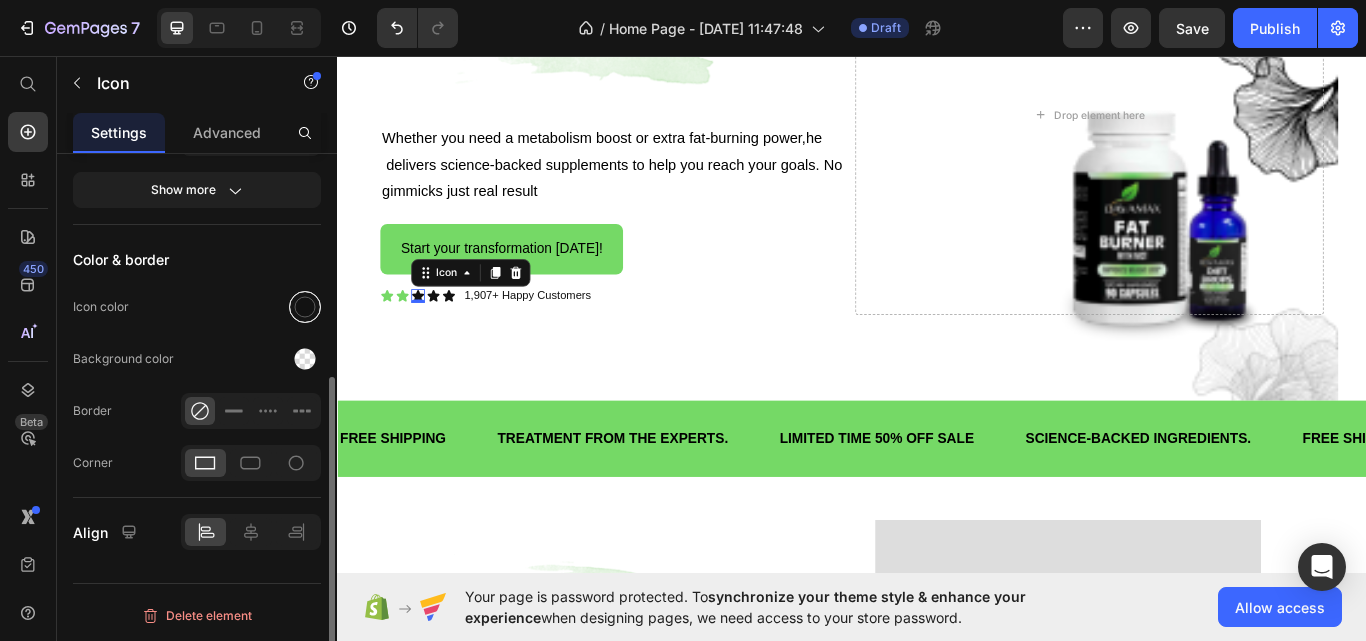 click at bounding box center [305, 307] 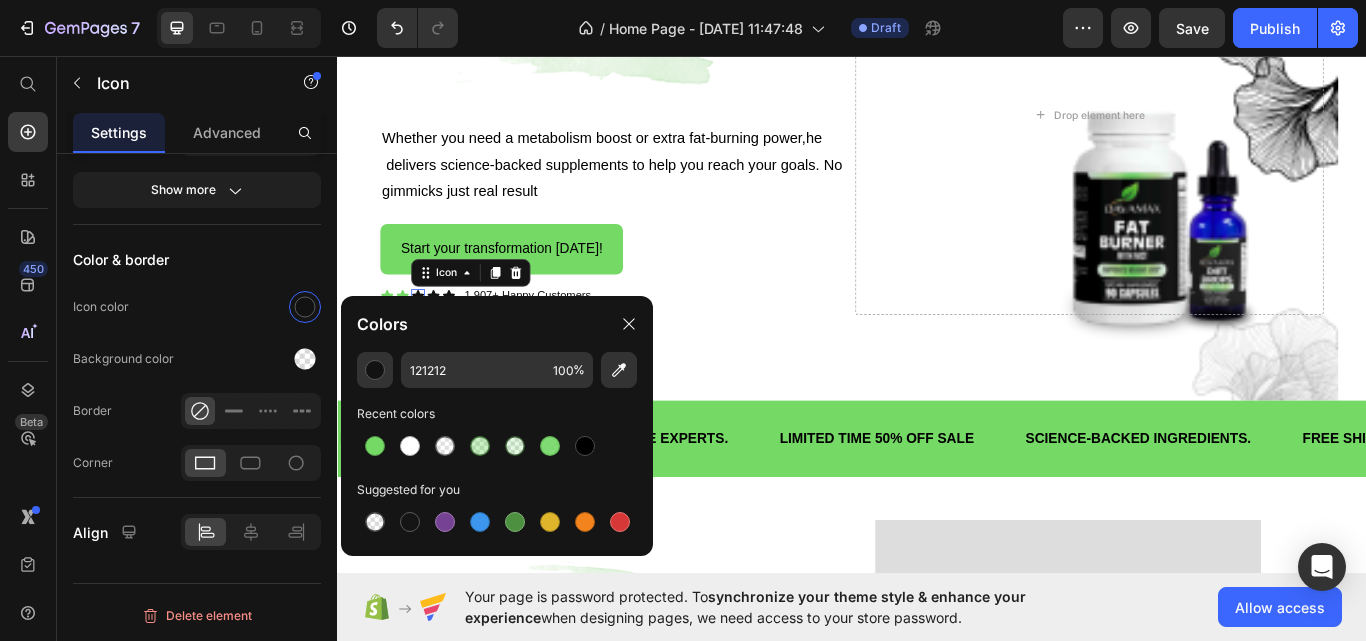 drag, startPoint x: 379, startPoint y: 436, endPoint x: 595, endPoint y: 328, distance: 241.49535 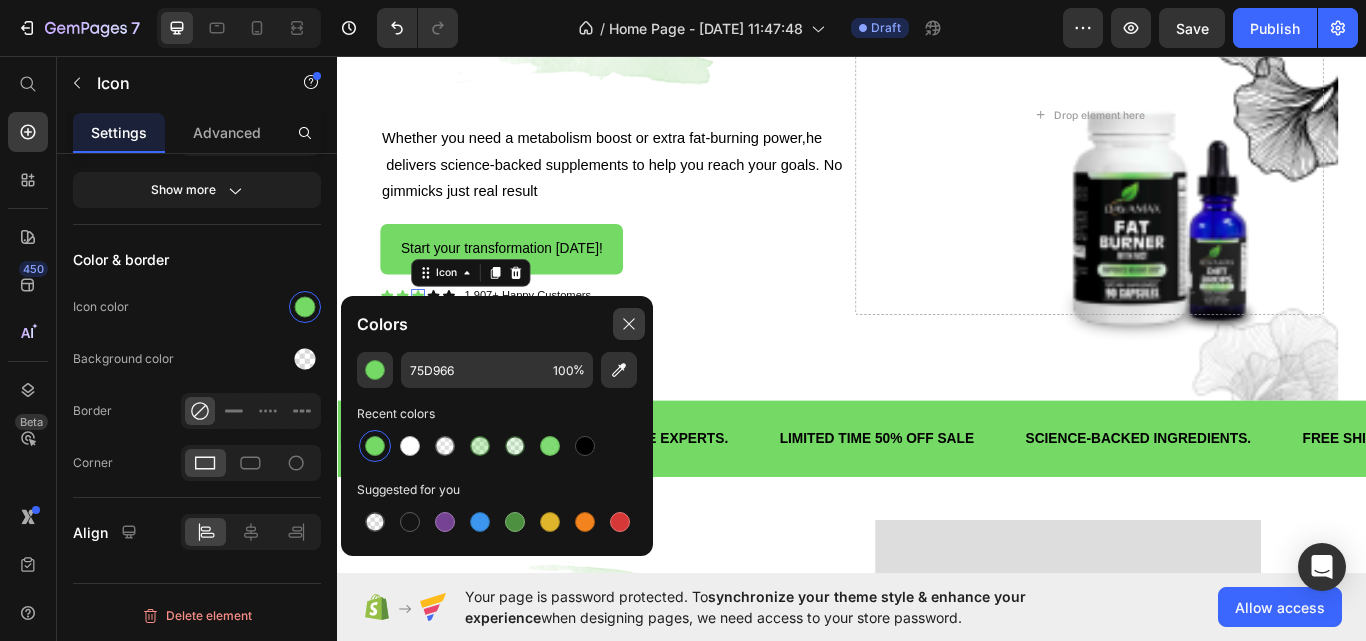 click at bounding box center [629, 324] 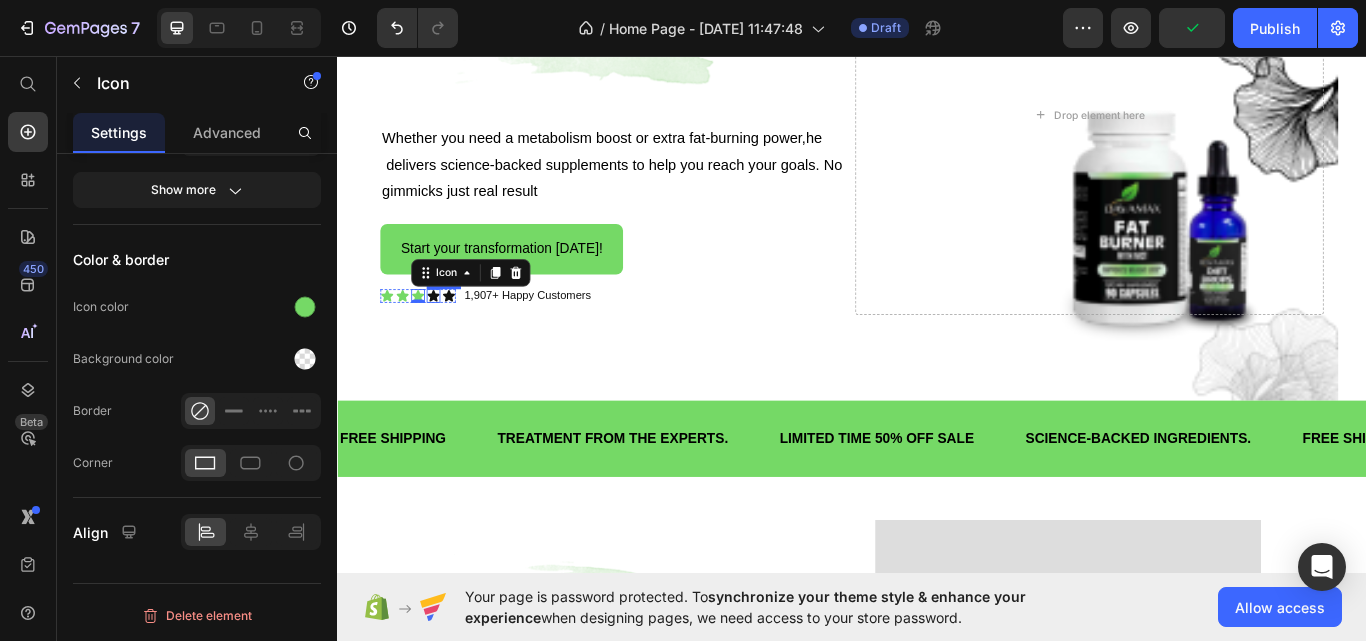 click 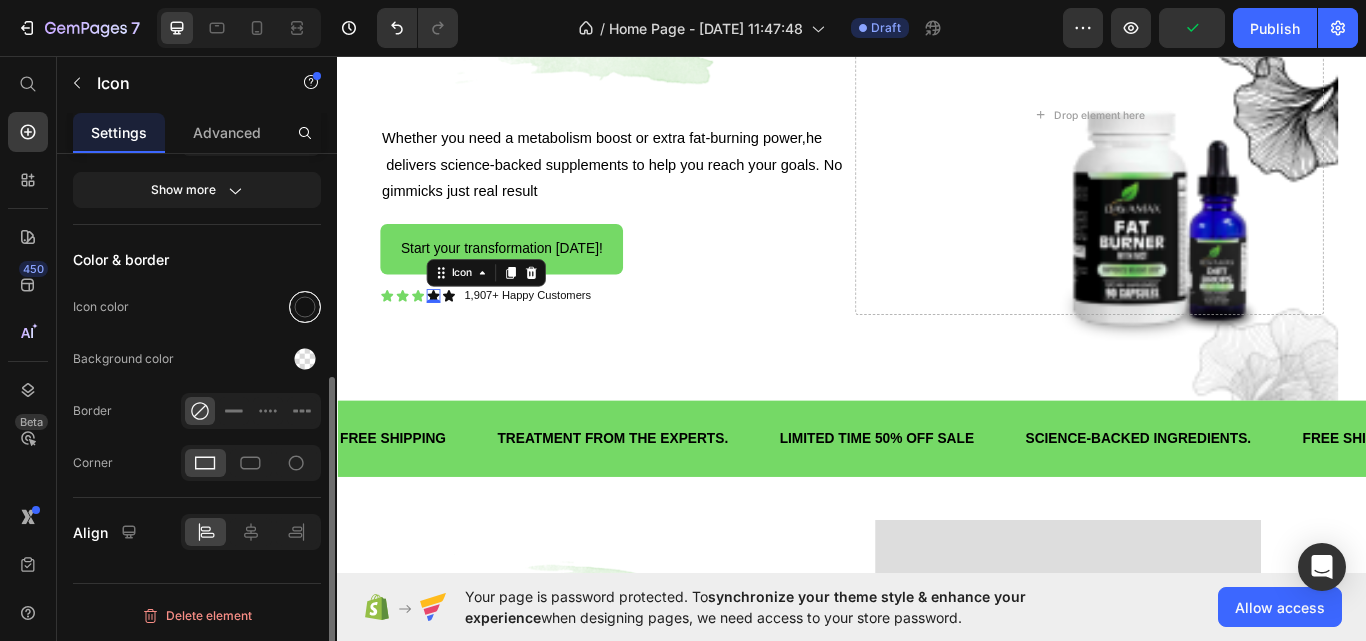 click at bounding box center [305, 307] 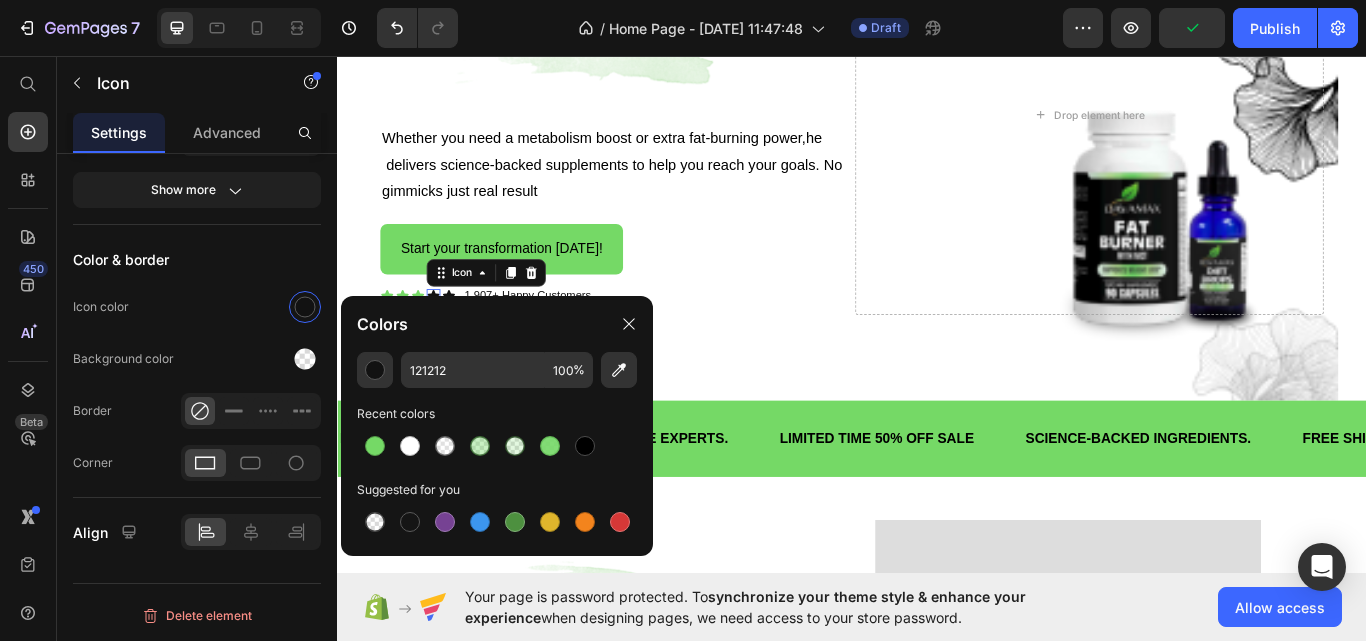 drag, startPoint x: 366, startPoint y: 440, endPoint x: 458, endPoint y: 395, distance: 102.41582 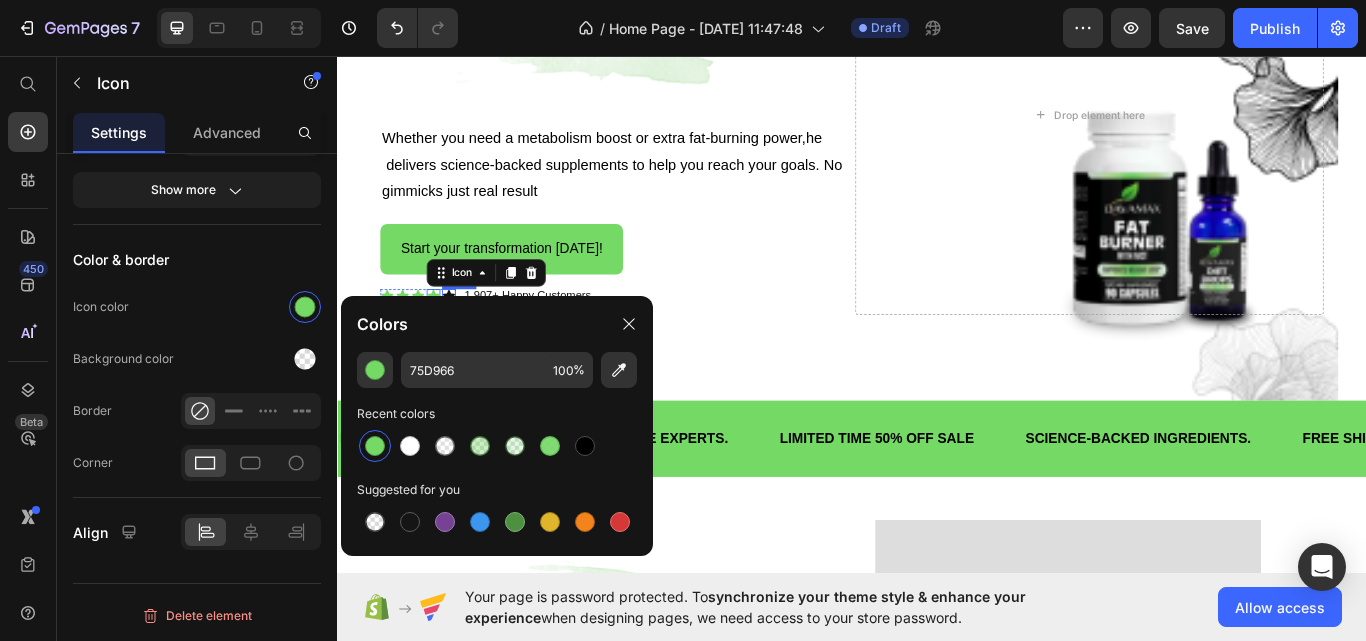 click 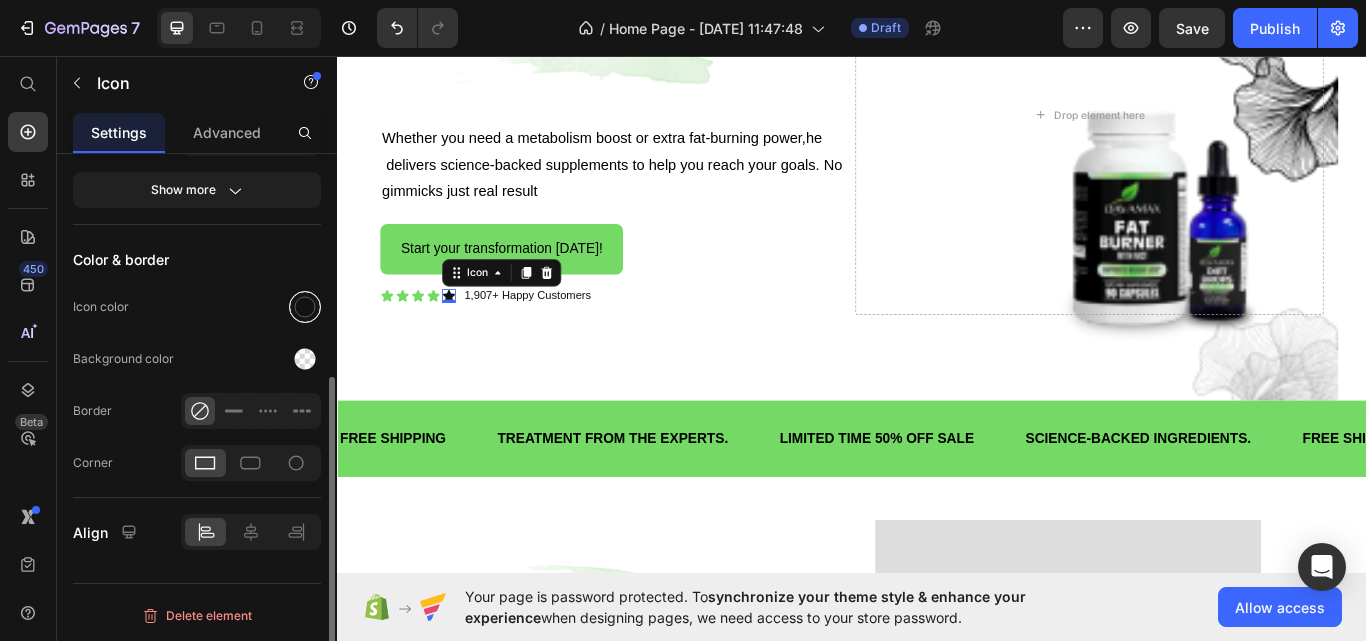 click at bounding box center (305, 307) 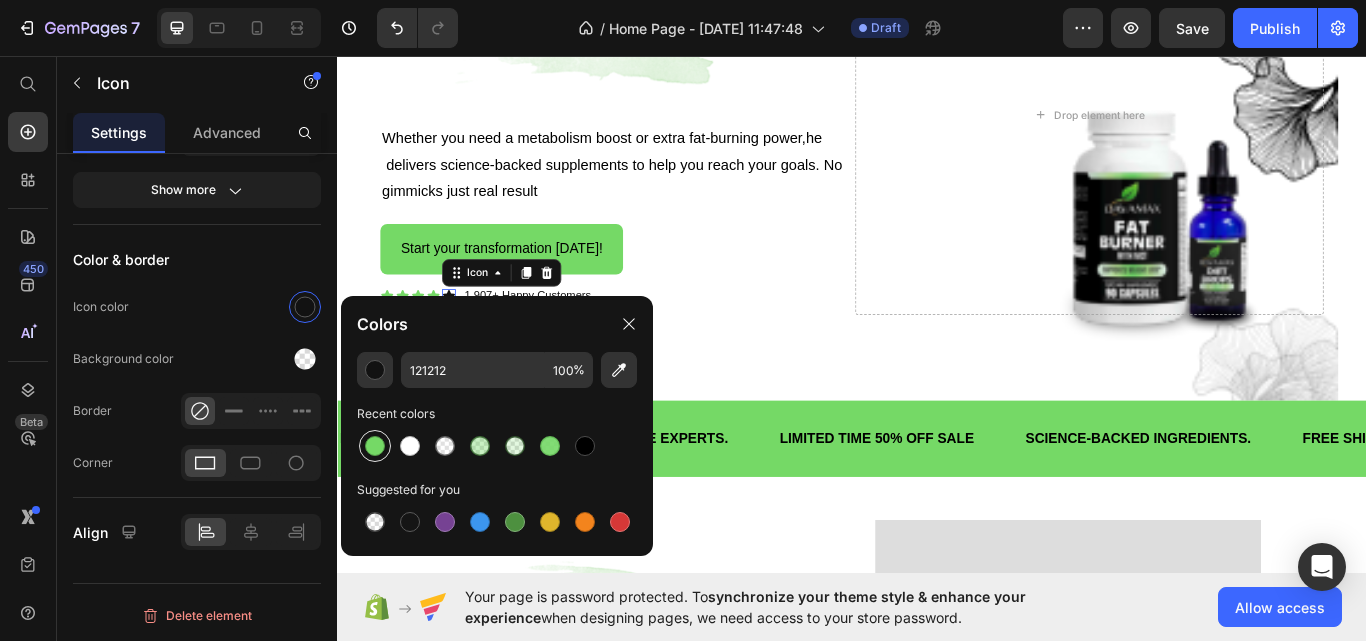 click at bounding box center (375, 446) 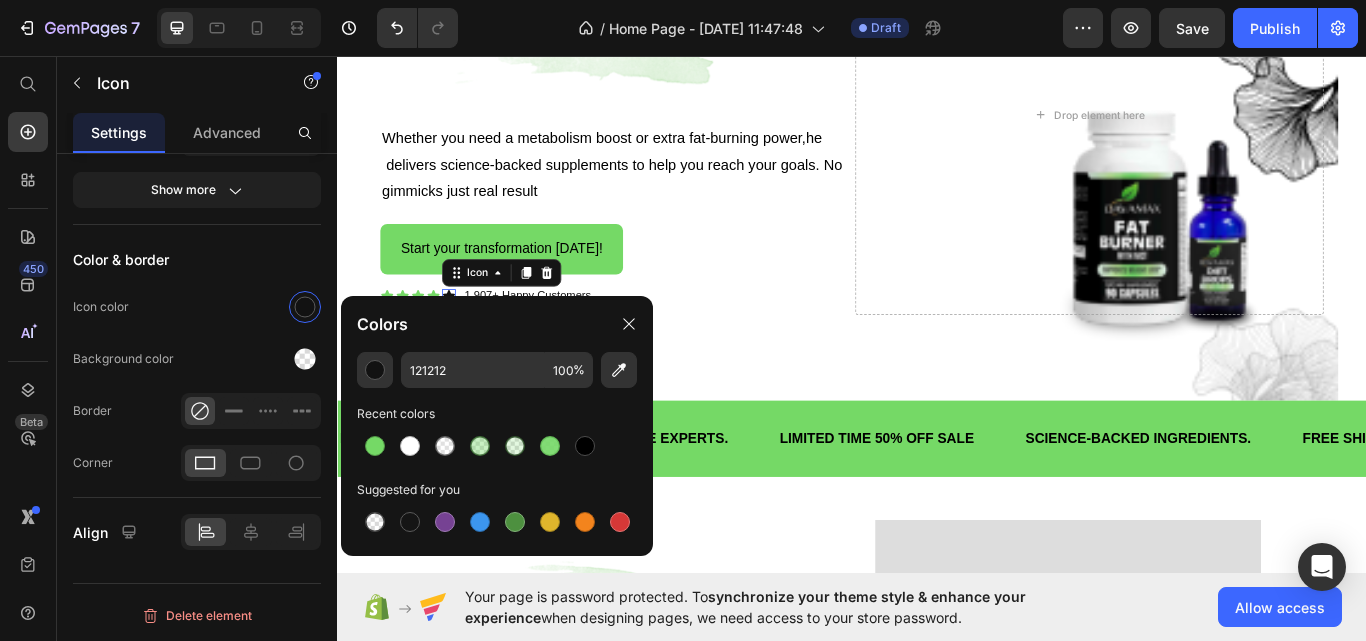 type on "75D966" 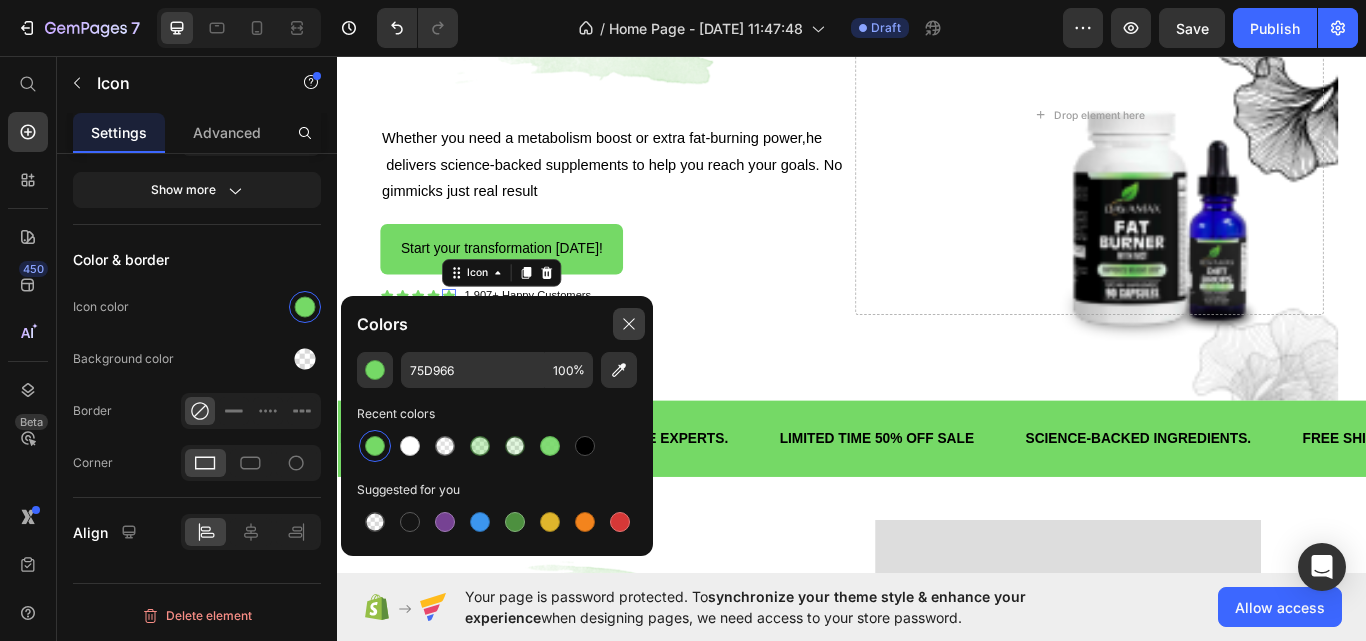 click at bounding box center [629, 324] 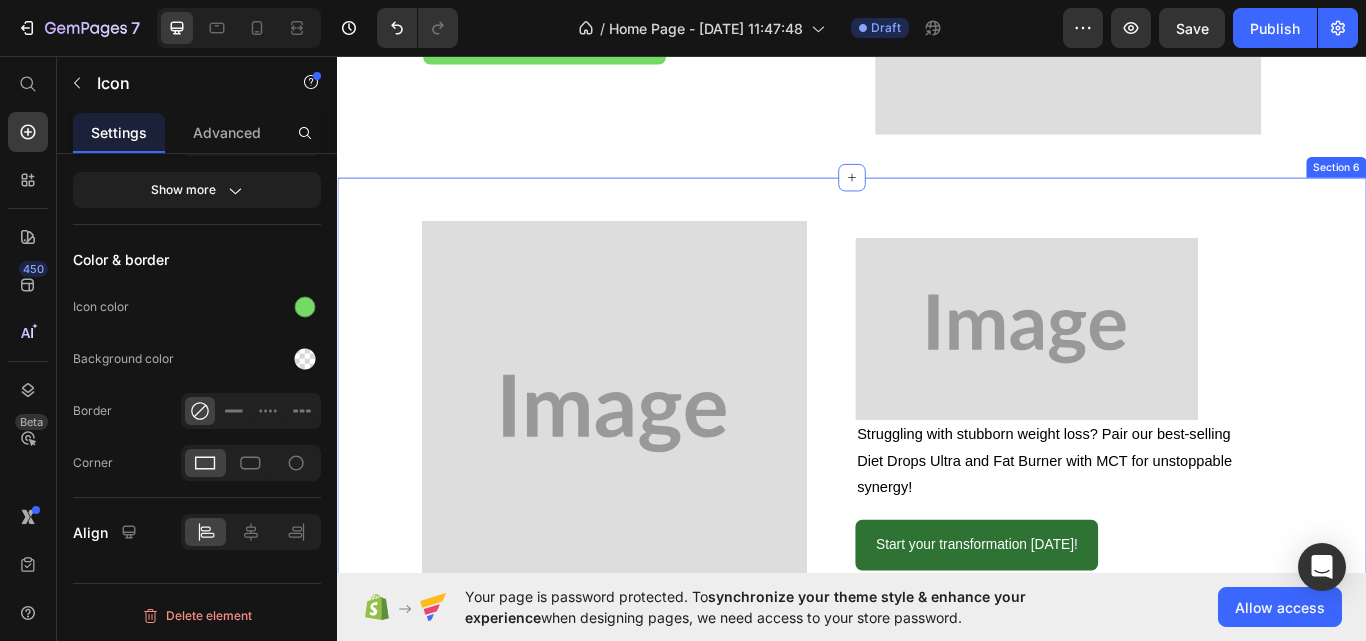scroll, scrollTop: 1100, scrollLeft: 0, axis: vertical 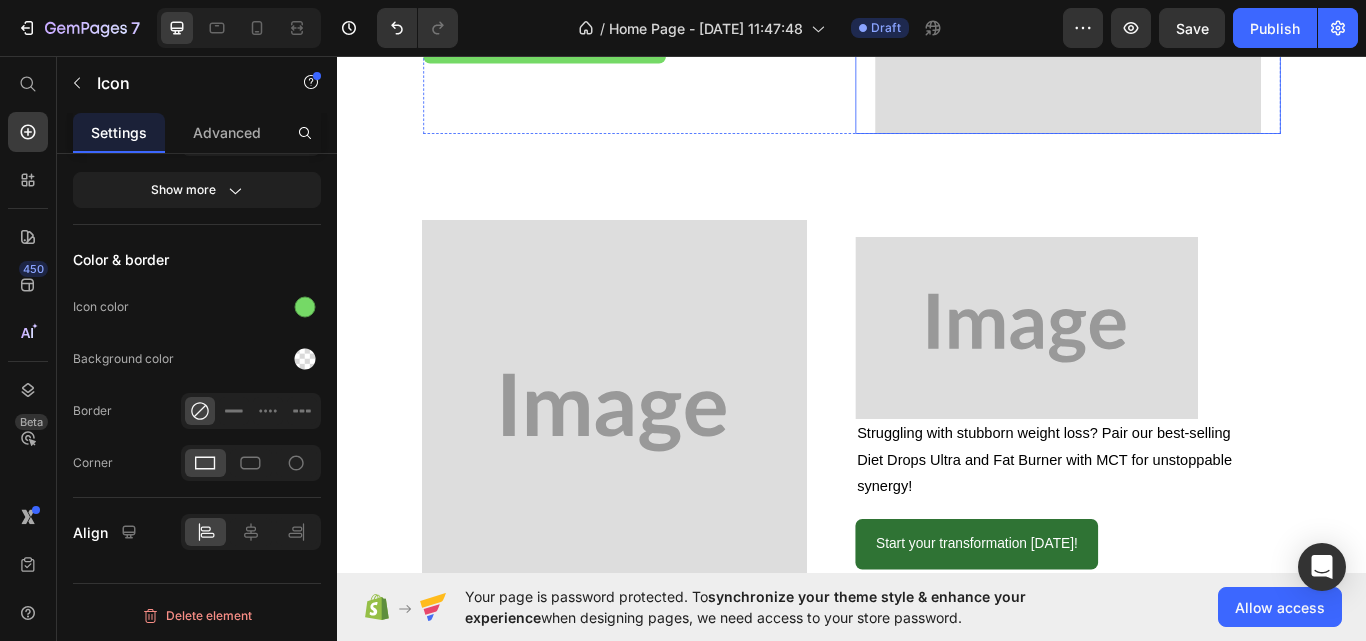 click at bounding box center [1189, -77] 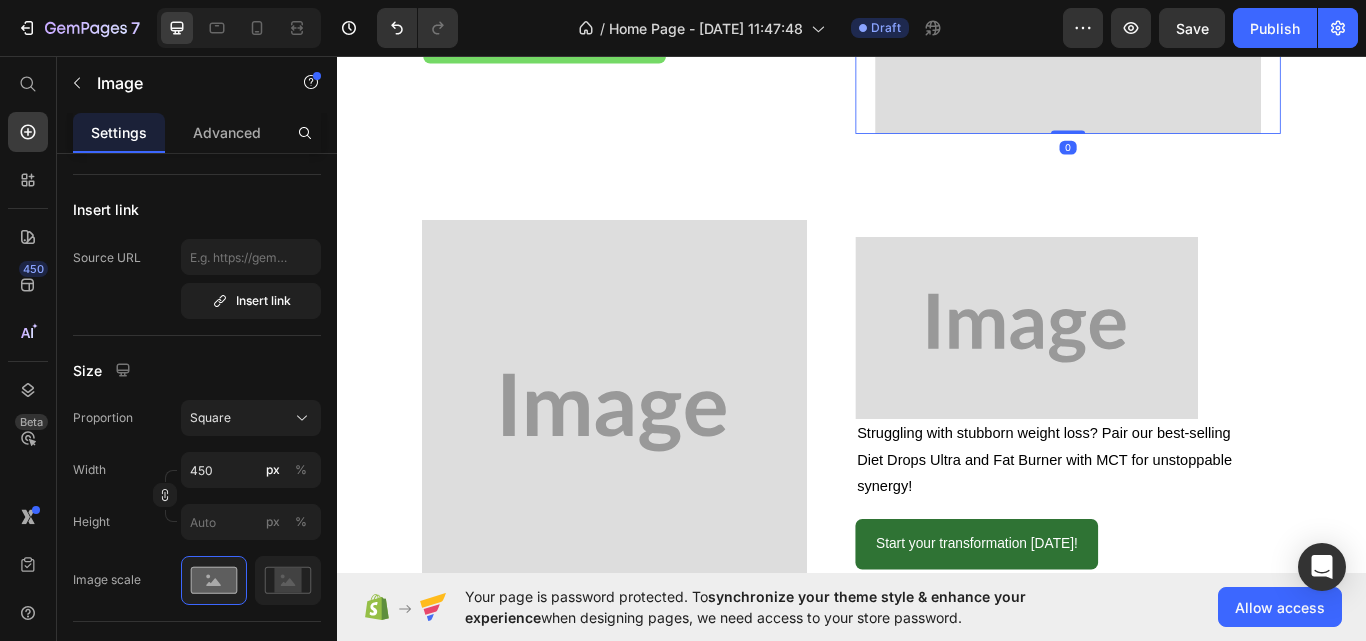 scroll, scrollTop: 0, scrollLeft: 0, axis: both 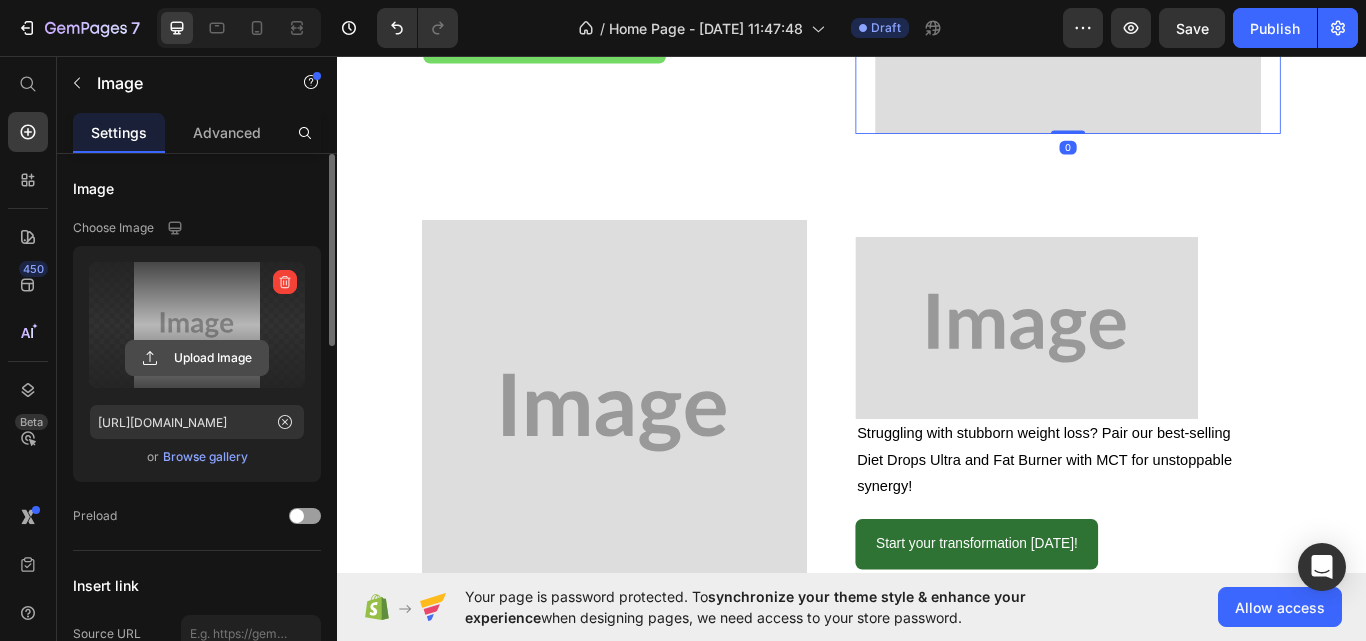 click 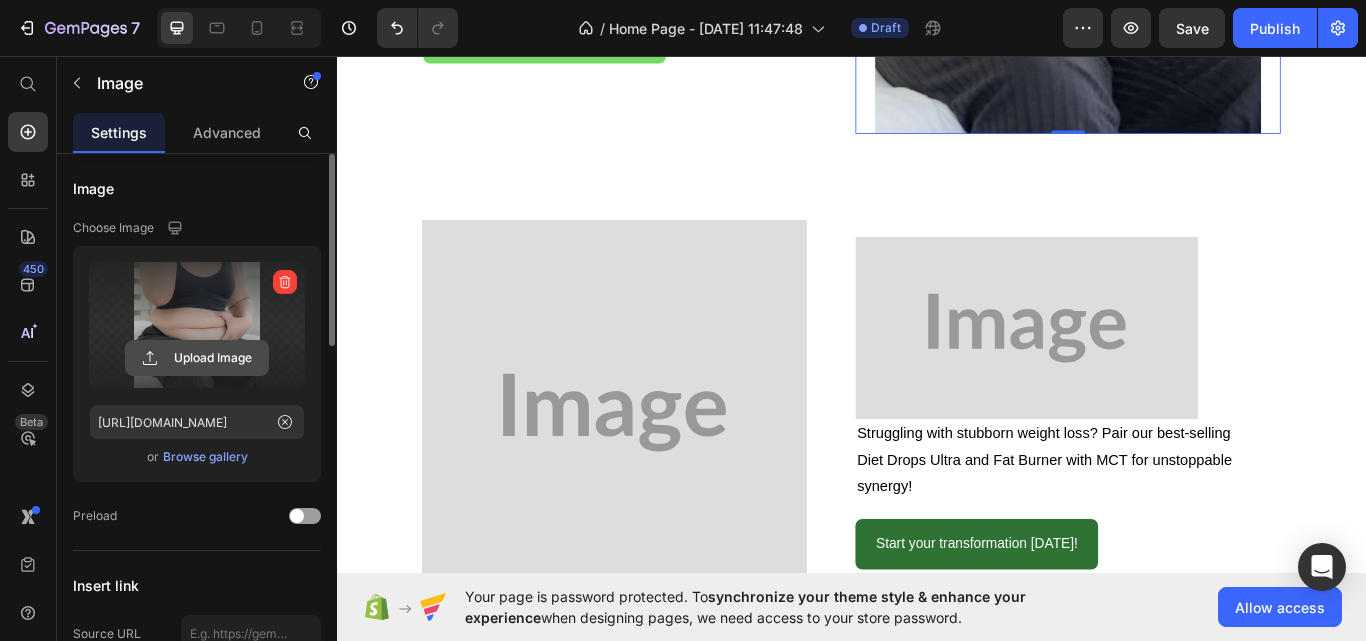 click 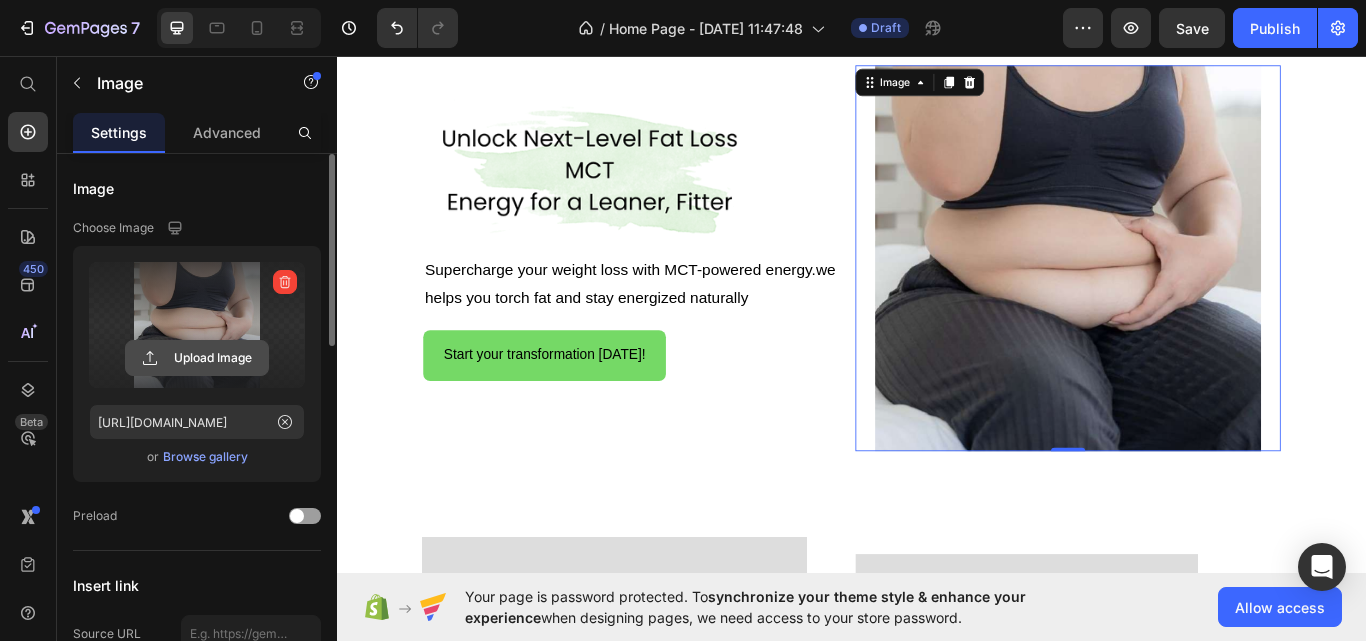 scroll, scrollTop: 800, scrollLeft: 0, axis: vertical 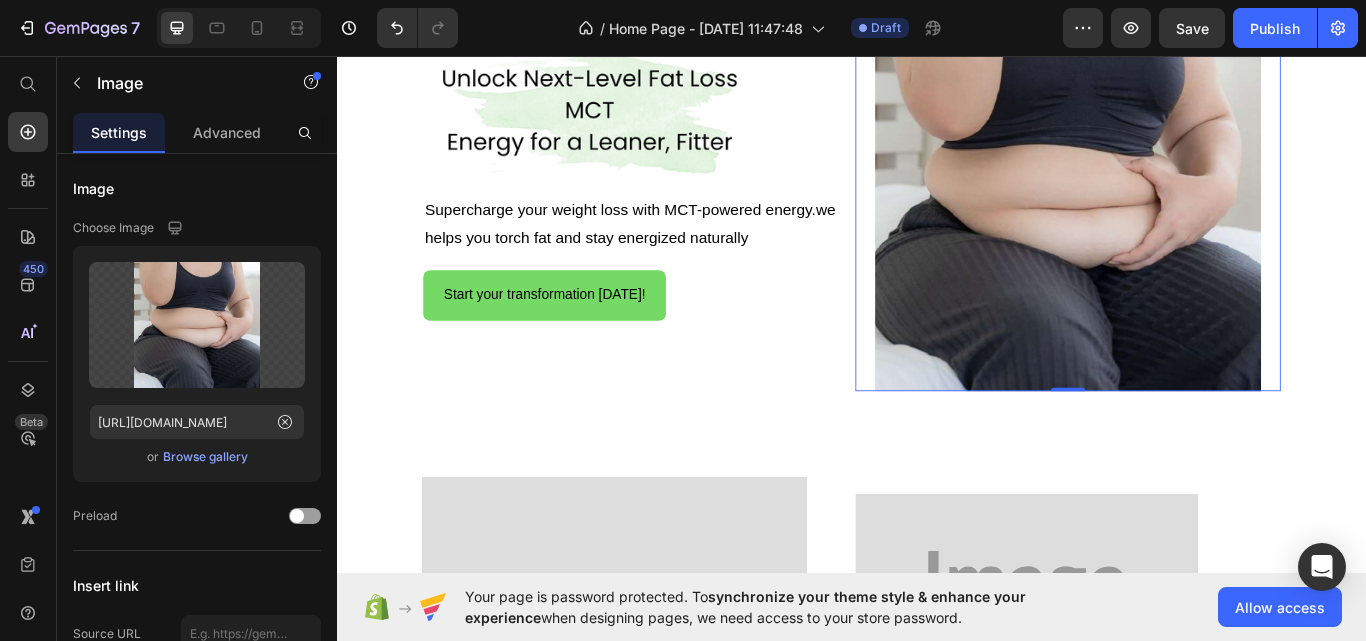 click at bounding box center [1189, 223] 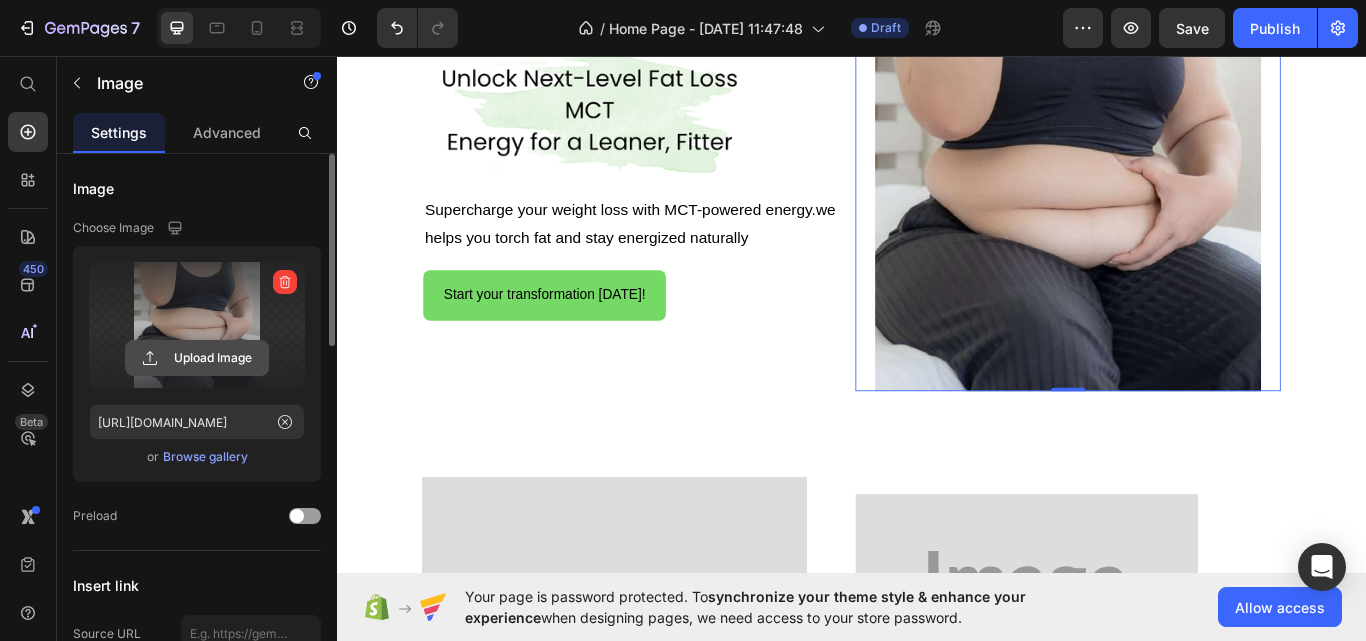 click 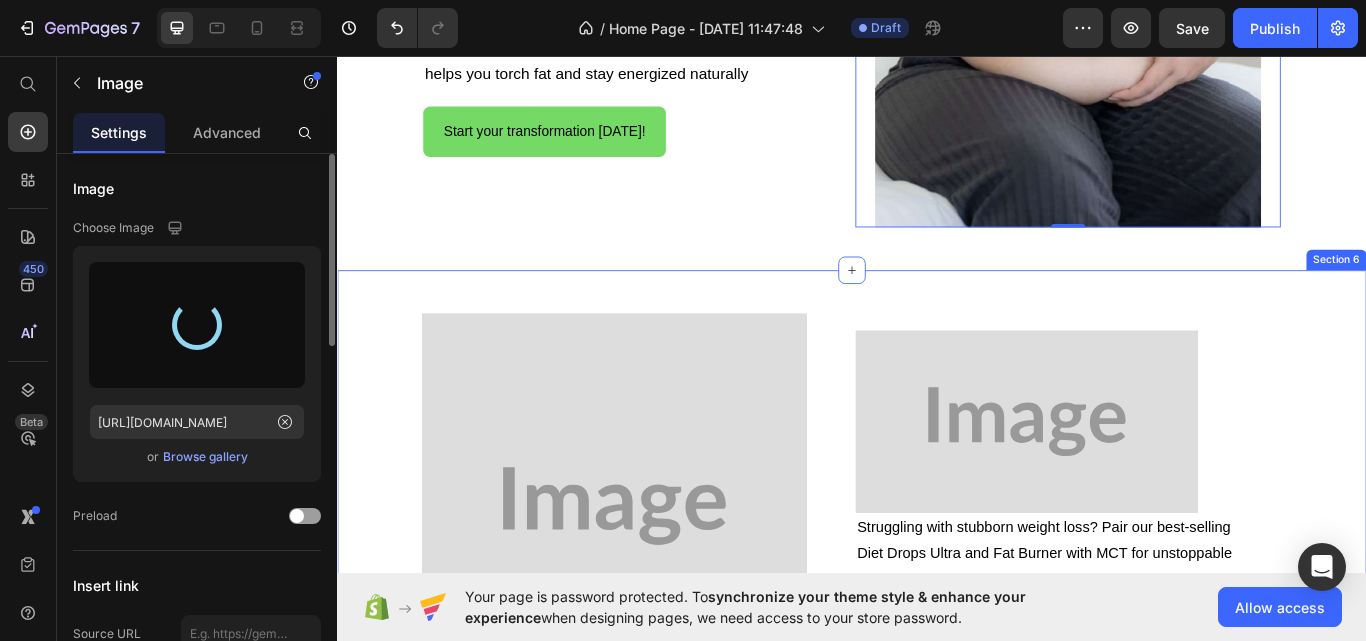 scroll, scrollTop: 1000, scrollLeft: 0, axis: vertical 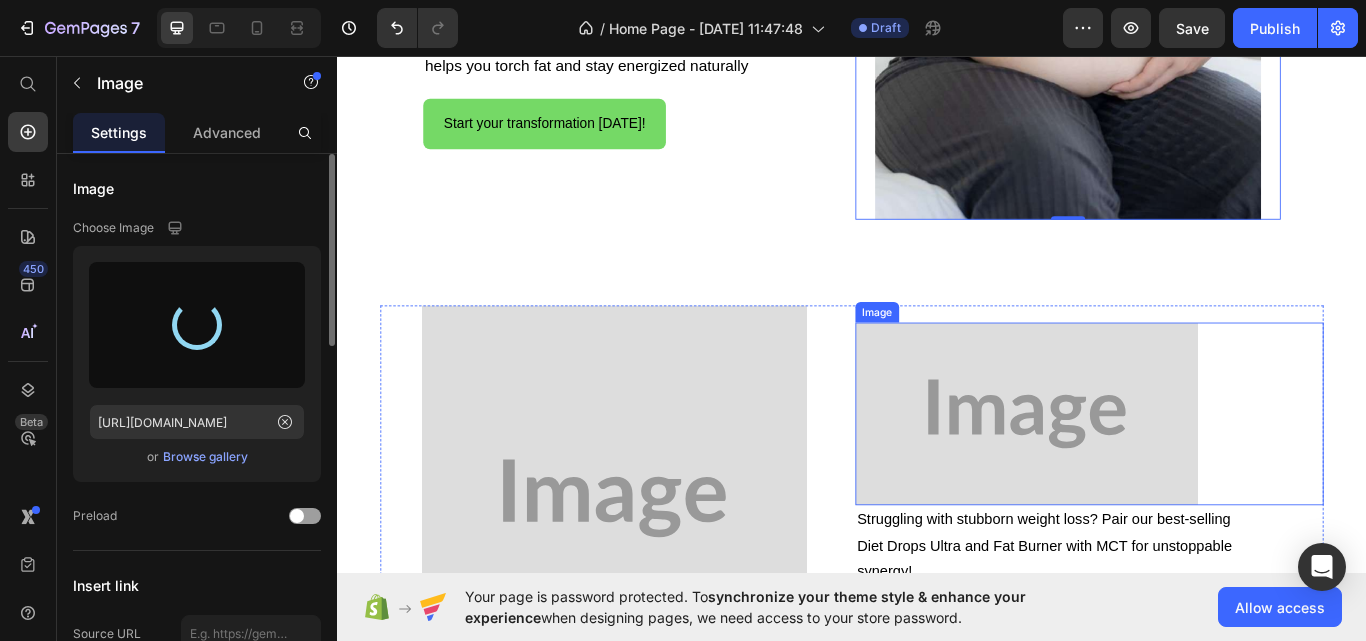 type on "https://cdn.shopify.com/s/files/1/0927/8164/2094/files/gempages_574840952682710245-cf6fdb6a-9722-42b4-9200-c2b524fbe871.jpg" 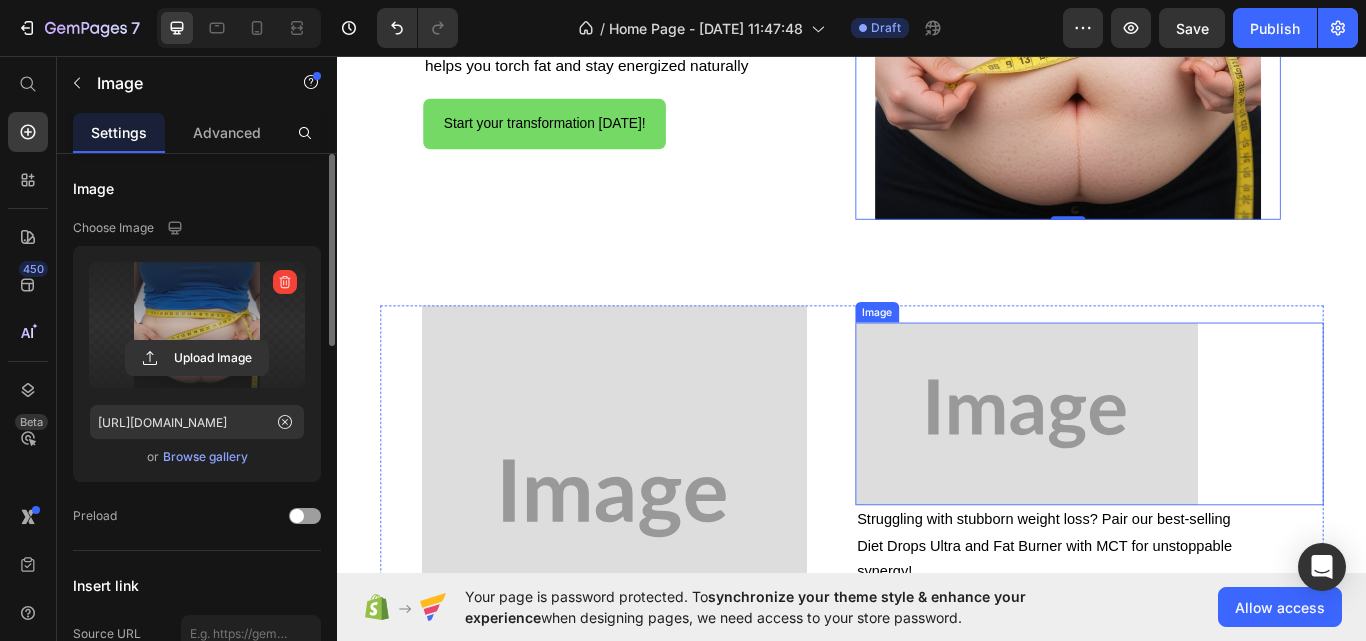 click at bounding box center [1214, 474] 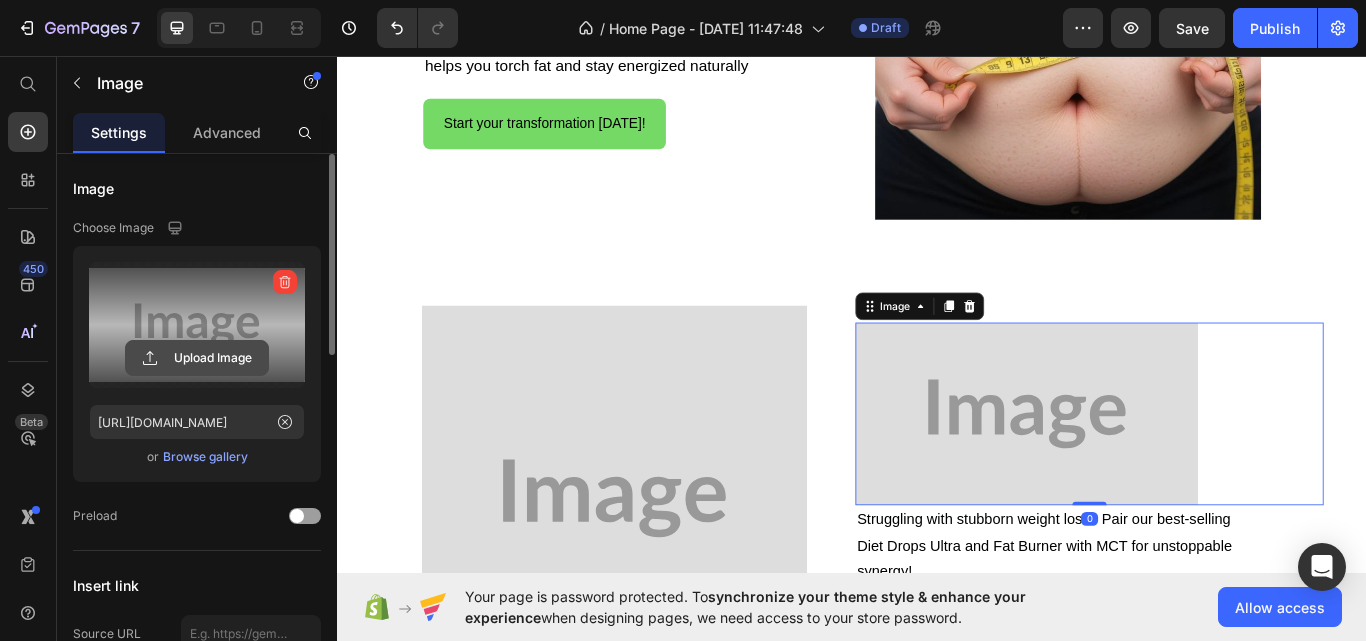 click 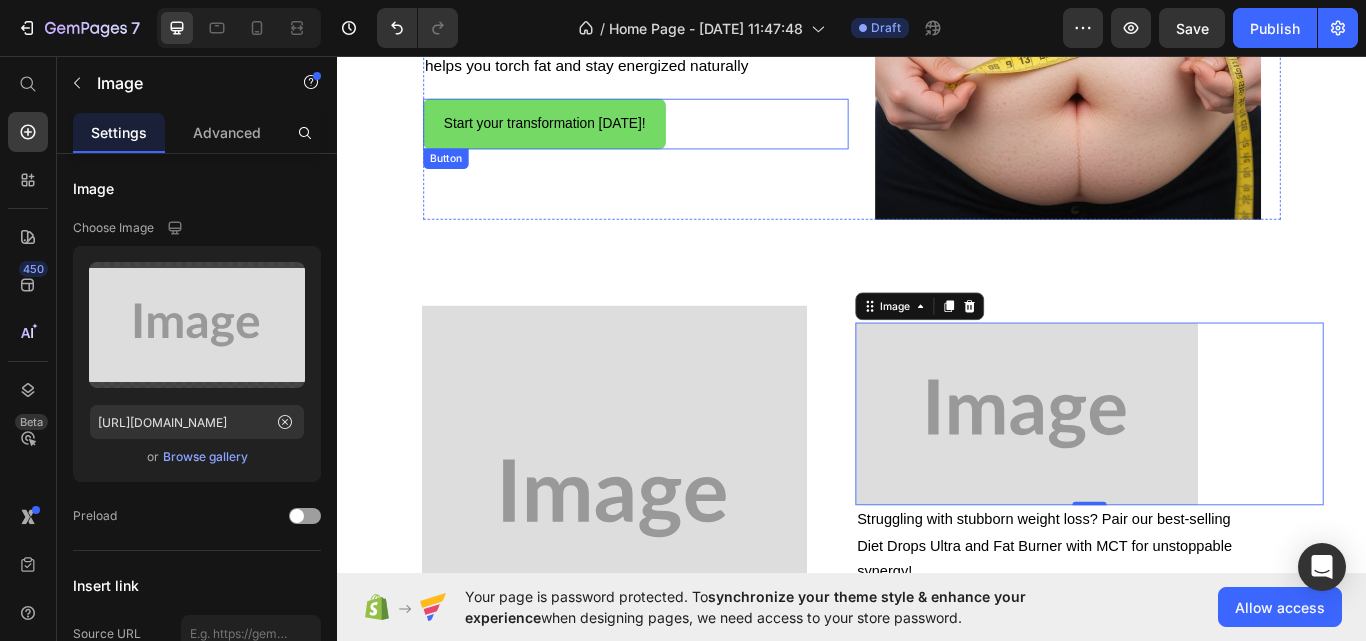 type on "https://cdn.shopify.com/s/files/1/0927/8164/2094/files/gempages_574840952682710245-cc921c9c-57bb-46c9-ba5c-f796f862bbd6.png" 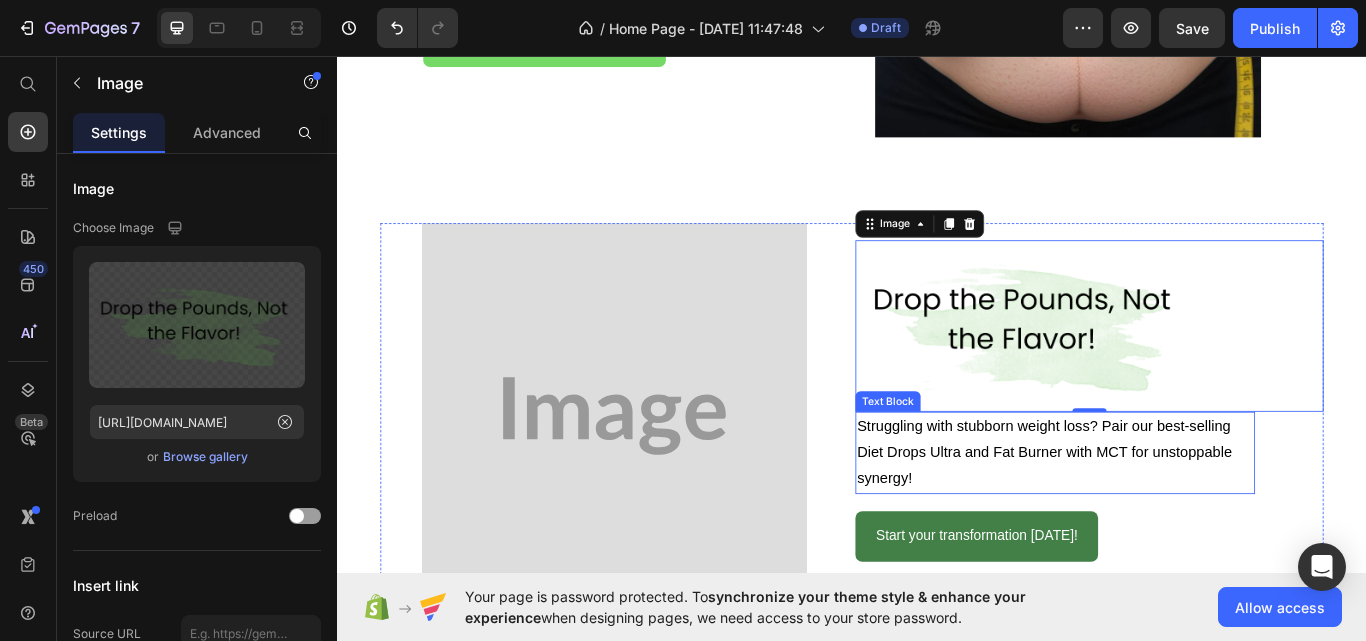 scroll, scrollTop: 1200, scrollLeft: 0, axis: vertical 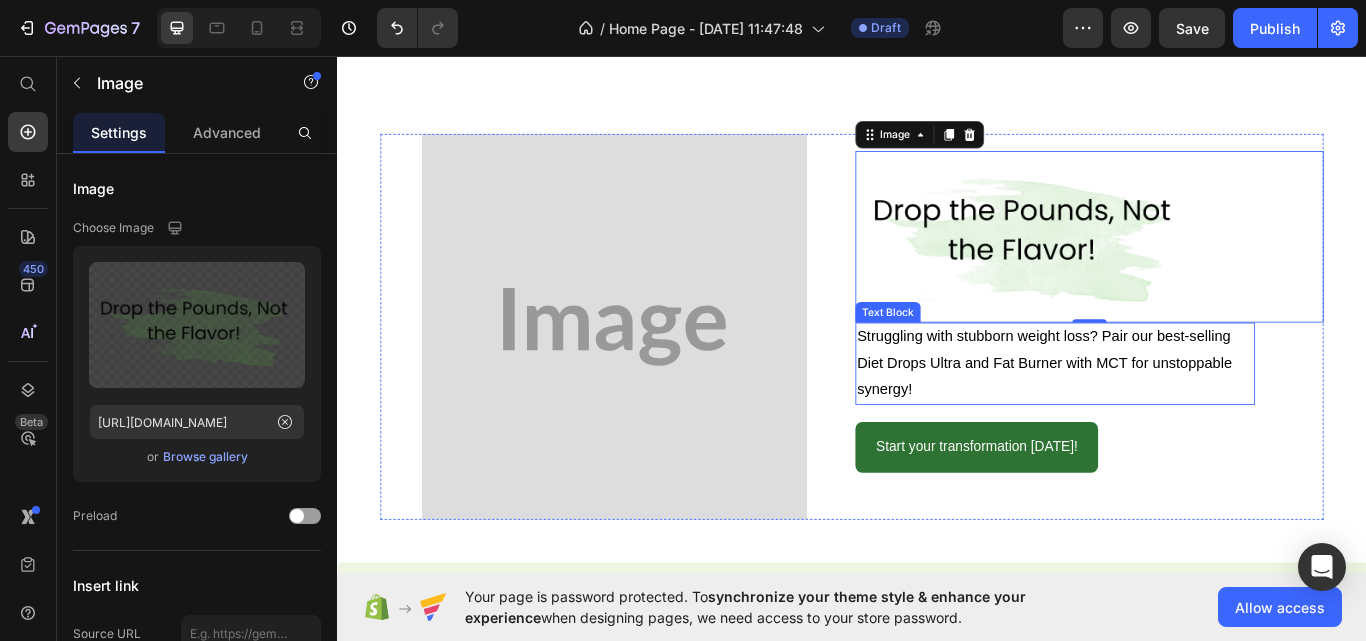 click on "Struggling with stubborn weight loss? Pair our best-selling Diet Drops Ultra and Fat Burner with MCT for unstoppable synergy!" at bounding box center [1174, 416] 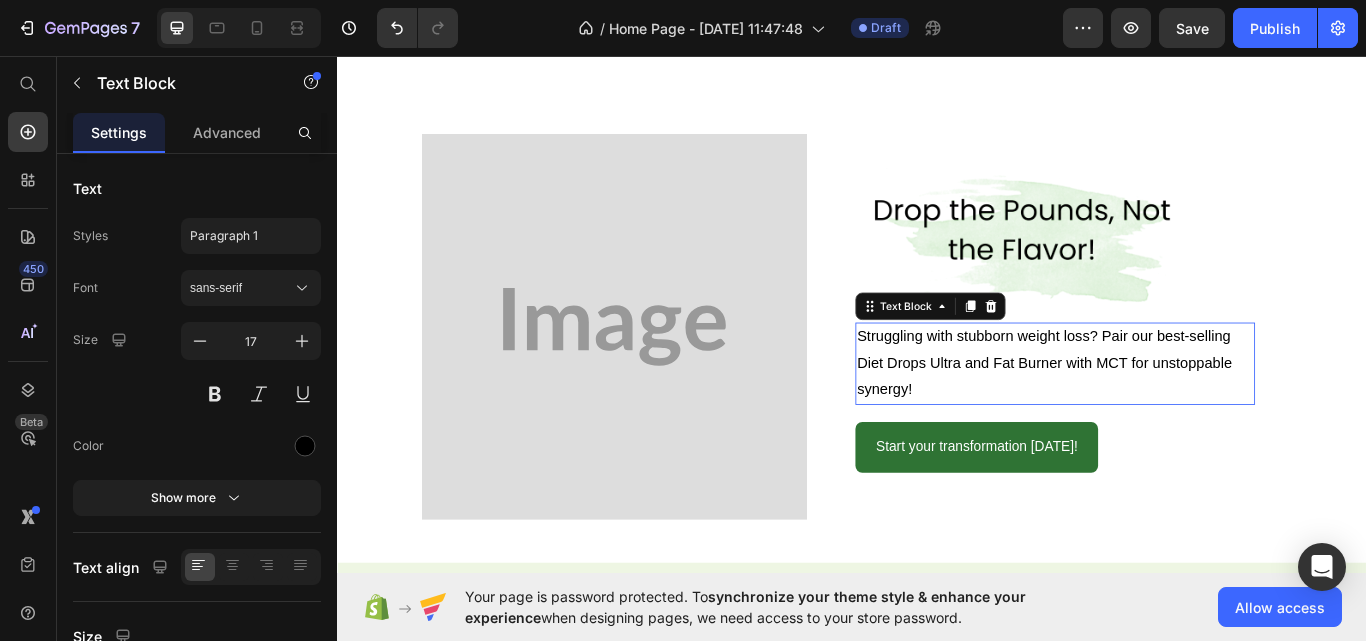 click on "Struggling with stubborn weight loss? Pair our best-selling Diet Drops Ultra and Fat Burner with MCT for unstoppable synergy!" at bounding box center [1174, 416] 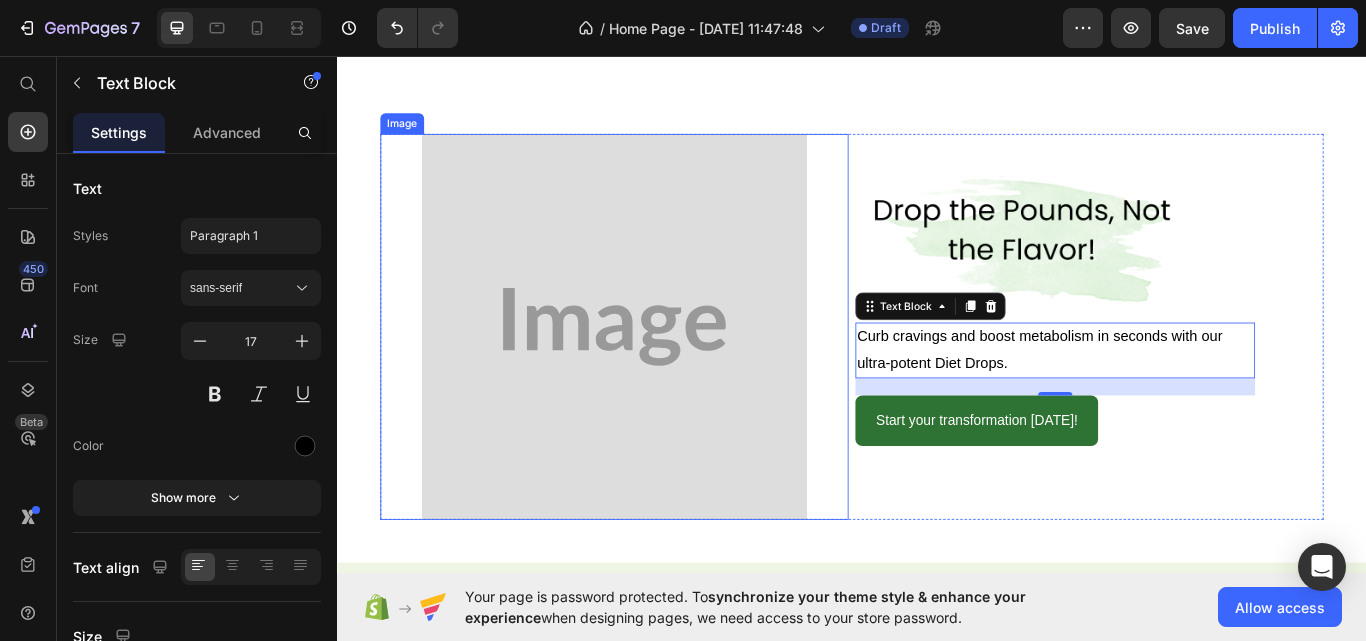 drag, startPoint x: 524, startPoint y: 411, endPoint x: 431, endPoint y: 398, distance: 93.904205 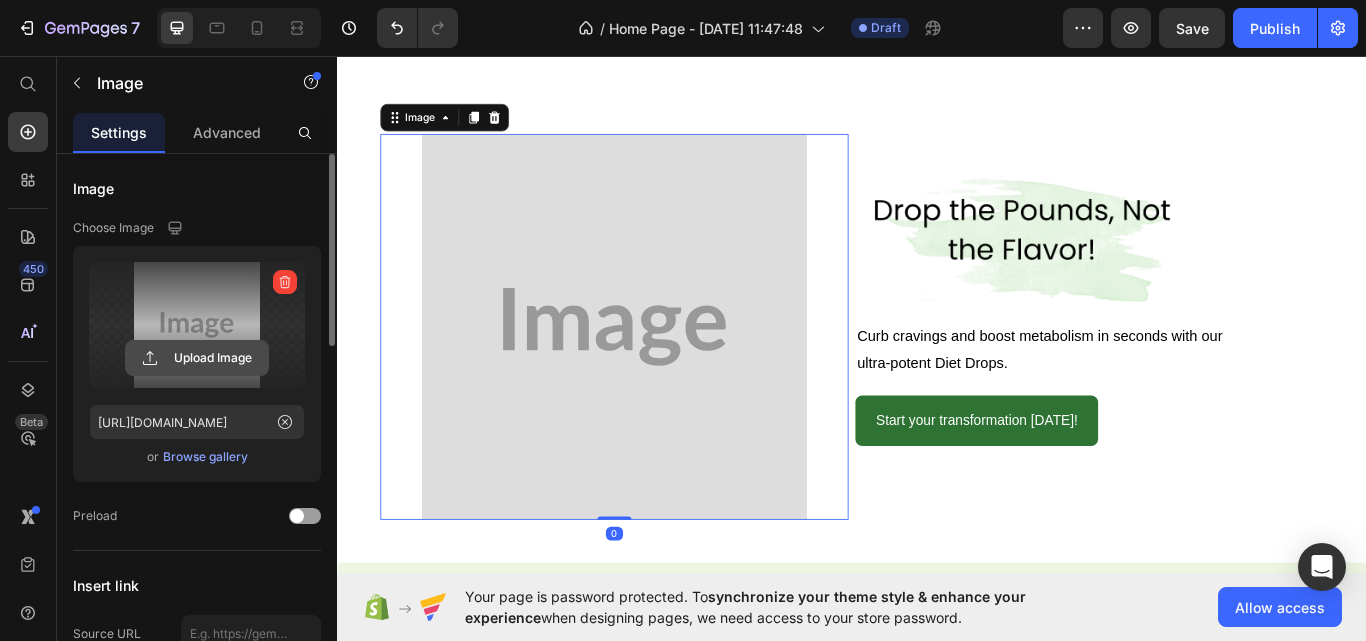 click 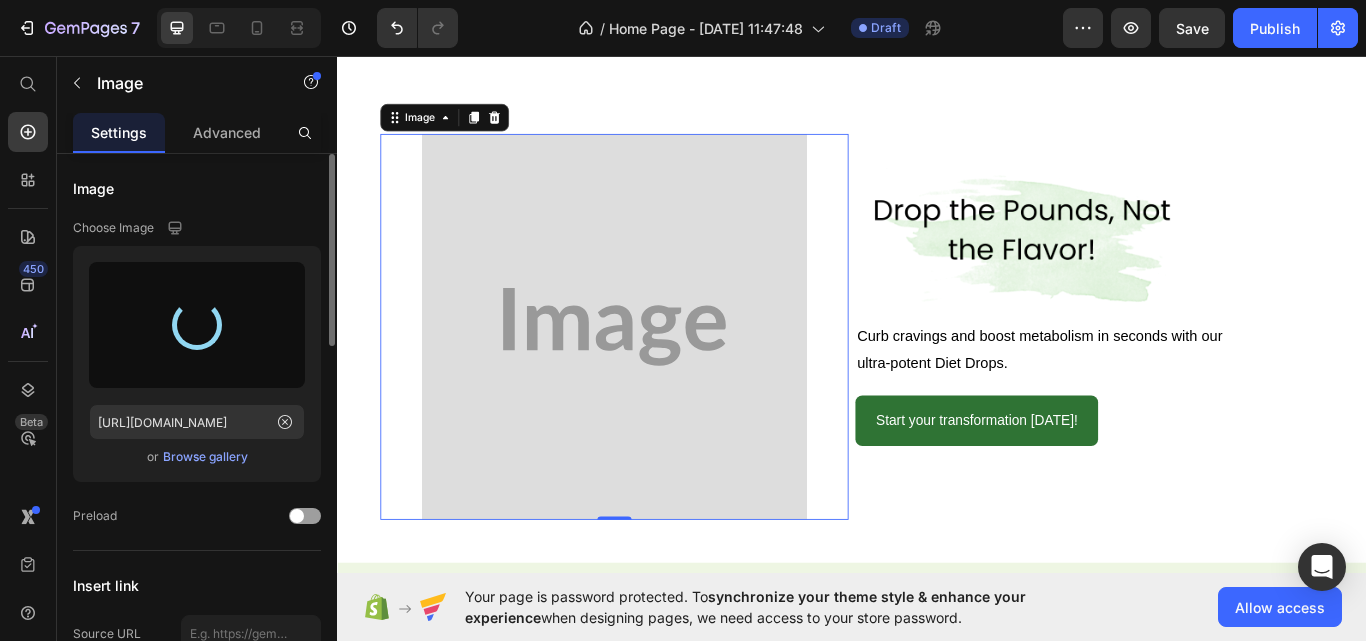 type on "https://cdn.shopify.com/s/files/1/0927/8164/2094/files/gempages_574840952682710245-eae7fc1d-5423-4fdf-8bdd-0310baf05df1.jpg" 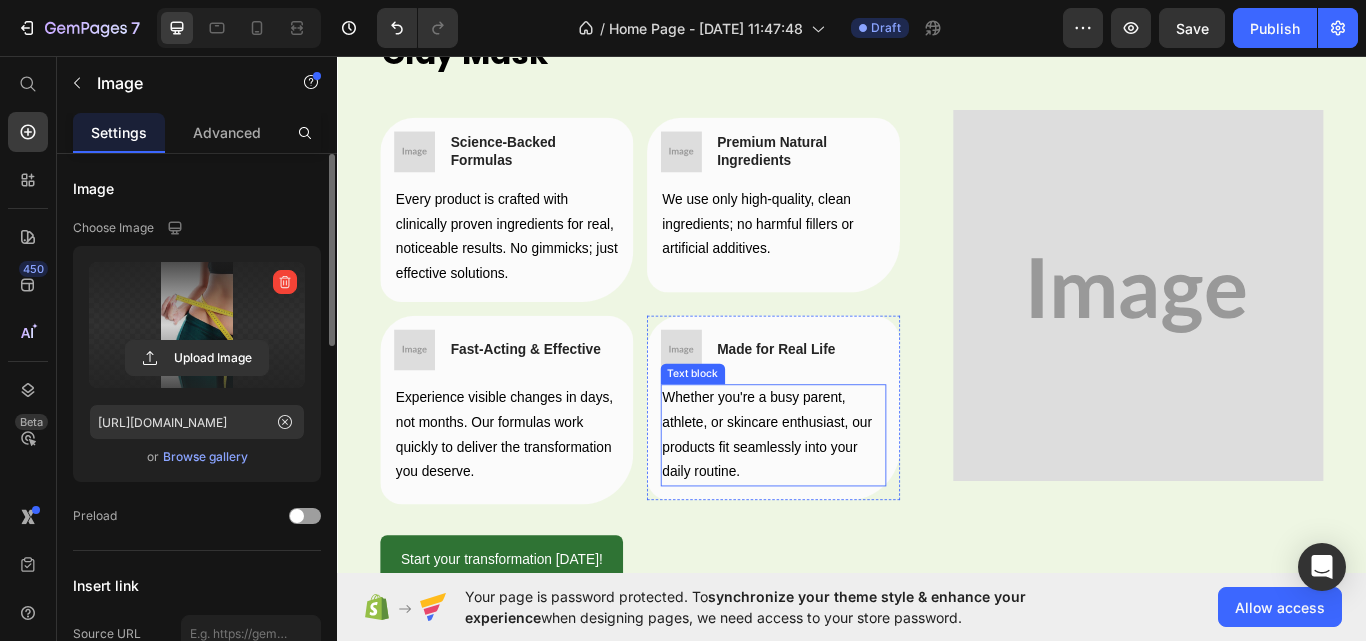 scroll, scrollTop: 1800, scrollLeft: 0, axis: vertical 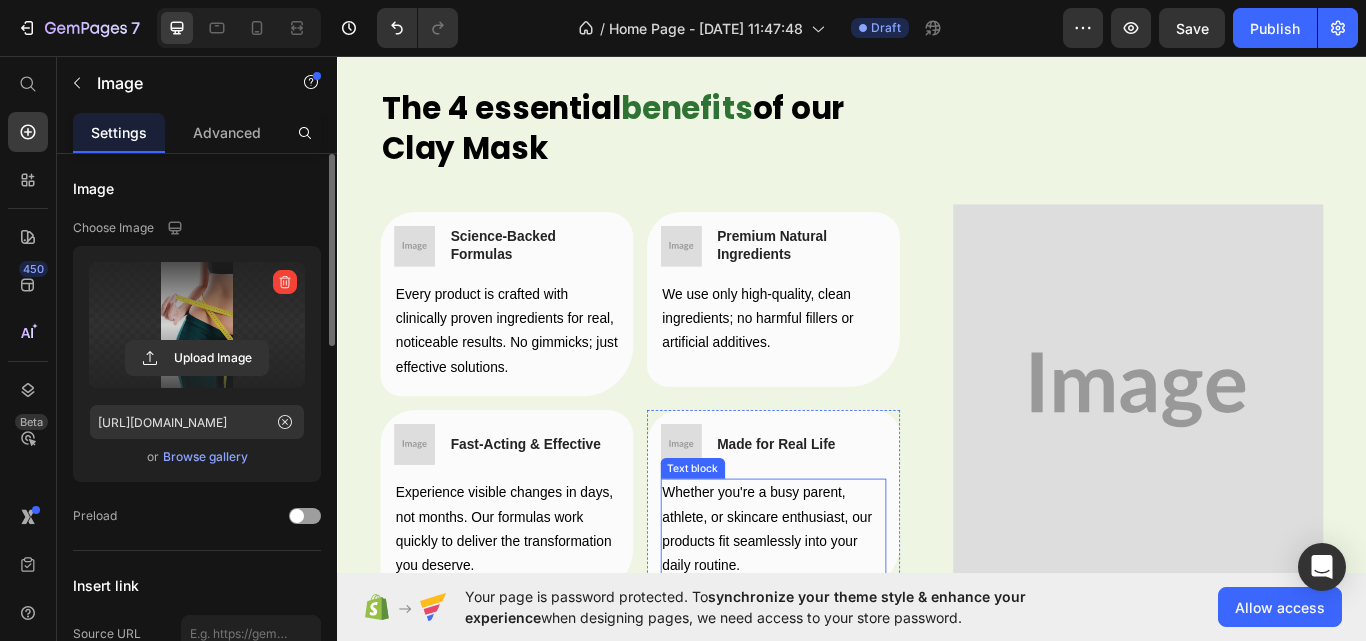 click on "Whether you're a busy parent, athlete, or skincare enthusiast, our products fit seamlessly into your daily routine." at bounding box center [845, 609] 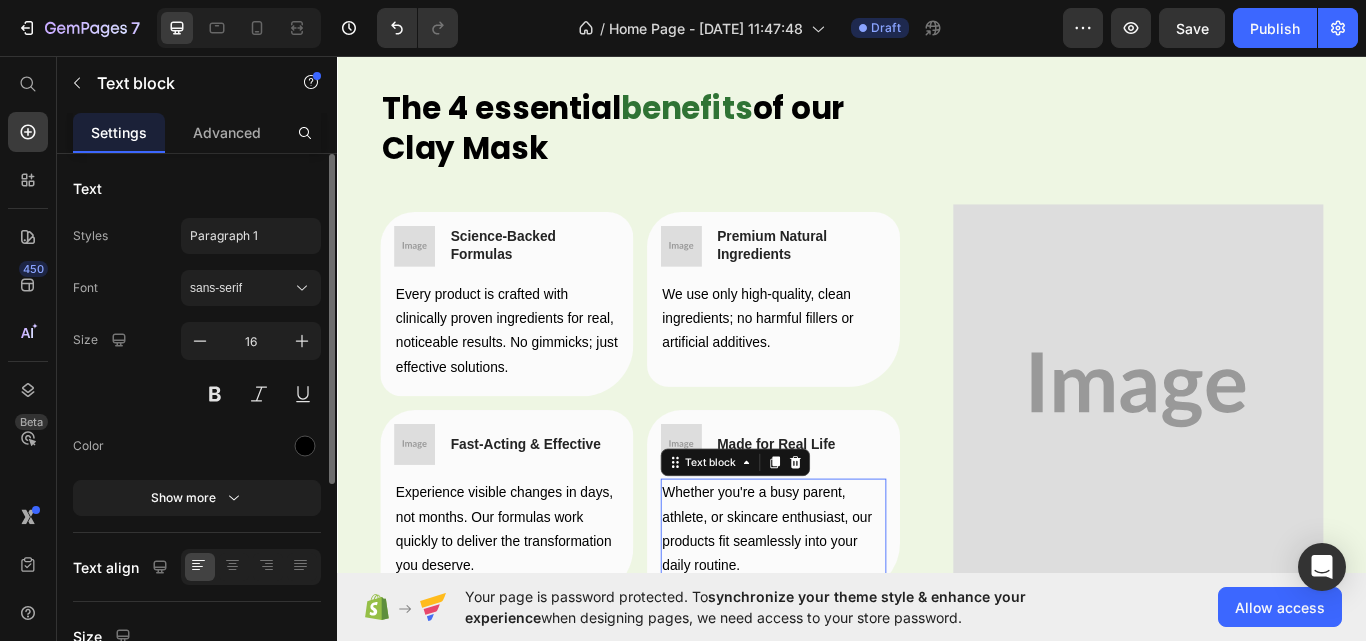 click on "Whether you're a busy parent, athlete, or skincare enthusiast, our products fit seamlessly into your daily routine." at bounding box center (845, 609) 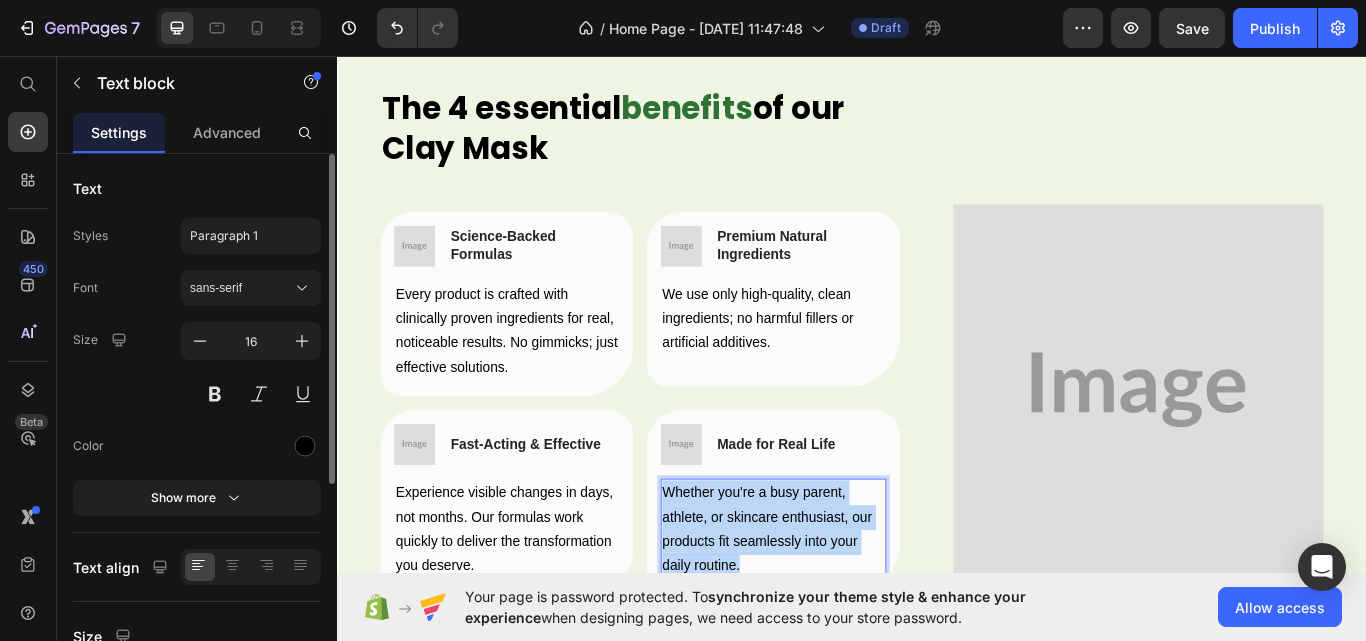 click on "Whether you're a busy parent, athlete, or skincare enthusiast, our products fit seamlessly into your daily routine." at bounding box center (845, 609) 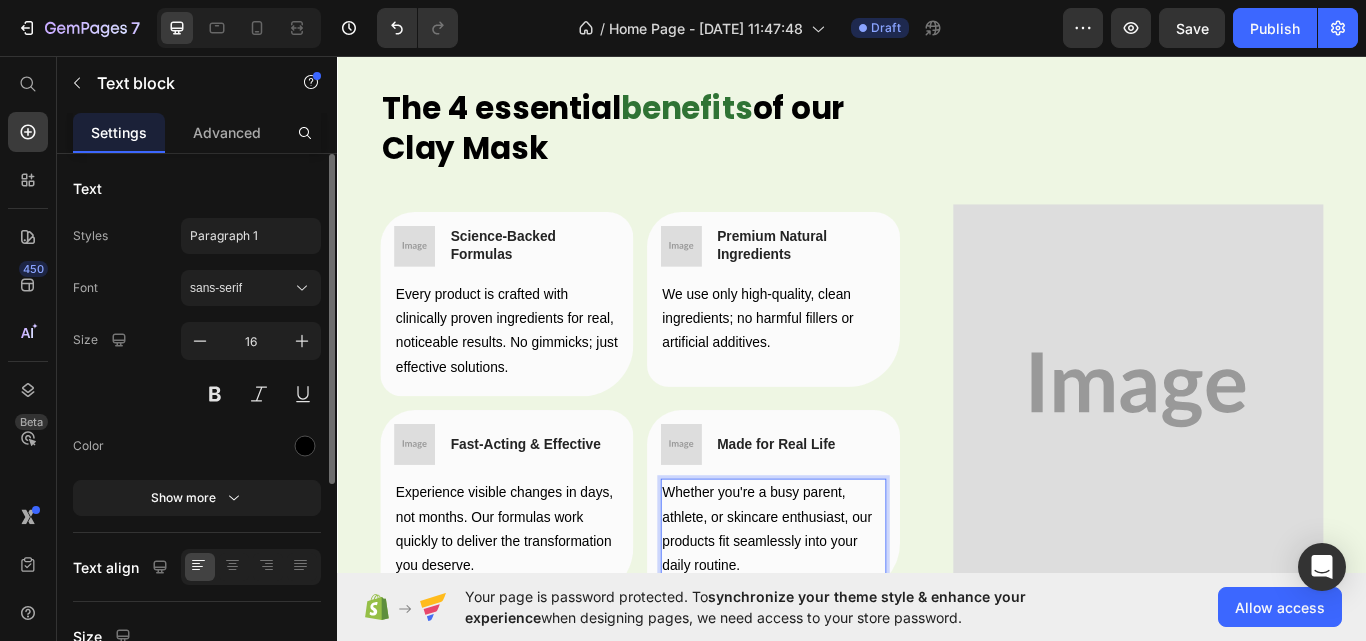 scroll, scrollTop: 11, scrollLeft: 0, axis: vertical 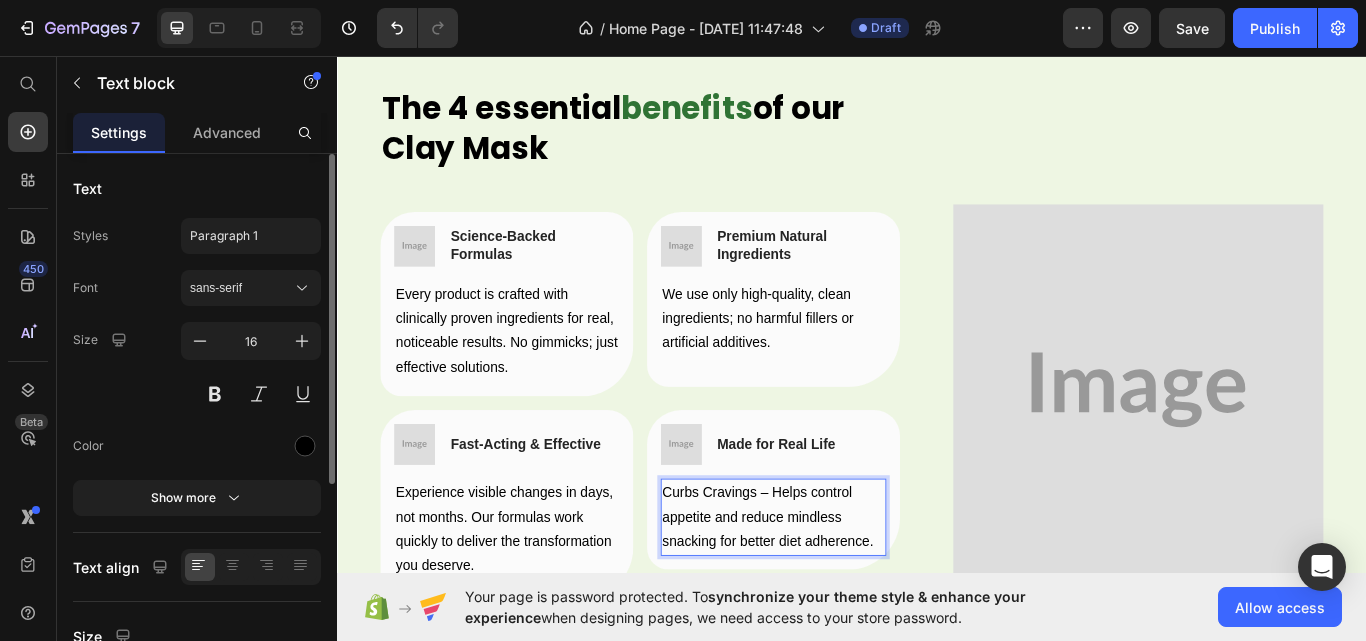 click on "Curbs Cravings – Helps control appetite and reduce mindless snacking for better diet adherence." at bounding box center (845, 595) 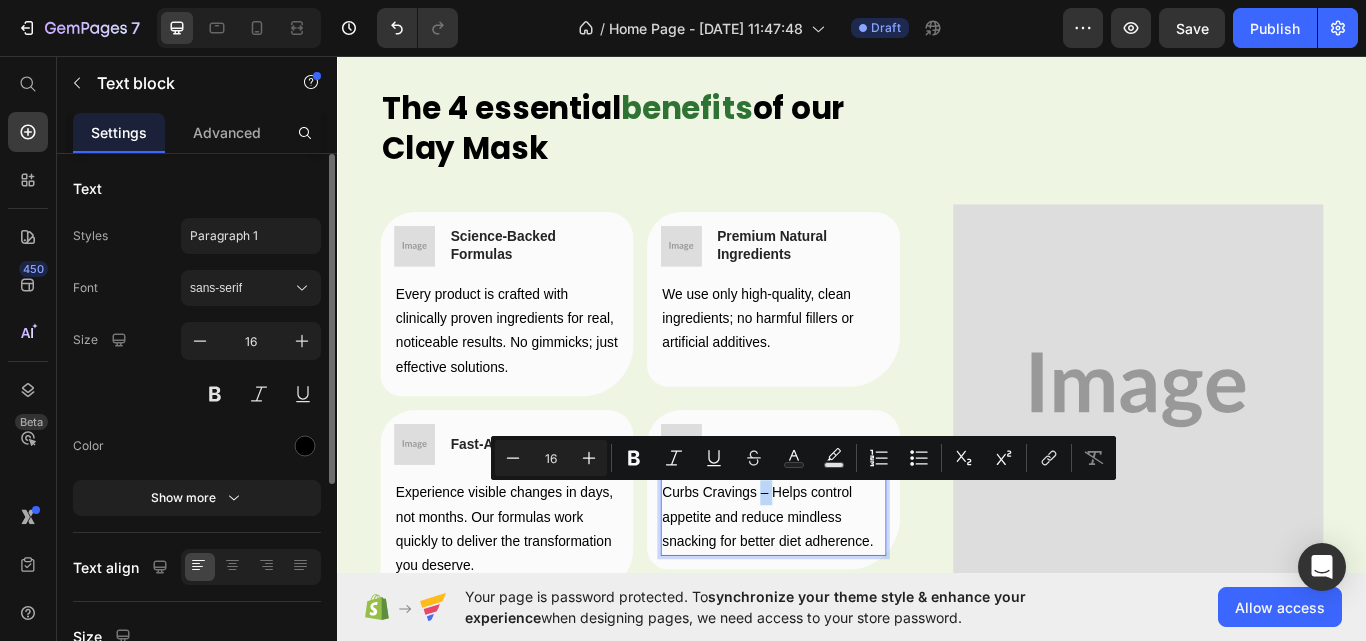 click on "Curbs Cravings – Helps control appetite and reduce mindless snacking for better diet adherence." at bounding box center [845, 595] 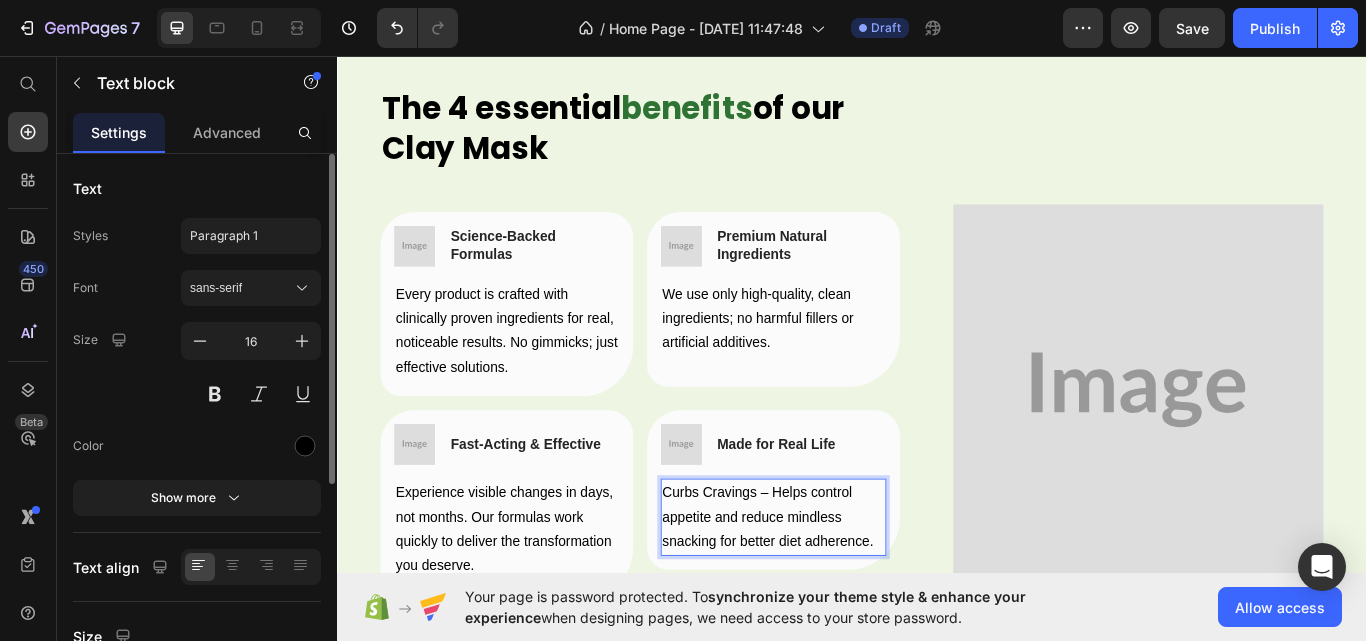 click on "Curbs Cravings – Helps control appetite and reduce mindless snacking for better diet adherence." at bounding box center [845, 595] 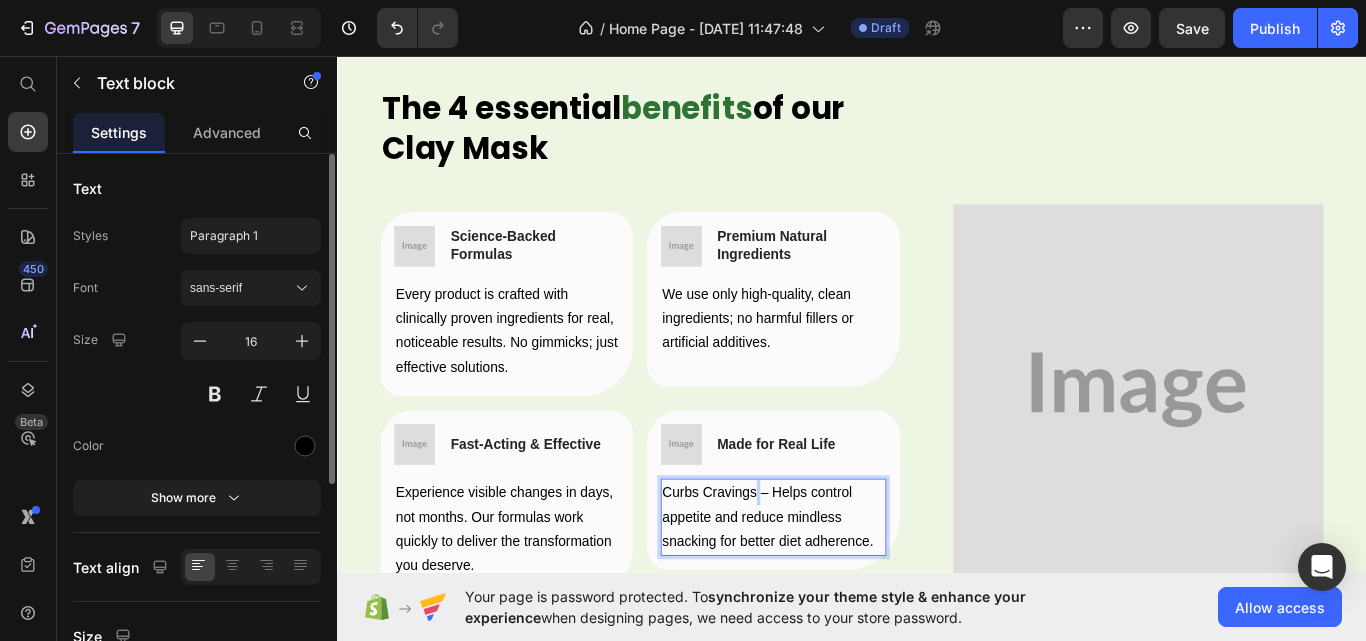 click on "Curbs Cravings – Helps control appetite and reduce mindless snacking for better diet adherence." at bounding box center [845, 595] 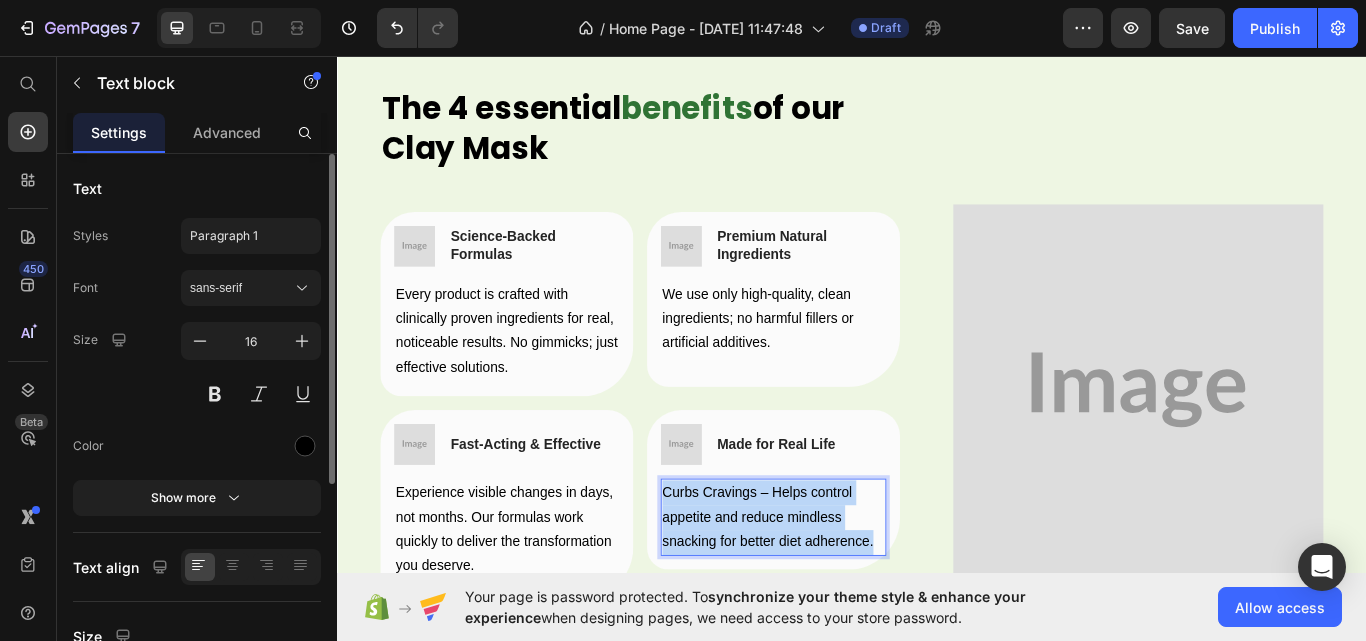 click on "Curbs Cravings – Helps control appetite and reduce mindless snacking for better diet adherence." at bounding box center (845, 595) 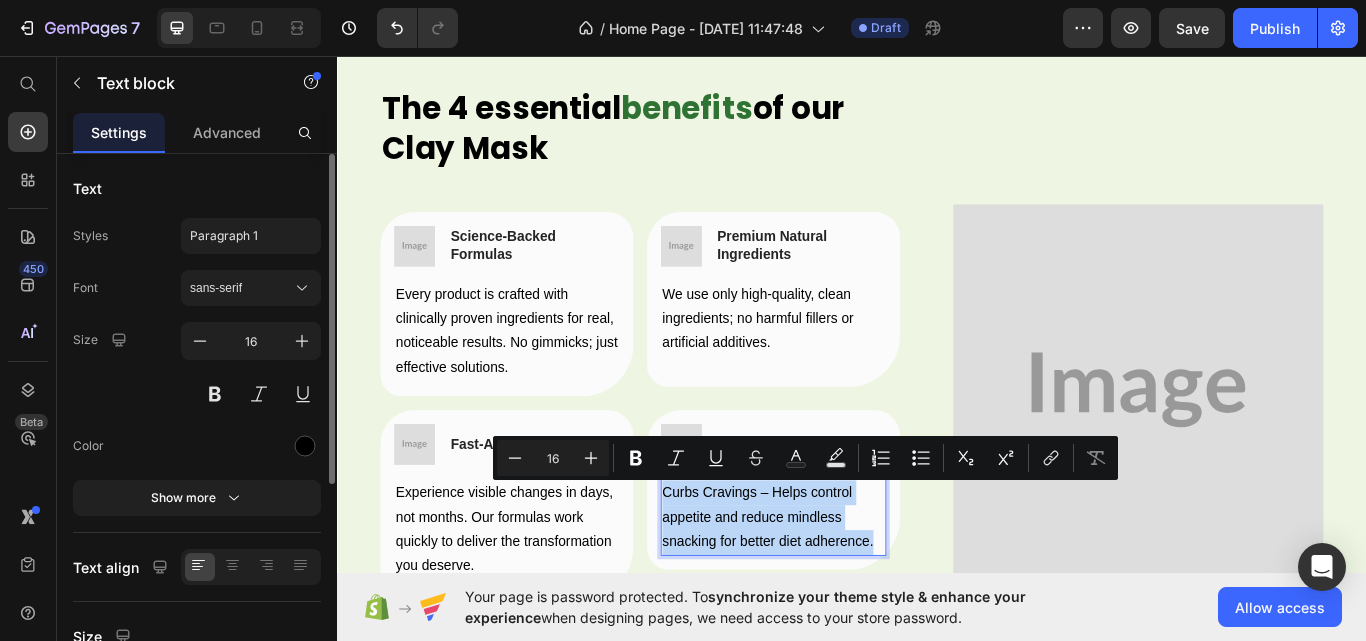 click on "Curbs Cravings – Helps control appetite and reduce mindless snacking for better diet adherence." at bounding box center (845, 595) 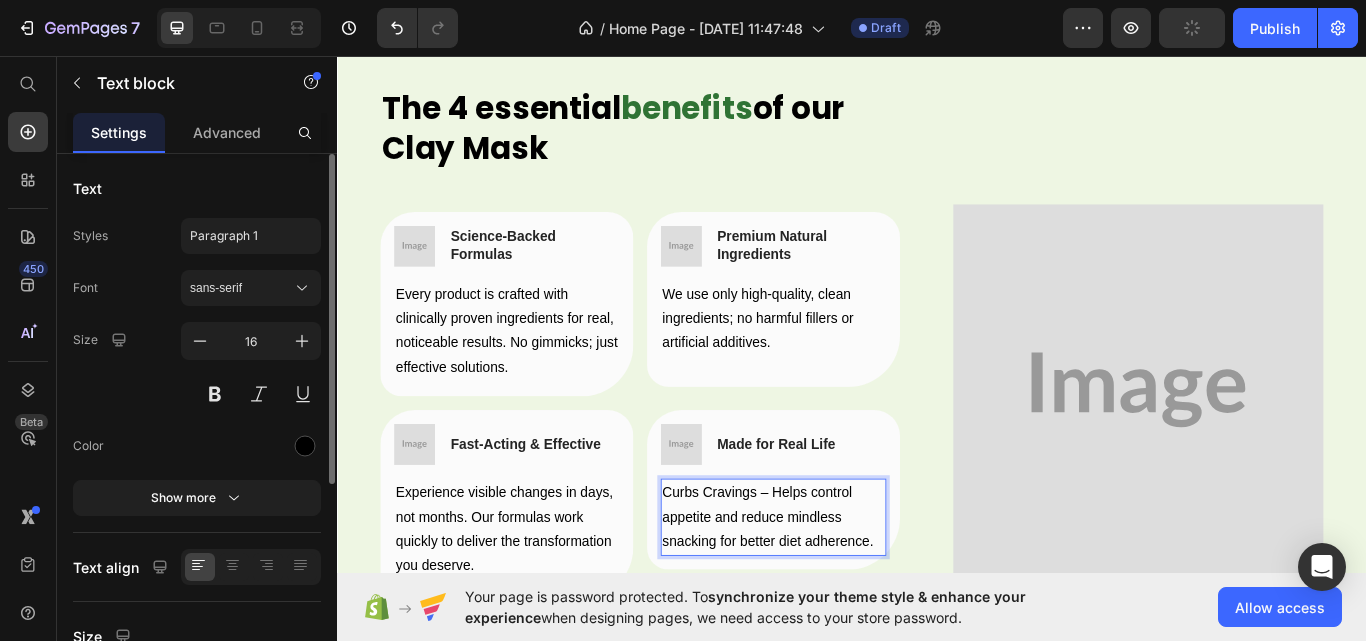click on "Curbs Cravings – Helps control appetite and reduce mindless snacking for better diet adherence." at bounding box center (845, 595) 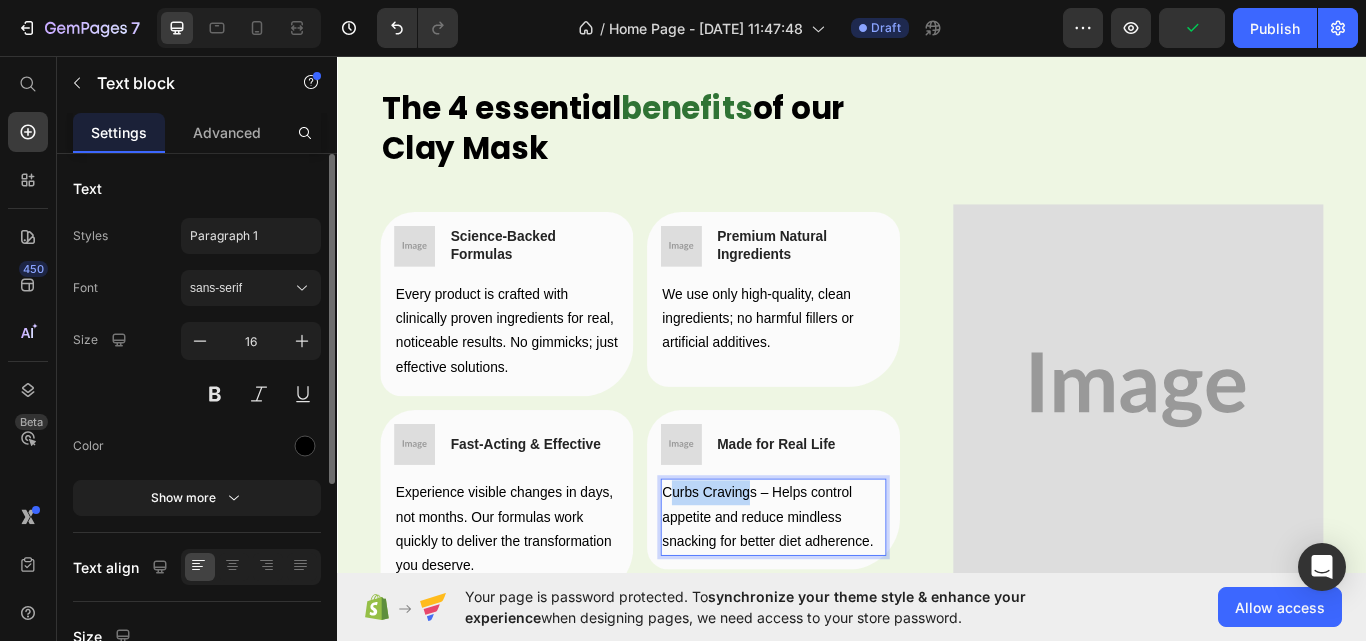 drag, startPoint x: 761, startPoint y: 562, endPoint x: 714, endPoint y: 561, distance: 47.010635 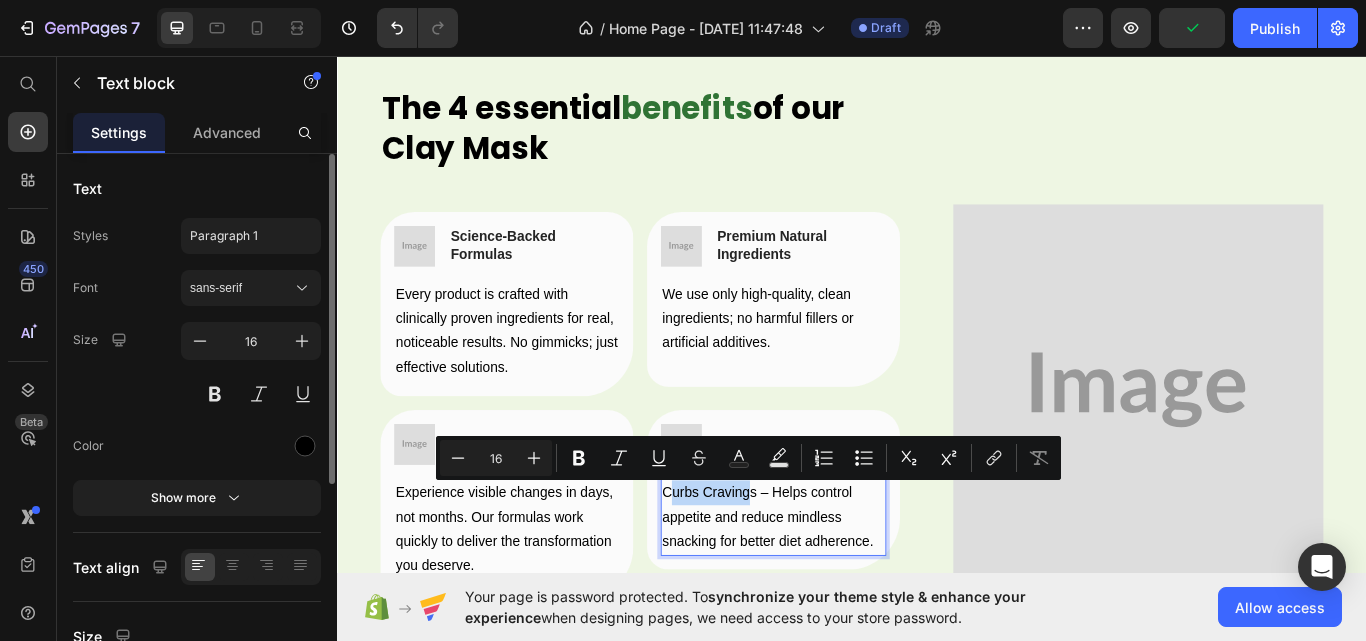 click on "Curbs Cravings – Helps control appetite and reduce mindless snacking for better diet adherence." at bounding box center (845, 595) 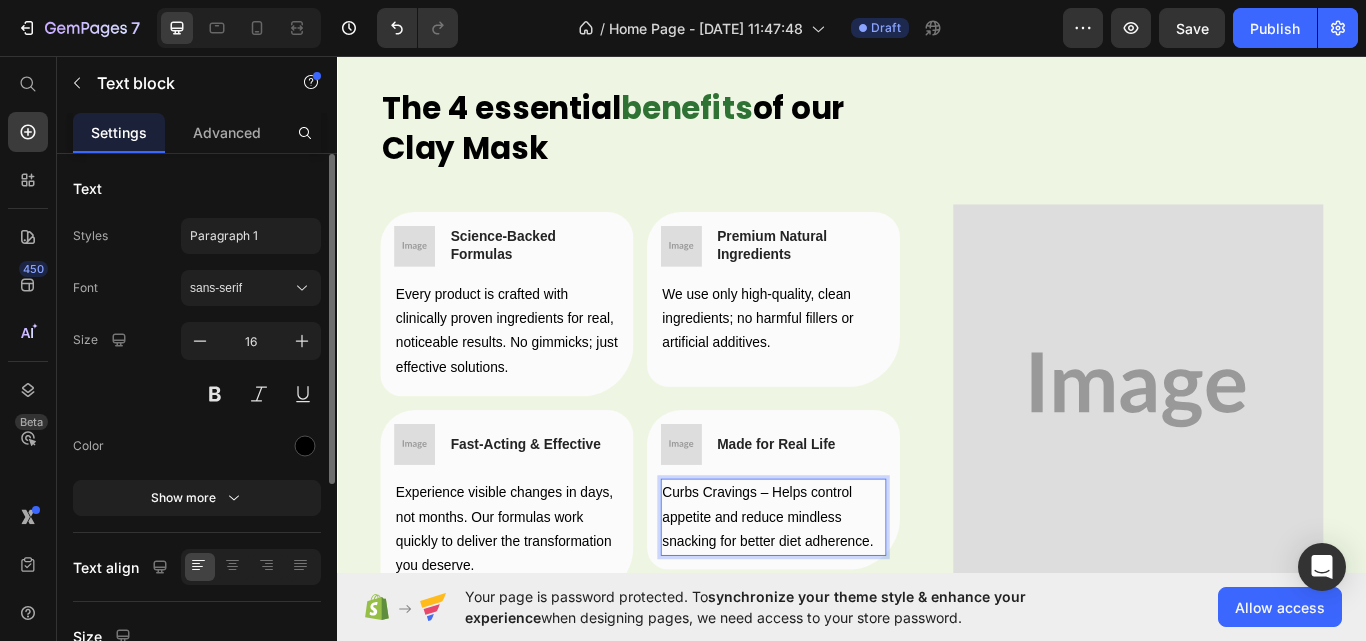click on "Curbs Cravings – Helps control appetite and reduce mindless snacking for better diet adherence." at bounding box center (845, 595) 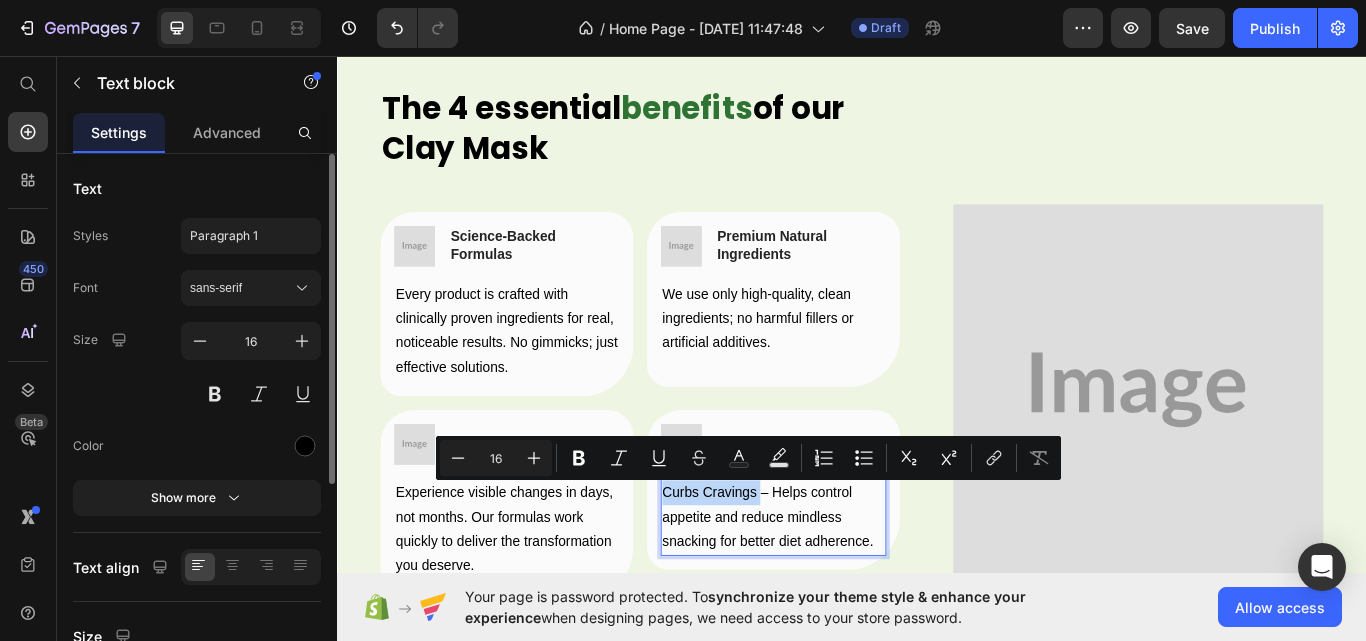 drag, startPoint x: 817, startPoint y: 567, endPoint x: 714, endPoint y: 568, distance: 103.00485 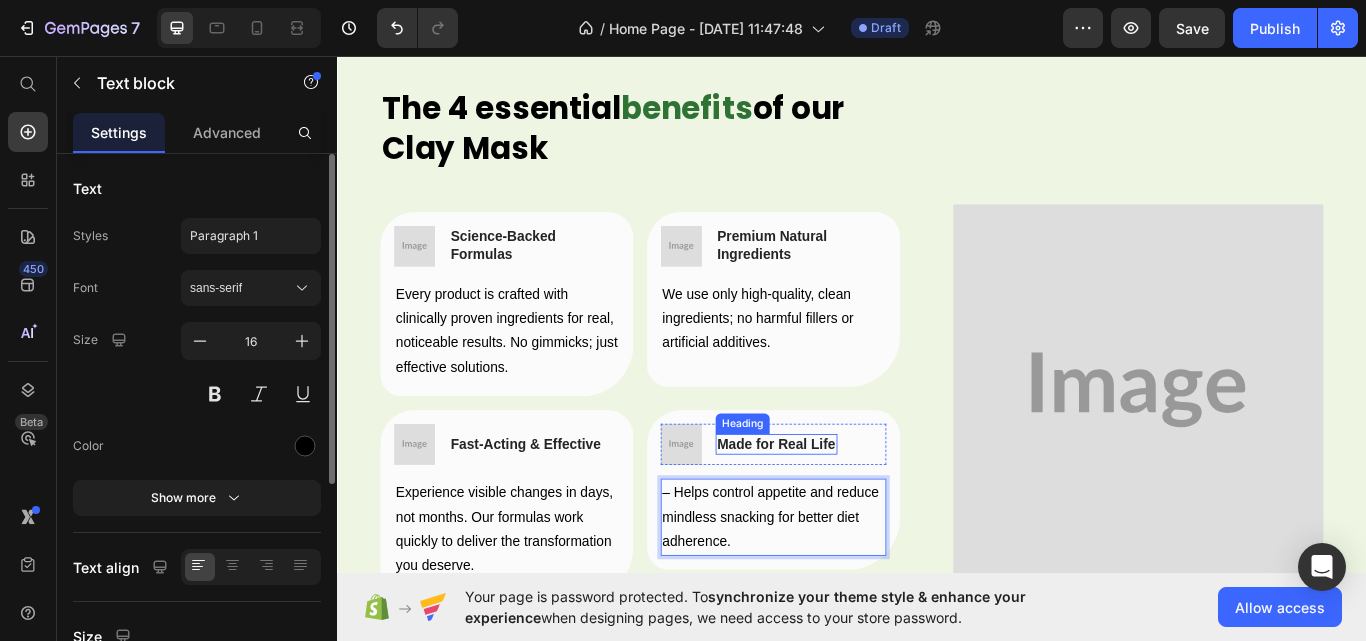 click on "Made for Real Life" at bounding box center (849, 510) 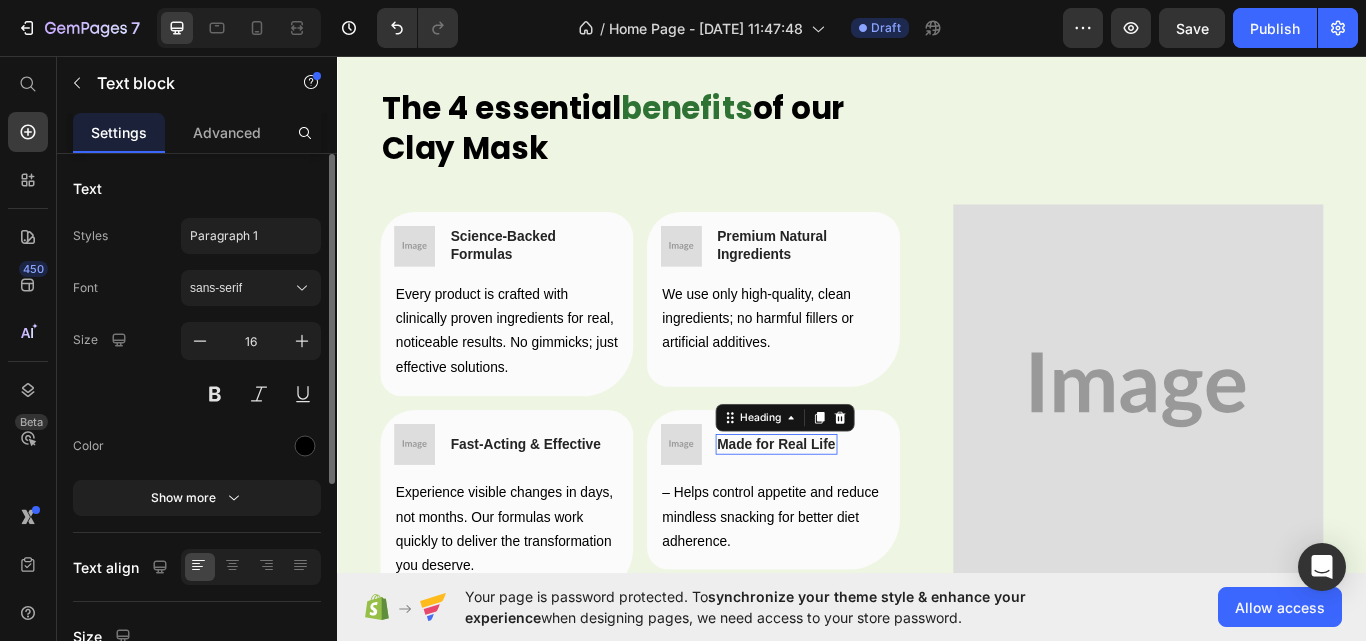 click on "Made for Real Life" at bounding box center [849, 510] 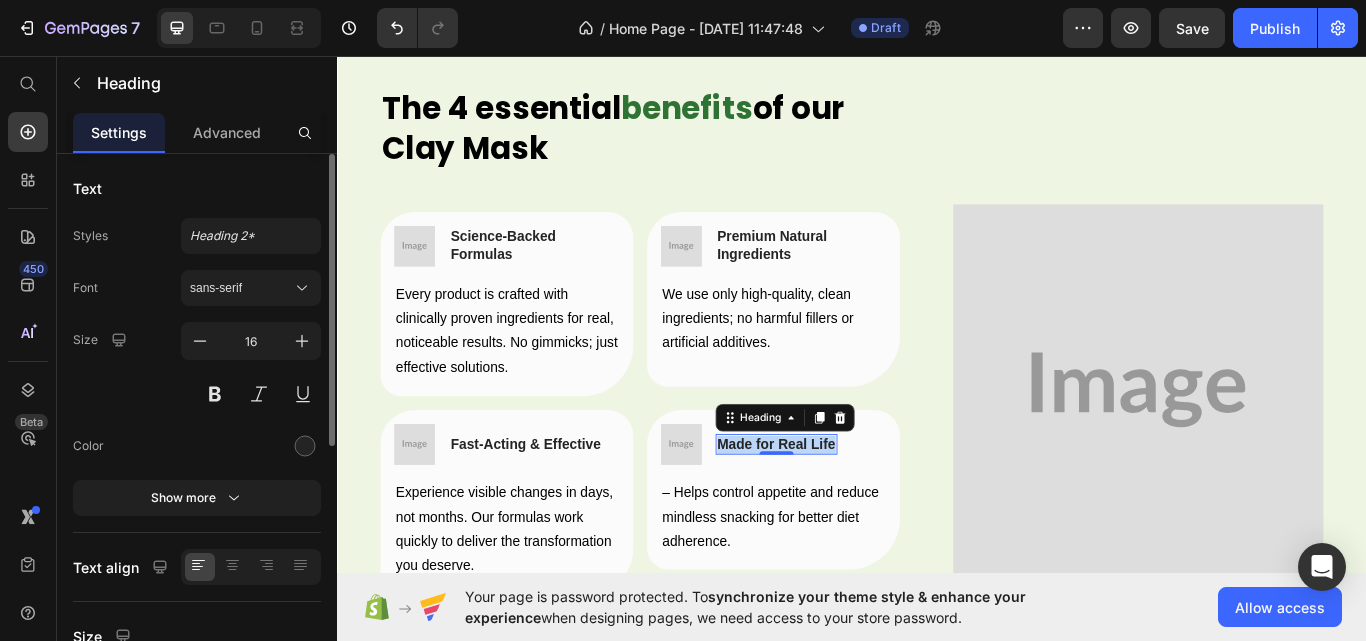 scroll, scrollTop: 0, scrollLeft: 0, axis: both 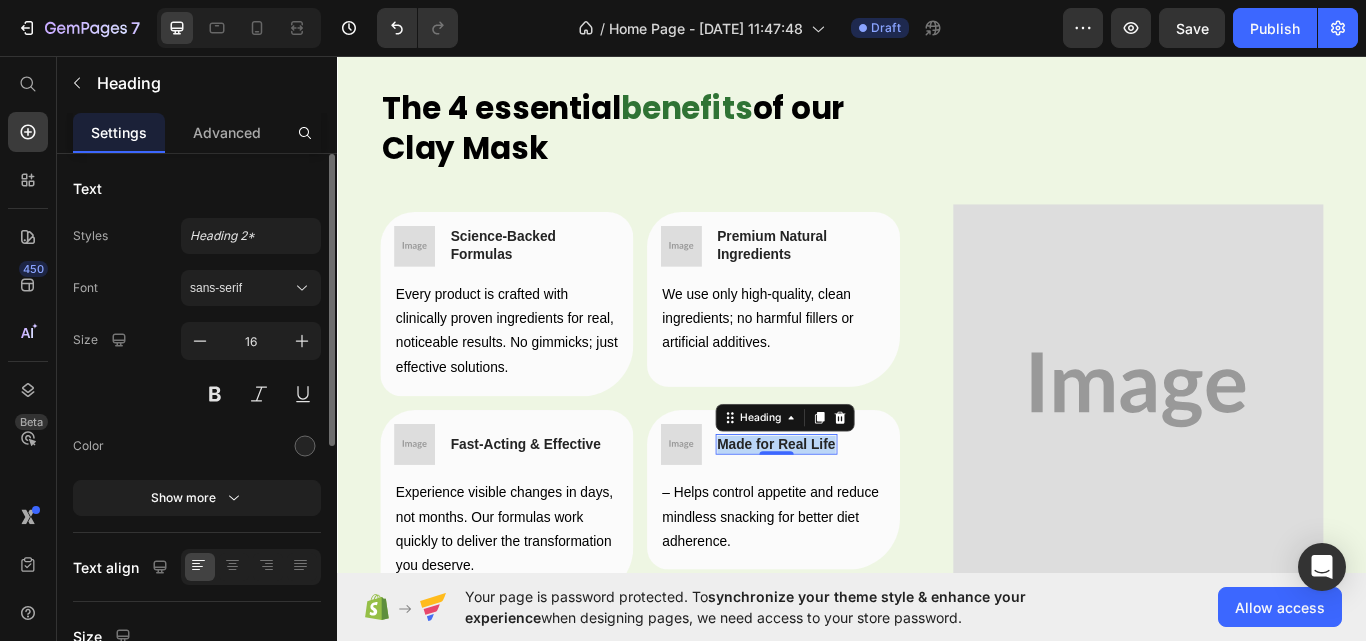 click on "Made for Real Life" at bounding box center (849, 510) 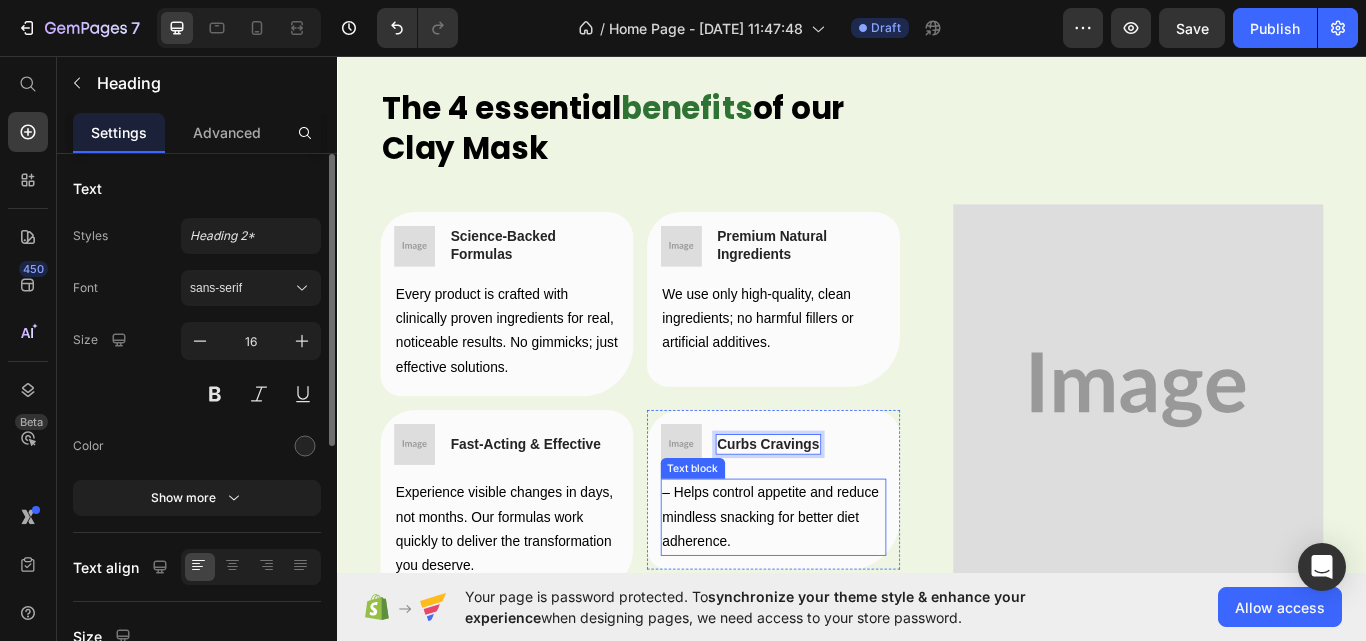 click on "– Helps control appetite and reduce mindless snacking for better diet adherence." at bounding box center (845, 595) 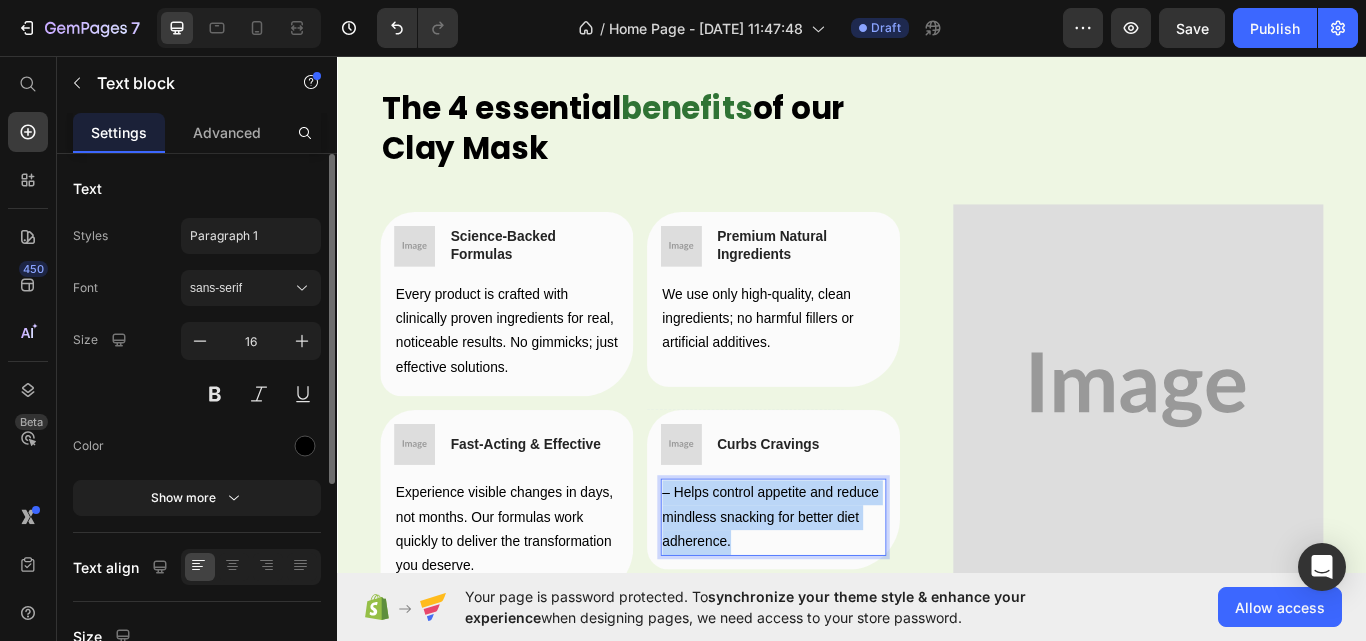 click on "– Helps control appetite and reduce mindless snacking for better diet adherence." at bounding box center (845, 595) 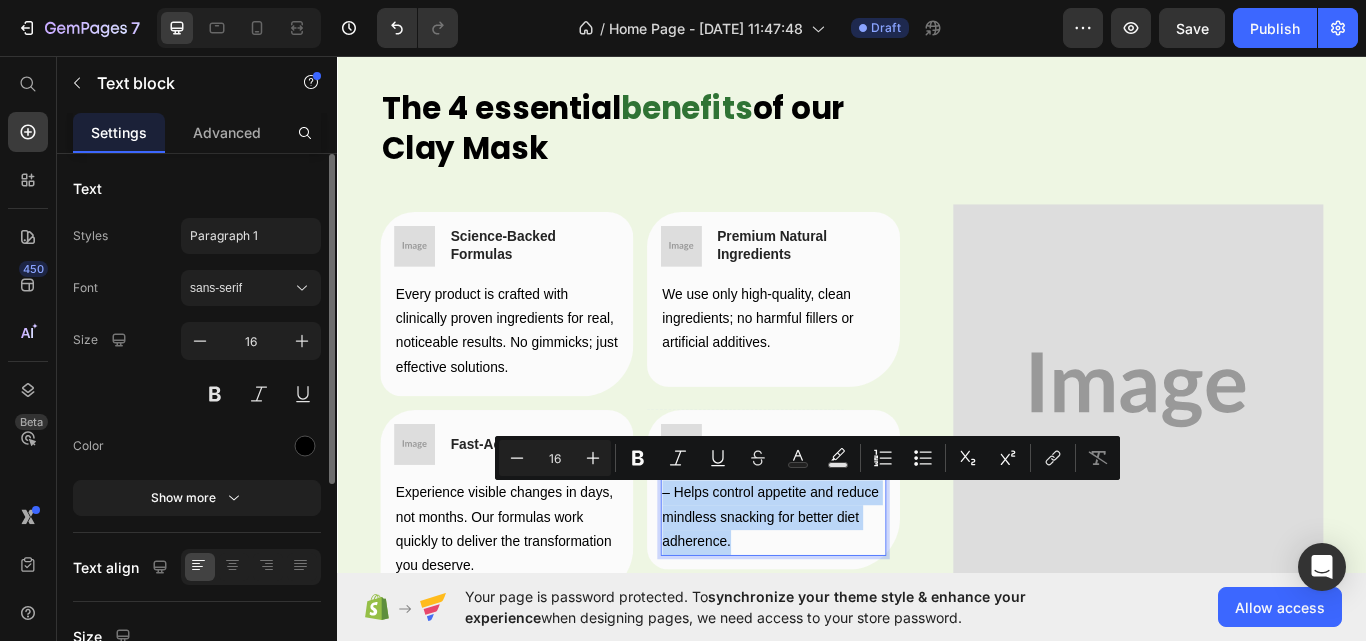 click on "– Helps control appetite and reduce mindless snacking for better diet adherence." at bounding box center (845, 595) 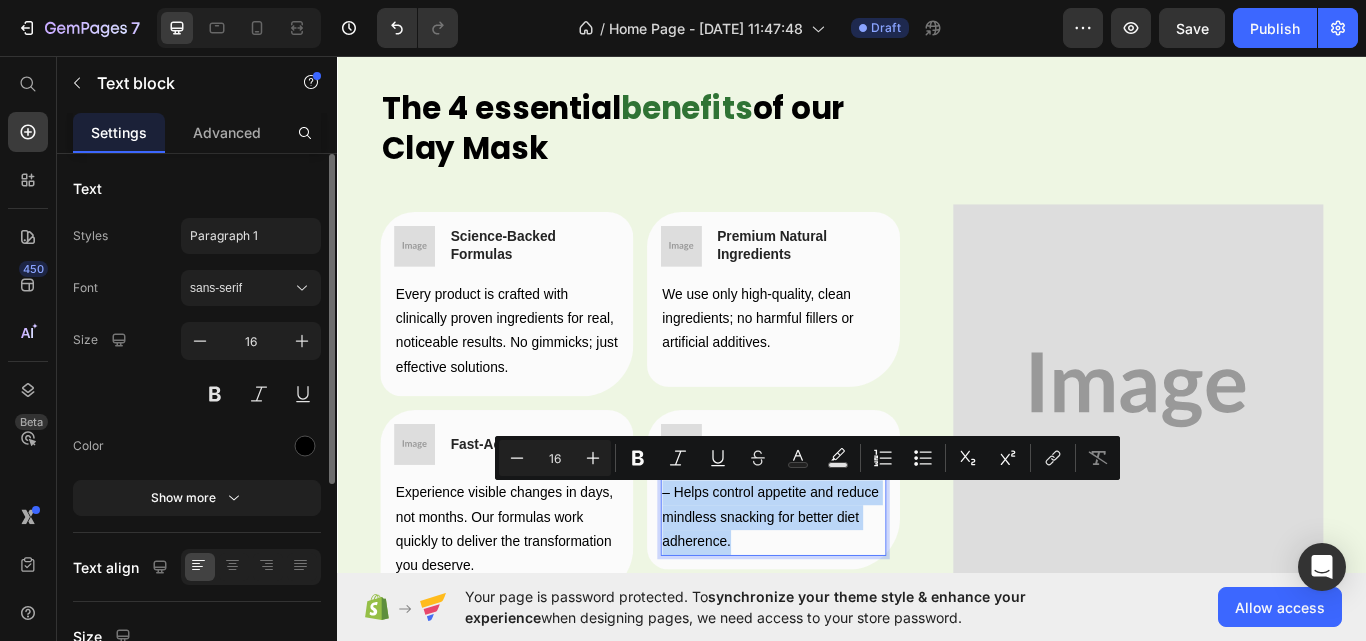 click on "– Helps control appetite and reduce mindless snacking for better diet adherence." at bounding box center [845, 595] 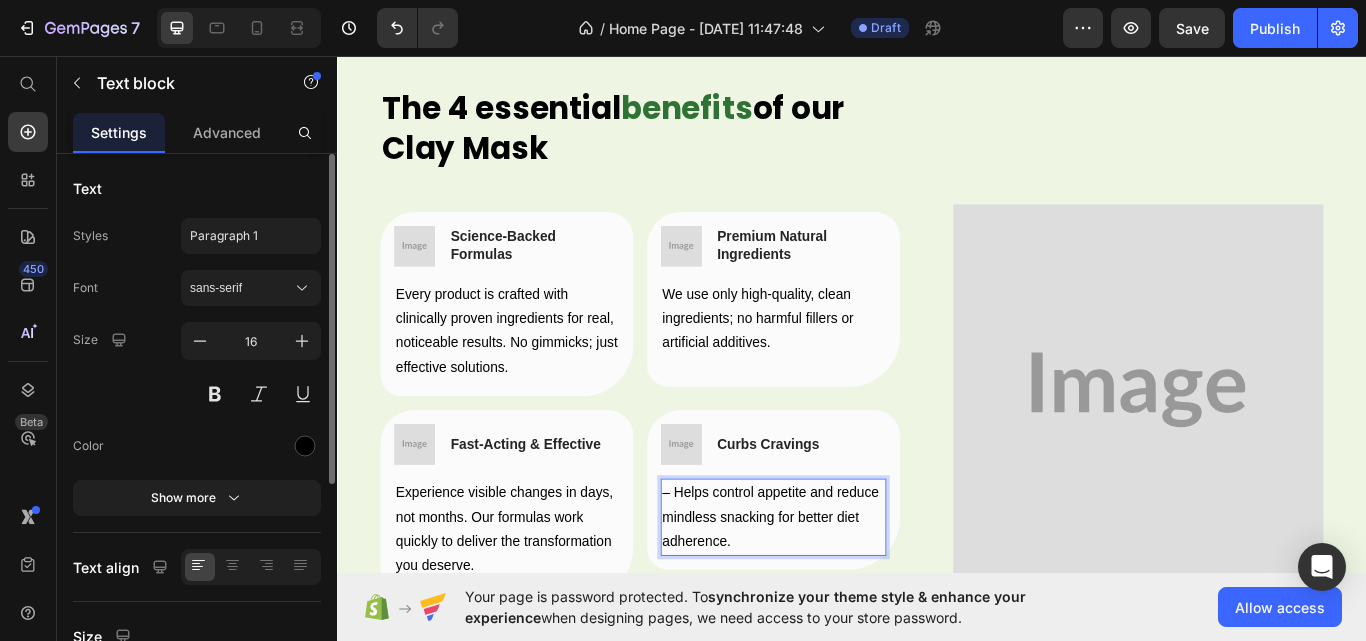 click on "– Helps control appetite and reduce mindless snacking for better diet adherence." at bounding box center [845, 595] 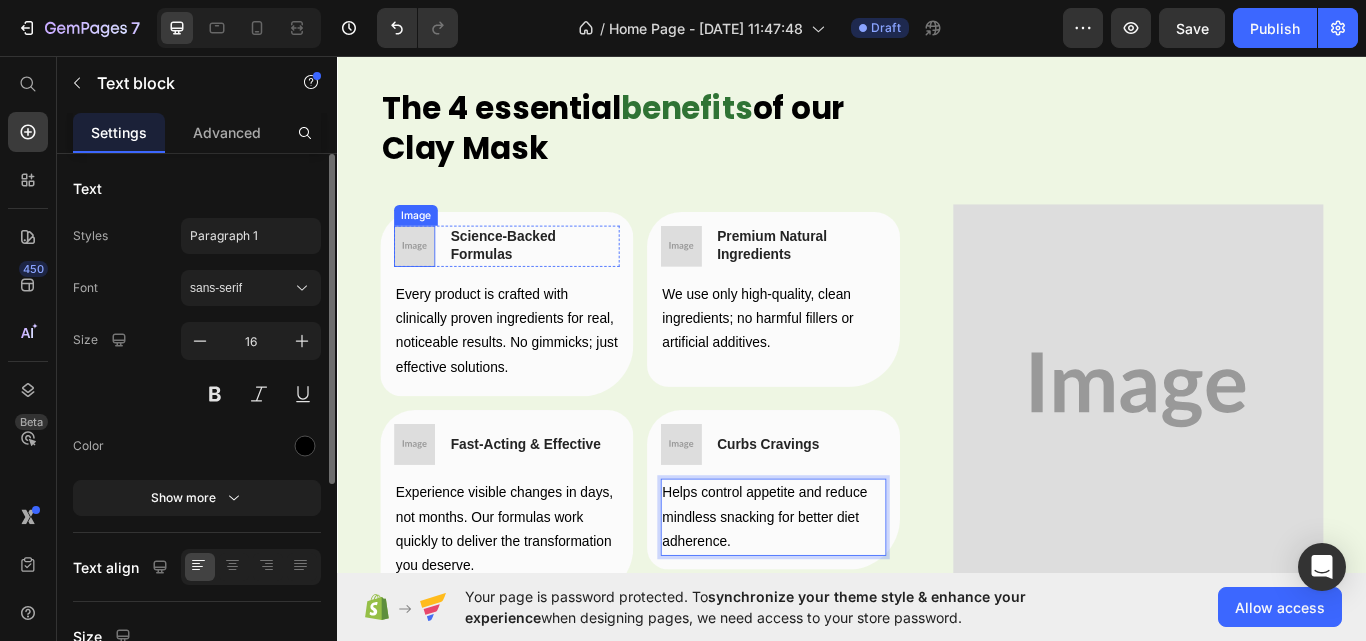 click at bounding box center (427, 279) 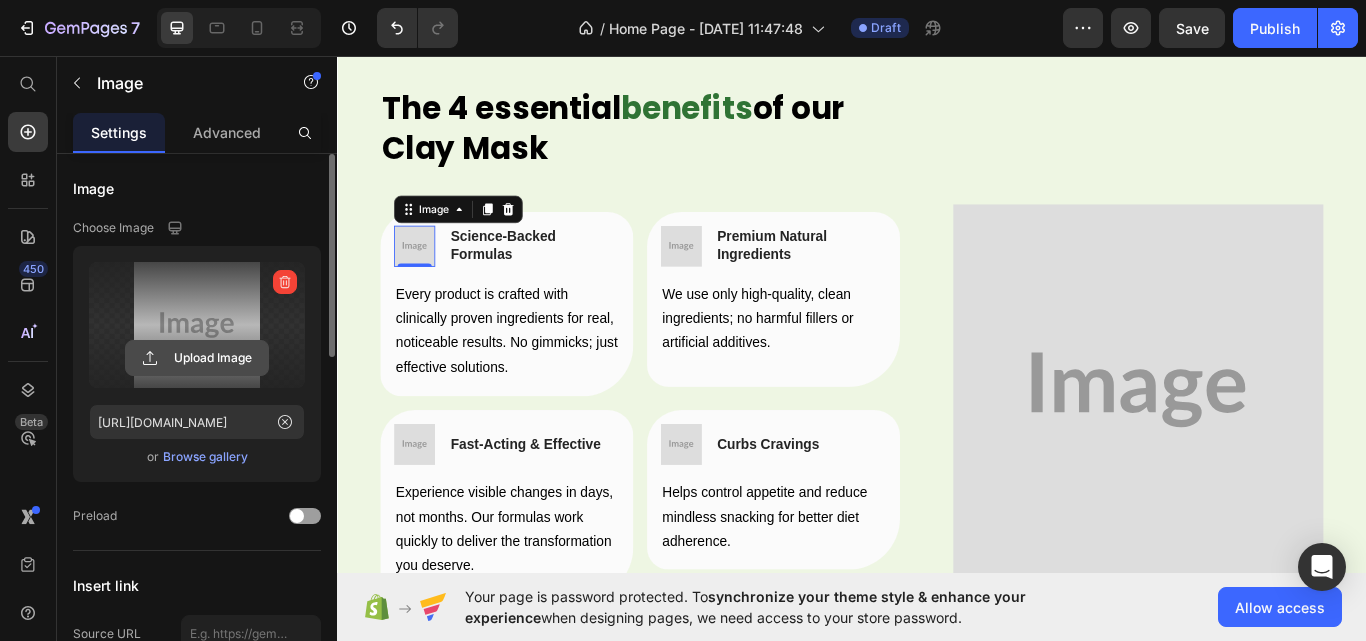 click 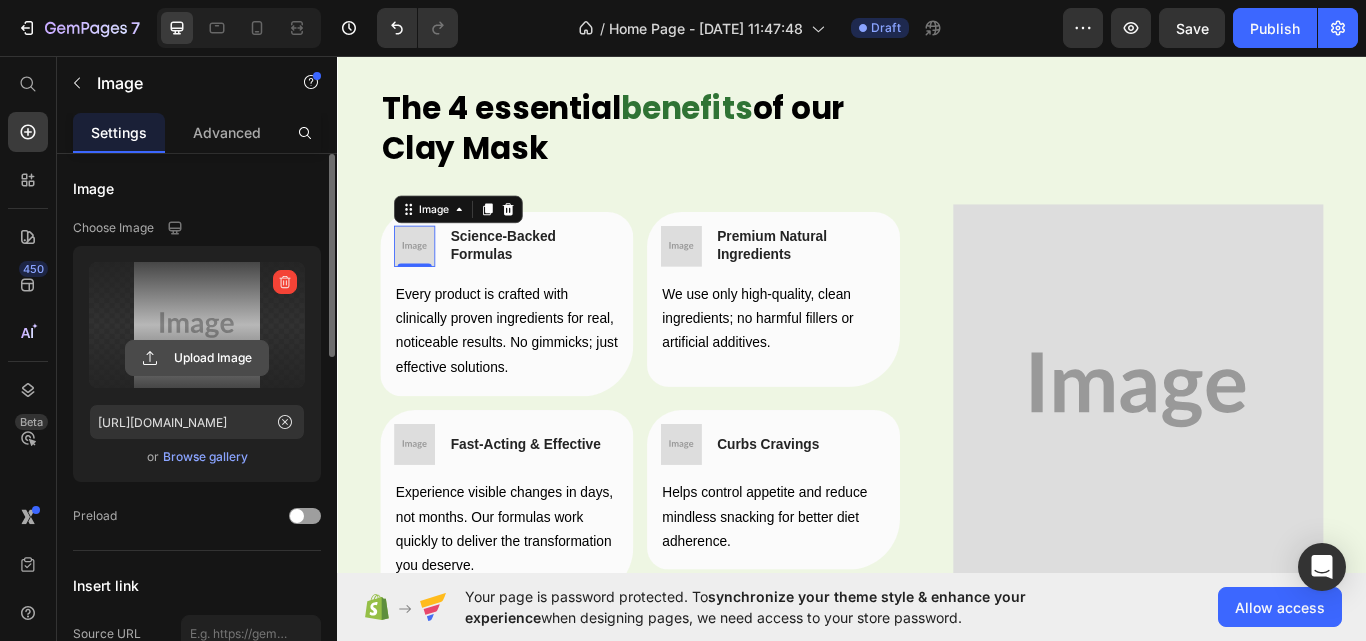 click 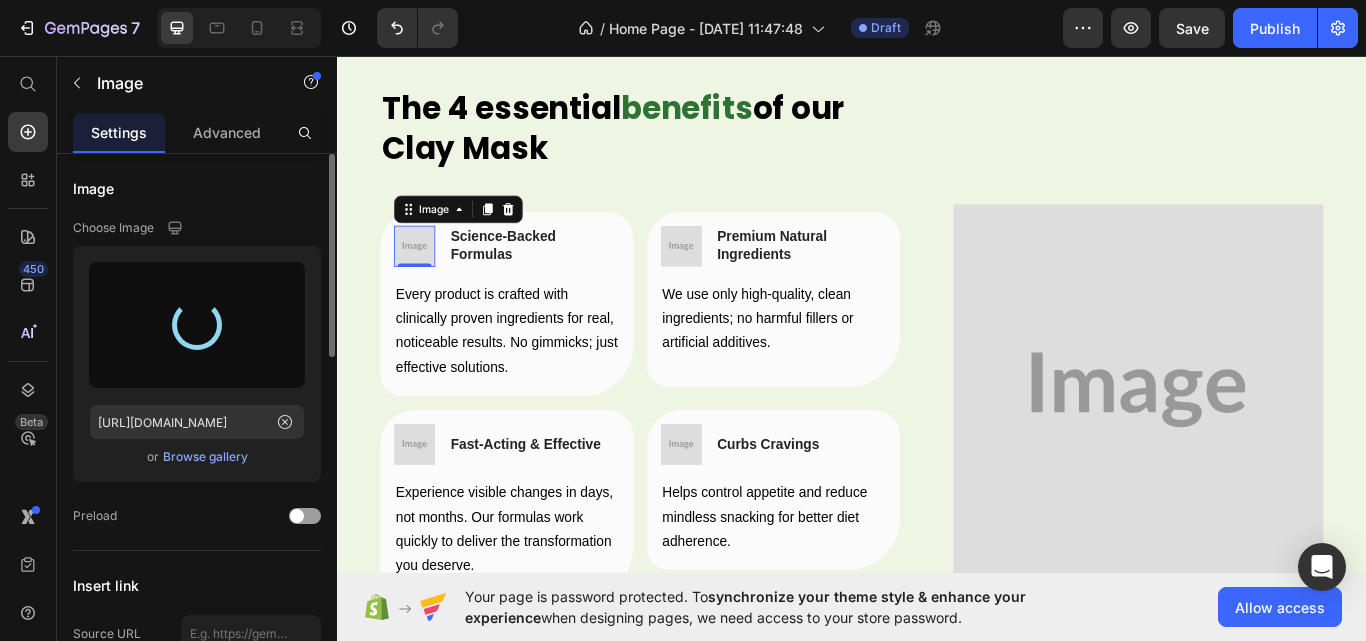 type on "https://cdn.shopify.com/s/files/1/0927/8164/2094/files/gempages_574840952682710245-ebdaccf1-53e1-442e-9ce8-fa5ff290e6dd.png" 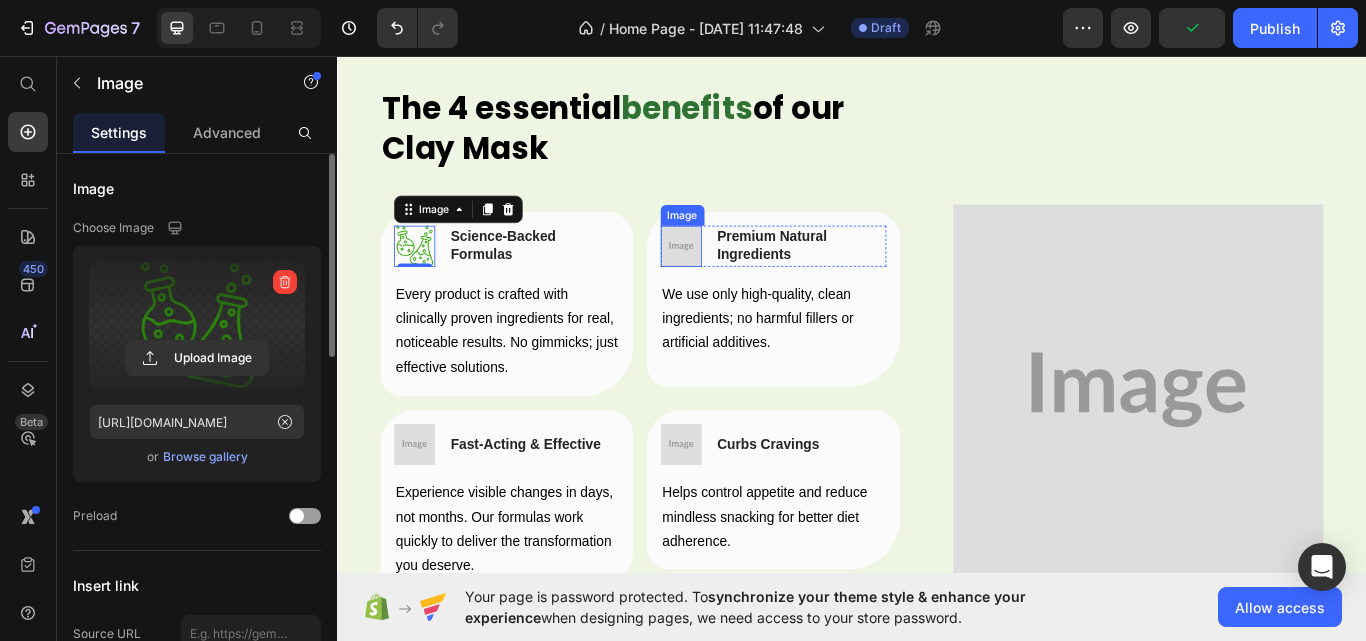 drag, startPoint x: 745, startPoint y: 286, endPoint x: 629, endPoint y: 291, distance: 116.10771 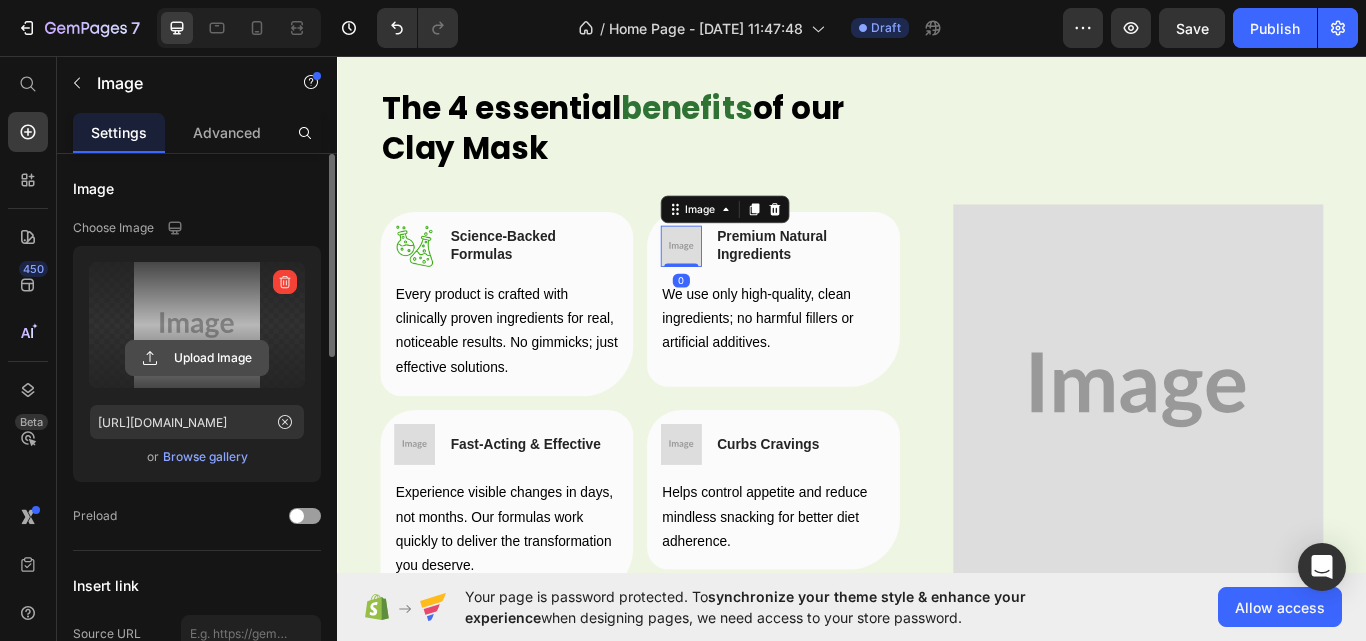 click 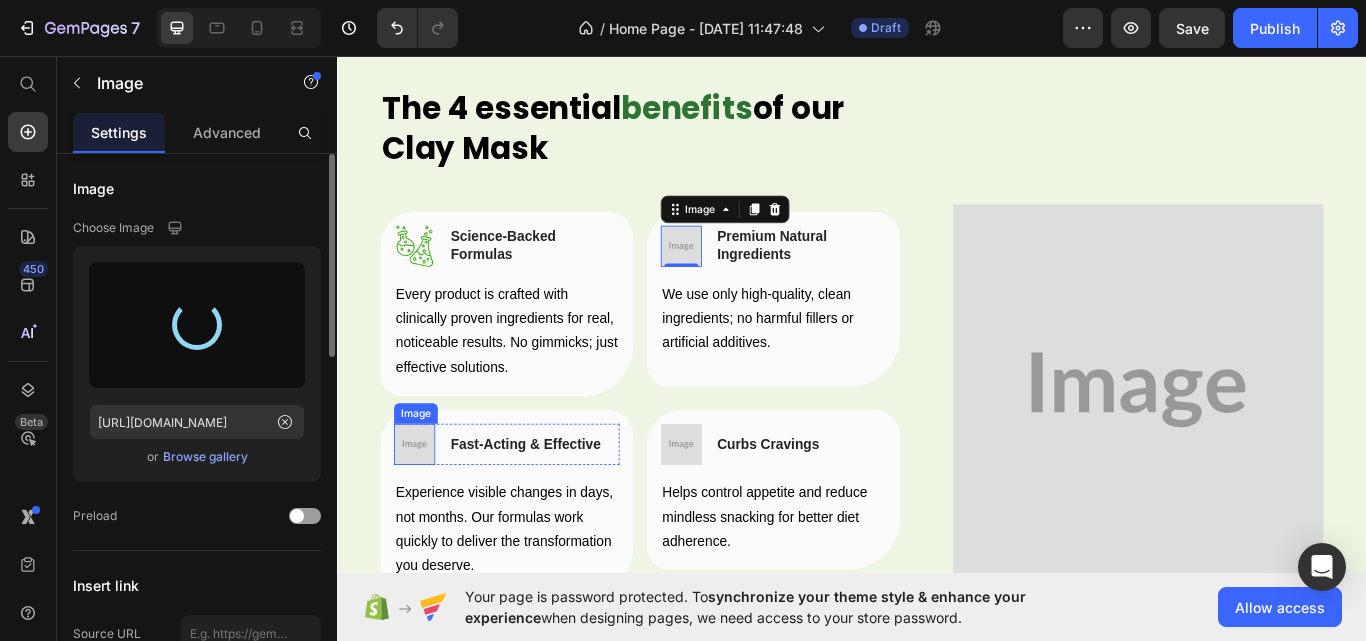 click at bounding box center (427, 510) 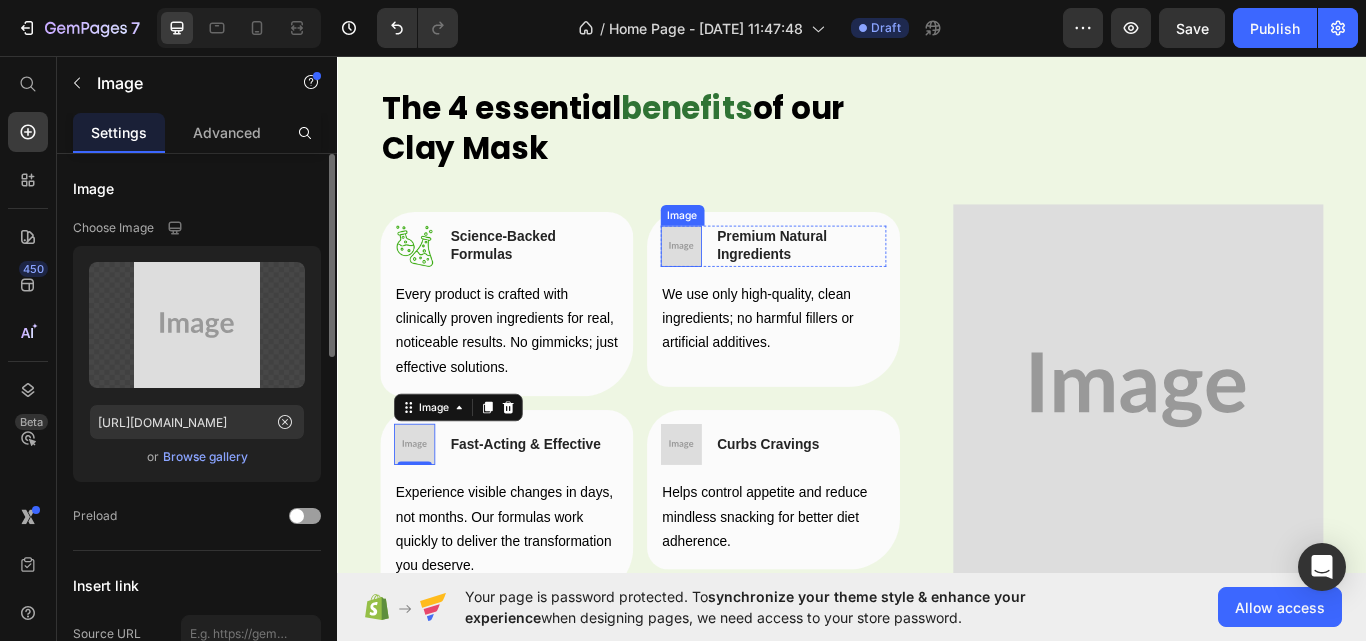 click at bounding box center (738, 279) 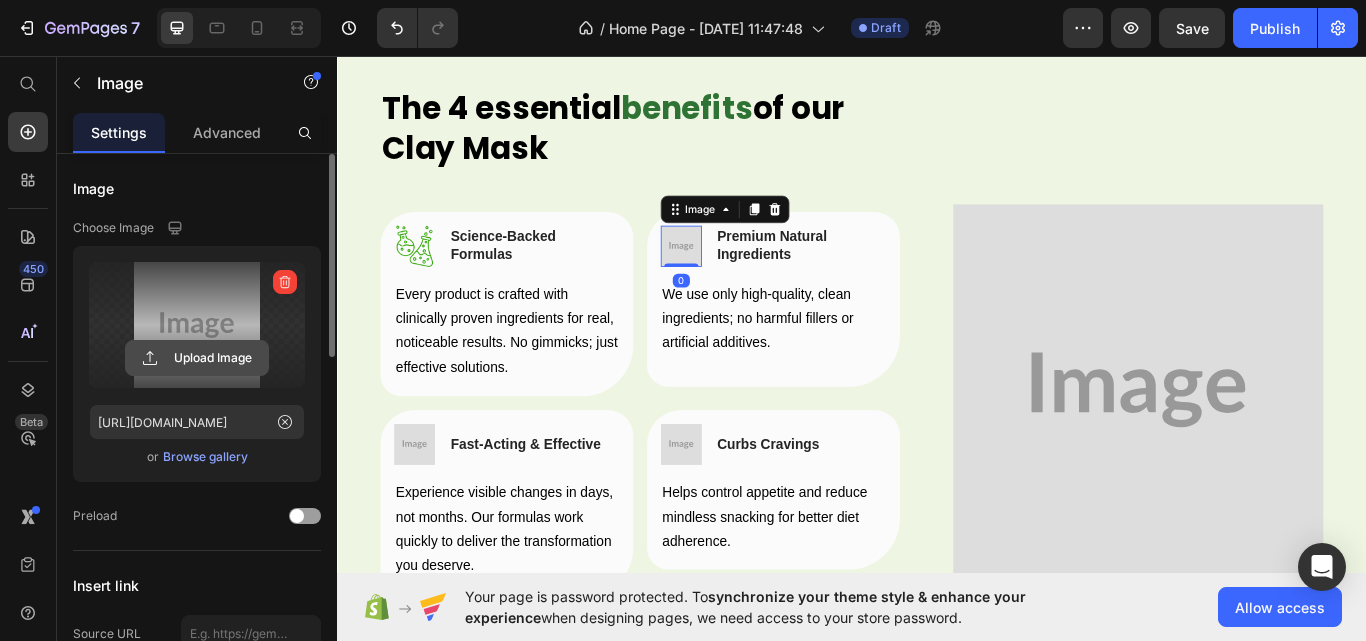 click 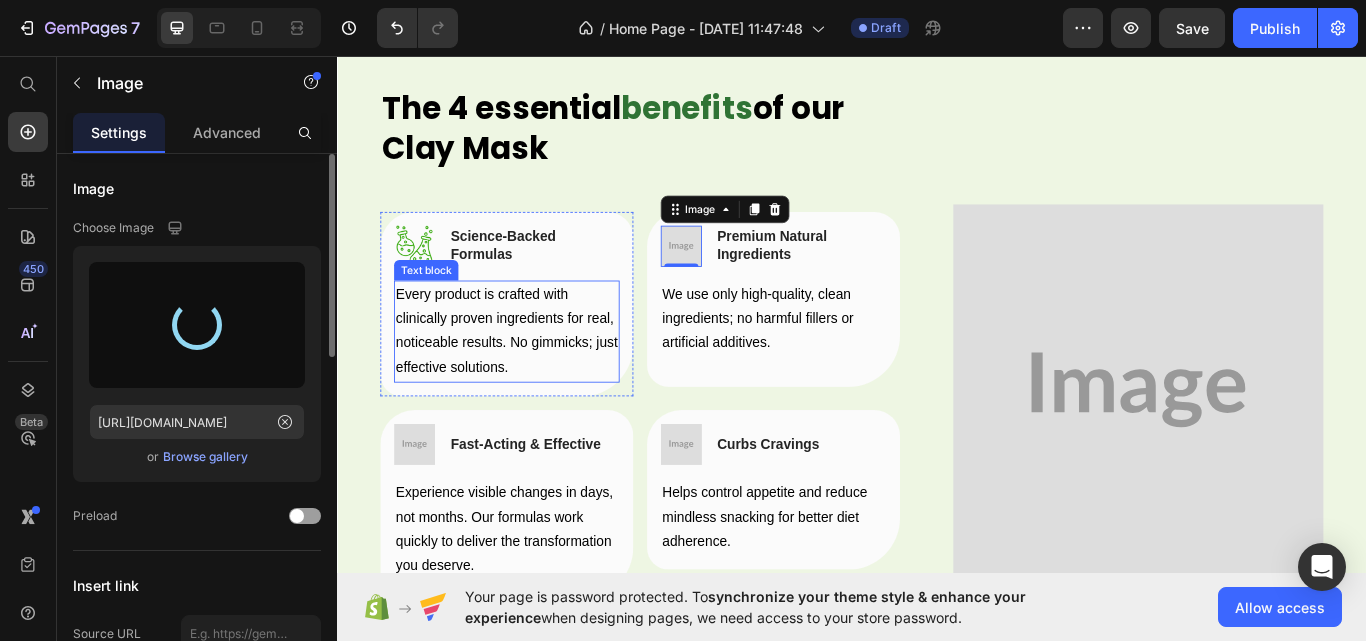 type on "https://cdn.shopify.com/s/files/1/0927/8164/2094/files/gempages_574840952682710245-b5d3a888-8eb6-46d6-8cb0-1953f03bae86.png" 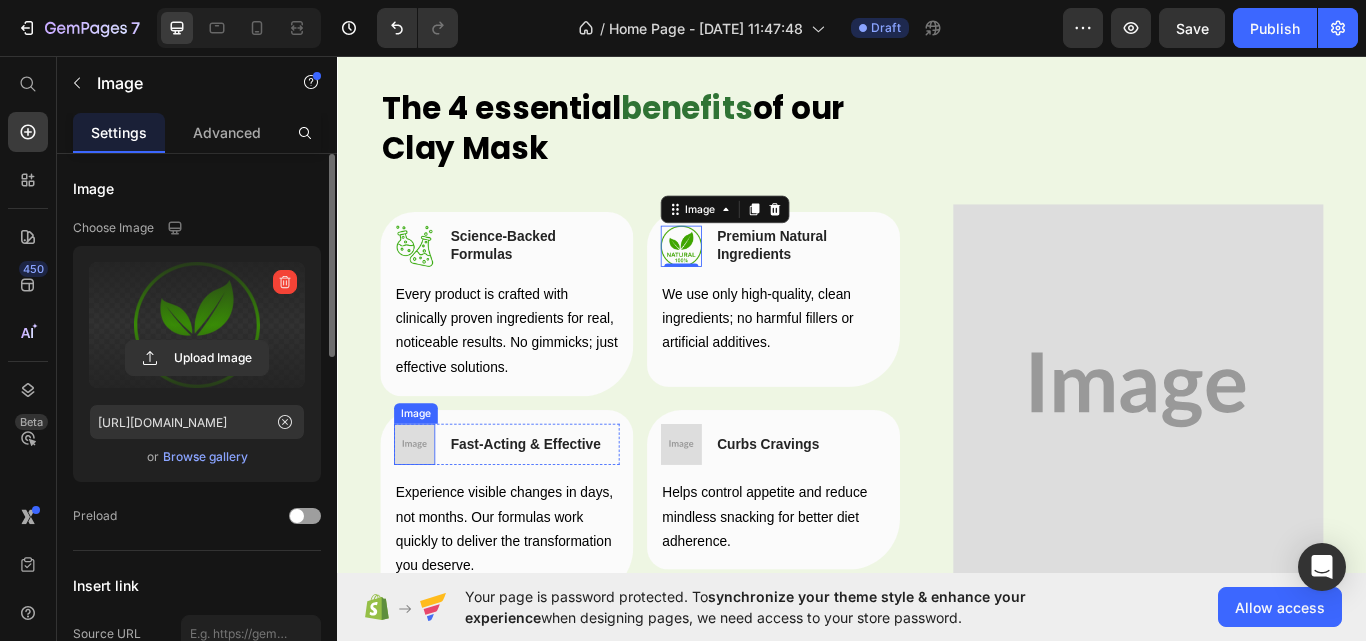 click at bounding box center (427, 510) 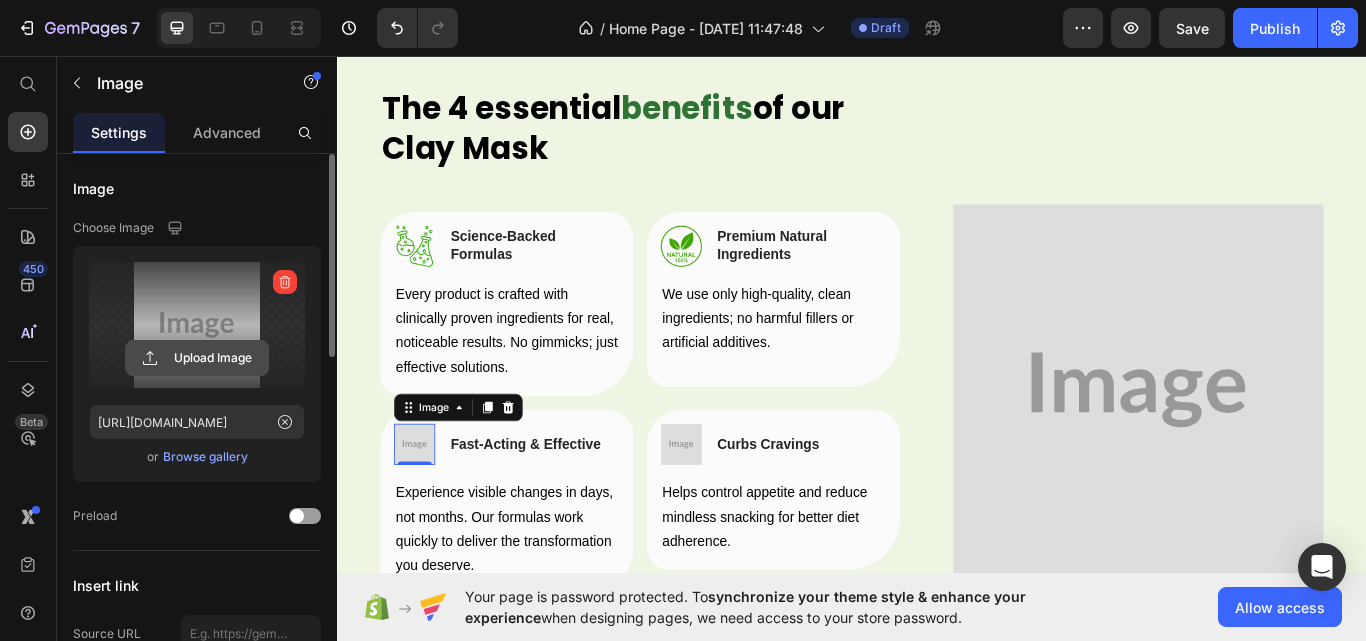 click 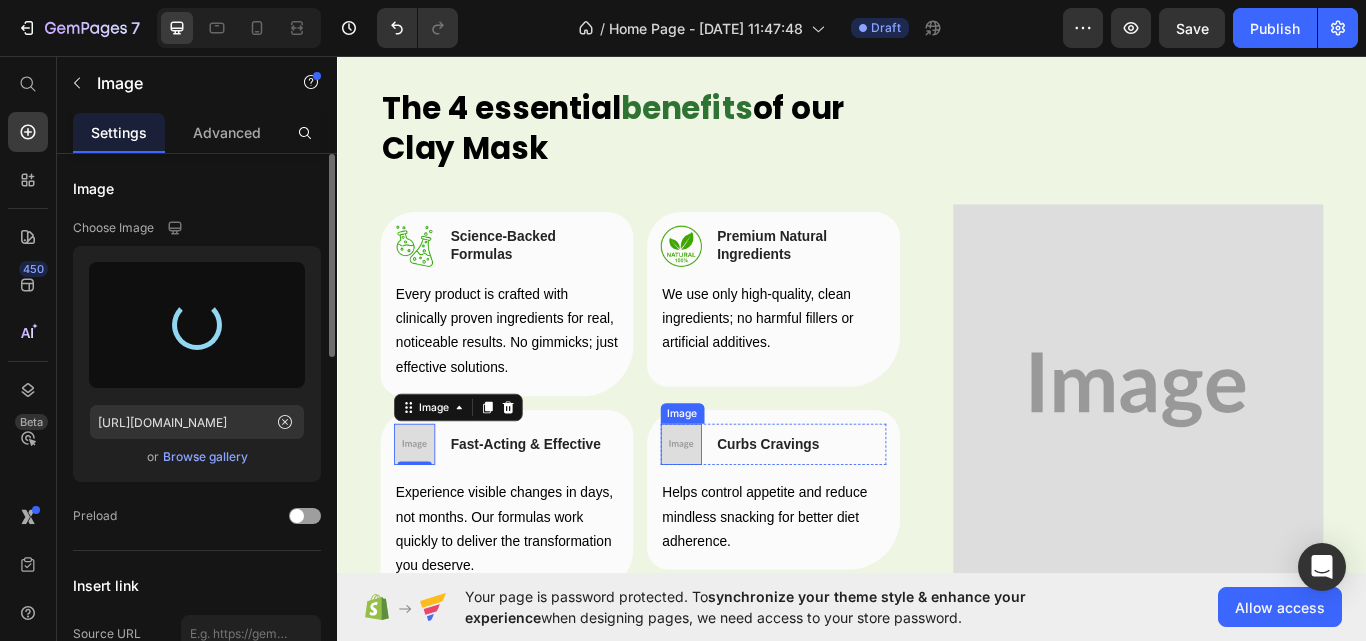 type on "https://cdn.shopify.com/s/files/1/0927/8164/2094/files/gempages_574840952682710245-fb598f75-475b-43ea-a195-f8c90dc6aa32.png" 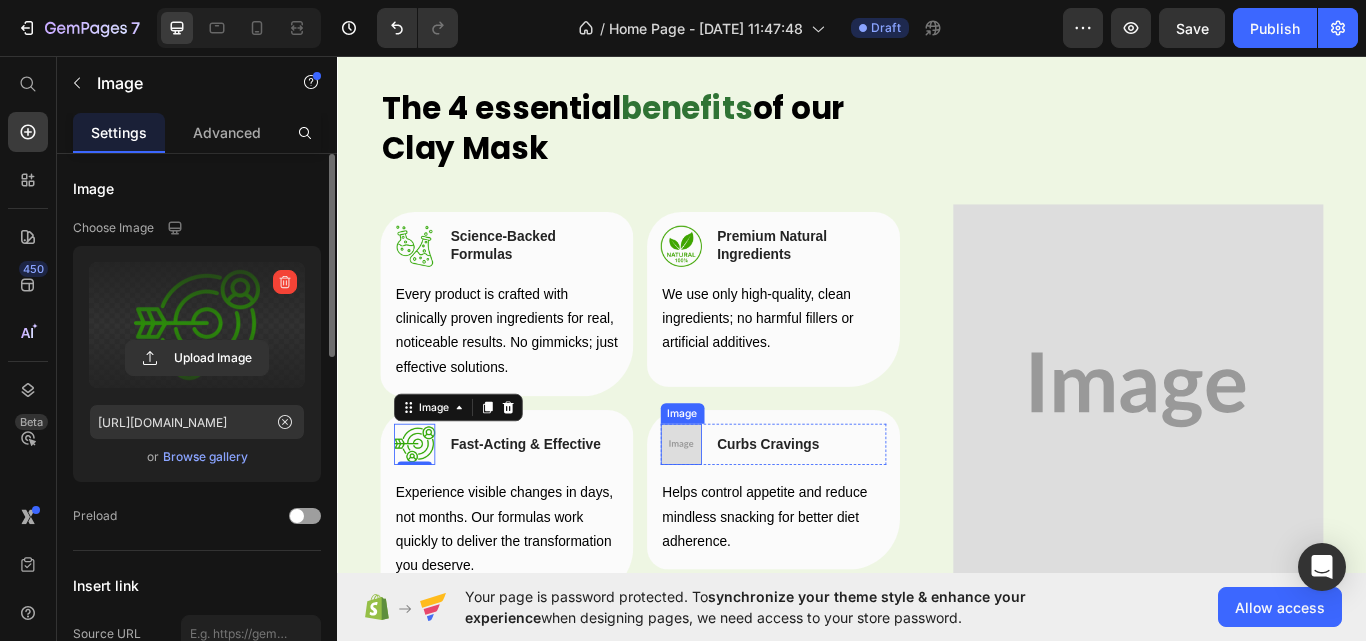 click at bounding box center (738, 510) 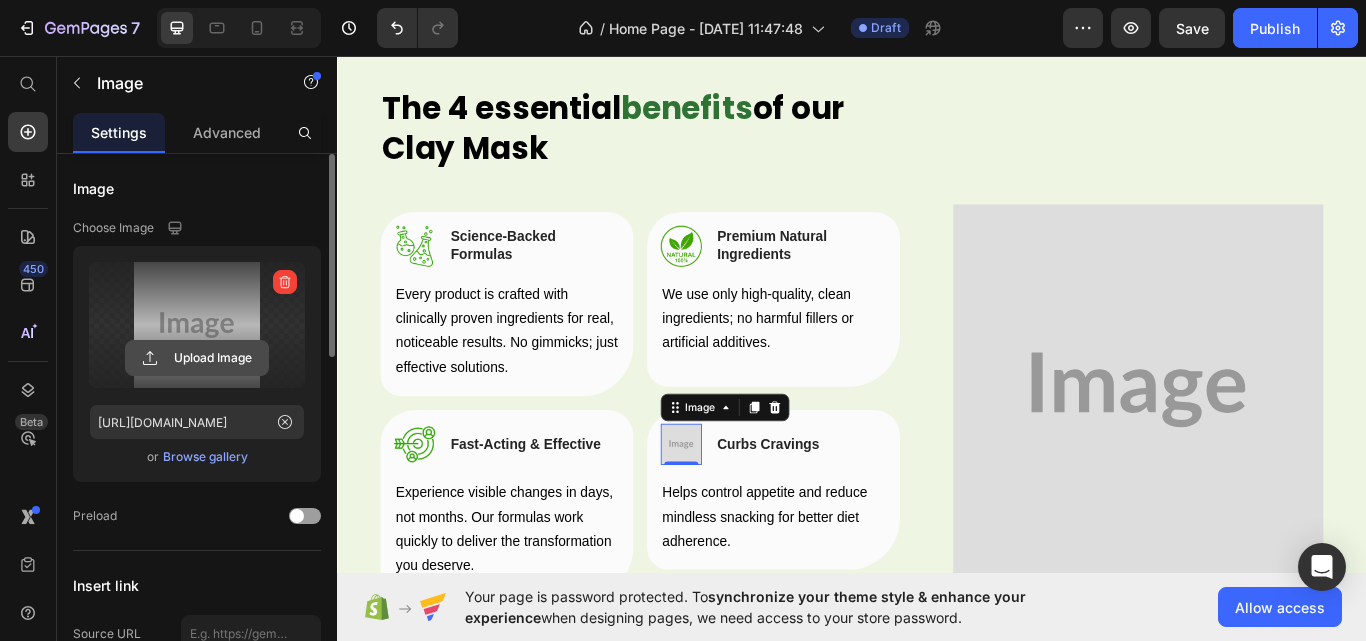 click 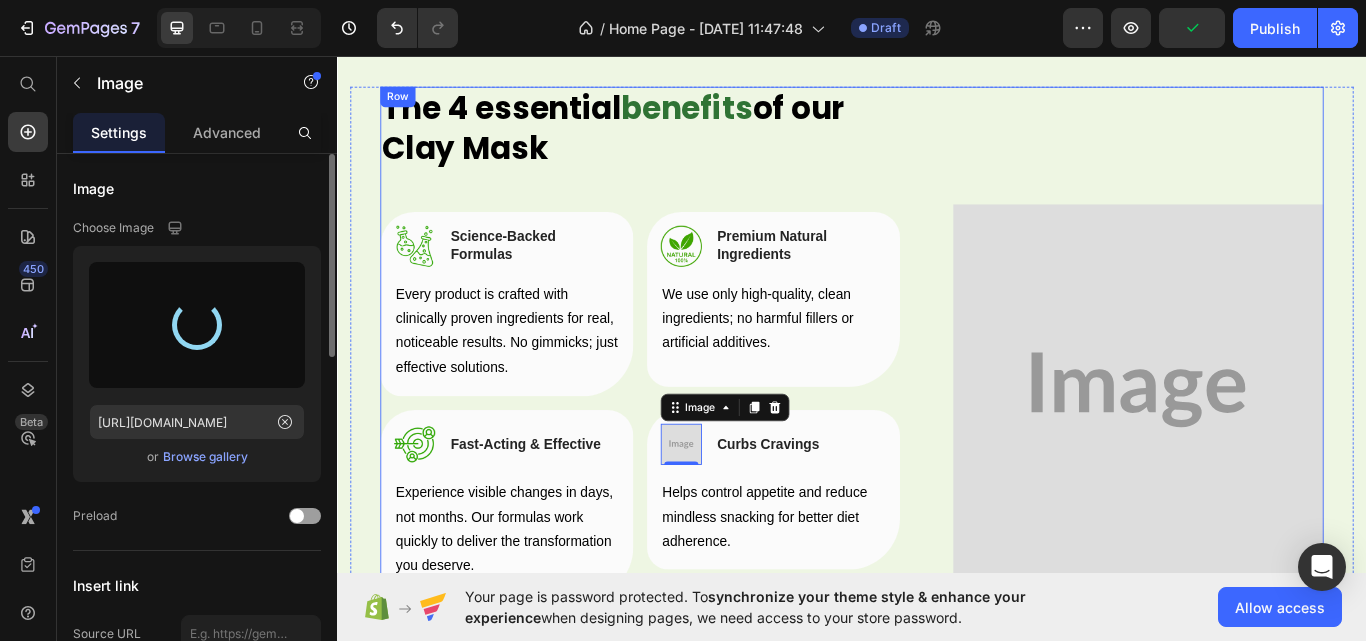 type on "https://cdn.shopify.com/s/files/1/0927/8164/2094/files/gempages_574840952682710245-062a7e59-ae90-41b7-89bb-37792e632bd6.png" 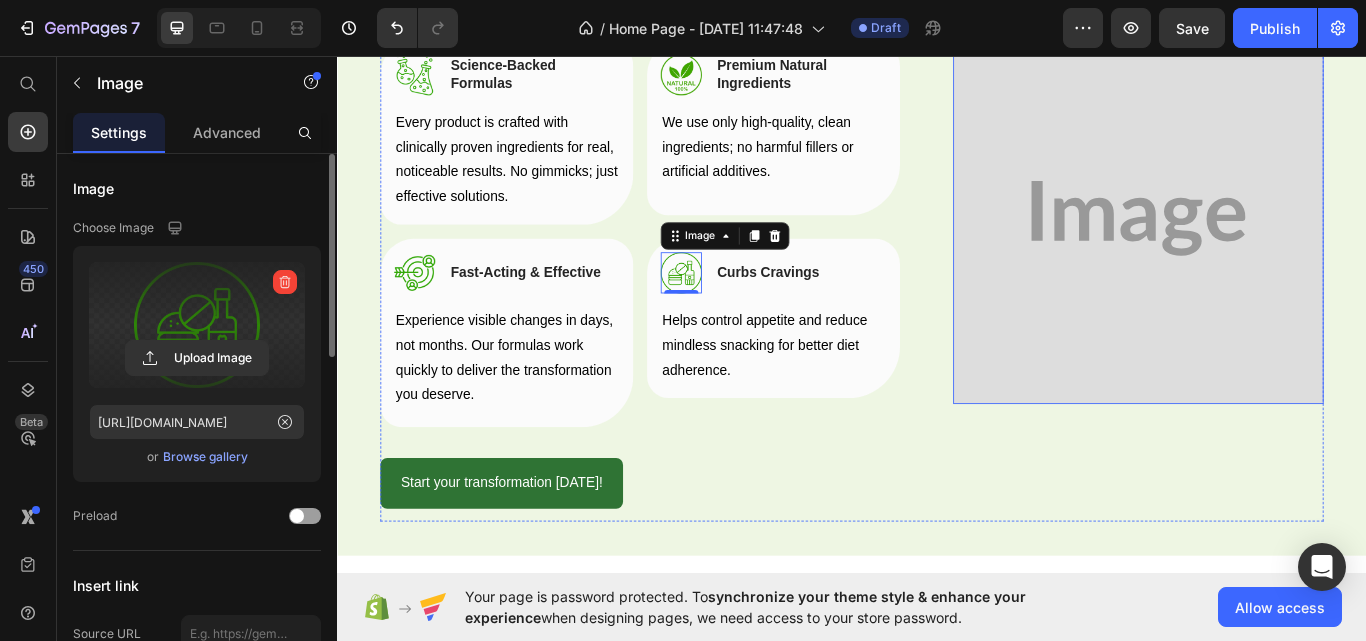 scroll, scrollTop: 2200, scrollLeft: 0, axis: vertical 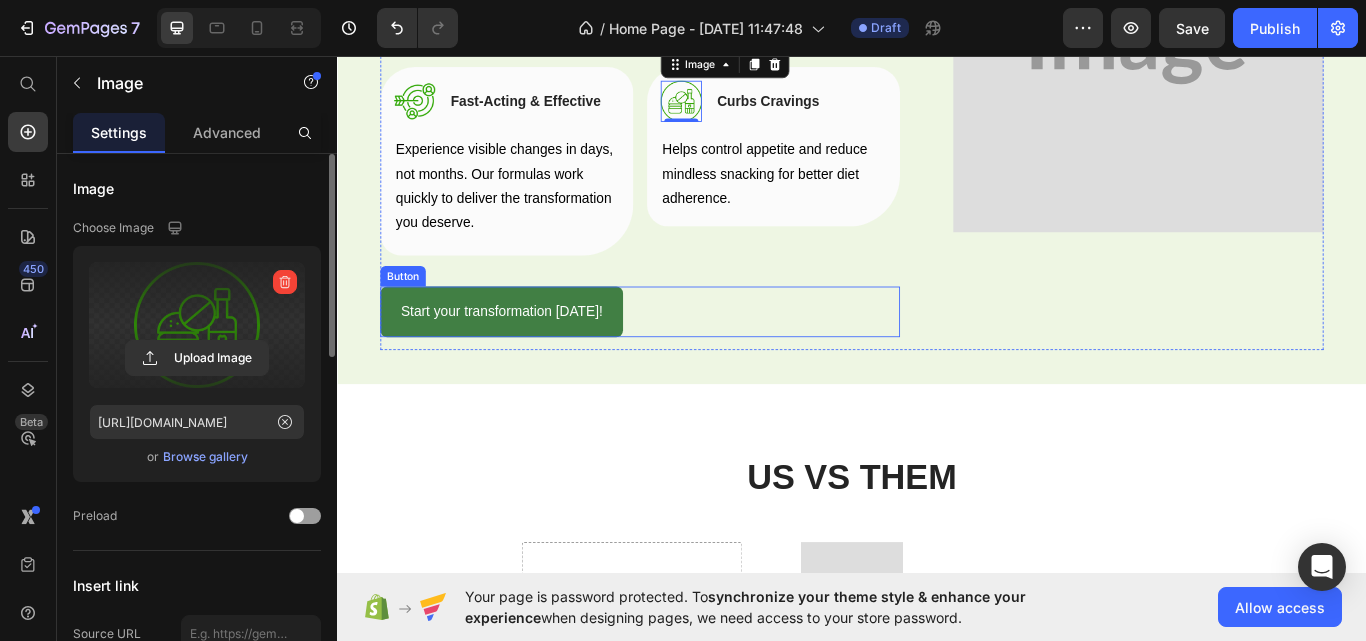 click on "Start your transformation today!" at bounding box center (528, 355) 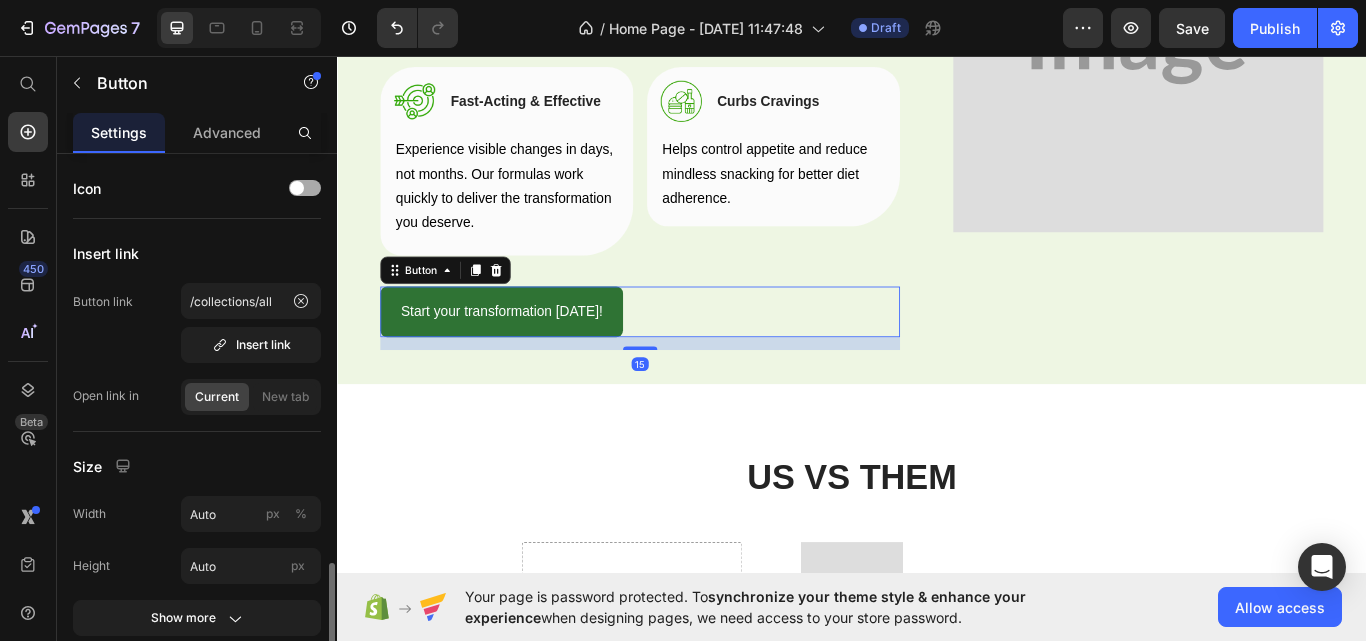 scroll, scrollTop: 300, scrollLeft: 0, axis: vertical 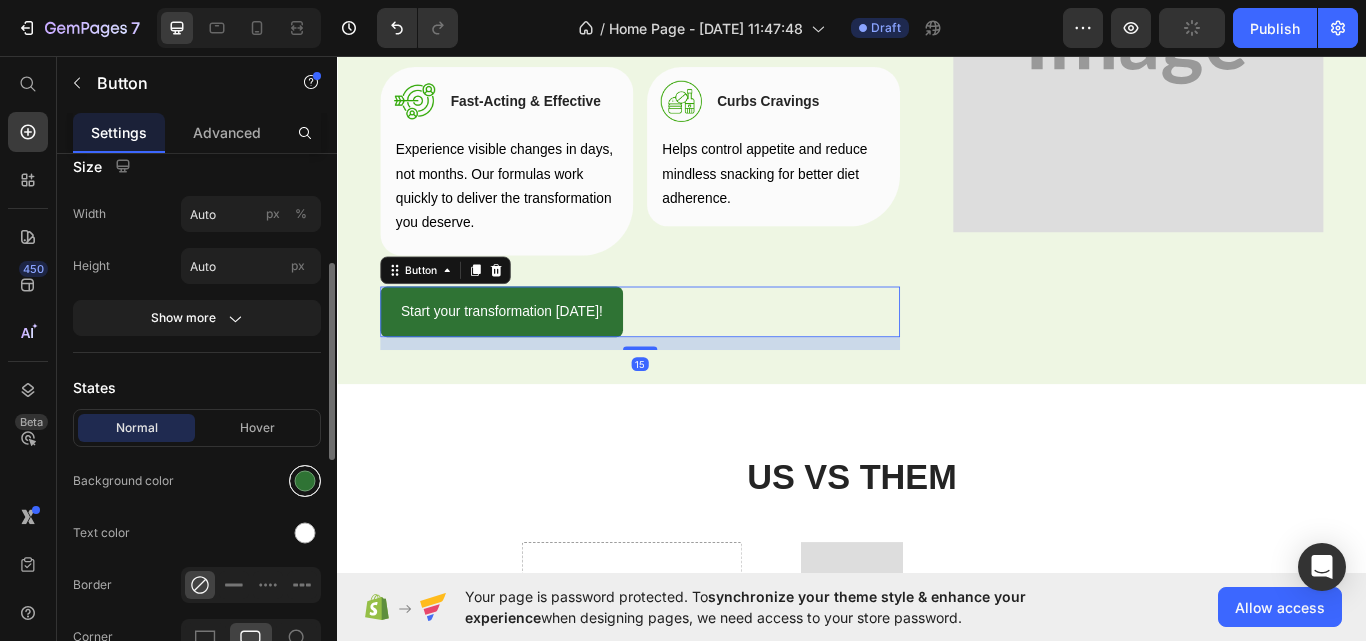 click at bounding box center (305, 481) 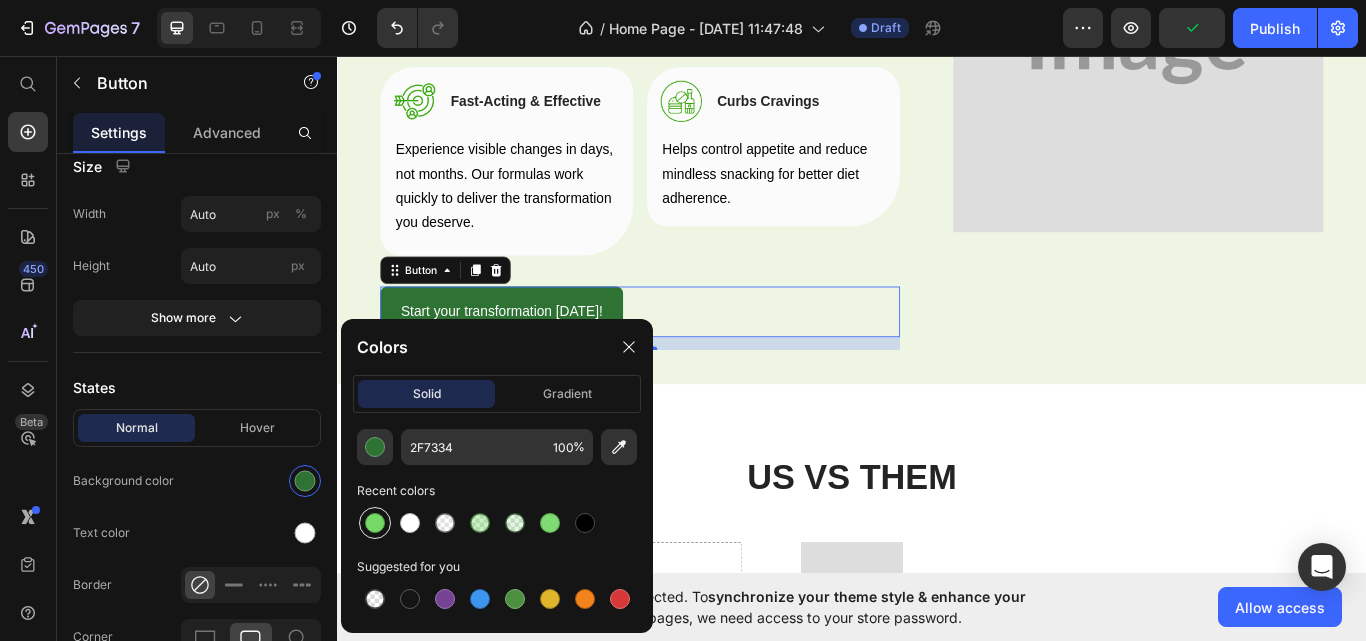 click at bounding box center (375, 523) 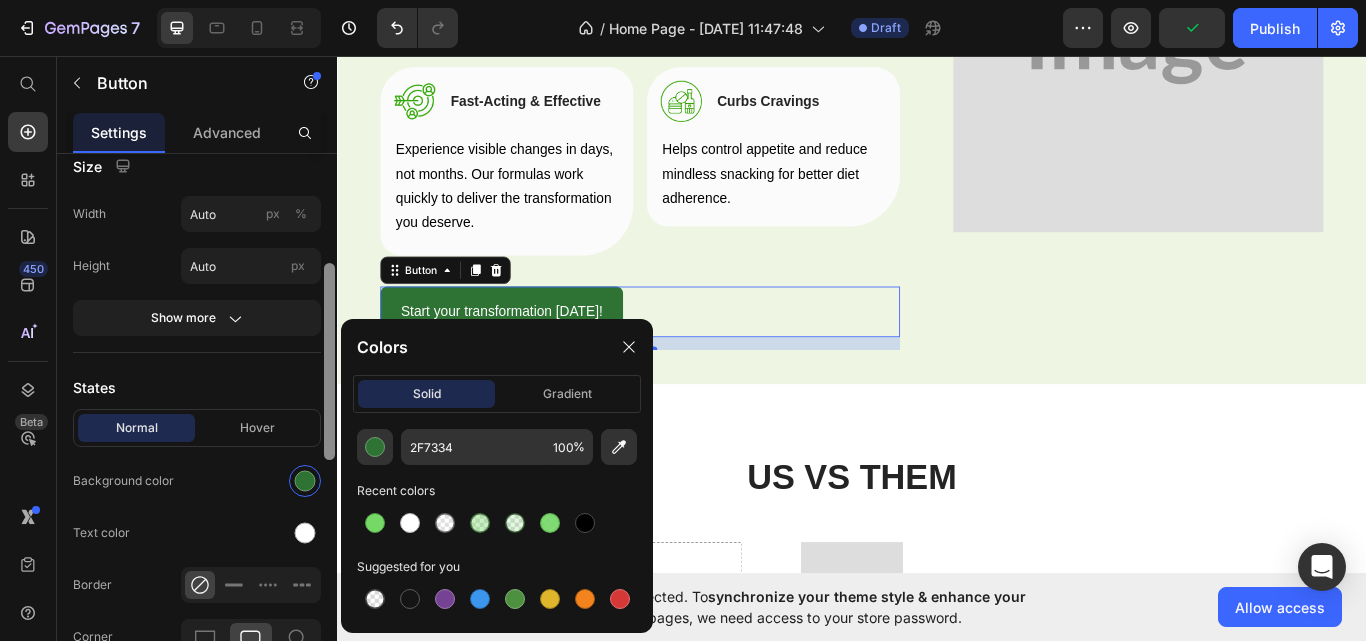 type on "75D966" 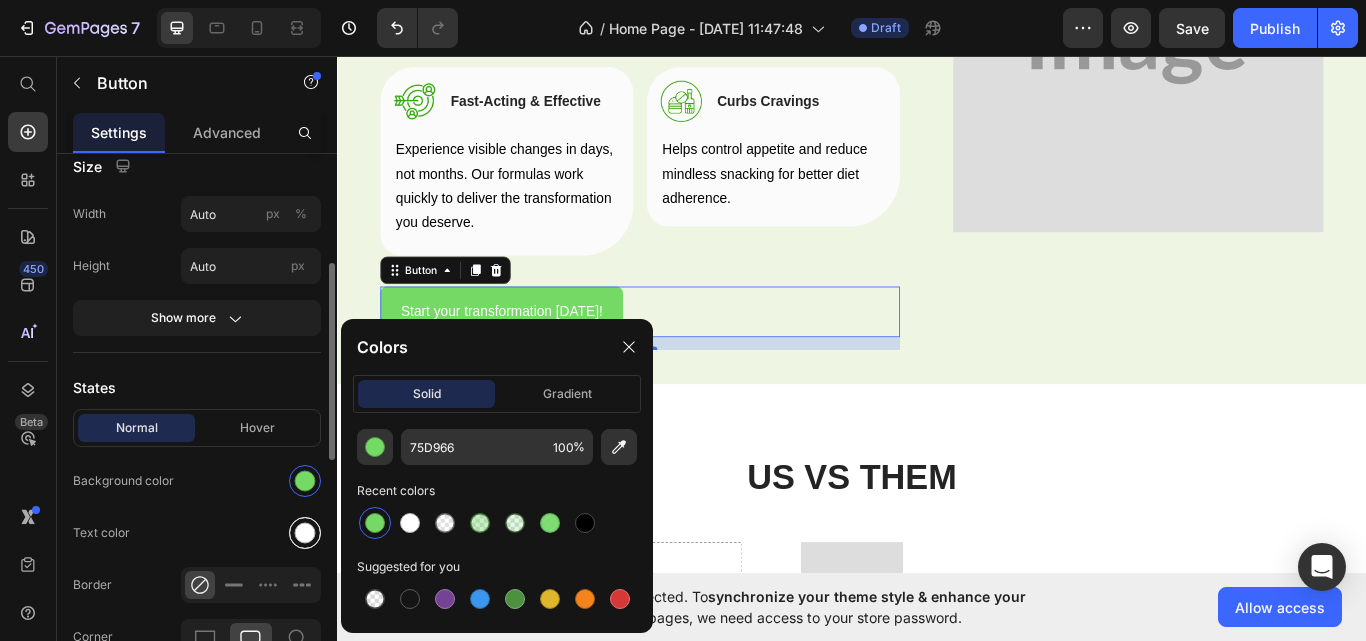 click at bounding box center [305, 533] 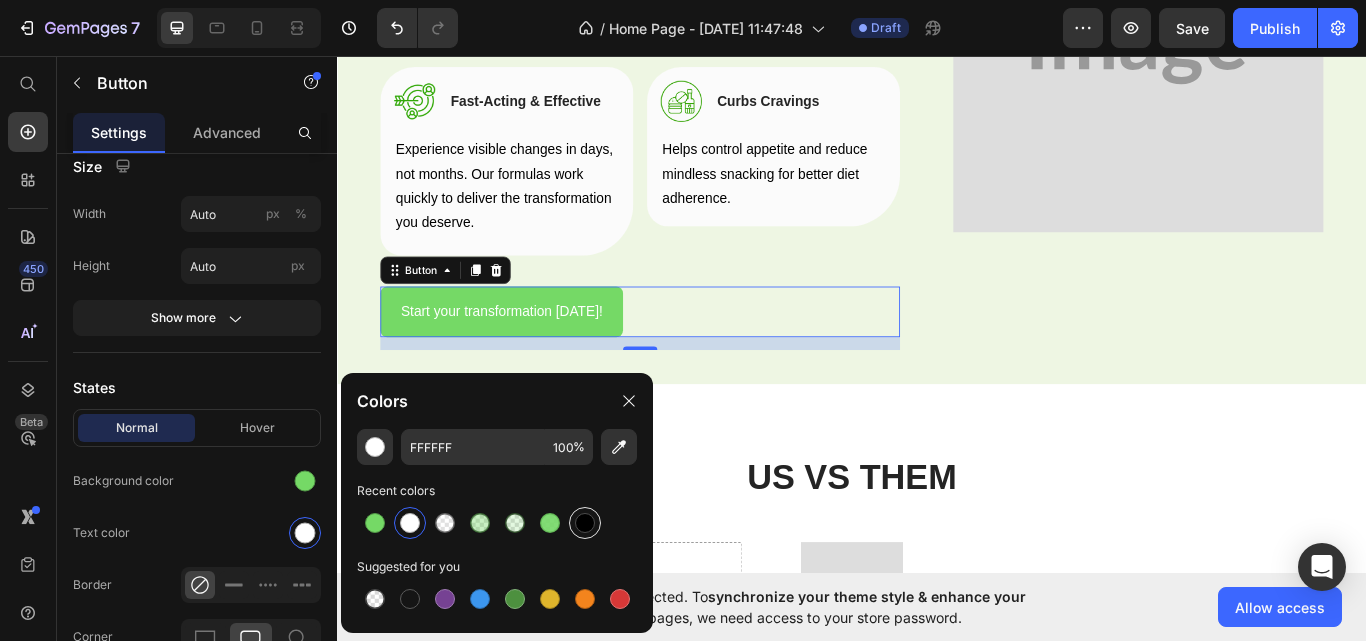click at bounding box center [585, 523] 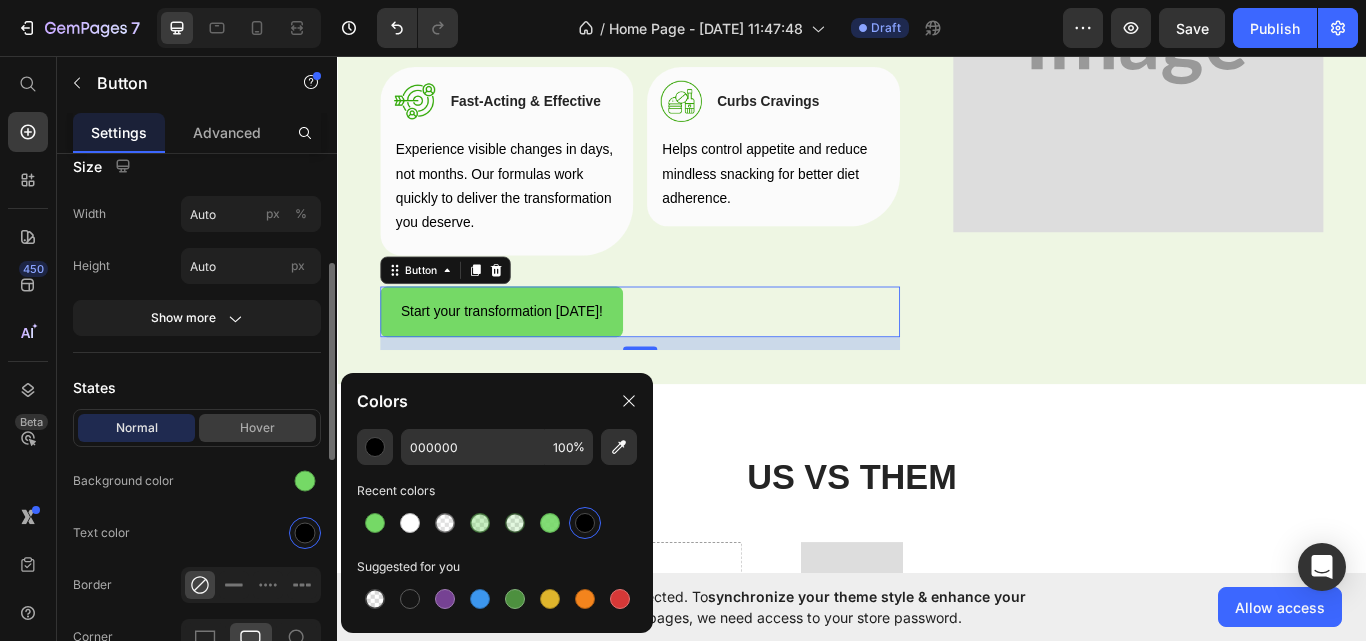 click on "Hover" at bounding box center [257, 428] 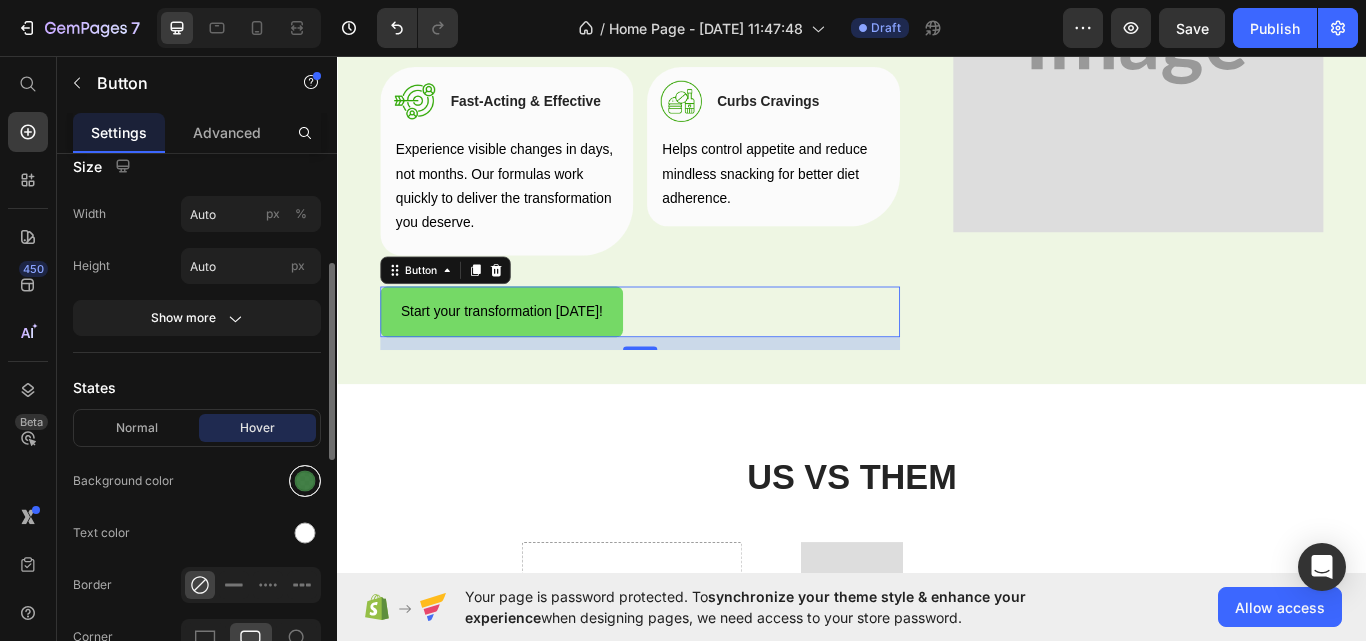 click at bounding box center [305, 481] 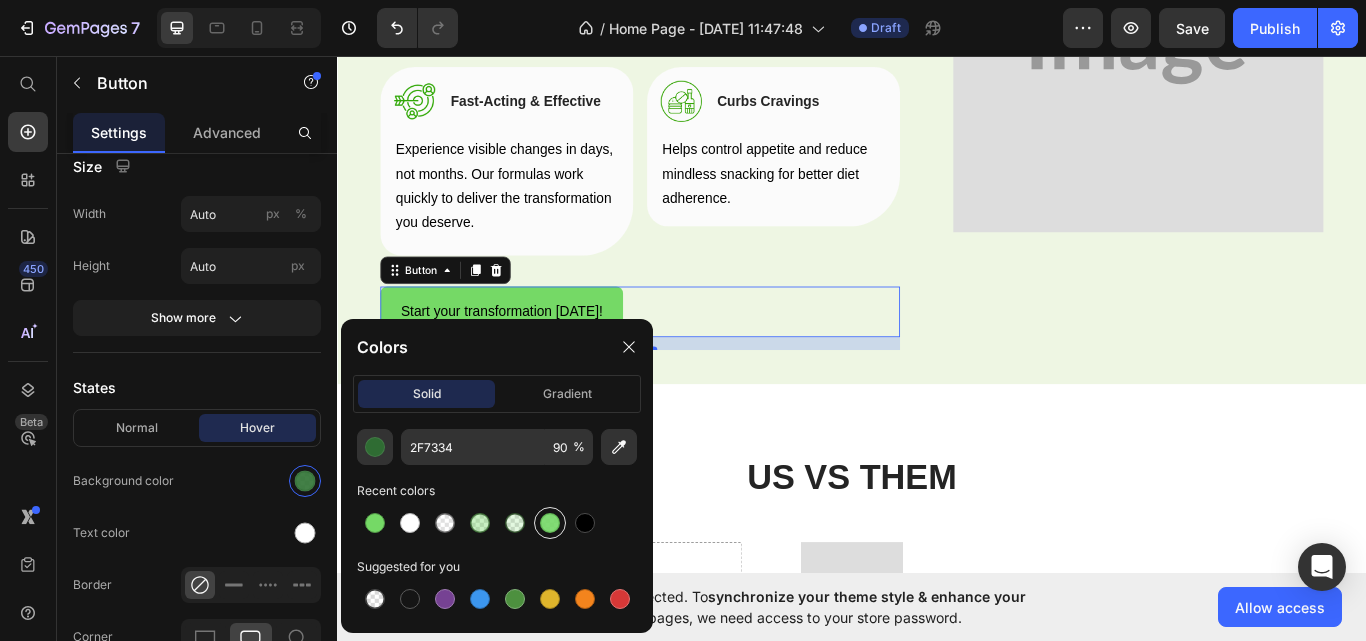 click at bounding box center (550, 523) 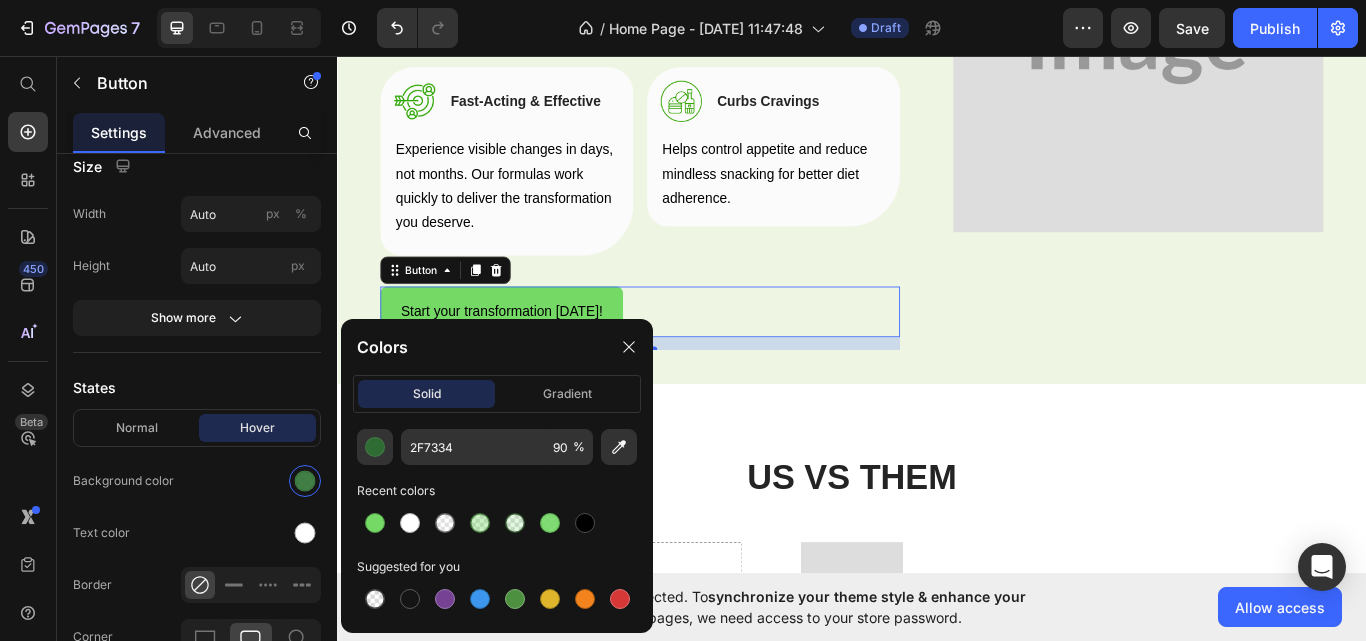 type on "75D966" 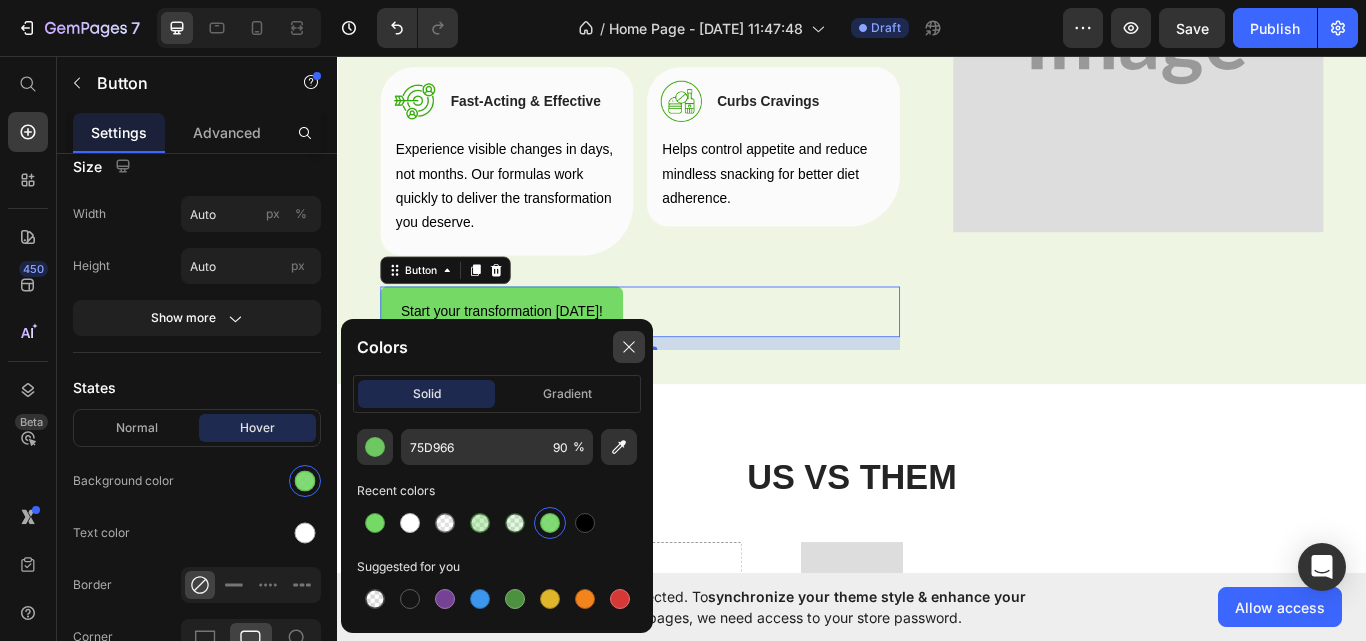 click at bounding box center [629, 347] 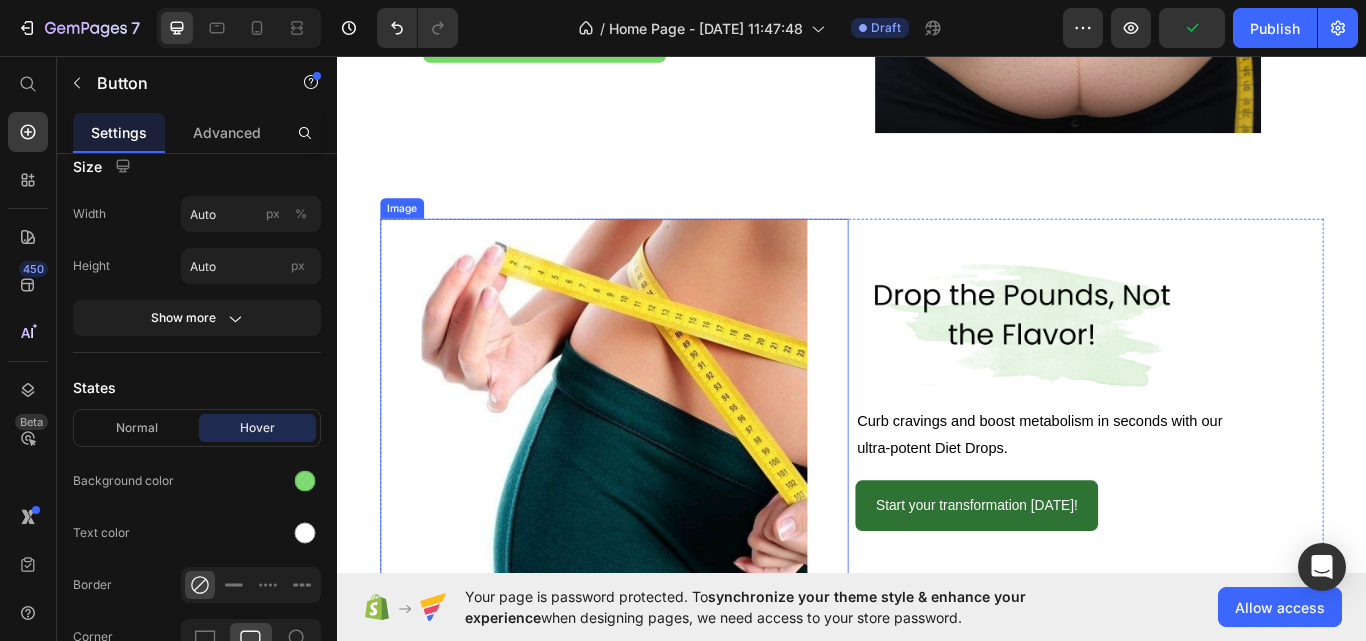 scroll, scrollTop: 1100, scrollLeft: 0, axis: vertical 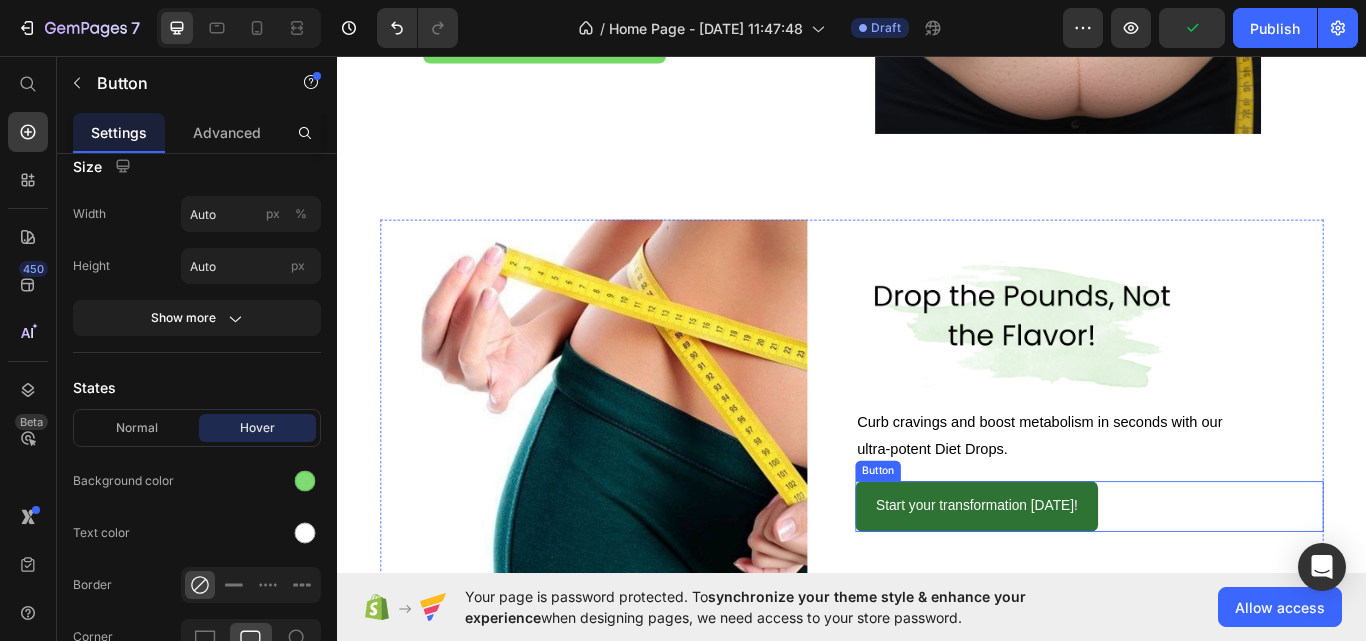 drag, startPoint x: 1196, startPoint y: 567, endPoint x: 853, endPoint y: 577, distance: 343.14575 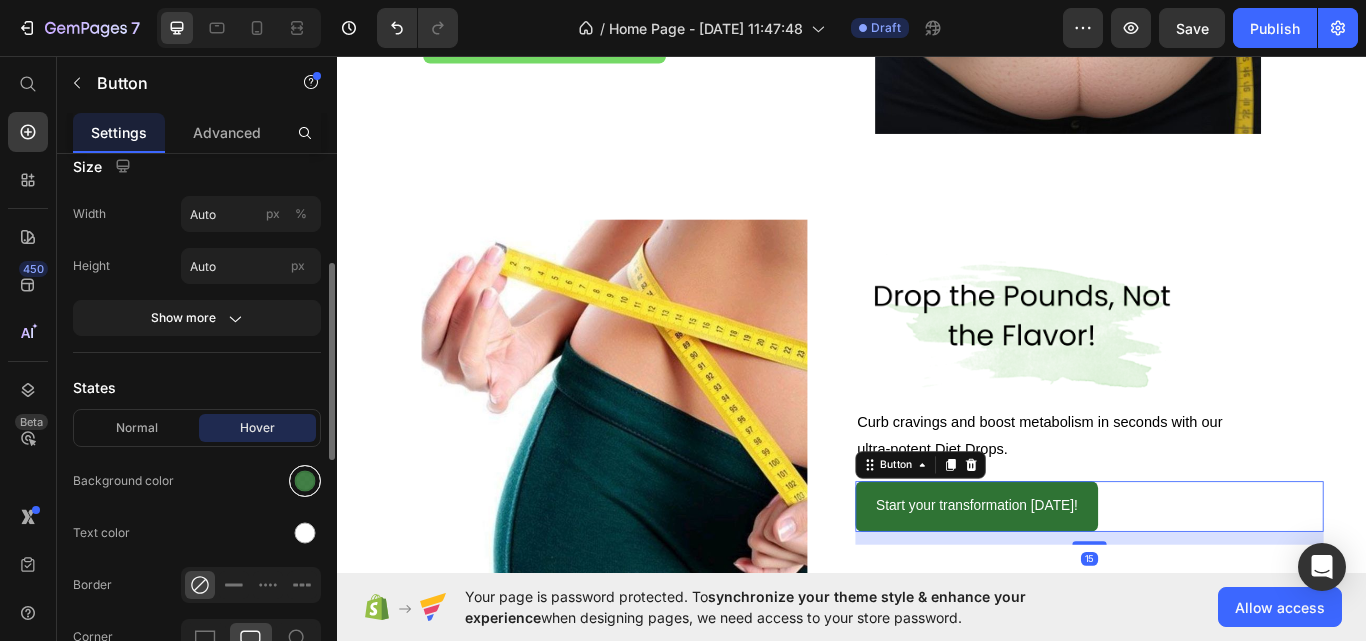 click at bounding box center [305, 481] 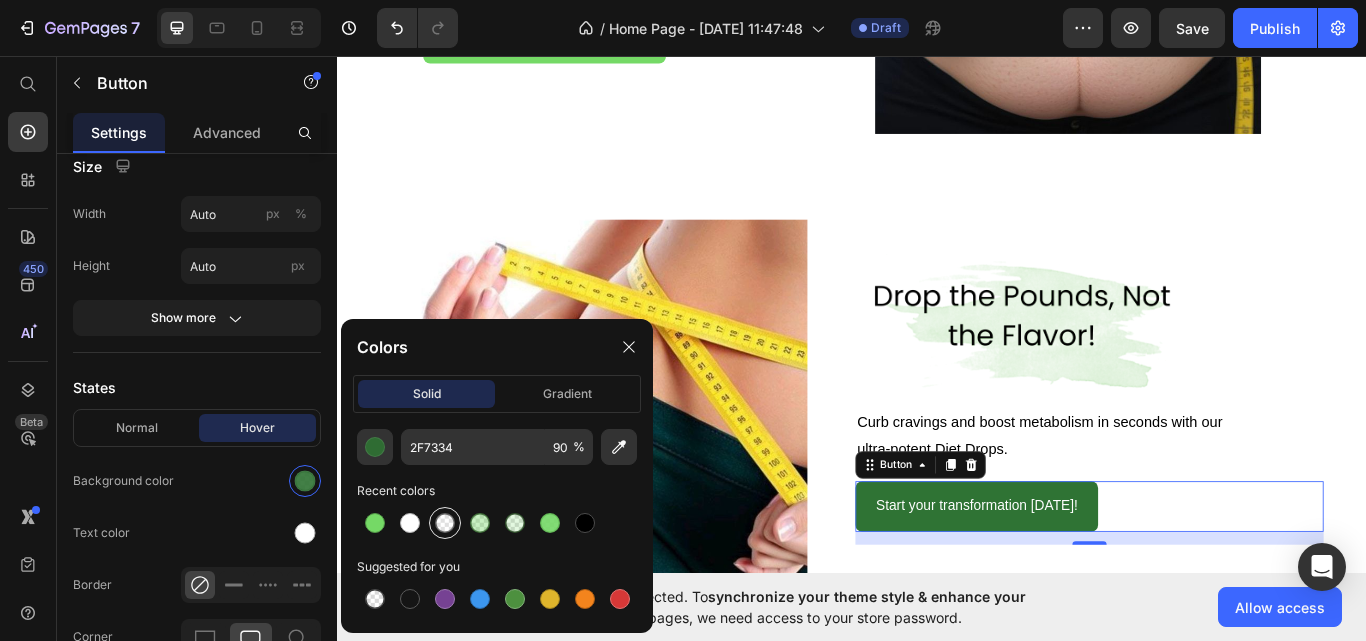 drag, startPoint x: 379, startPoint y: 526, endPoint x: 445, endPoint y: 532, distance: 66.27216 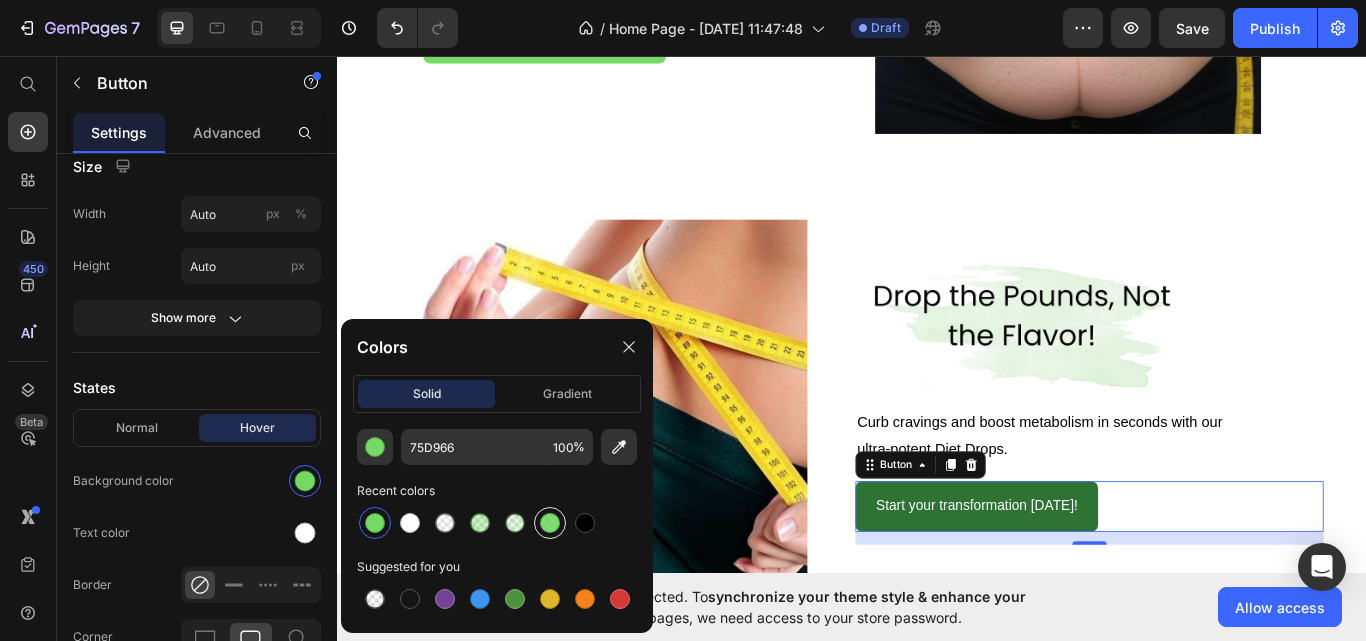 click at bounding box center (550, 523) 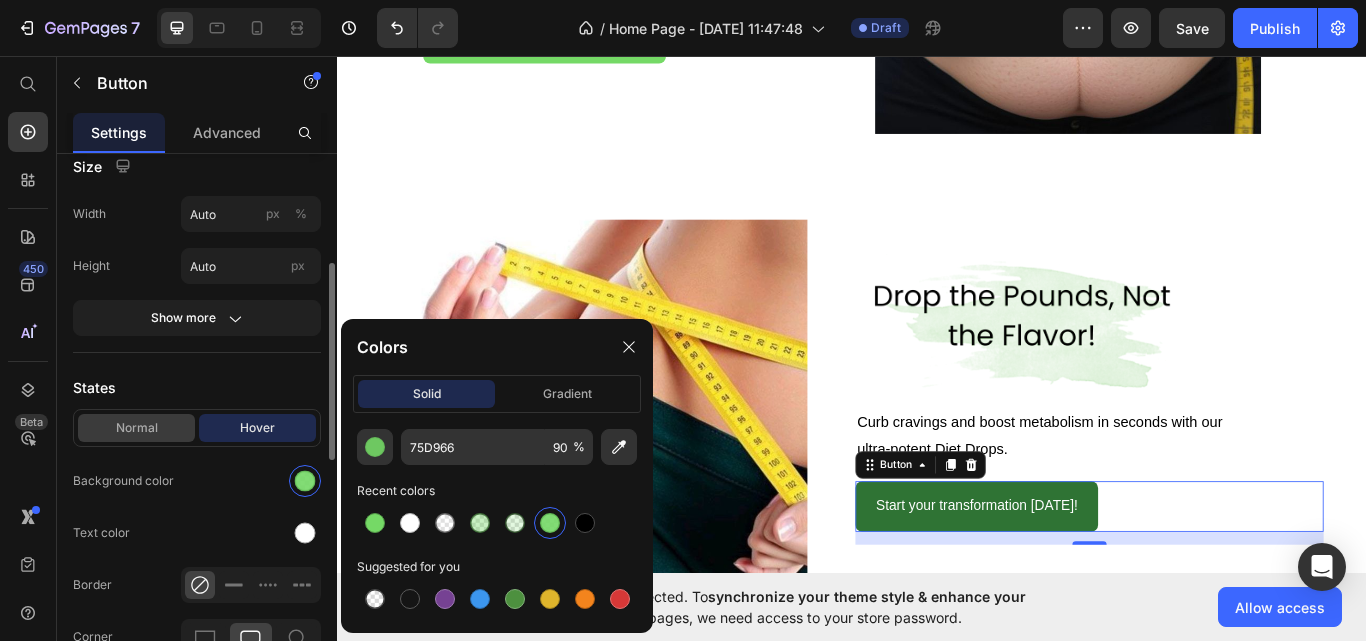 click on "Normal" at bounding box center (136, 428) 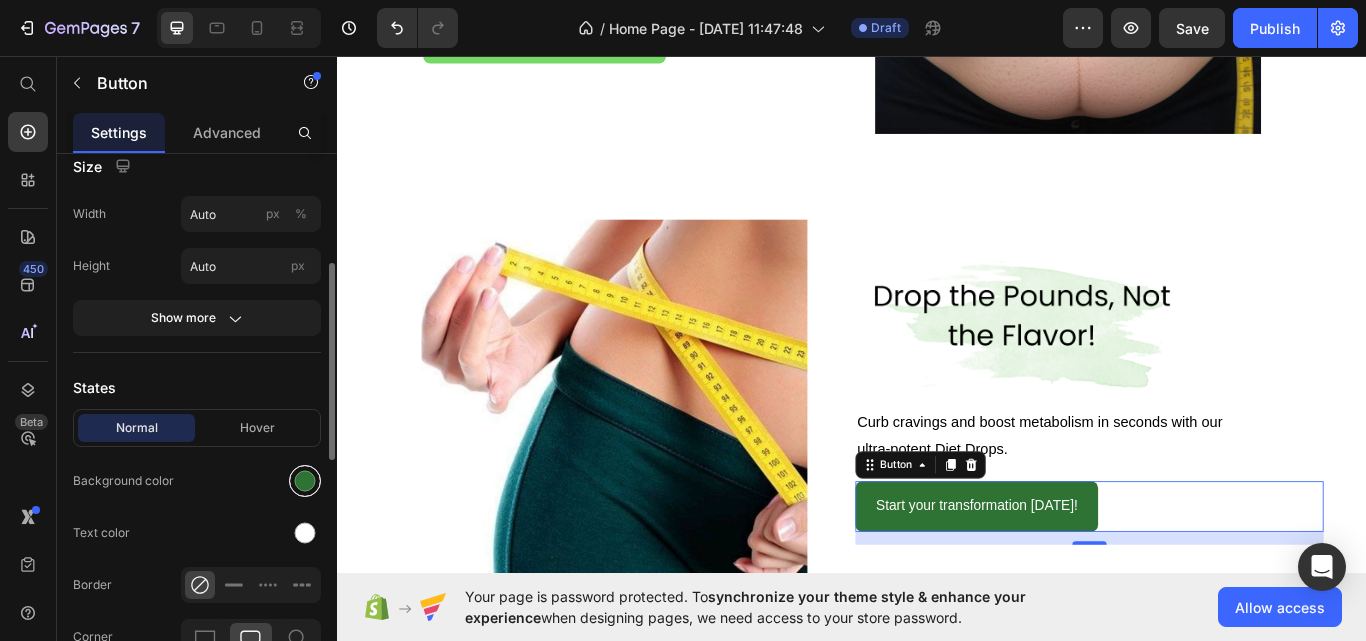 click at bounding box center (305, 481) 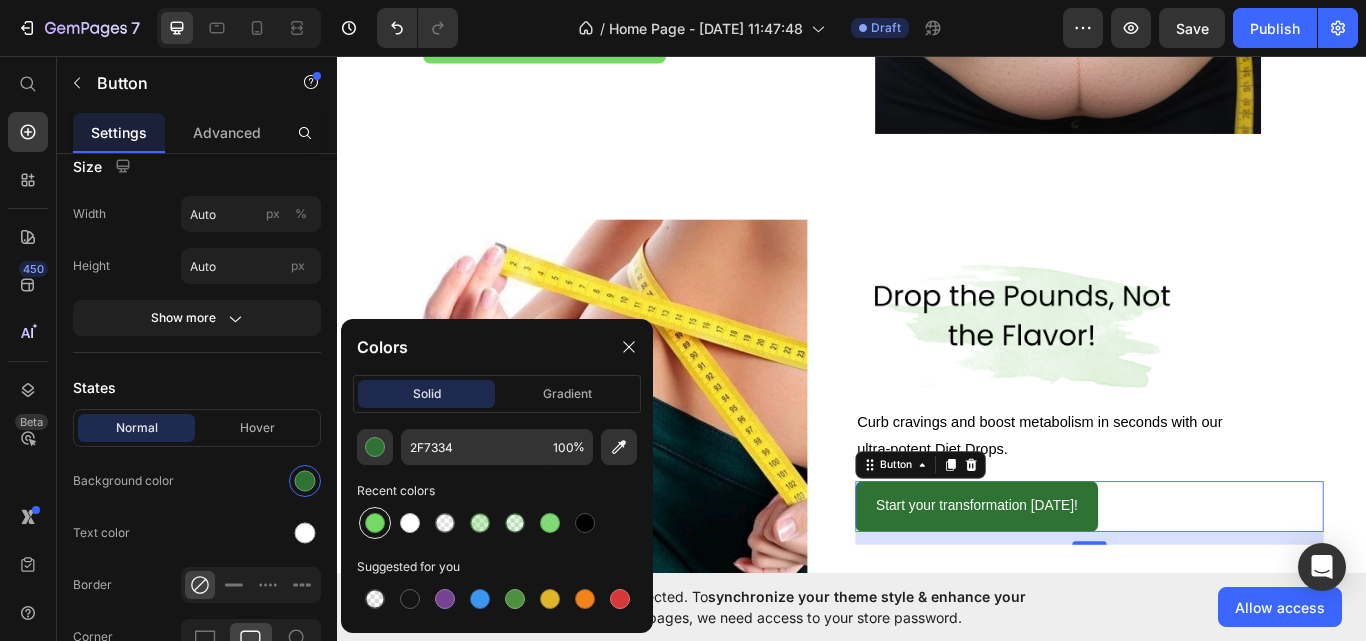 click at bounding box center [375, 523] 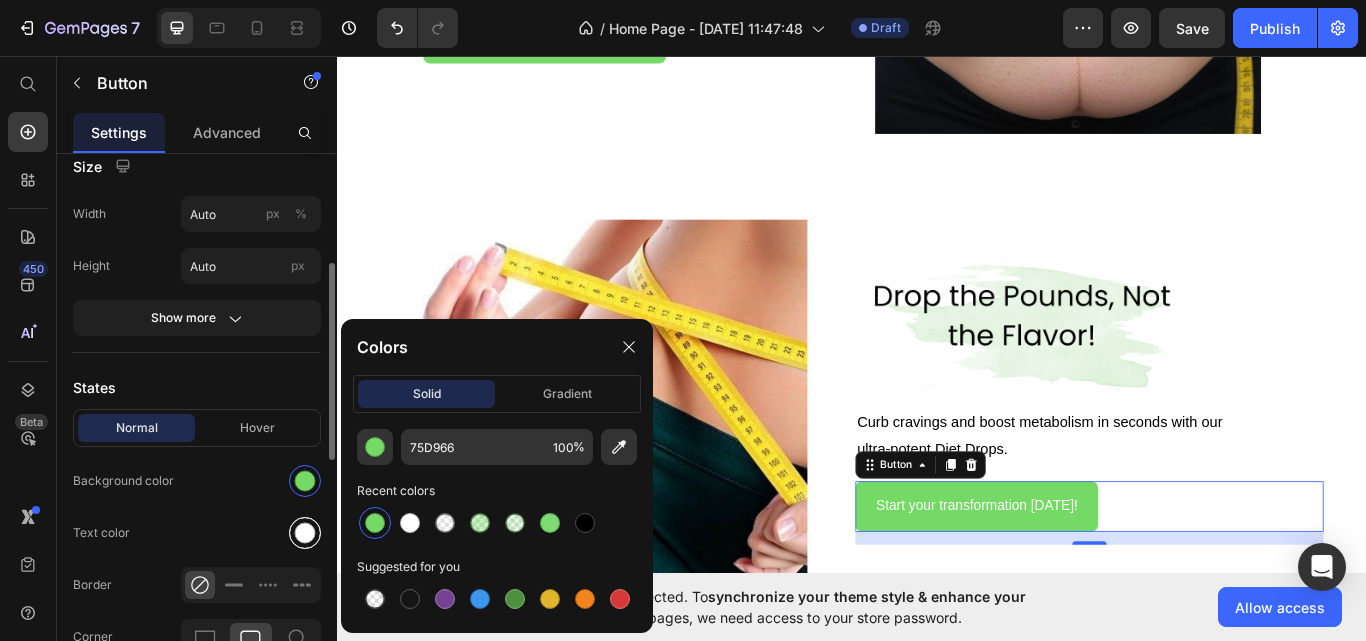 click at bounding box center [305, 533] 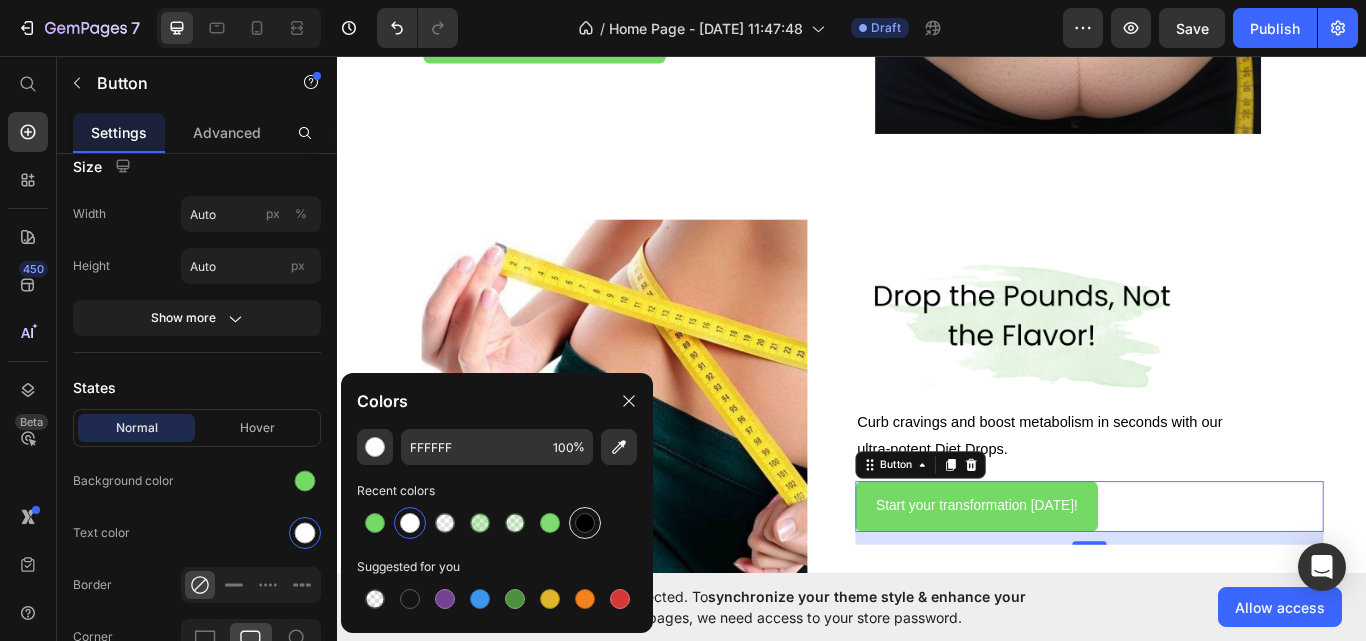 click at bounding box center [585, 523] 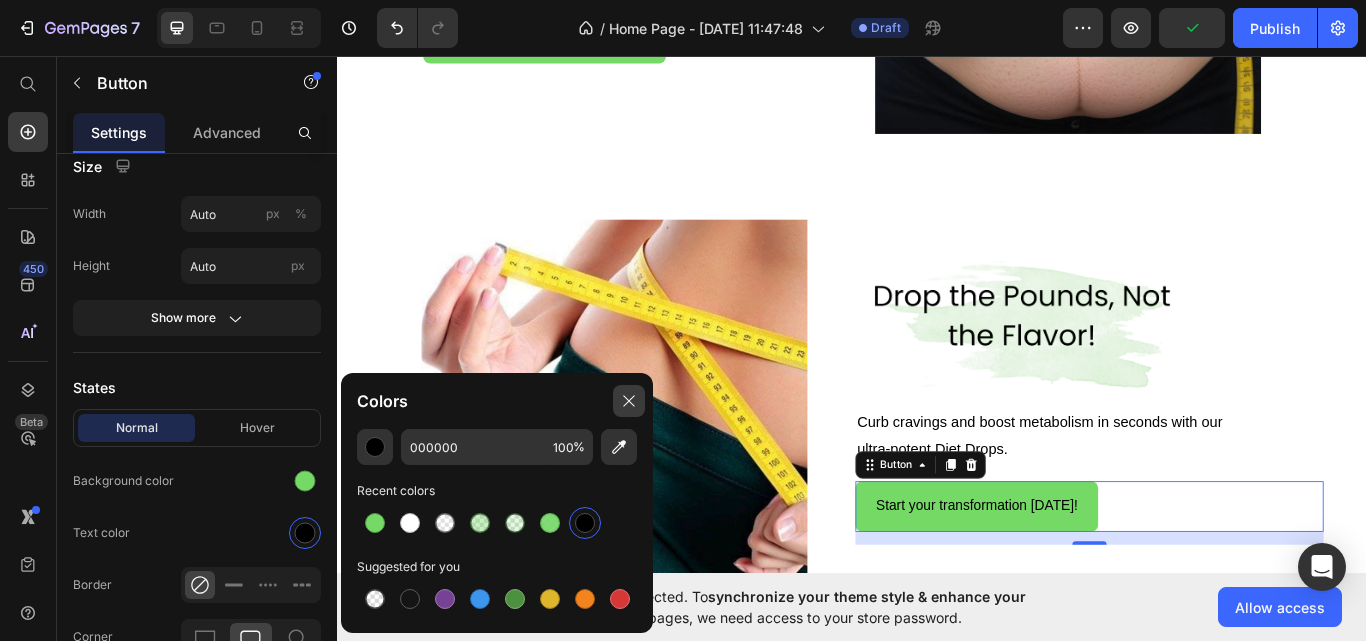 click at bounding box center (629, 401) 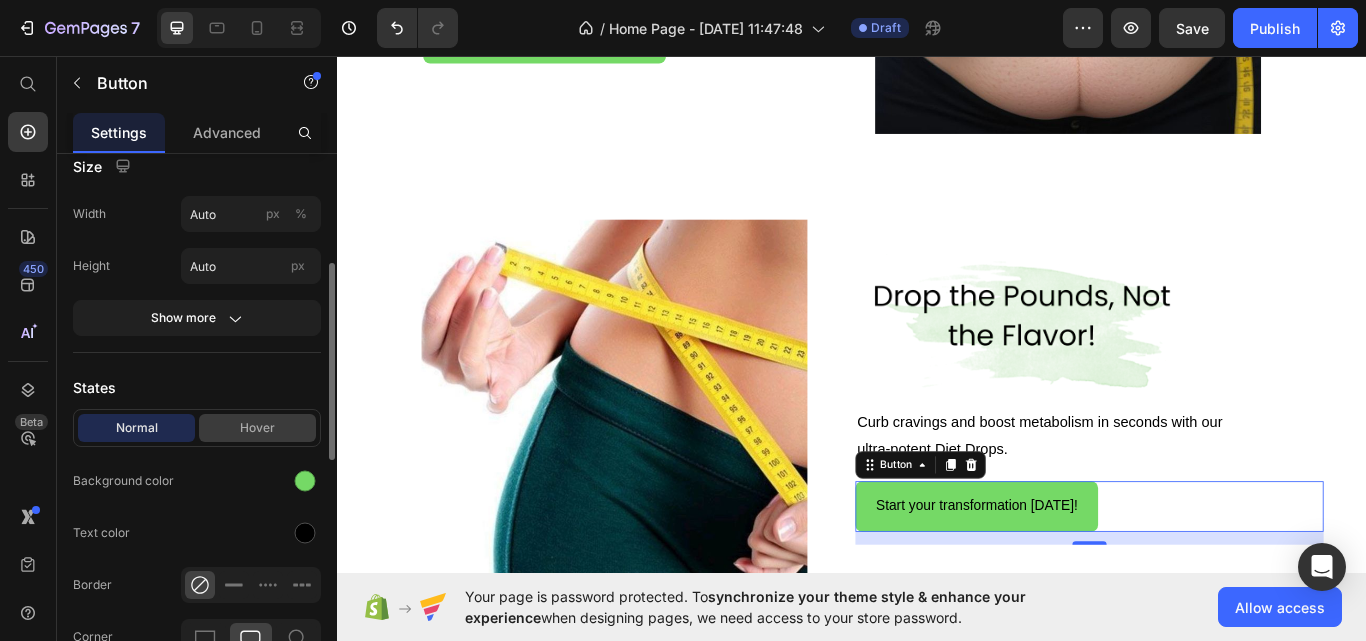 click on "Hover" at bounding box center (257, 428) 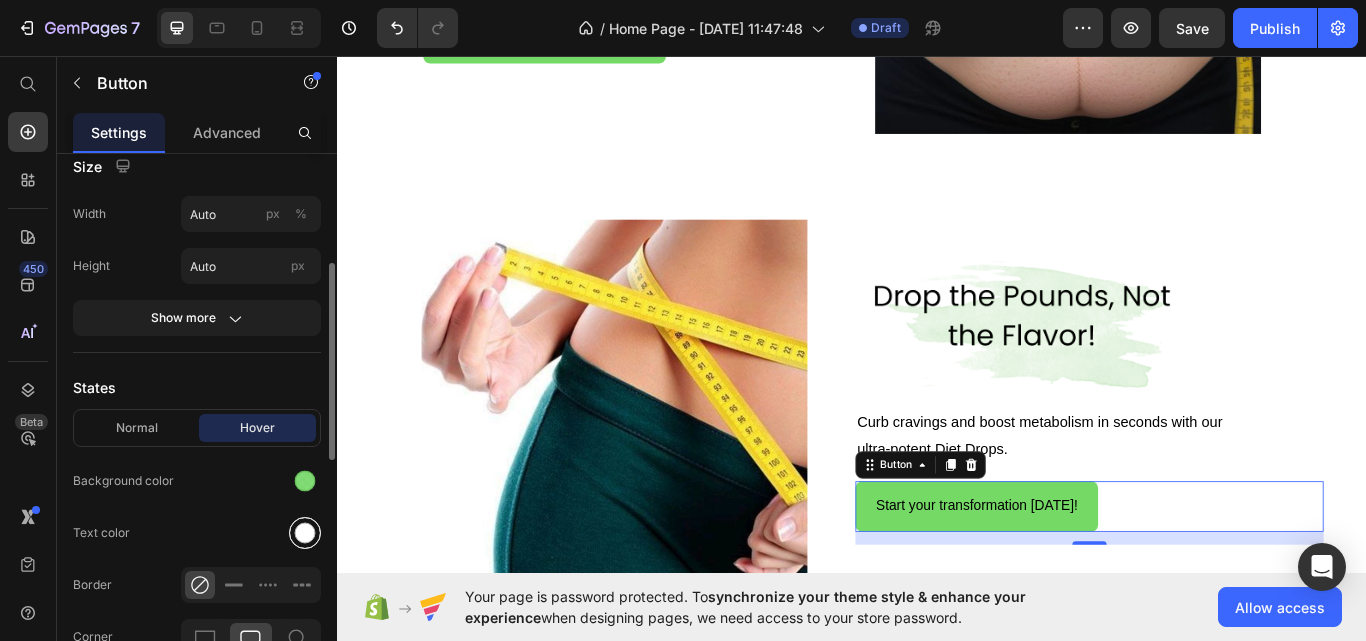 click at bounding box center (305, 533) 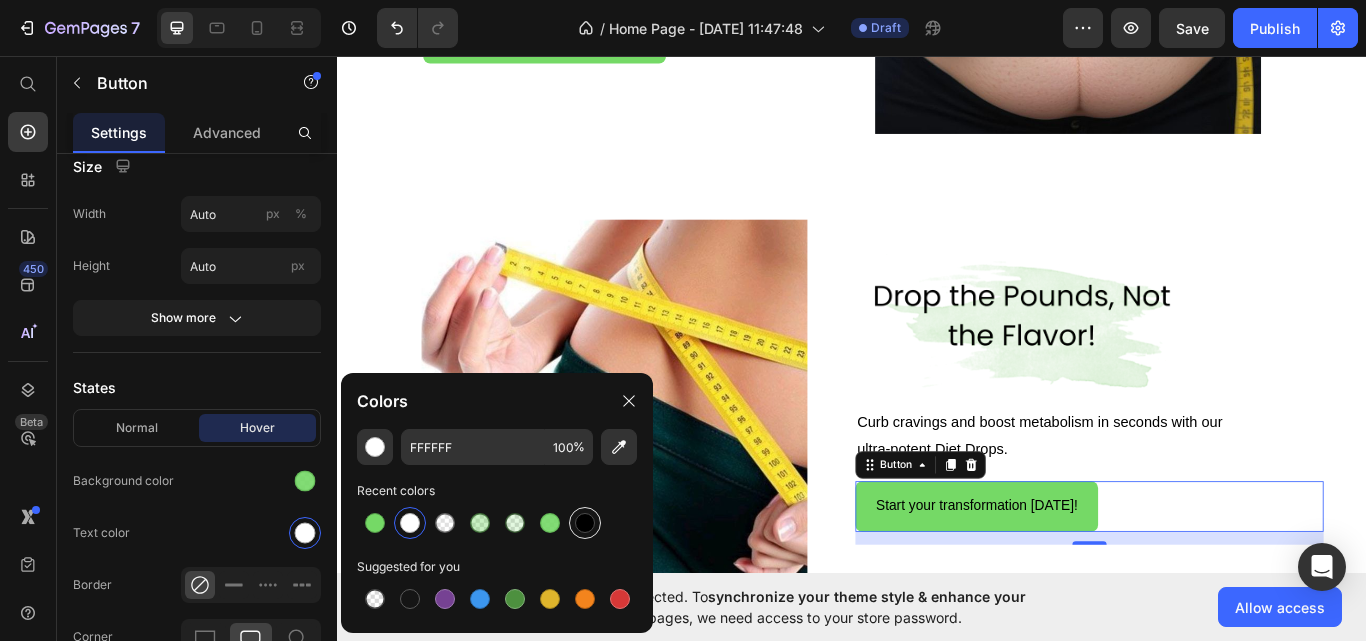 click at bounding box center [585, 523] 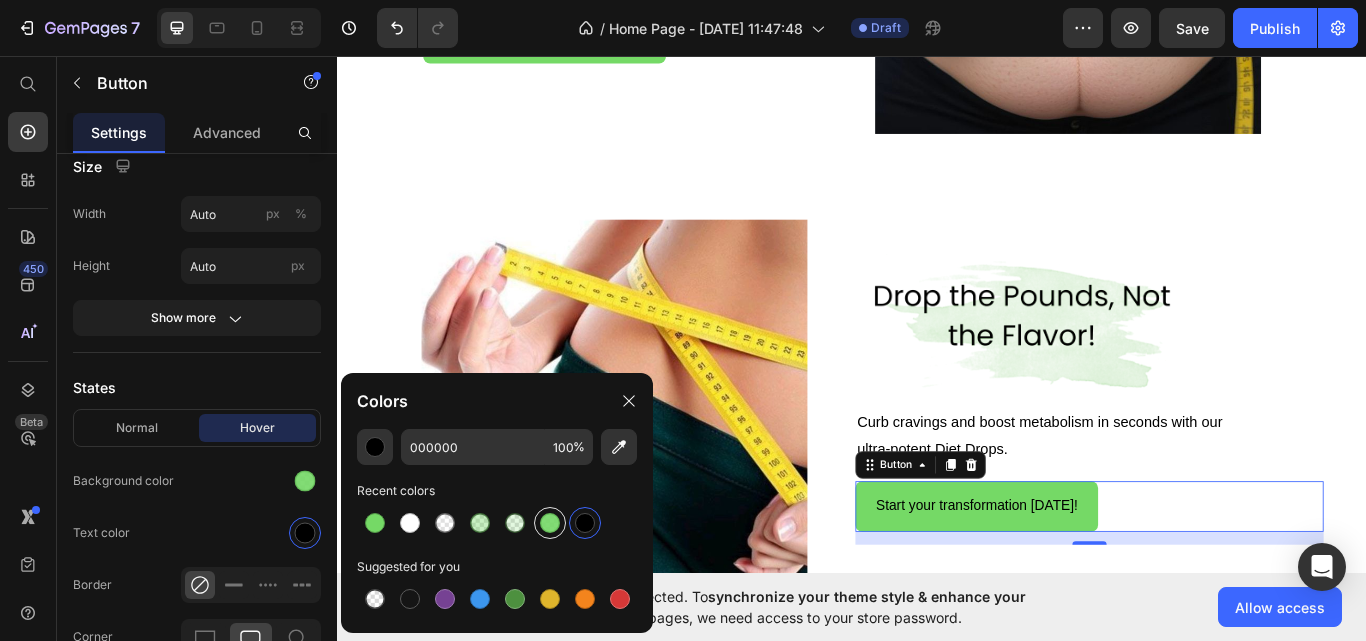 click at bounding box center (550, 523) 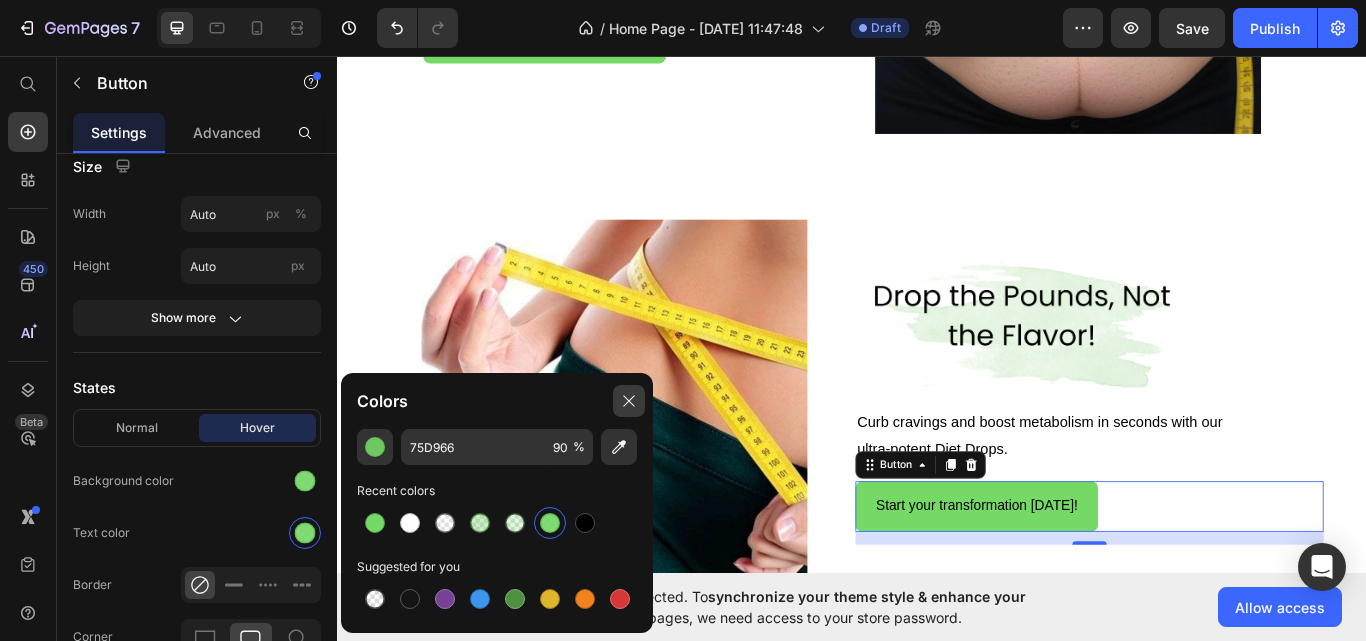 click at bounding box center (629, 401) 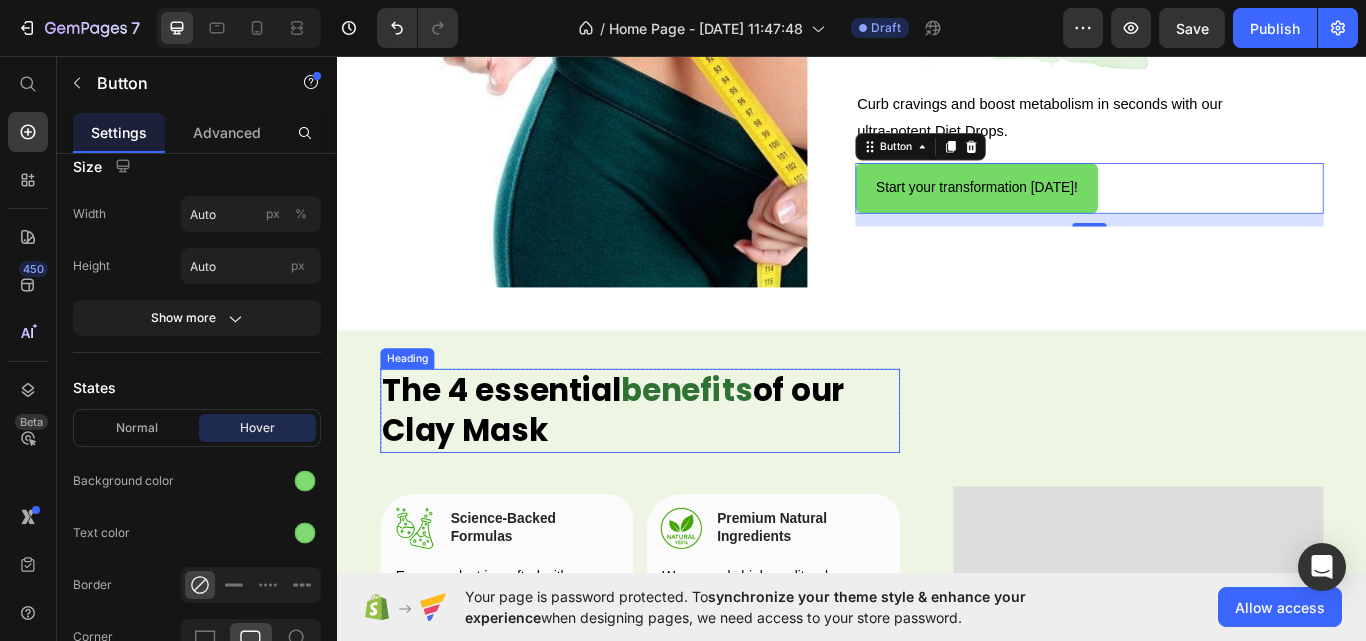 scroll, scrollTop: 1500, scrollLeft: 0, axis: vertical 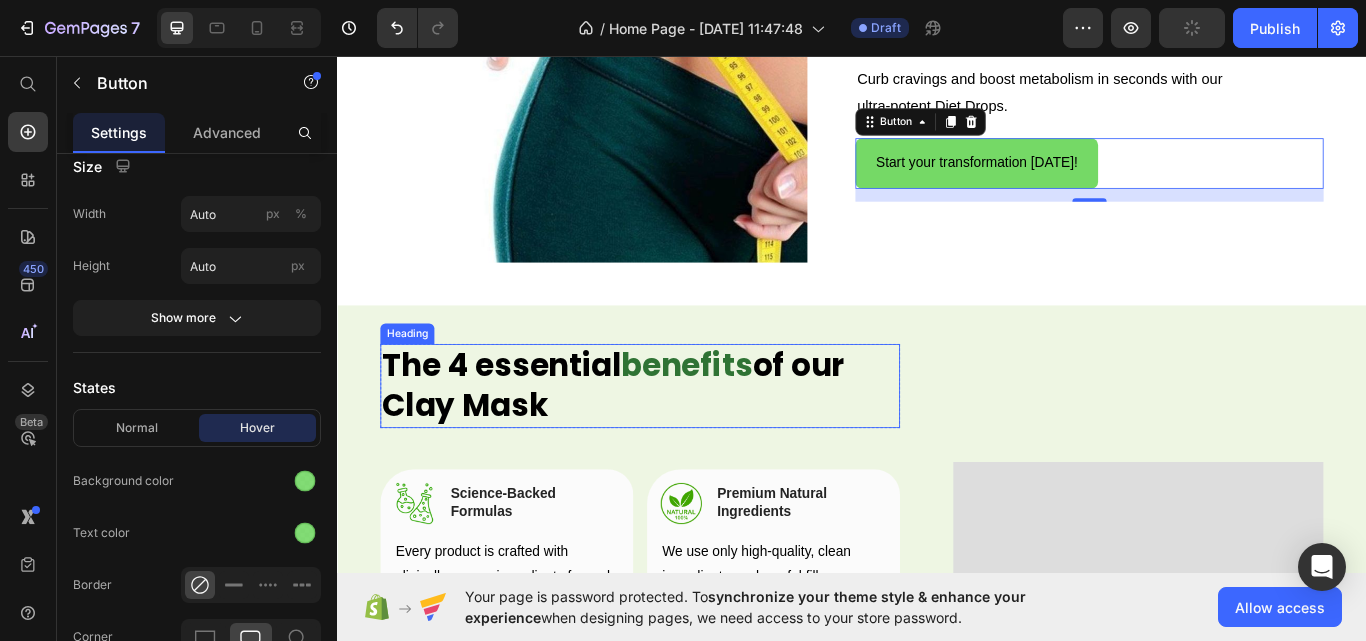 click on "The 4 essential  benefits  of our Clay Mask" at bounding box center (690, 442) 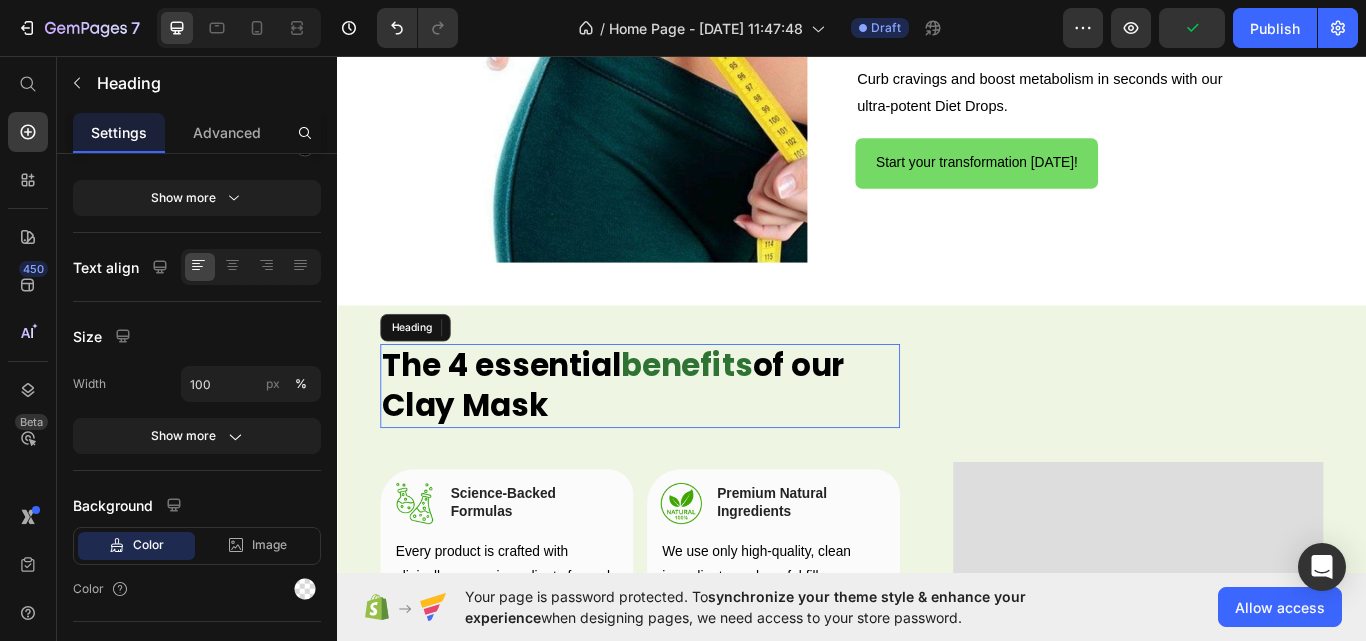 scroll, scrollTop: 0, scrollLeft: 0, axis: both 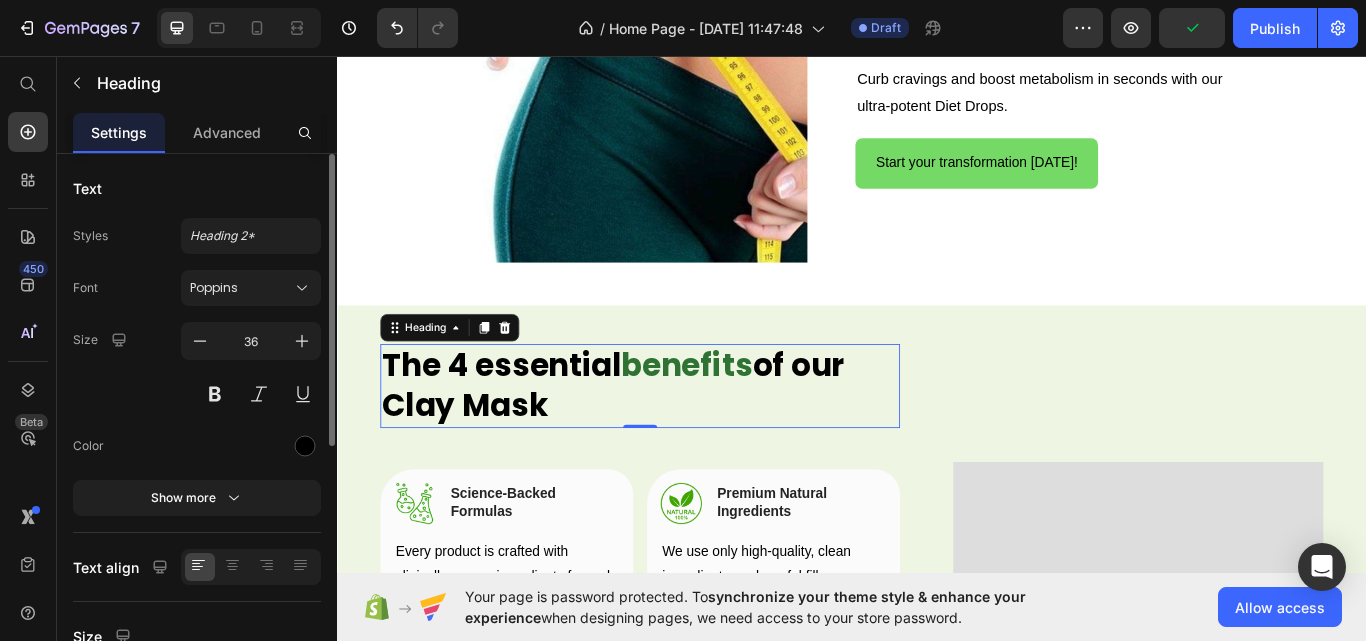 click on "The 4 essential  benefits  of our Clay Mask" at bounding box center (690, 442) 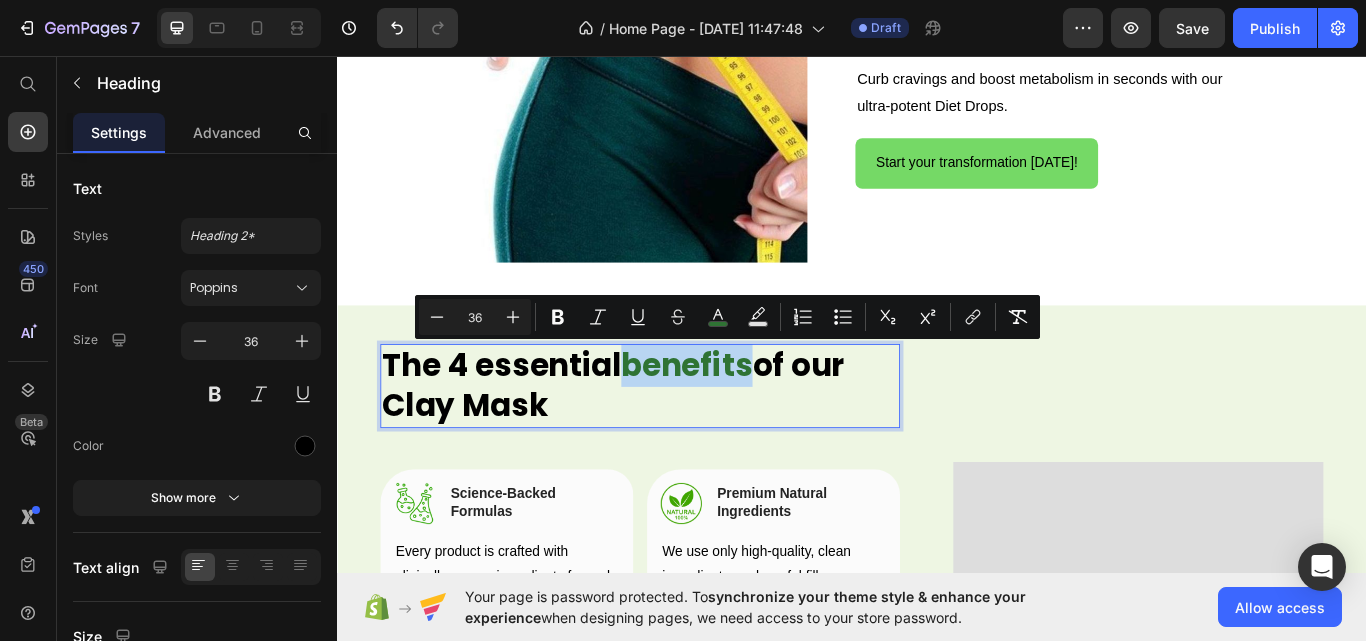 drag, startPoint x: 812, startPoint y: 414, endPoint x: 667, endPoint y: 416, distance: 145.0138 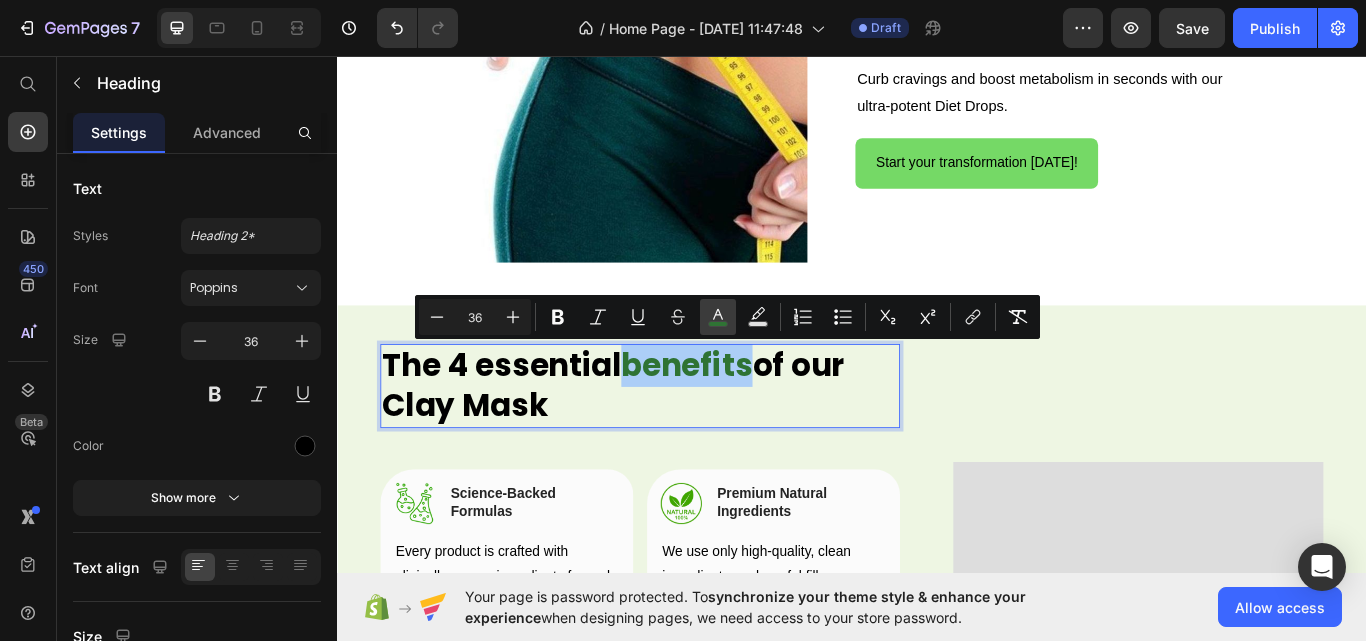 click on "color" at bounding box center (718, 317) 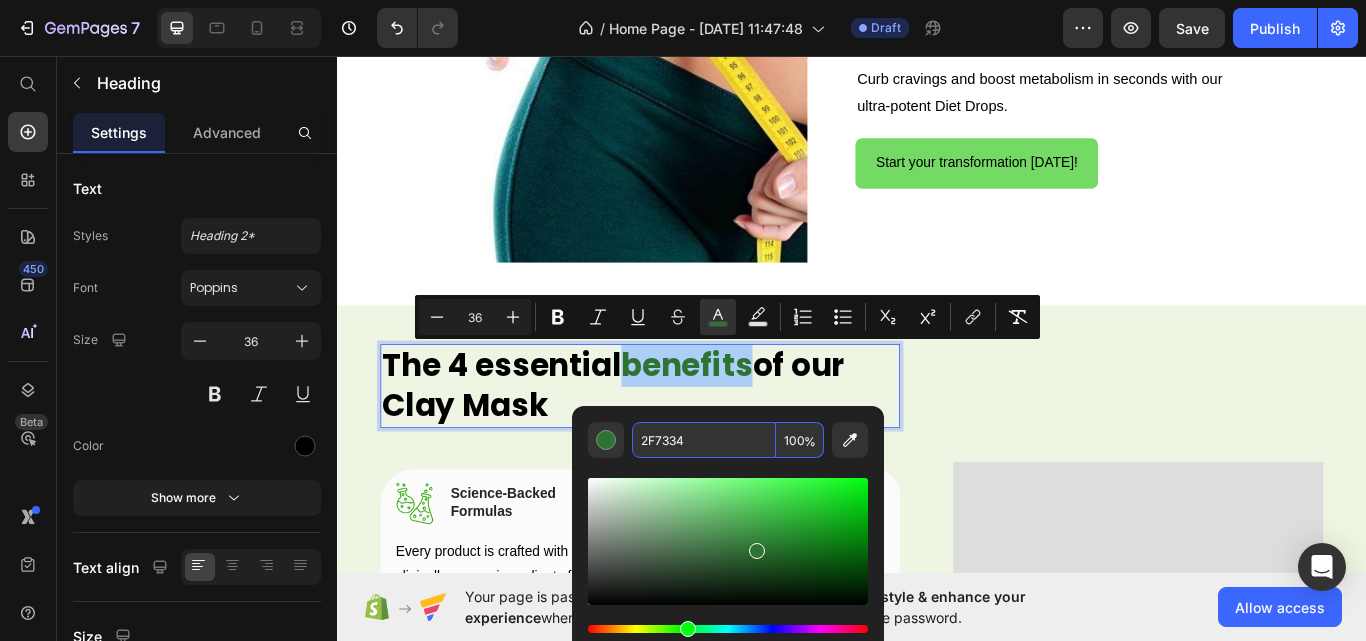 paste on "Curbs Cravings" 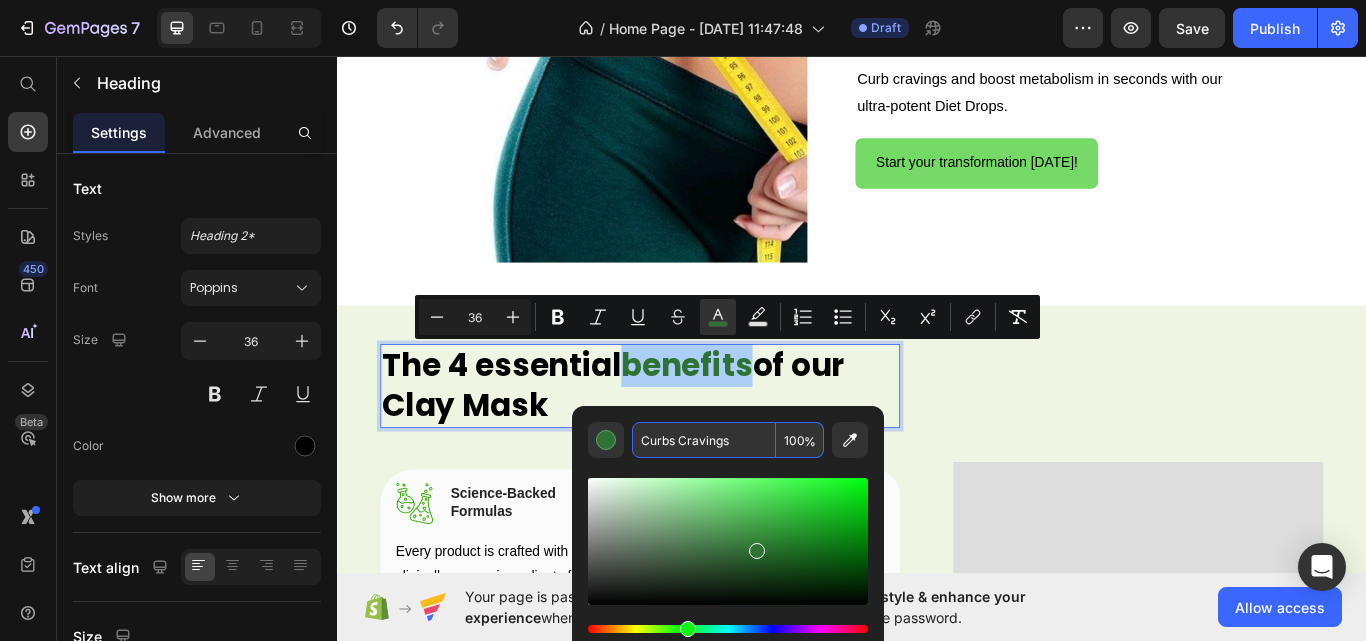 click on "Curbs Cravings" at bounding box center (704, 440) 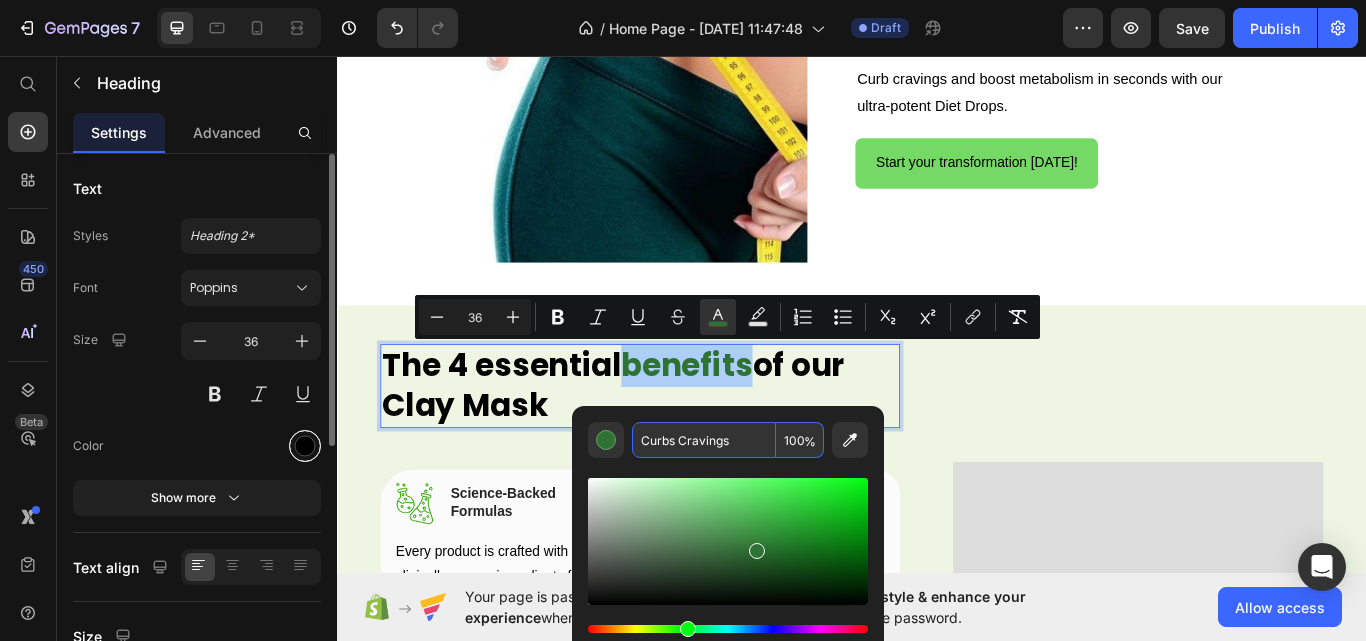 type on "2F7334" 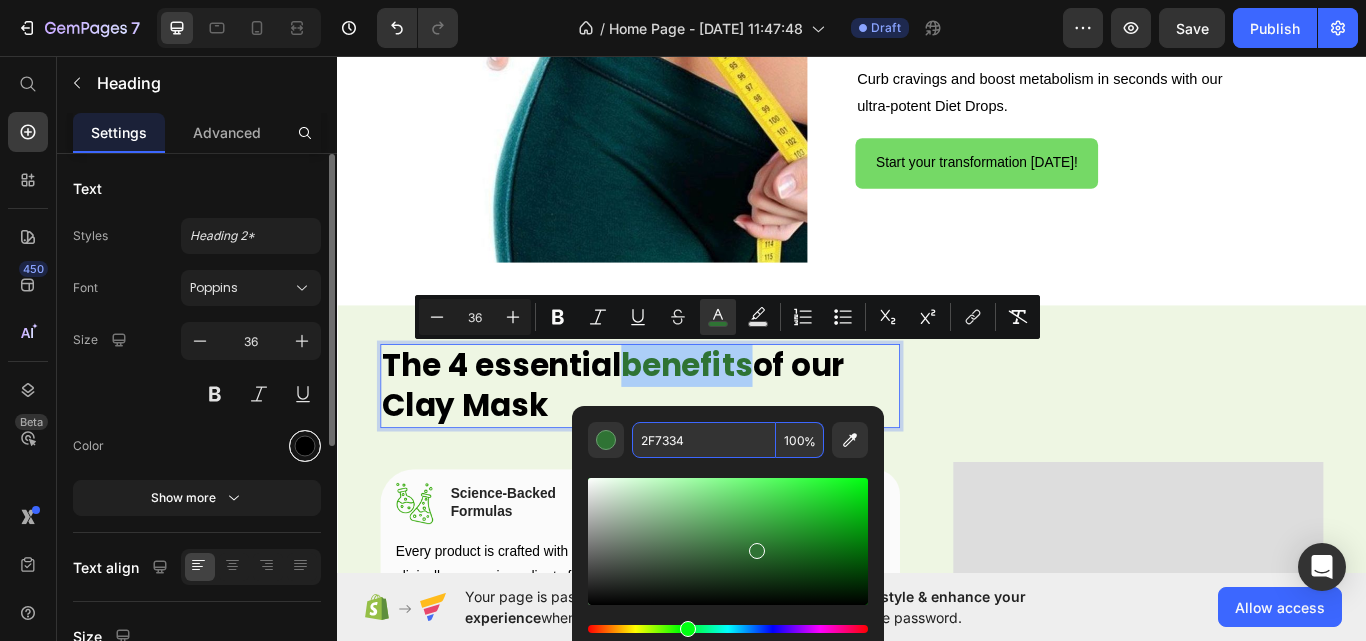 click at bounding box center [305, 446] 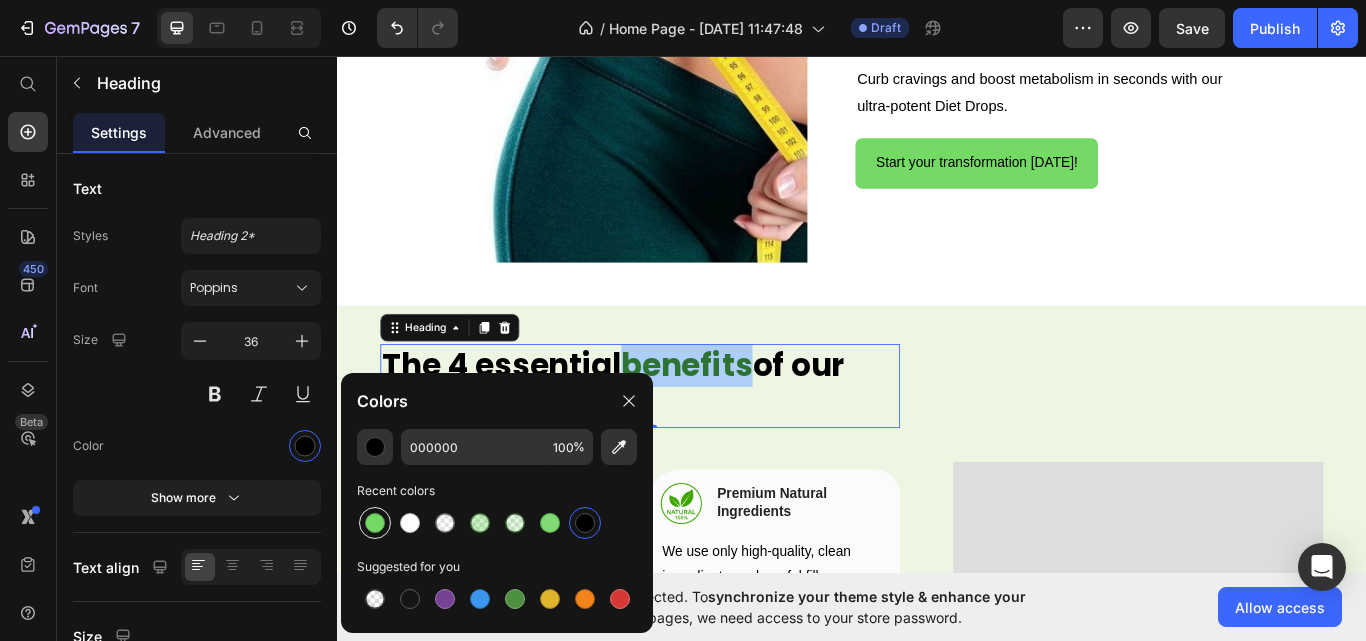 click at bounding box center [375, 523] 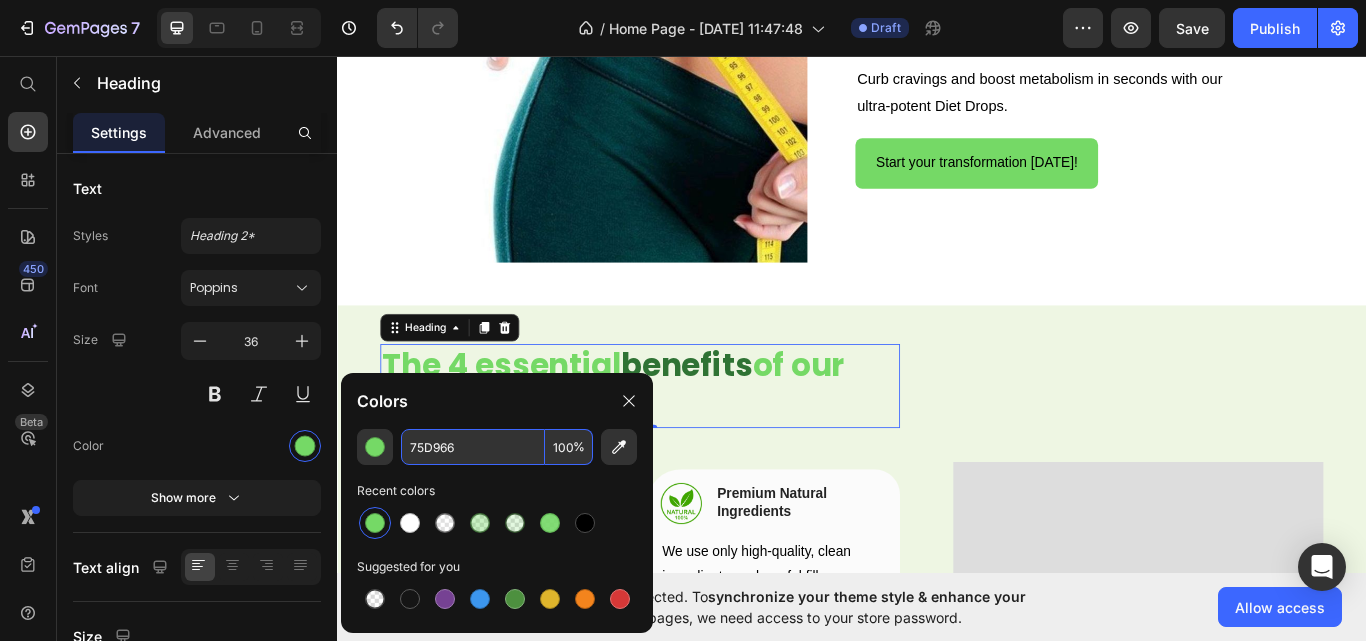 click on "75D966" at bounding box center [473, 447] 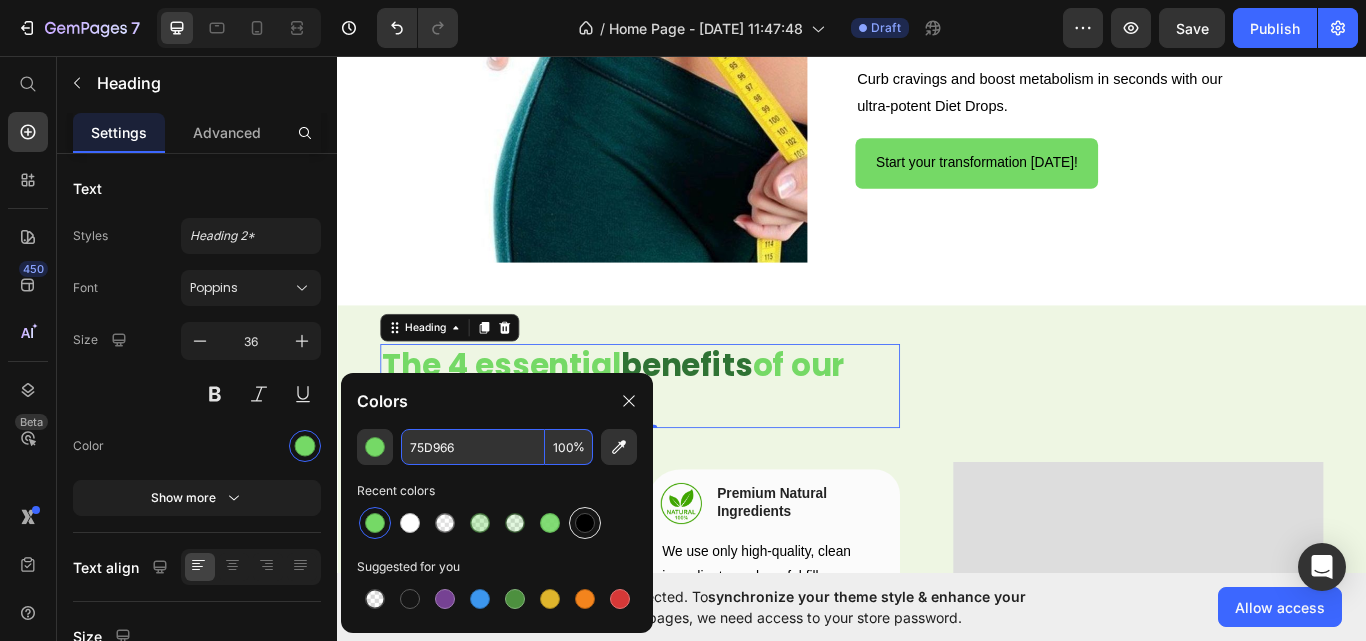 click at bounding box center [585, 523] 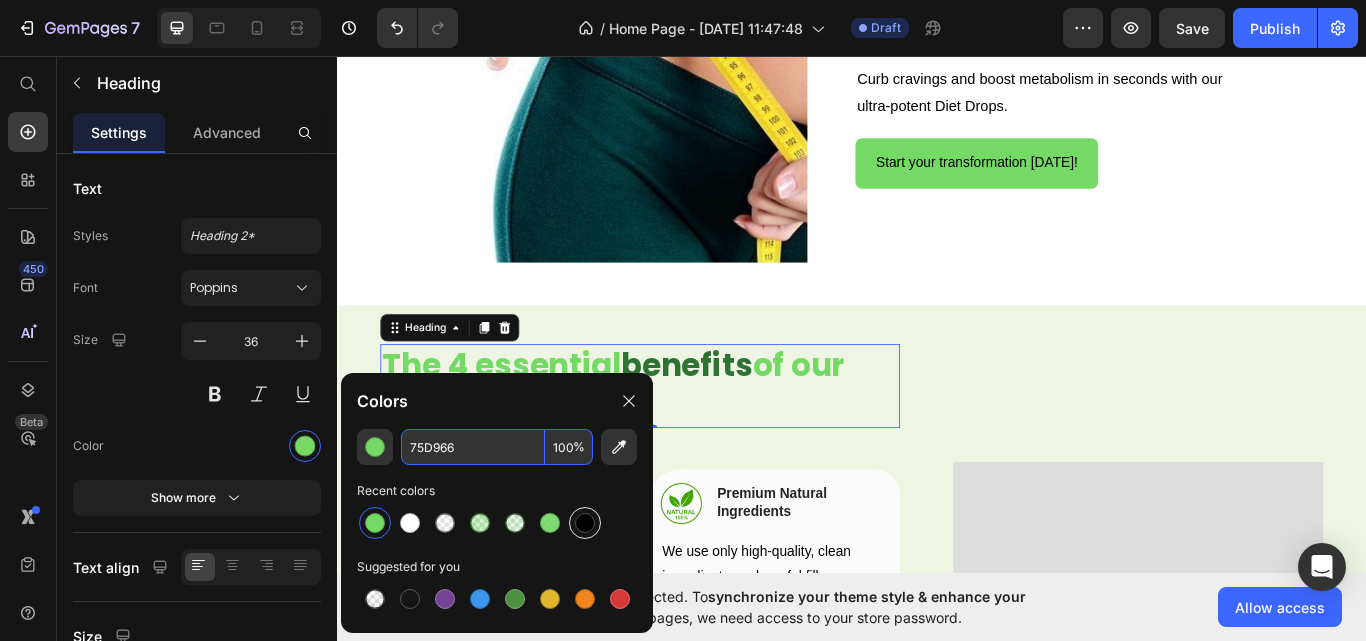 type on "000000" 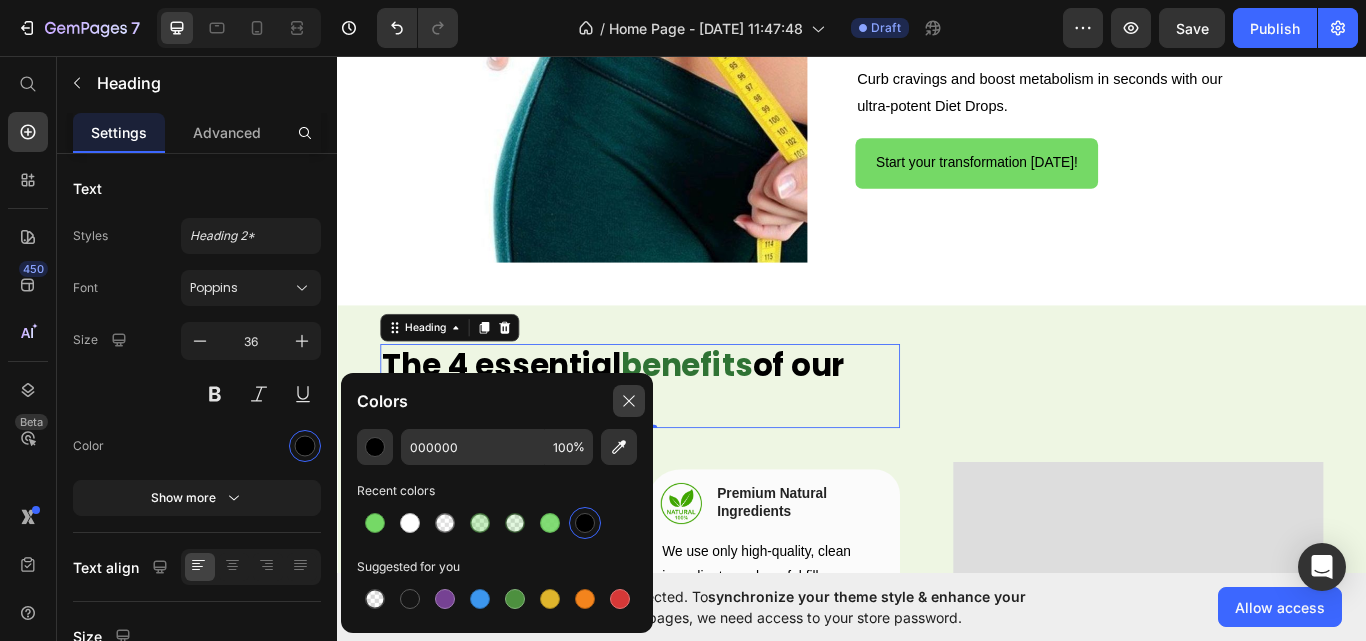 click 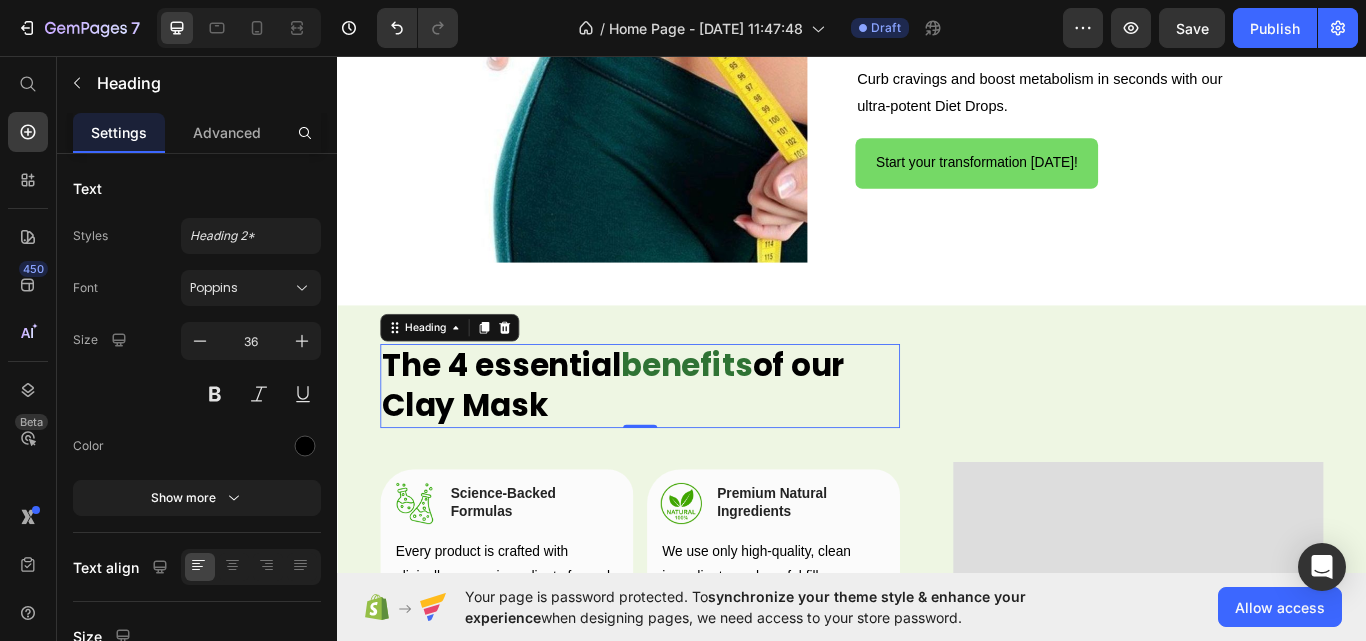 click on "The 4 essential  benefits  of our Clay Mask" at bounding box center [690, 442] 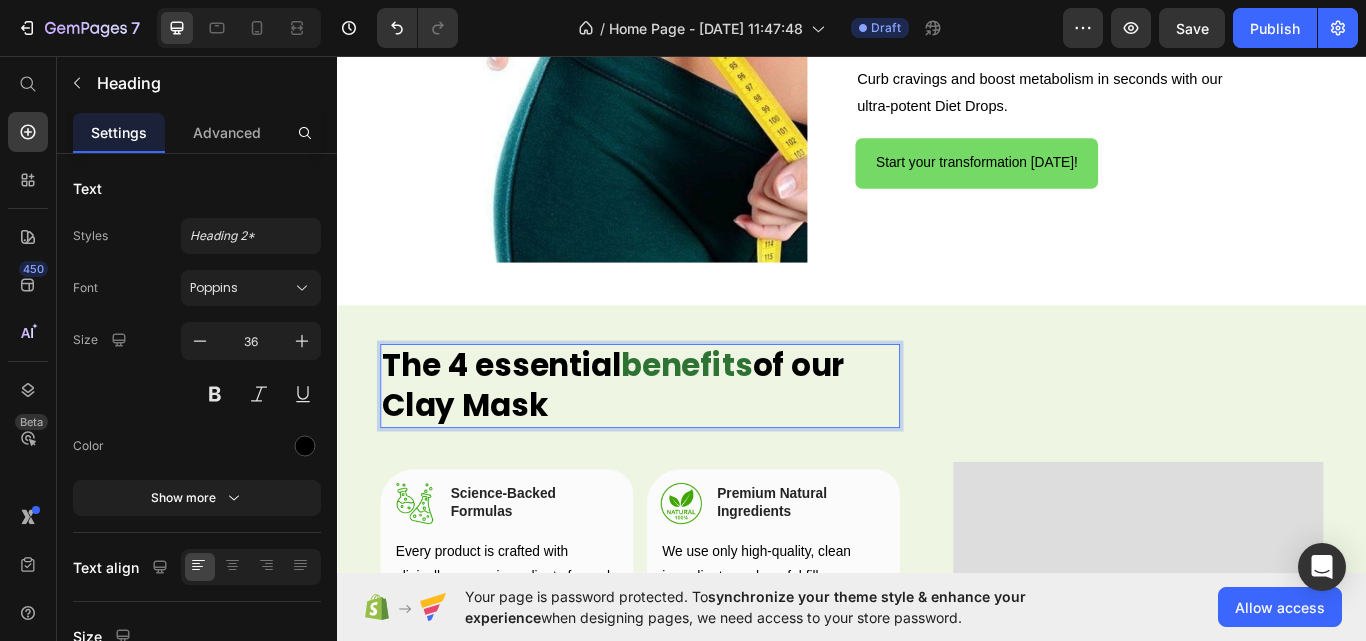 click on "benefits" at bounding box center (744, 417) 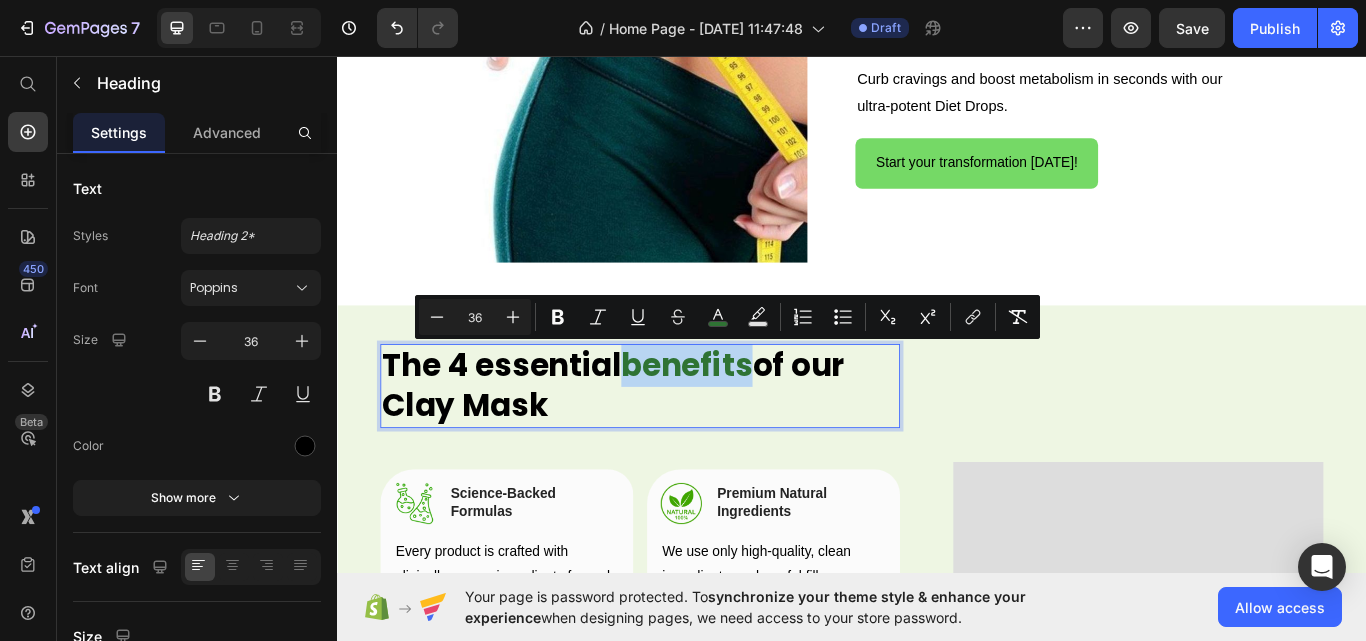 drag, startPoint x: 816, startPoint y: 425, endPoint x: 663, endPoint y: 421, distance: 153.05228 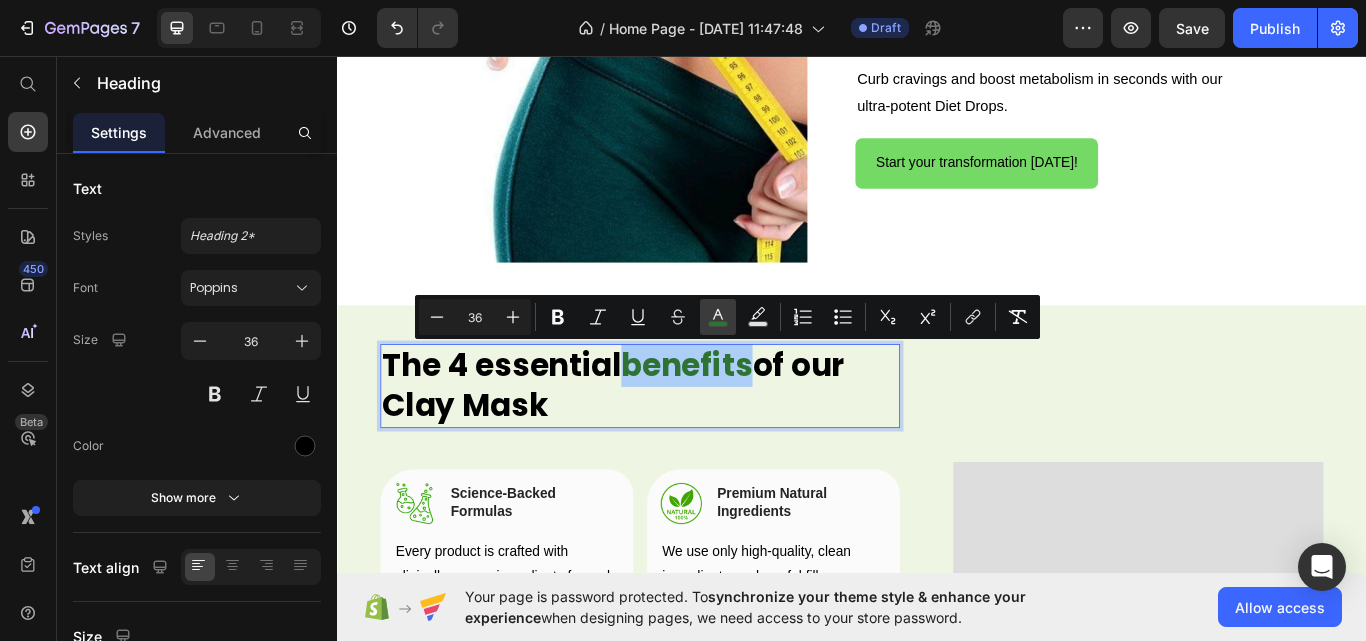 click 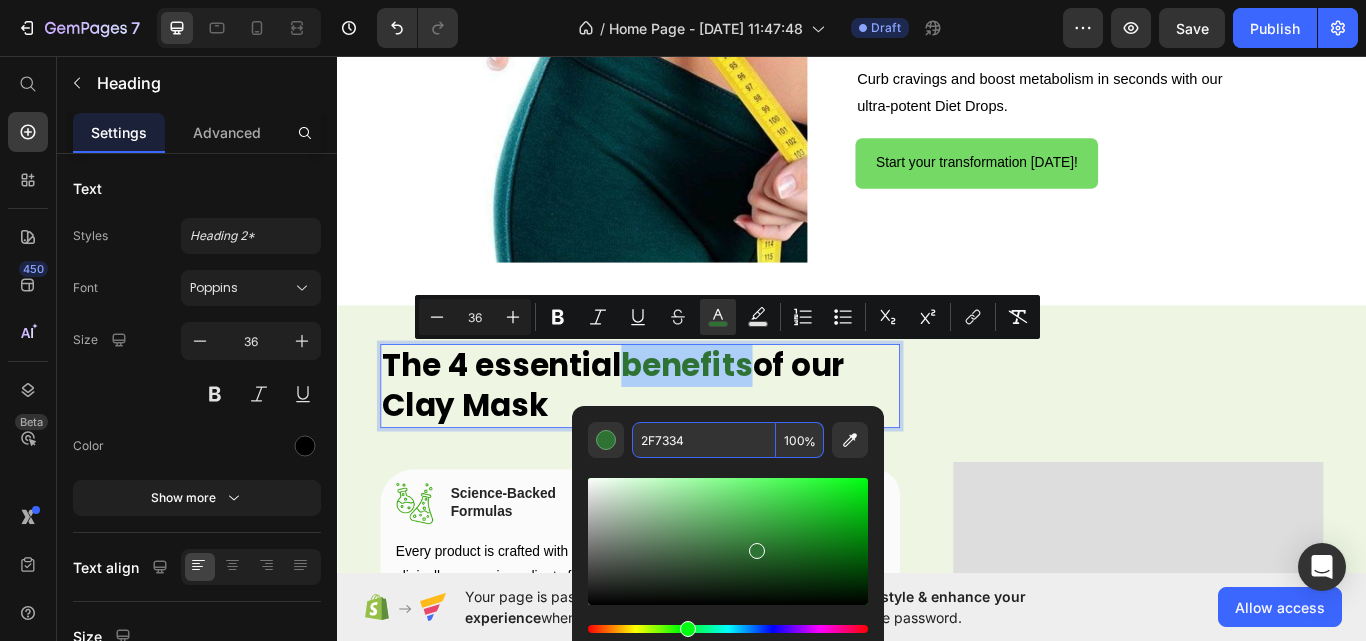 click on "2F7334" at bounding box center [704, 440] 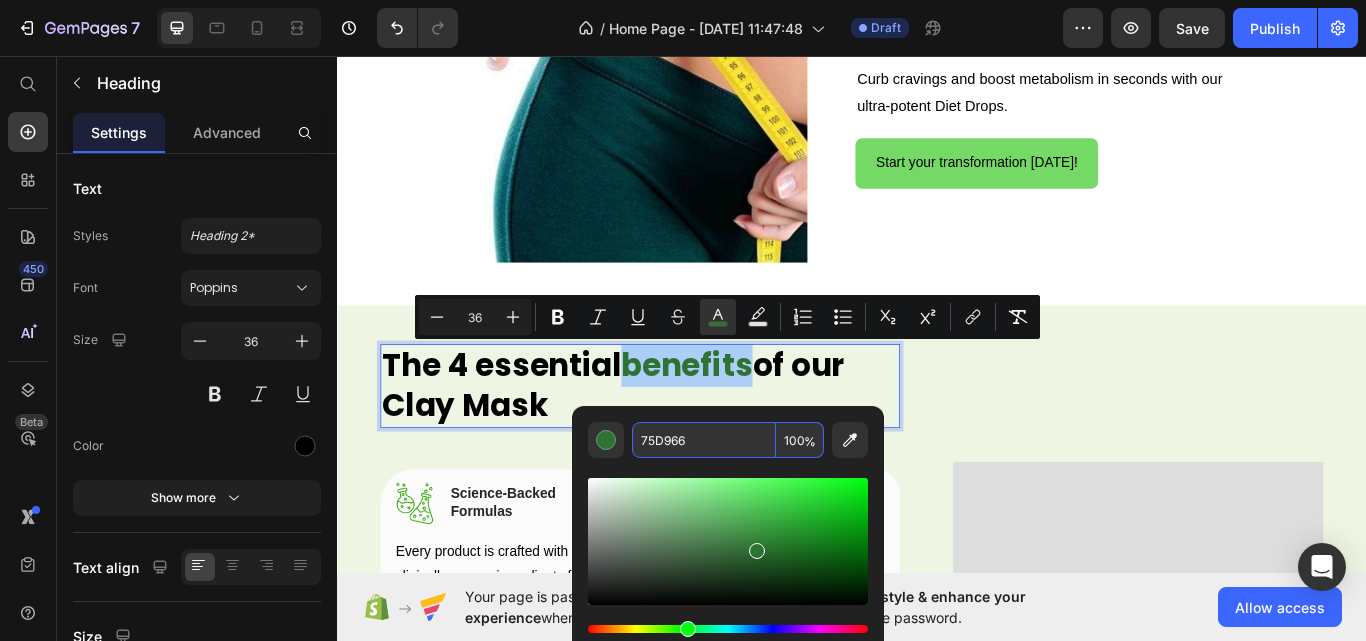 type on "75D966" 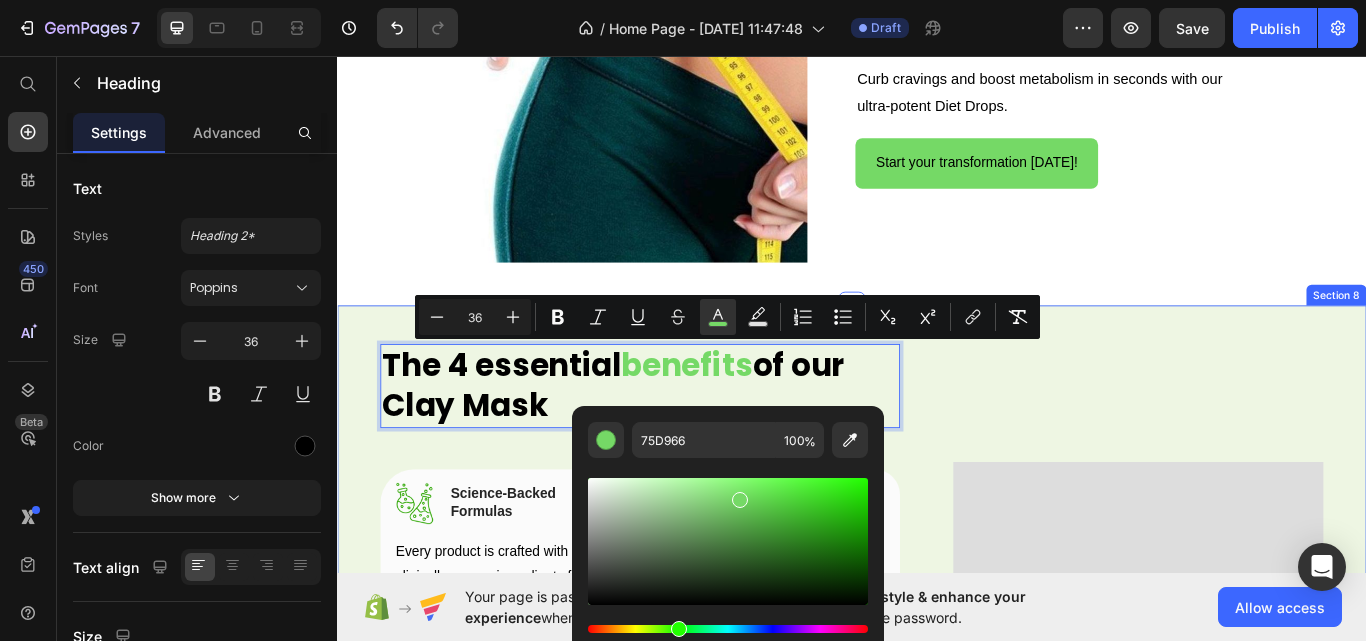 click on "The 4 essential  benefits  of our Clay Mask Heading   0 Row Image Science-Backed Formulas Heading Row Every product is crafted with clinically proven ingredients for real, noticeable results. No gimmicks; just effective solutions. Text block Row Image Premium Natural Ingredients Heading Row We use only high-quality, clean ingredients; no harmful fillers or artificial additives.  Text block Row Row Image Fast-Acting & Effective Heading Row Experience visible changes in days, not months. Our formulas work quickly to deliver the transformation you deserve. Text block Row Image Curbs Cravings  Heading Row Helps control appetite and reduce mindless snacking for better diet adherence. Text block Row Row Start your transformation today! Button Image Row Product Section 8" at bounding box center (937, 744) 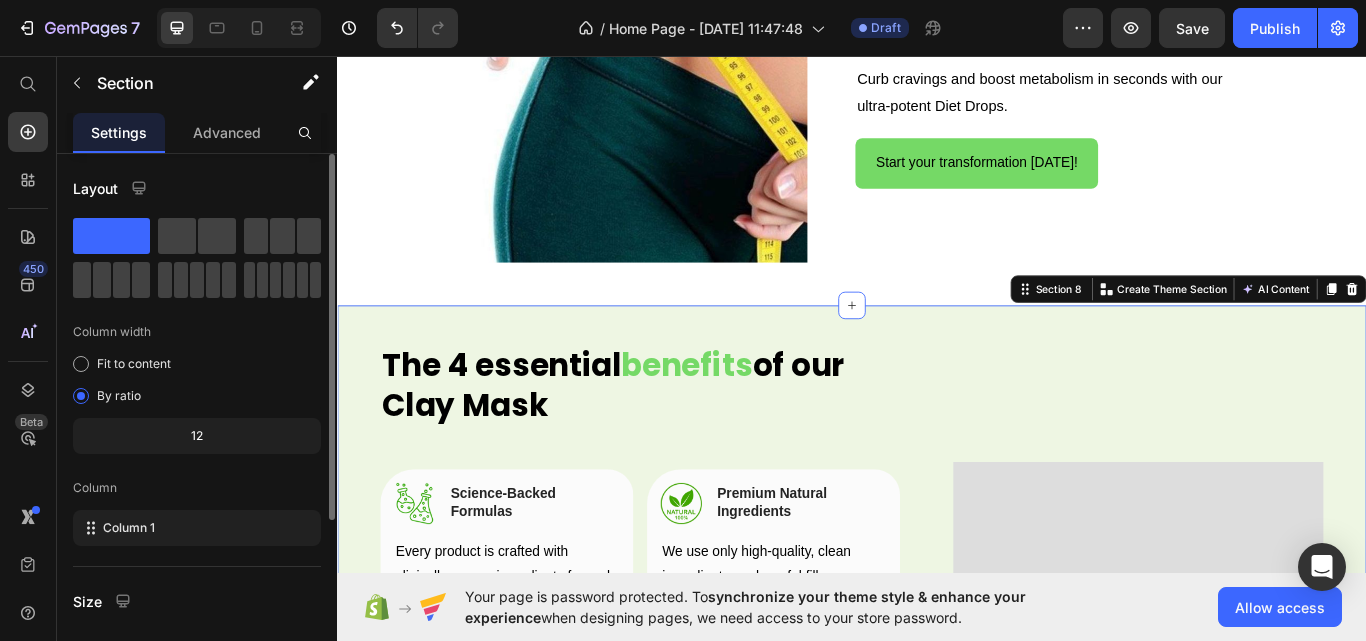 scroll, scrollTop: 264, scrollLeft: 0, axis: vertical 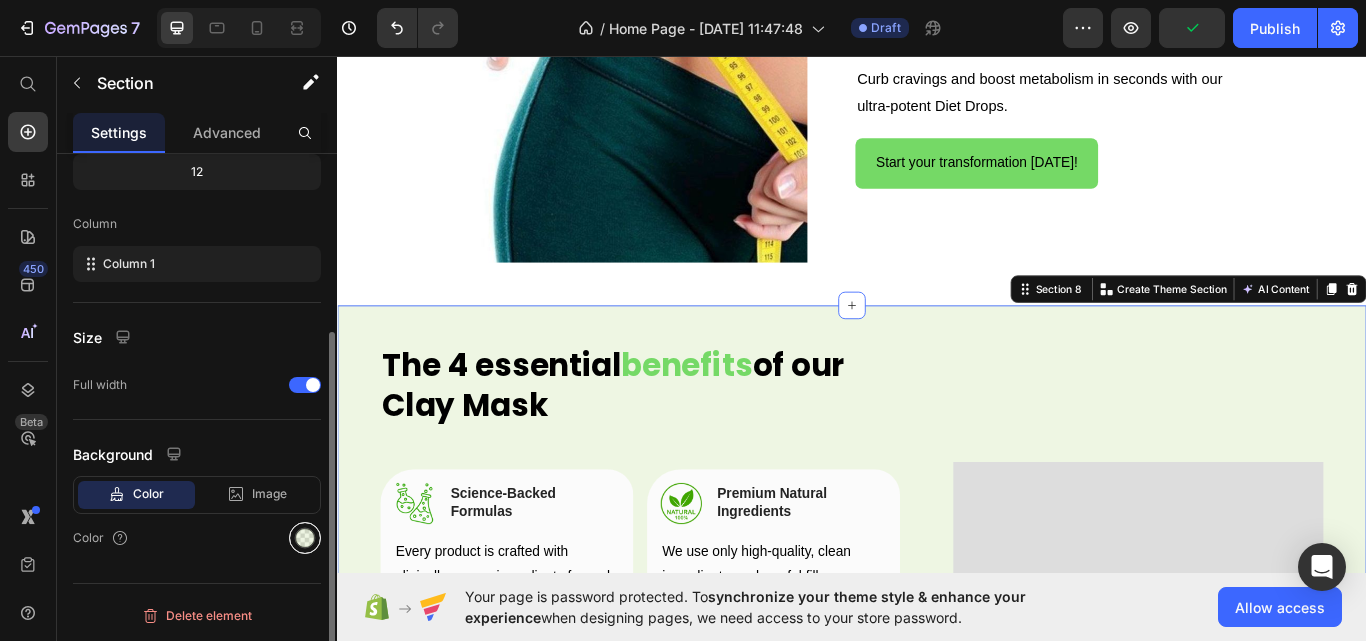 click at bounding box center (305, 538) 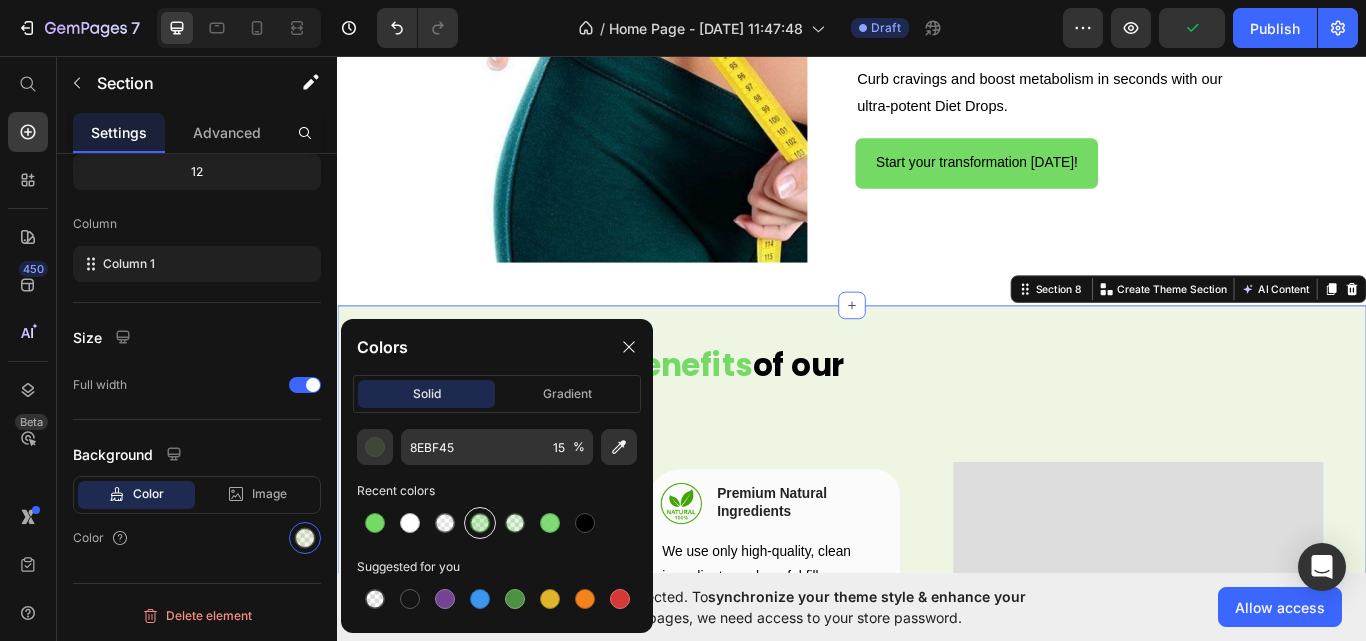 click at bounding box center [480, 523] 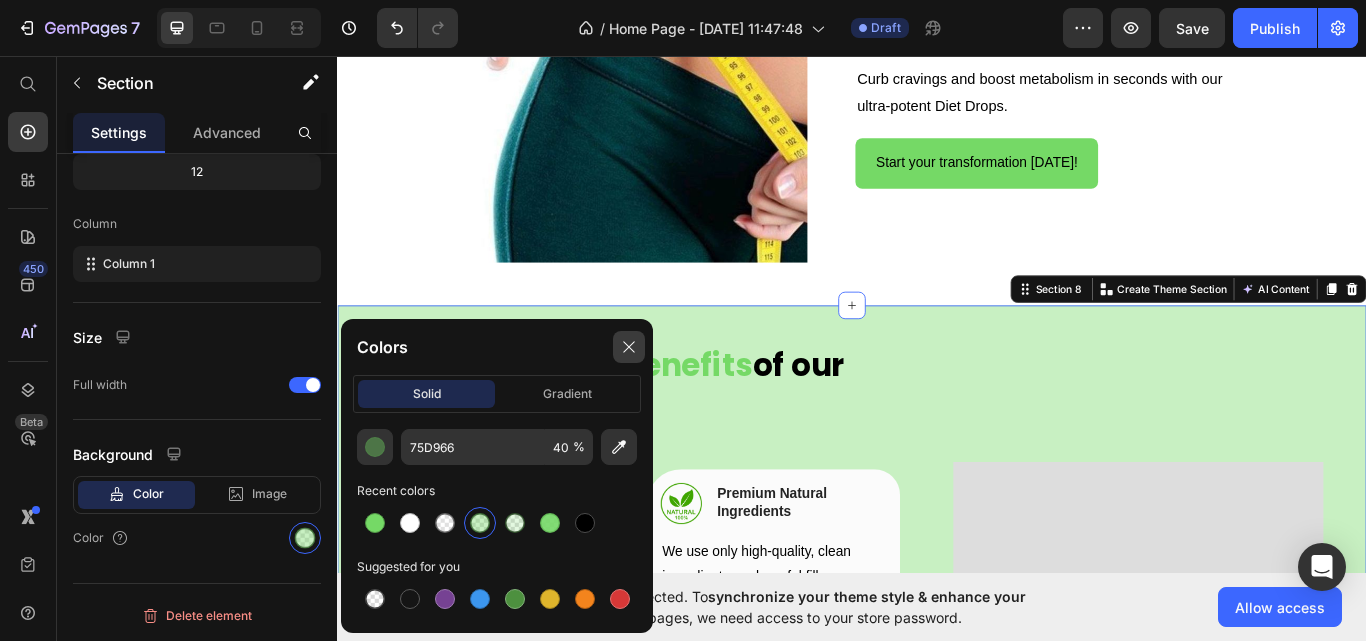 click at bounding box center [629, 347] 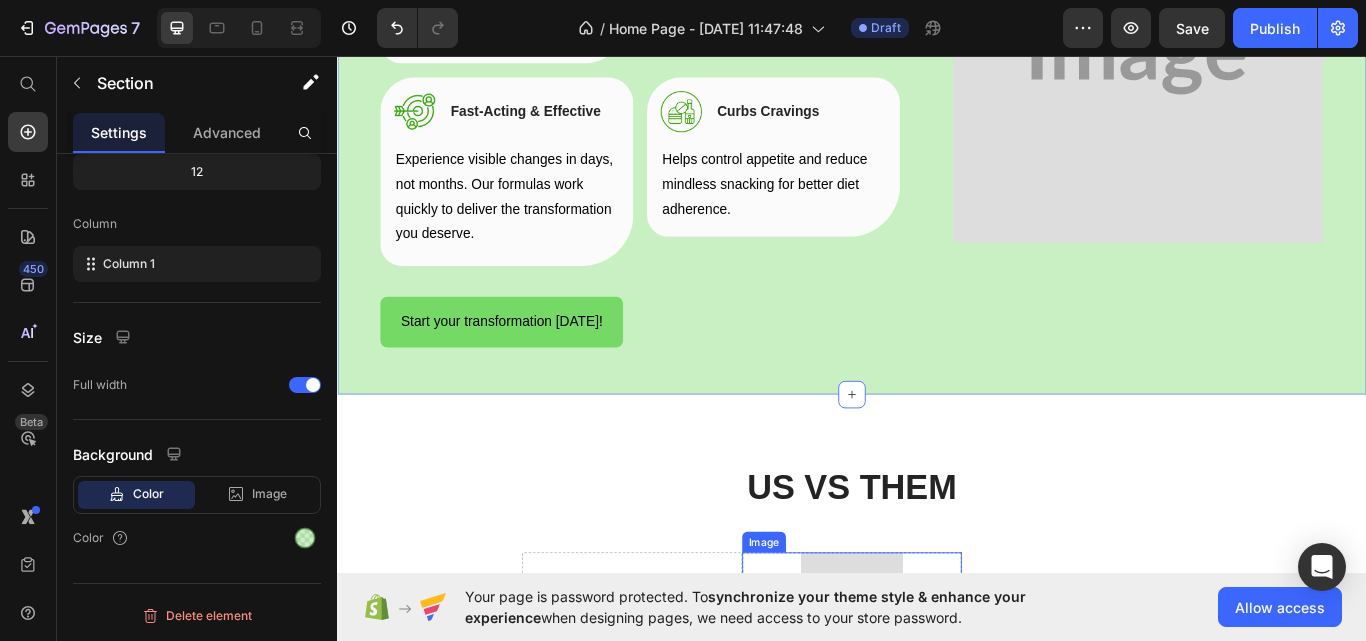 scroll, scrollTop: 2300, scrollLeft: 0, axis: vertical 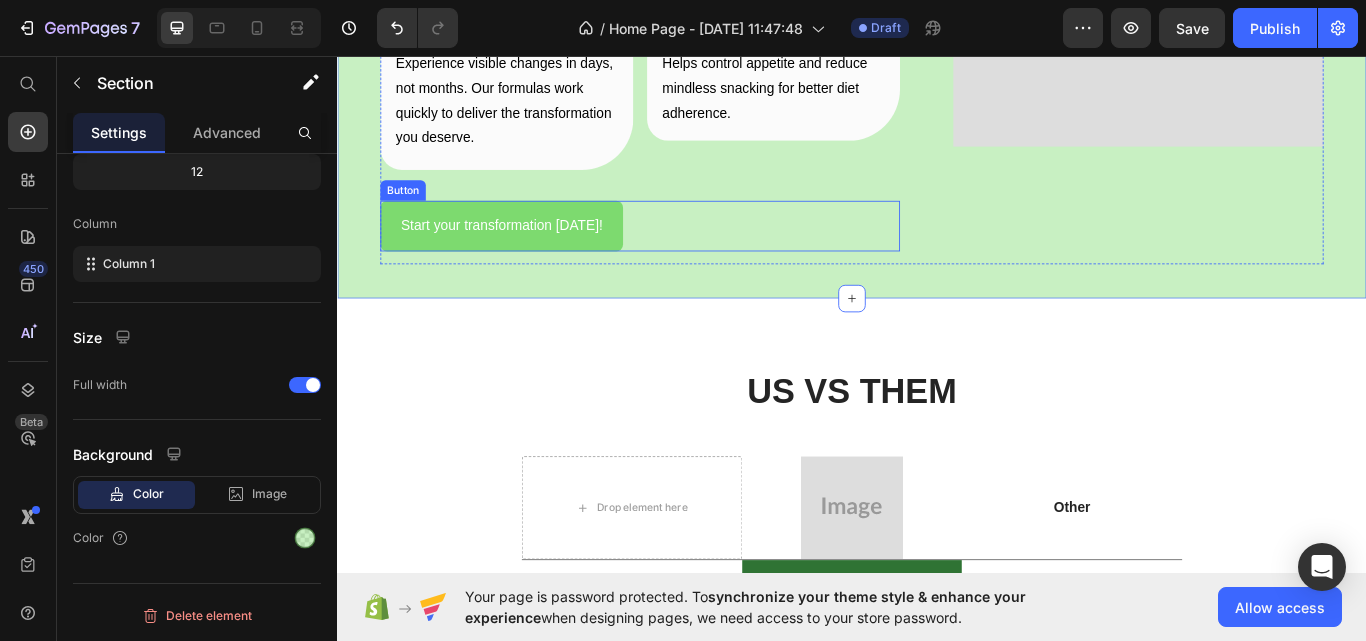 click on "Start your transformation today!" at bounding box center (528, 255) 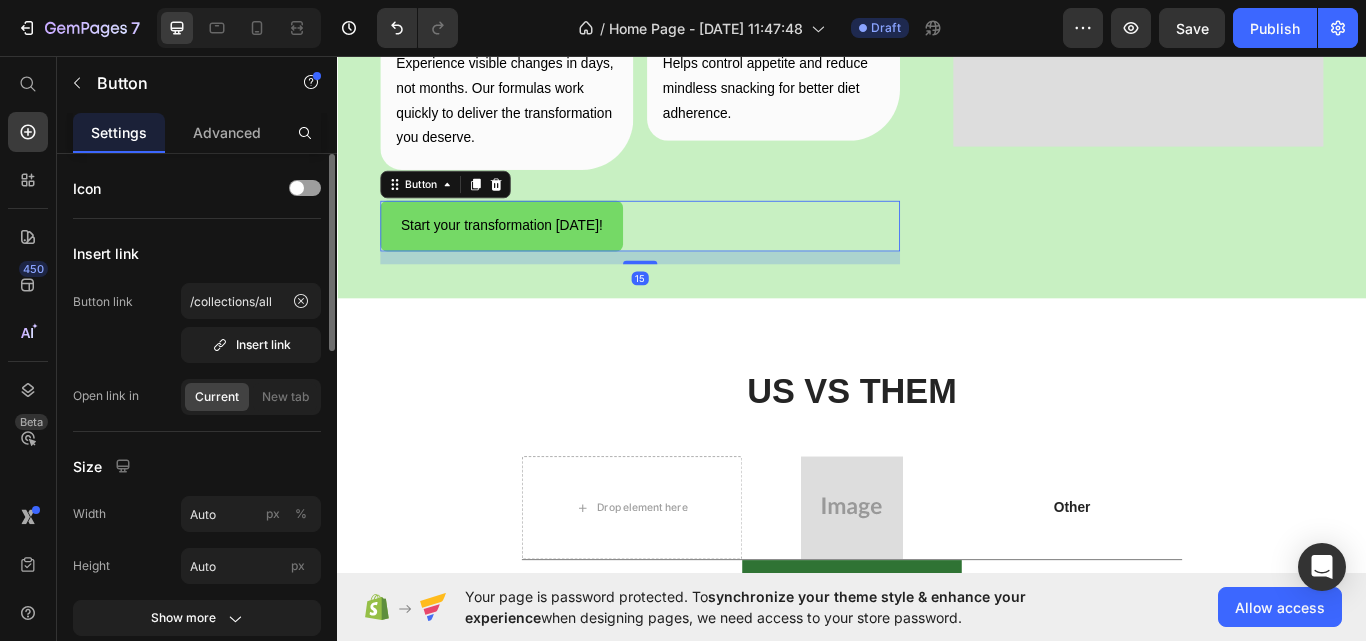 scroll, scrollTop: 400, scrollLeft: 0, axis: vertical 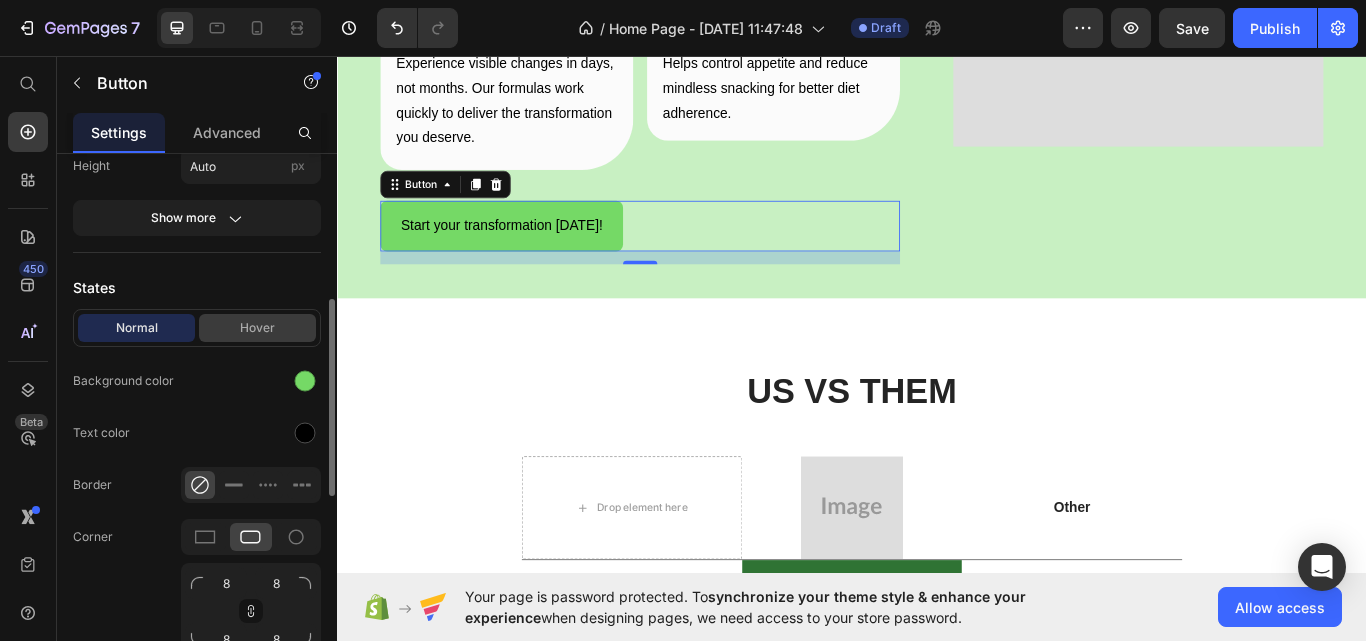 click on "Hover" at bounding box center [257, 328] 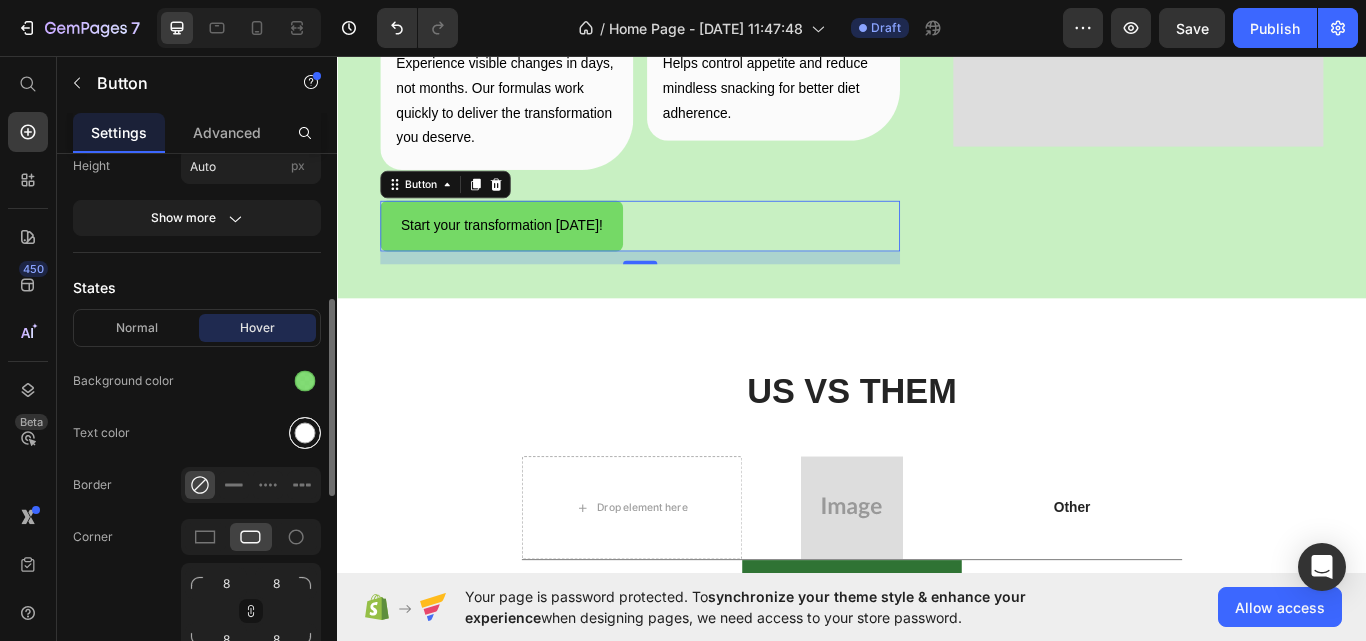 click at bounding box center [305, 433] 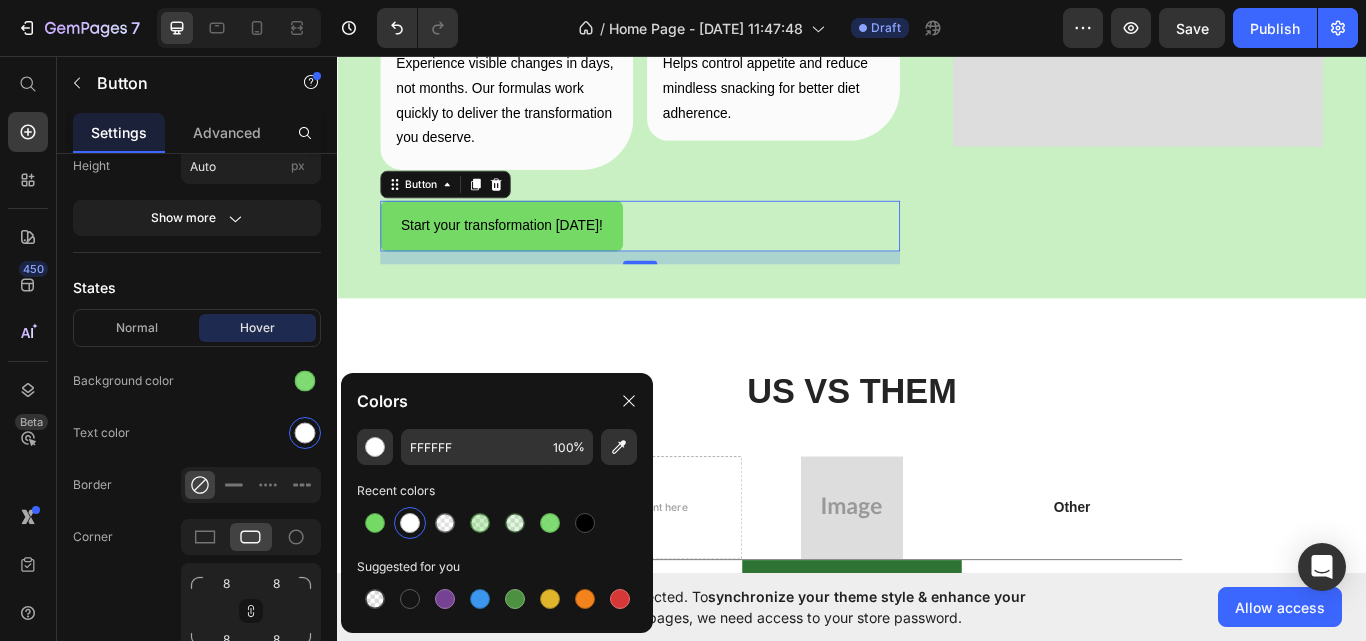 drag, startPoint x: 396, startPoint y: 623, endPoint x: 1352, endPoint y: 427, distance: 975.88525 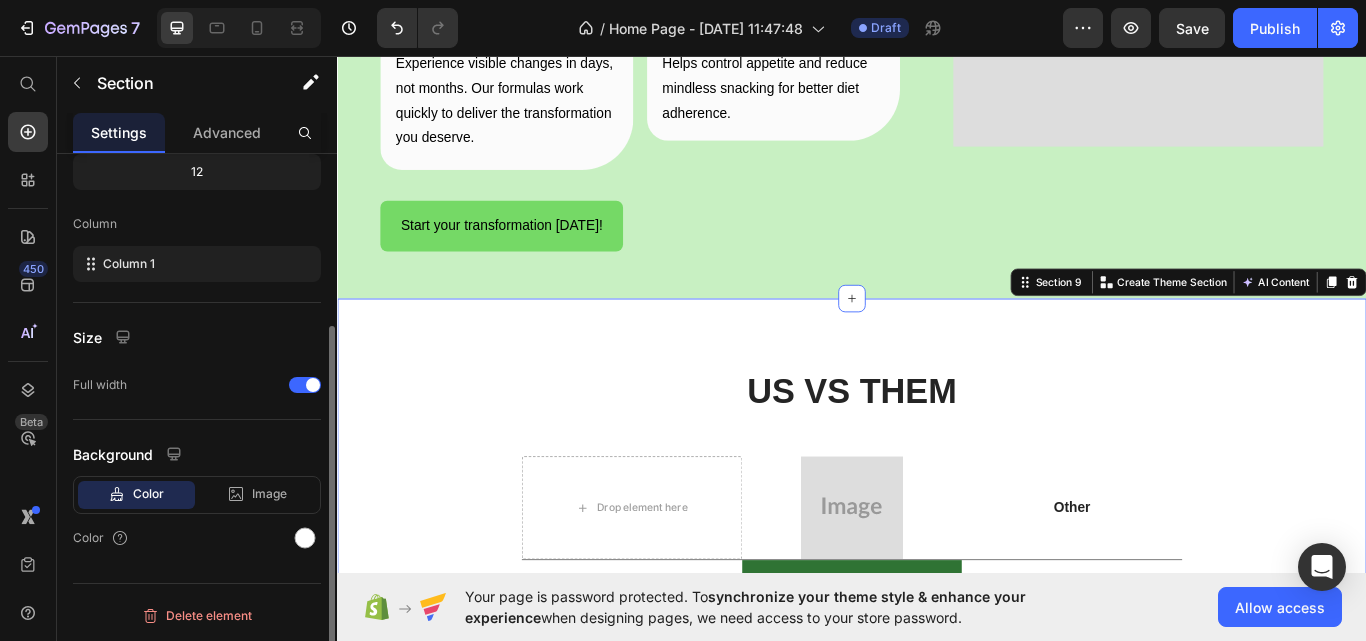 scroll, scrollTop: 0, scrollLeft: 0, axis: both 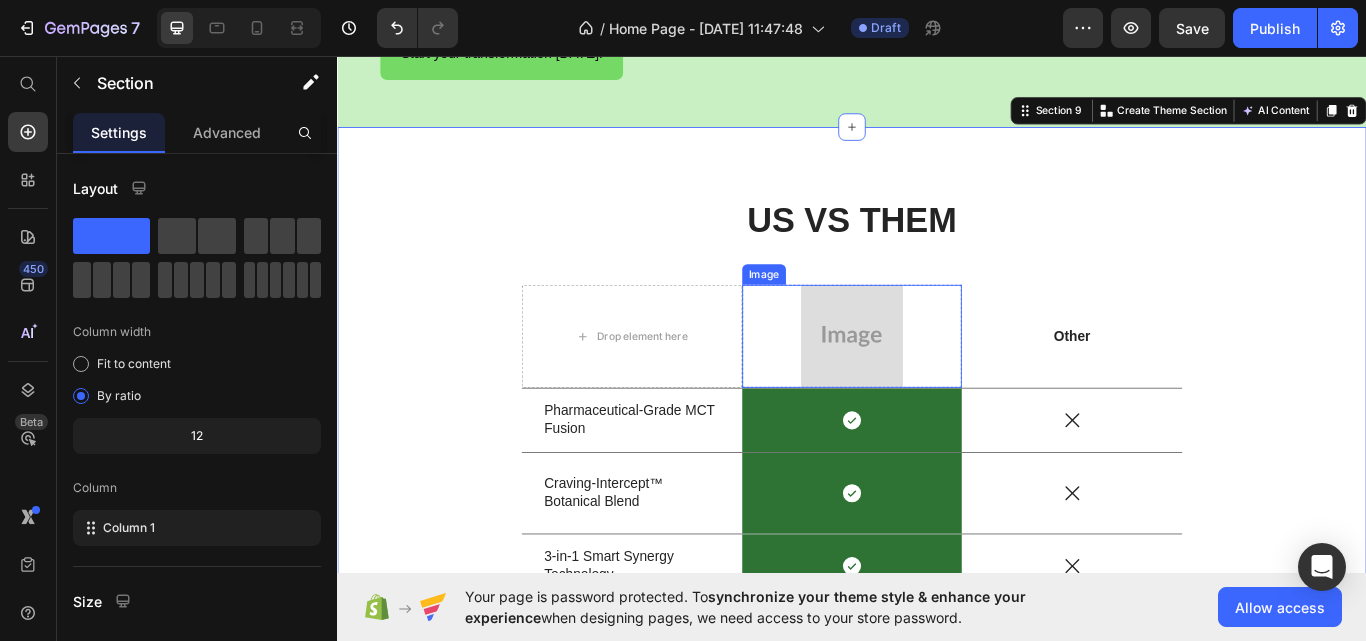 click at bounding box center [937, 384] 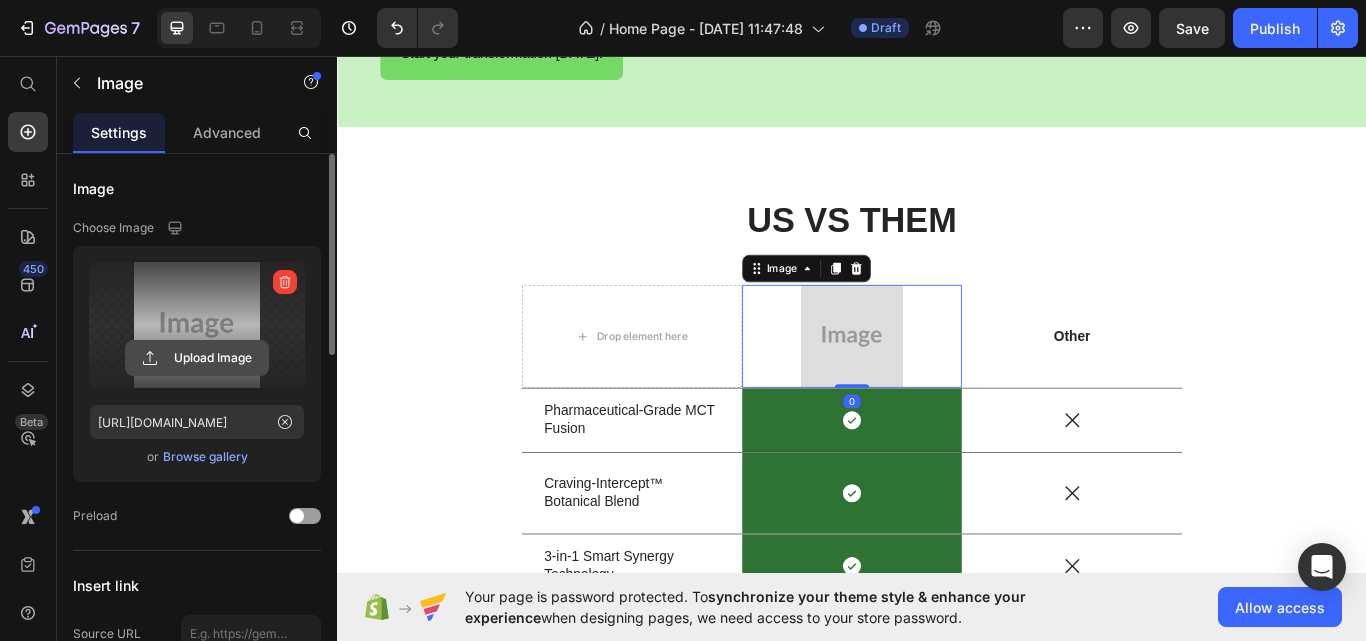 click 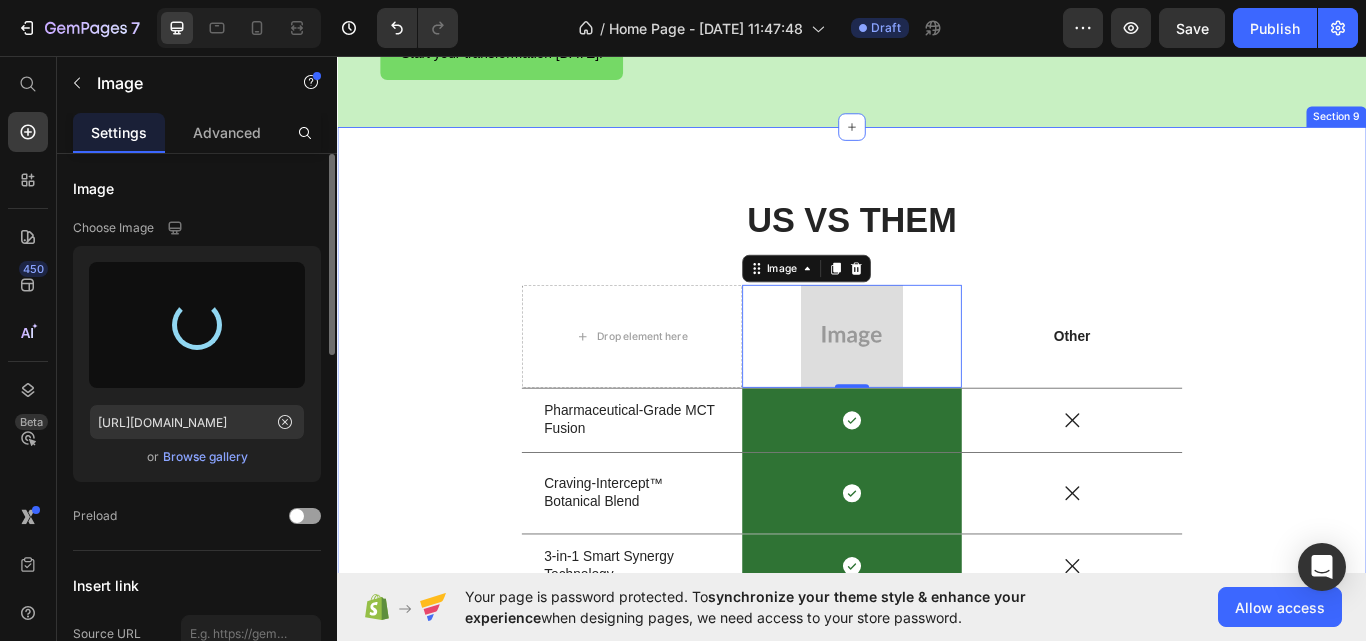 type on "https://cdn.shopify.com/s/files/1/0927/8164/2094/files/gempages_574840952682710245-9aec4c8d-c2b8-4971-b924-a2c39cae5765.png" 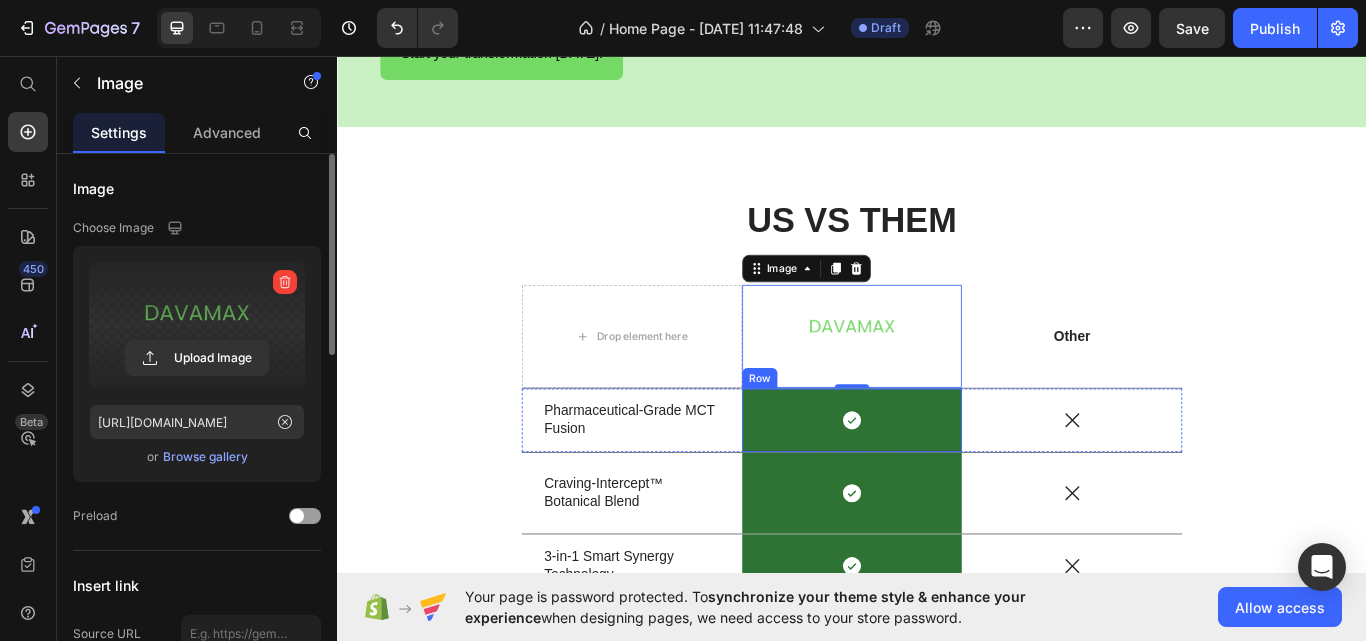 click on "Icon Row" at bounding box center [937, 482] 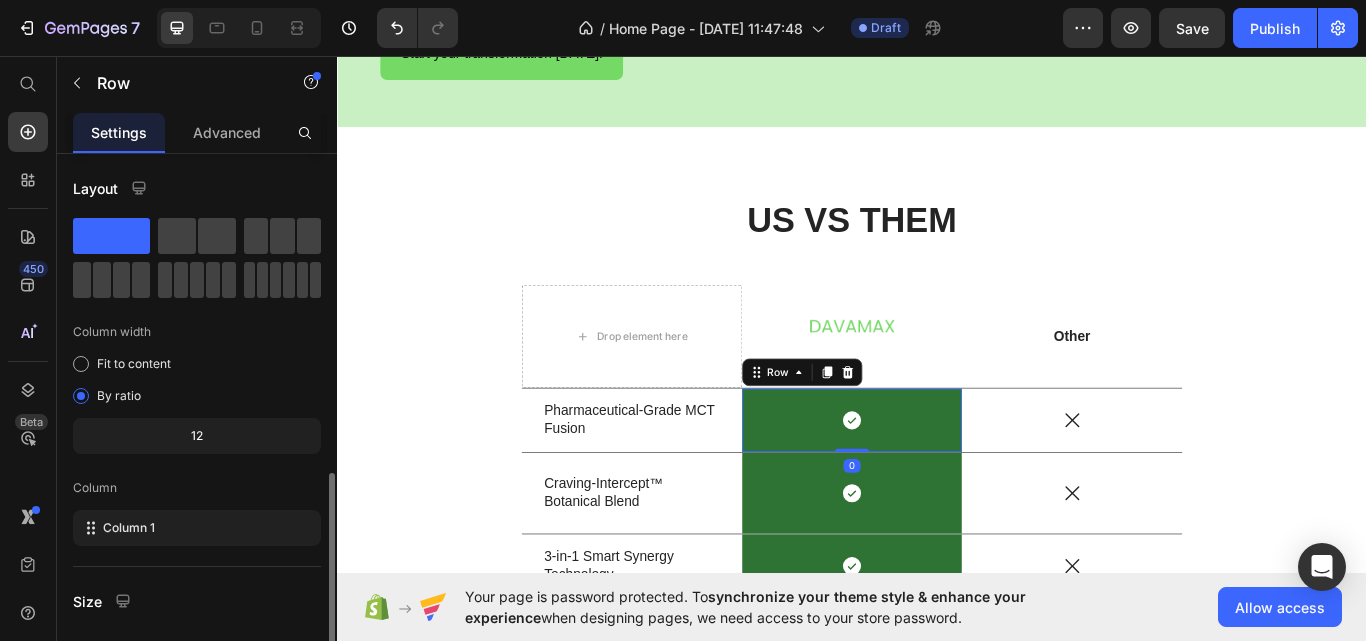 scroll, scrollTop: 368, scrollLeft: 0, axis: vertical 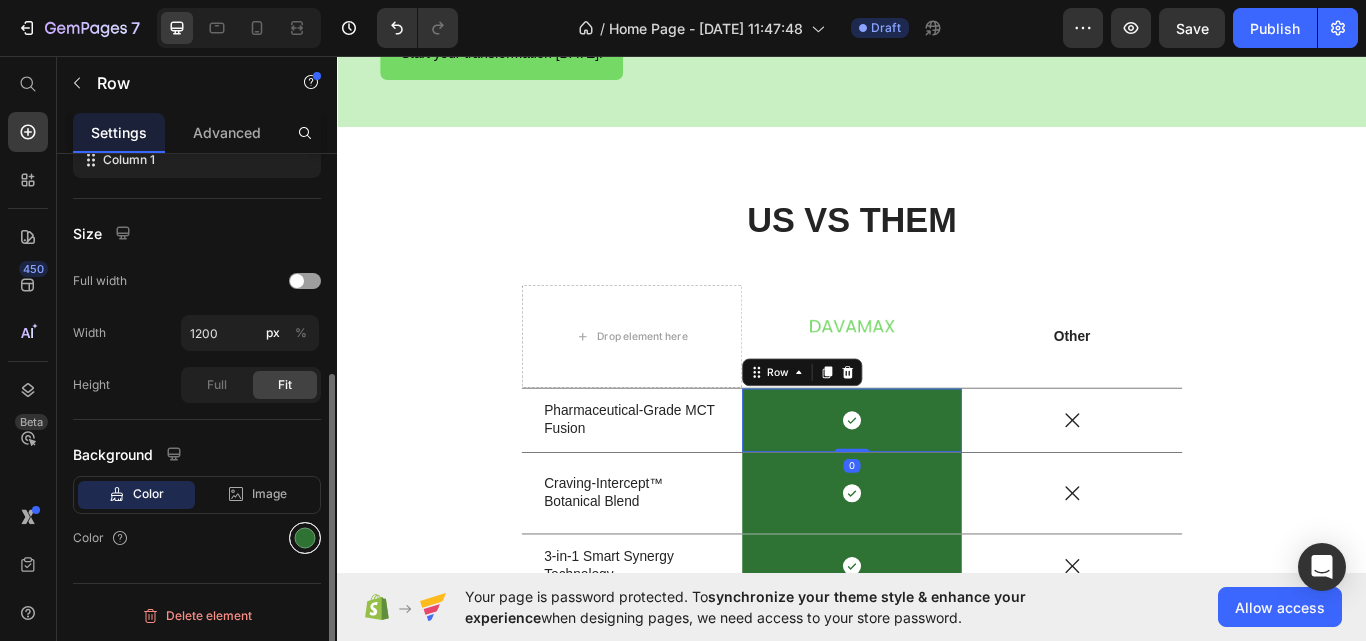 click at bounding box center (305, 538) 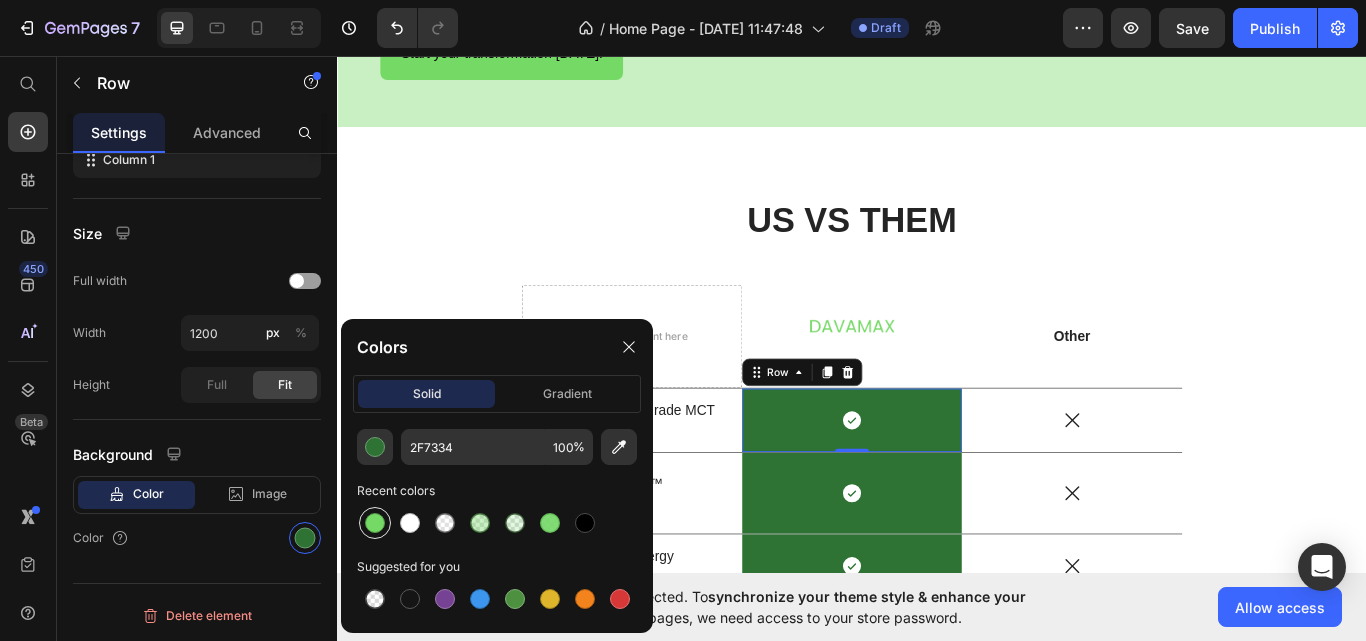 click at bounding box center [375, 523] 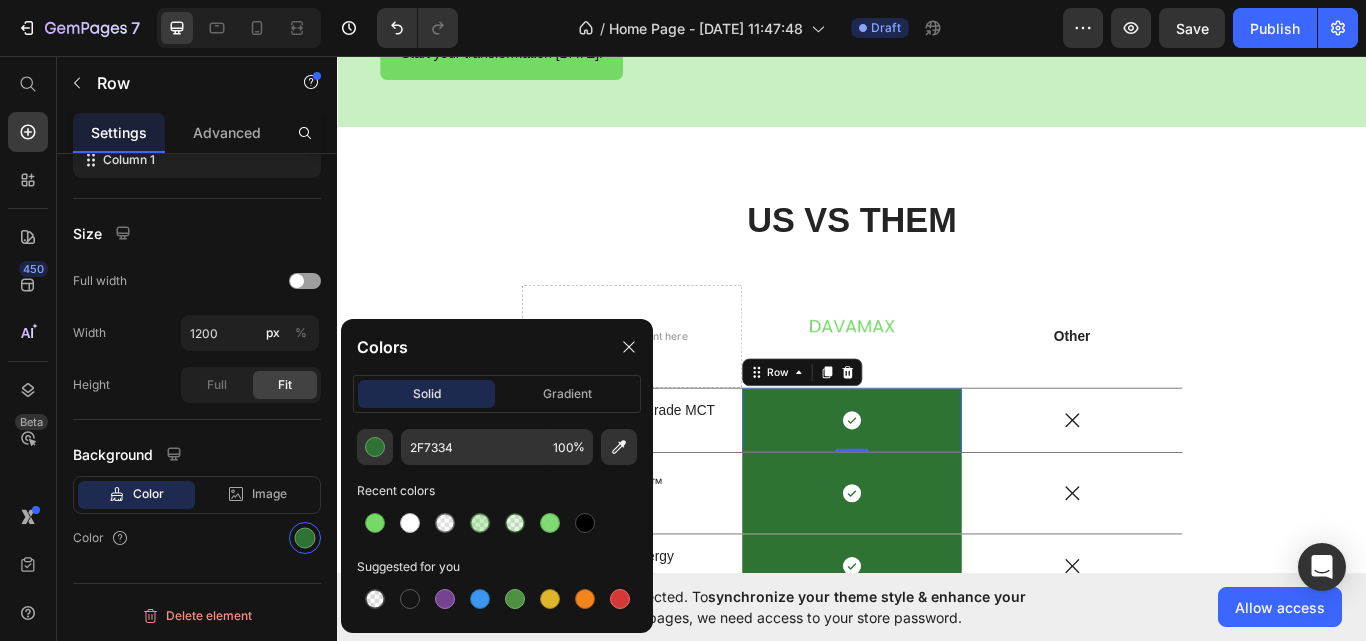 type on "75D966" 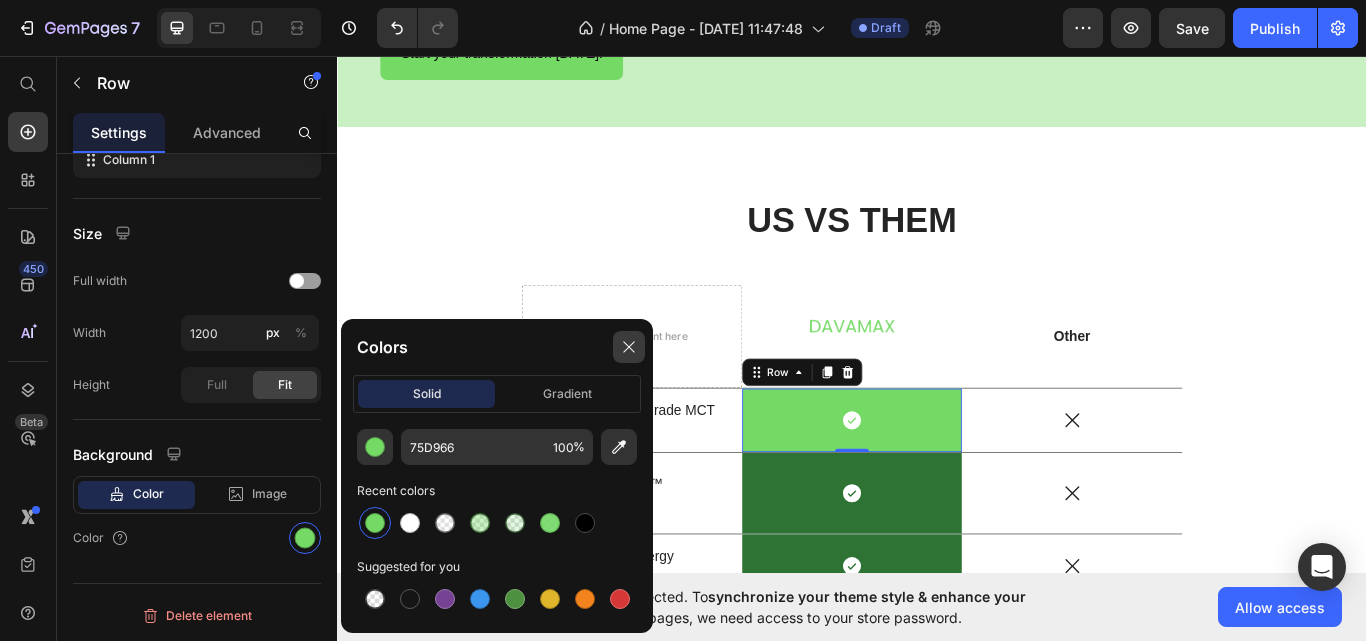 click at bounding box center [629, 347] 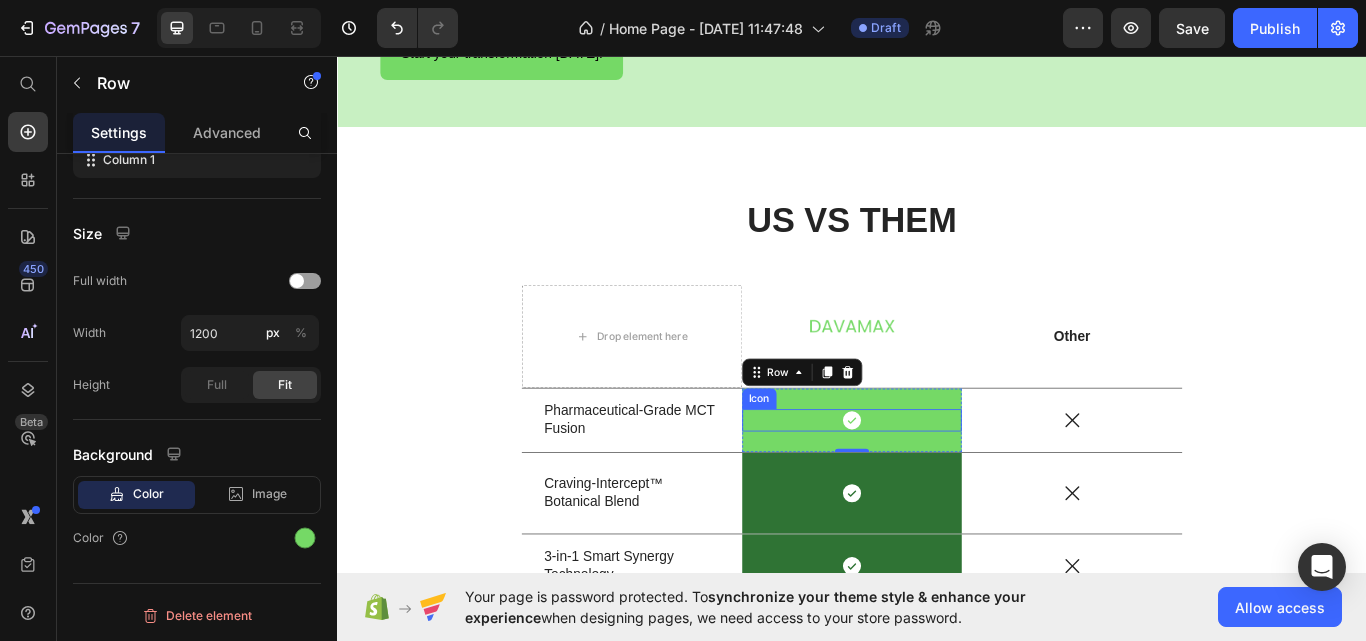 click 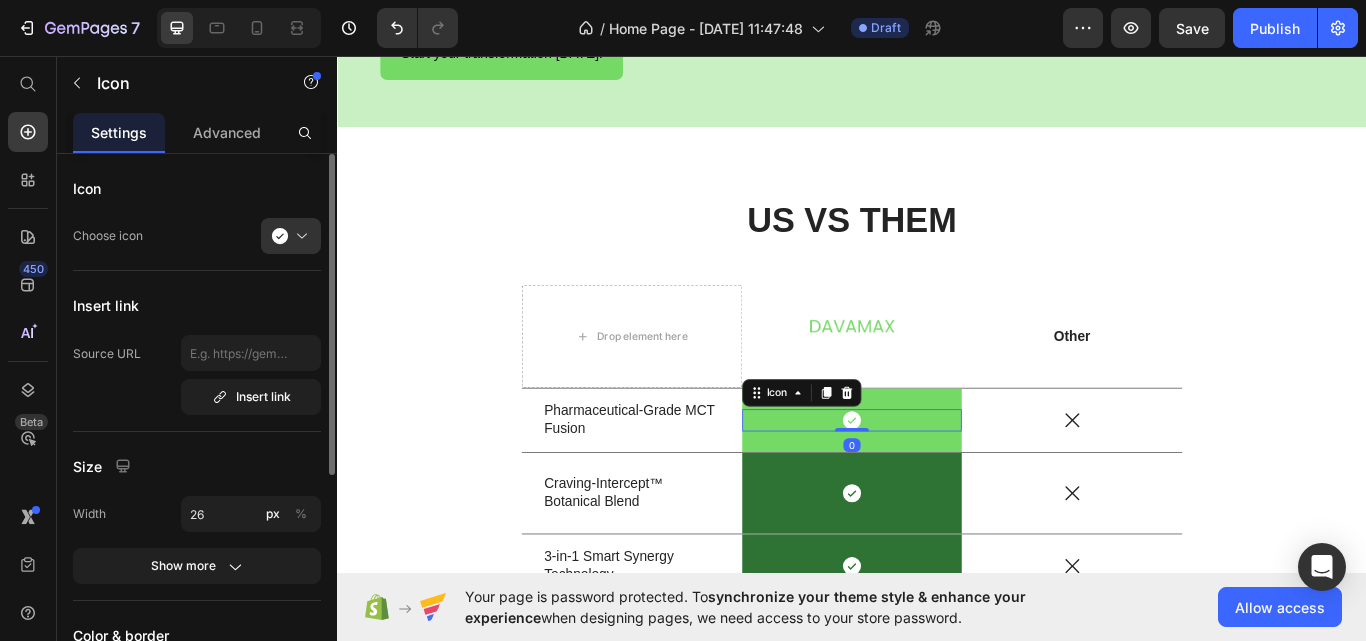 scroll, scrollTop: 376, scrollLeft: 0, axis: vertical 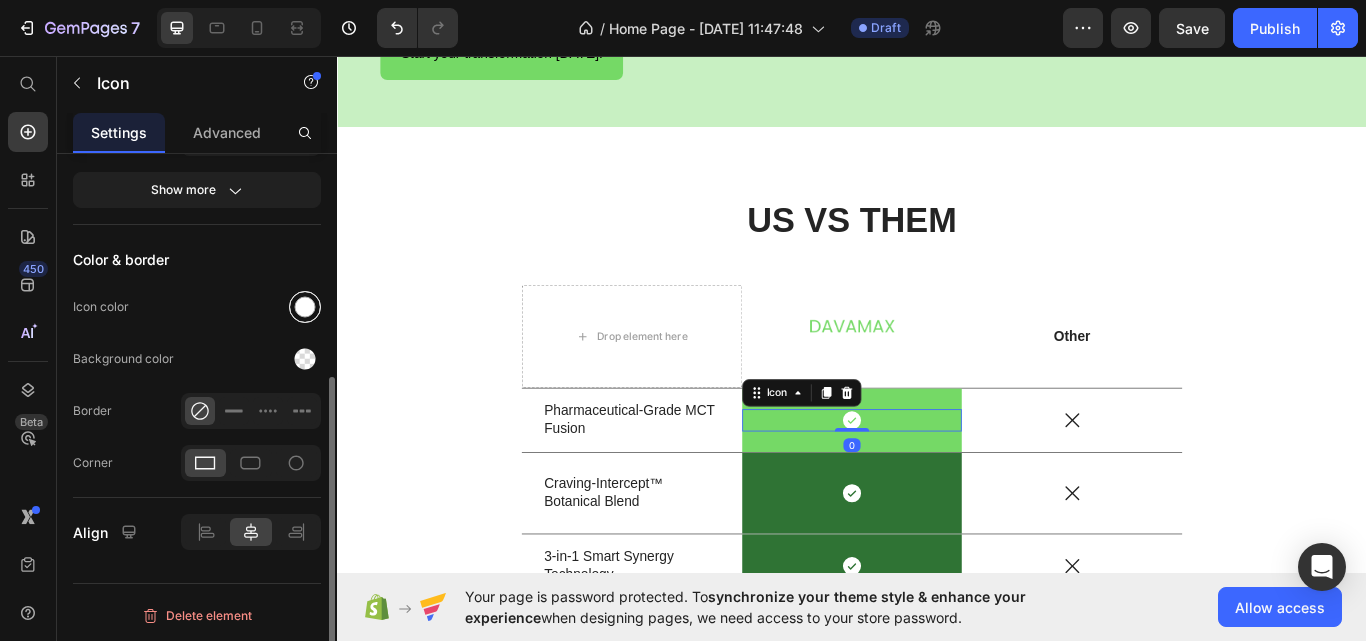 click at bounding box center (305, 307) 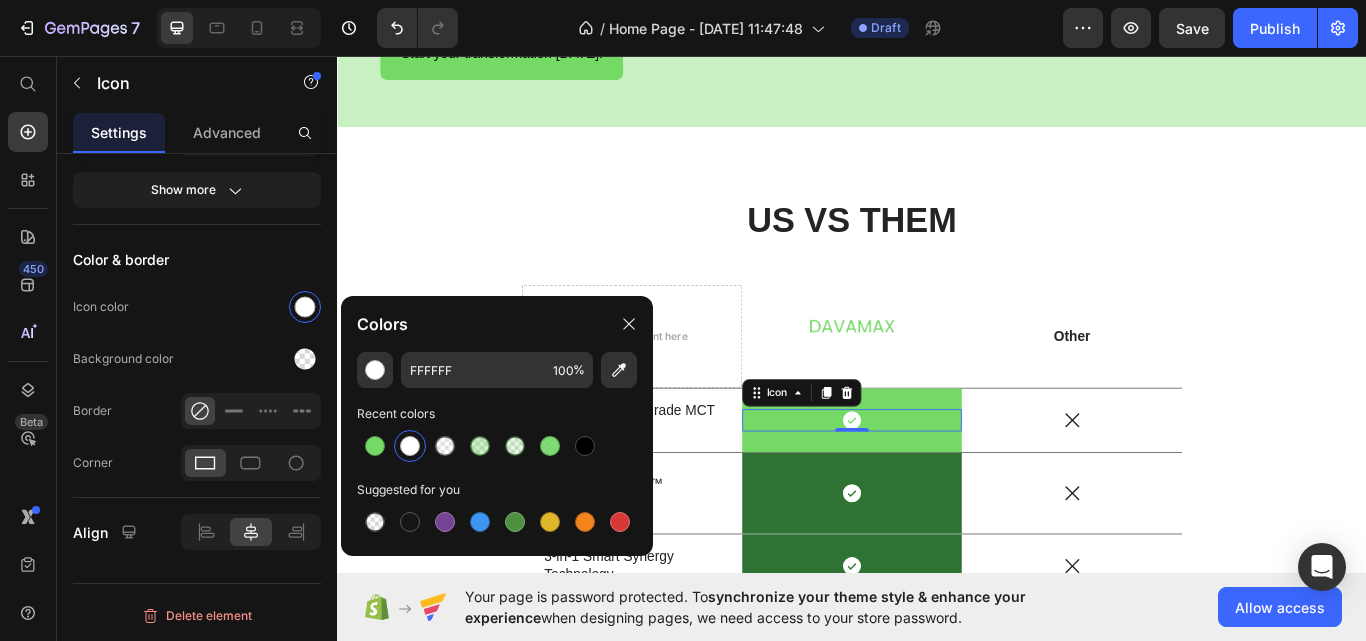 click on "Recent colors" 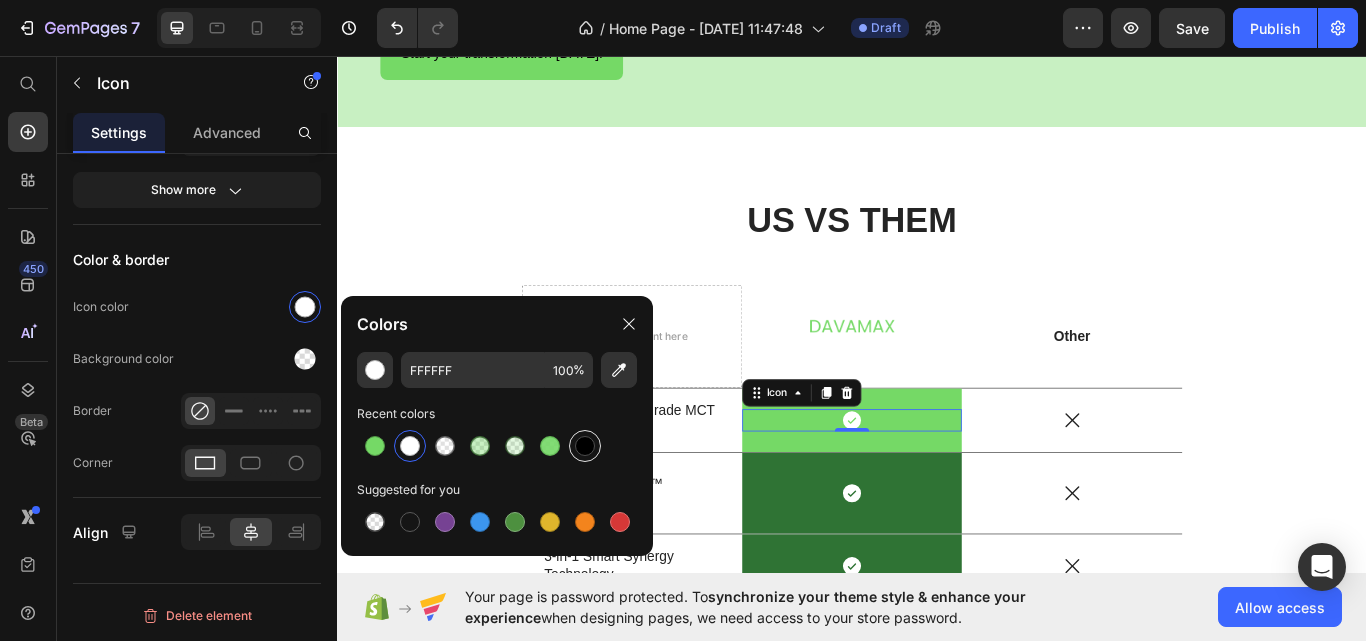 click at bounding box center (585, 446) 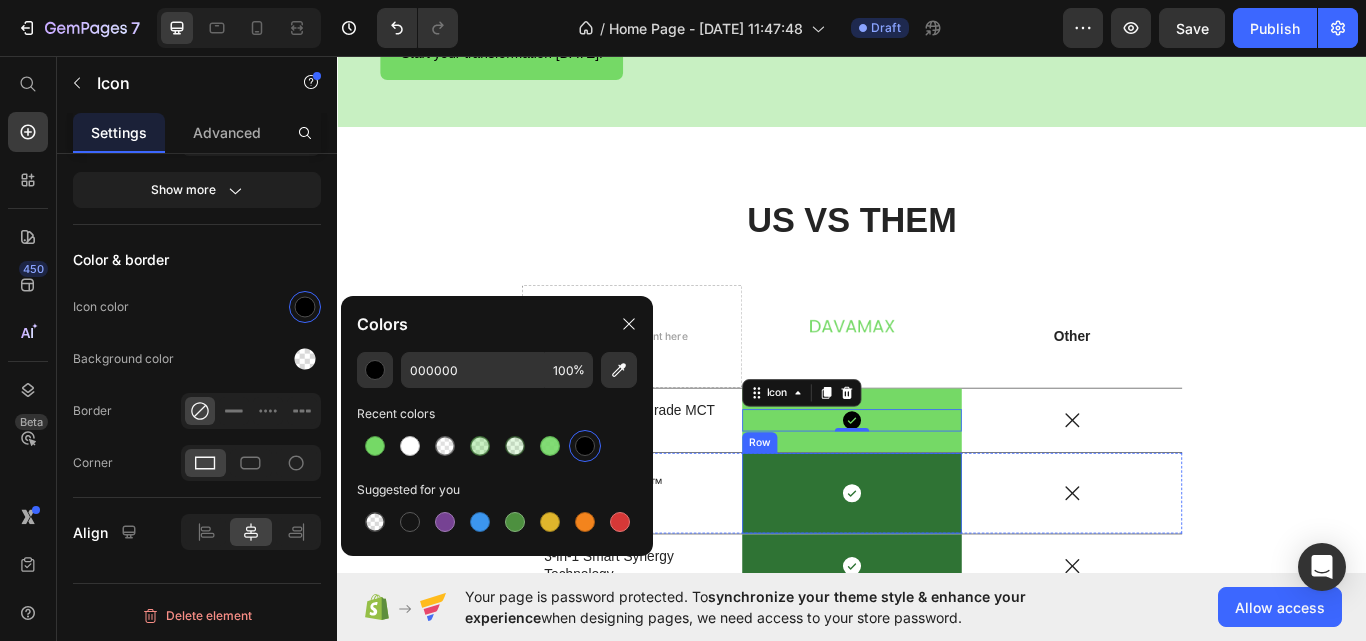click on "Icon Row" at bounding box center [937, 567] 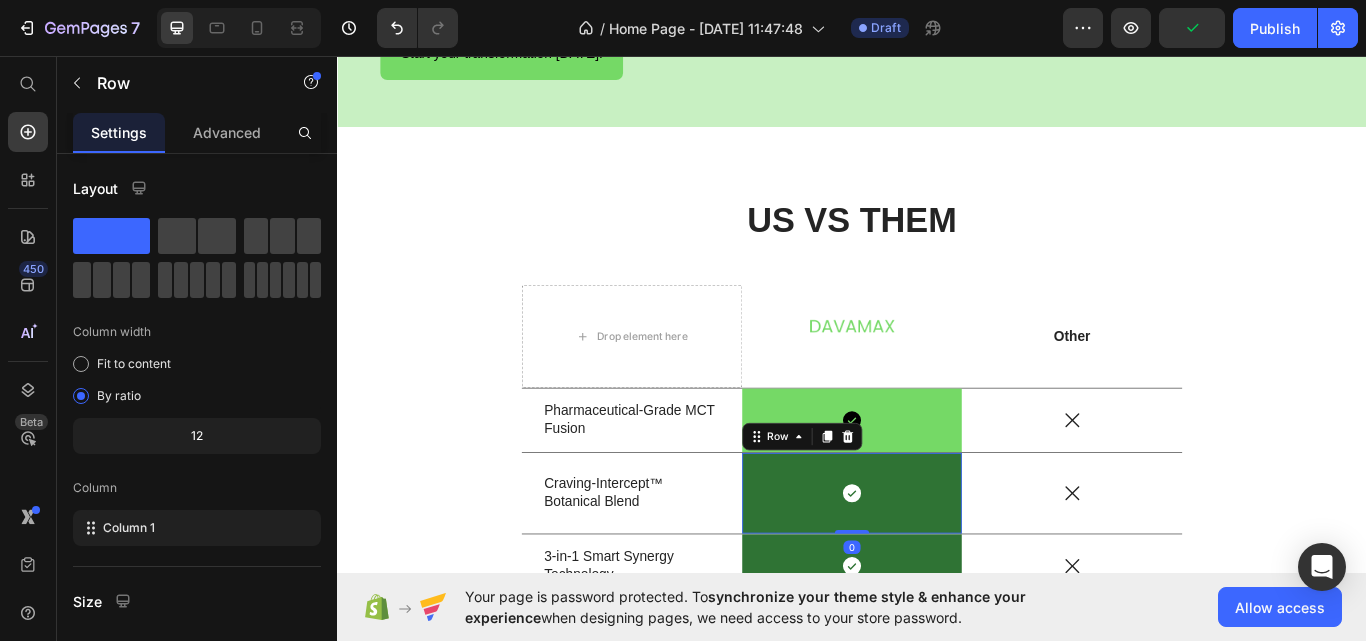 scroll, scrollTop: 368, scrollLeft: 0, axis: vertical 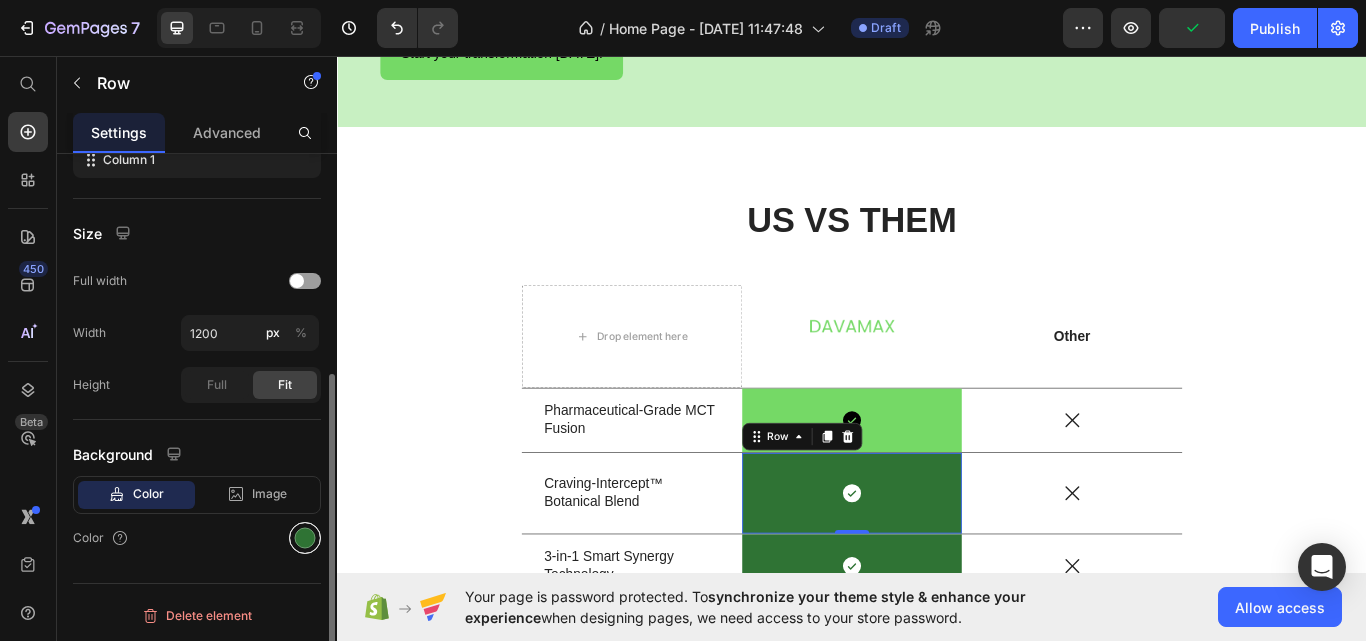 click at bounding box center (305, 538) 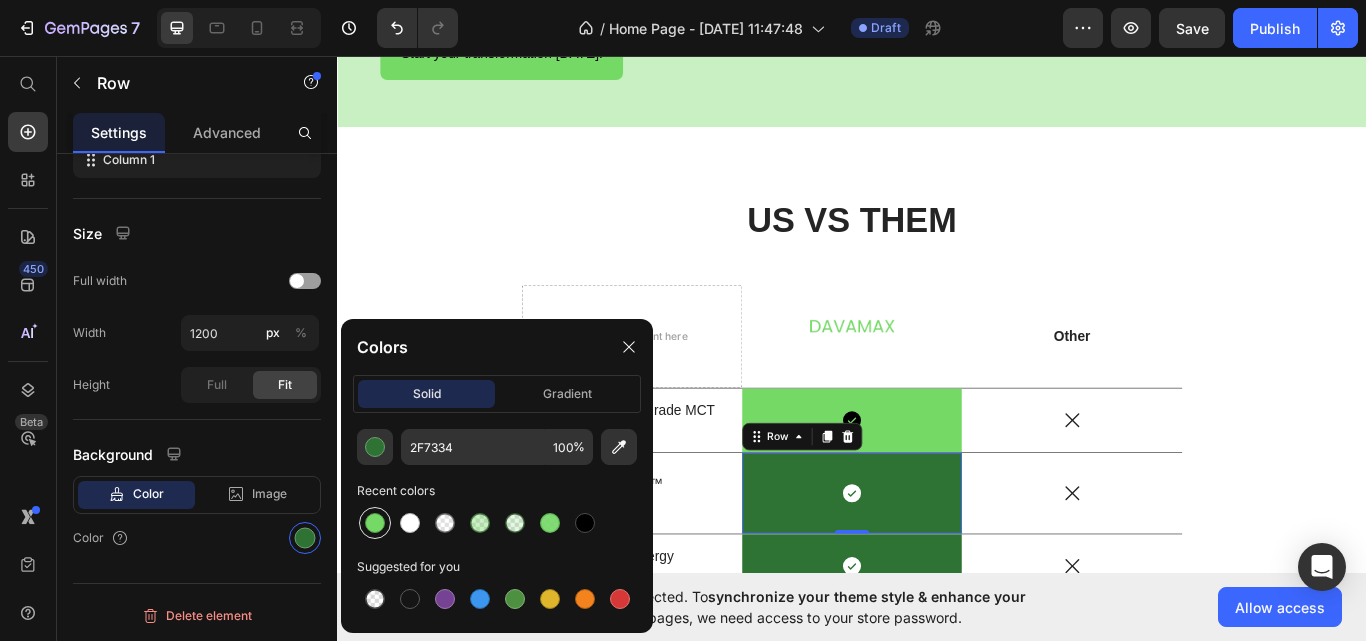 click at bounding box center [375, 523] 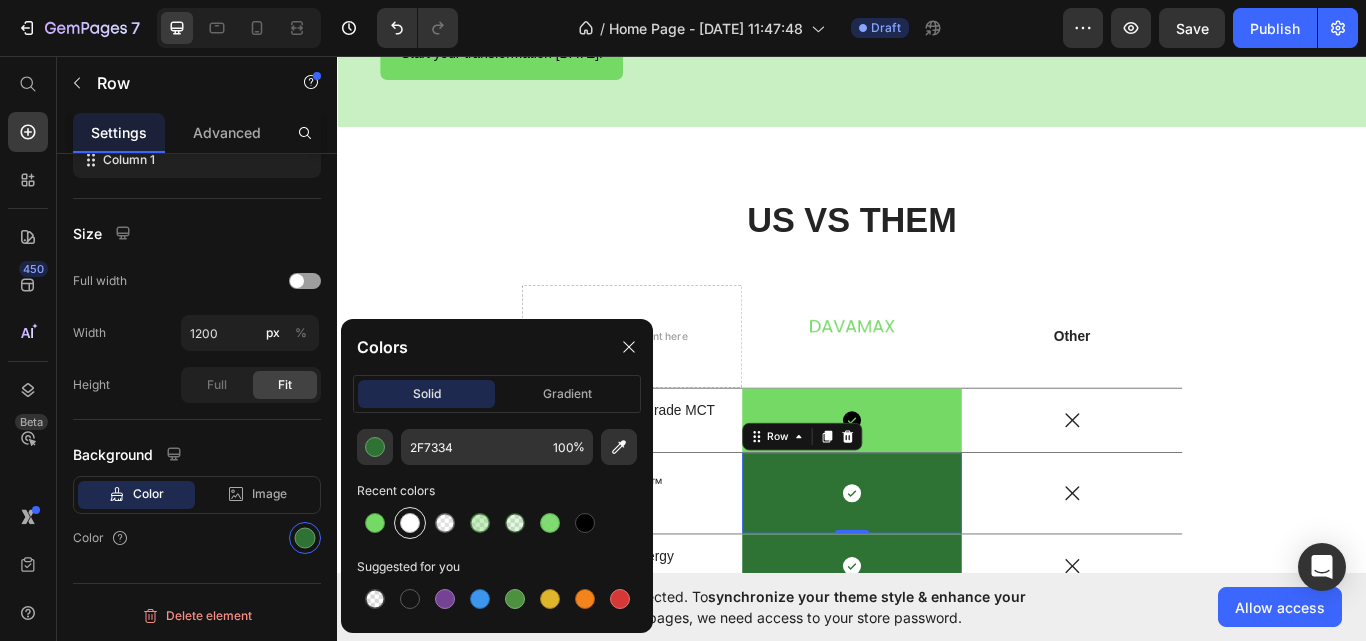 type on "75D966" 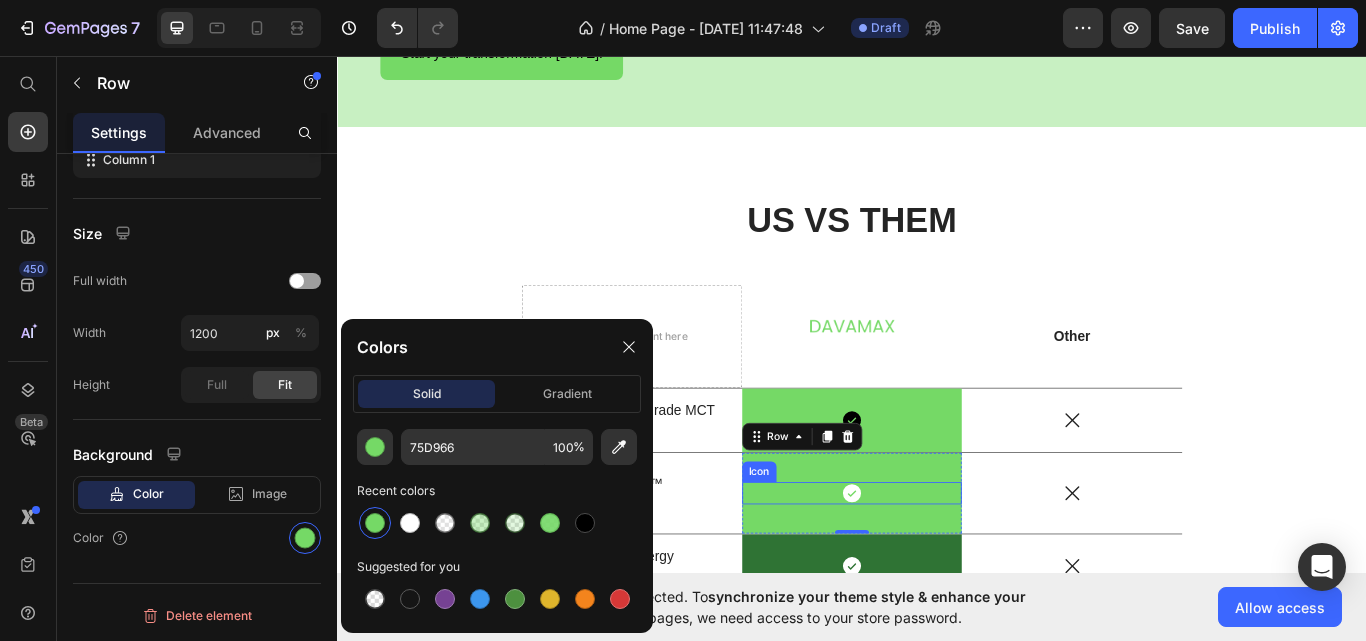 click 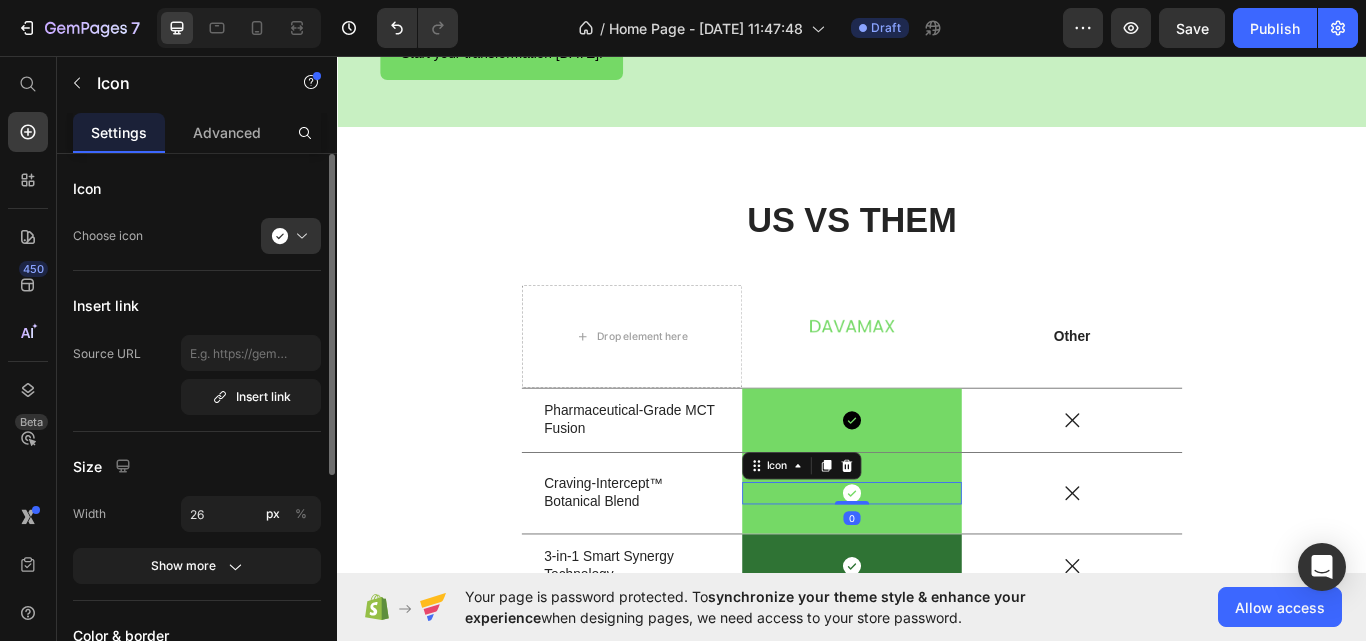 scroll, scrollTop: 376, scrollLeft: 0, axis: vertical 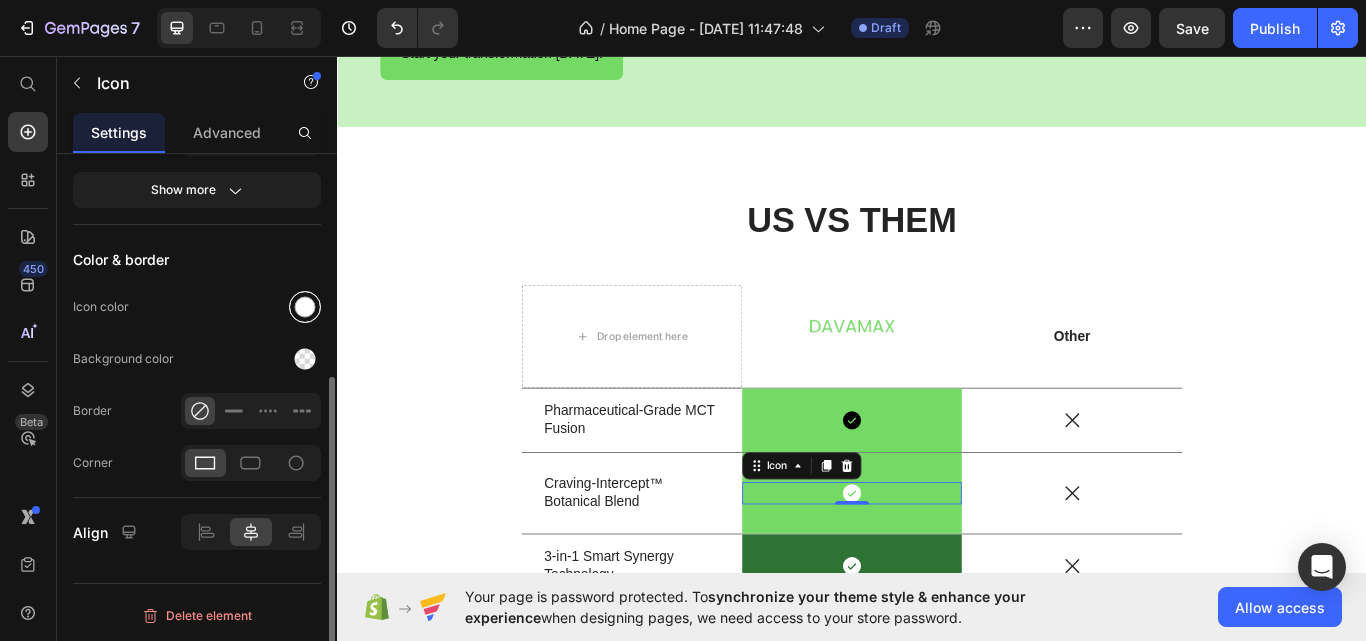 click at bounding box center [305, 307] 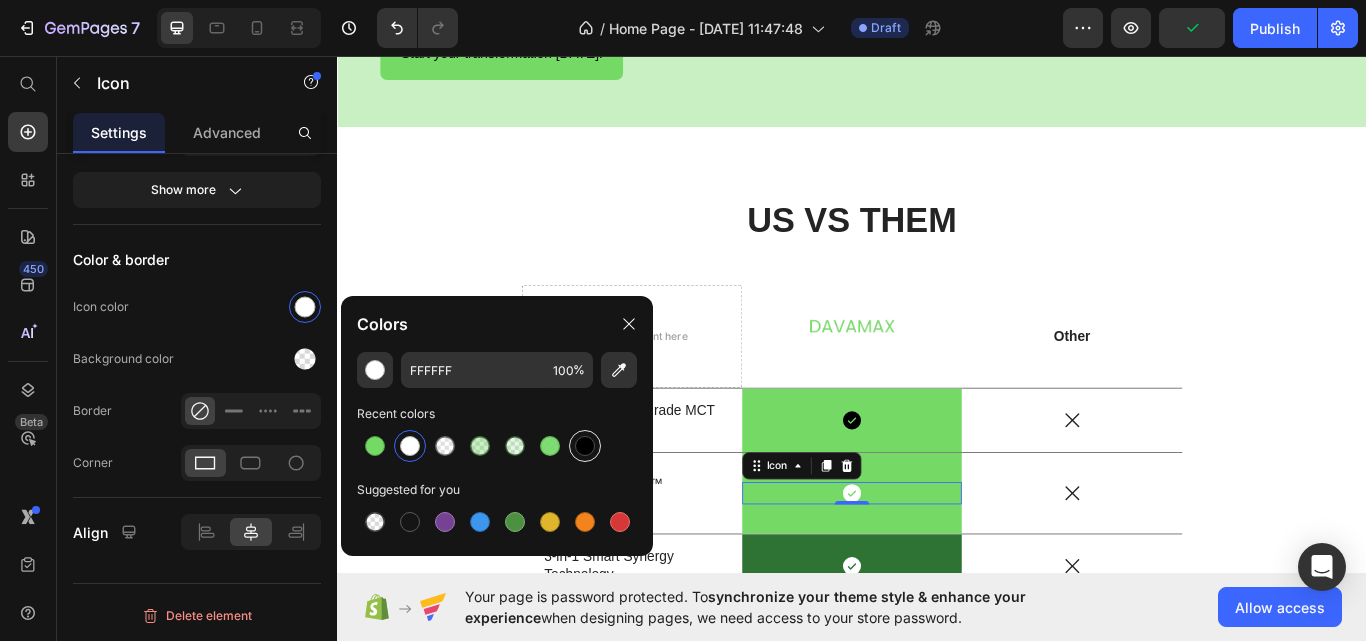click at bounding box center (585, 446) 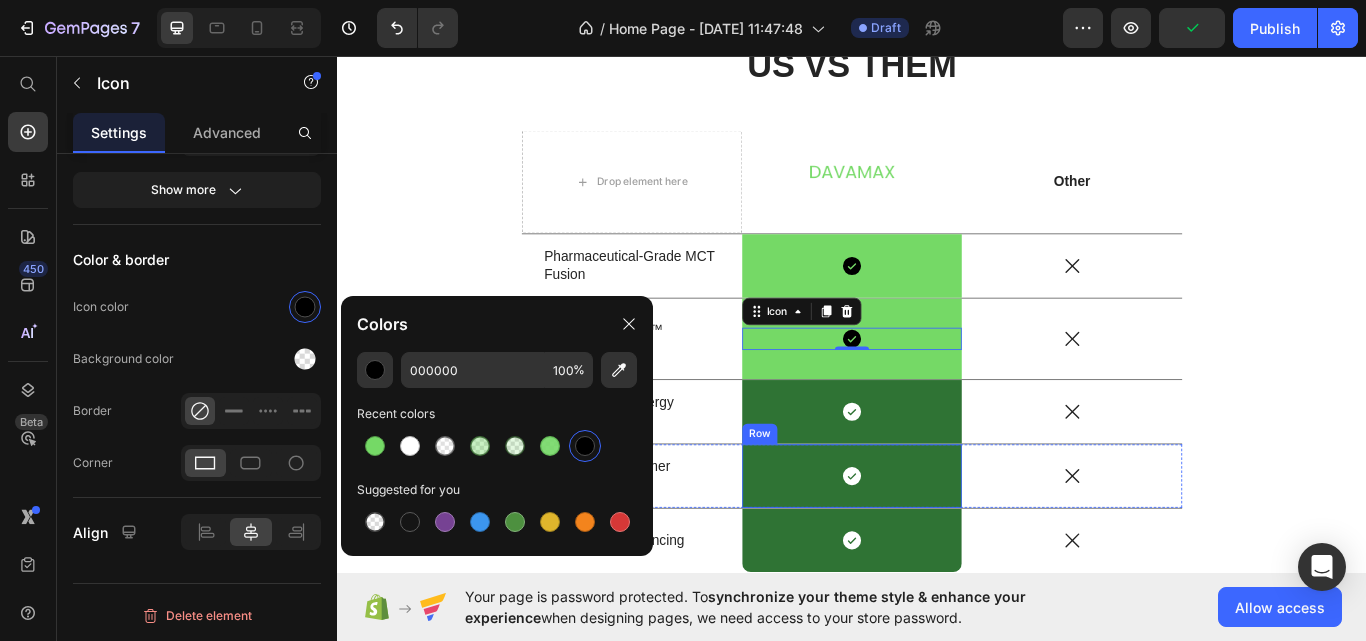 scroll, scrollTop: 2800, scrollLeft: 0, axis: vertical 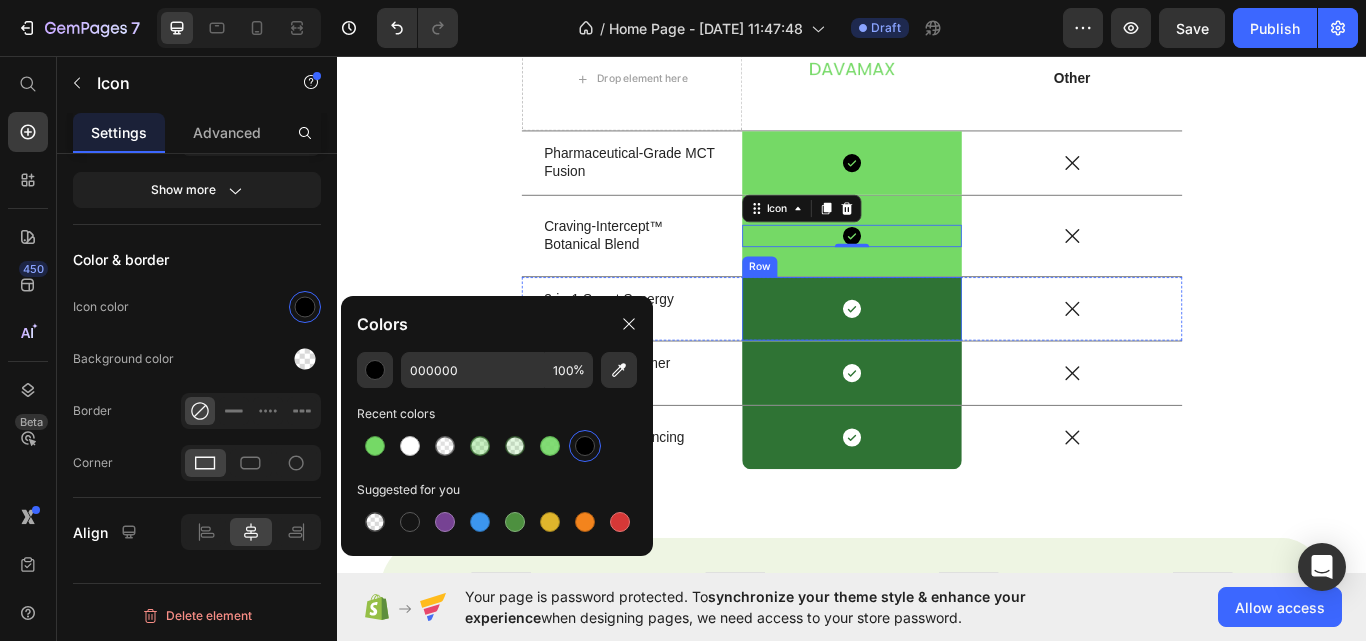 click on "Icon Row" at bounding box center [937, 352] 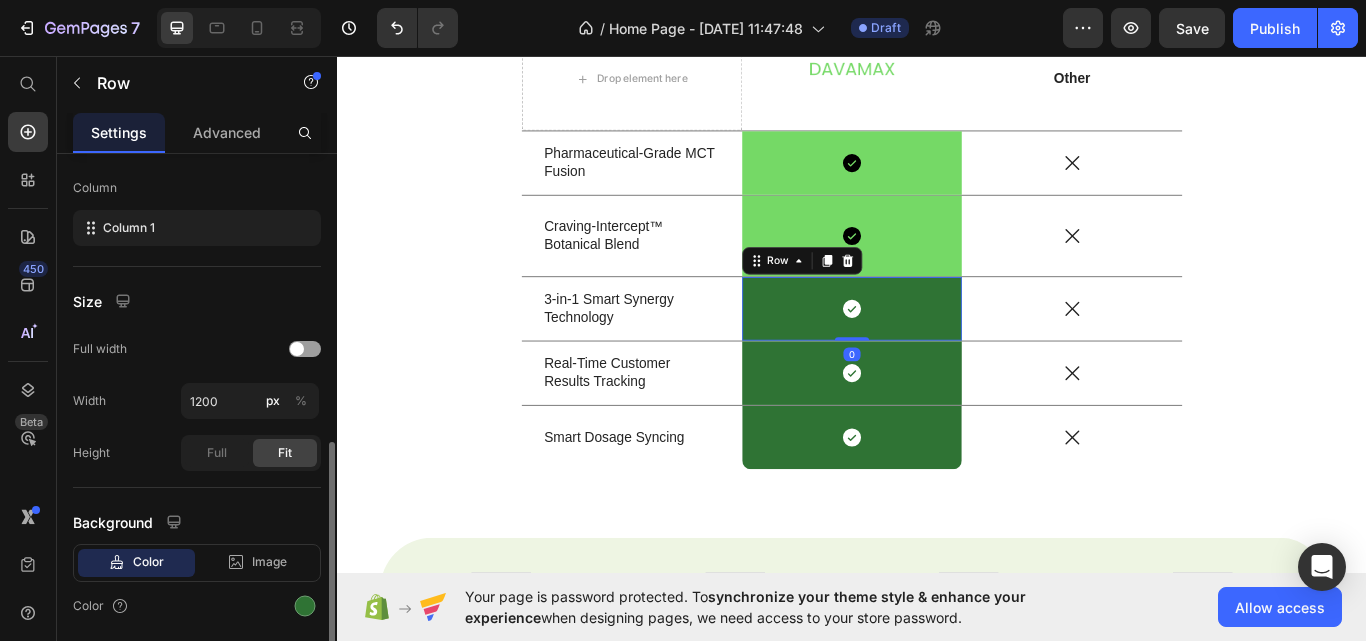 scroll, scrollTop: 368, scrollLeft: 0, axis: vertical 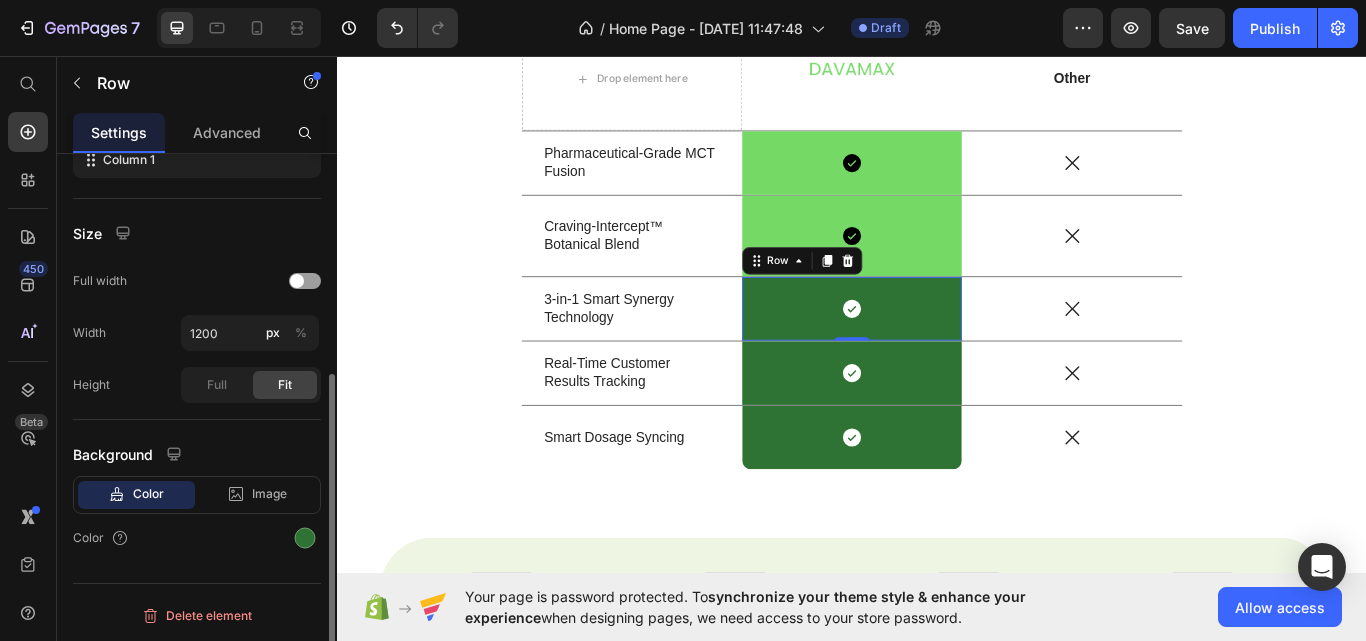 click on "Color Image Video  Color" 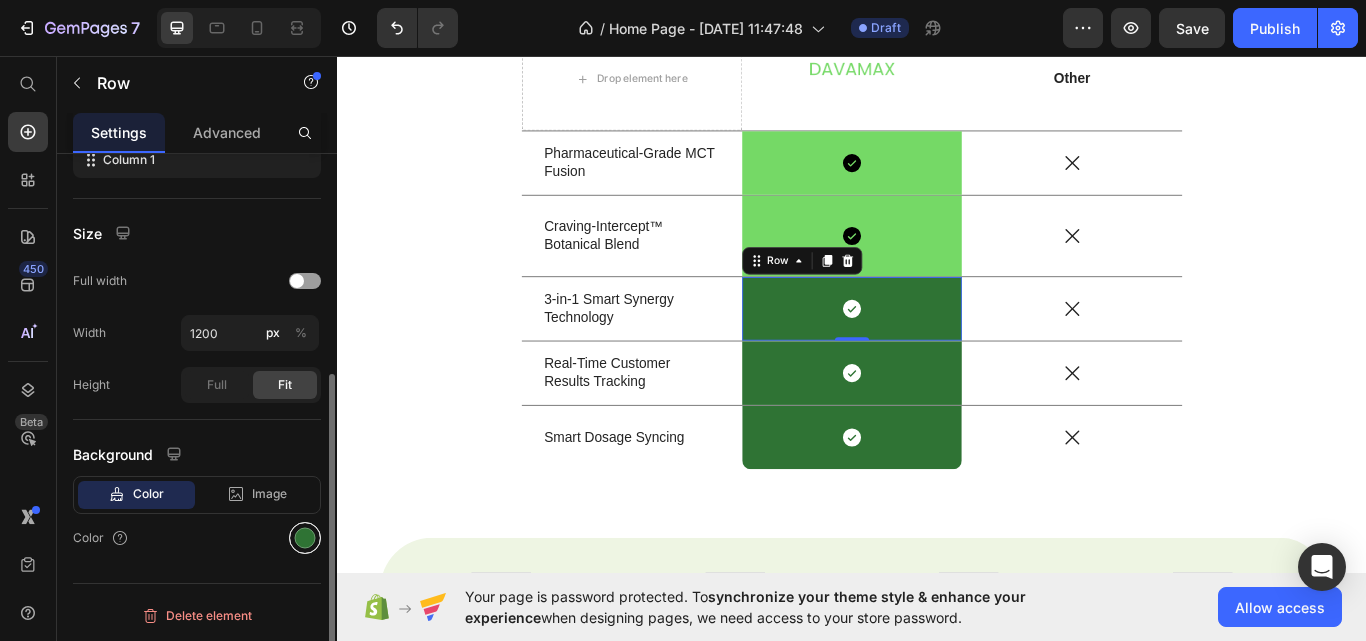 click at bounding box center [305, 538] 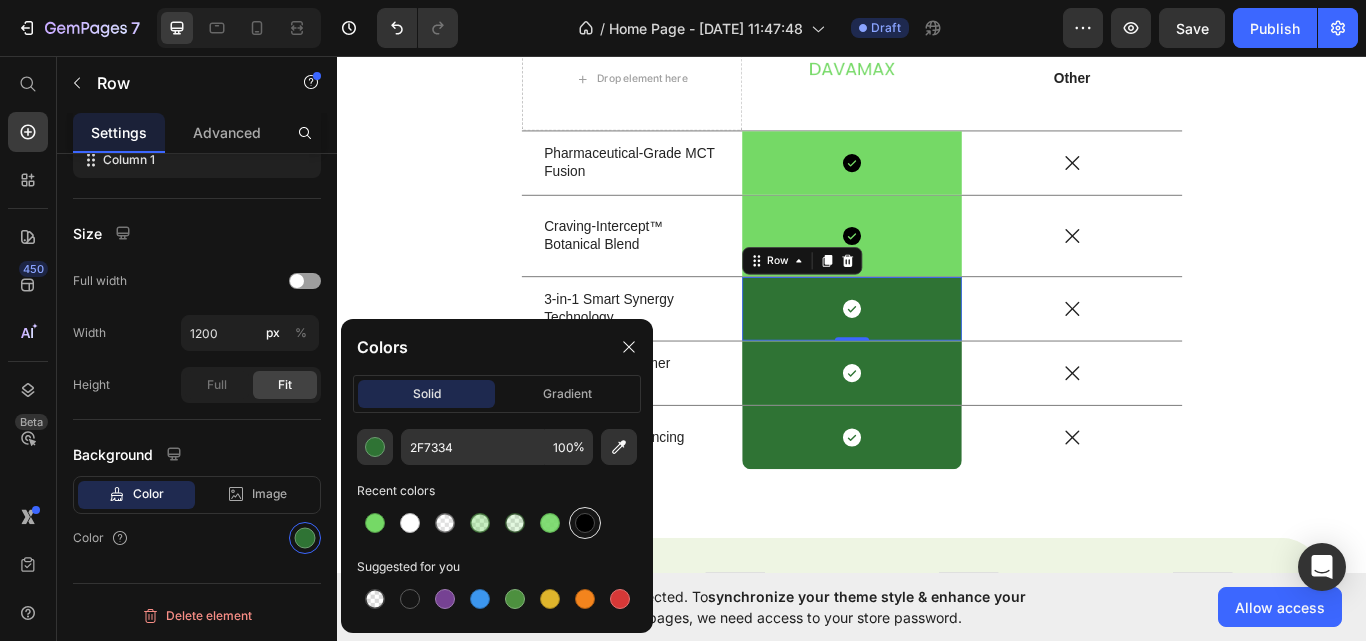 click at bounding box center [585, 523] 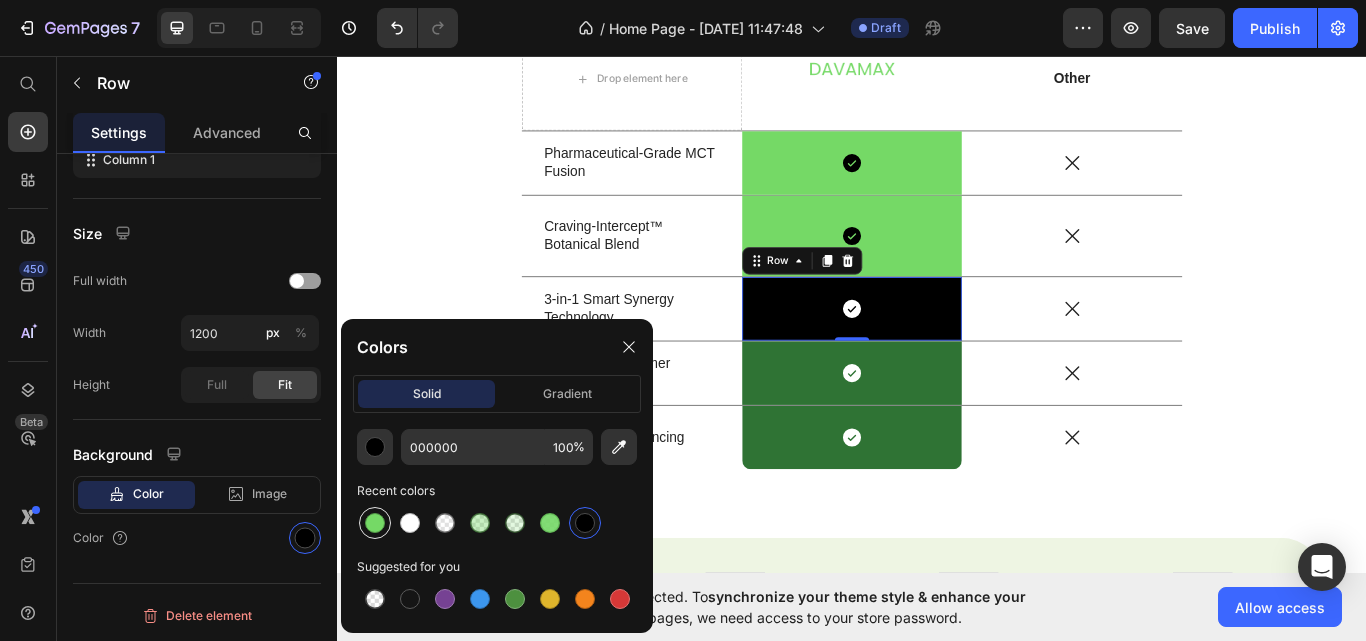click at bounding box center (375, 523) 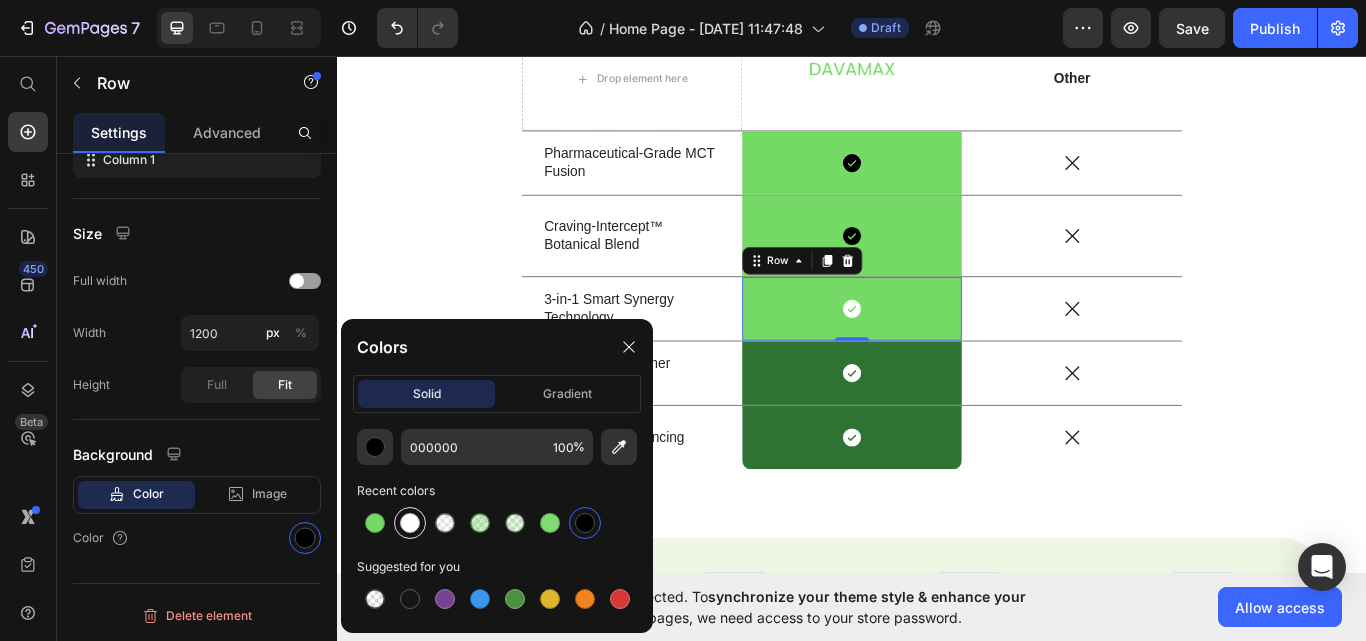 type on "75D966" 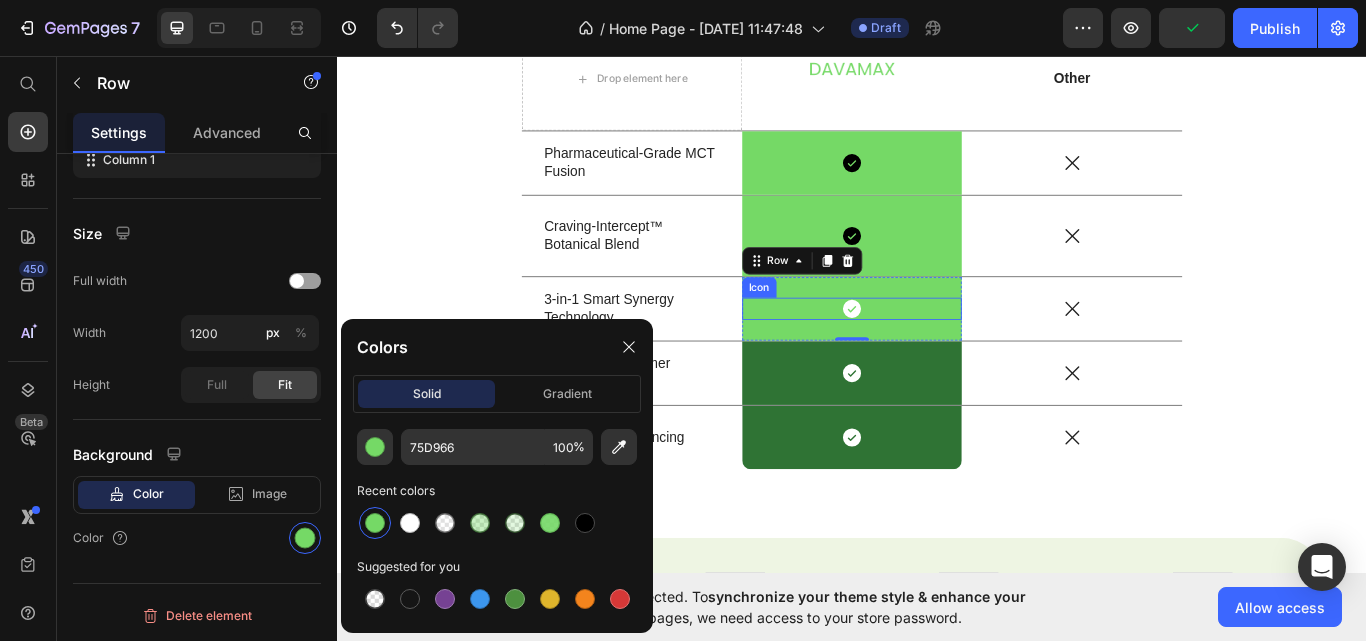 click 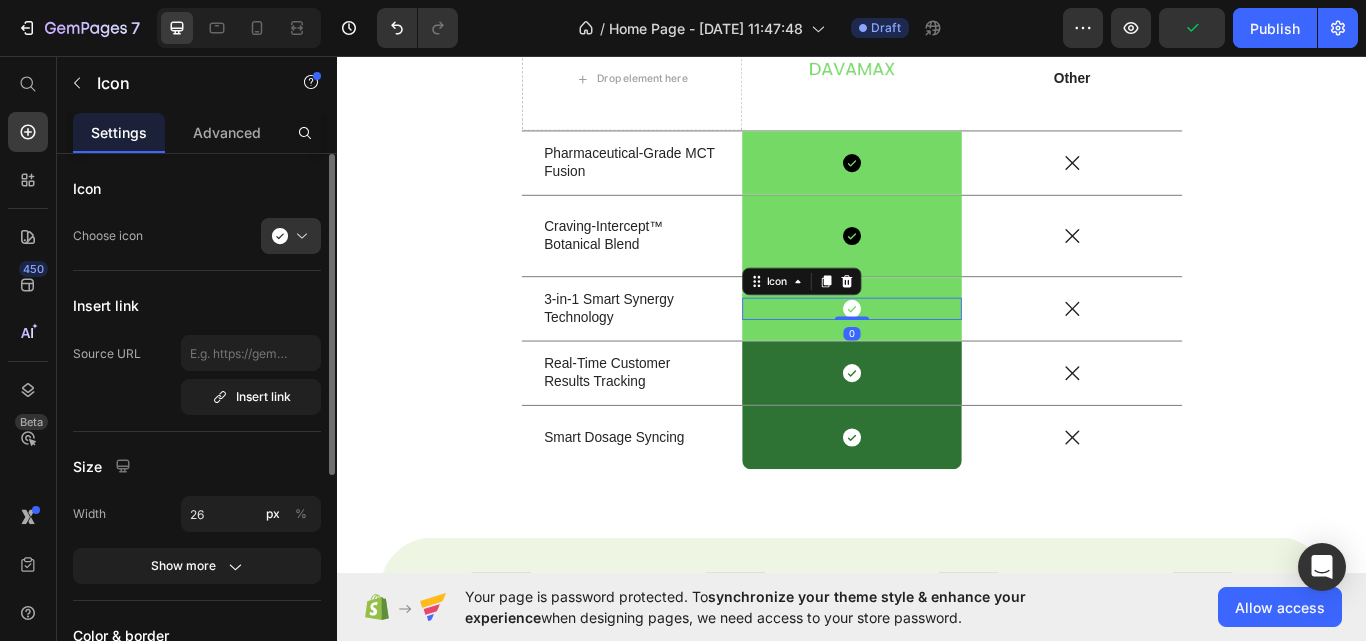 scroll, scrollTop: 376, scrollLeft: 0, axis: vertical 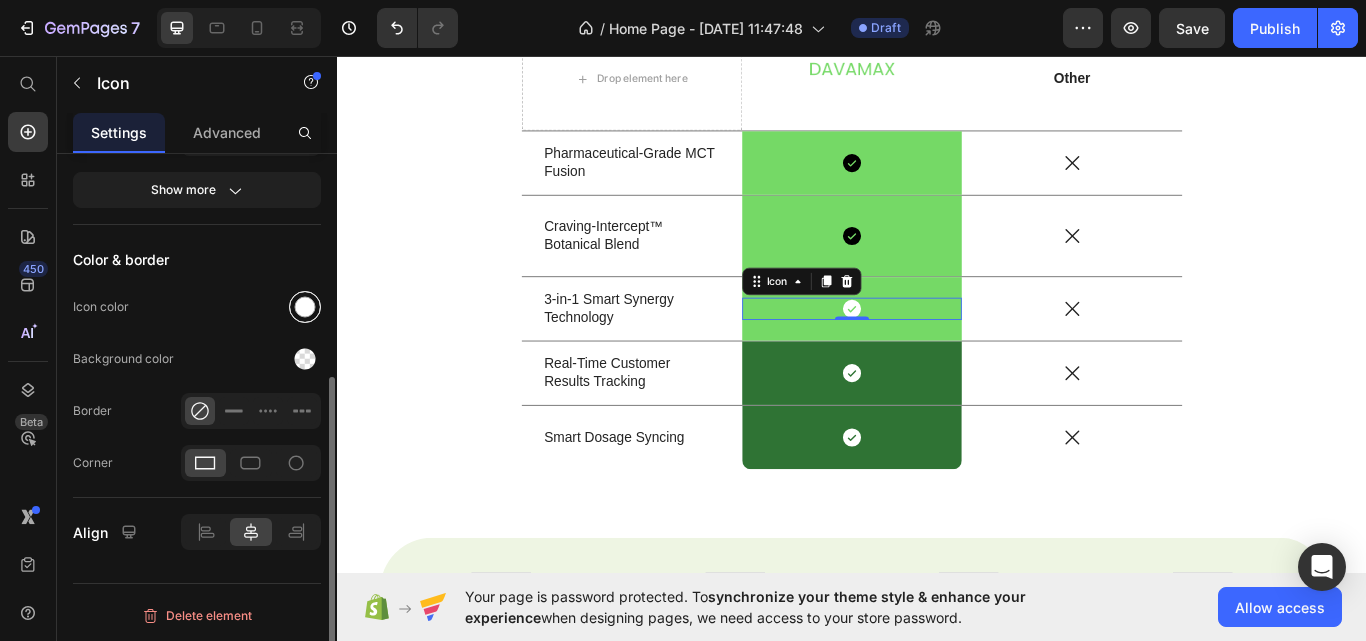 click at bounding box center [305, 307] 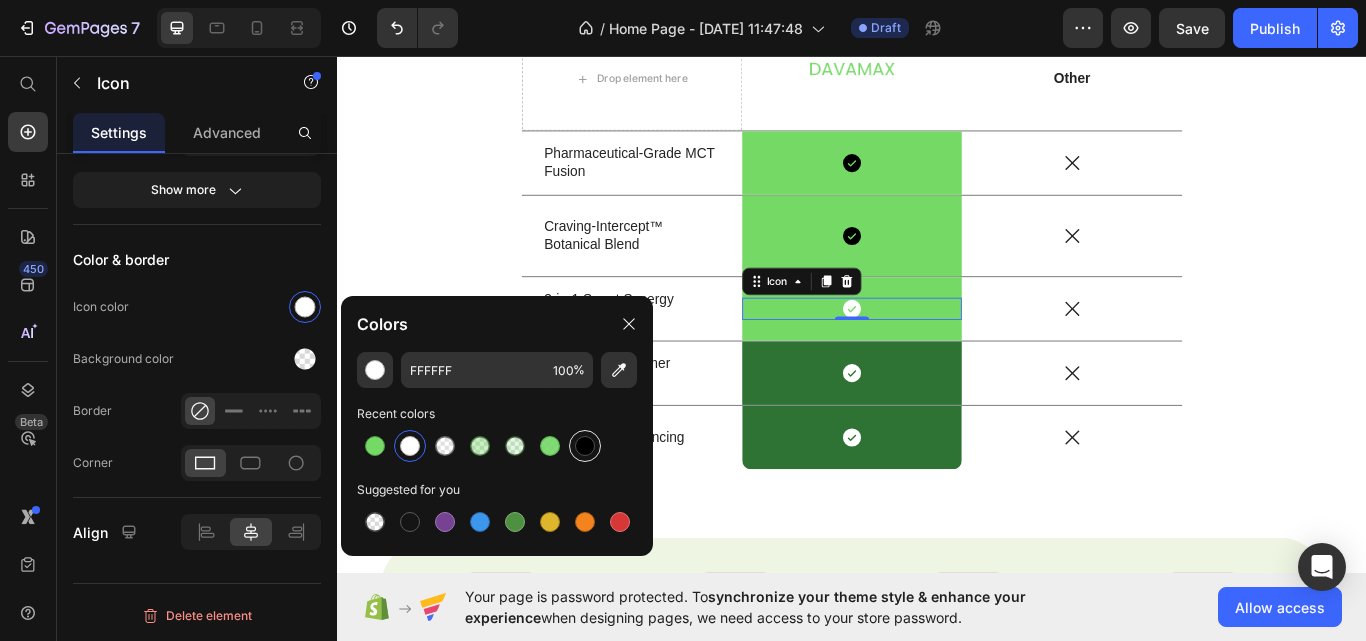click at bounding box center (585, 446) 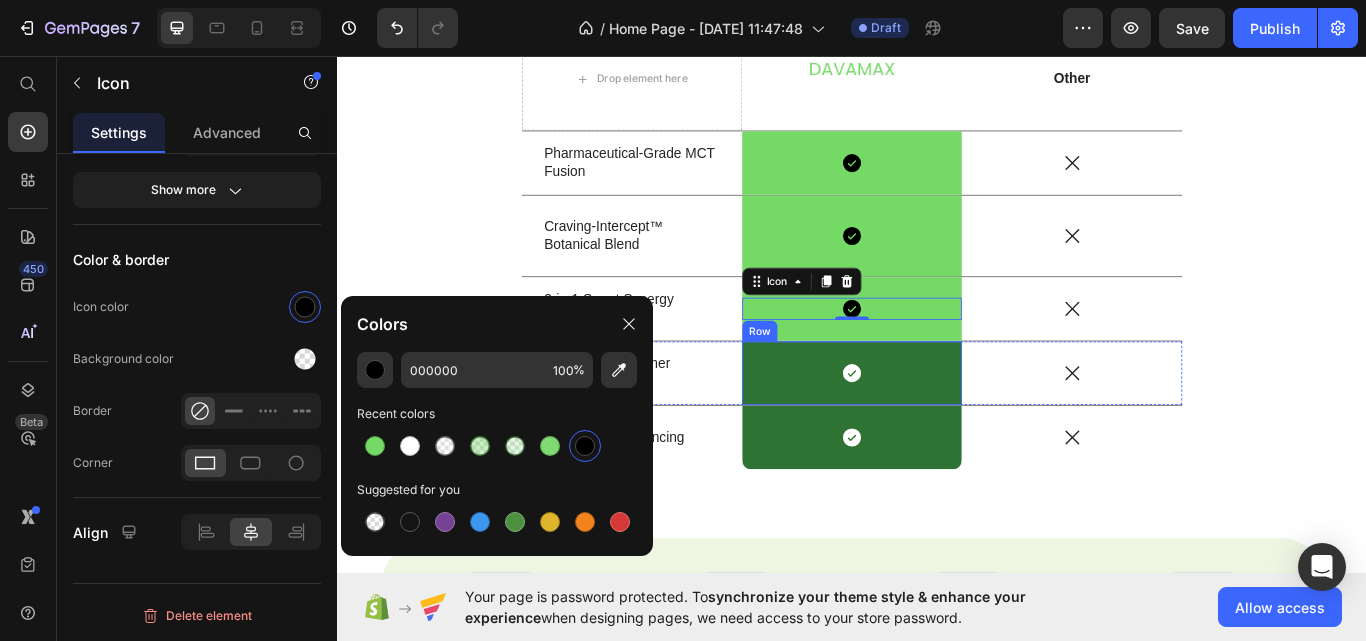 click on "Icon Row" at bounding box center [937, 427] 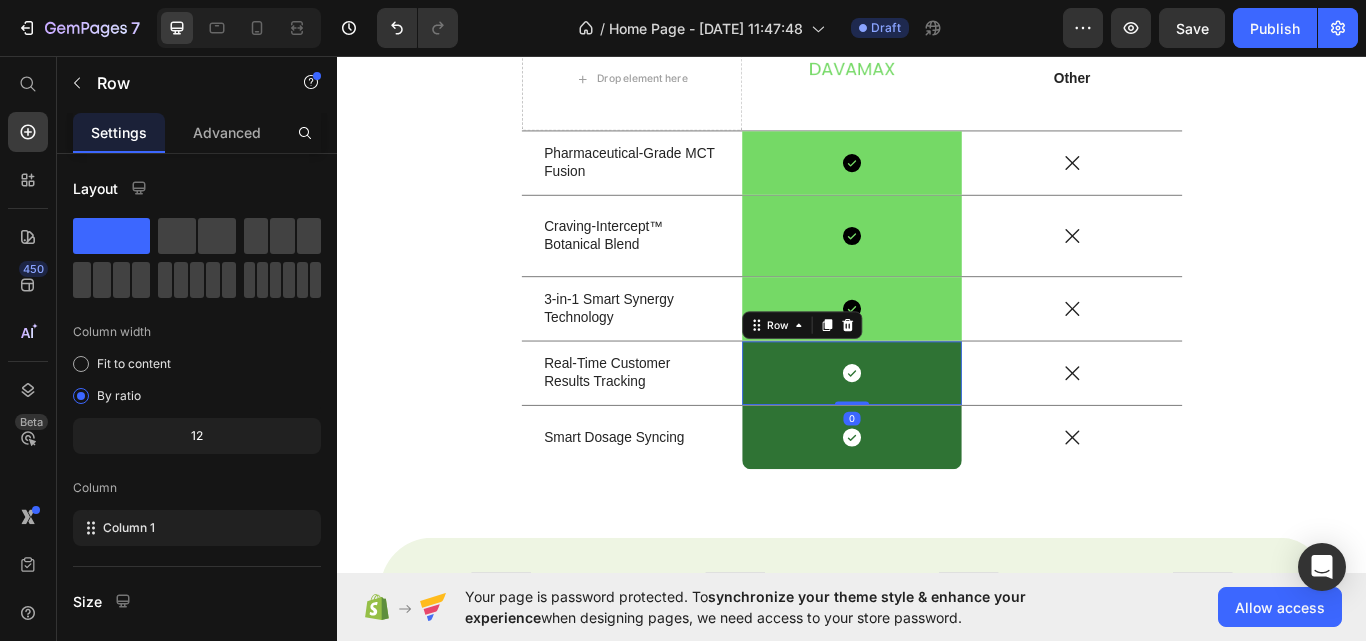 scroll, scrollTop: 368, scrollLeft: 0, axis: vertical 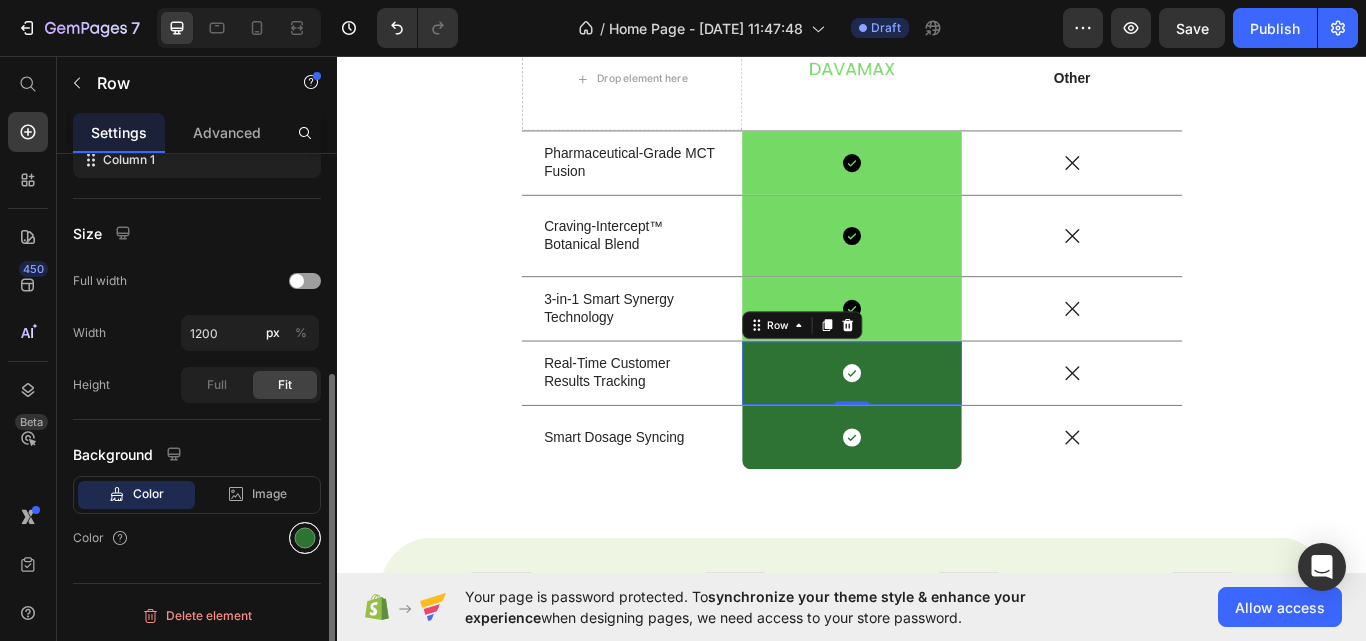 click at bounding box center [305, 538] 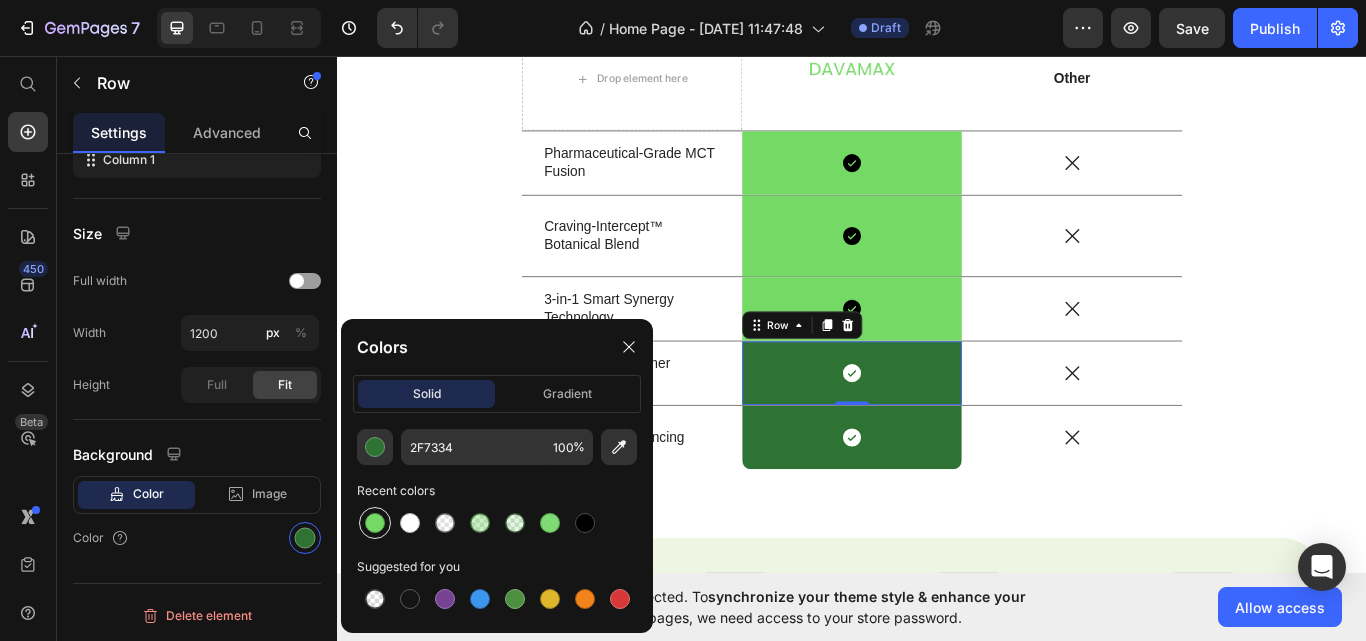 click at bounding box center (375, 523) 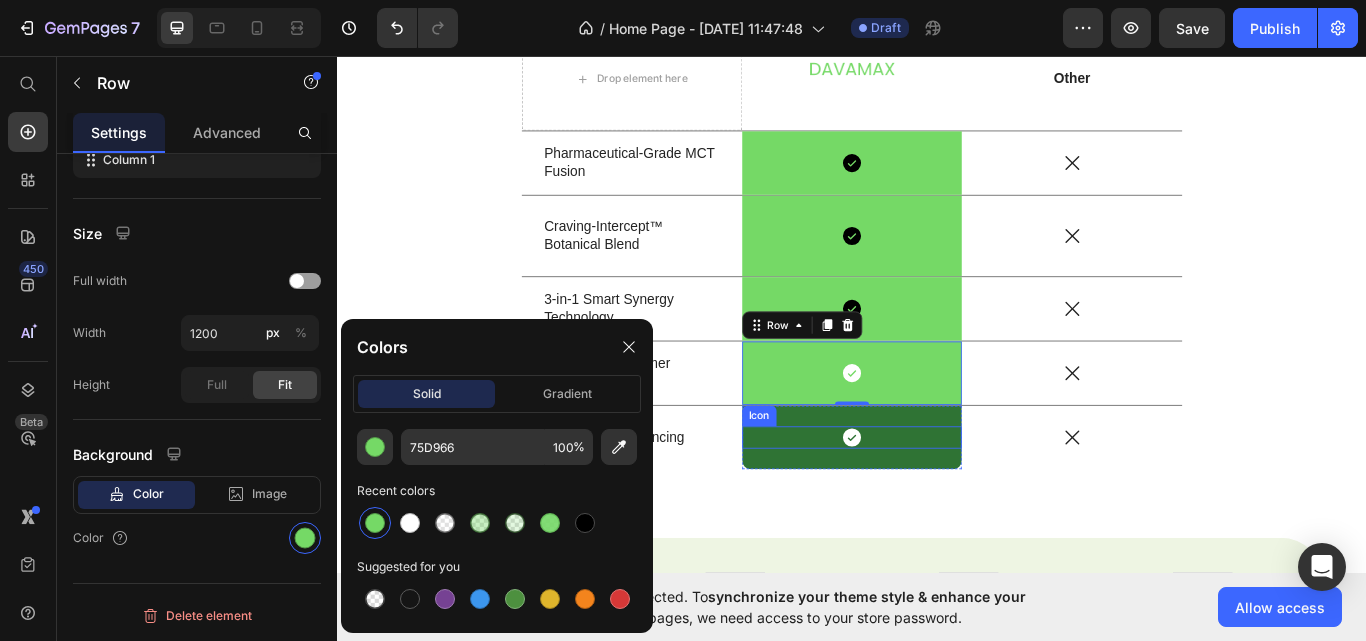 click on "Icon" at bounding box center (937, 502) 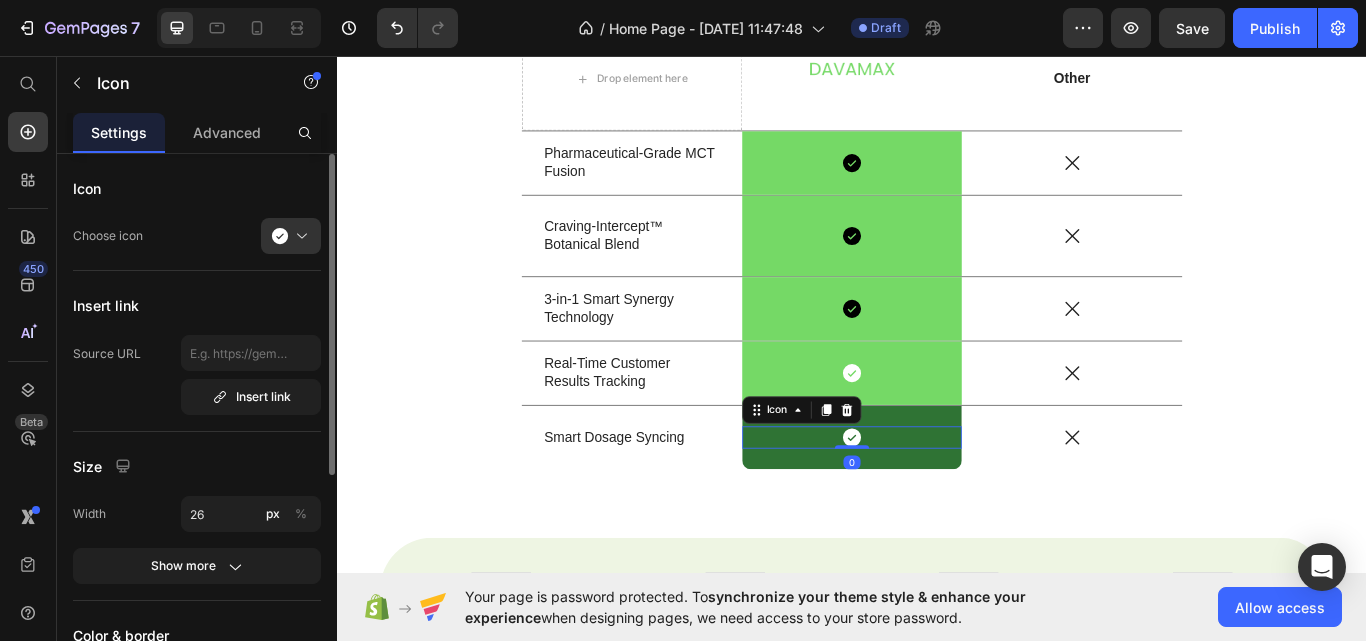 scroll, scrollTop: 376, scrollLeft: 0, axis: vertical 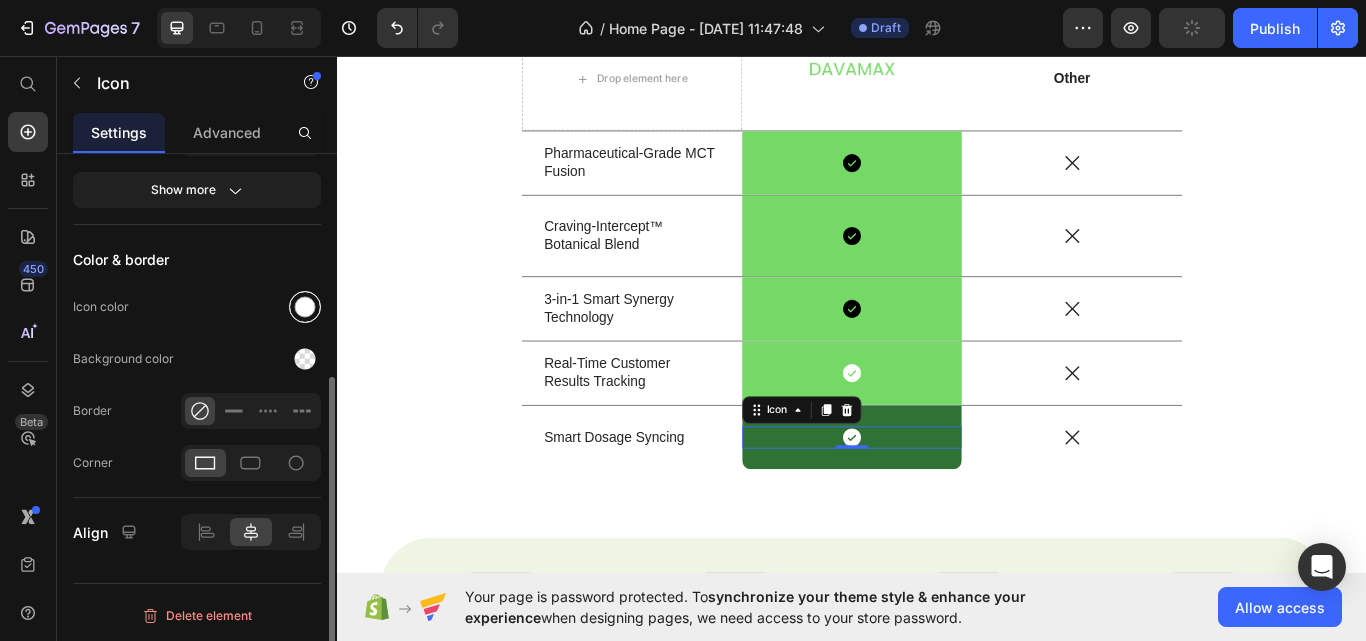 click at bounding box center (305, 307) 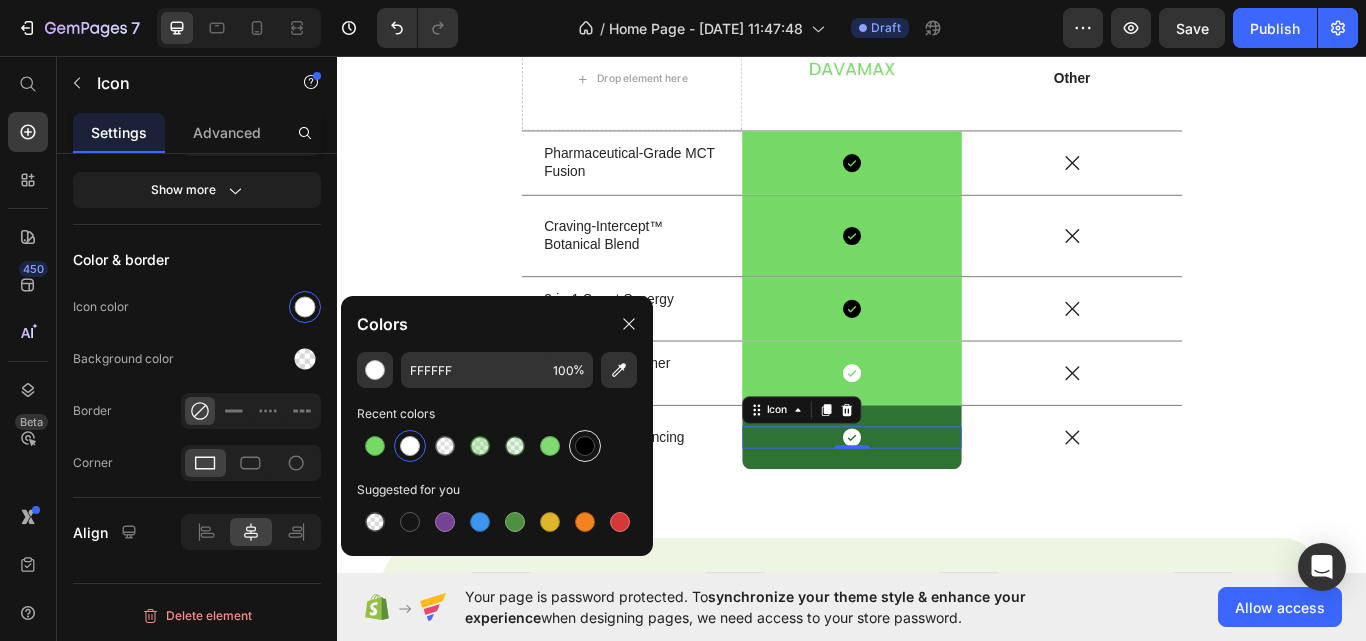 click at bounding box center (585, 446) 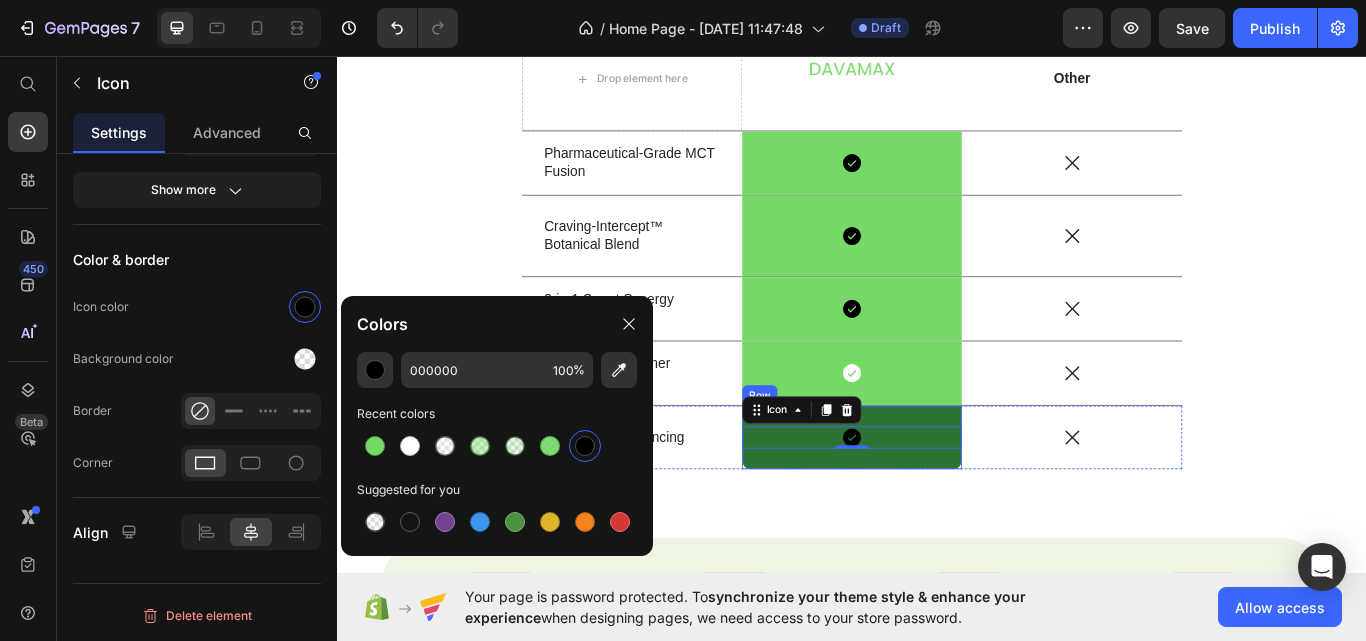 click on "Icon   0 Row" at bounding box center (937, 502) 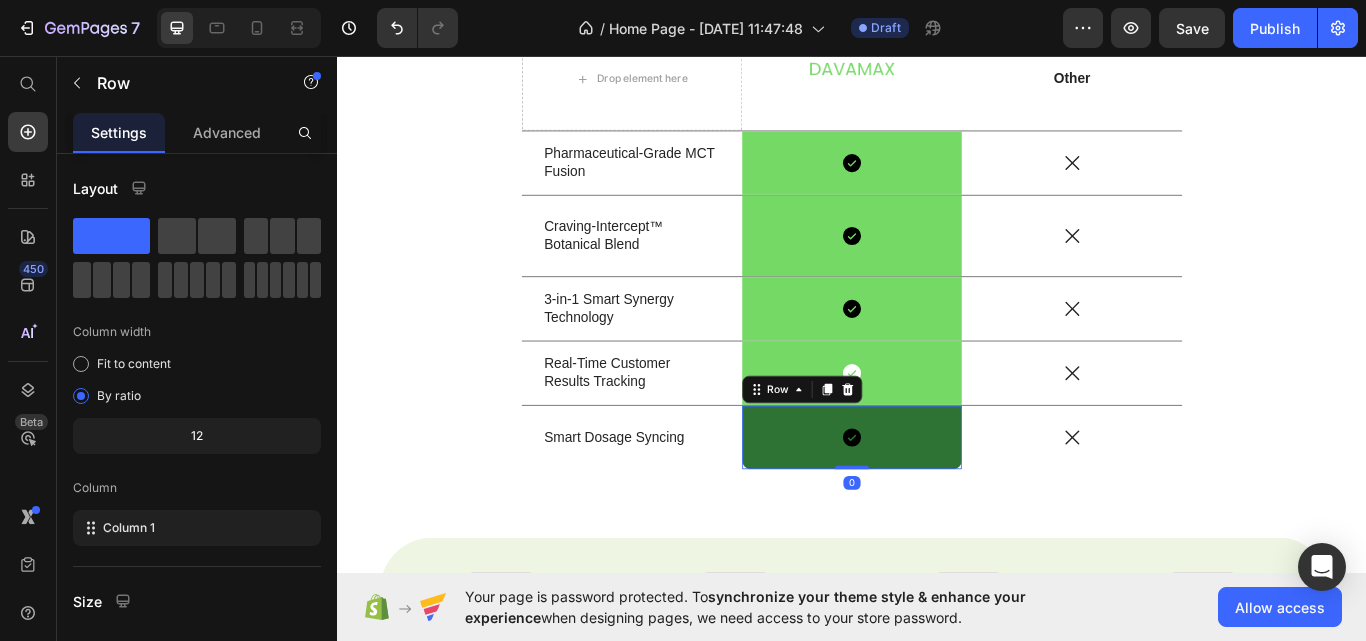 scroll, scrollTop: 368, scrollLeft: 0, axis: vertical 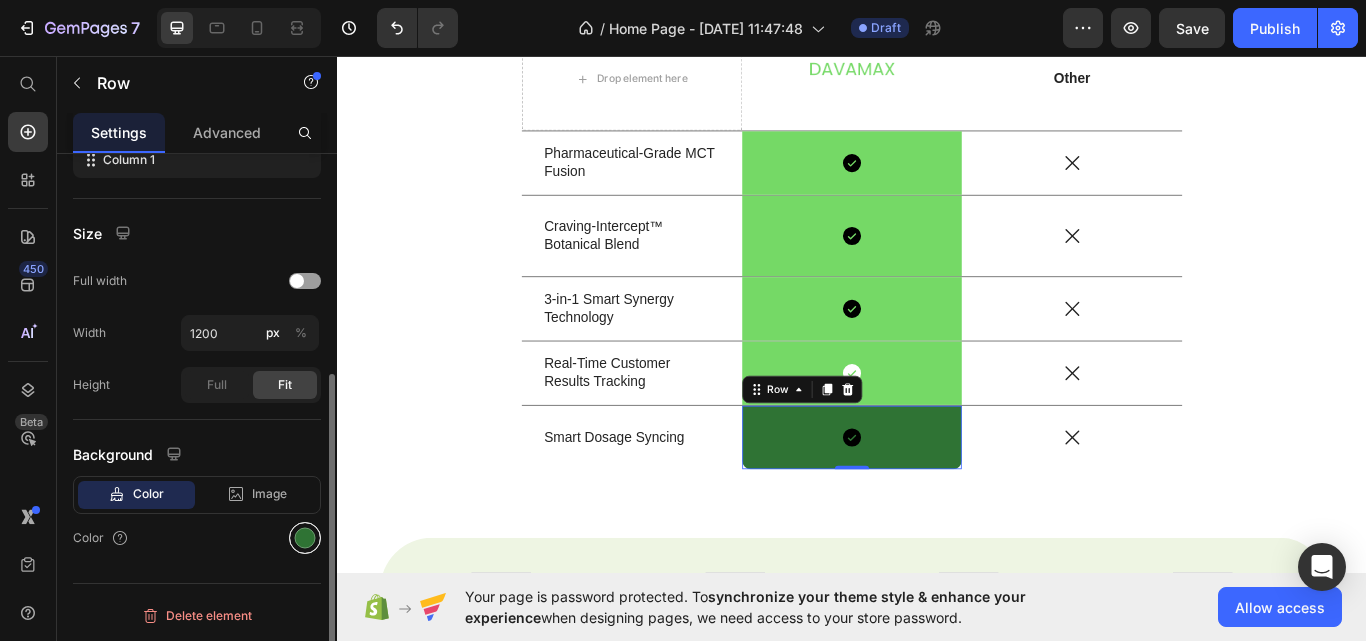 click at bounding box center (305, 538) 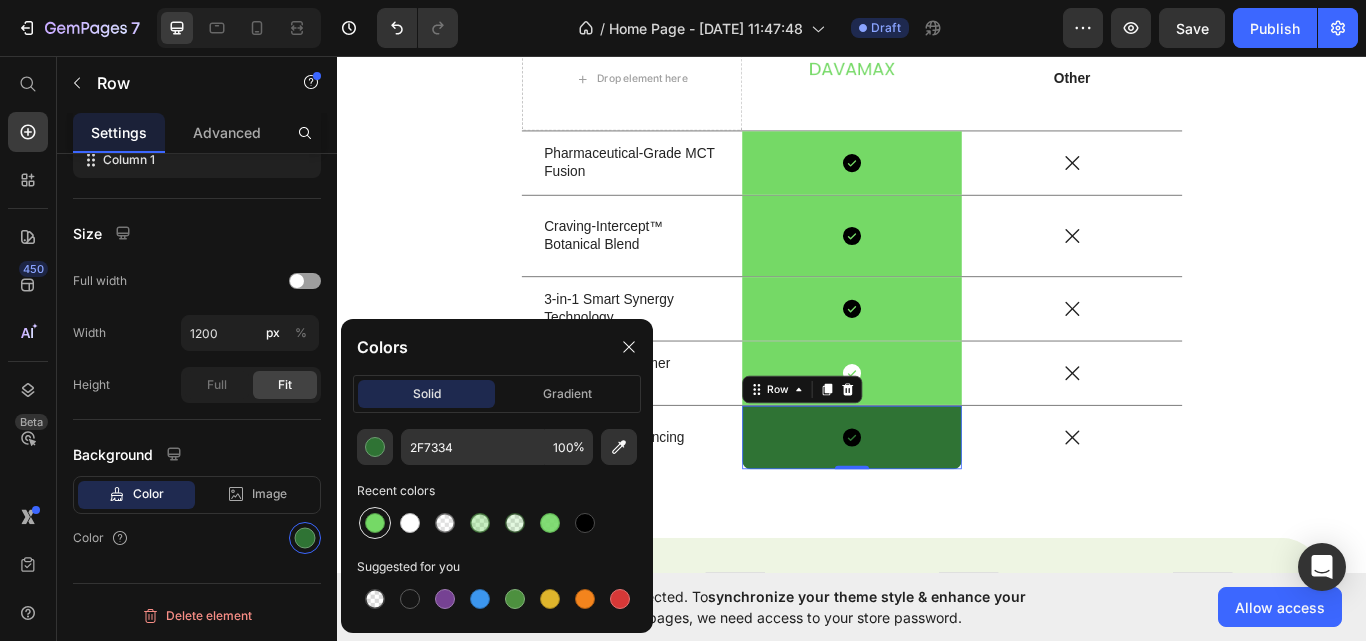 click at bounding box center (375, 523) 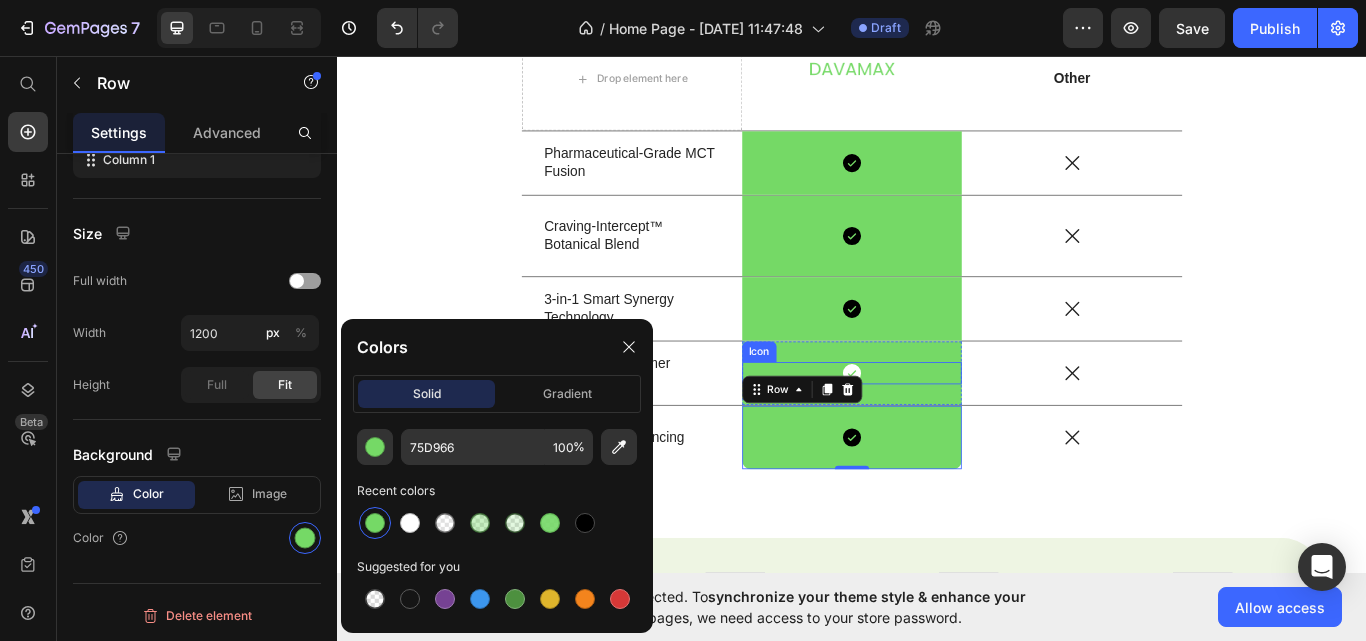 click 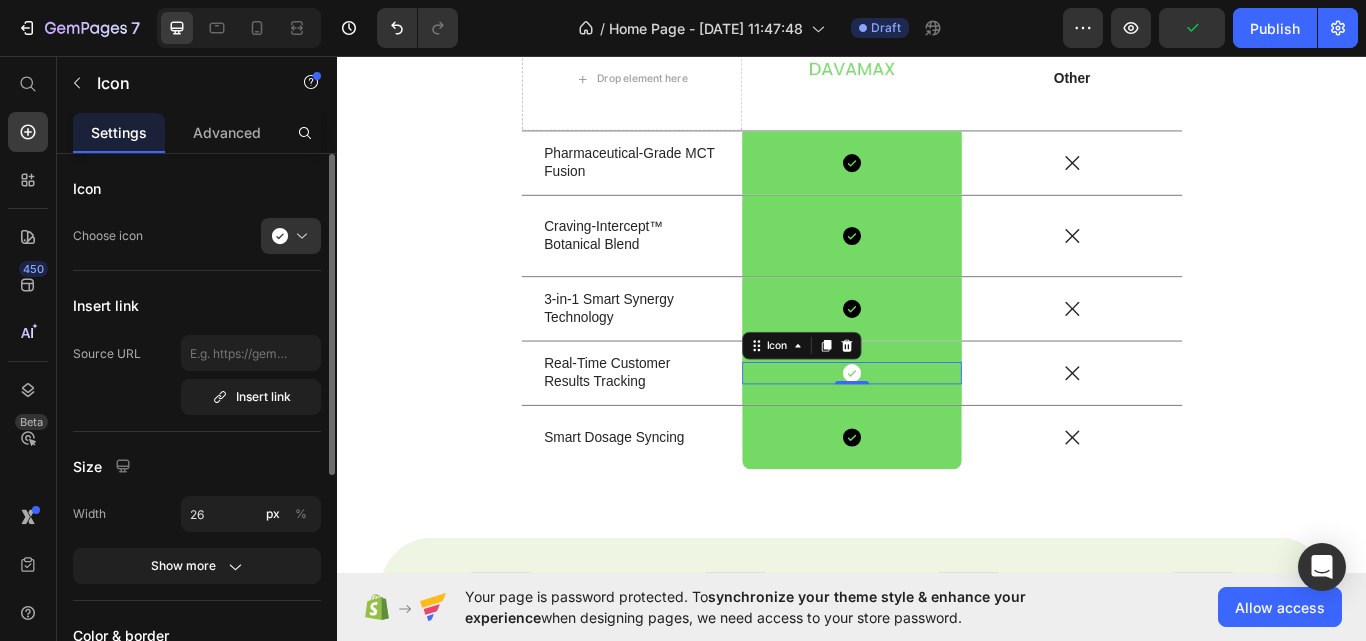 scroll, scrollTop: 376, scrollLeft: 0, axis: vertical 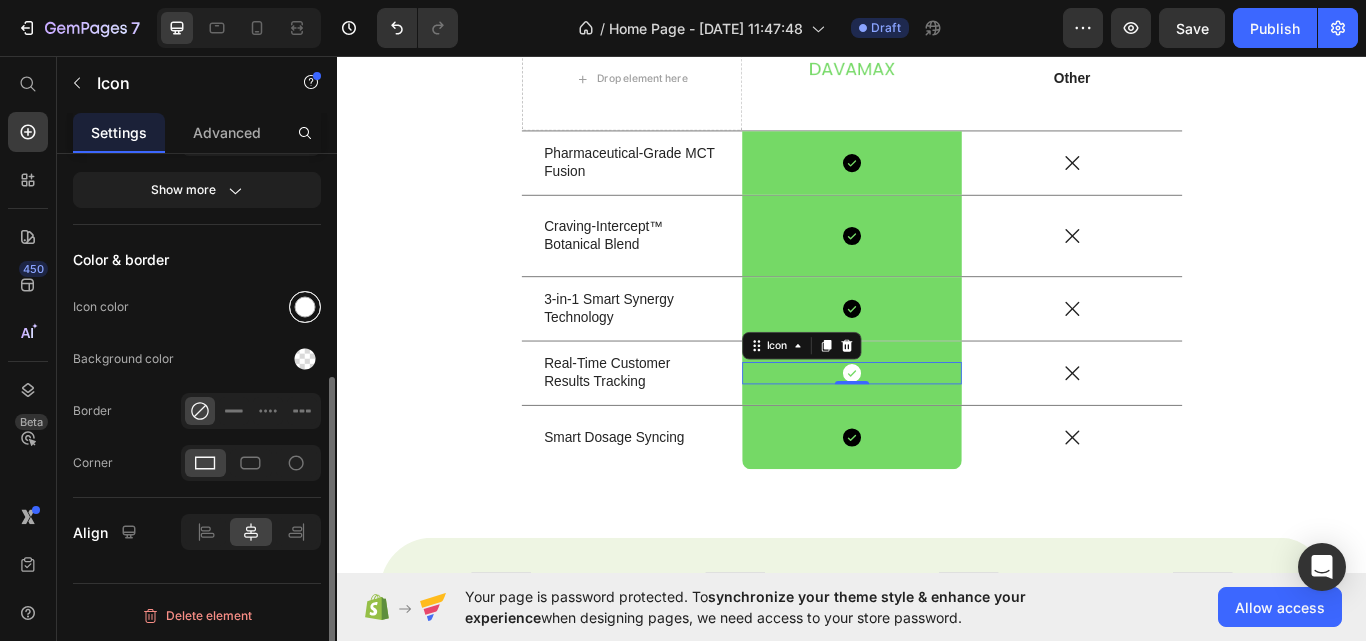 click at bounding box center (305, 307) 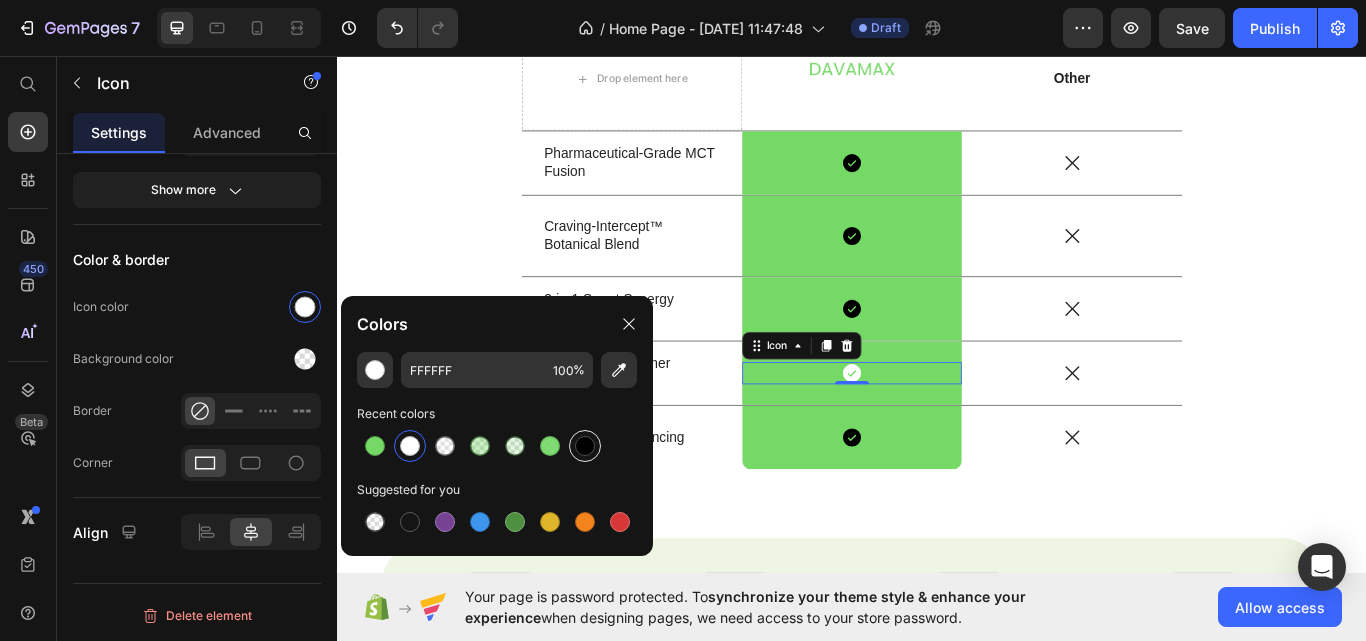 click at bounding box center (585, 446) 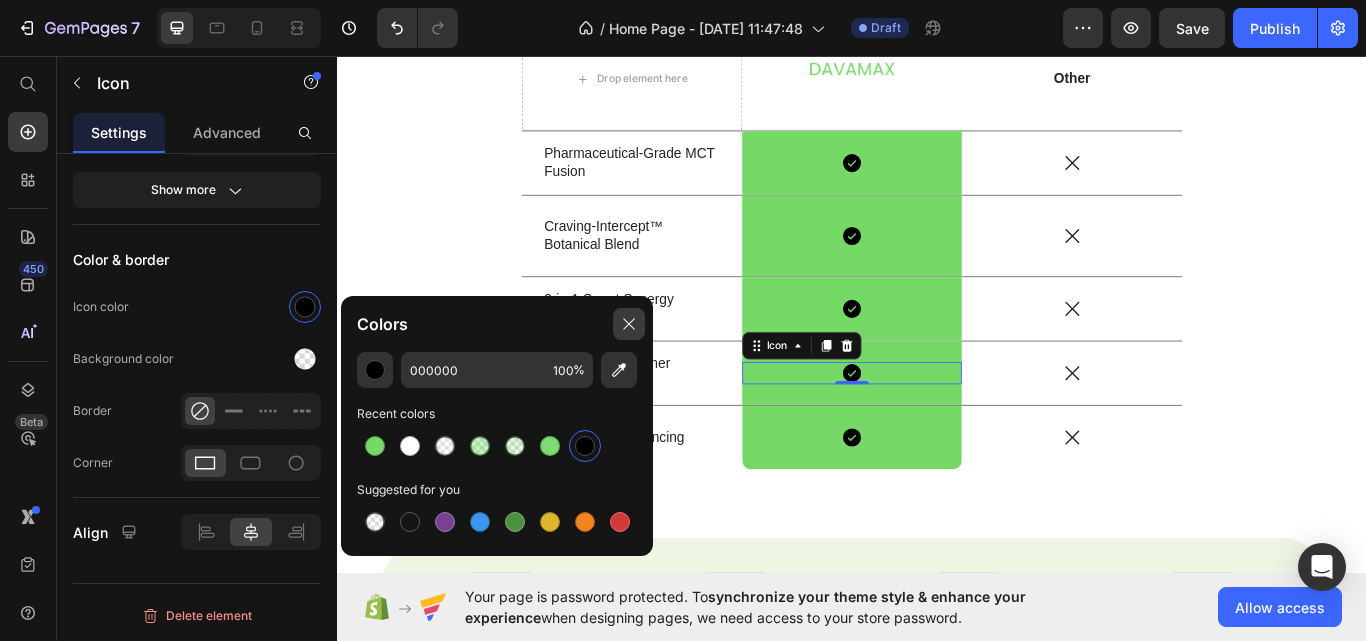 click 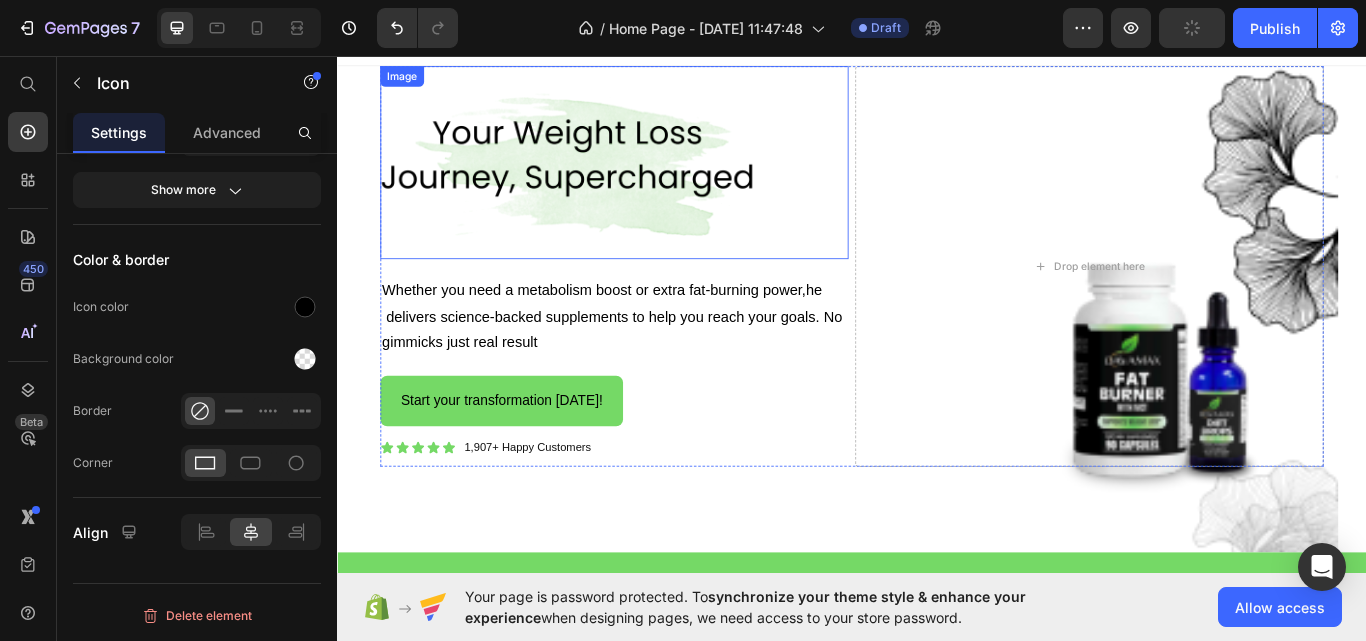 scroll, scrollTop: 0, scrollLeft: 0, axis: both 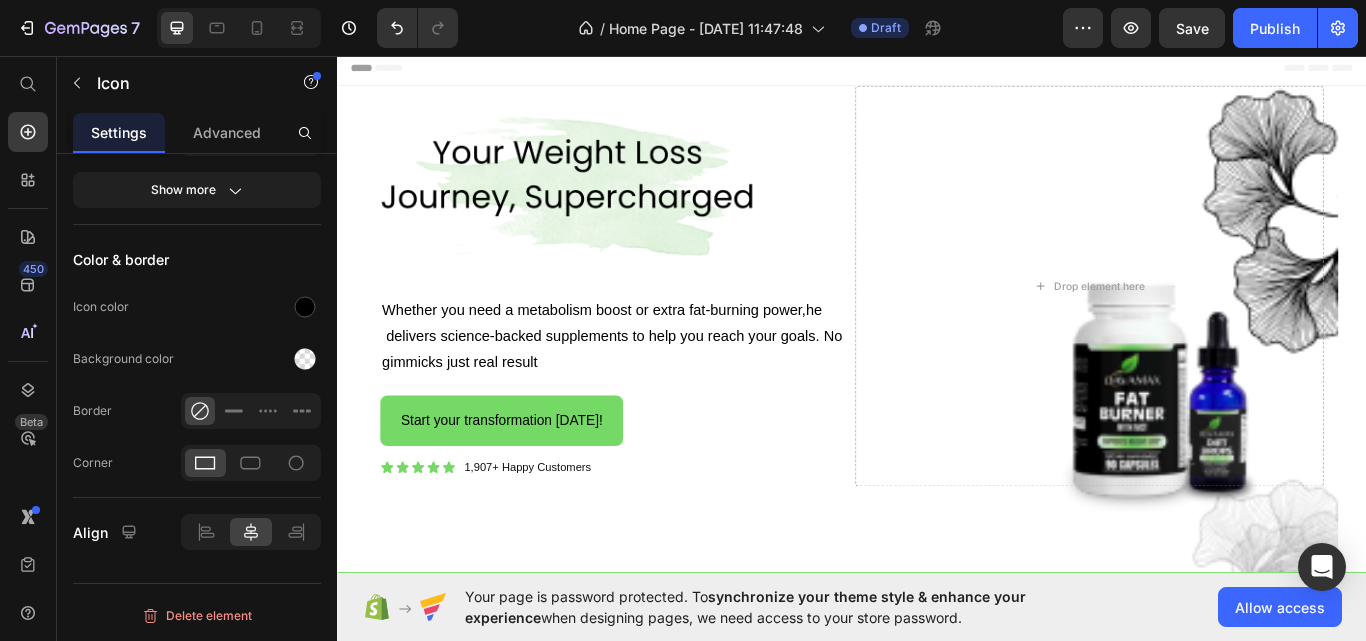click on "Header" at bounding box center [937, 71] 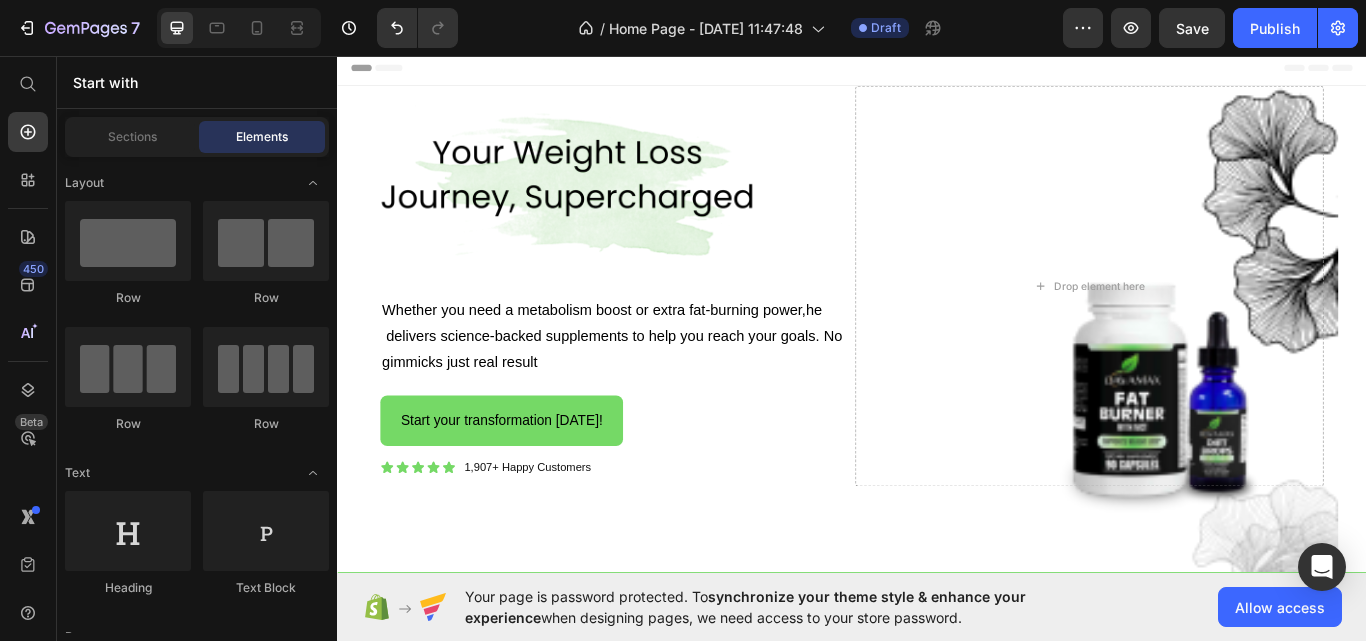 click on "Header" at bounding box center (937, 71) 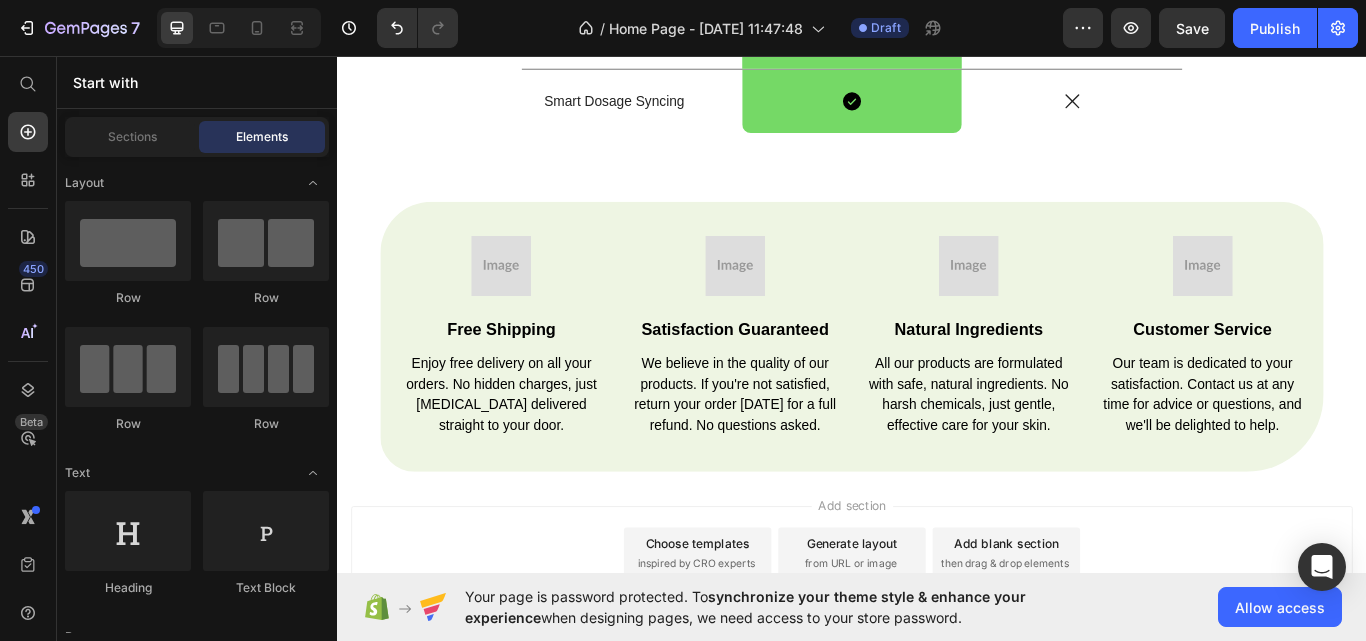 scroll, scrollTop: 3333, scrollLeft: 0, axis: vertical 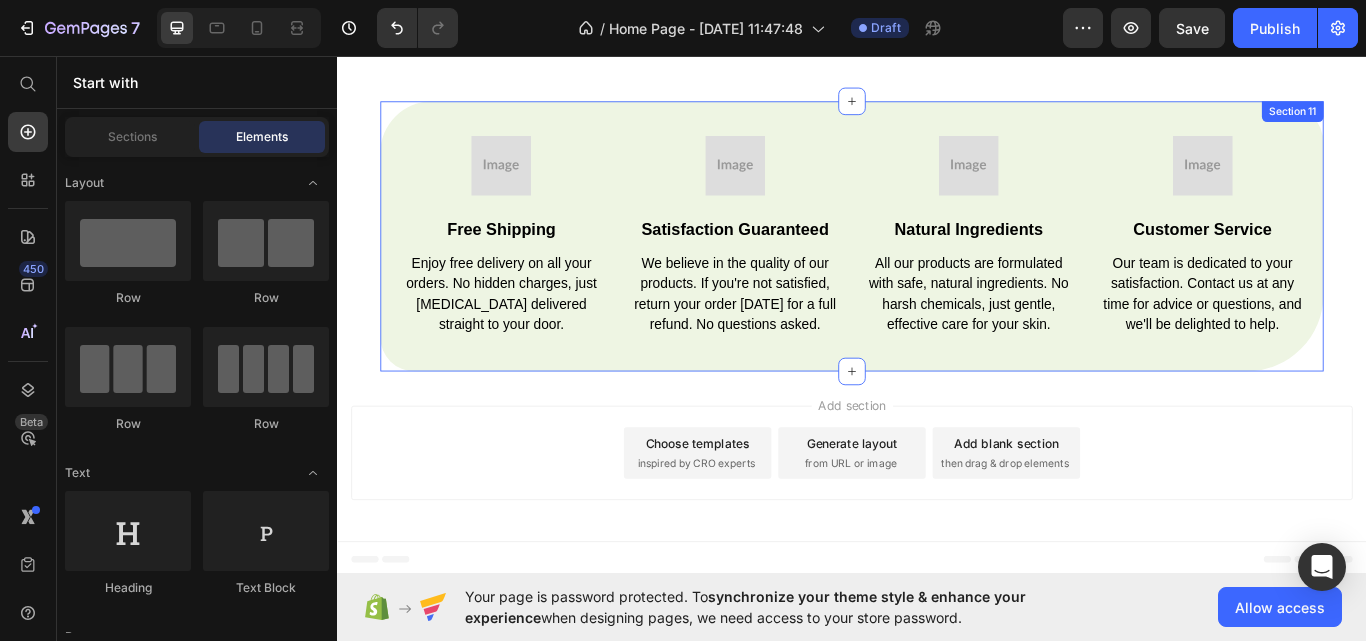 click on "Image Free Shipping Text Enjoy free delivery on all your orders. No hidden charges, just skin care delivered straight to your door. Text Image Satisfaction Guaranteed Text  We believe in the quality of our products. If you're not satisfied, return your order within 30 days for a full refund. No questions asked. Text Image Natural Ingredients Text All our products are formulated with safe, natural ingredients. No harsh chemicals, just gentle, effective care for your skin. Text Image Customer Service Text Our team is dedicated to your satisfaction. Contact us at any time for advice or questions, and we'll be delighted to help. Text Row Section 11" at bounding box center (937, 267) 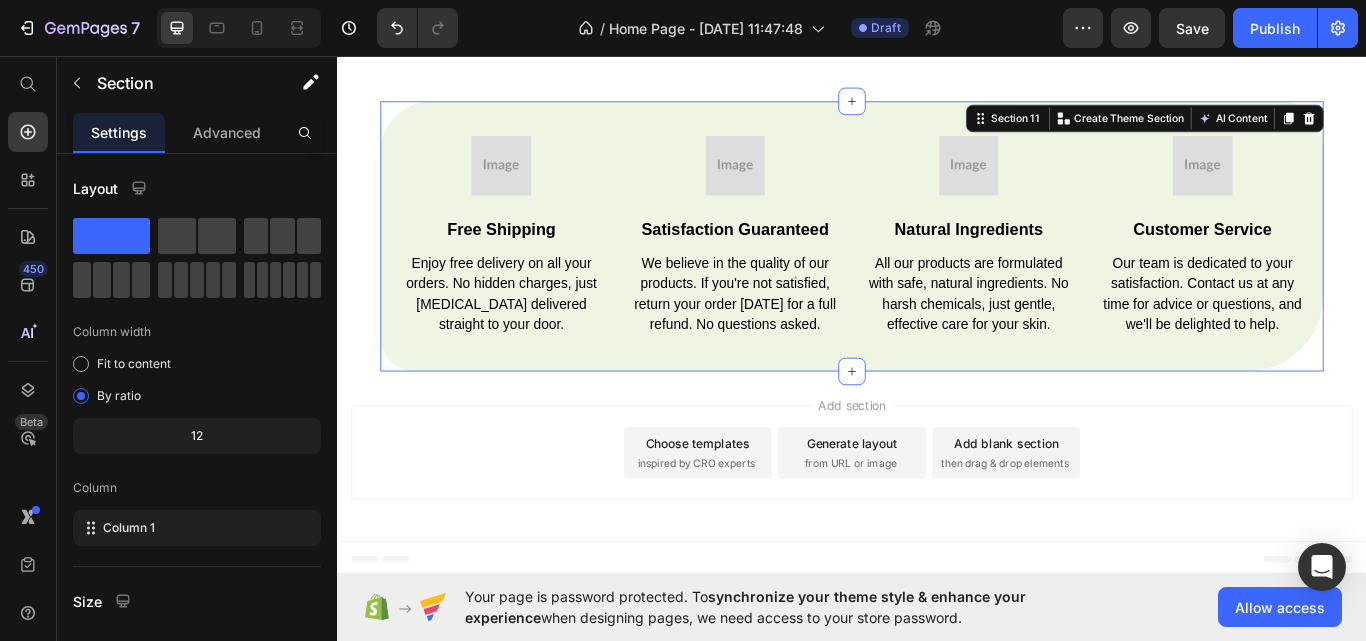 scroll, scrollTop: 316, scrollLeft: 0, axis: vertical 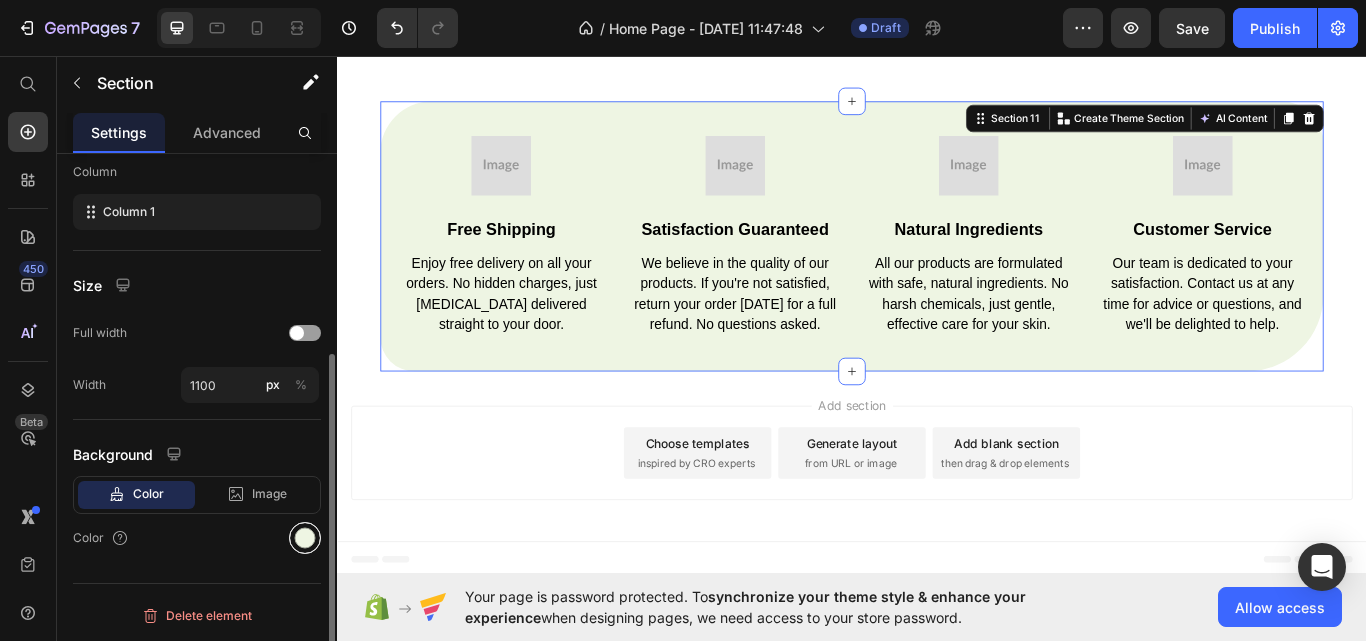 click at bounding box center [305, 538] 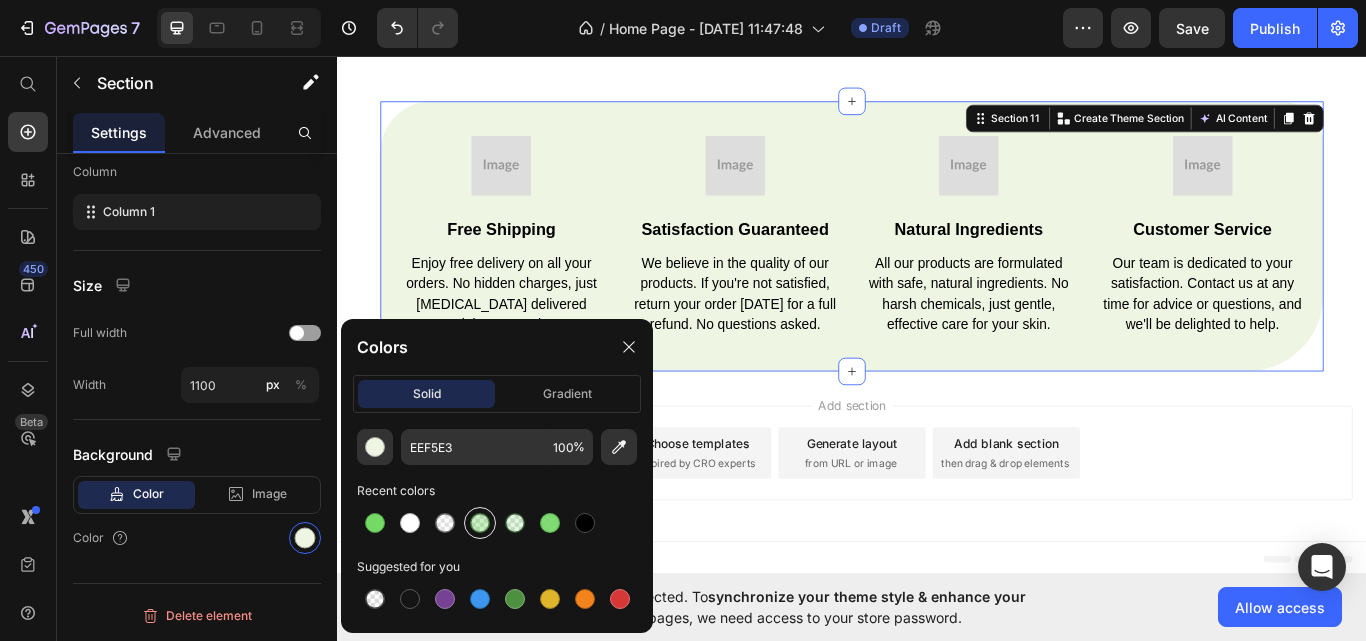 click at bounding box center [480, 523] 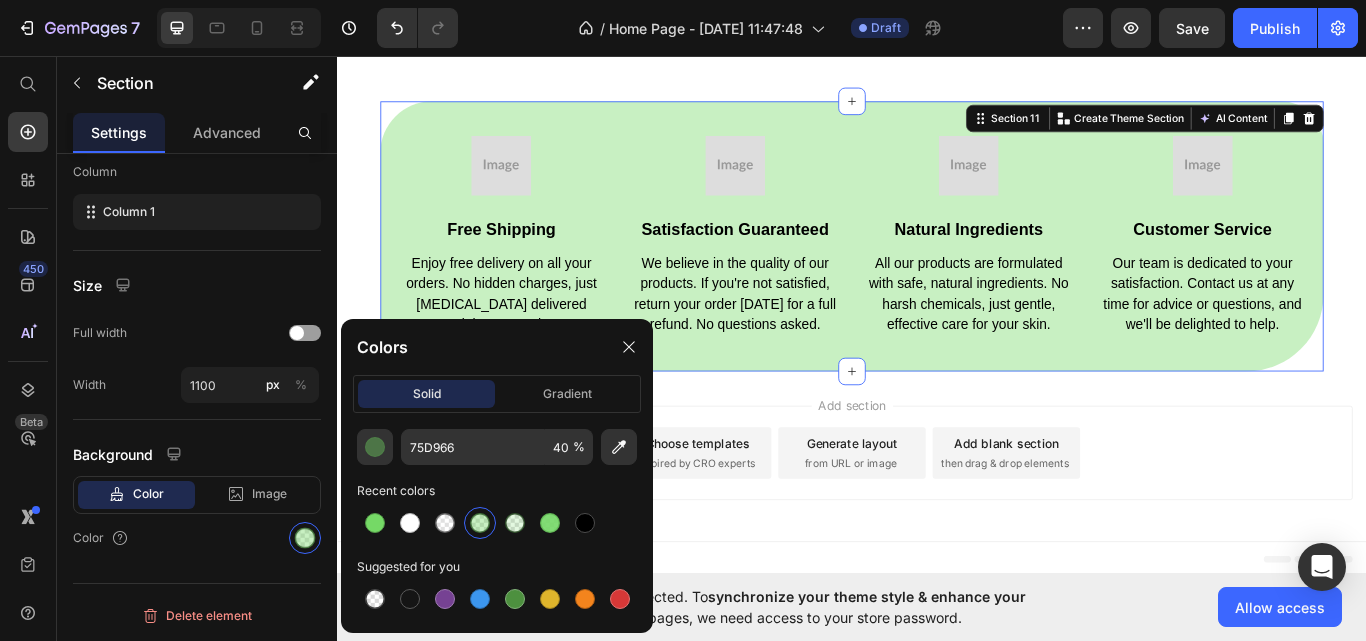 click at bounding box center [480, 523] 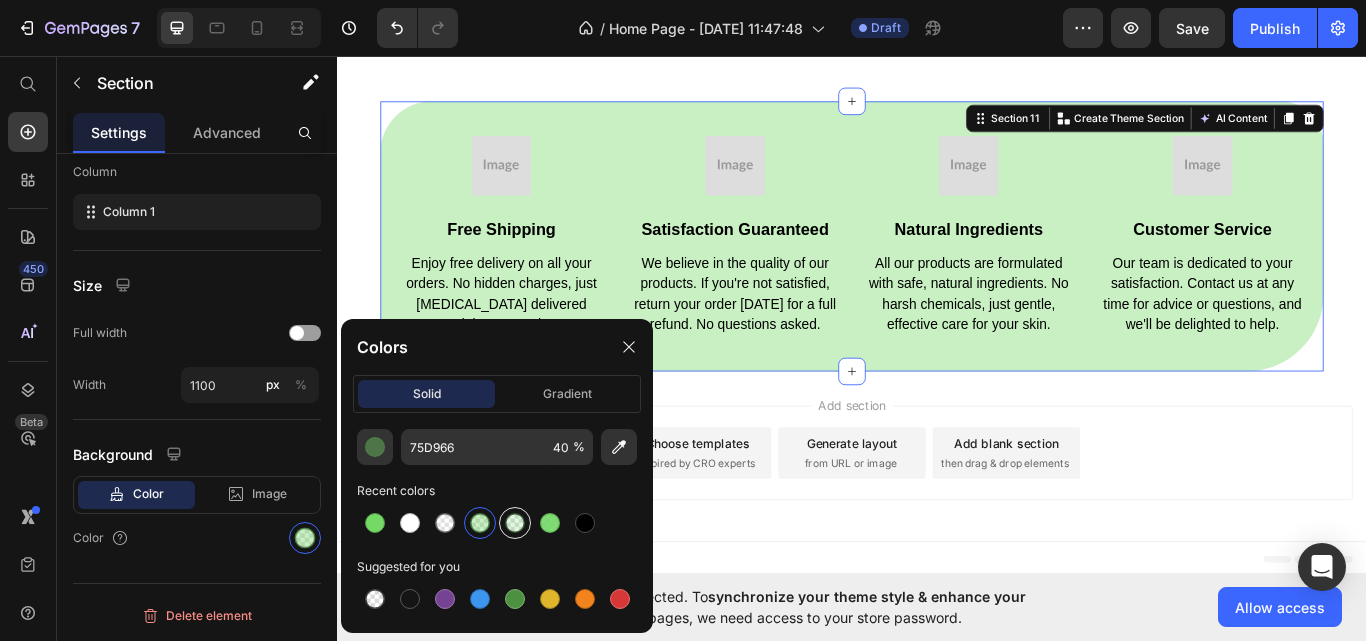 click at bounding box center [515, 523] 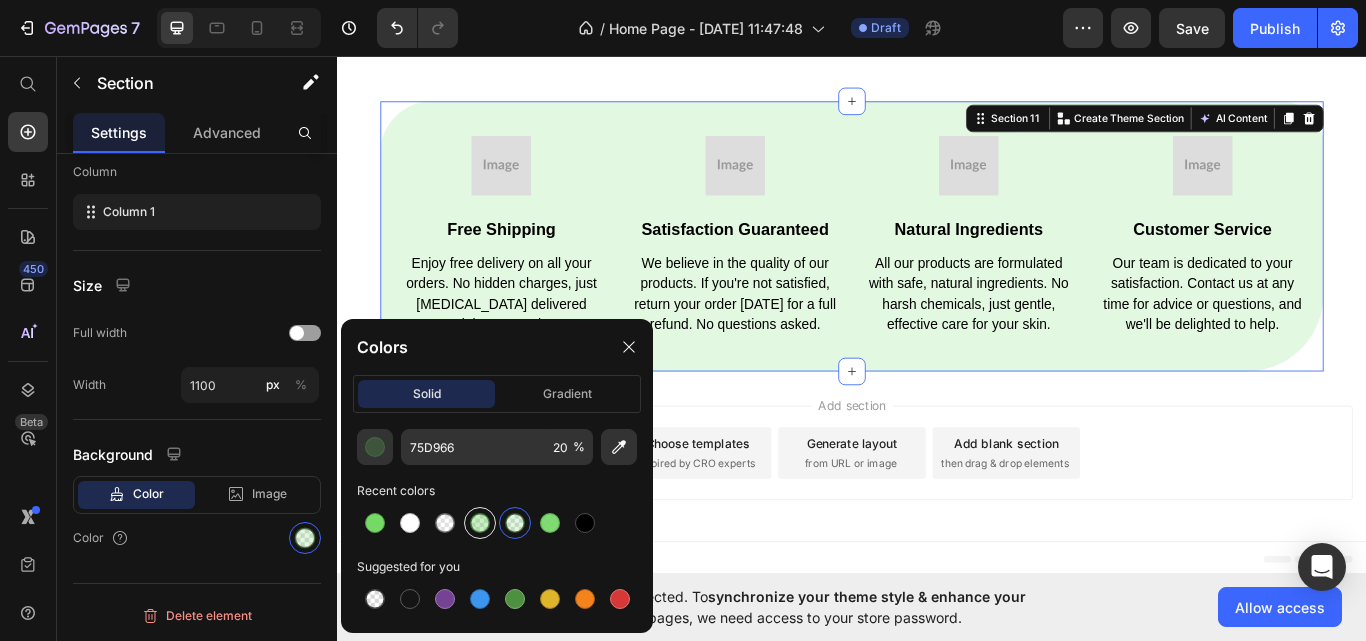 click at bounding box center (480, 523) 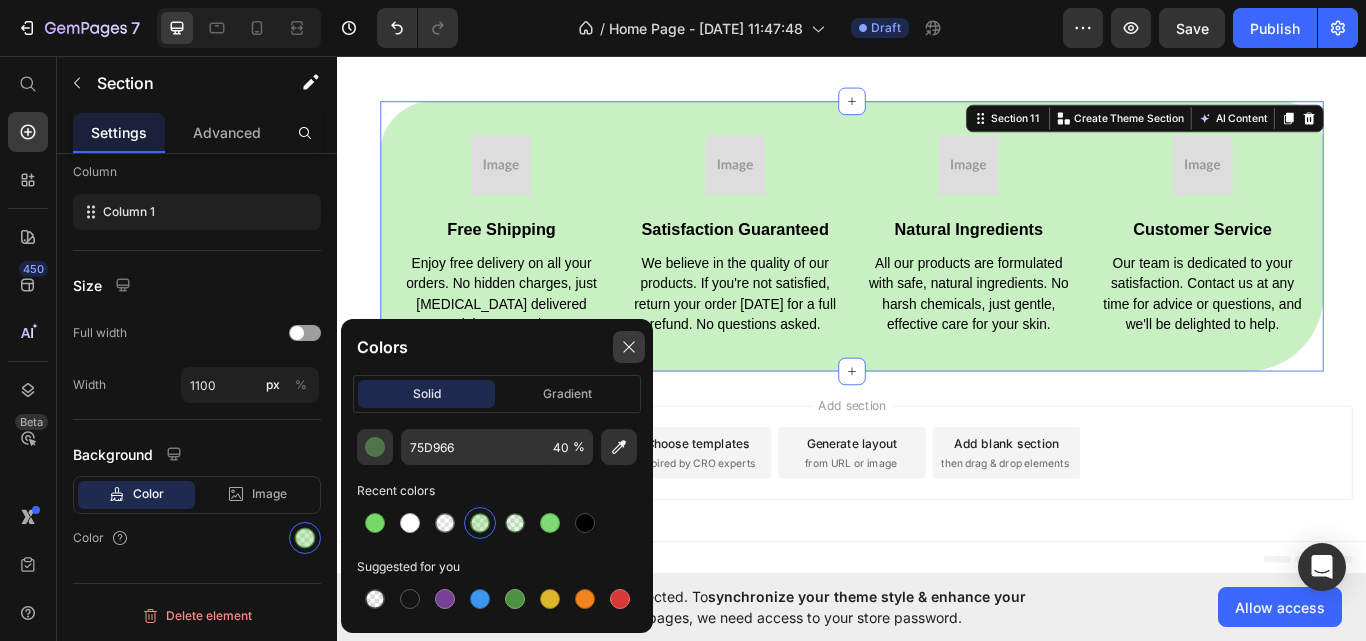 click at bounding box center (629, 347) 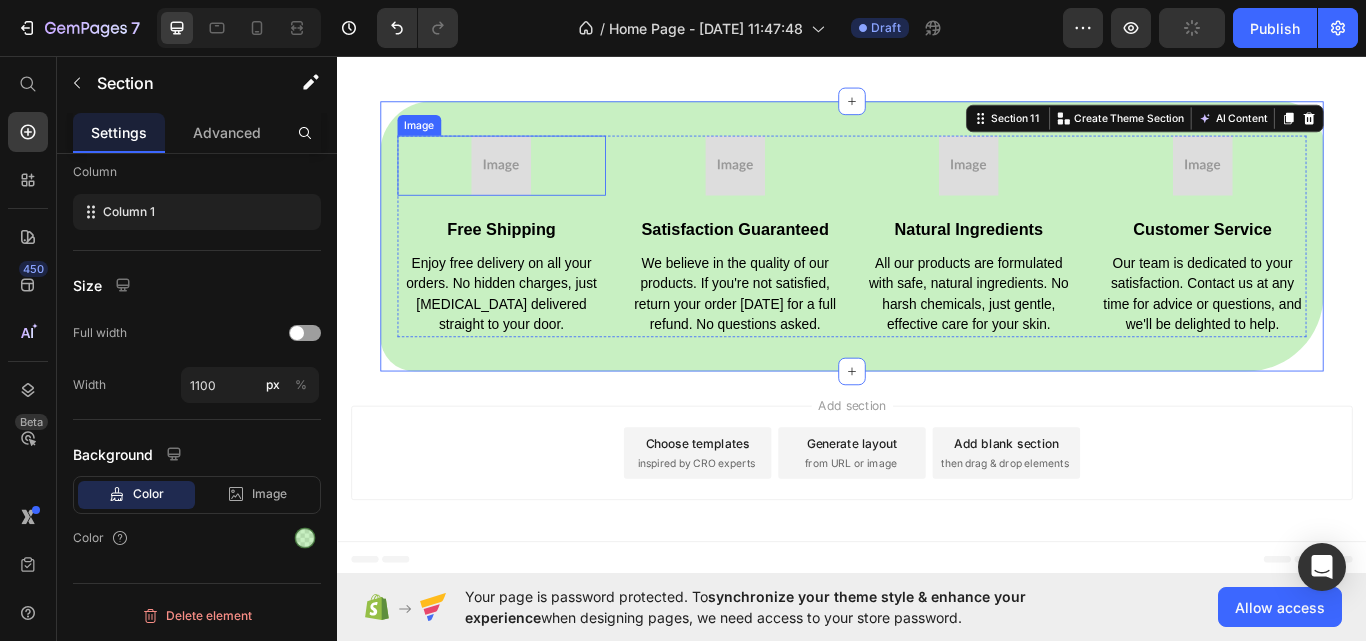 click at bounding box center [528, 185] 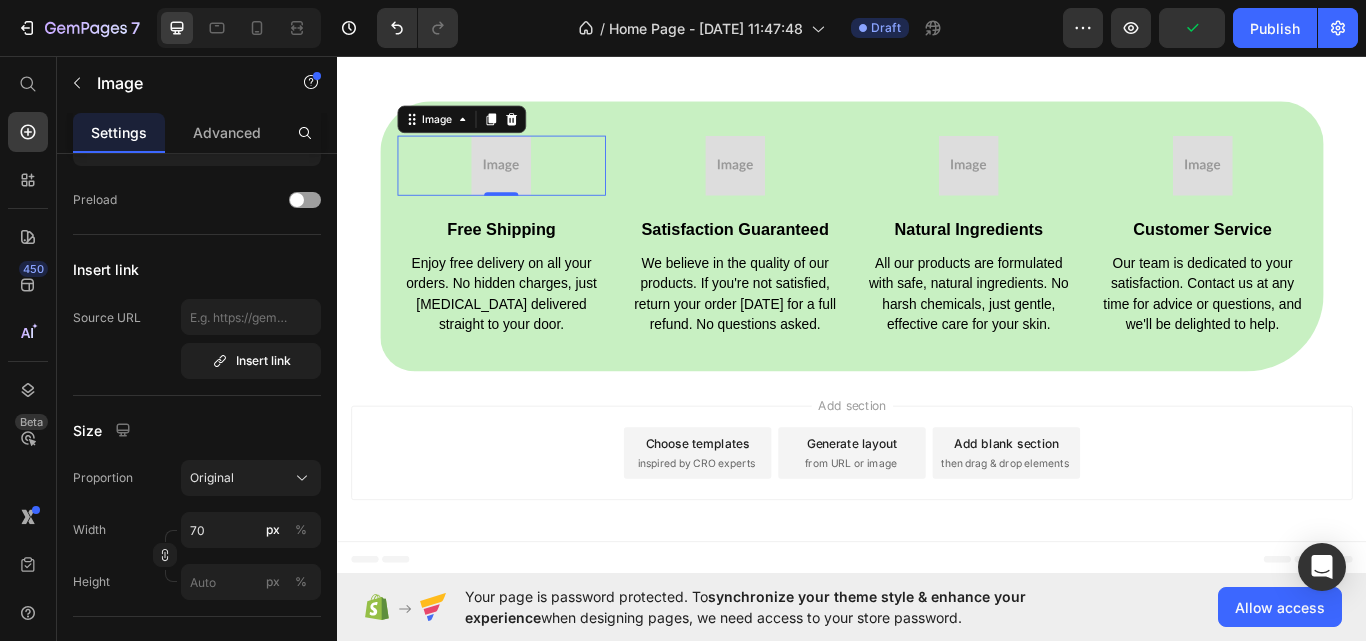 scroll, scrollTop: 0, scrollLeft: 0, axis: both 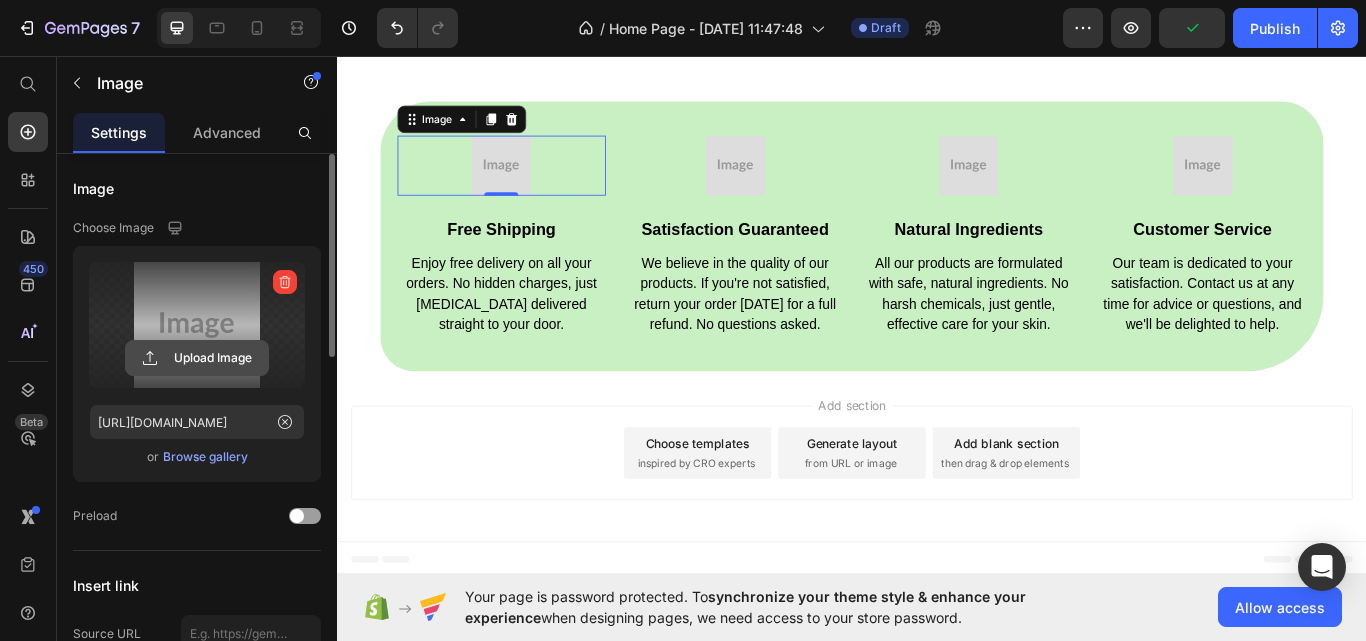 click 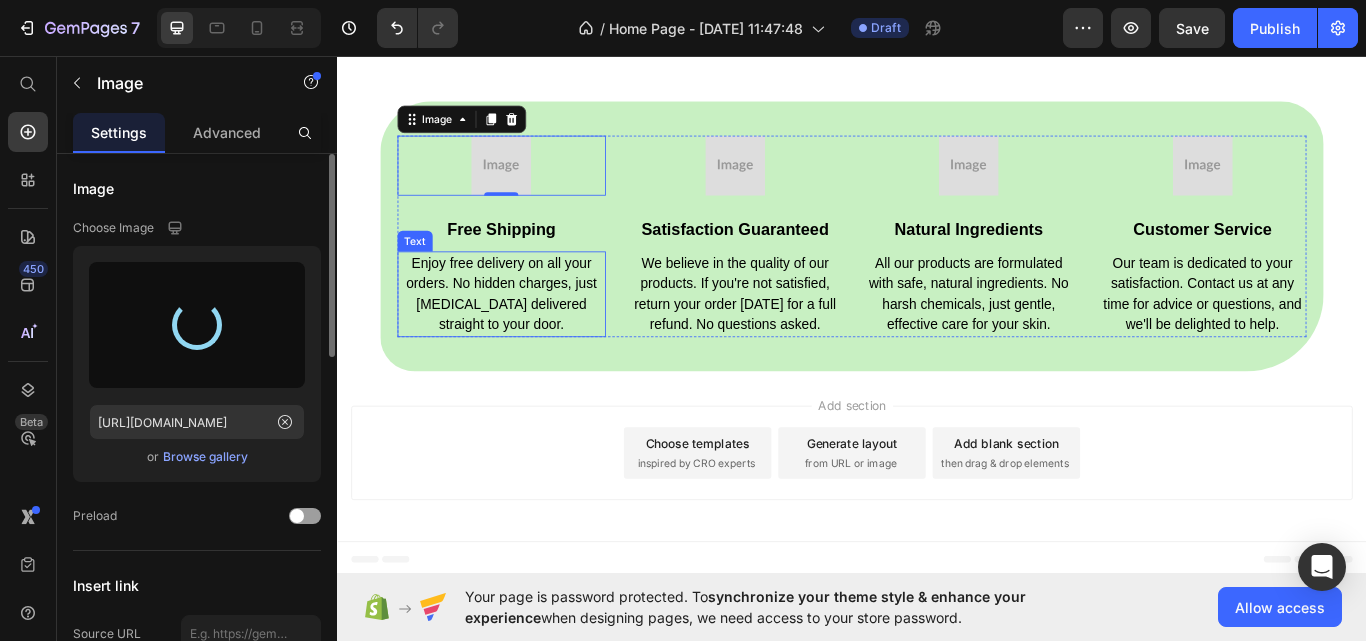 type on "https://cdn.shopify.com/s/files/1/0927/8164/2094/files/gempages_574840952682710245-80049a4b-d818-431b-854c-2d5886aa40b7.png" 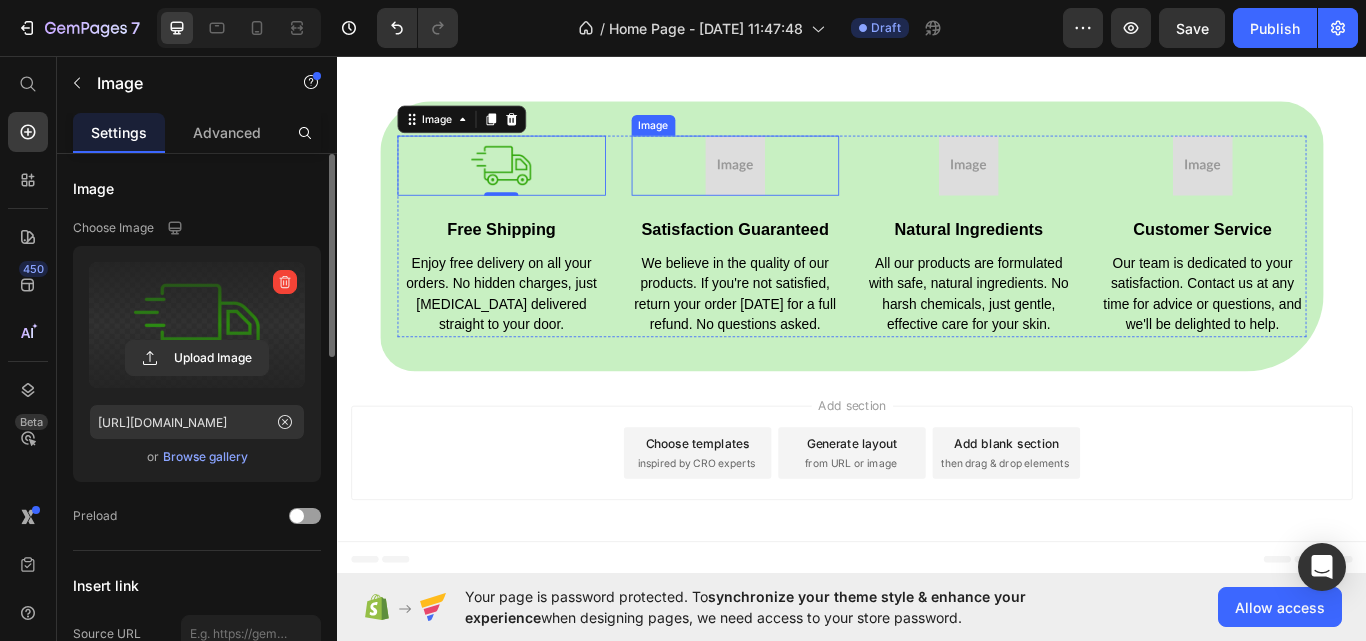 click at bounding box center [801, 185] 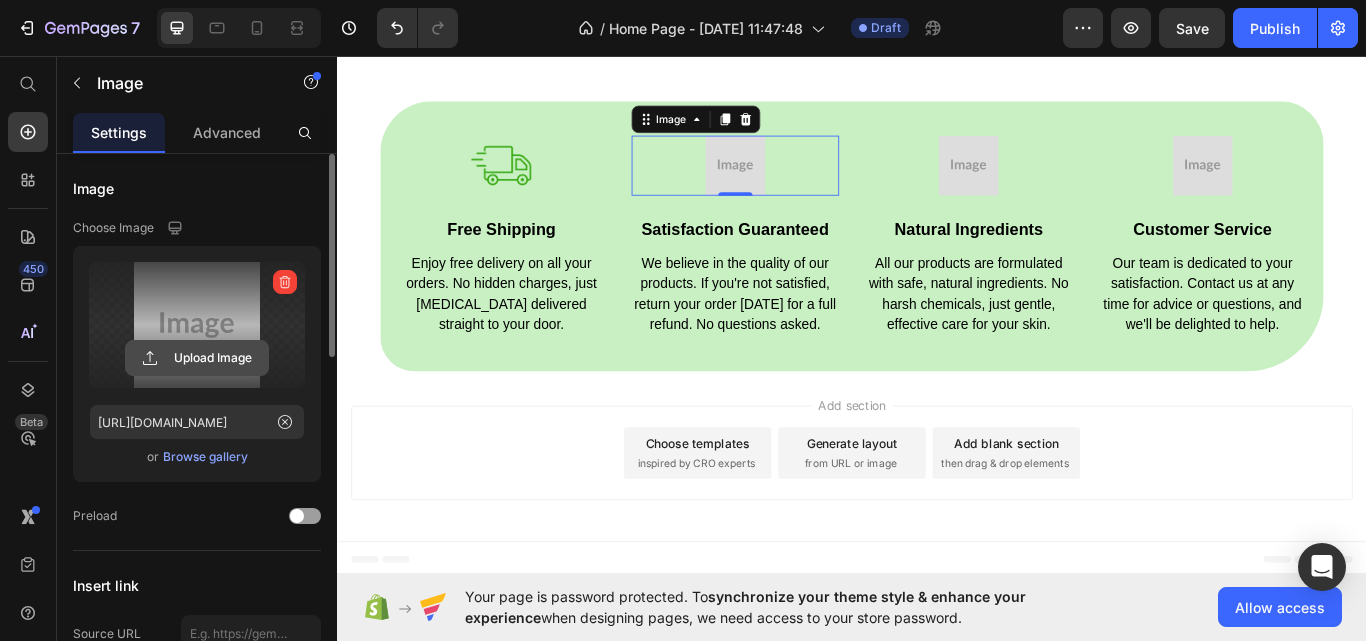 click 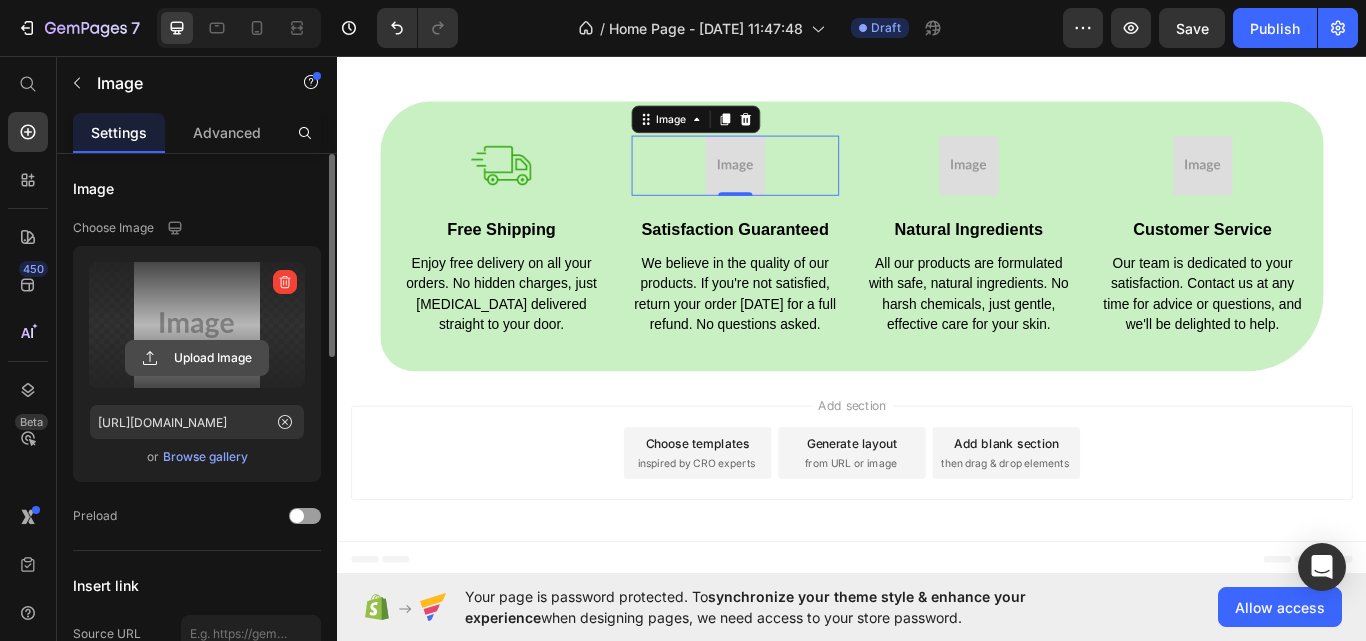 click 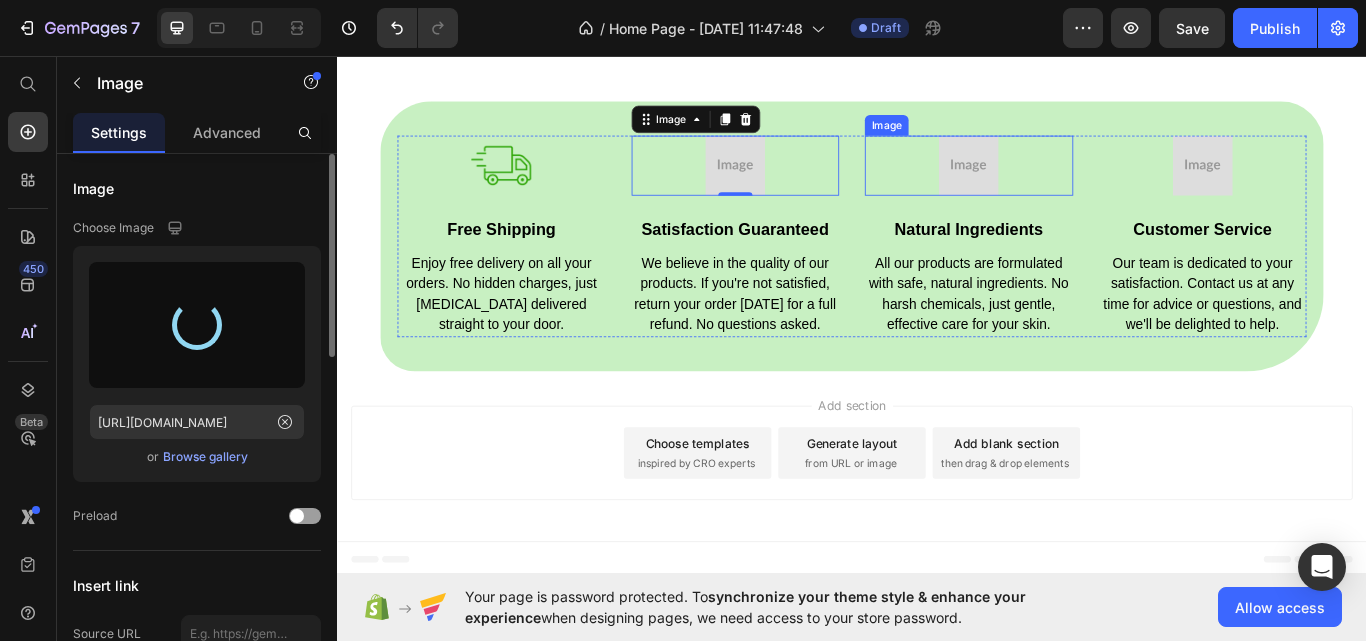 type on "https://cdn.shopify.com/s/files/1/0927/8164/2094/files/gempages_574840952682710245-b1738929-17a7-4cf9-8849-512b952c94c1.png" 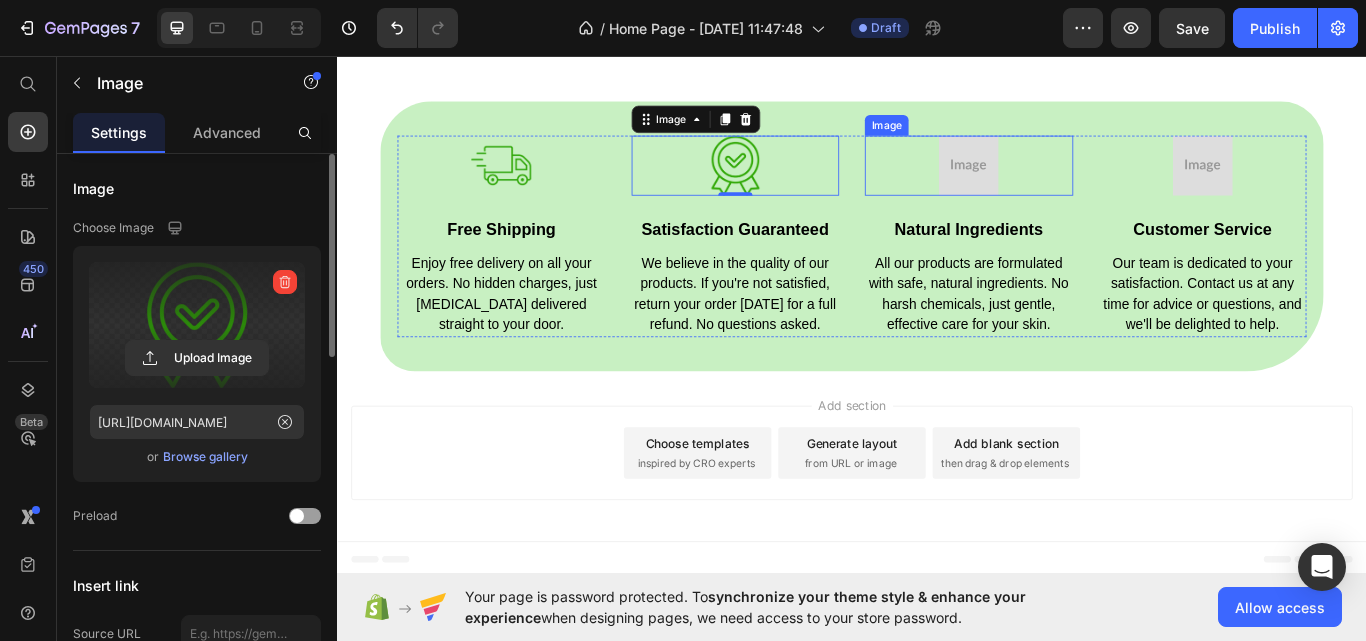 click at bounding box center (1073, 185) 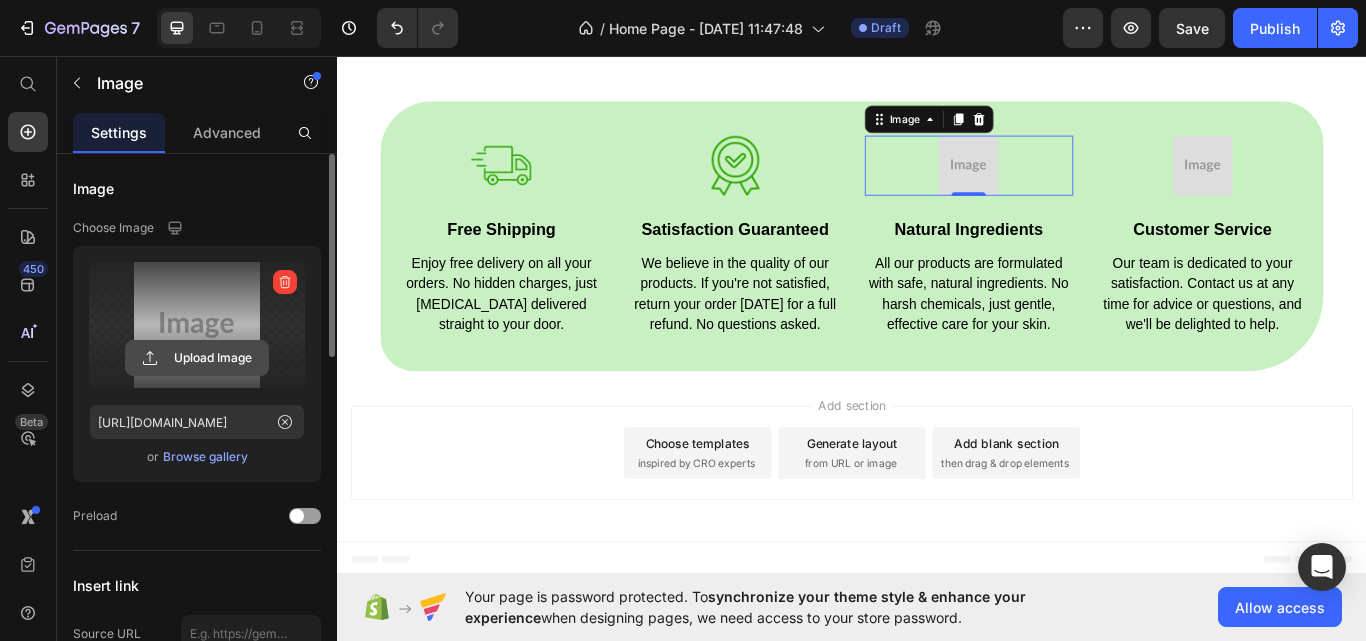 click 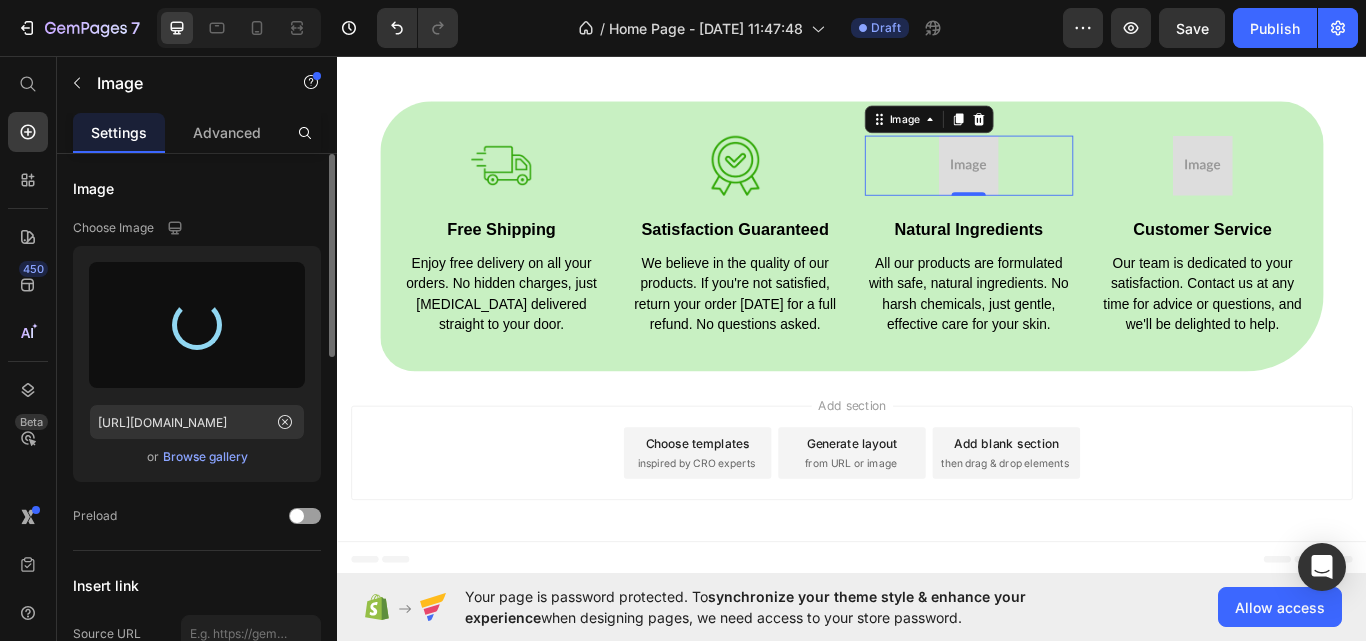 type on "https://cdn.shopify.com/s/files/1/0927/8164/2094/files/gempages_574840952682710245-17e1b859-6736-4a30-8b0f-396689b79721.png" 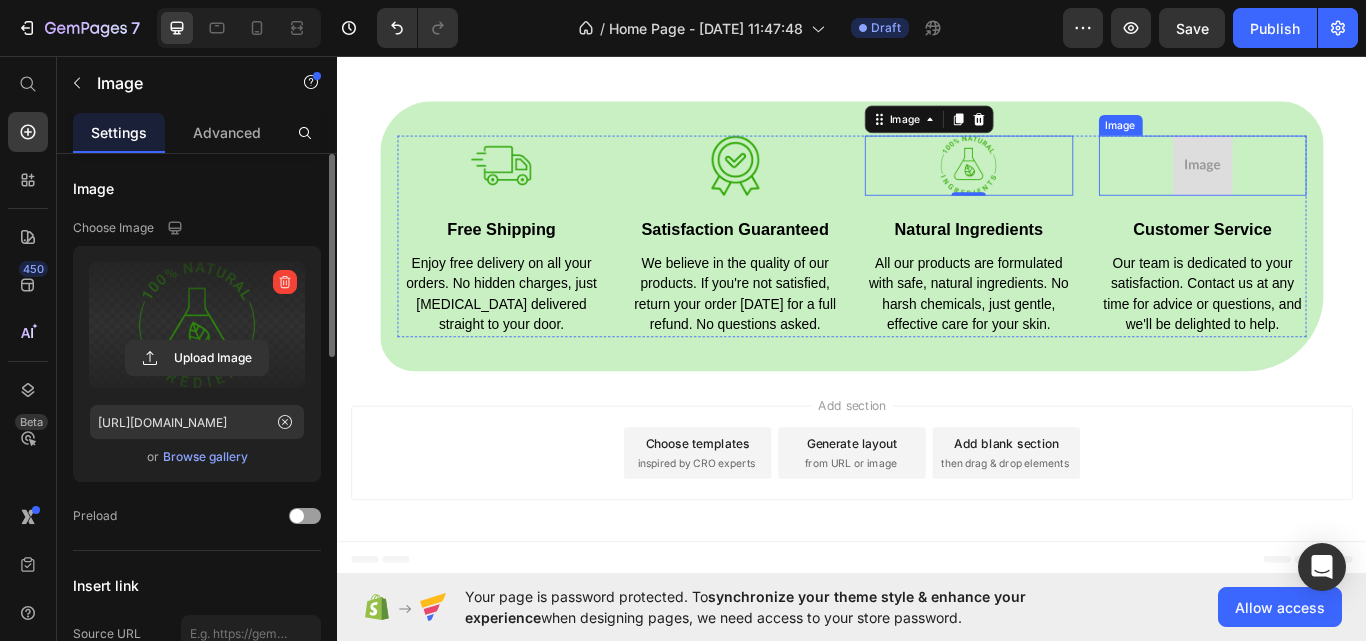 click at bounding box center (1346, 185) 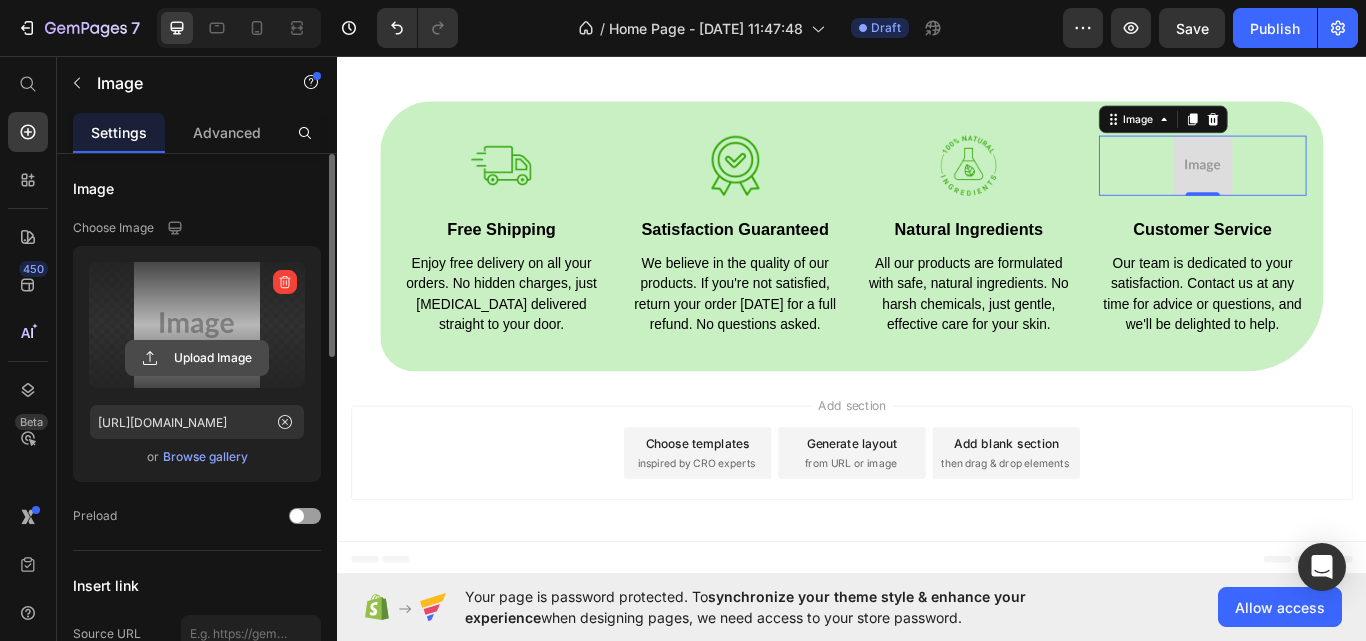 click 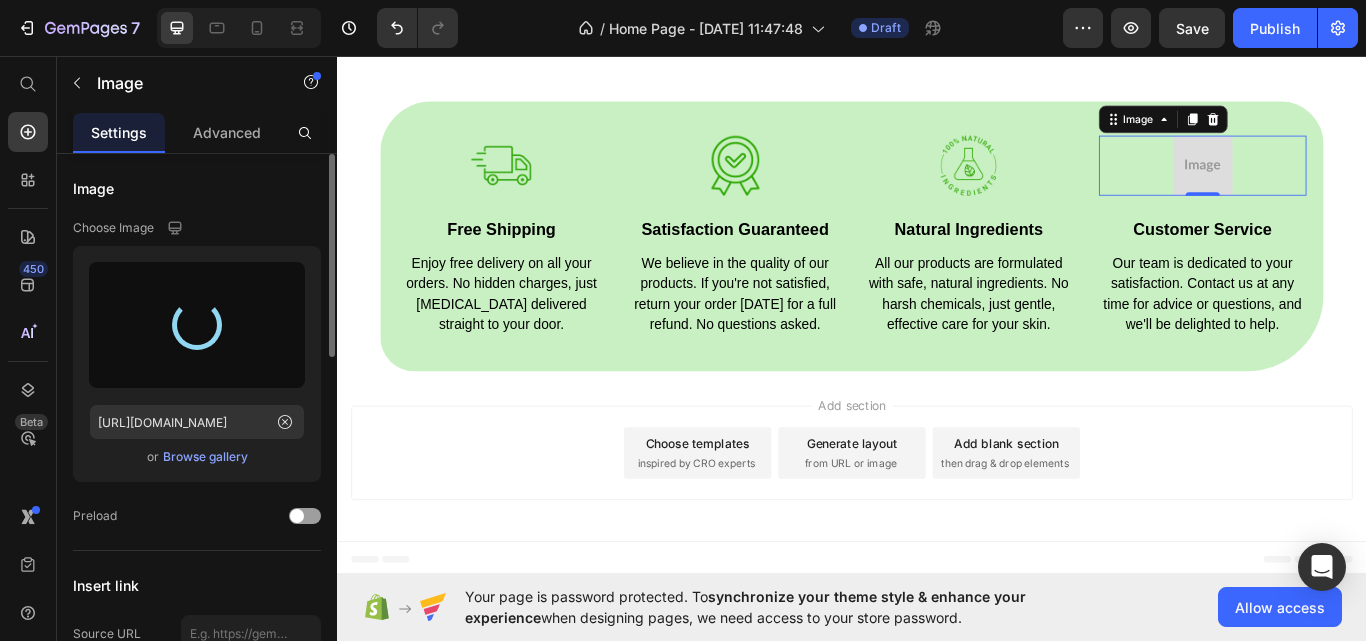 type on "https://cdn.shopify.com/s/files/1/0927/8164/2094/files/gempages_574840952682710245-a24c6a93-e718-49da-b2a3-9c2309f1b4d7.png" 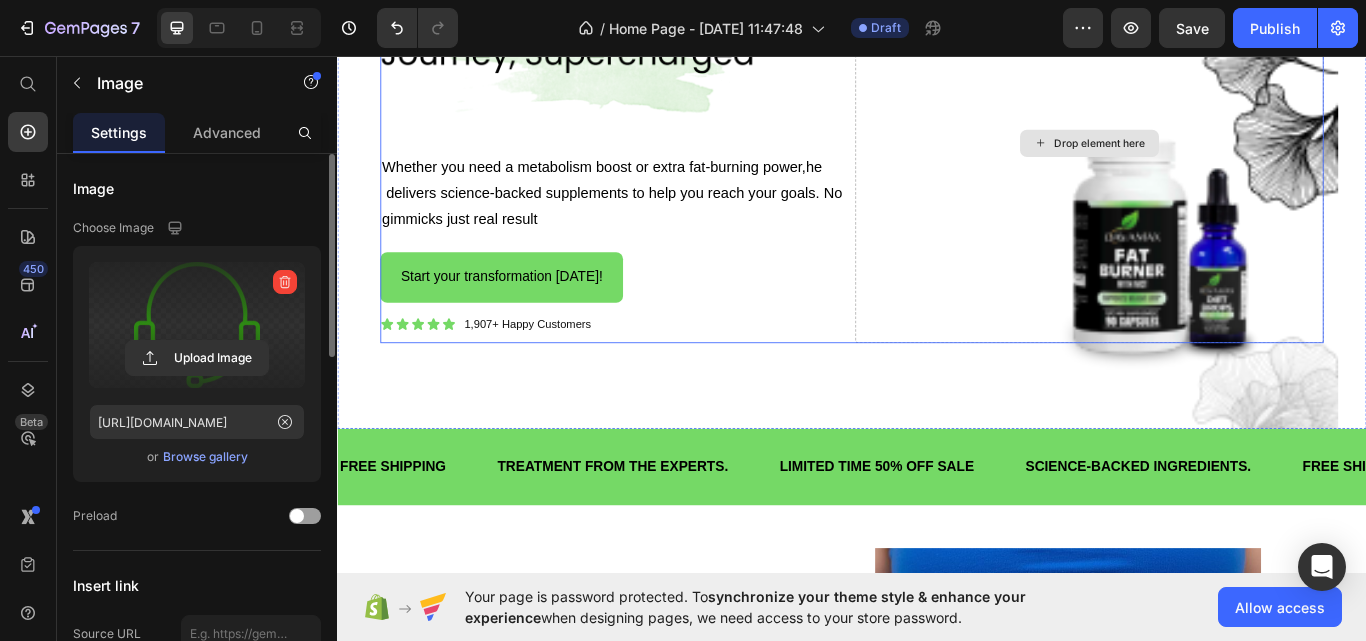 scroll, scrollTop: 0, scrollLeft: 0, axis: both 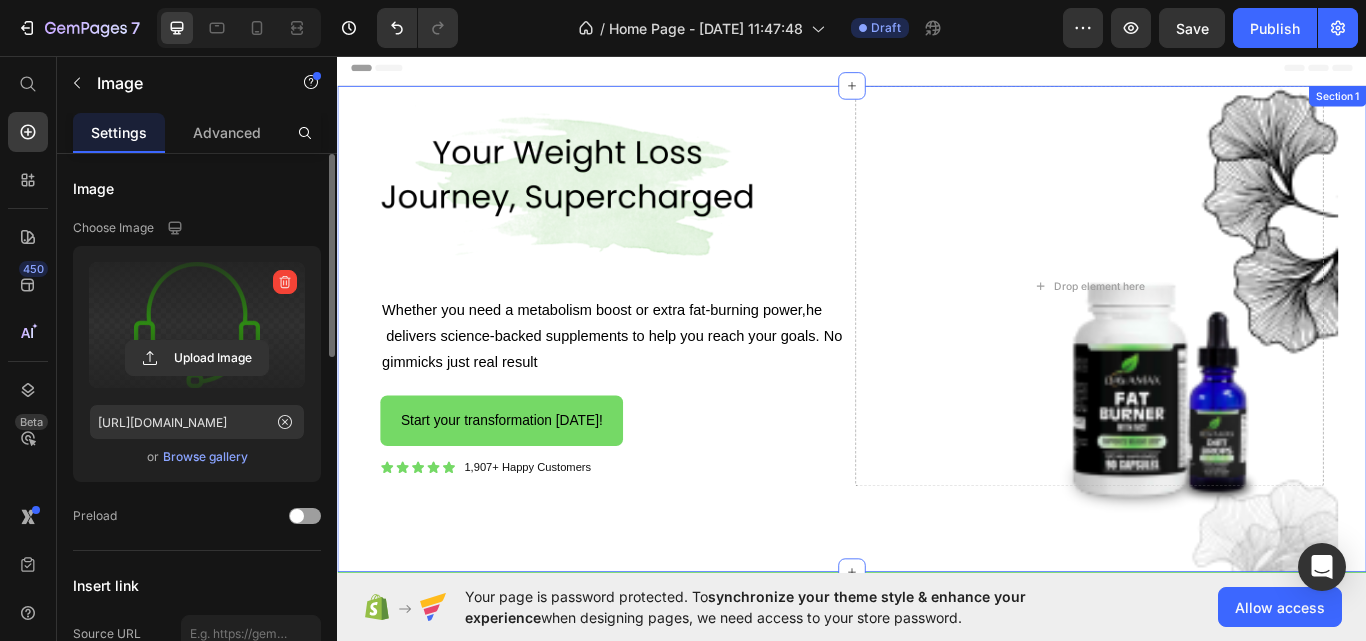 click on "Image Whether you need a metabolism boost or extra fat-burning power,he  delivers science-backed supplements to help you reach your goals. No gimmicks just real result Text Block Start your transformation today! Button
Icon
Icon
Icon
Icon
Icon Icon List 1,907+ Happy Customers Text Block Row
Drop element here Row" at bounding box center (937, 375) 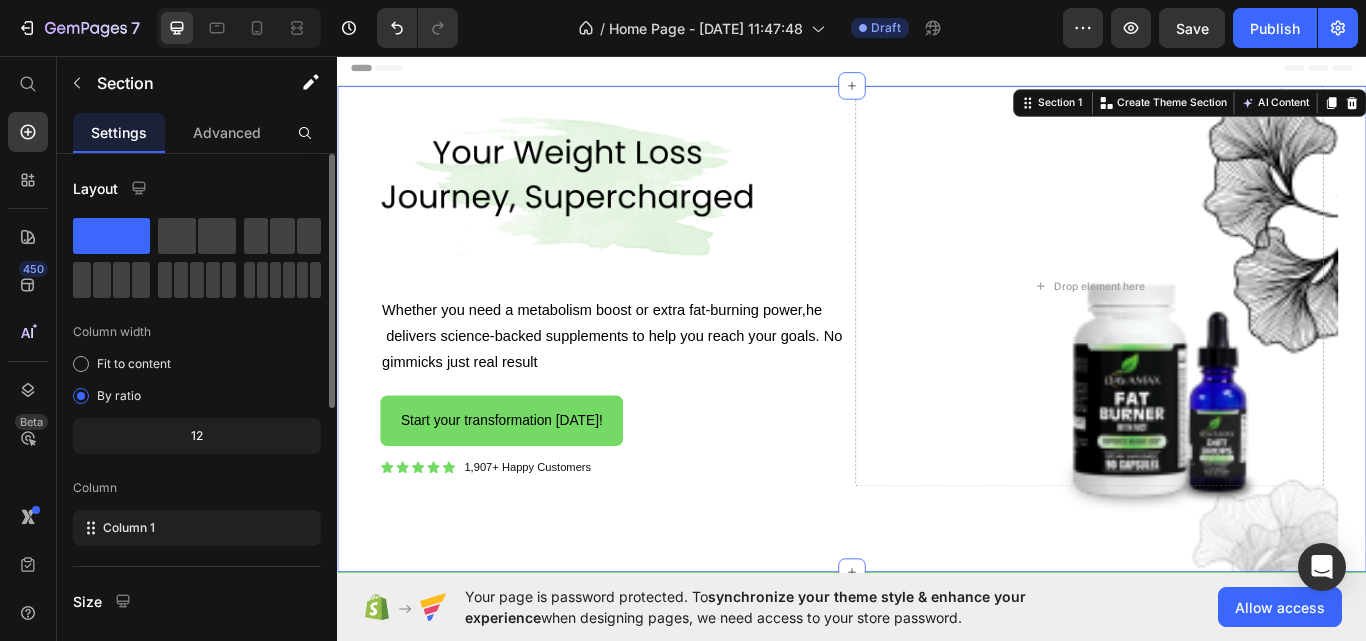 click on "Image Whether you need a metabolism boost or extra fat-burning power,he  delivers science-backed supplements to help you reach your goals. No gimmicks just real result Text Block Start your transformation today! Button
Icon
Icon
Icon
Icon
Icon Icon List 1,907+ Happy Customers Text Block Row
Drop element here Row" at bounding box center (937, 375) 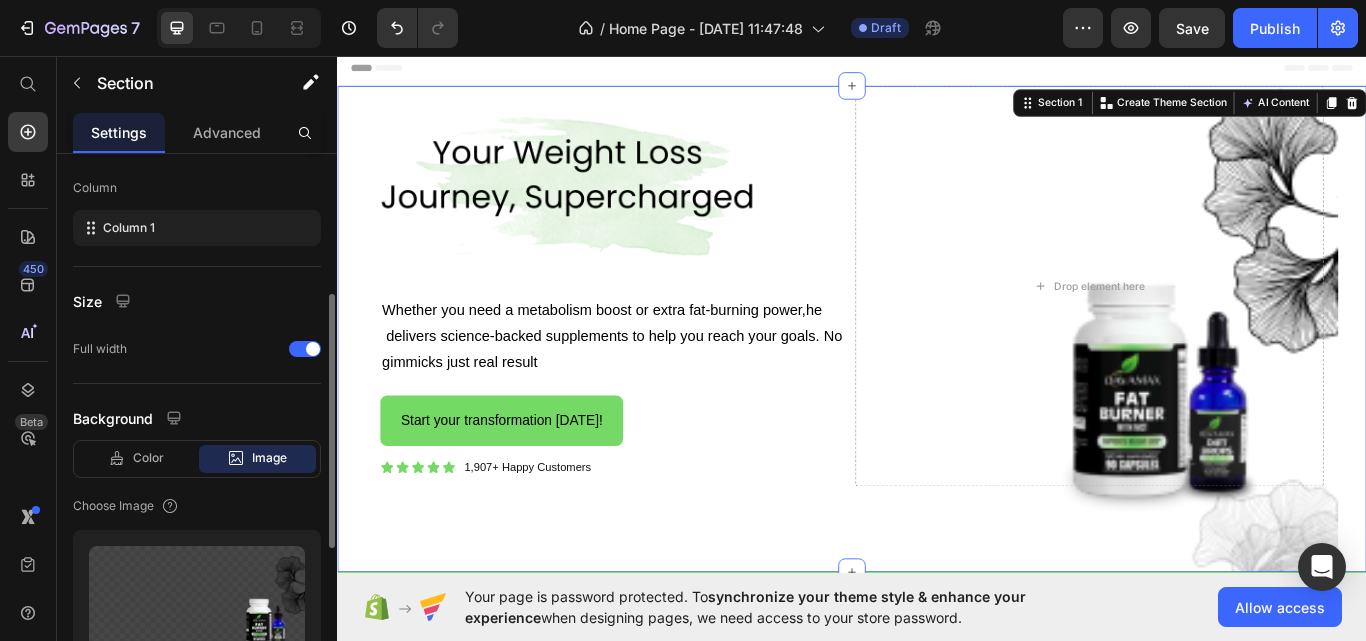 scroll, scrollTop: 500, scrollLeft: 0, axis: vertical 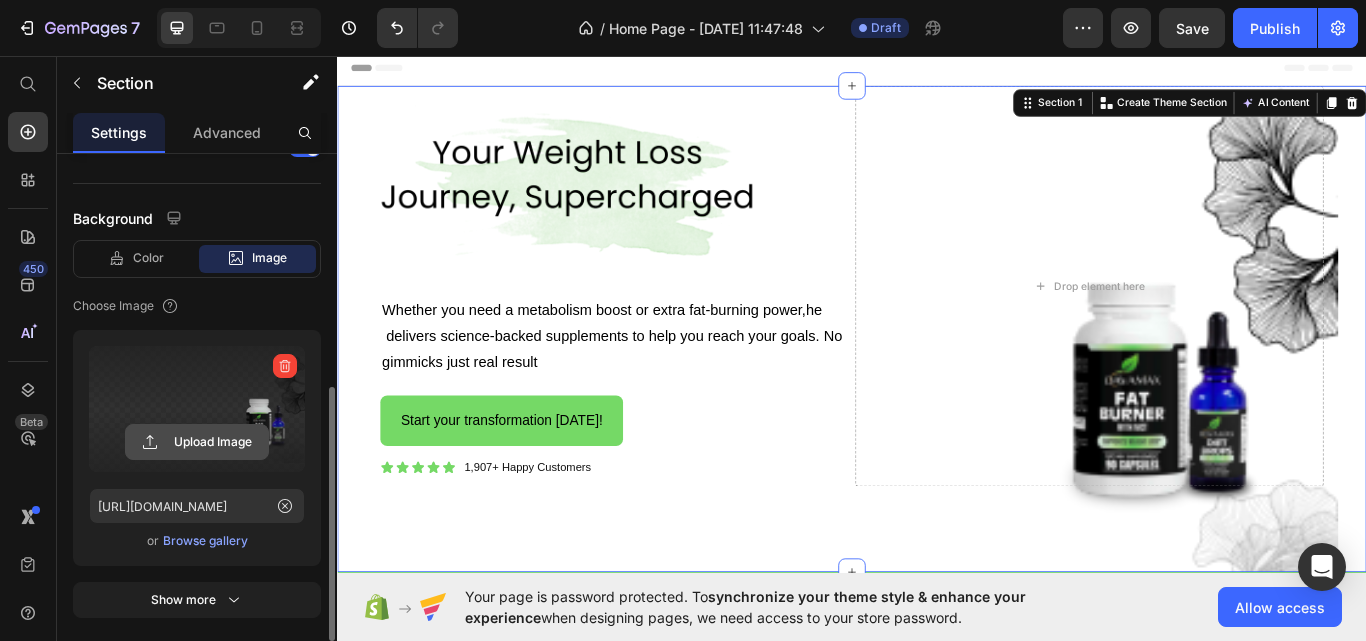 click 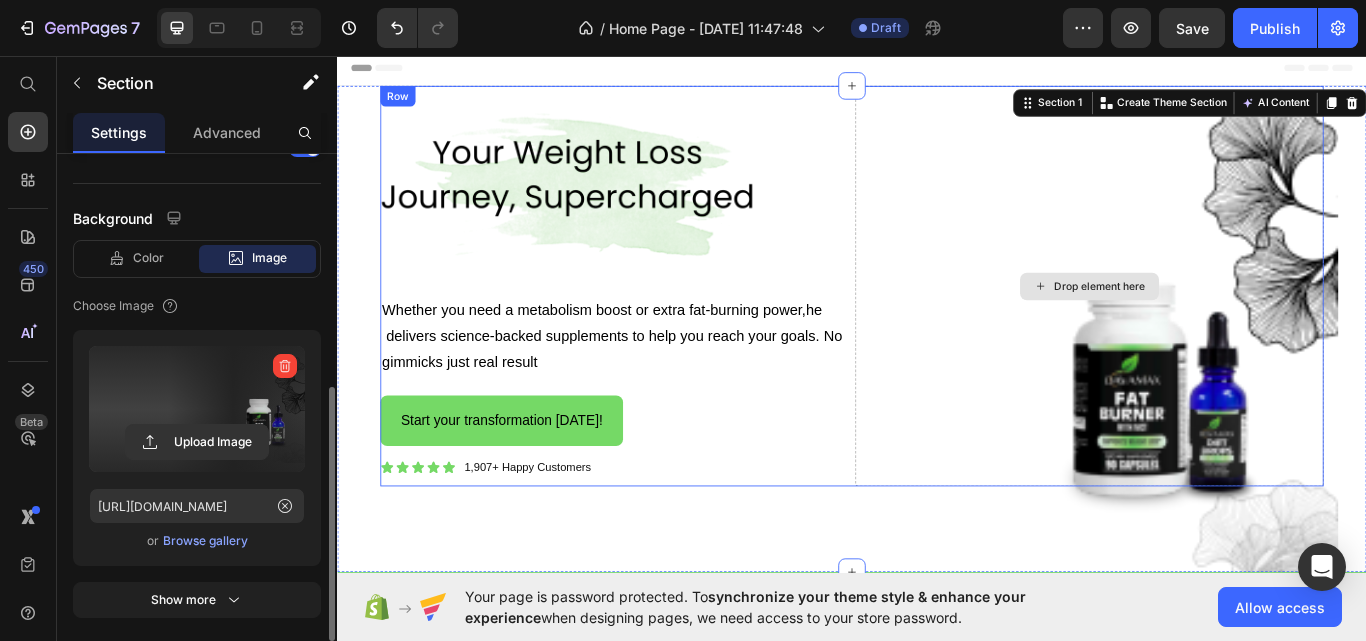 type on "https://cdn.shopify.com/s/files/1/0927/8164/2094/files/gempages_574840952682710245-5e4427e6-9e44-4b39-9a43-37fa3f2cd0c0.svg" 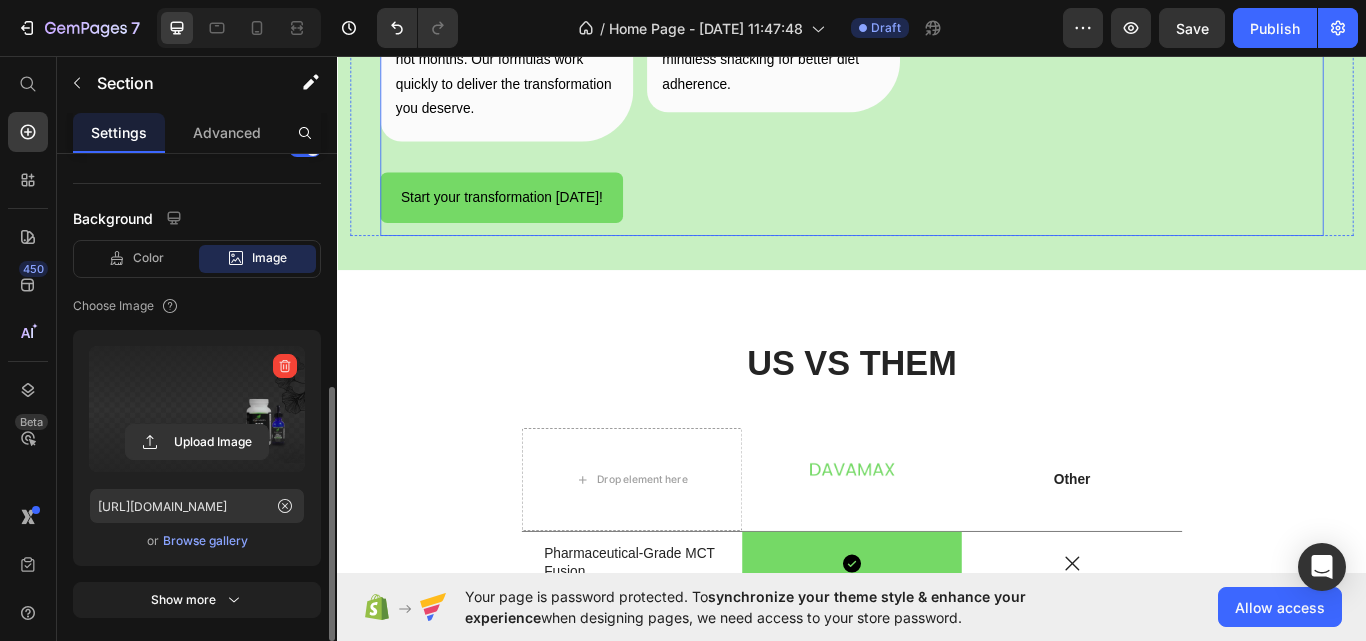 scroll, scrollTop: 1933, scrollLeft: 0, axis: vertical 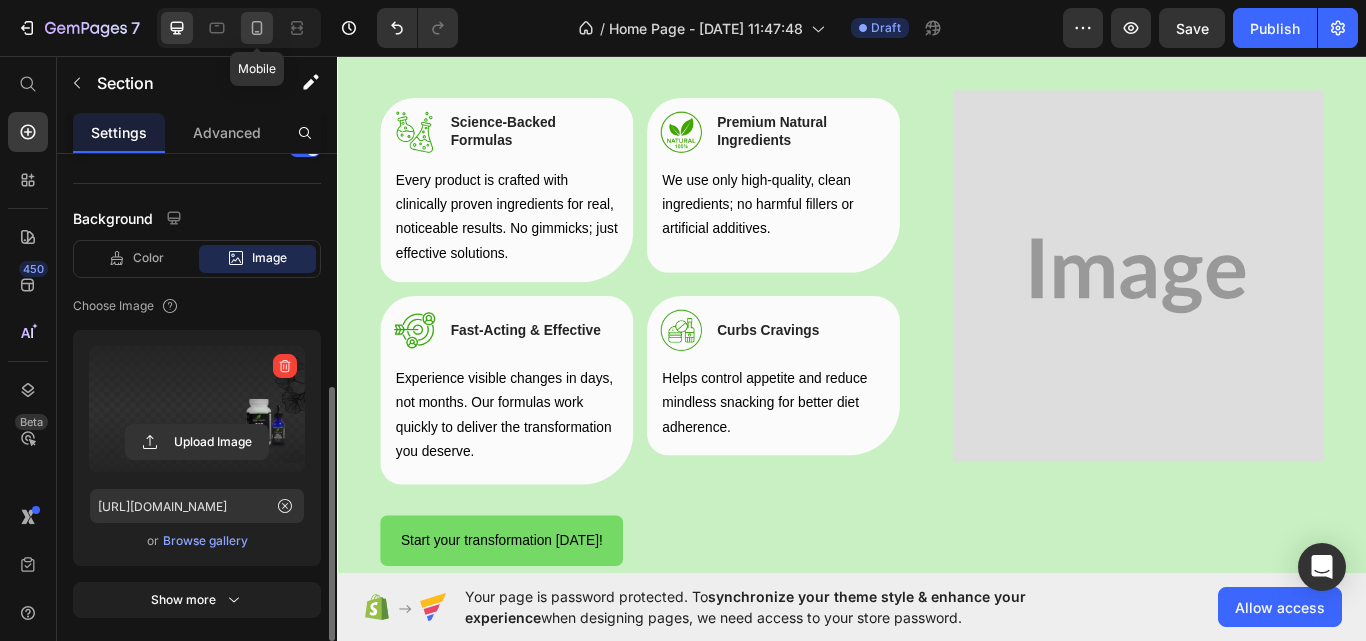click 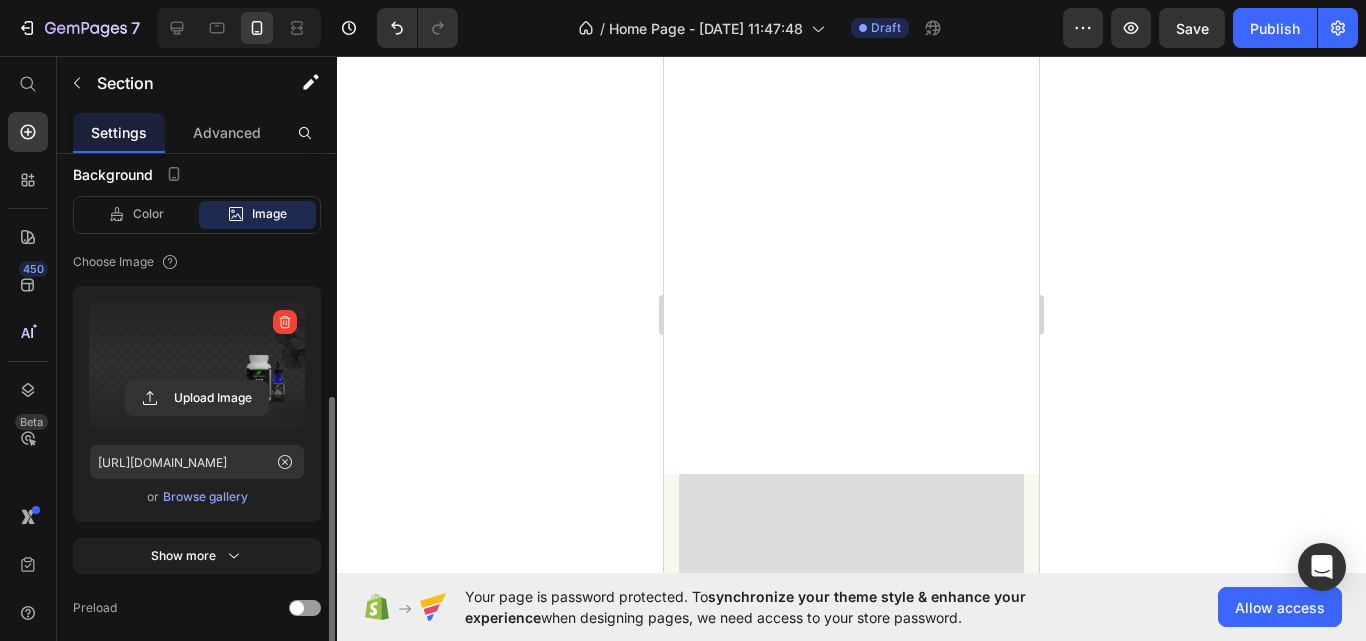 scroll, scrollTop: 3648, scrollLeft: 0, axis: vertical 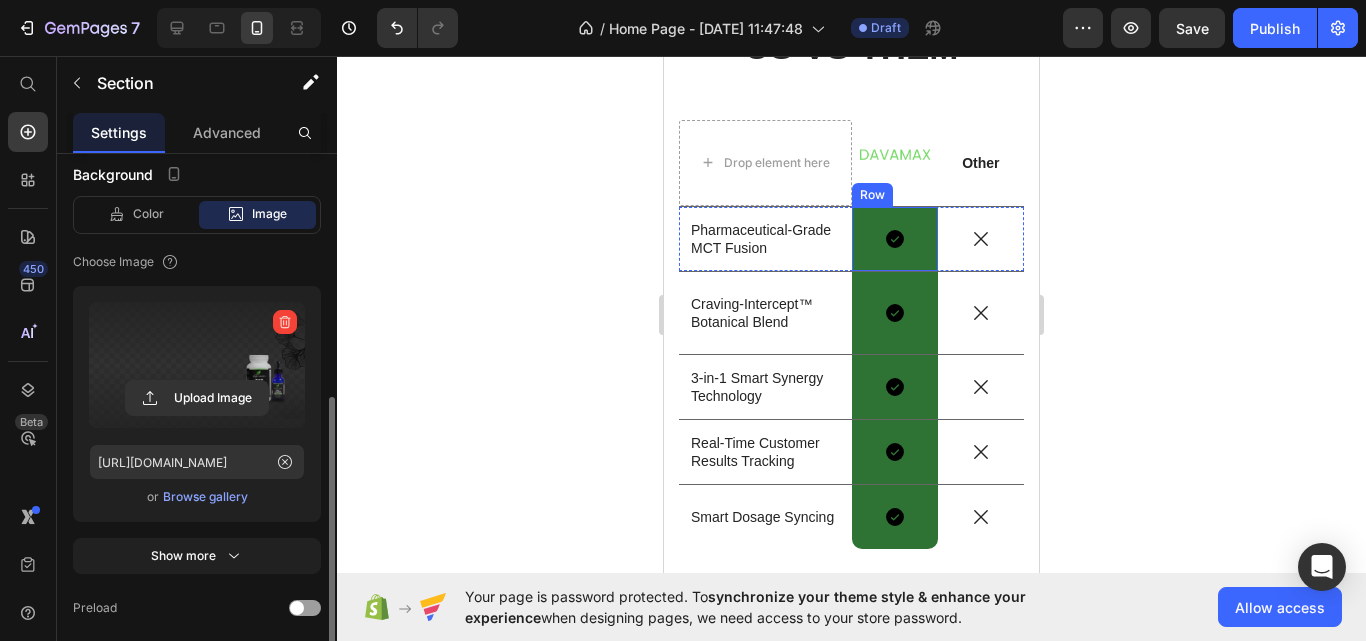 click on "Icon Row" at bounding box center [895, 239] 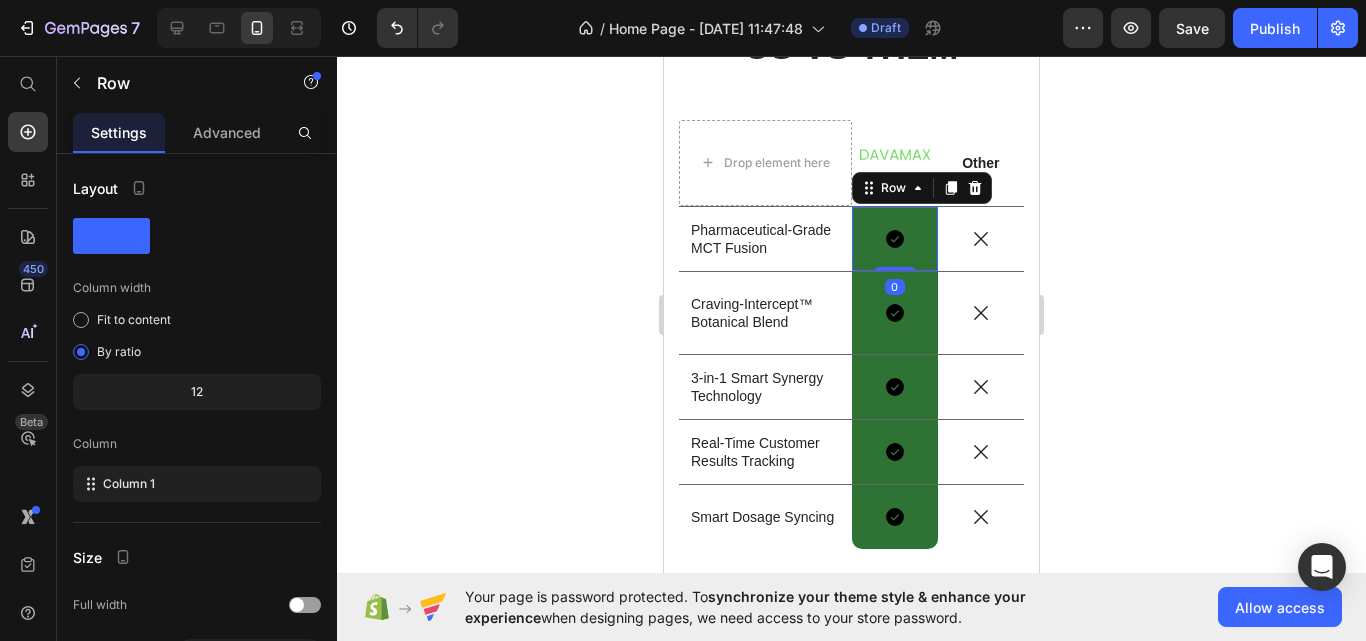 scroll, scrollTop: 324, scrollLeft: 0, axis: vertical 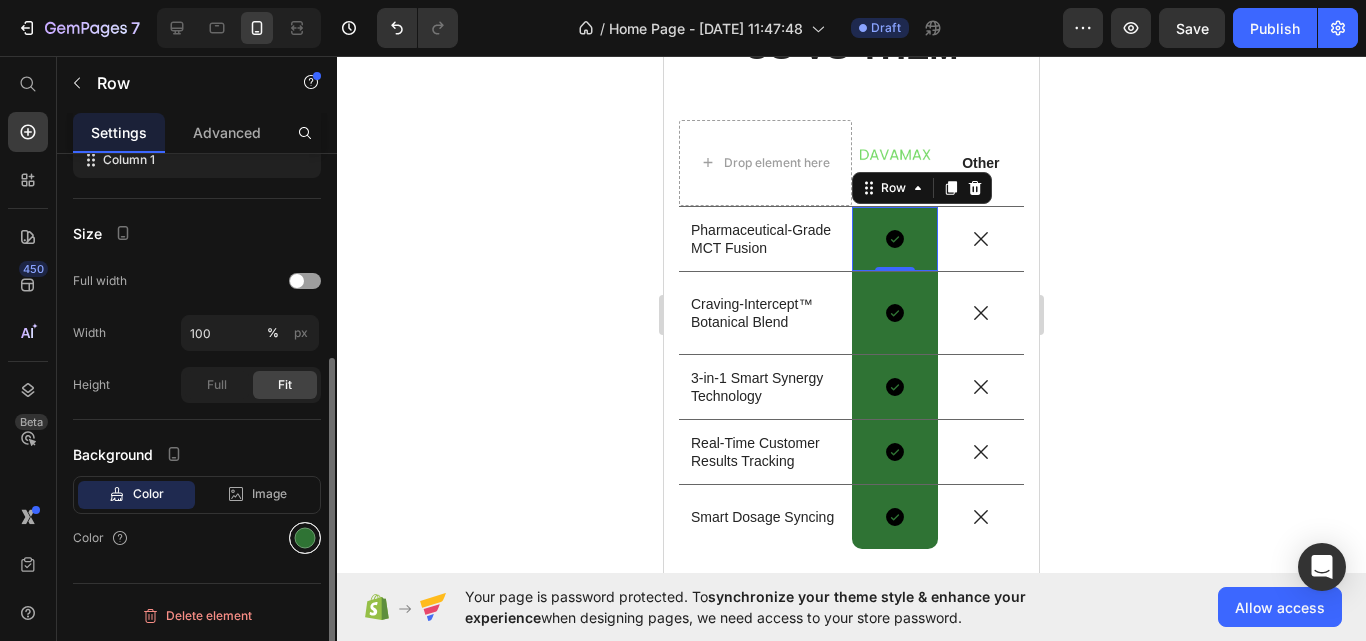 click at bounding box center (305, 538) 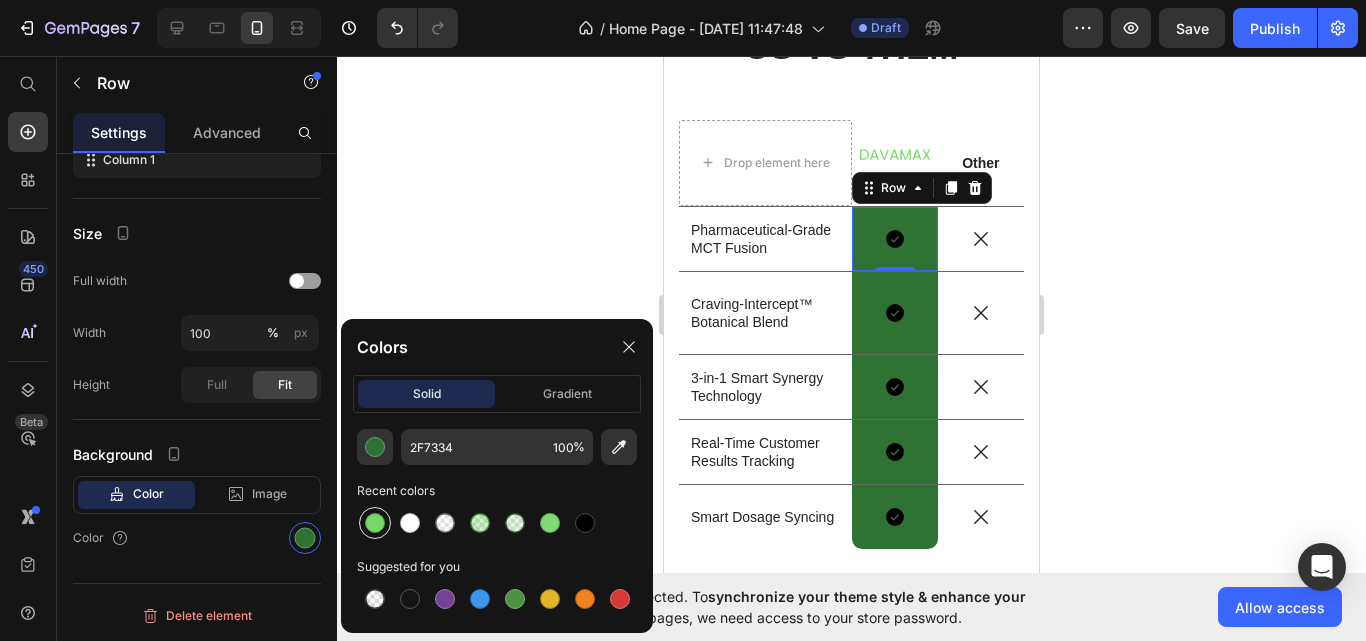 drag, startPoint x: 371, startPoint y: 524, endPoint x: 178, endPoint y: 424, distance: 217.36835 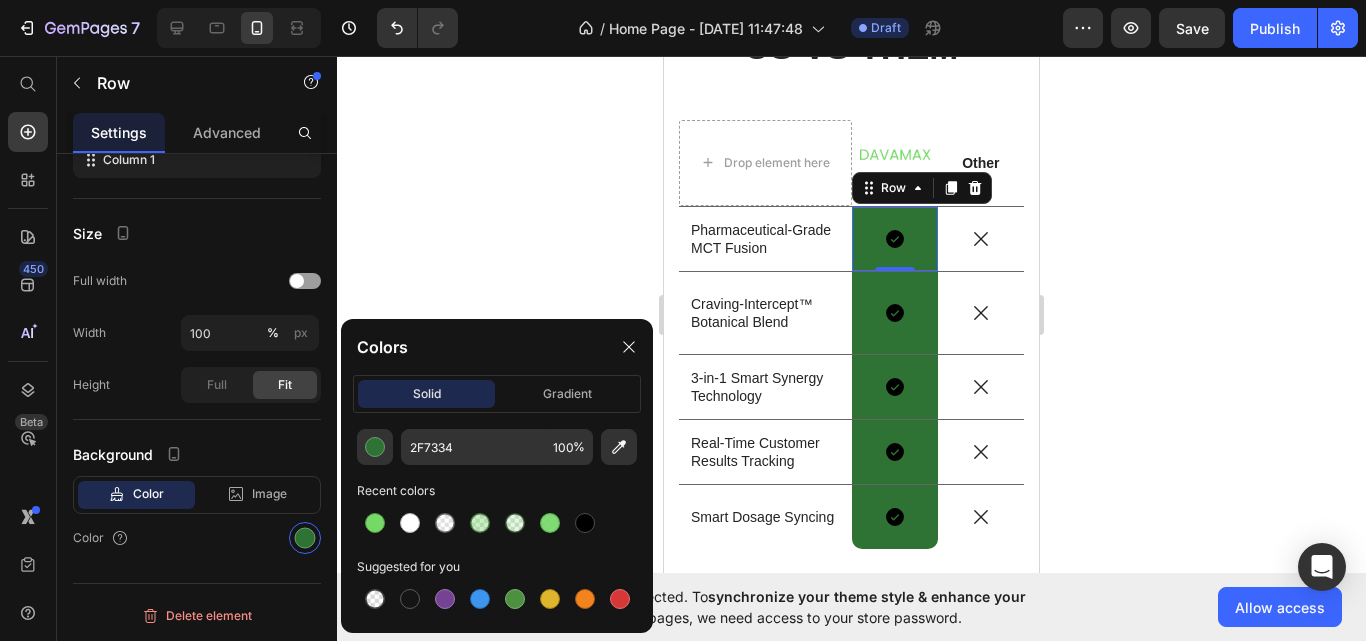 type on "75D966" 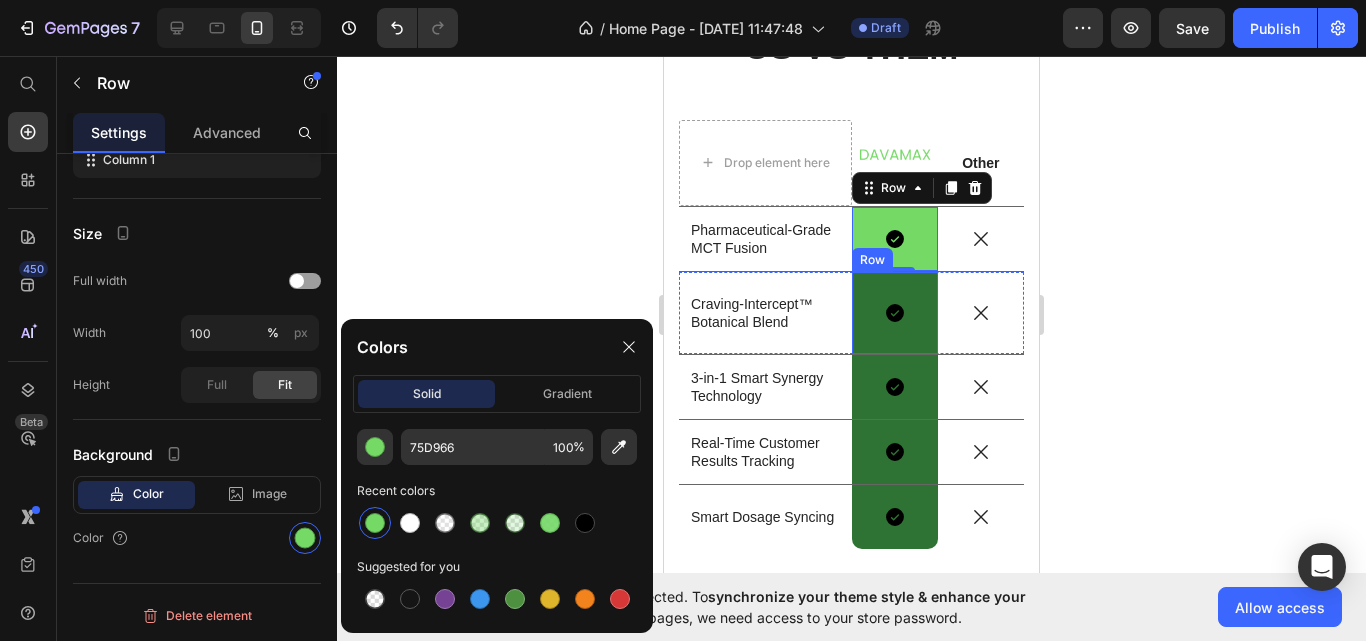 click on "Icon Row" at bounding box center [895, 313] 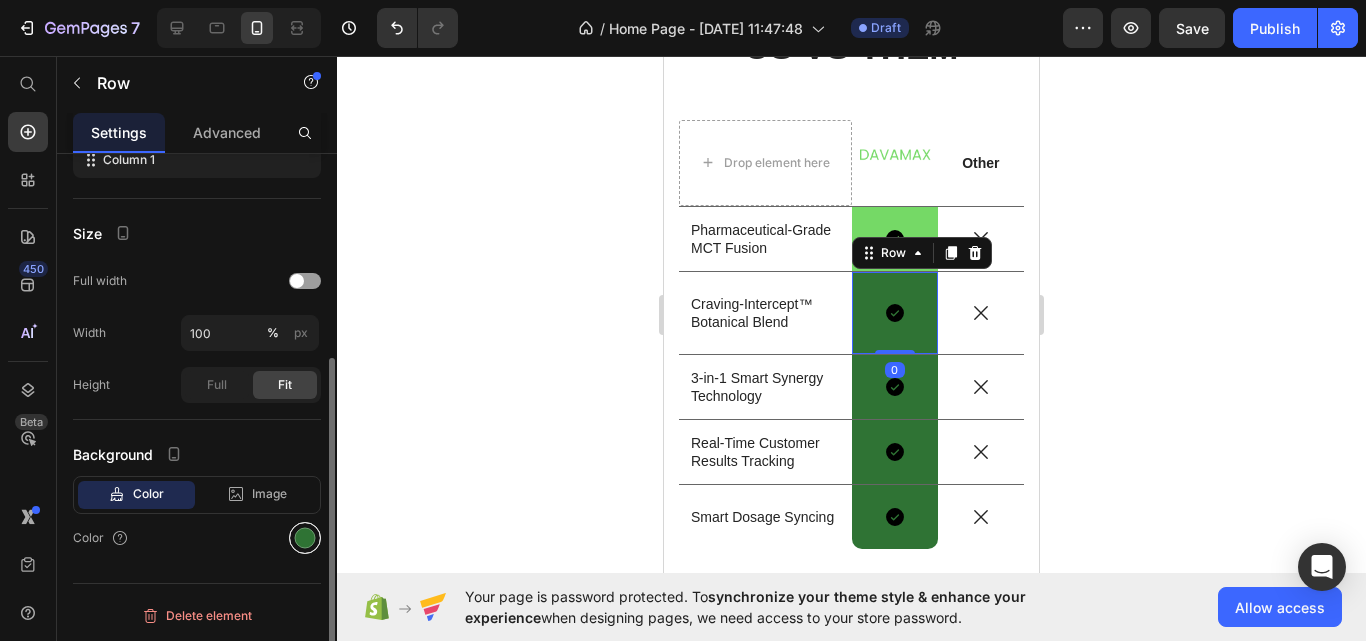 click at bounding box center (305, 538) 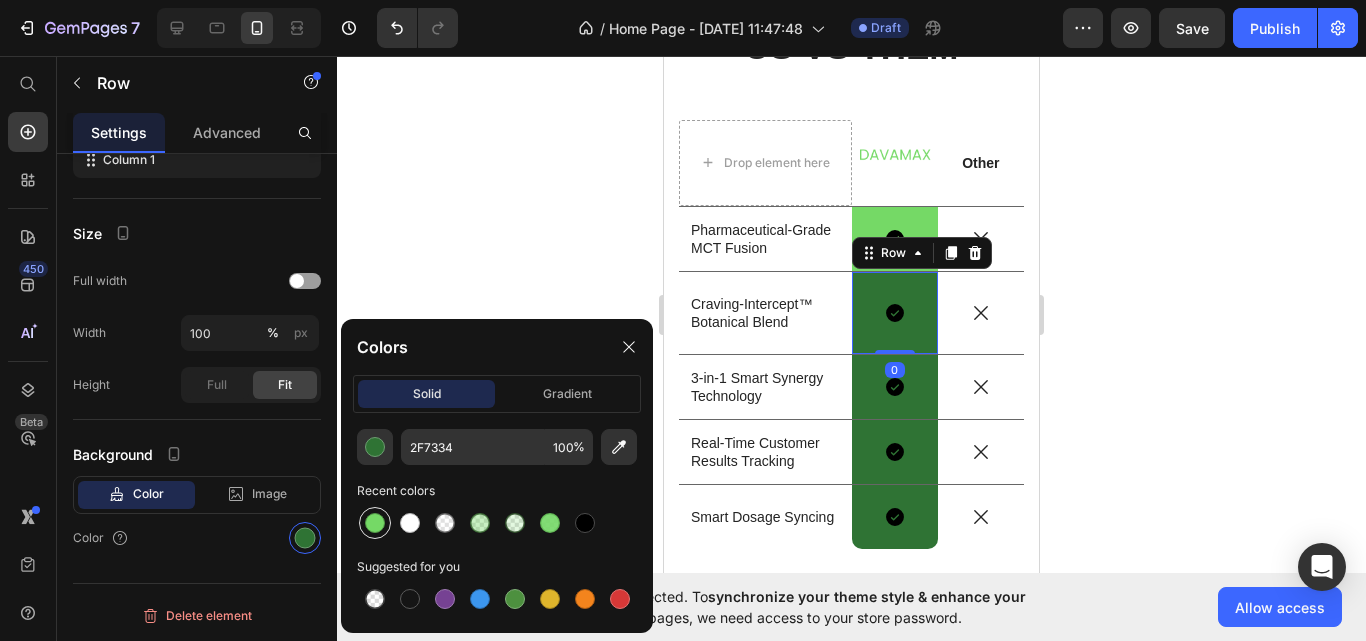 click at bounding box center (375, 523) 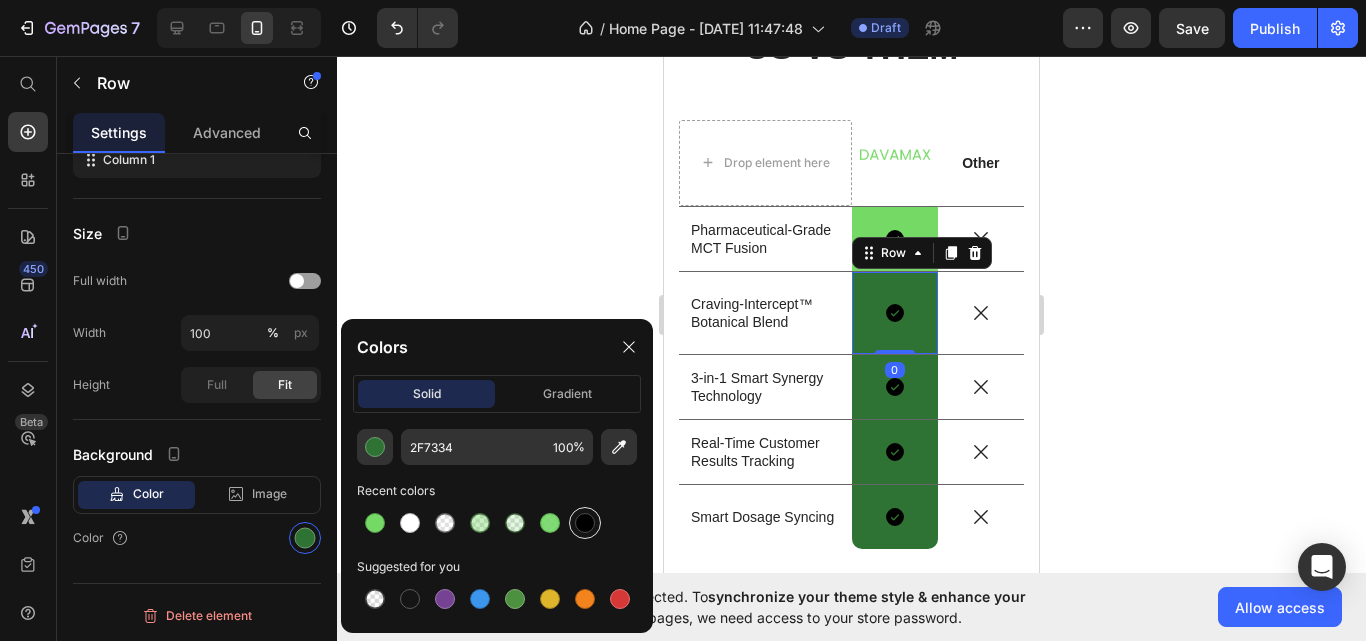 type on "75D966" 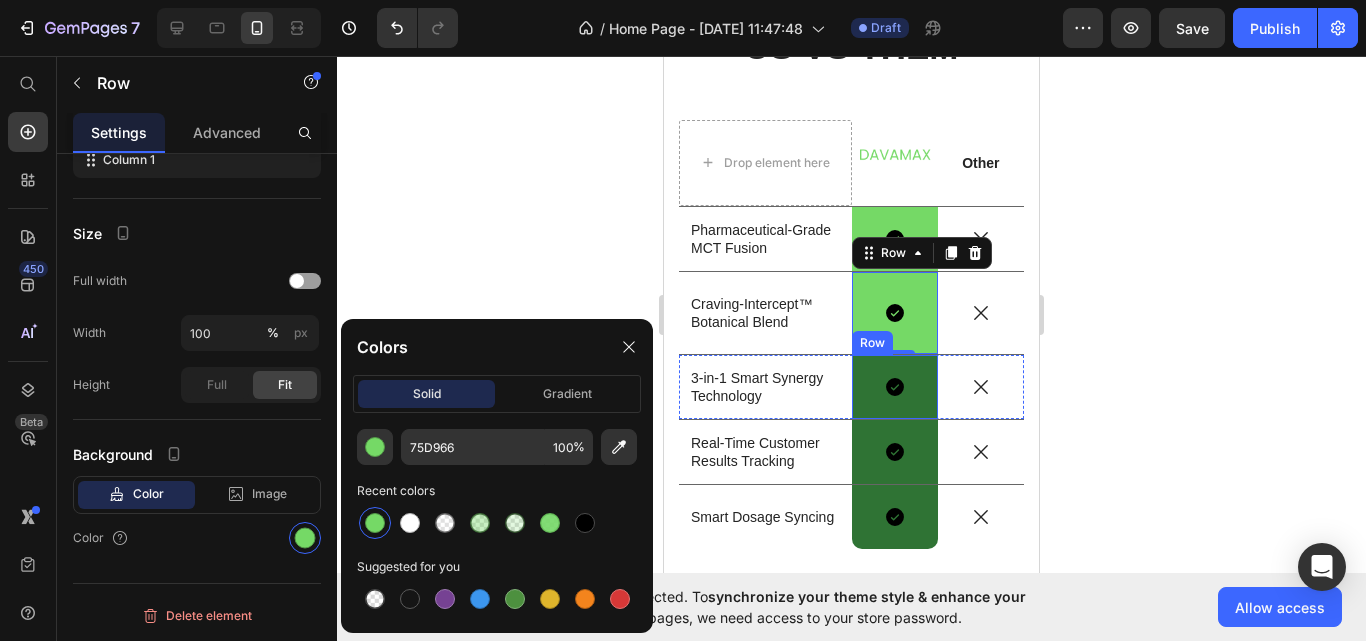 click on "Icon Row" at bounding box center (895, 387) 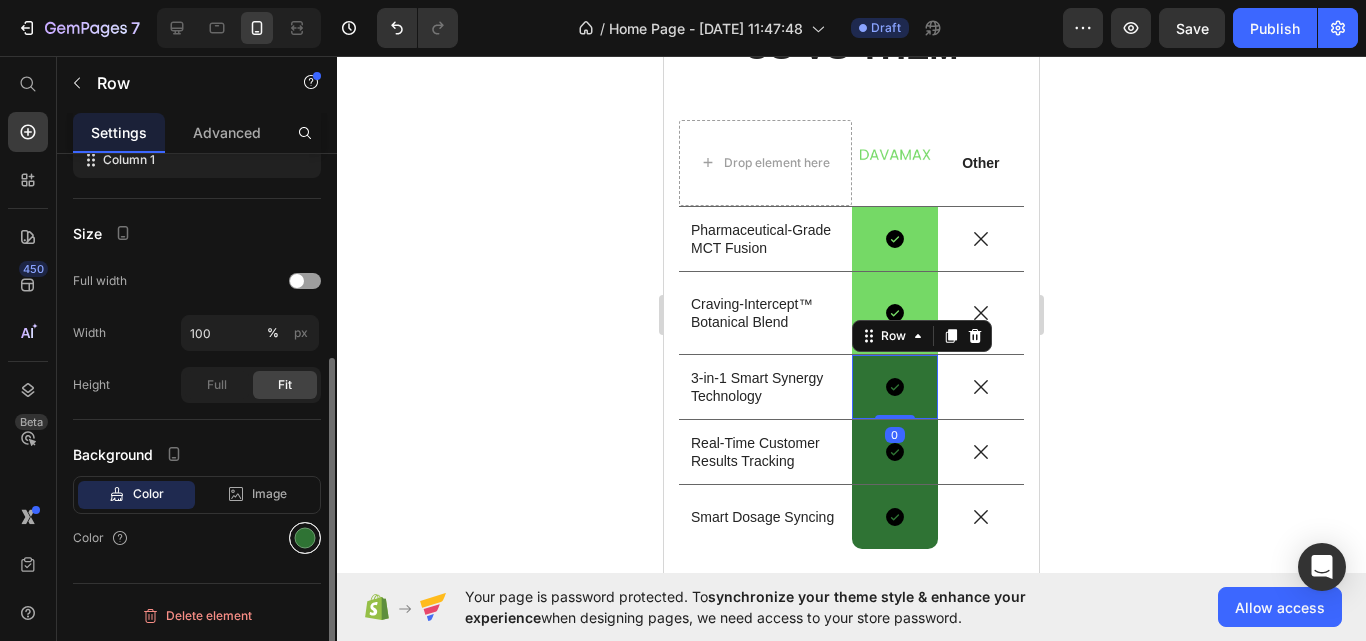 click at bounding box center (305, 538) 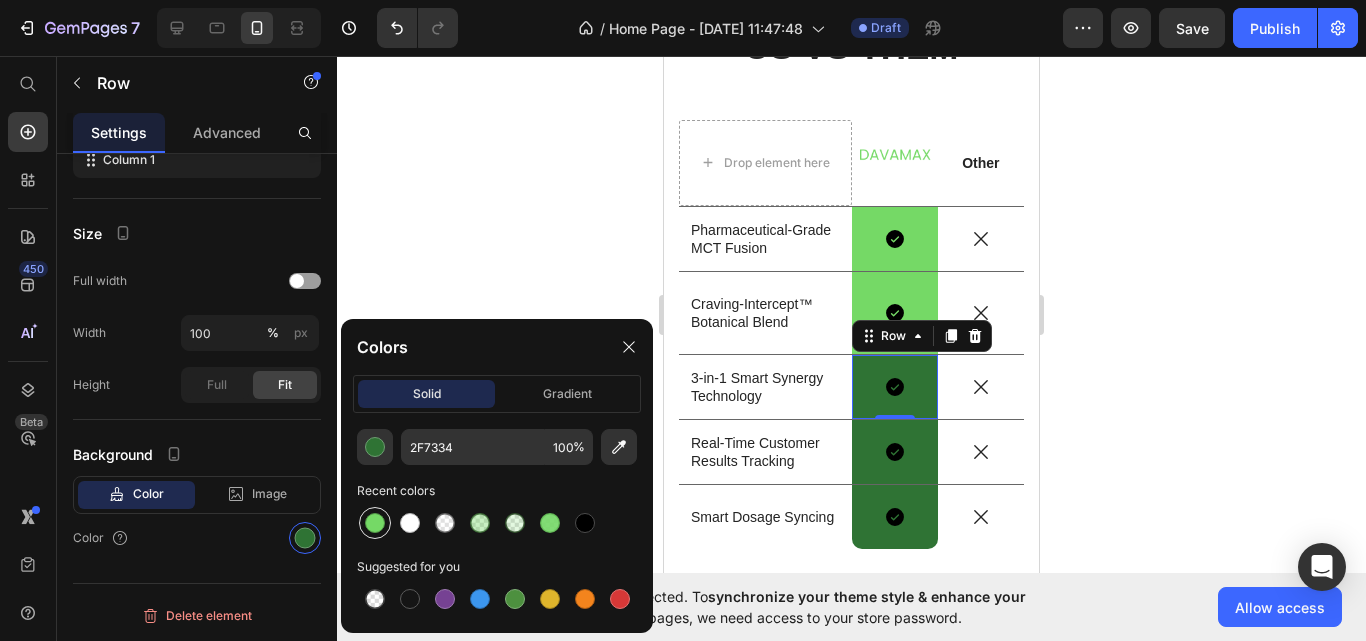 drag, startPoint x: 377, startPoint y: 525, endPoint x: 623, endPoint y: 514, distance: 246.24582 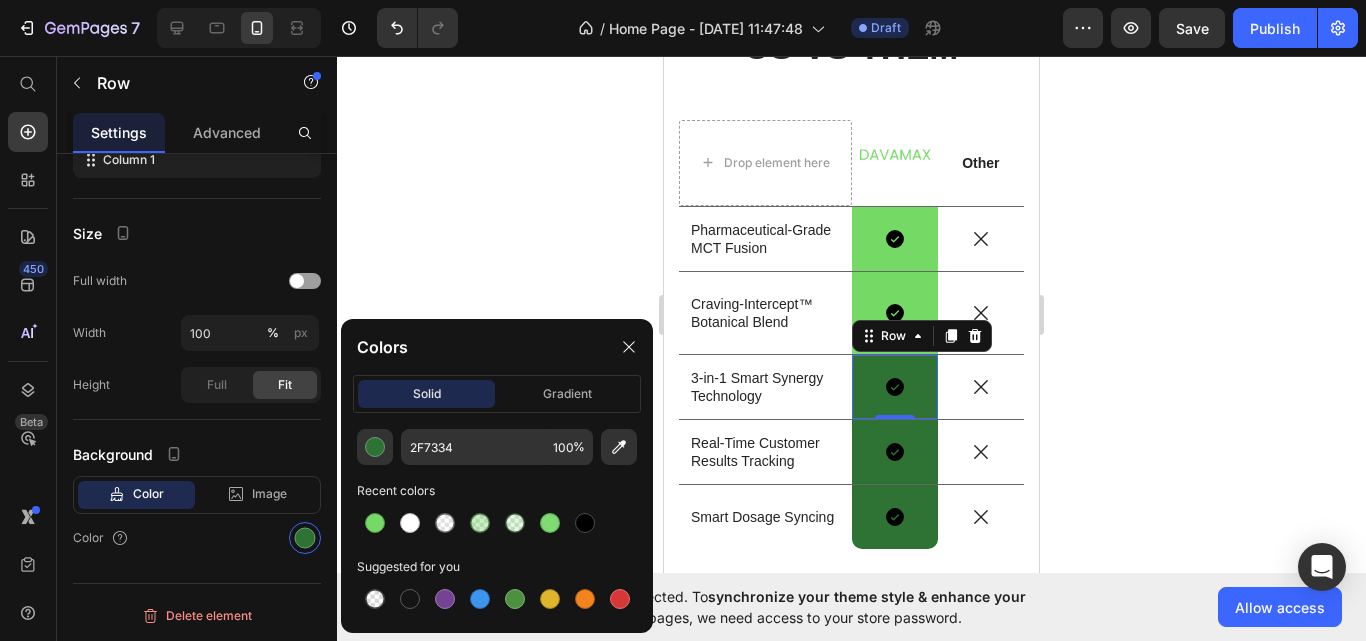 click at bounding box center (375, 523) 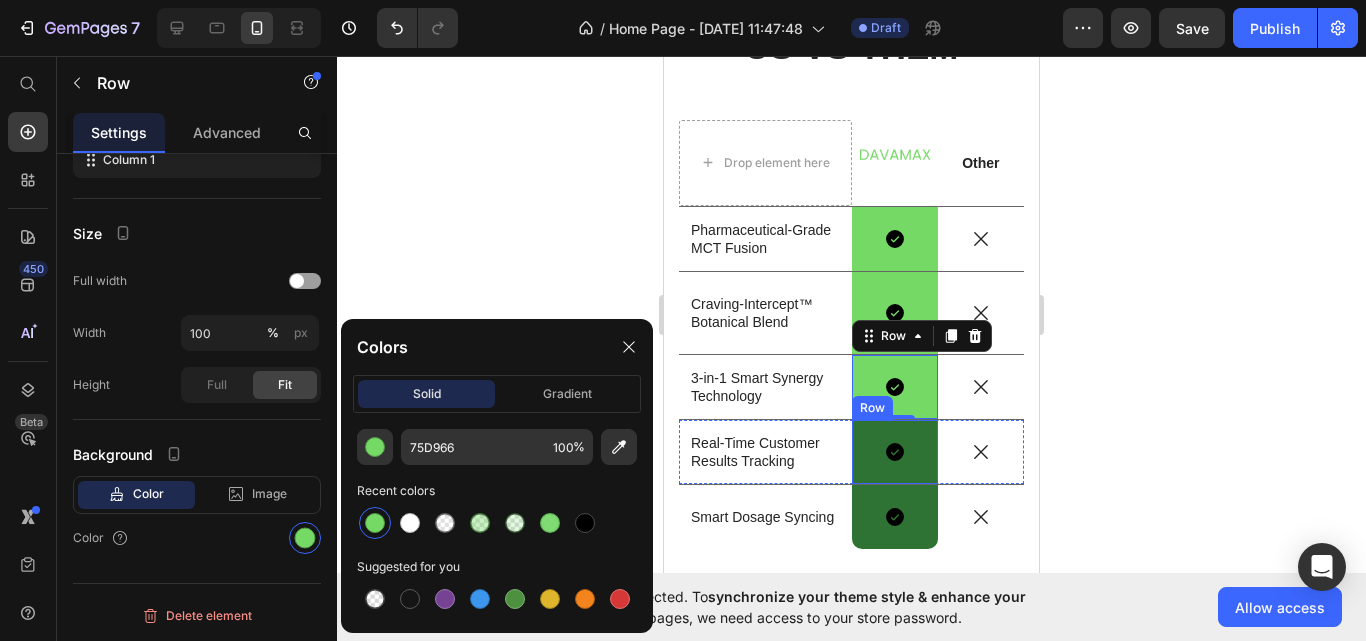 click on "Icon Row" at bounding box center [895, 452] 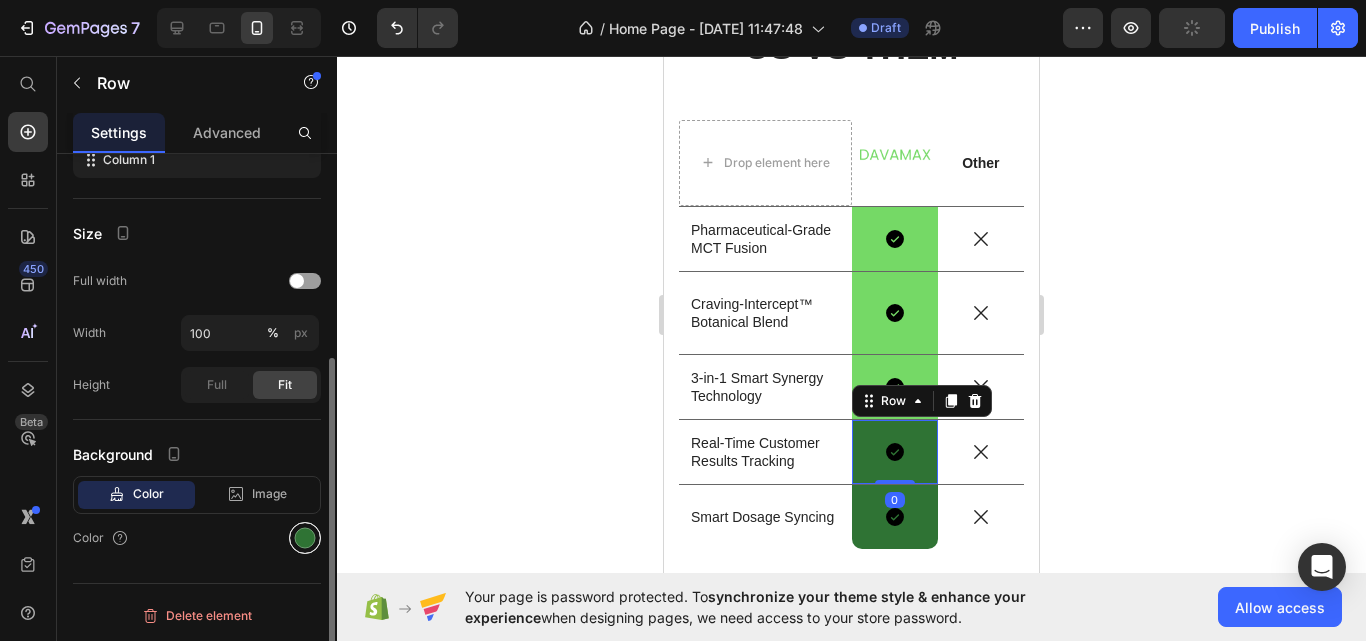 click at bounding box center (305, 538) 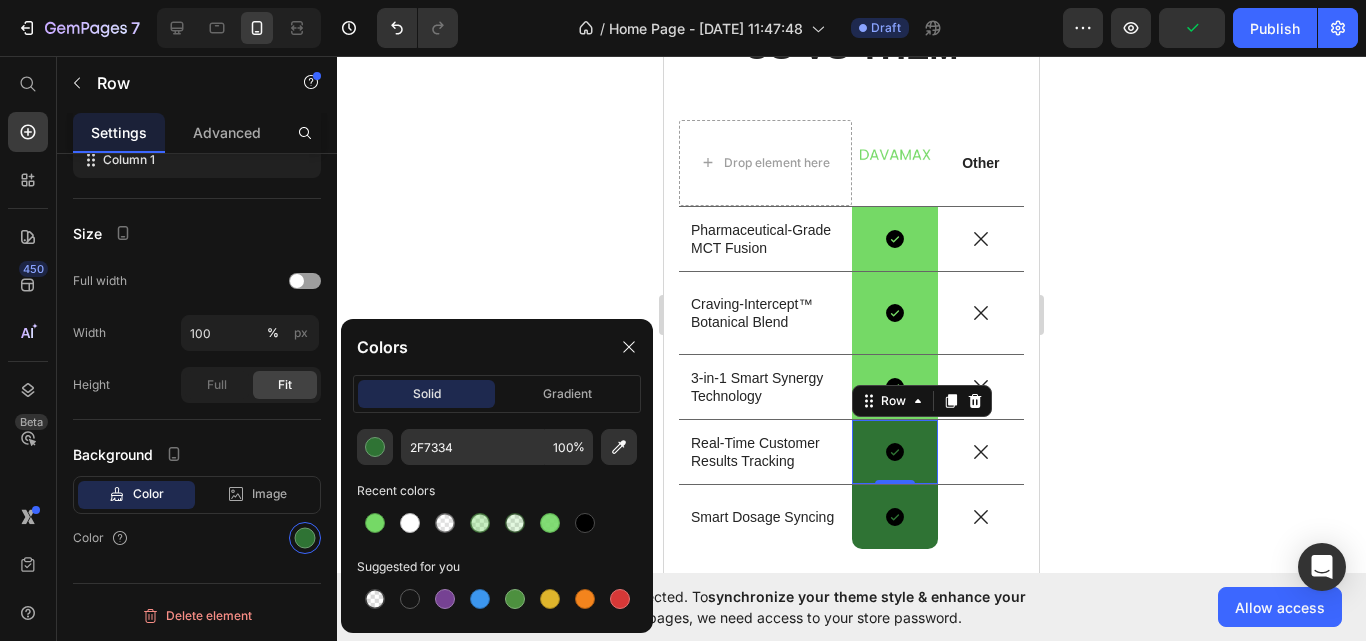 drag, startPoint x: 367, startPoint y: 536, endPoint x: 626, endPoint y: 539, distance: 259.01736 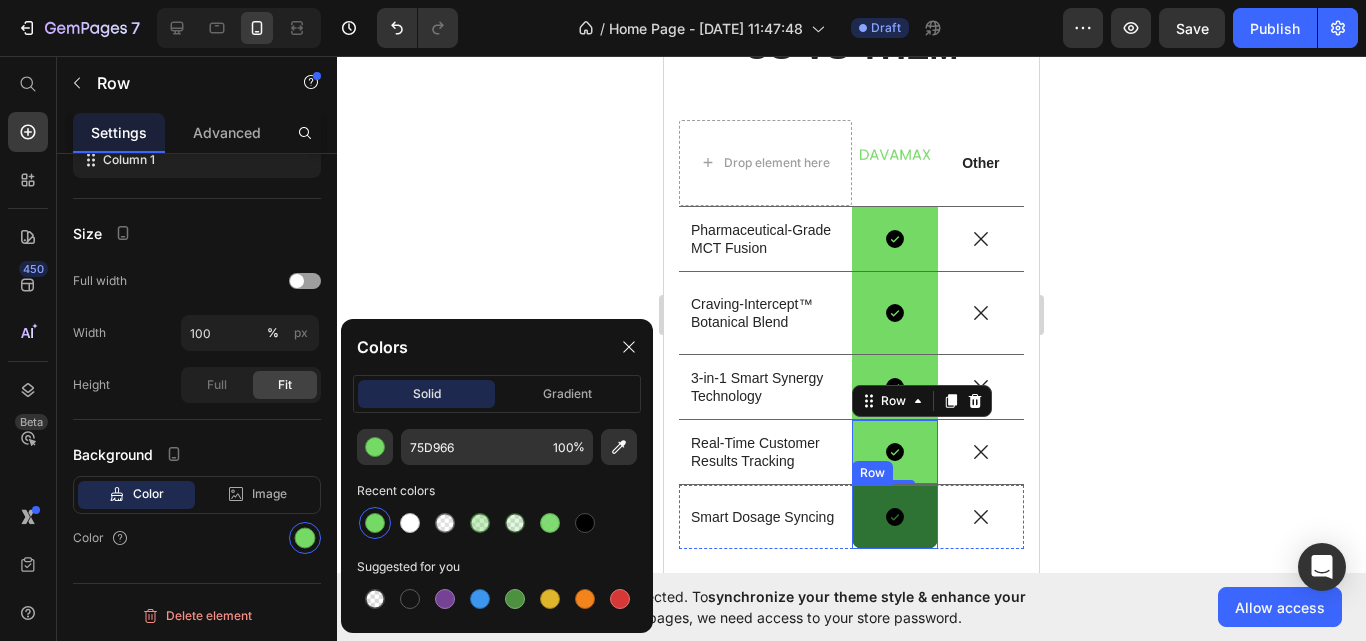 click on "Icon Row" at bounding box center (895, 517) 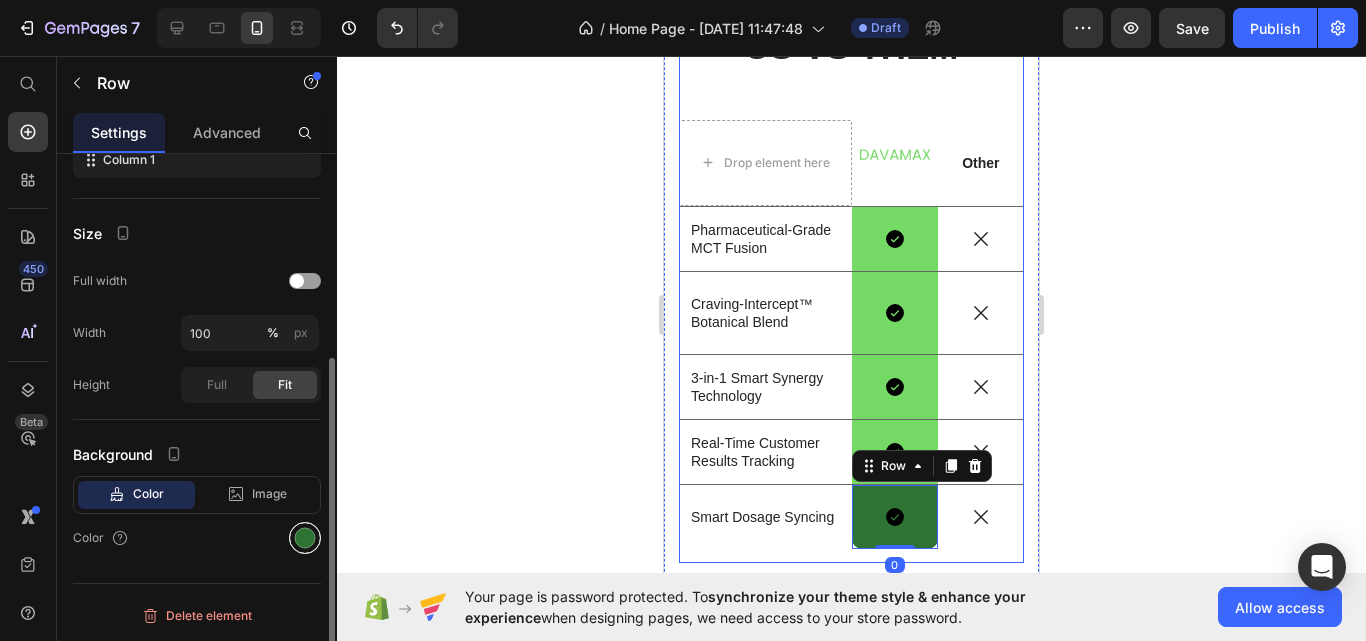 click at bounding box center (305, 538) 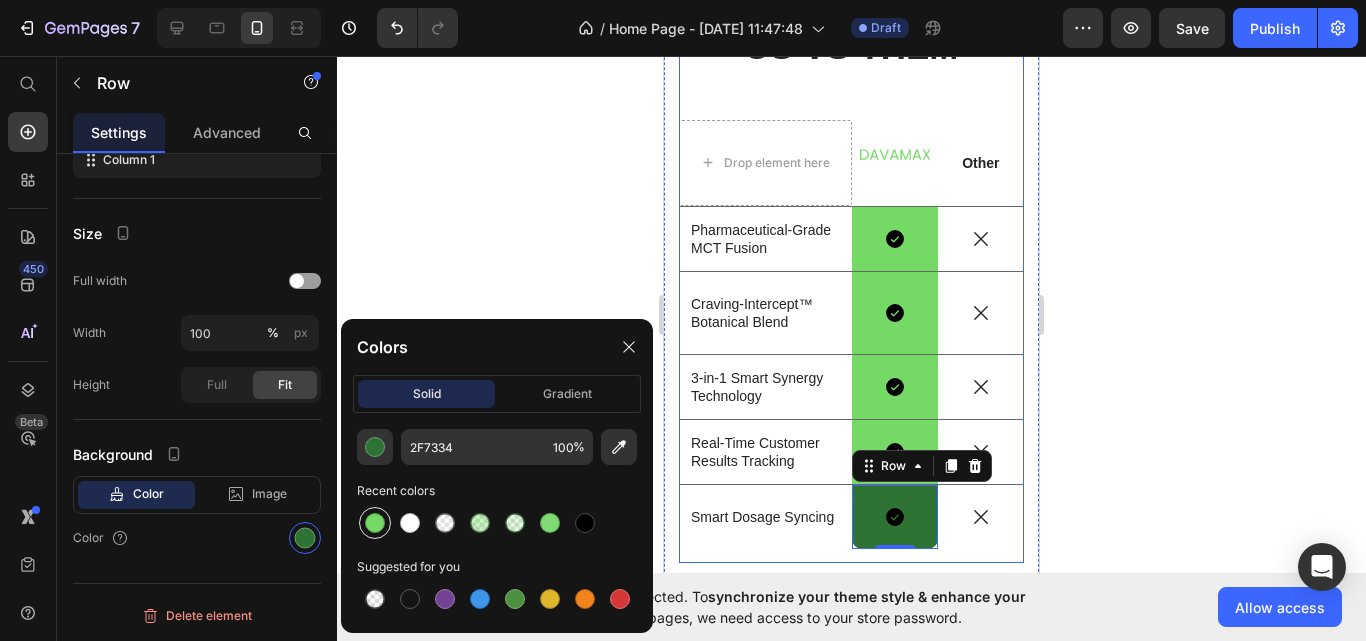 click at bounding box center [375, 523] 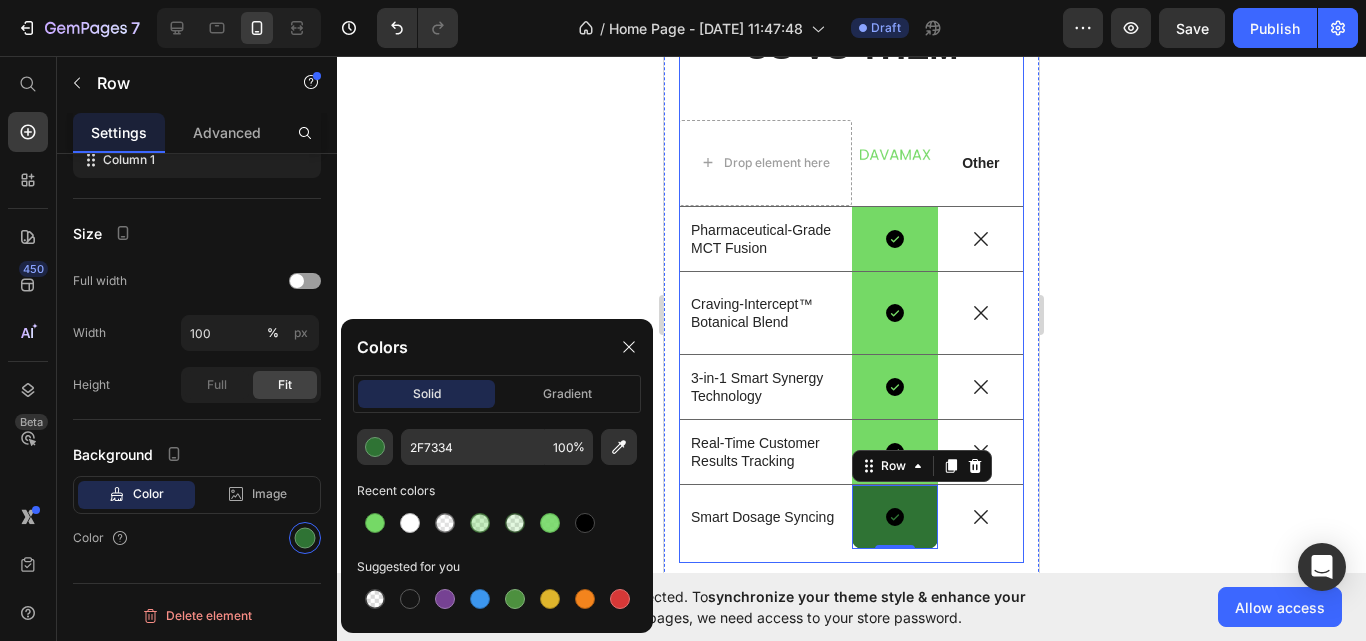 type on "75D966" 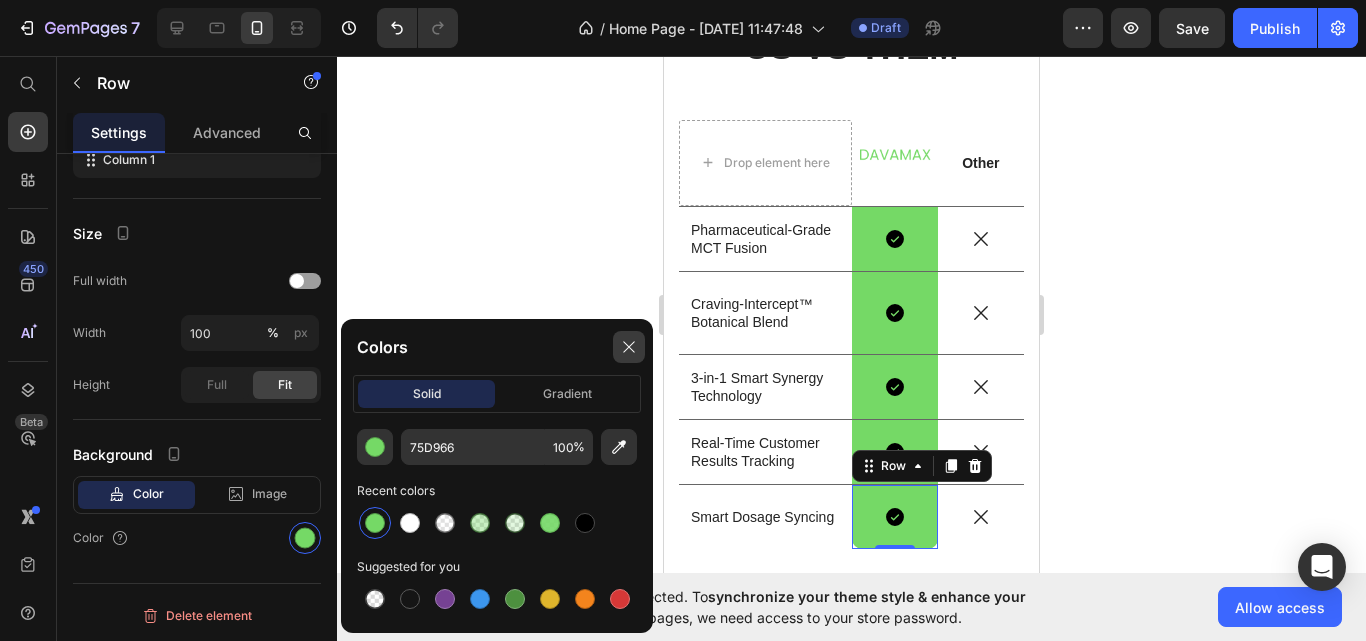 click 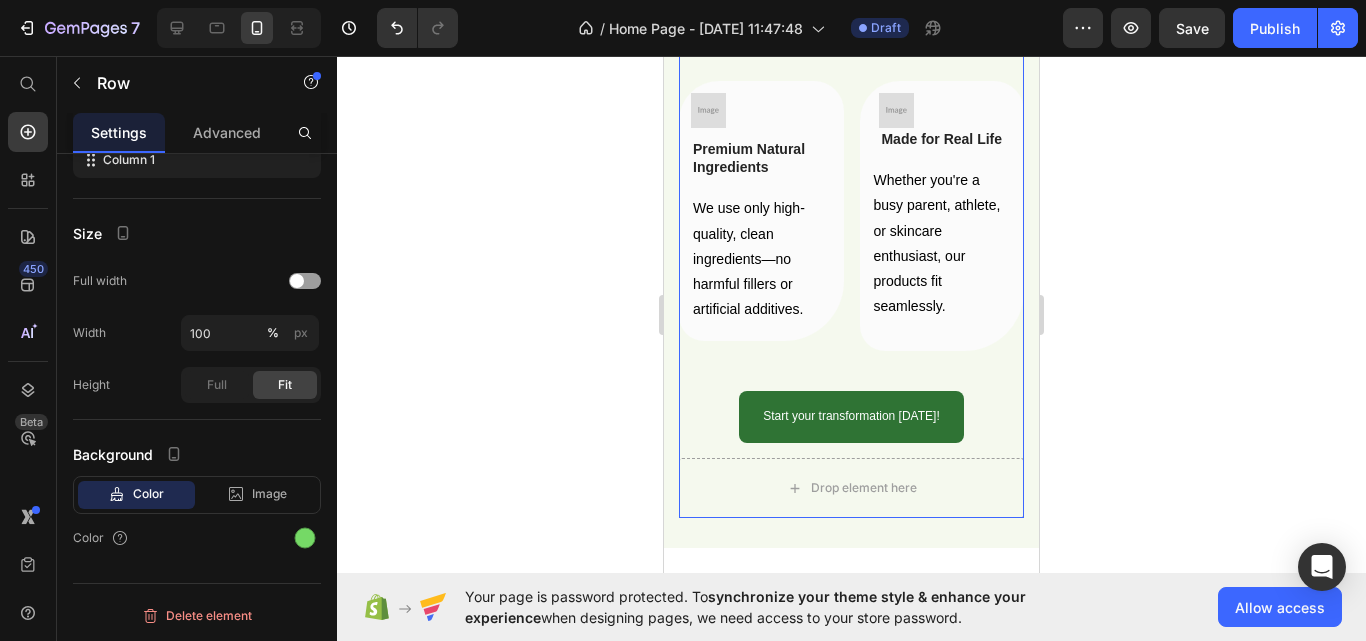 scroll, scrollTop: 3048, scrollLeft: 0, axis: vertical 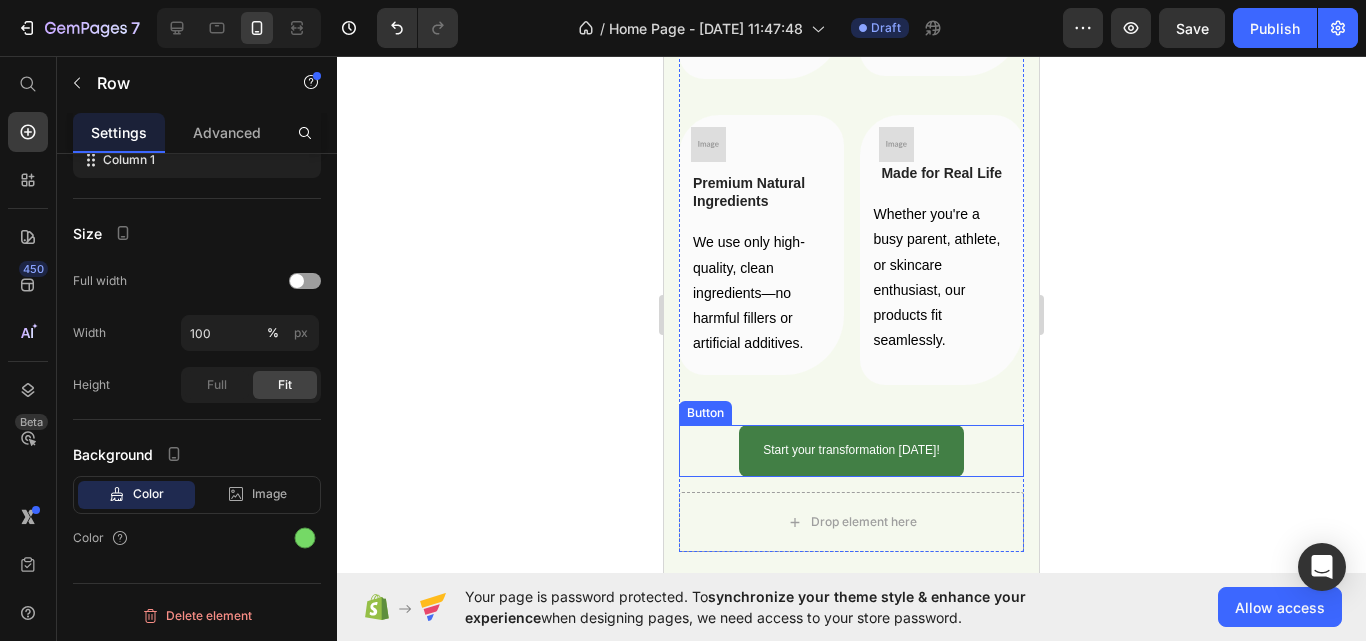 click on "Start your transformation today!" at bounding box center (851, 451) 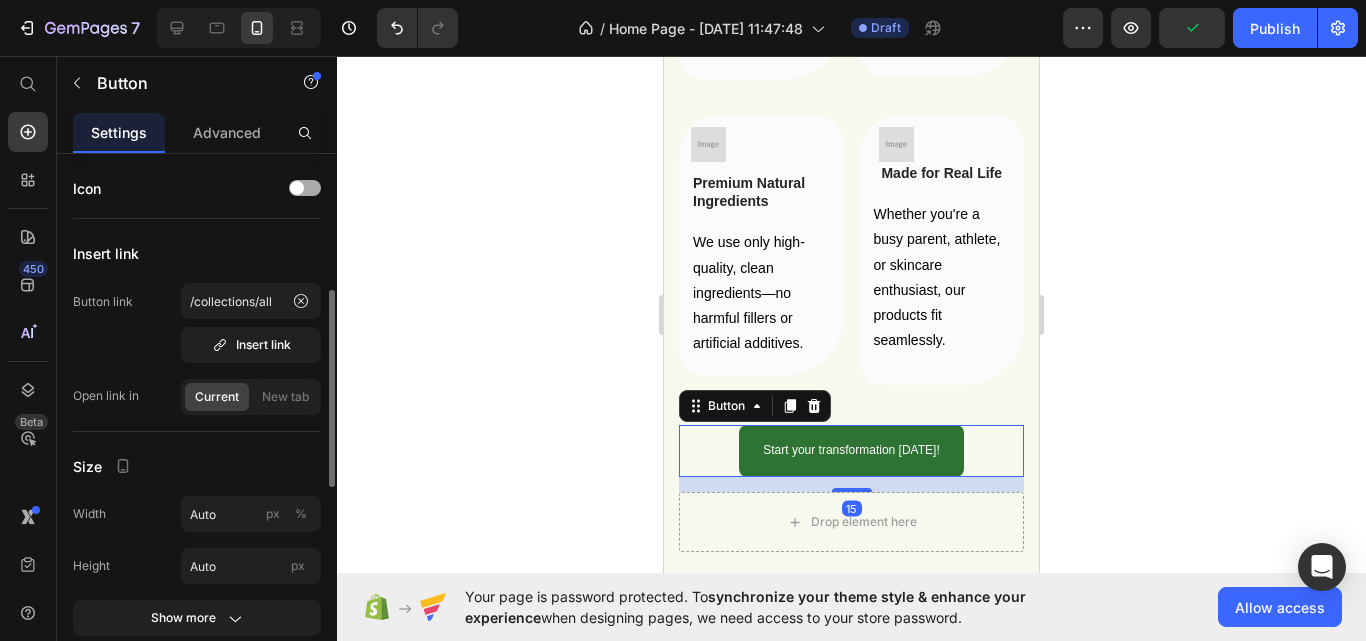 scroll, scrollTop: 400, scrollLeft: 0, axis: vertical 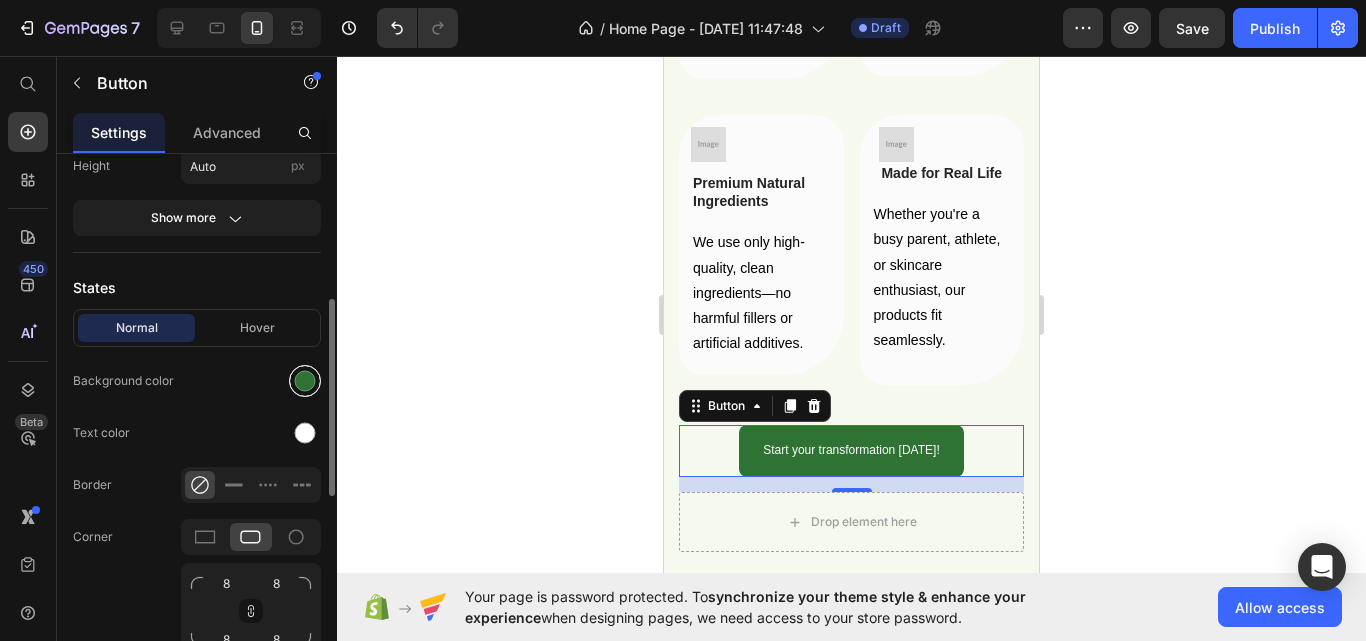 click at bounding box center (305, 381) 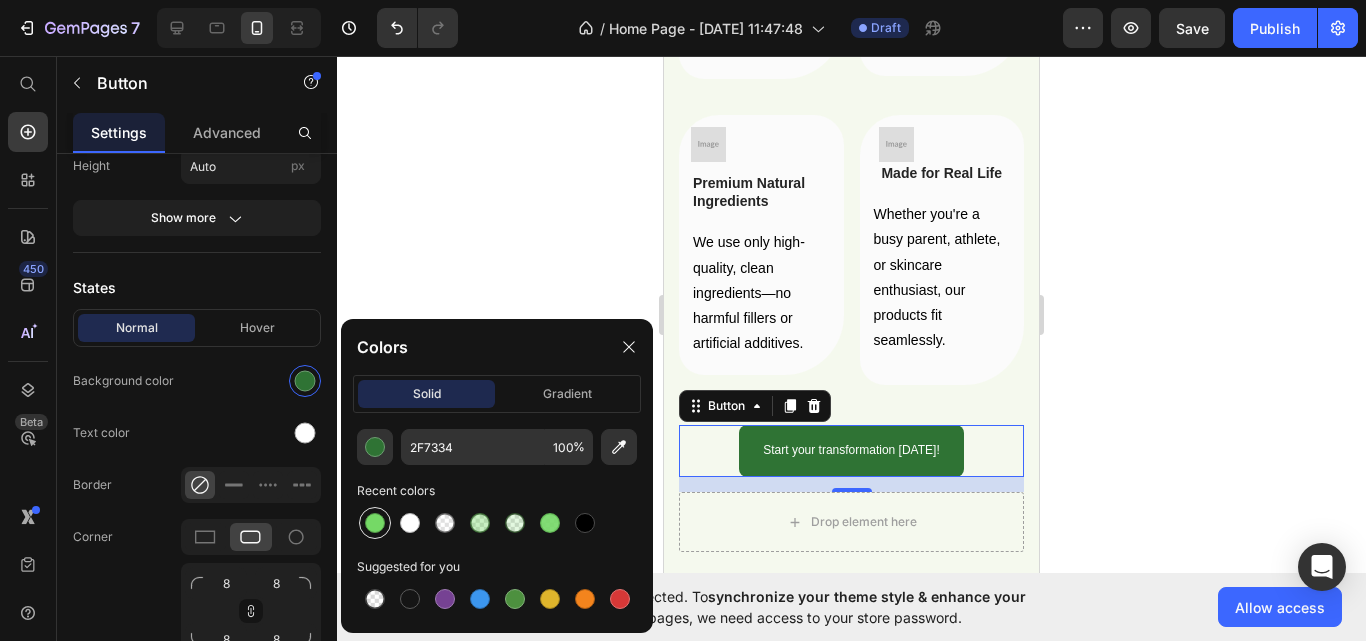 click at bounding box center [375, 523] 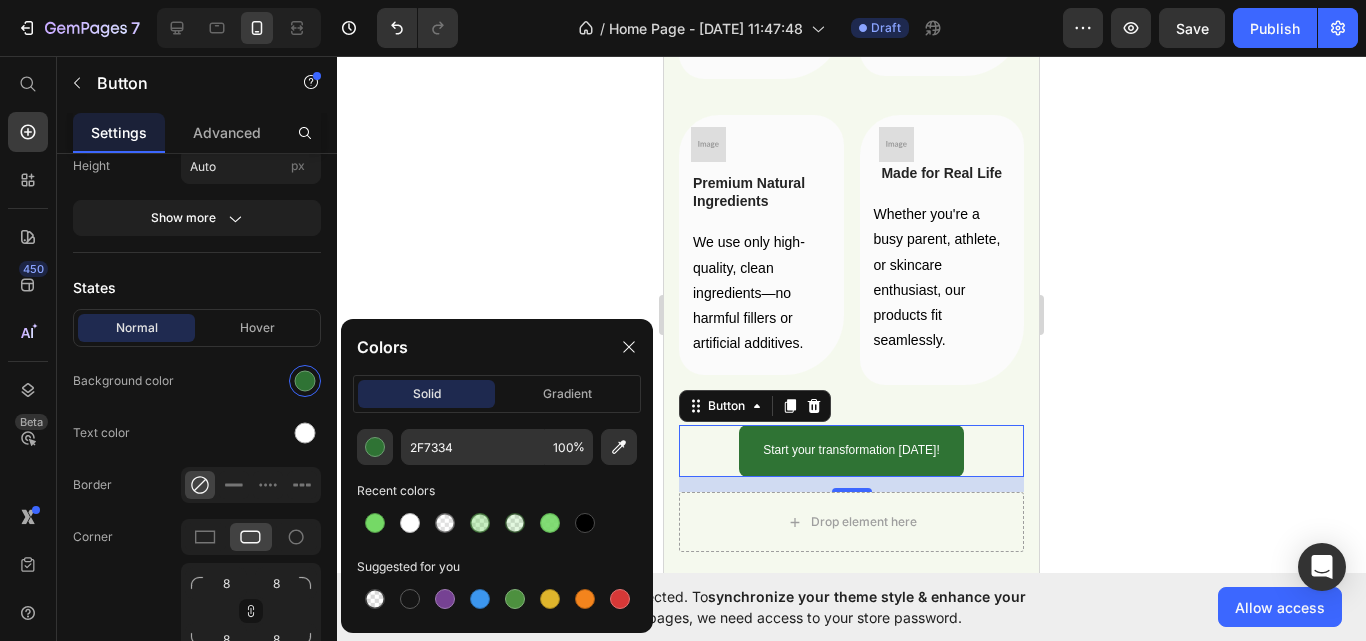 type on "75D966" 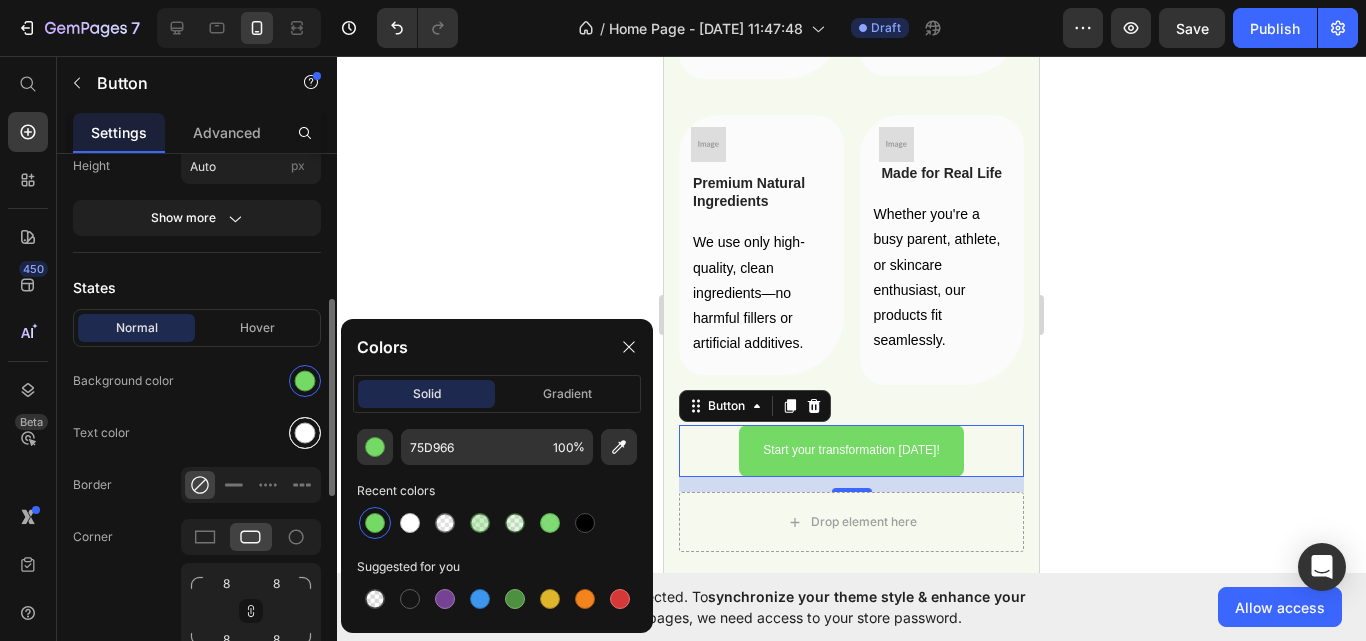 click at bounding box center [305, 433] 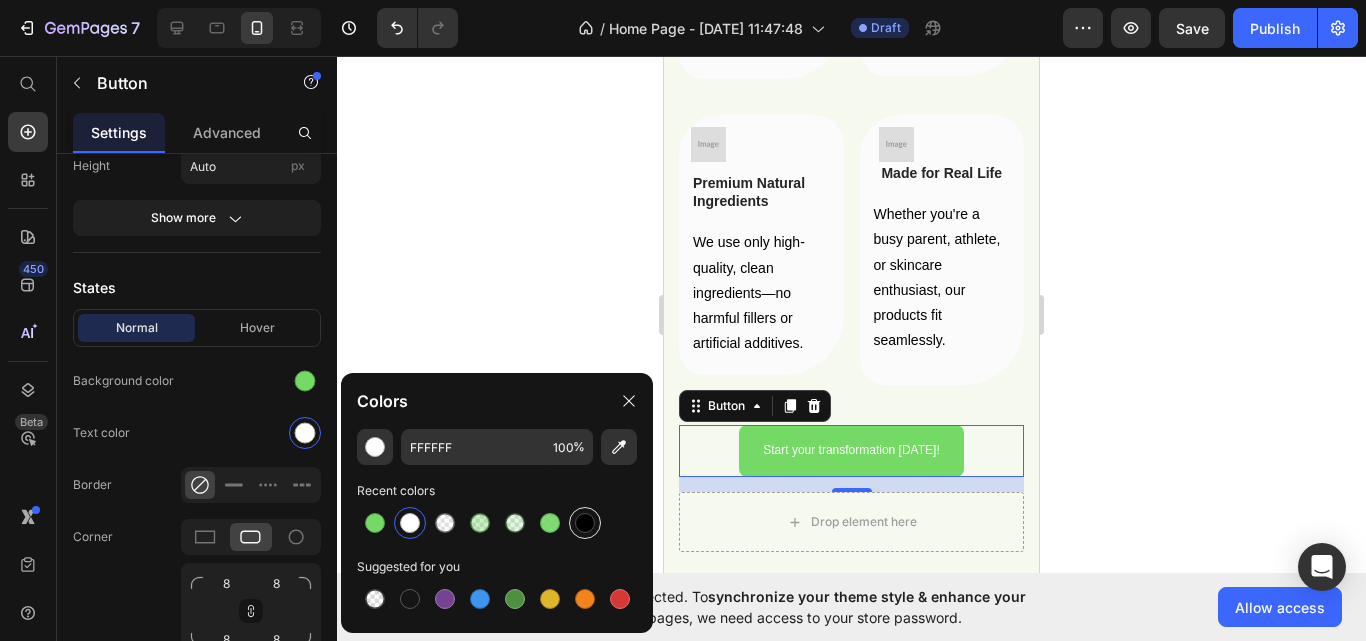 click at bounding box center [585, 523] 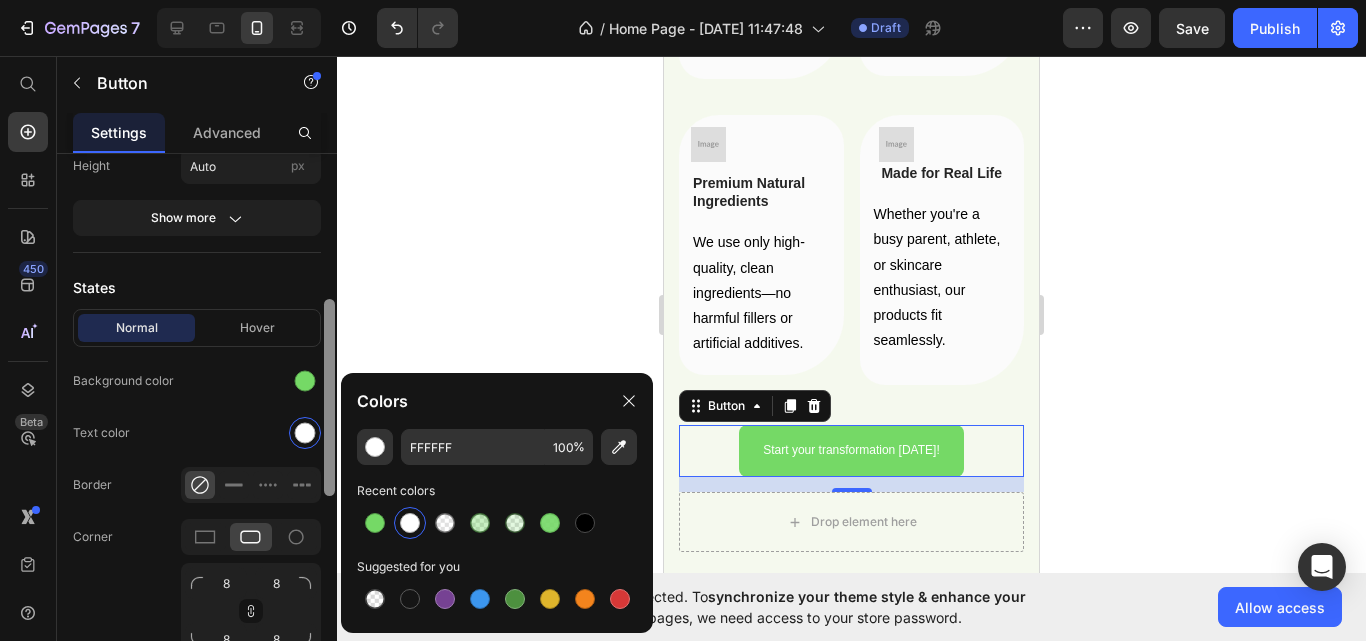 type on "000000" 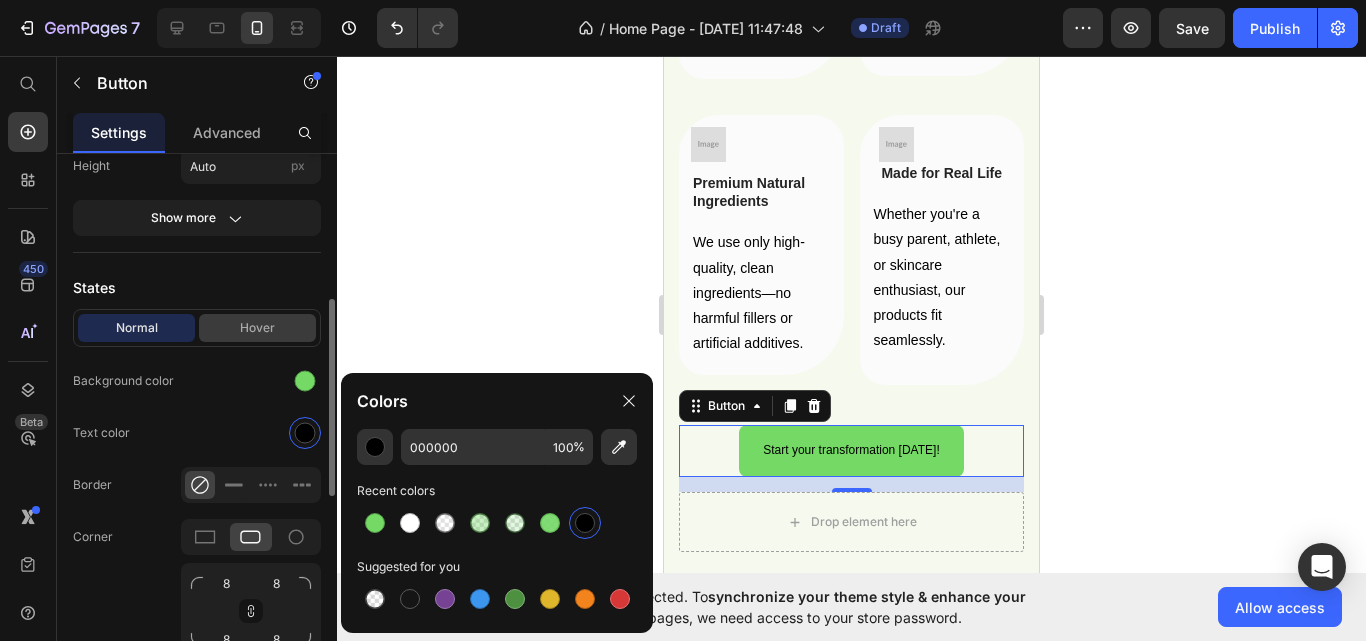 click on "Hover" at bounding box center [257, 328] 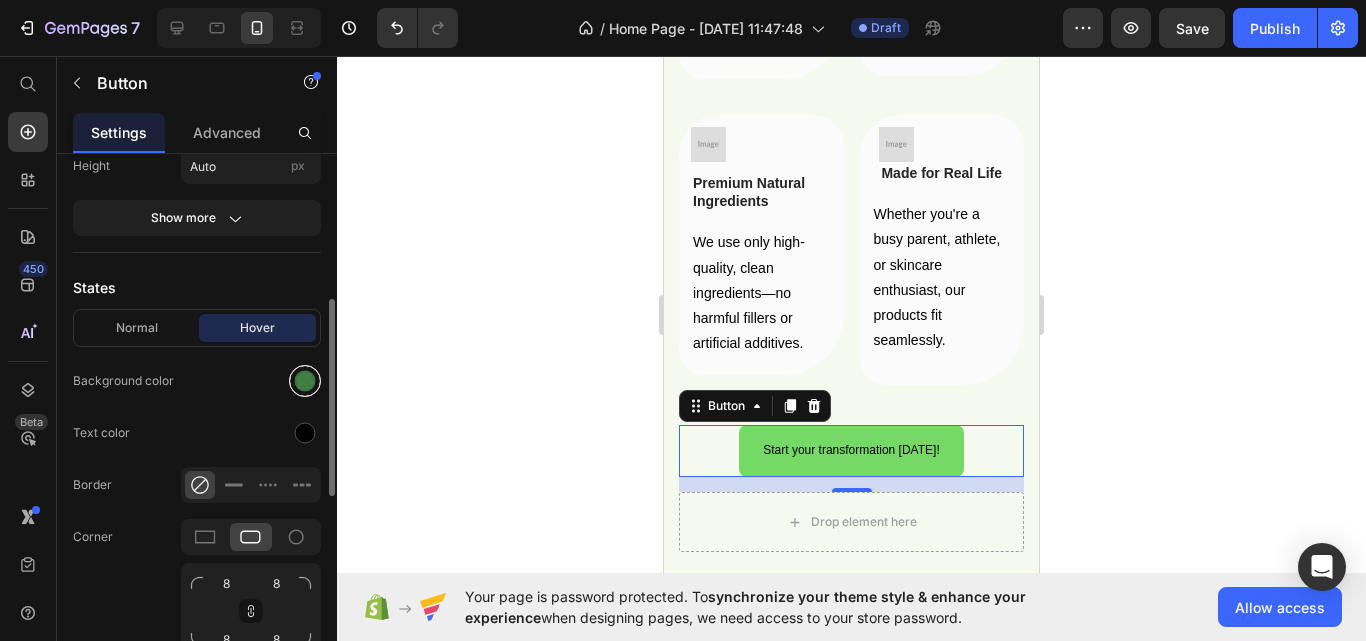 click at bounding box center (305, 381) 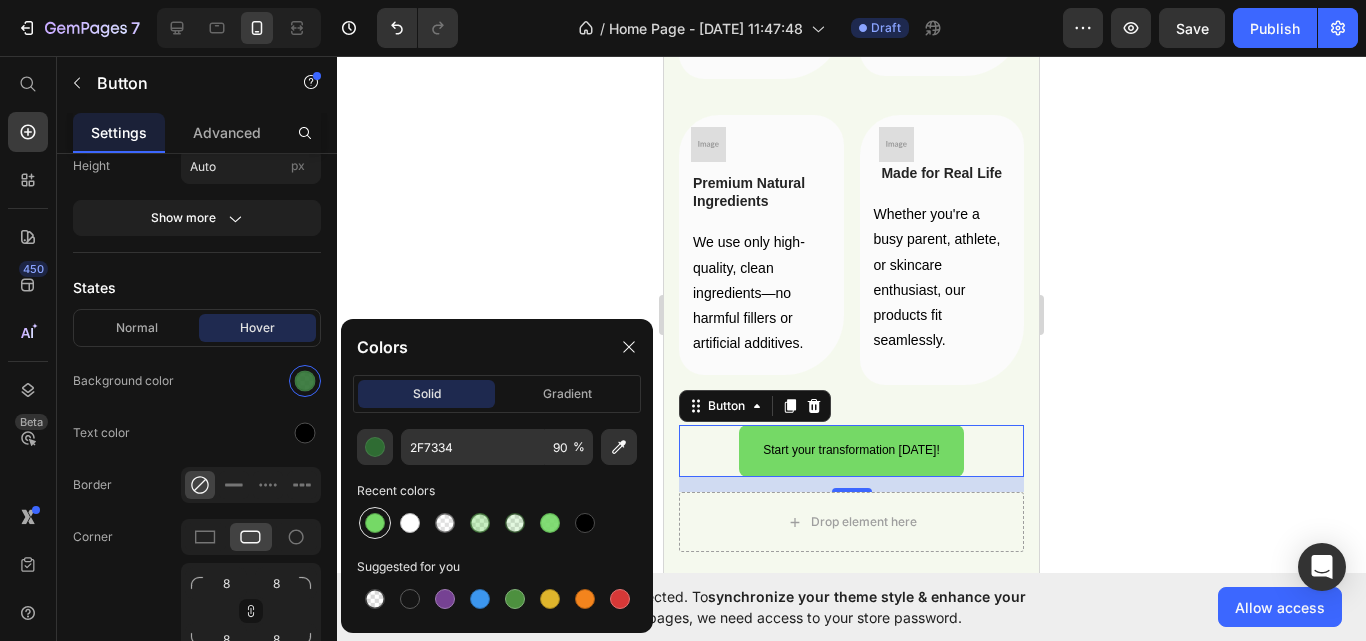 click at bounding box center [375, 523] 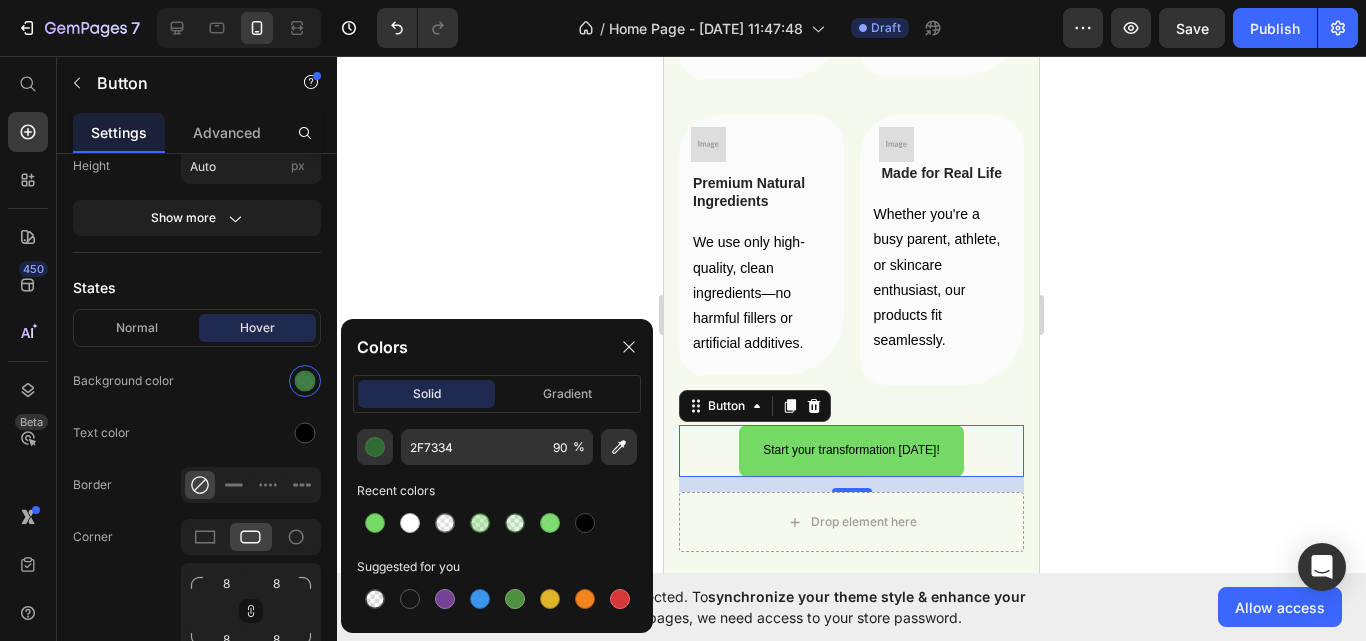 type on "75D966" 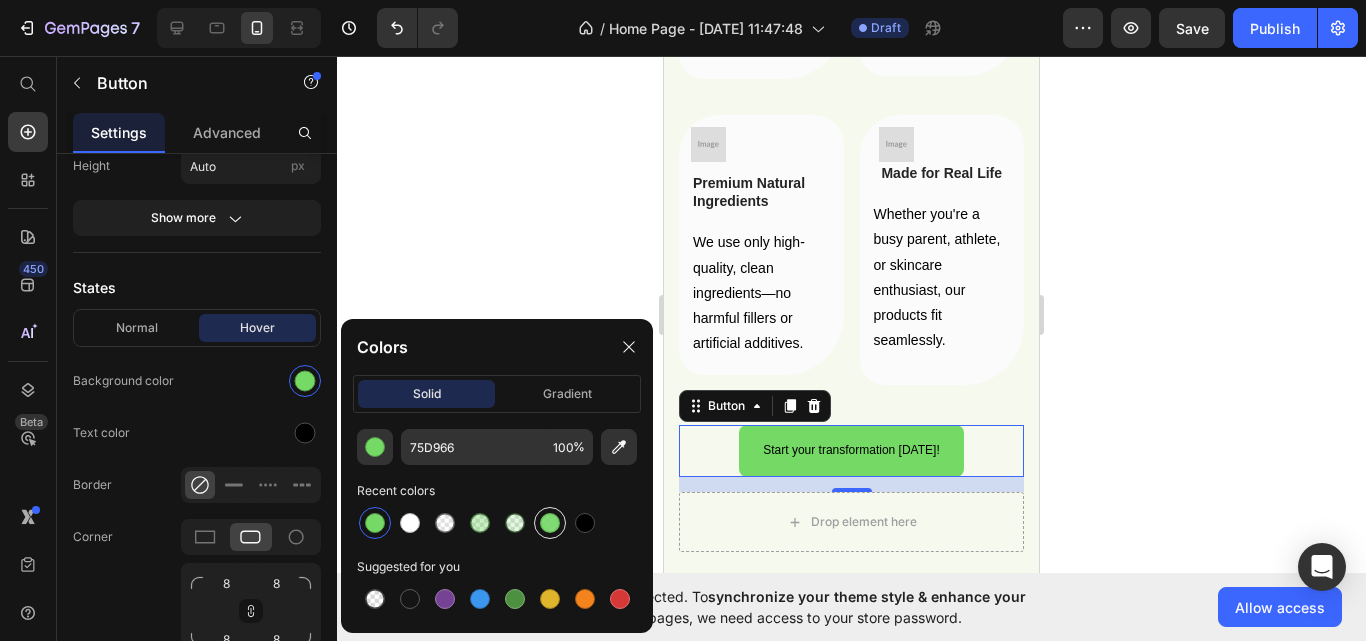 click at bounding box center [550, 523] 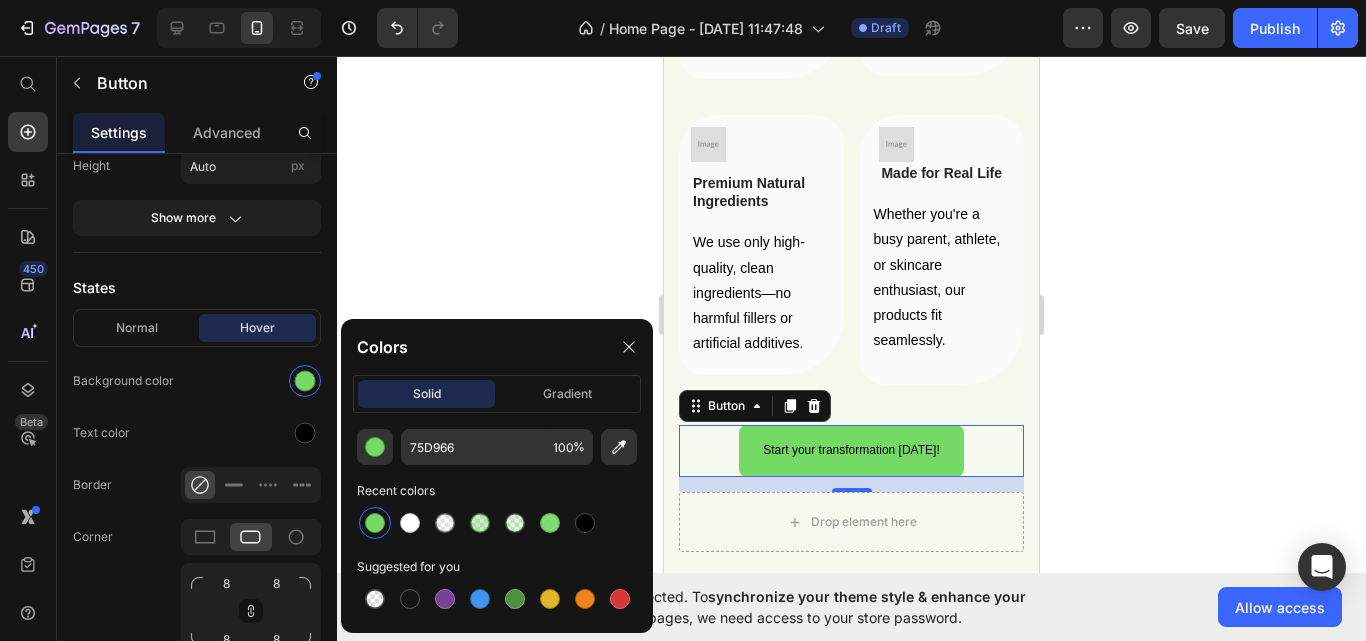 type on "90" 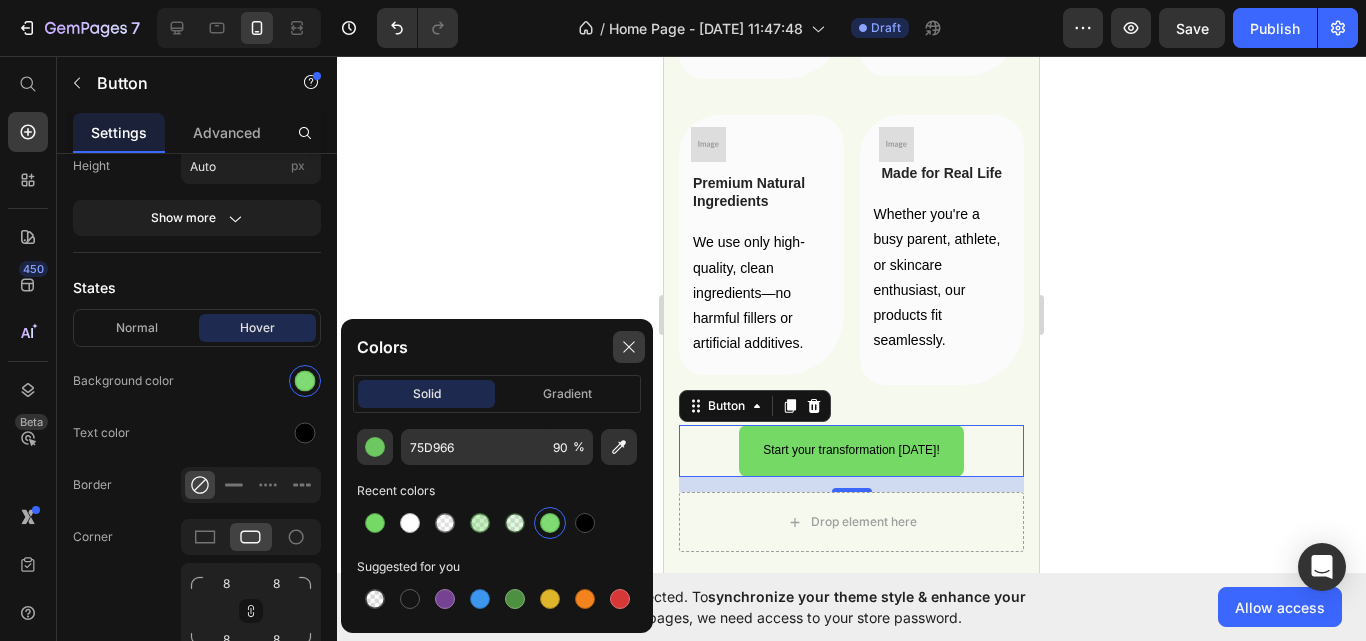 click 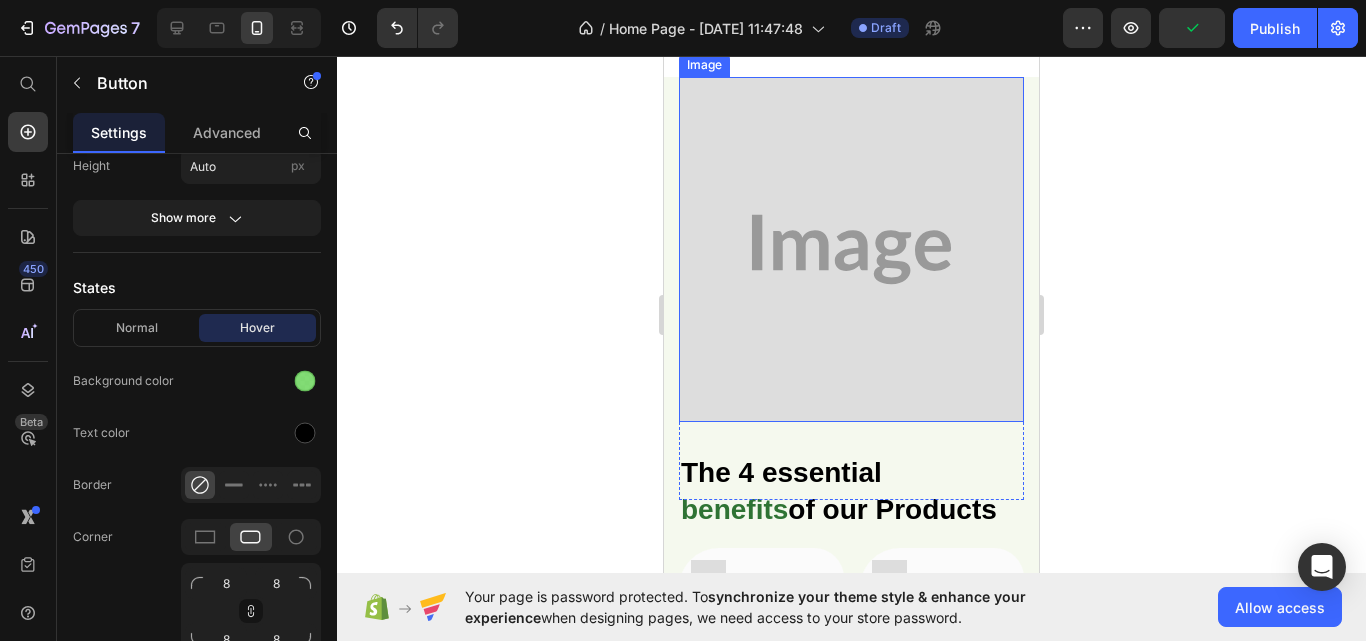 scroll, scrollTop: 2448, scrollLeft: 0, axis: vertical 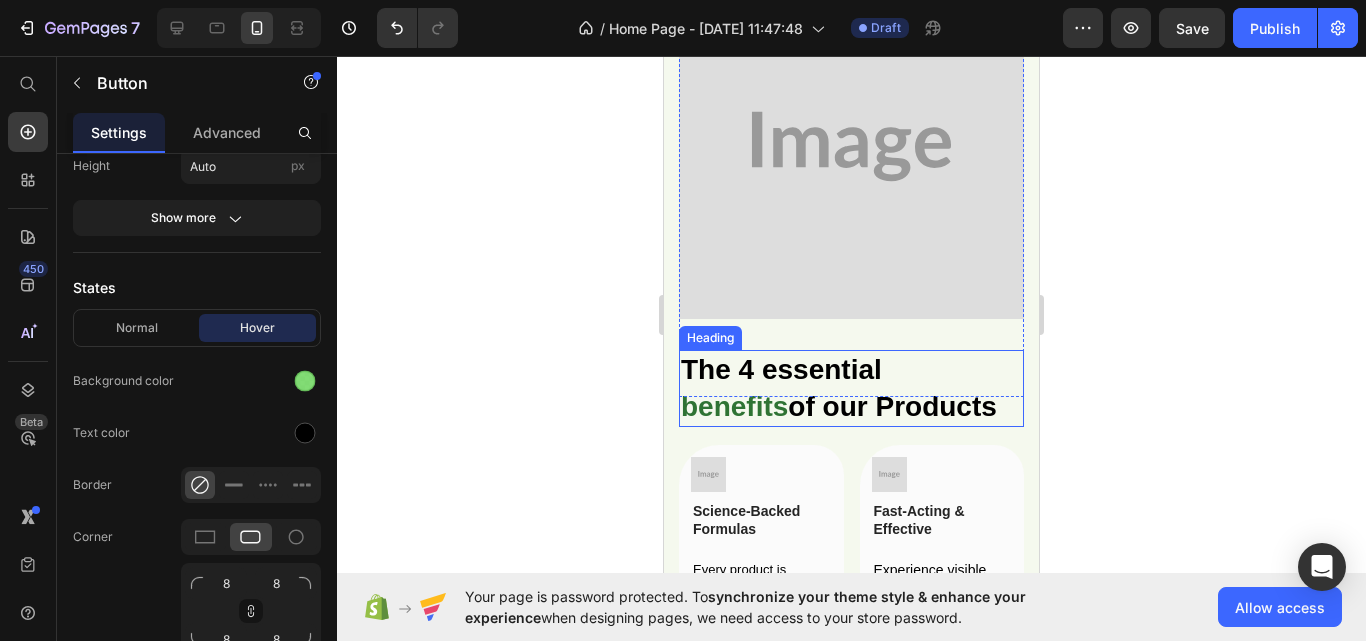 click on "benefits" at bounding box center [734, 406] 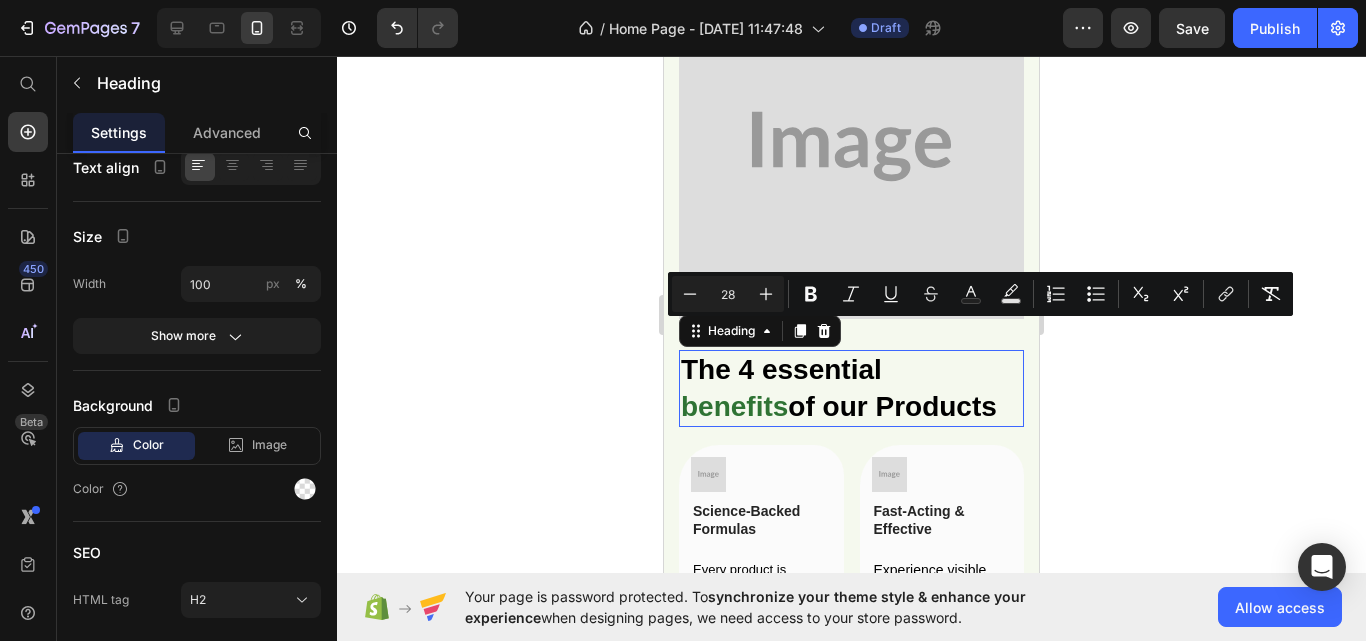 scroll, scrollTop: 0, scrollLeft: 0, axis: both 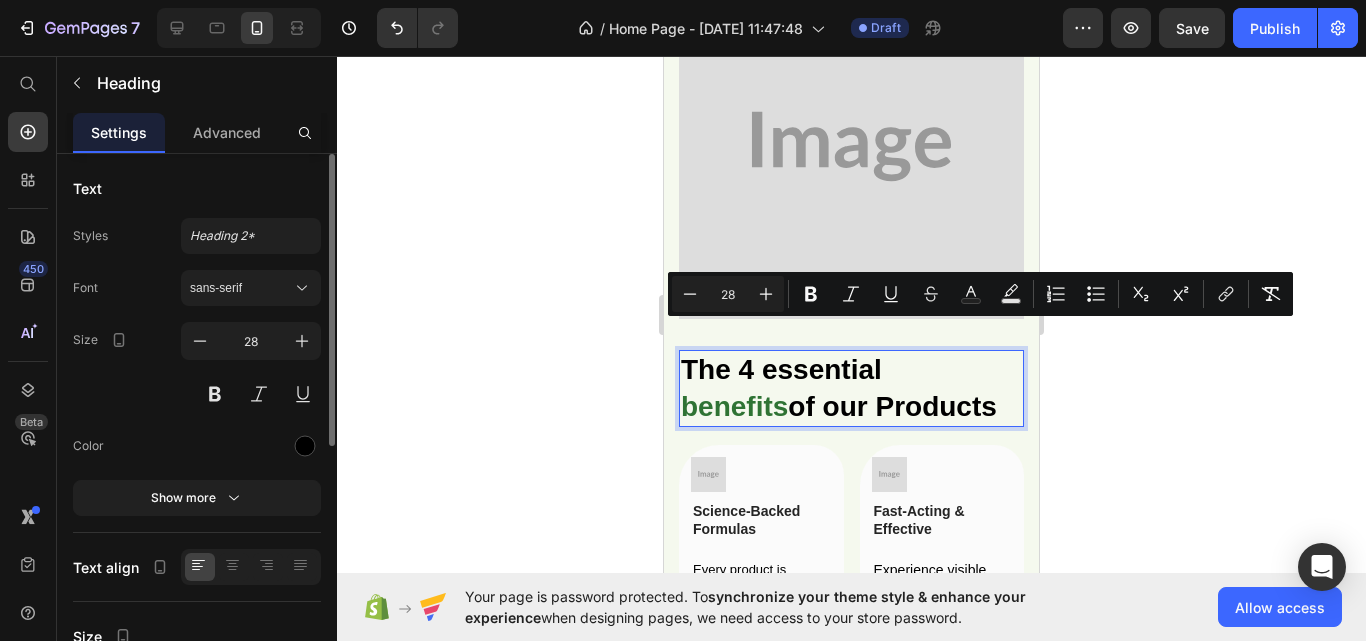 click on "benefits" at bounding box center (734, 406) 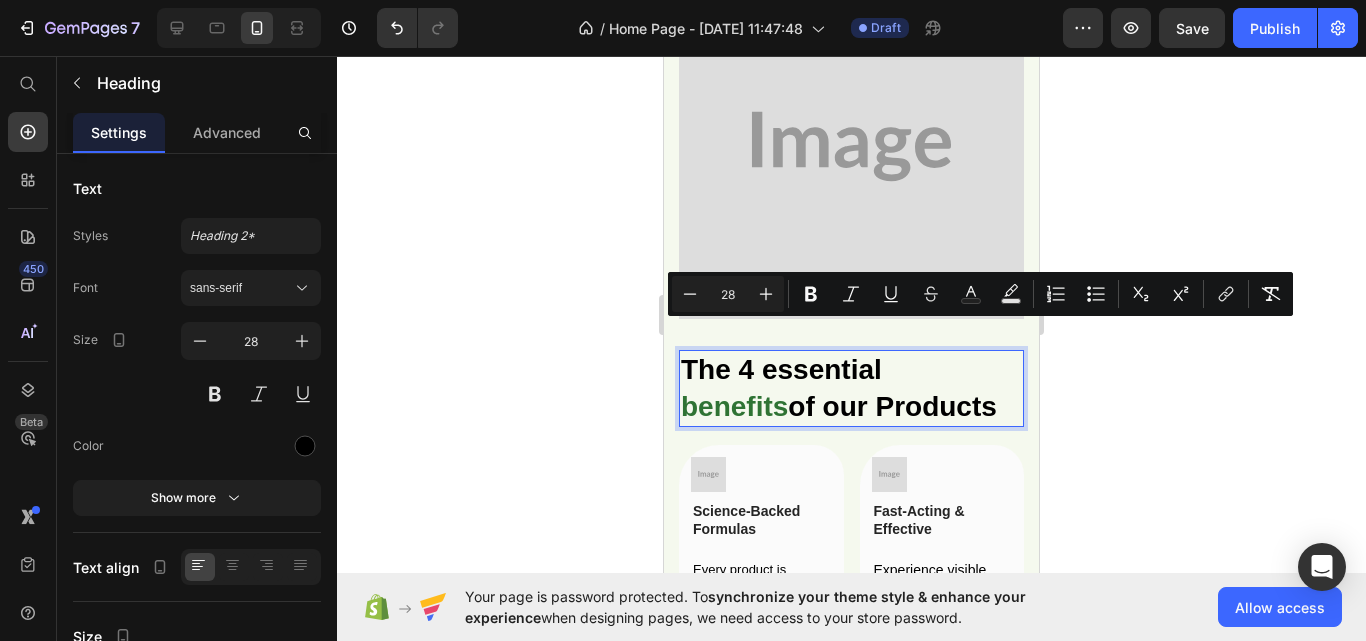 click on "benefits" at bounding box center (734, 406) 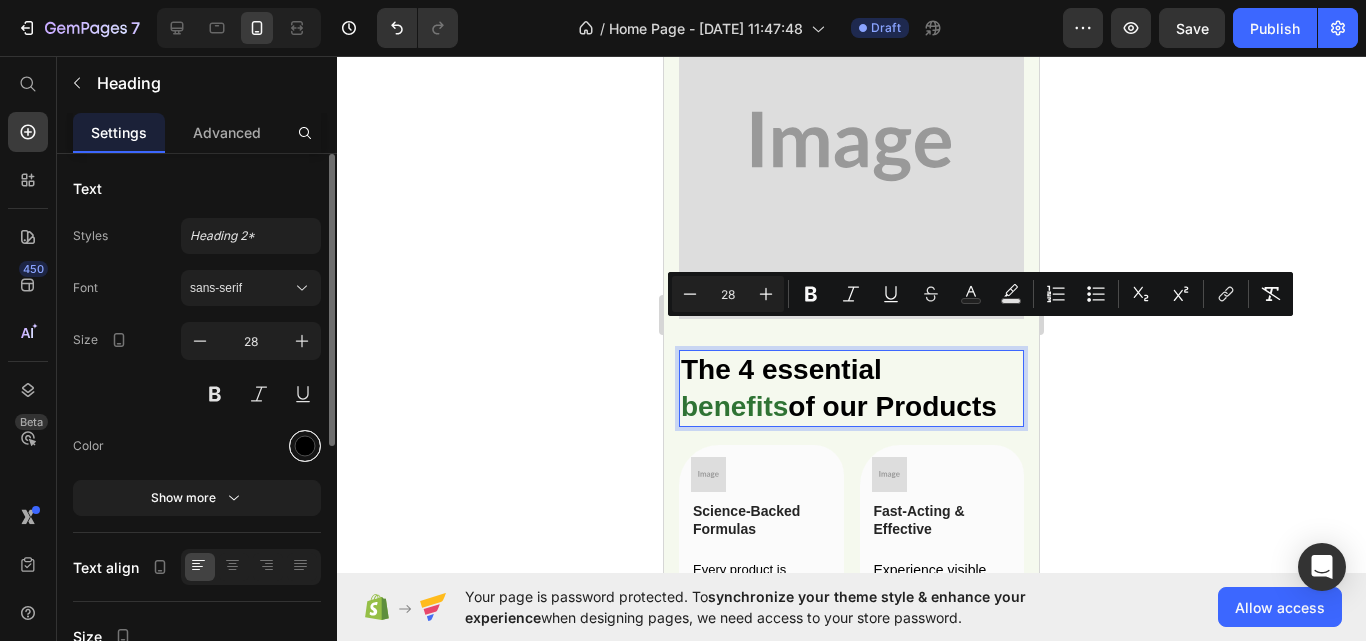 click at bounding box center [305, 446] 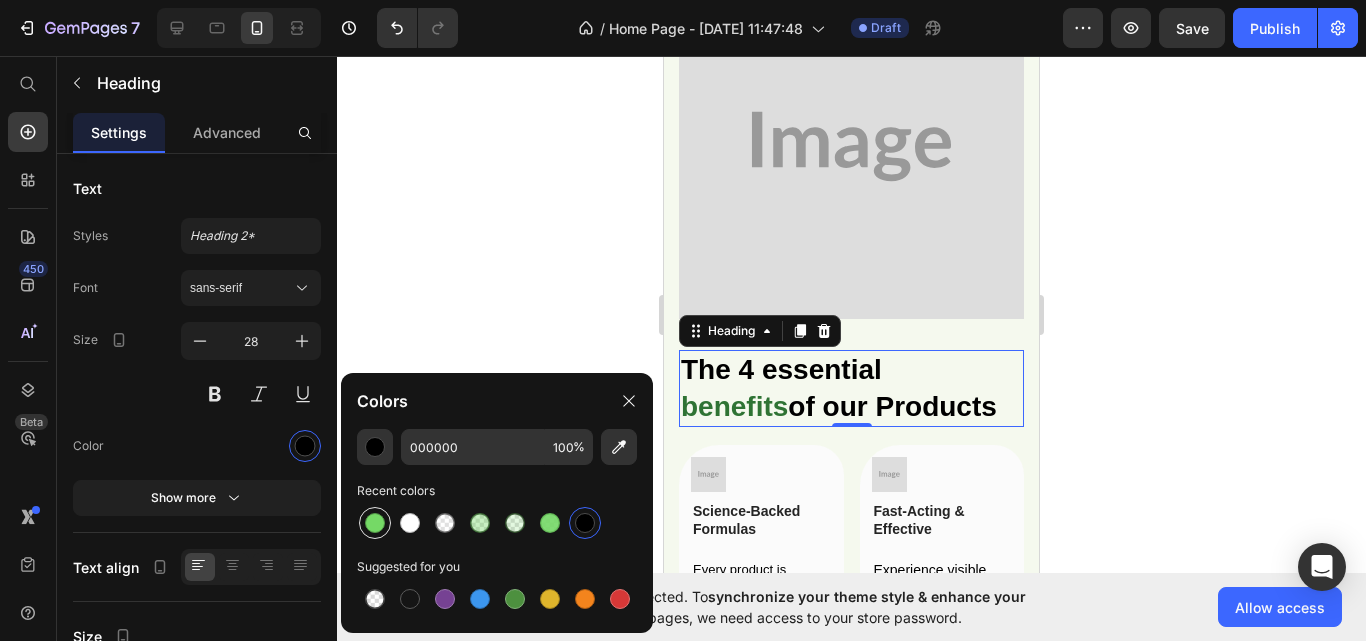 click at bounding box center [375, 523] 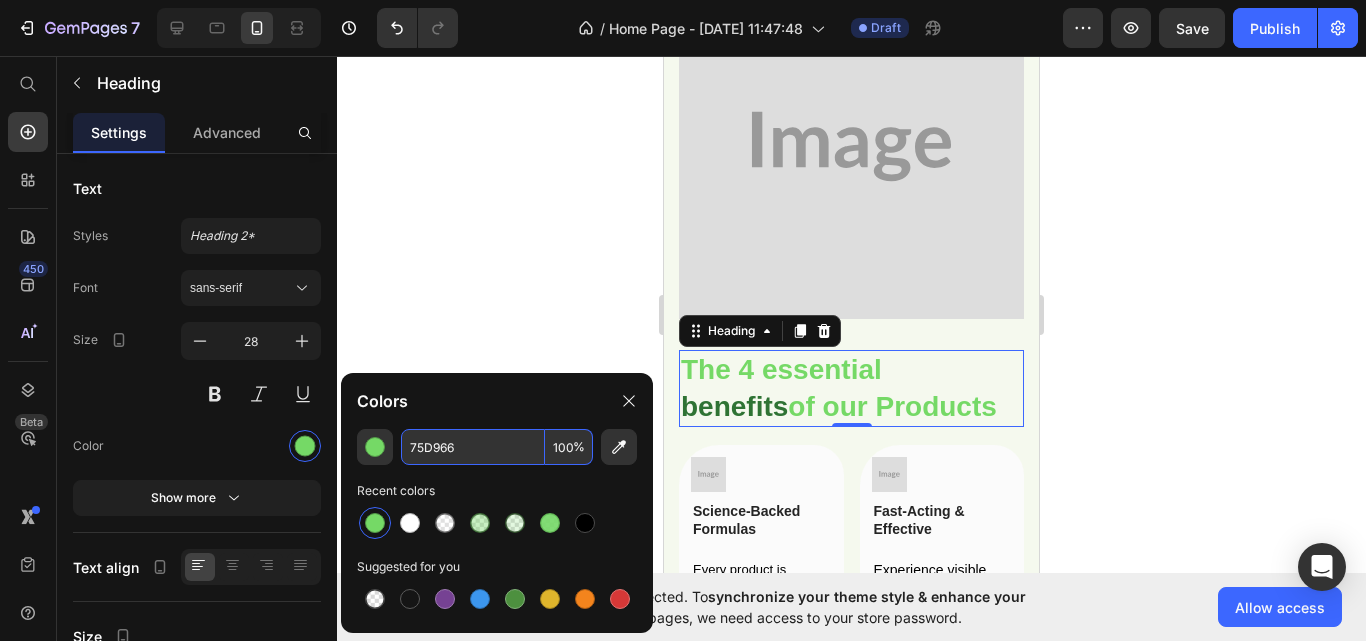 click on "75D966" at bounding box center (473, 447) 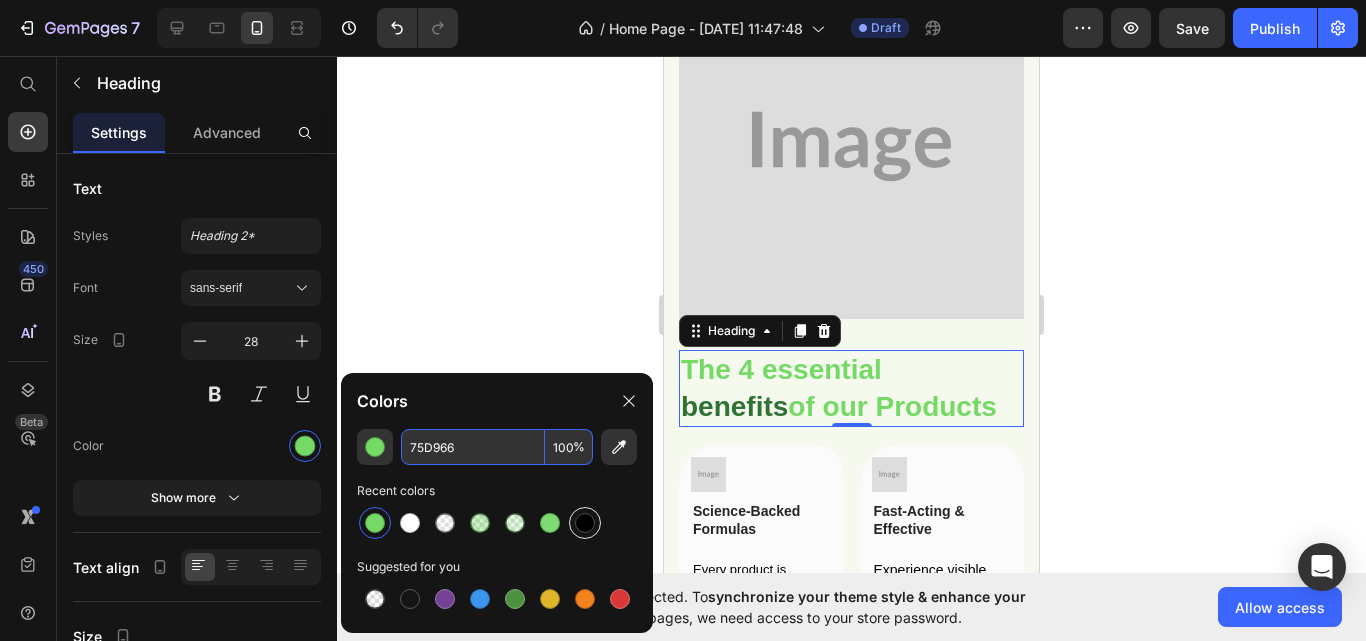 click at bounding box center (585, 523) 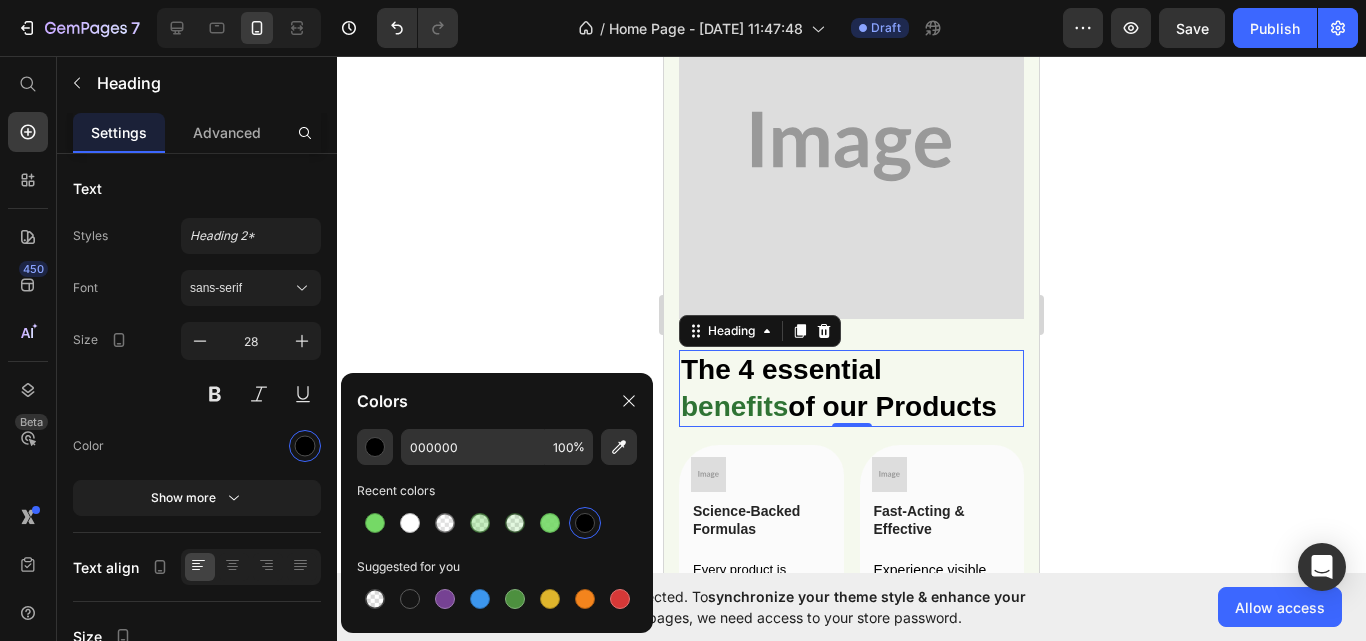 click on "benefits" at bounding box center (734, 406) 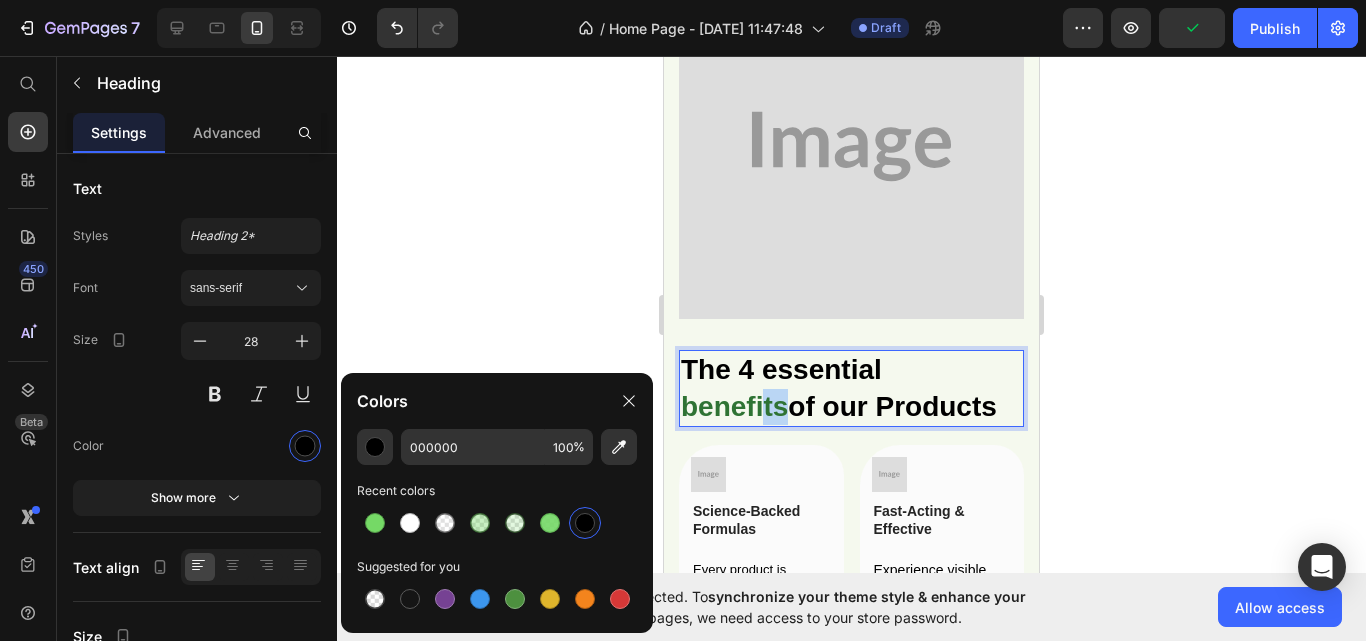 drag, startPoint x: 994, startPoint y: 337, endPoint x: 970, endPoint y: 337, distance: 24 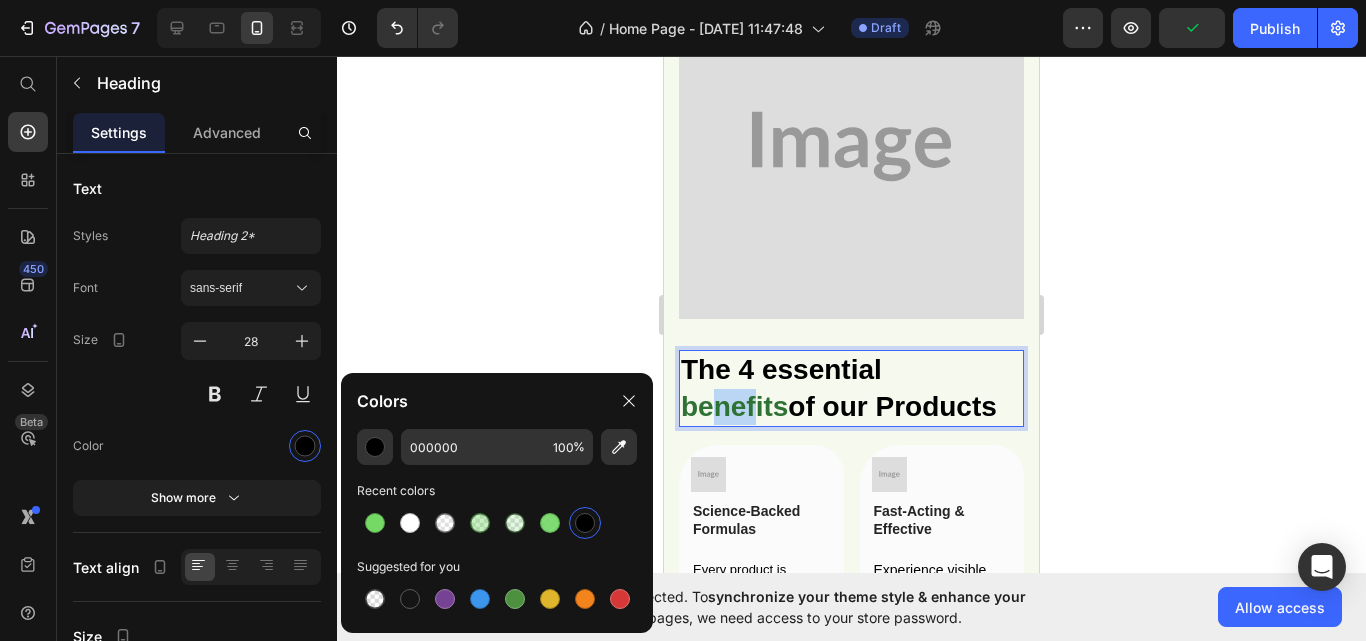 drag, startPoint x: 949, startPoint y: 339, endPoint x: 917, endPoint y: 342, distance: 32.140316 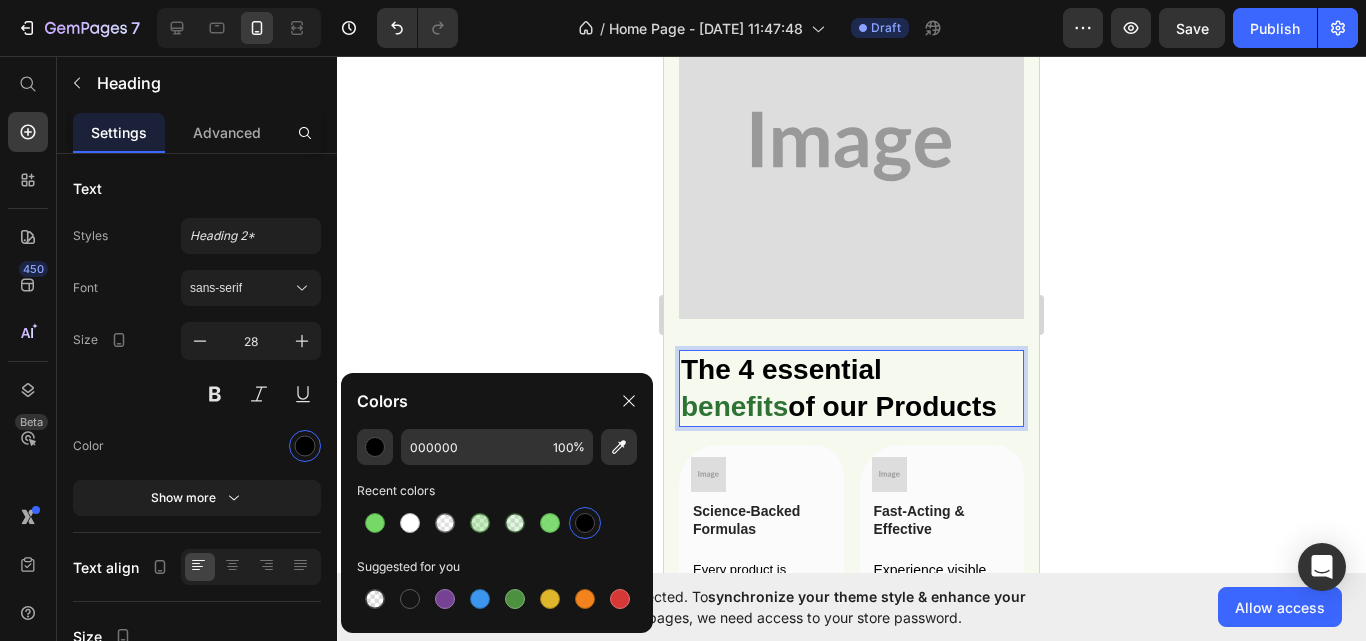 click on "The 4 essential   benefits  of our Products" at bounding box center [851, 388] 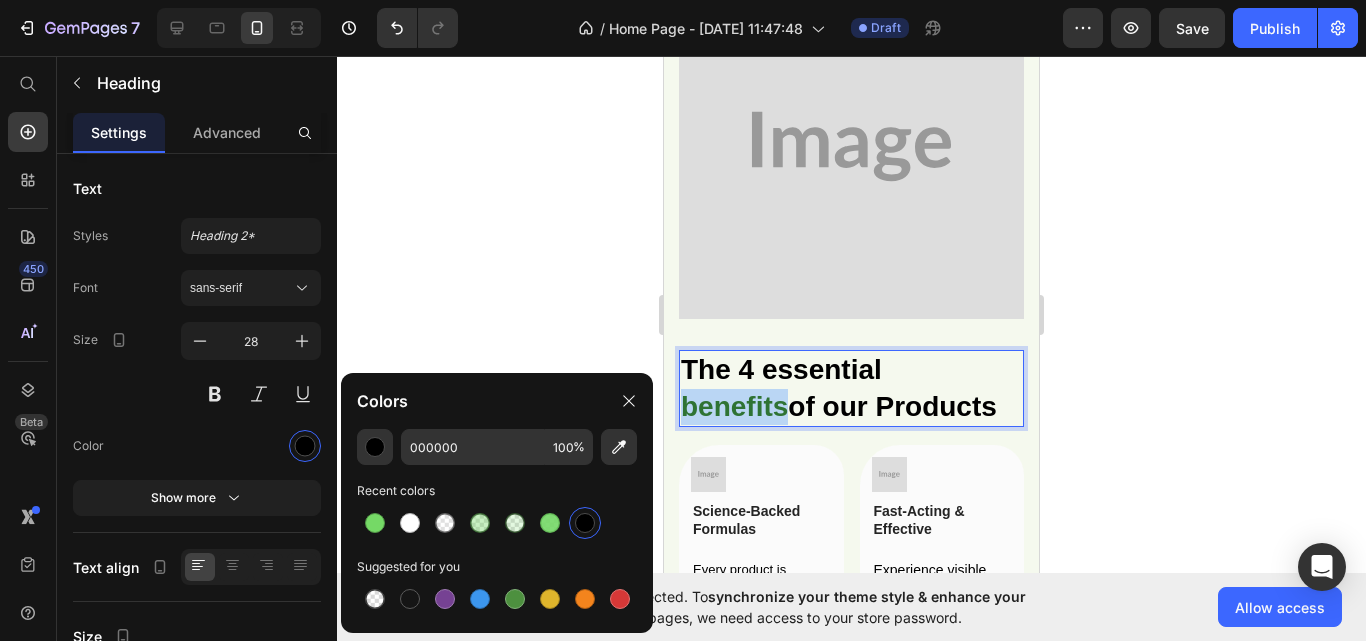 drag, startPoint x: 993, startPoint y: 343, endPoint x: 890, endPoint y: 349, distance: 103.17461 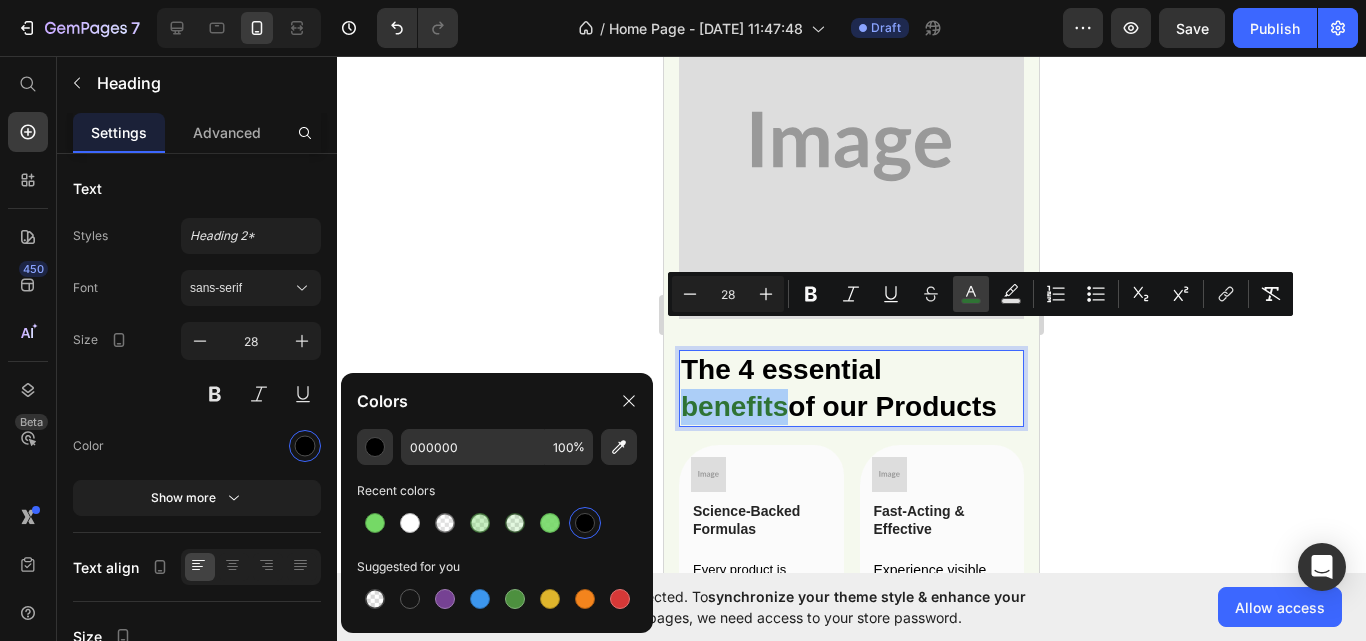 click on "color" at bounding box center [971, 294] 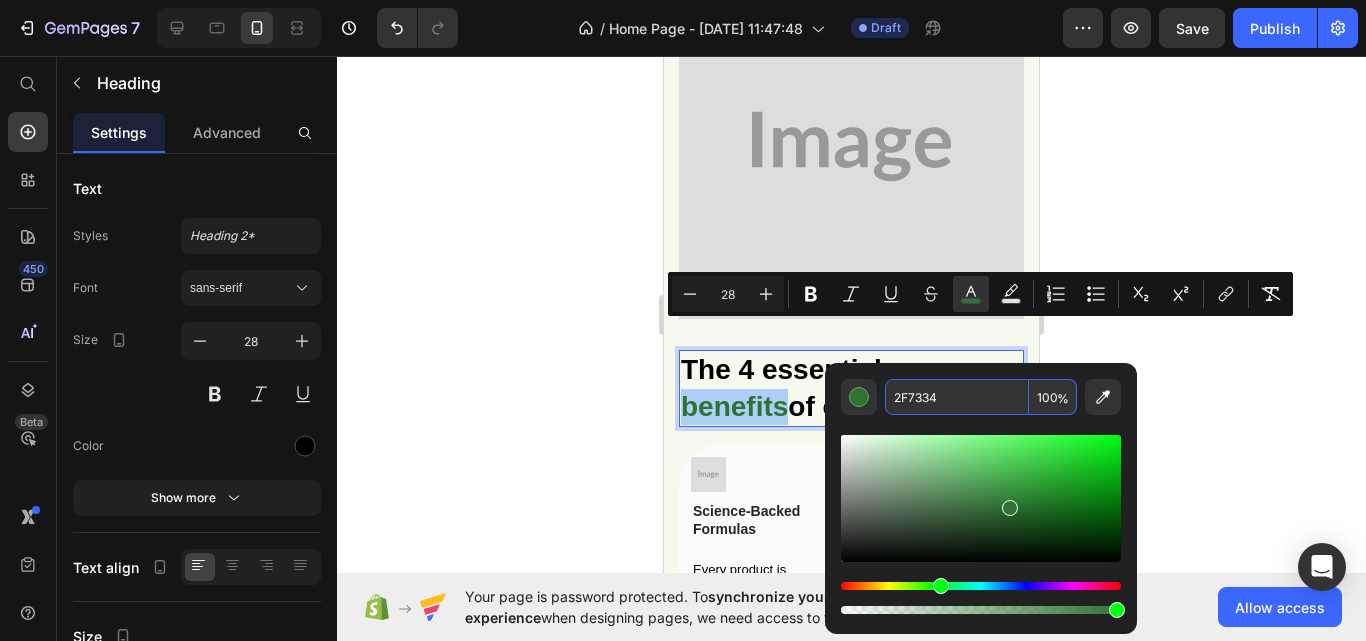 click on "2F7334" at bounding box center [957, 397] 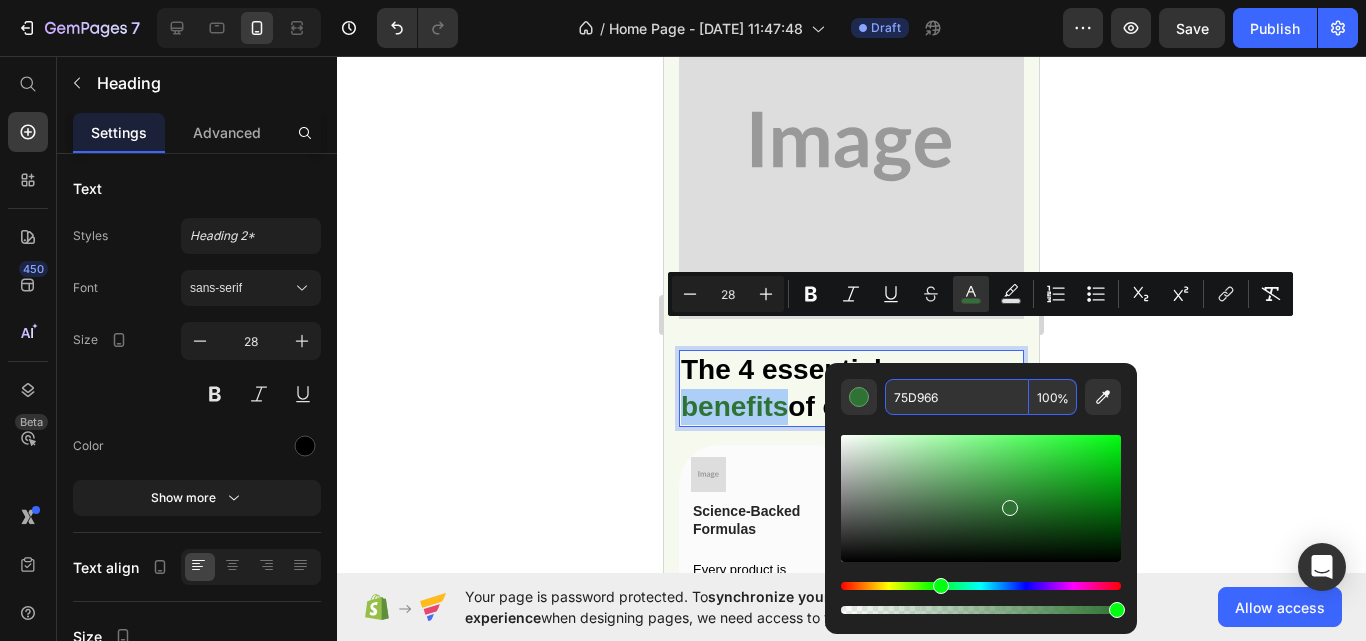 type on "75D966" 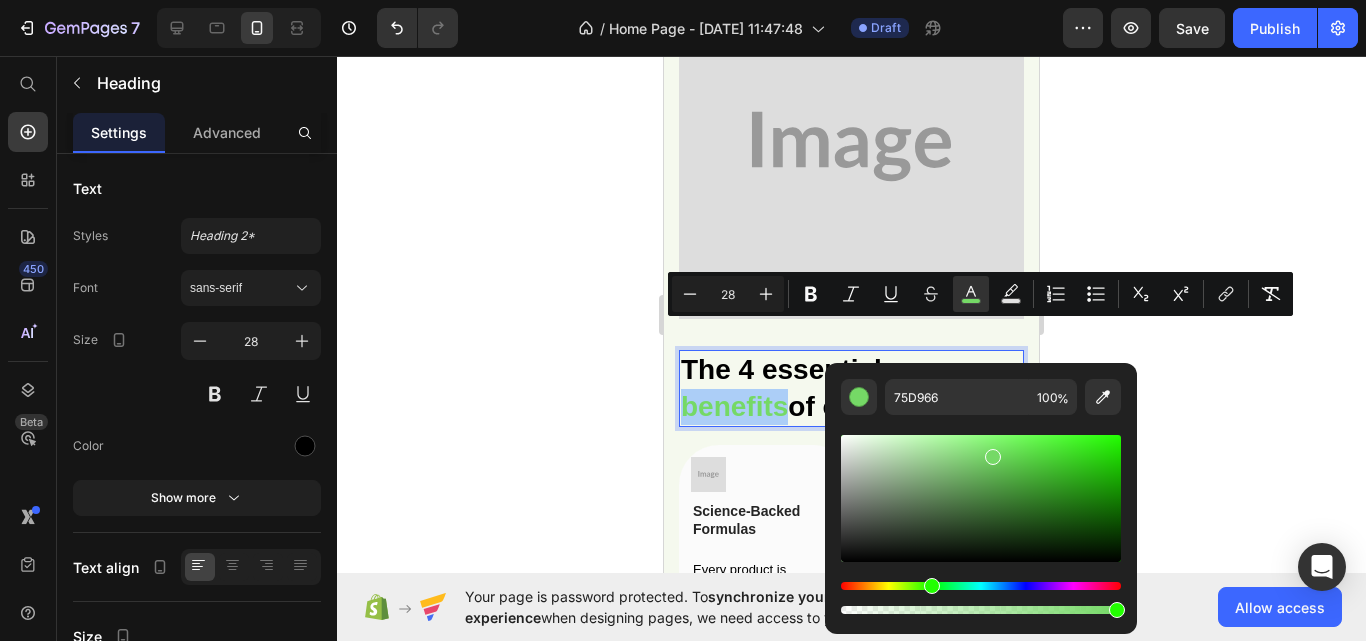 click 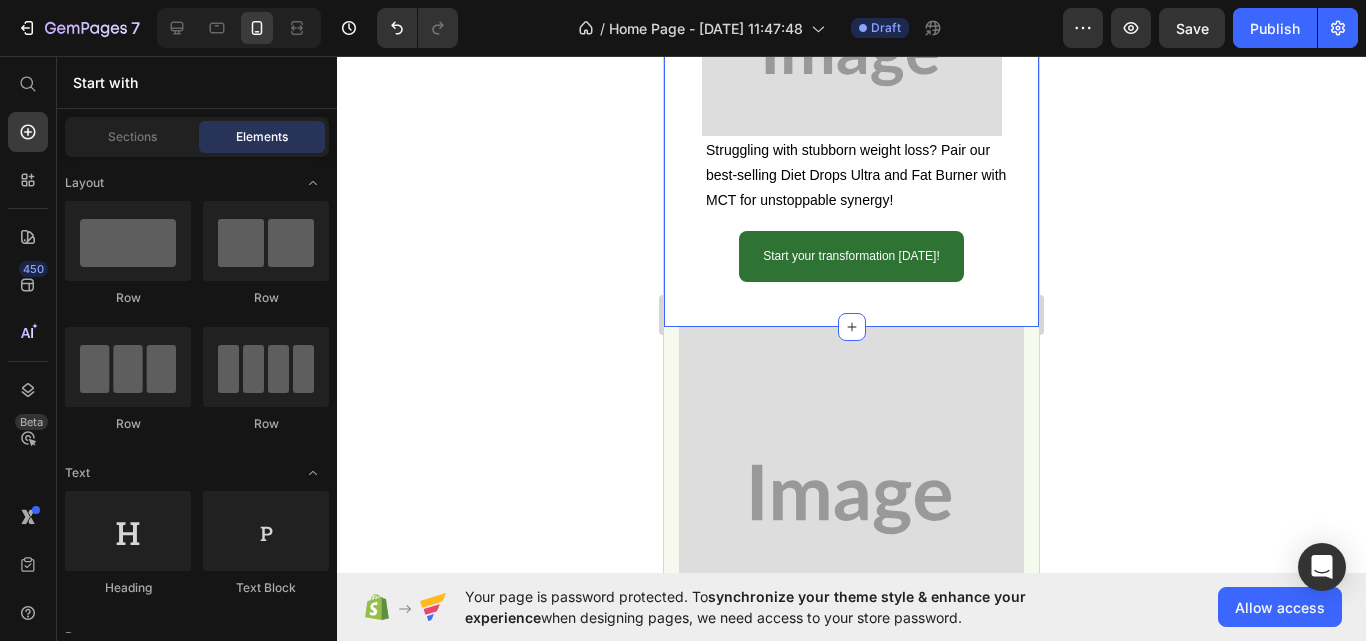 scroll, scrollTop: 1848, scrollLeft: 0, axis: vertical 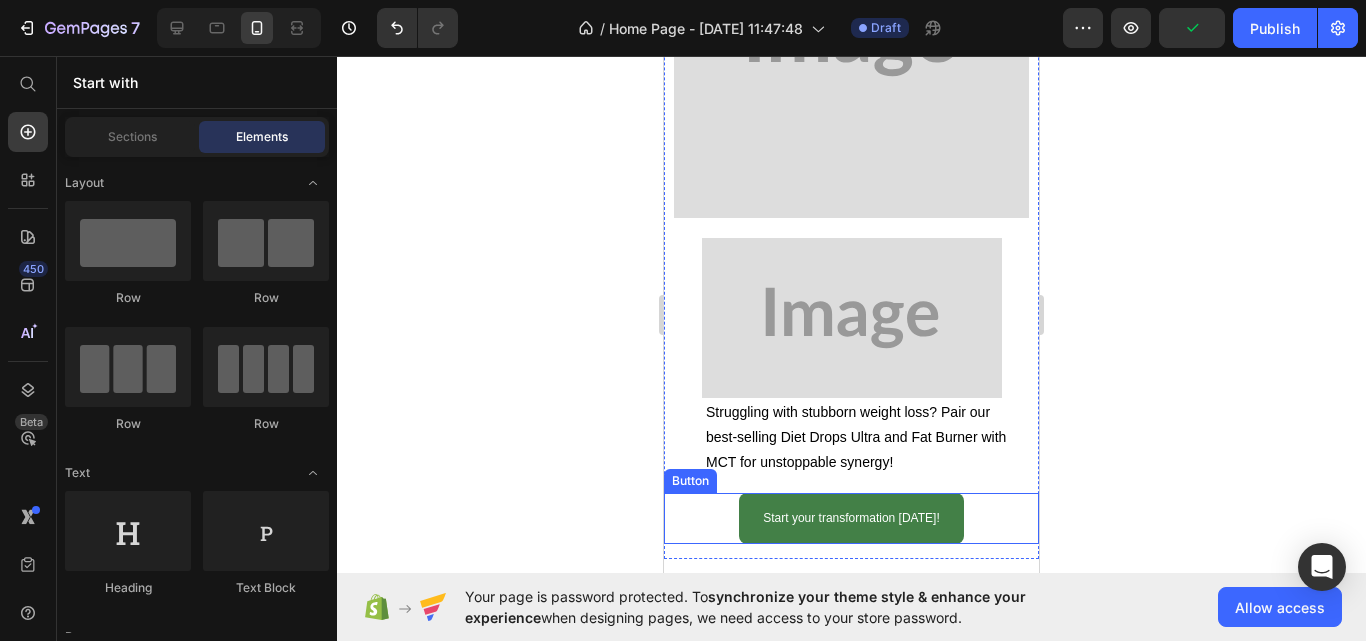 click on "Start your transformation today!" at bounding box center (851, 519) 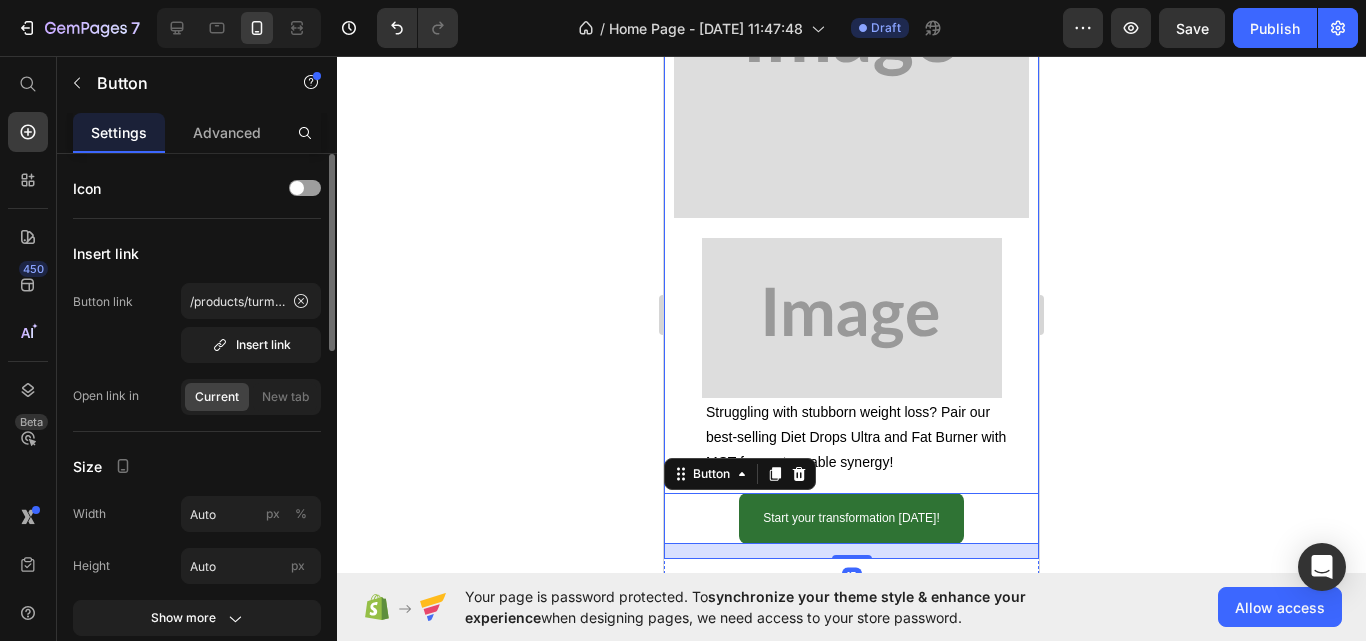 scroll, scrollTop: 400, scrollLeft: 0, axis: vertical 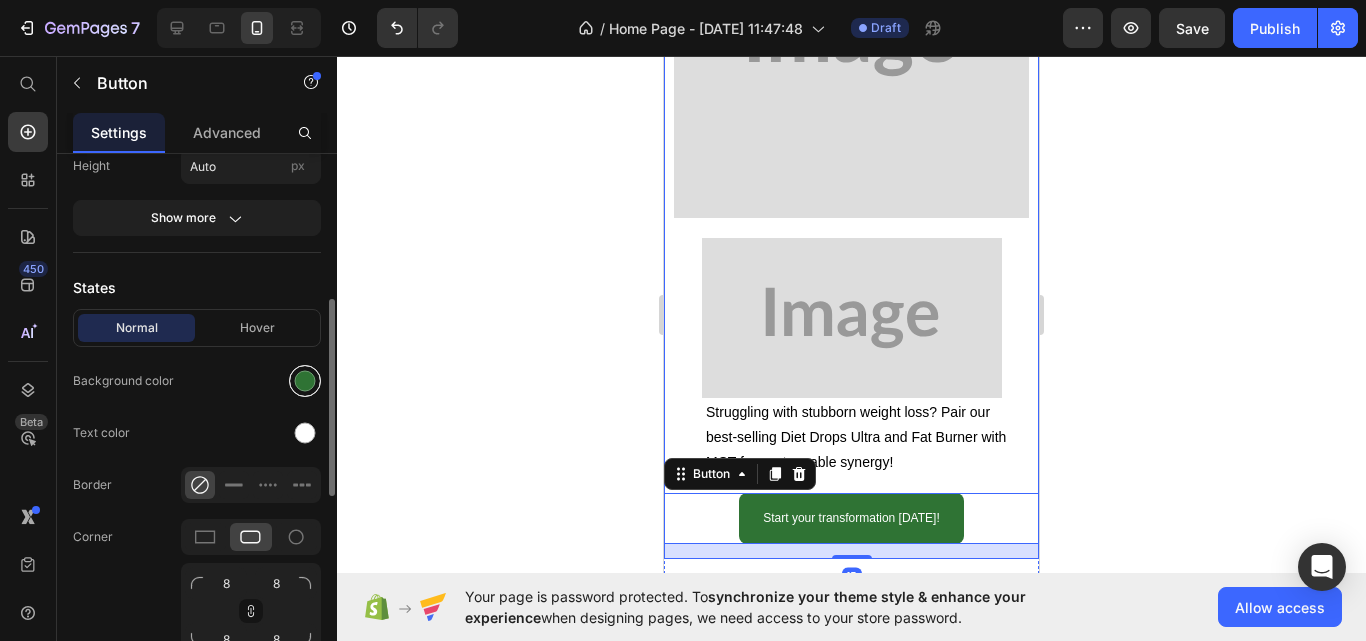 click at bounding box center [305, 381] 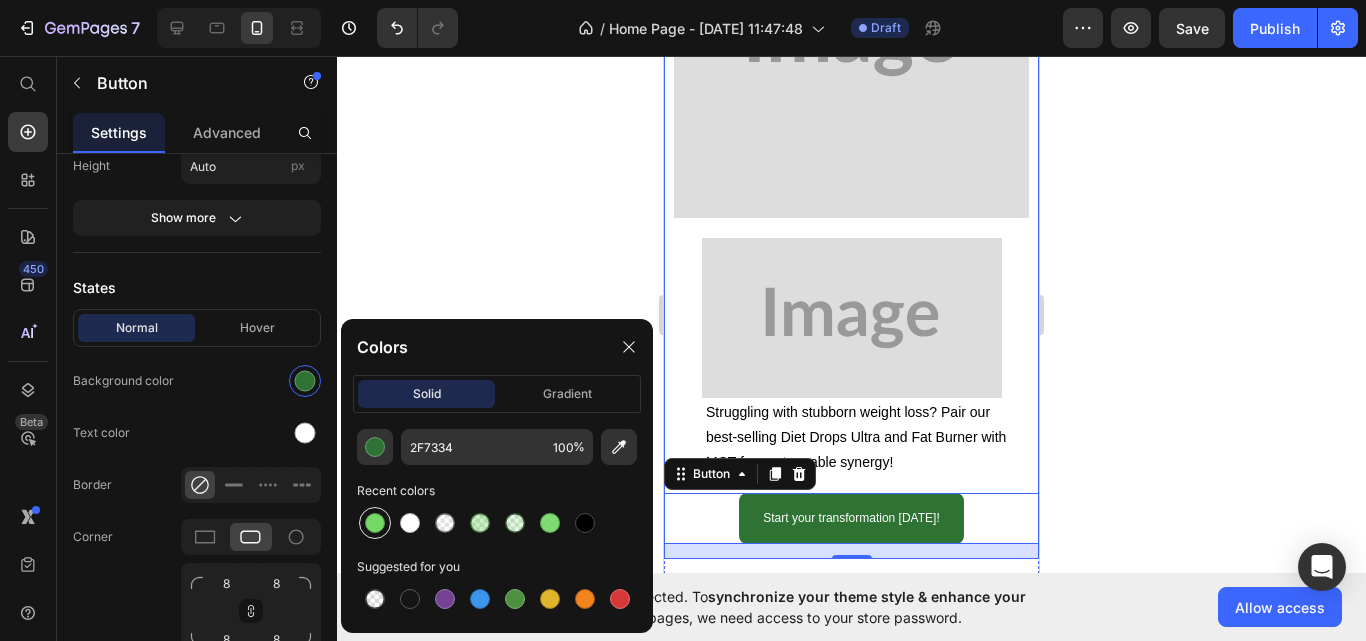 click at bounding box center (375, 523) 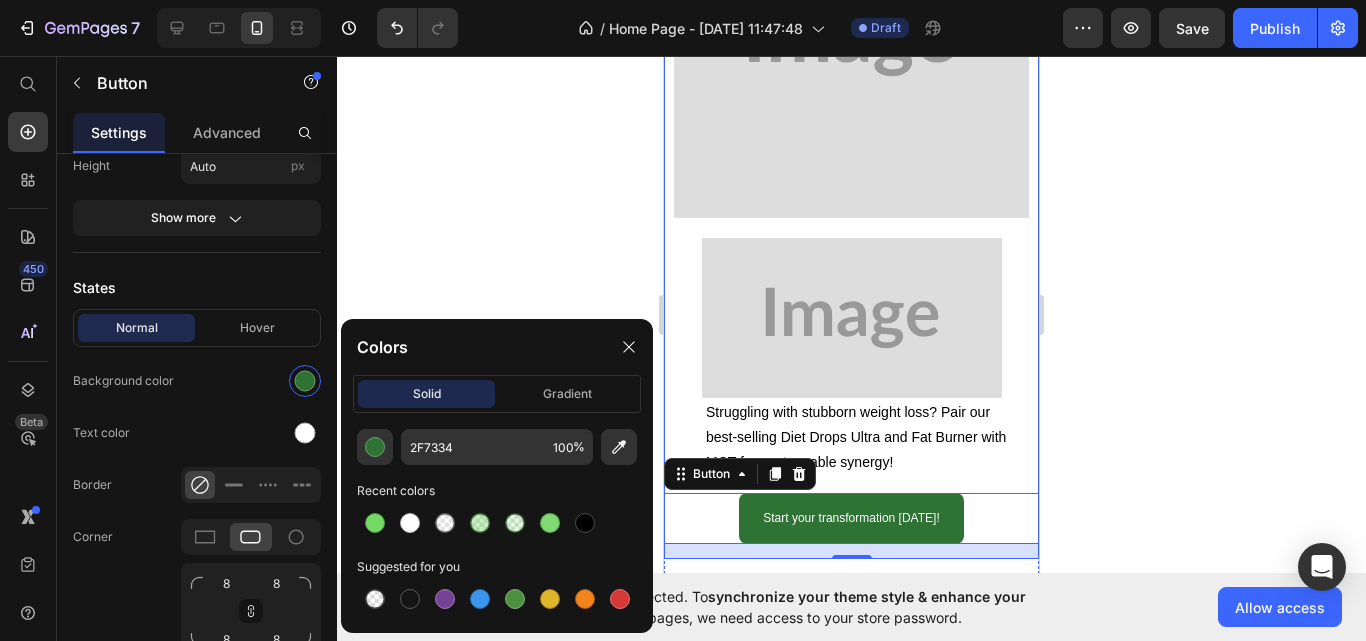 type on "75D966" 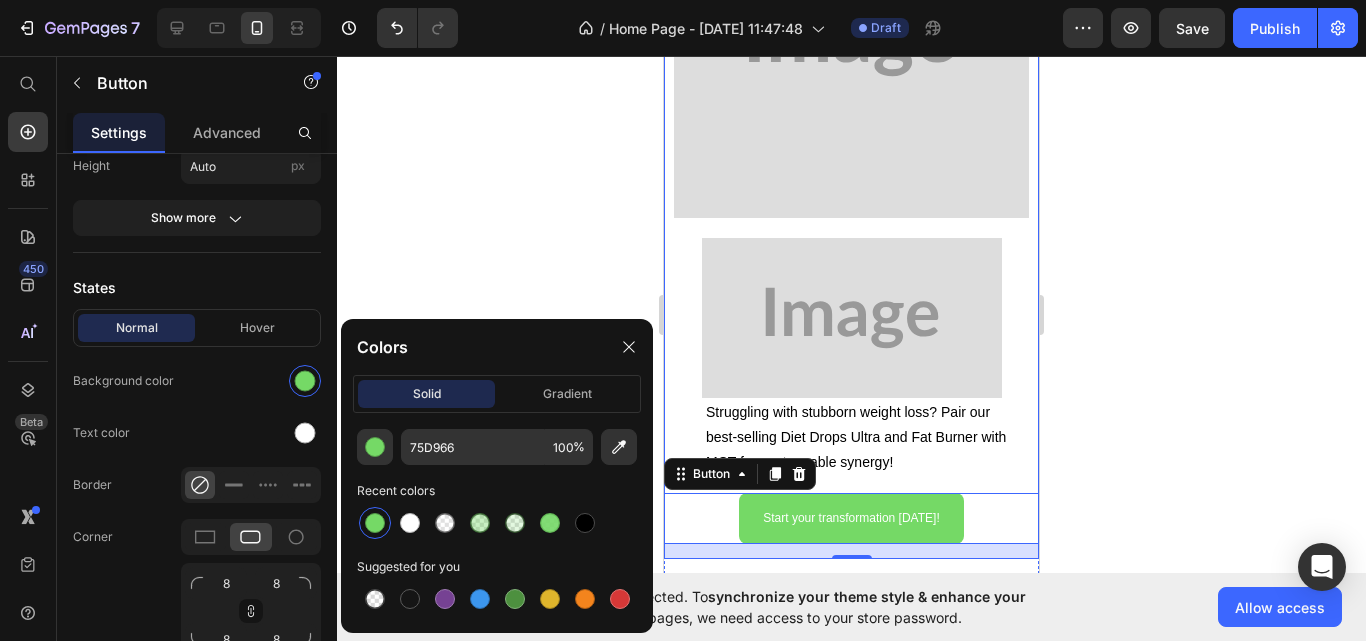 drag, startPoint x: 301, startPoint y: 426, endPoint x: 338, endPoint y: 431, distance: 37.336308 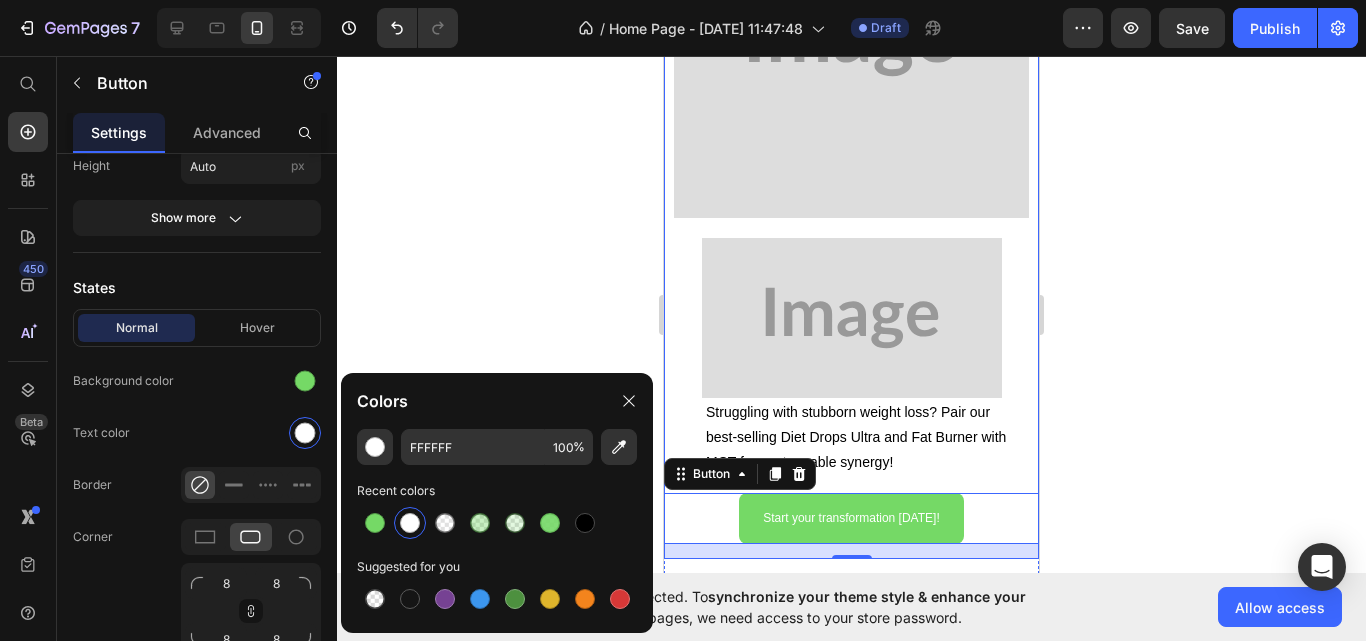 drag, startPoint x: 586, startPoint y: 513, endPoint x: 408, endPoint y: 450, distance: 188.82002 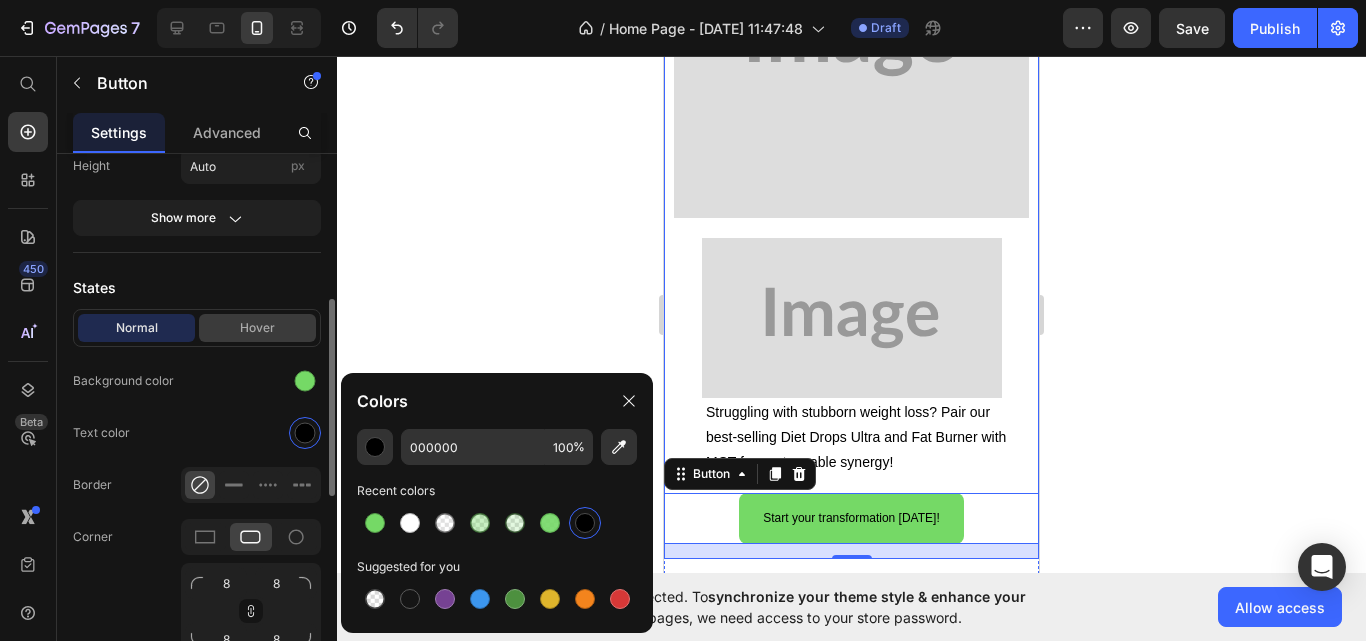 drag, startPoint x: 251, startPoint y: 352, endPoint x: 252, endPoint y: 339, distance: 13.038404 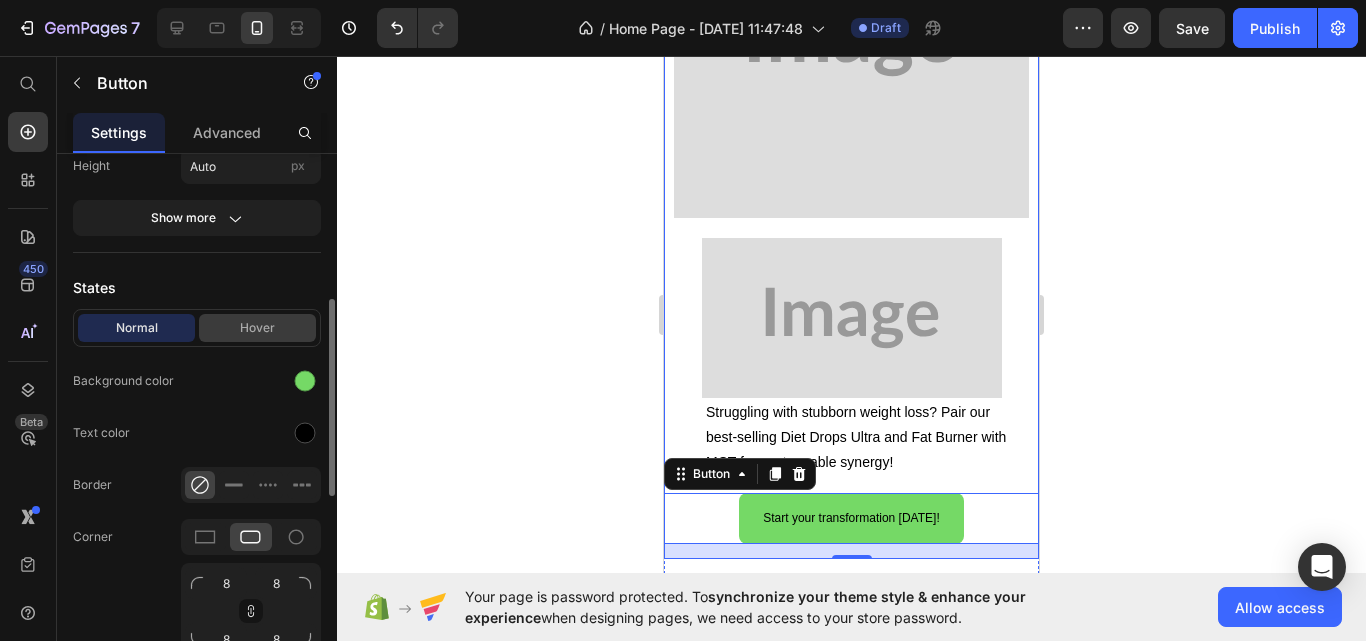 click on "Hover" at bounding box center [257, 328] 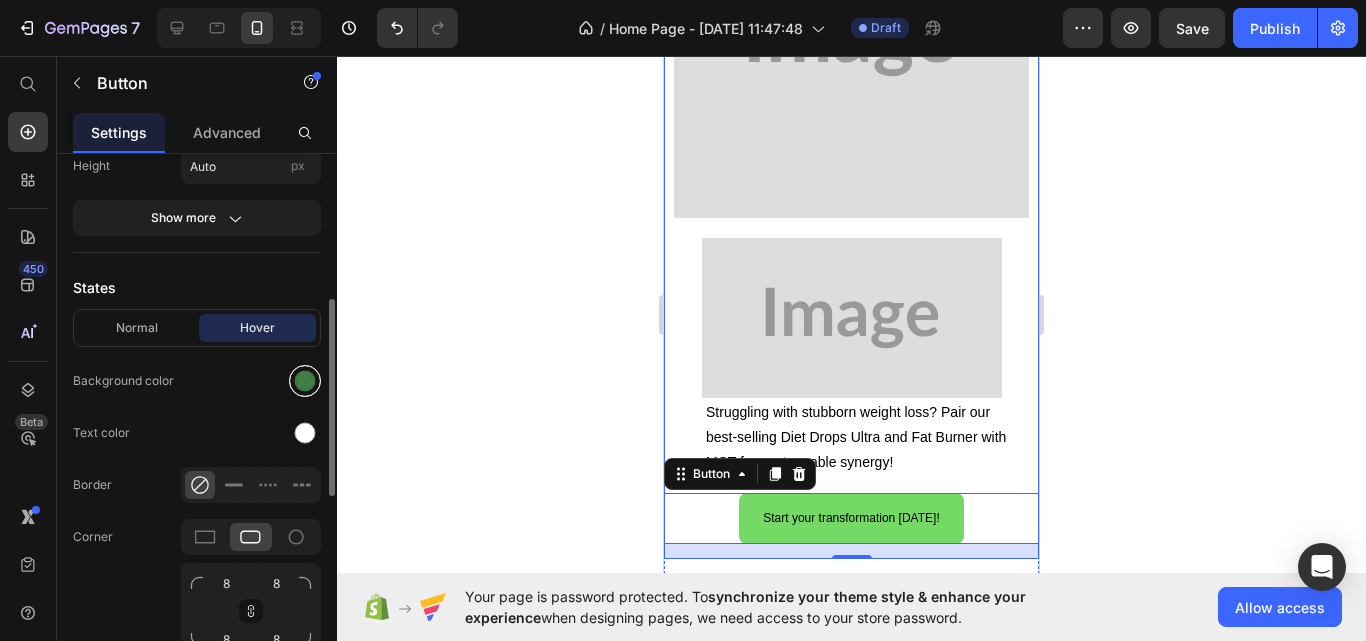 click at bounding box center (305, 381) 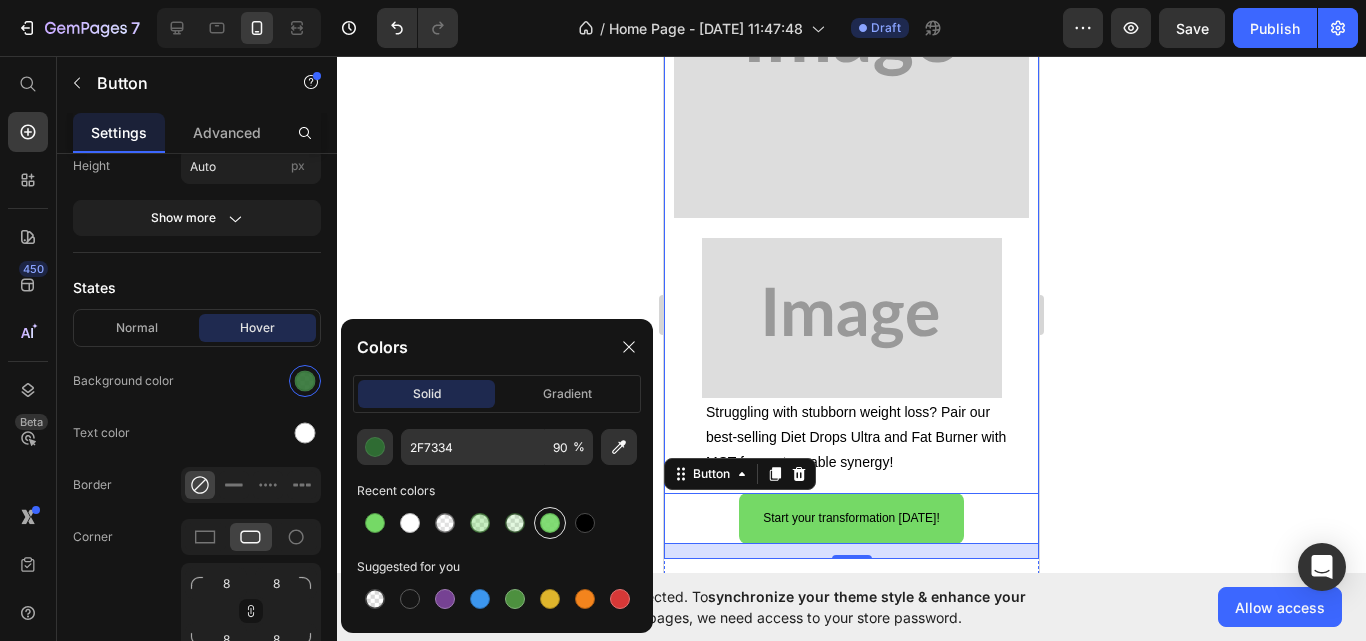 click at bounding box center (550, 523) 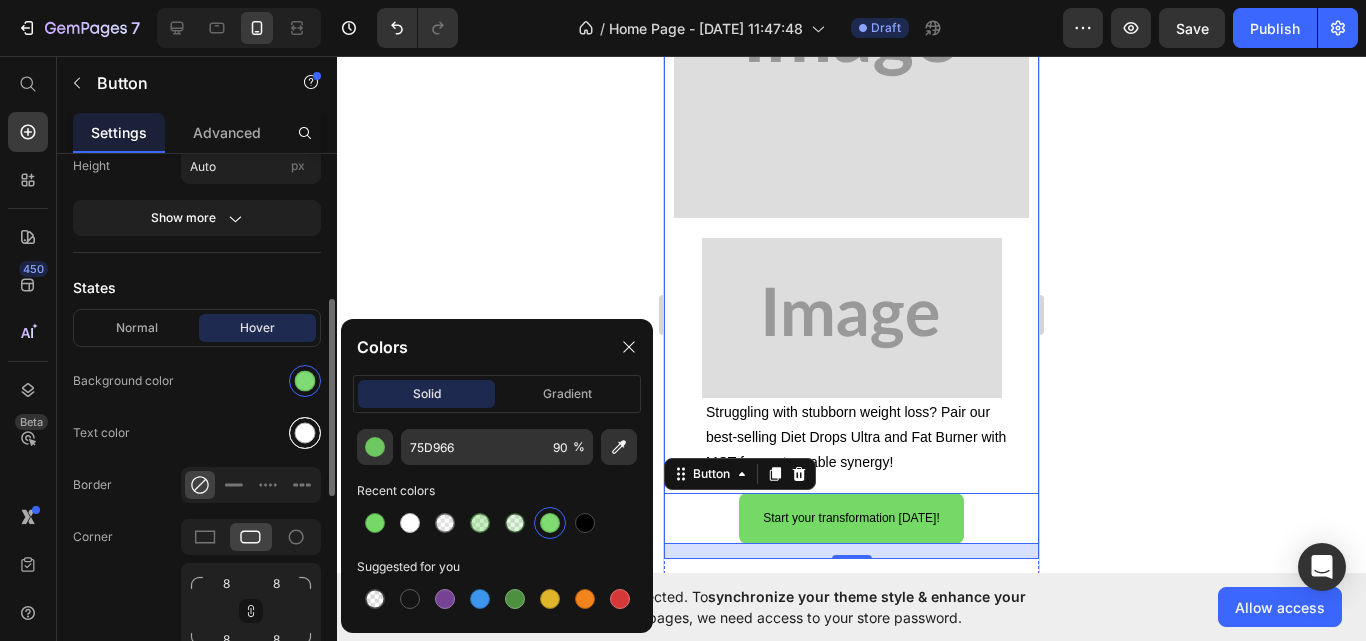 click at bounding box center (305, 433) 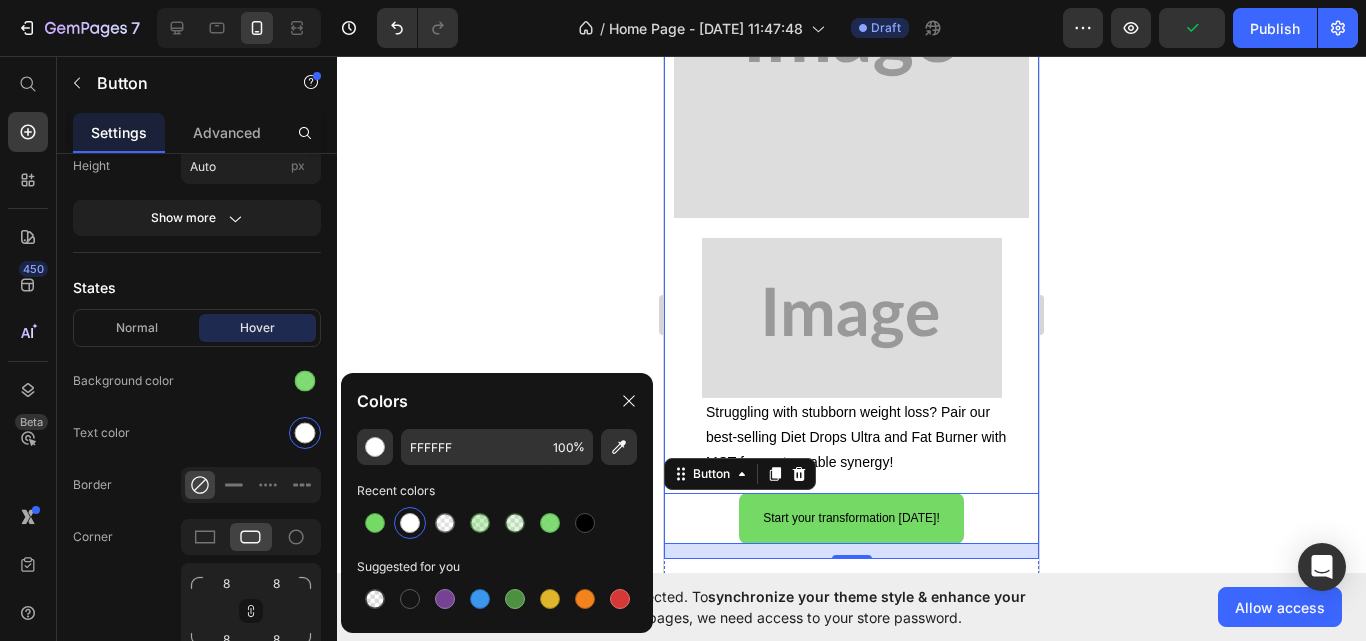 drag, startPoint x: 582, startPoint y: 510, endPoint x: 589, endPoint y: 494, distance: 17.464249 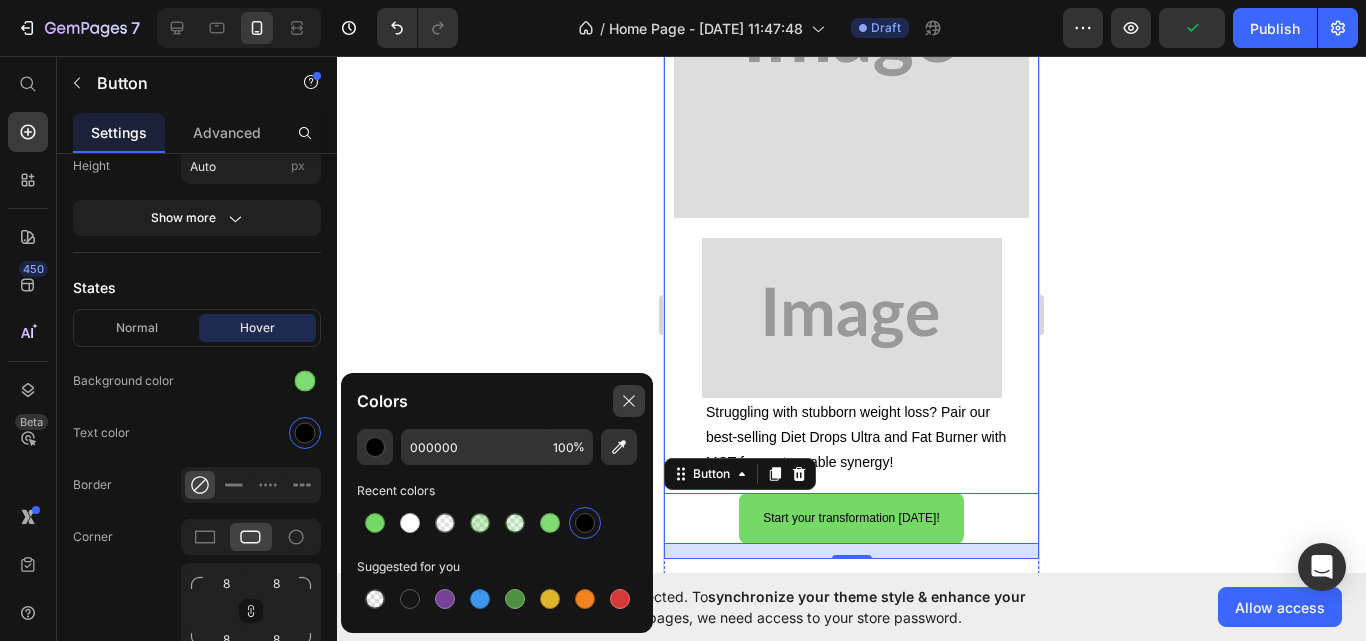 drag, startPoint x: 624, startPoint y: 394, endPoint x: 658, endPoint y: 386, distance: 34.928497 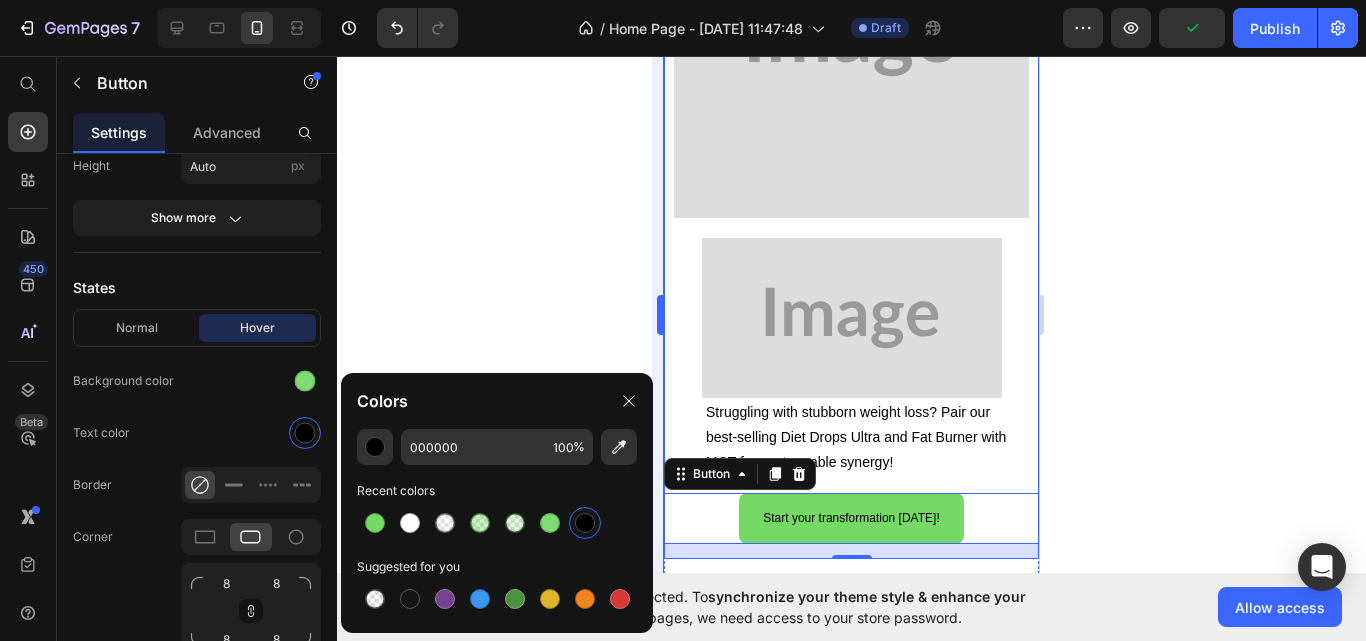 click at bounding box center (629, 401) 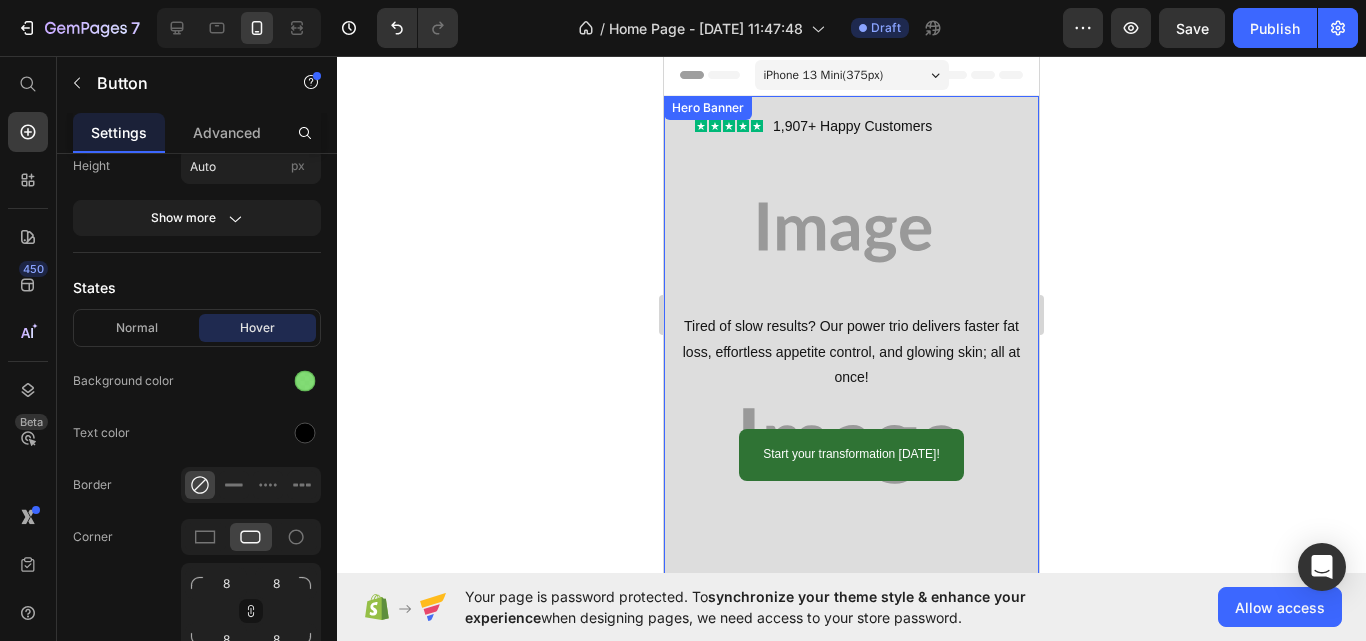 scroll, scrollTop: 0, scrollLeft: 0, axis: both 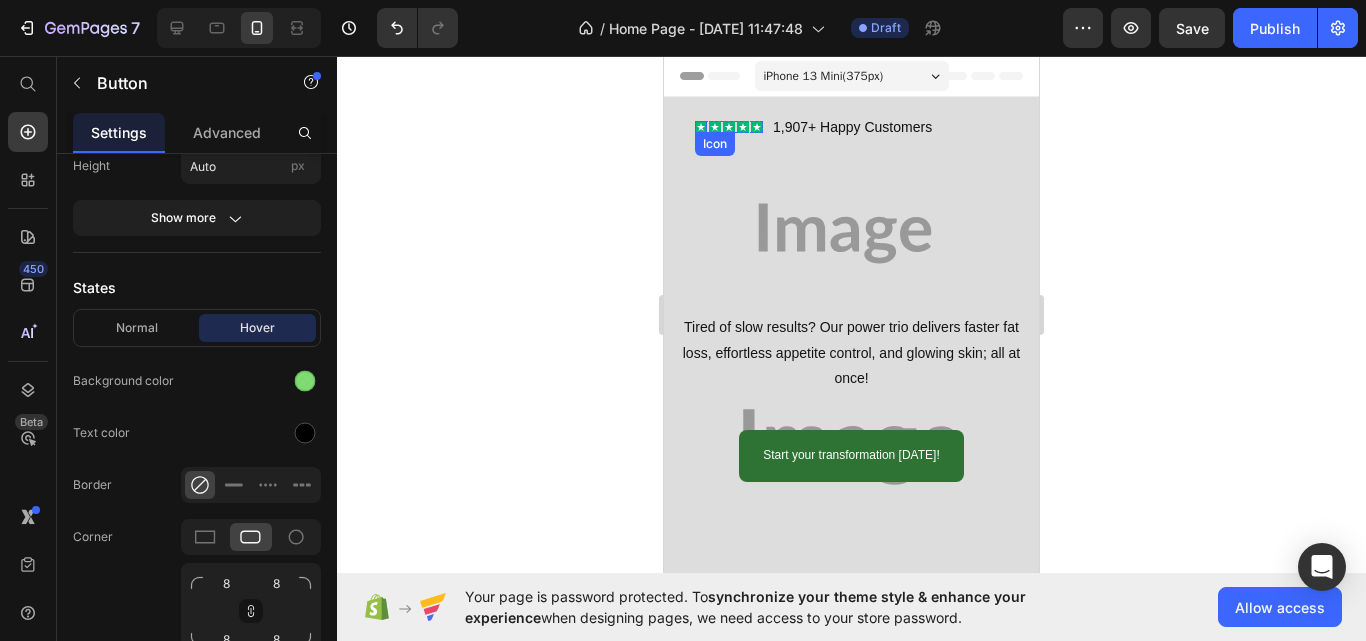 click 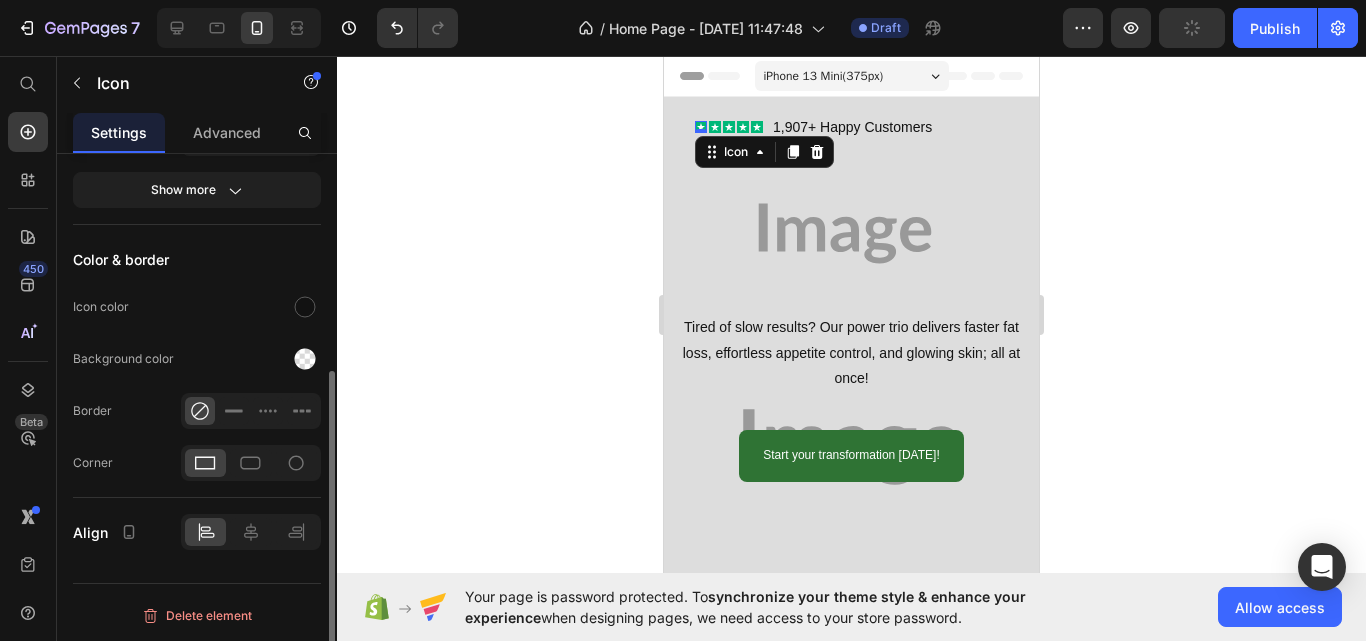 scroll, scrollTop: 0, scrollLeft: 0, axis: both 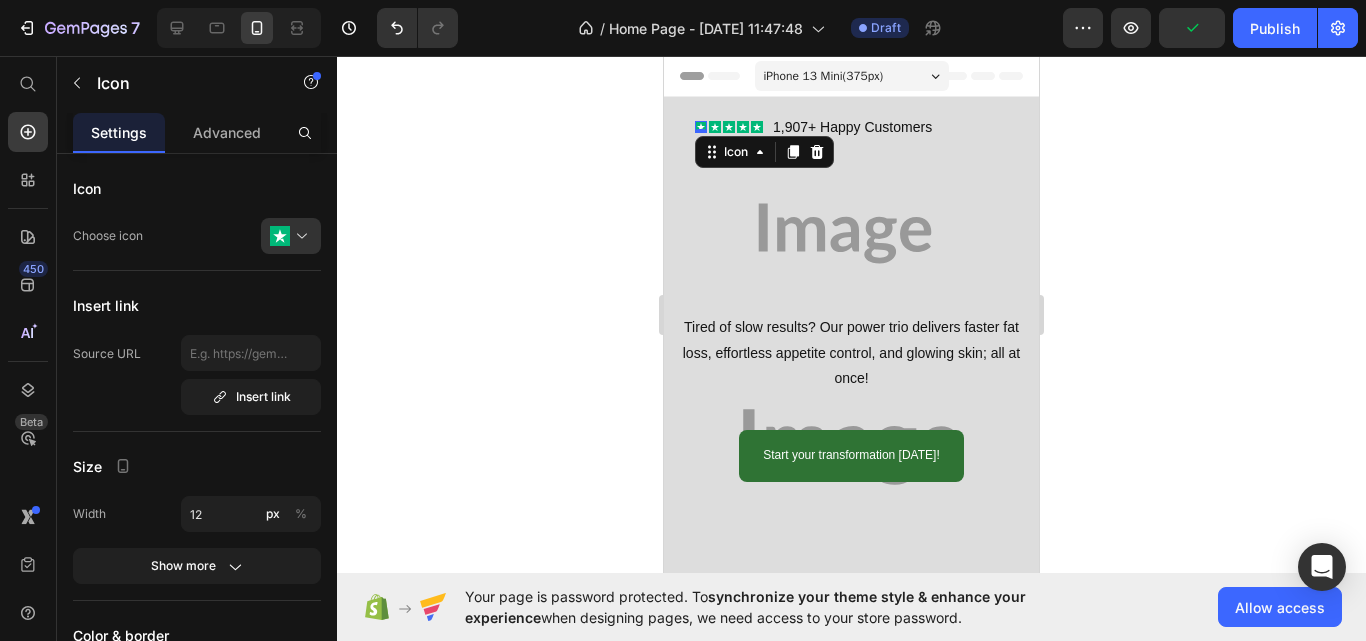 click at bounding box center (299, 236) 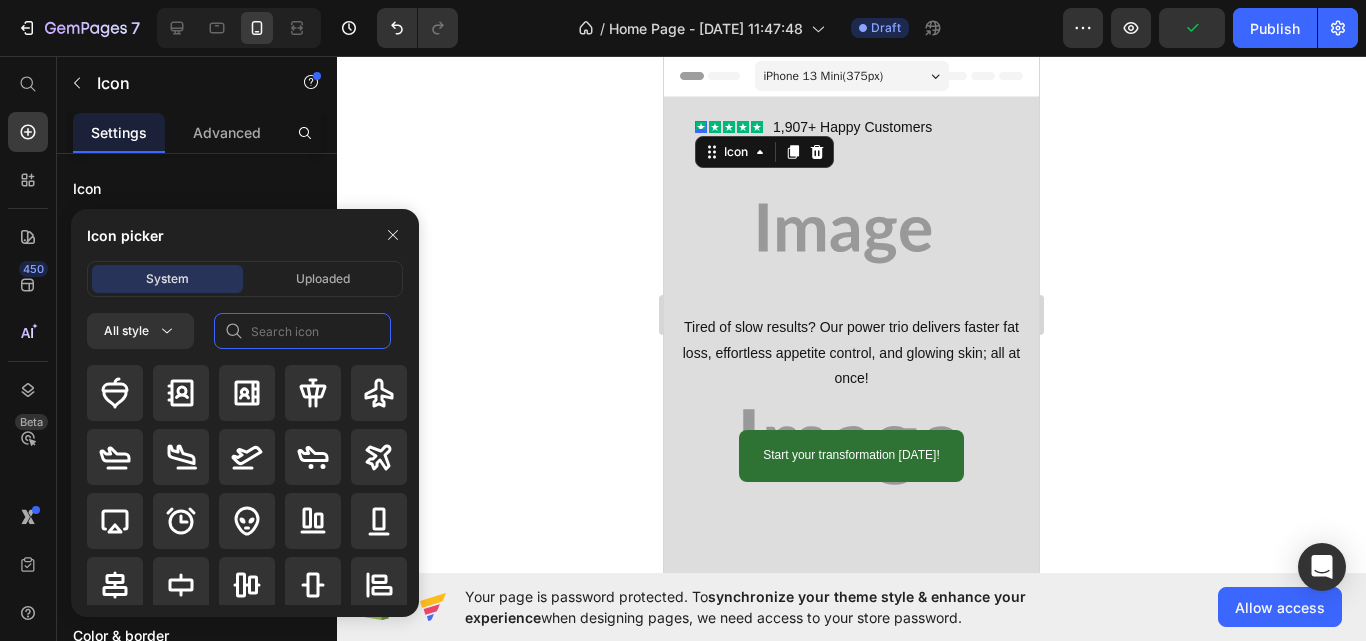 click 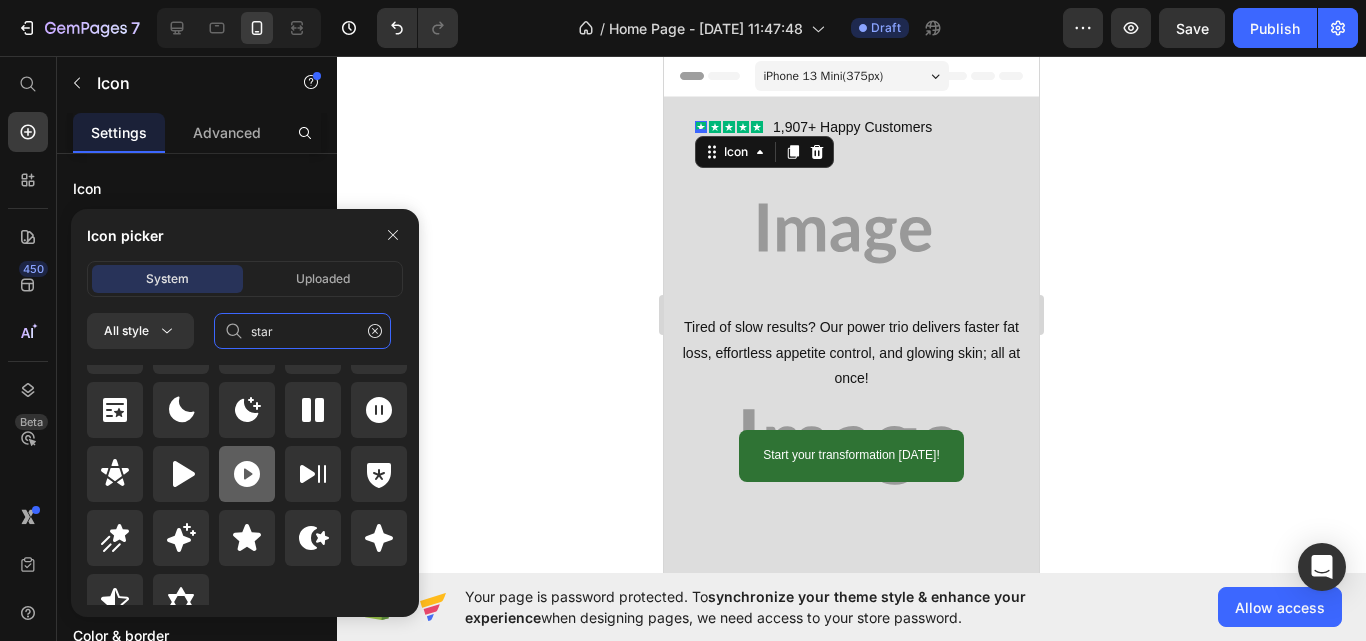 scroll, scrollTop: 872, scrollLeft: 0, axis: vertical 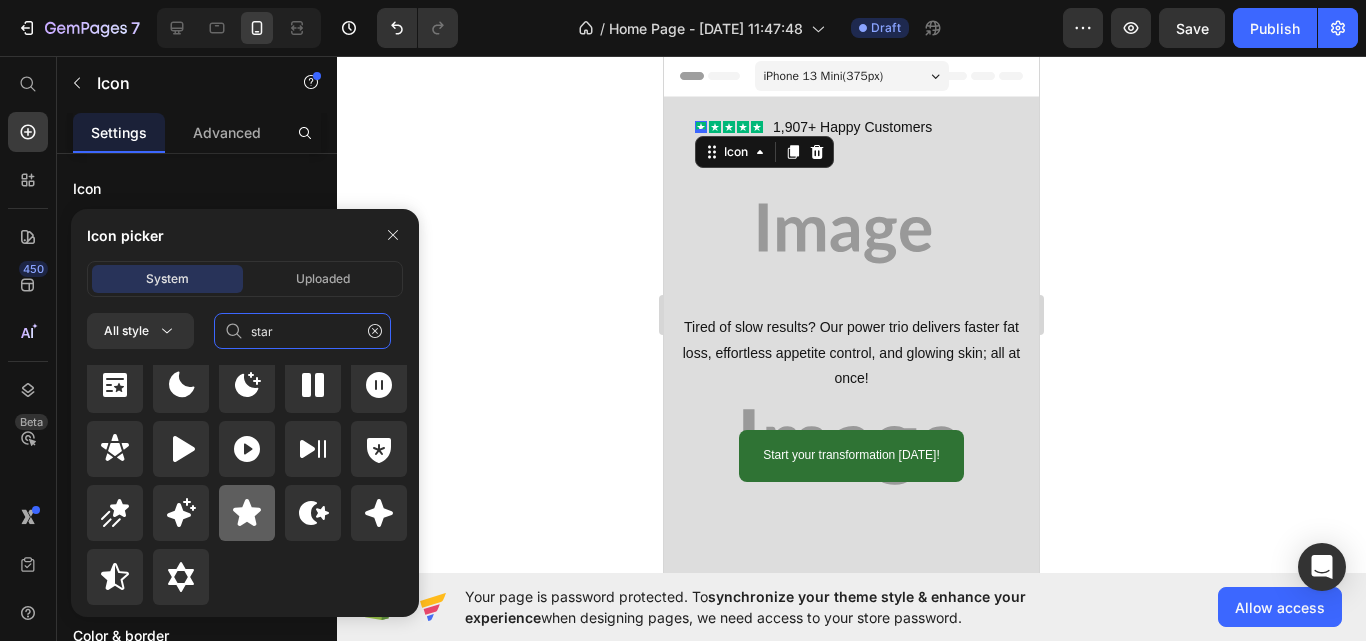 type on "star" 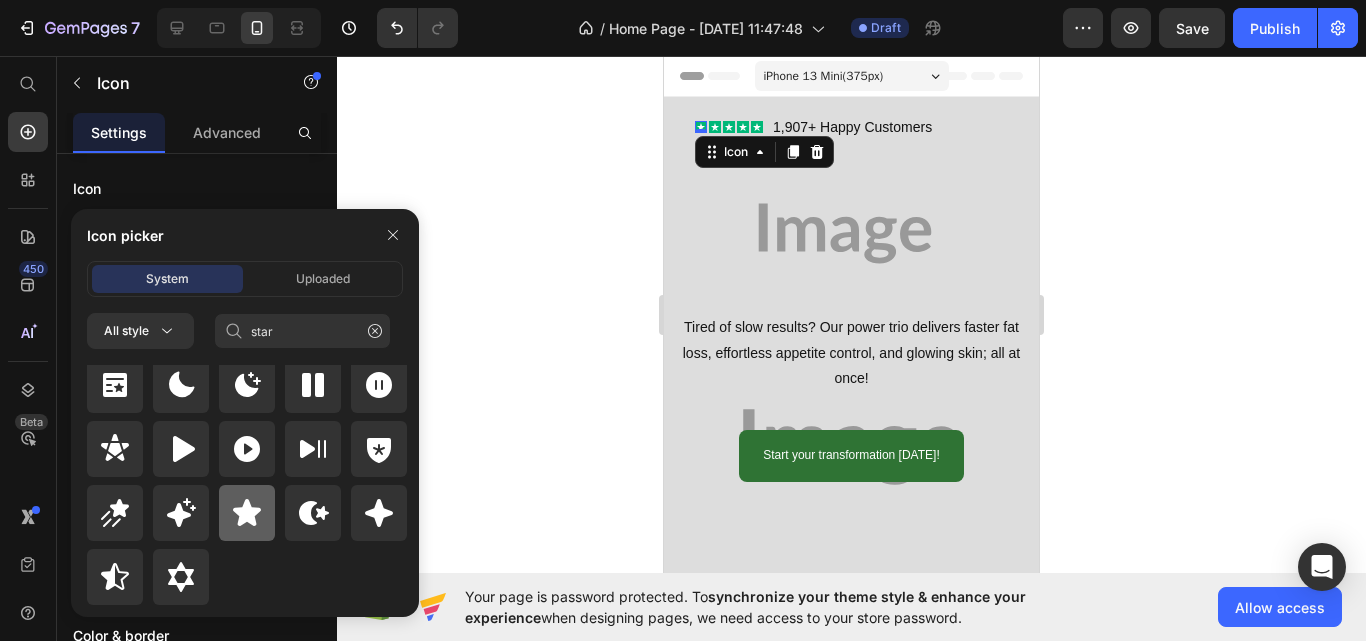 click 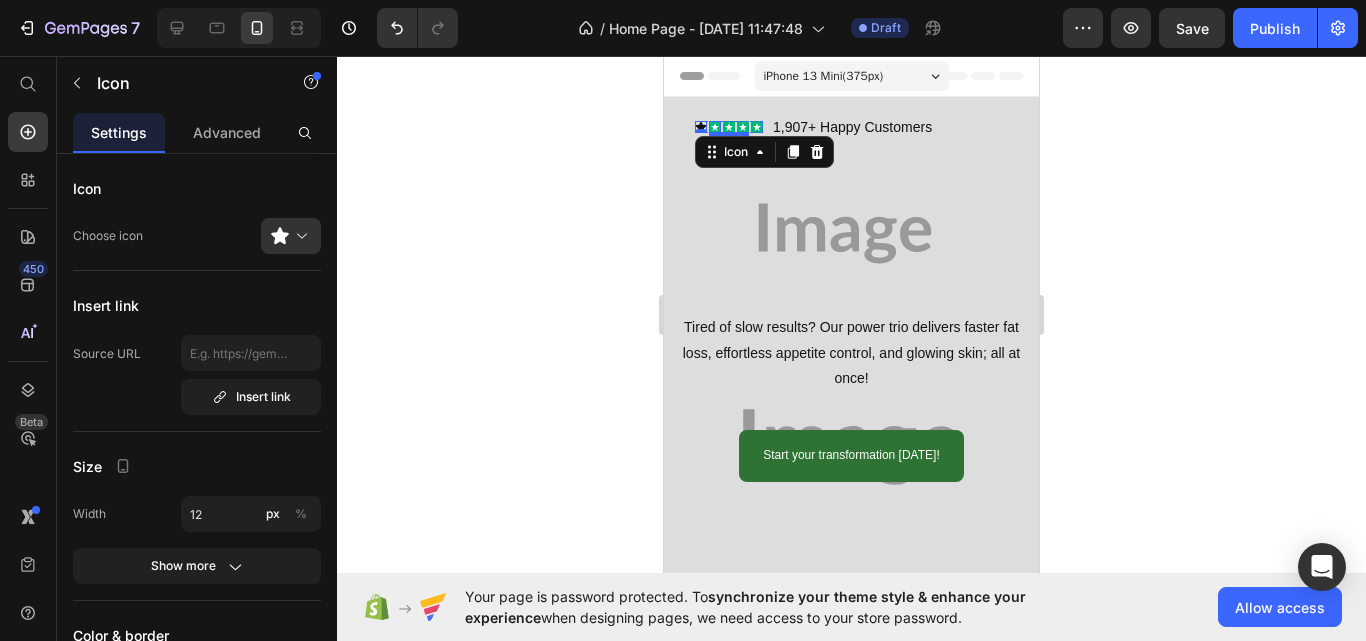 click 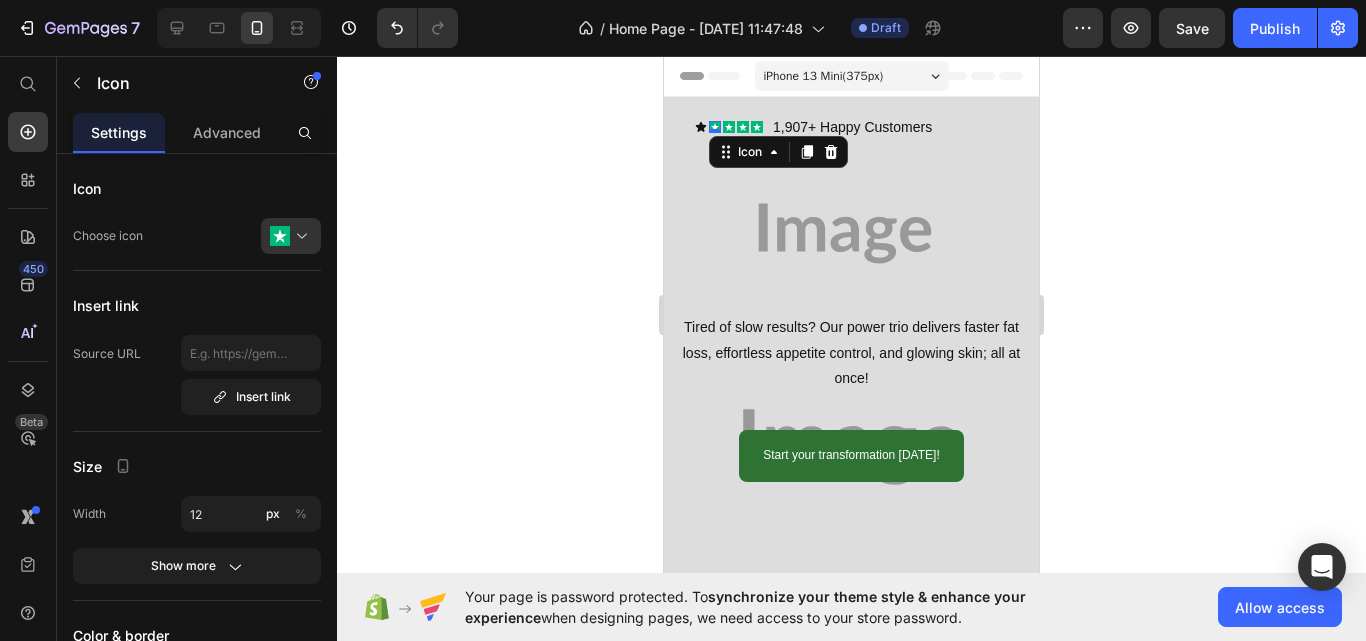 click at bounding box center [299, 236] 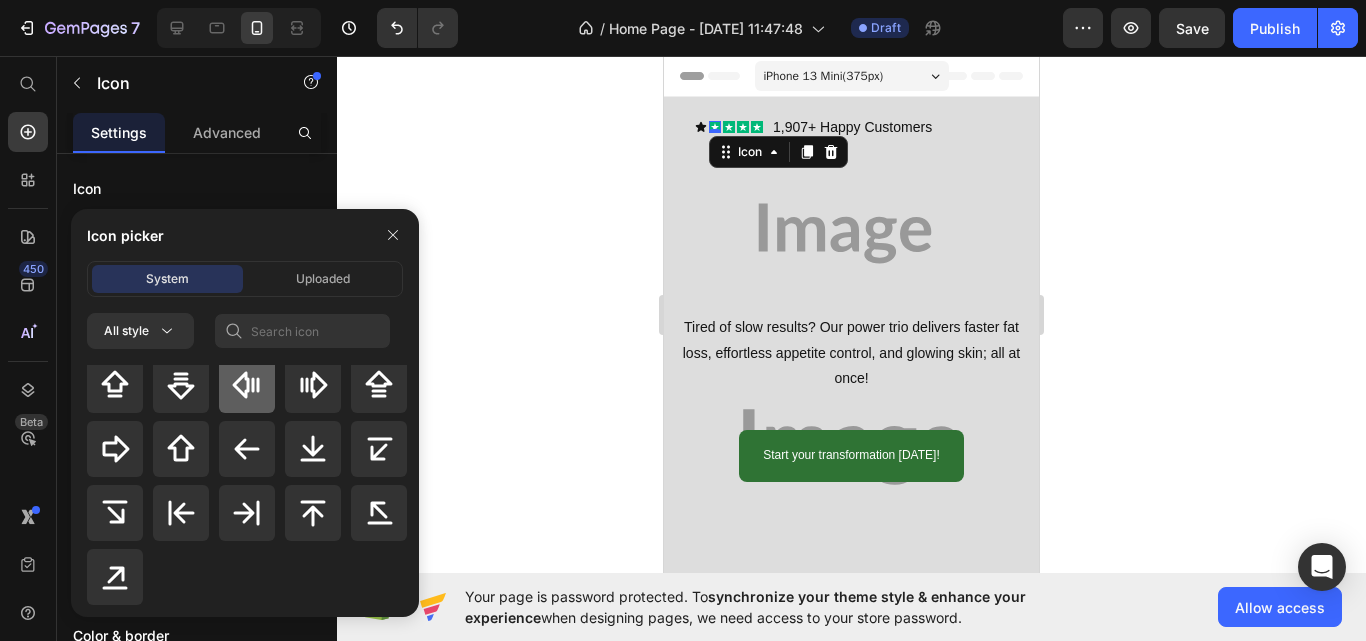 scroll, scrollTop: 928, scrollLeft: 0, axis: vertical 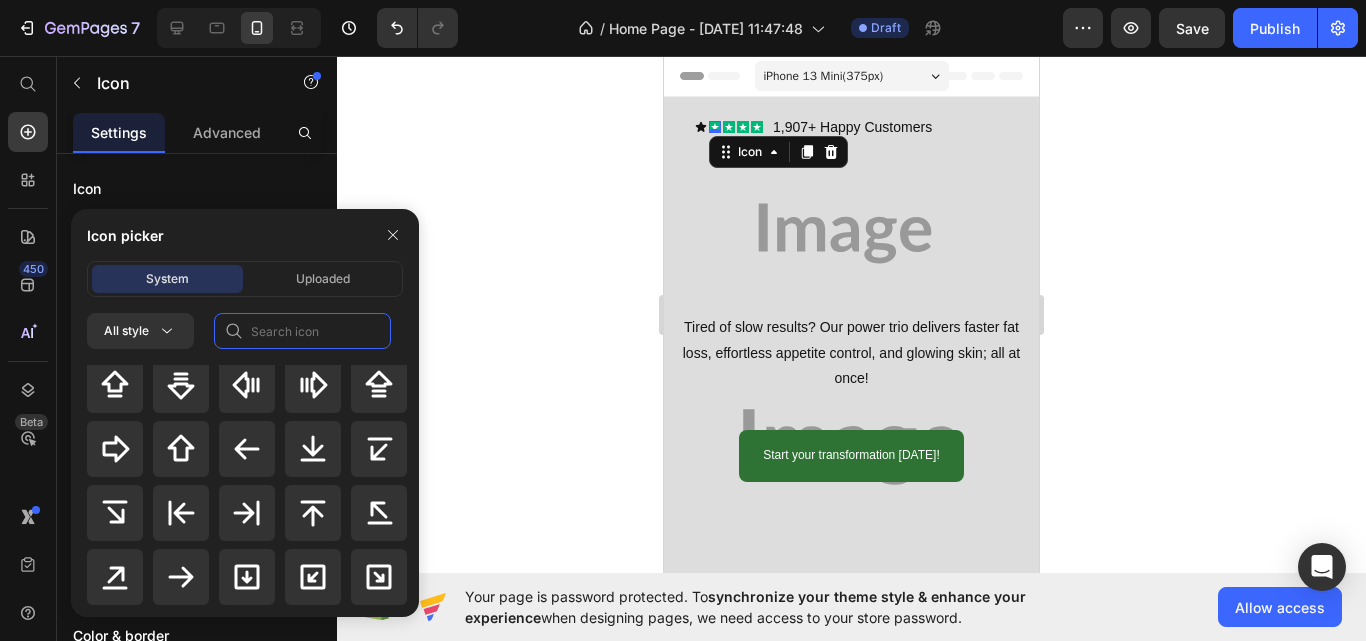 click 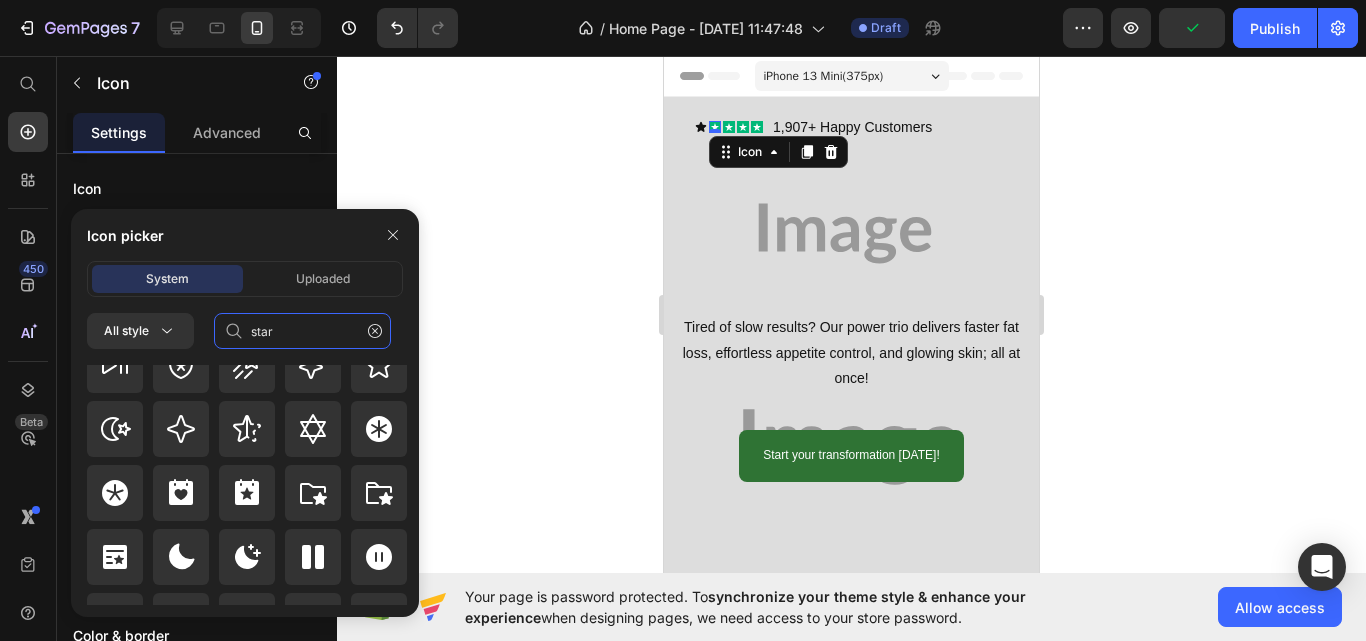 scroll, scrollTop: 872, scrollLeft: 0, axis: vertical 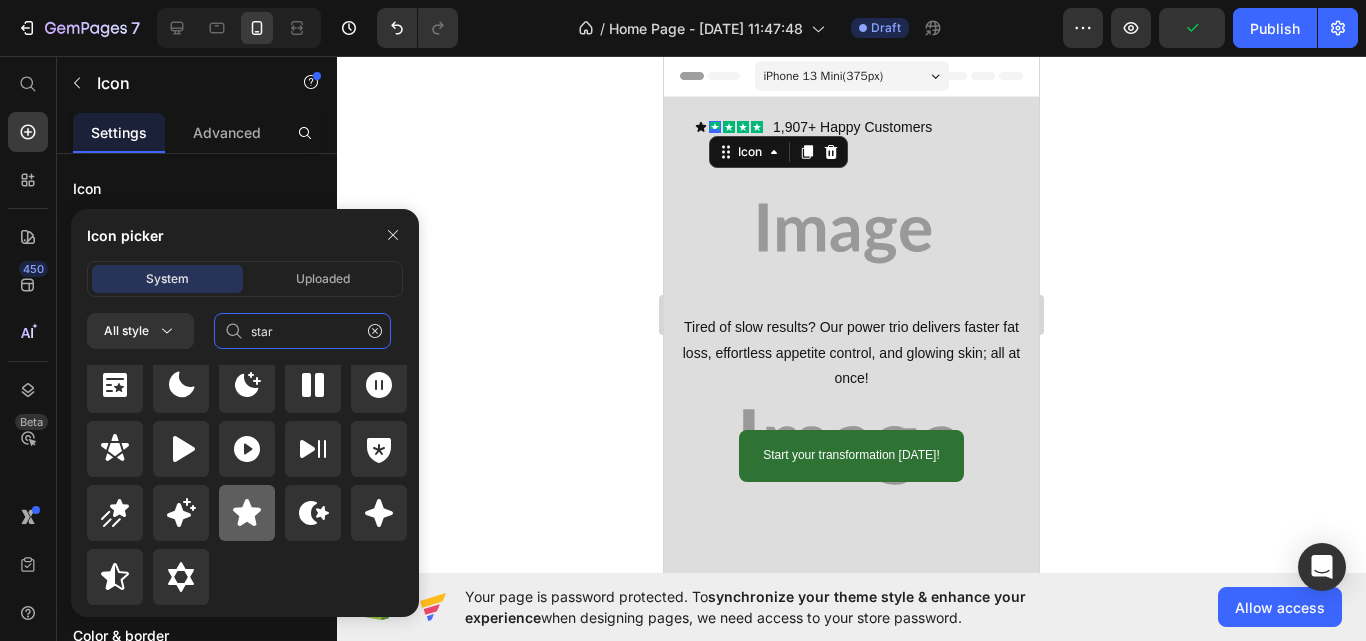 type on "star" 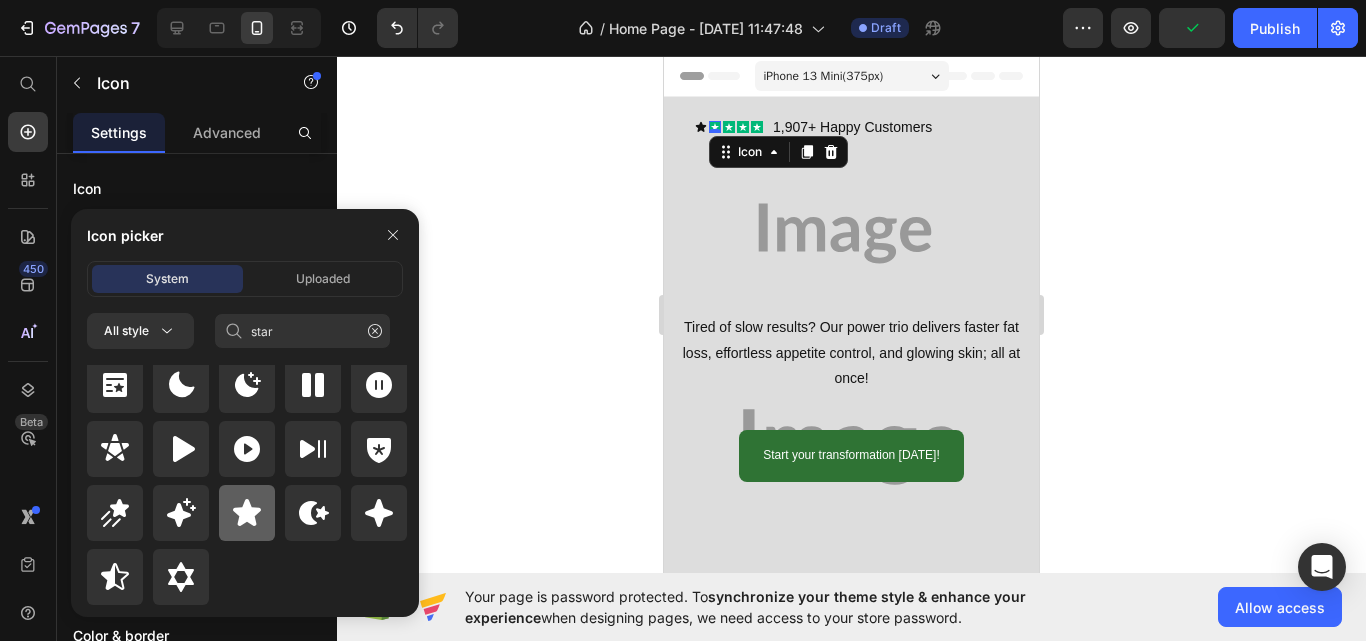click 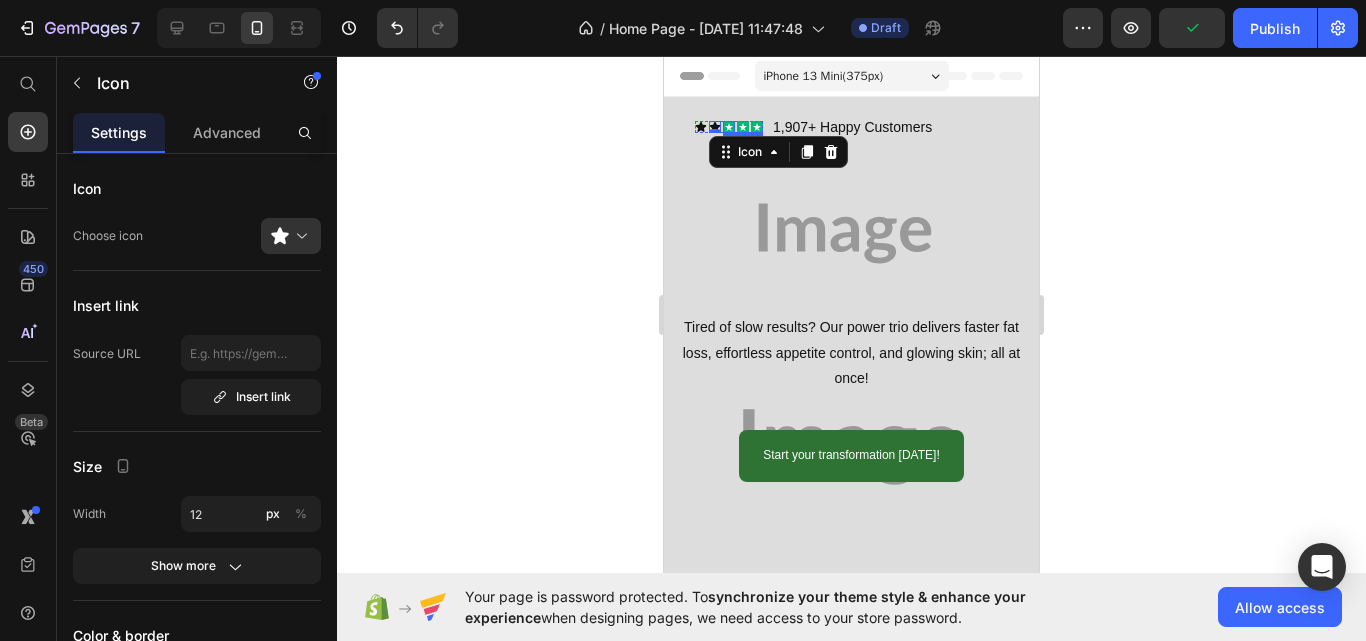 click 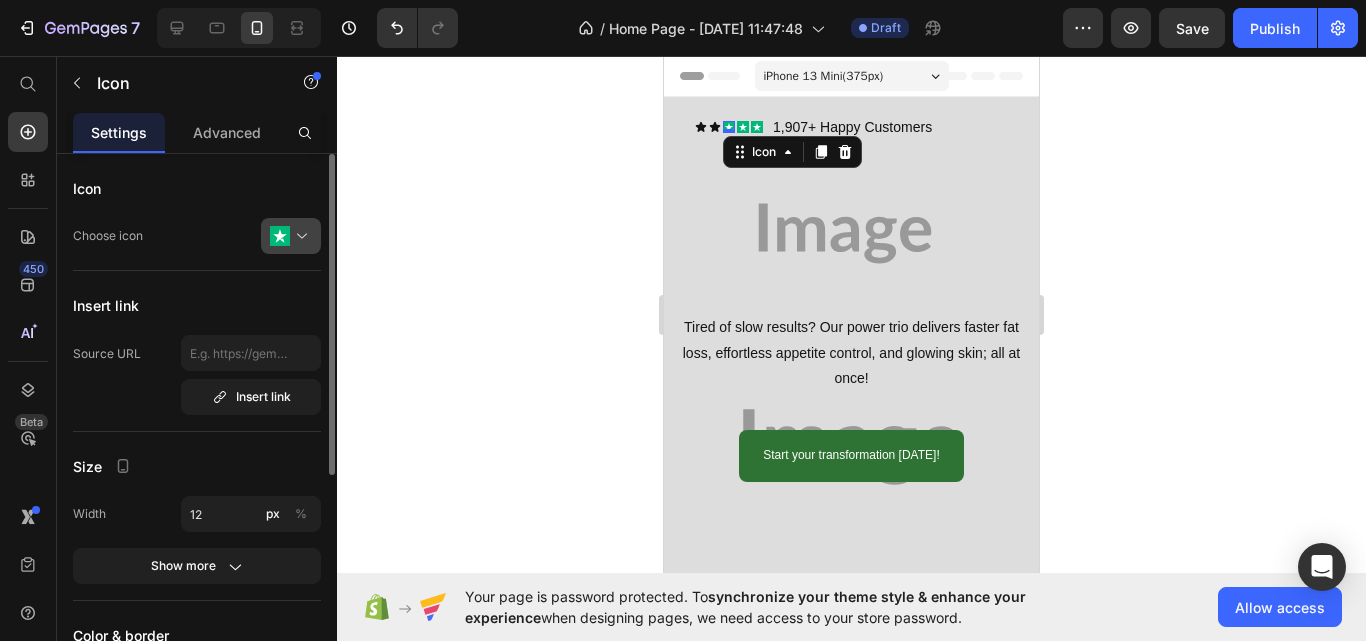 click at bounding box center [299, 236] 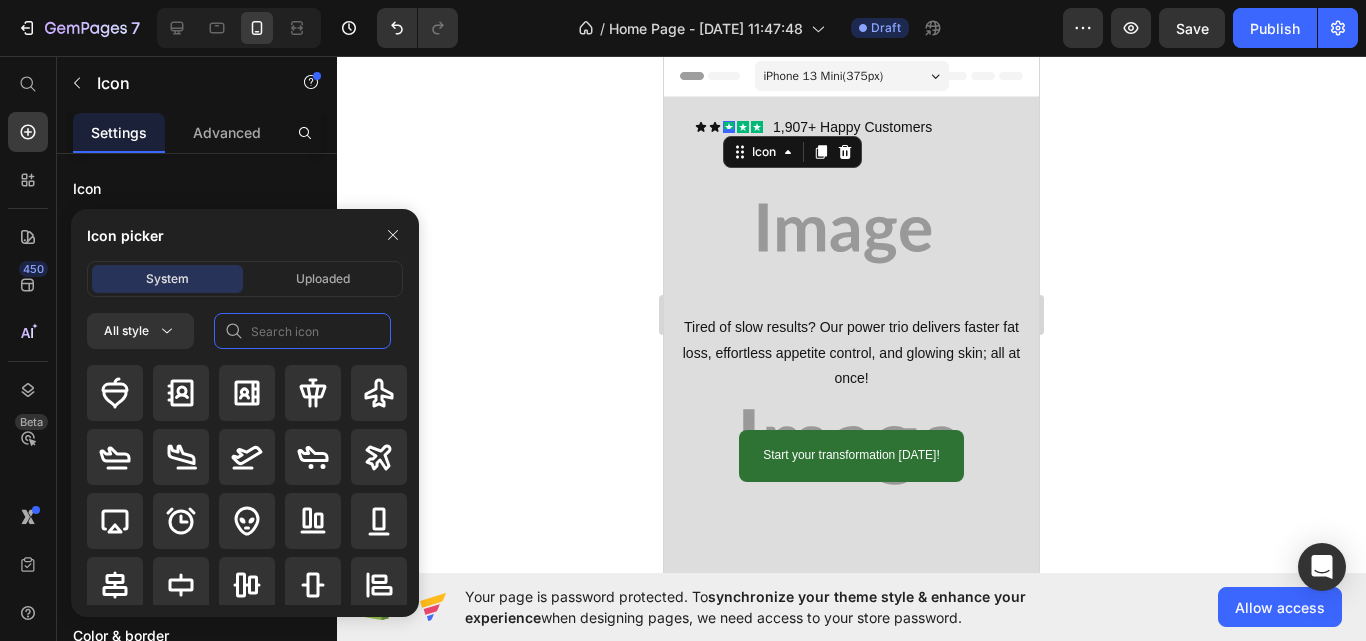 click 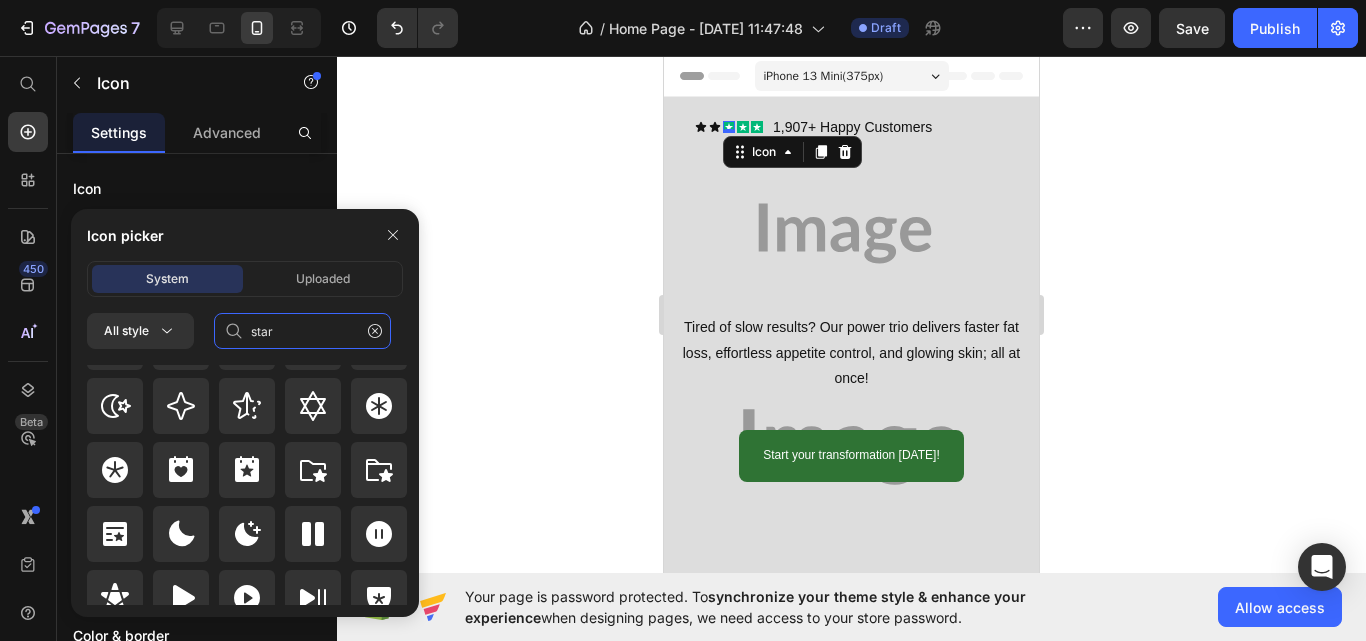 scroll, scrollTop: 872, scrollLeft: 0, axis: vertical 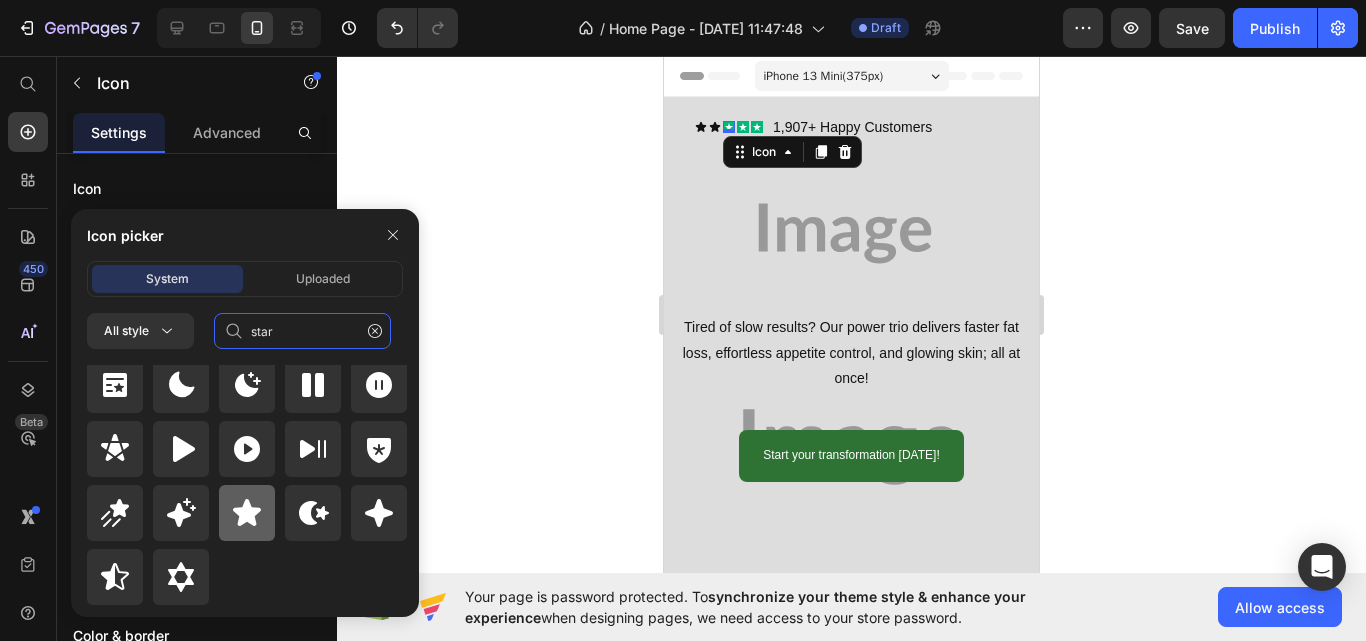 type on "star" 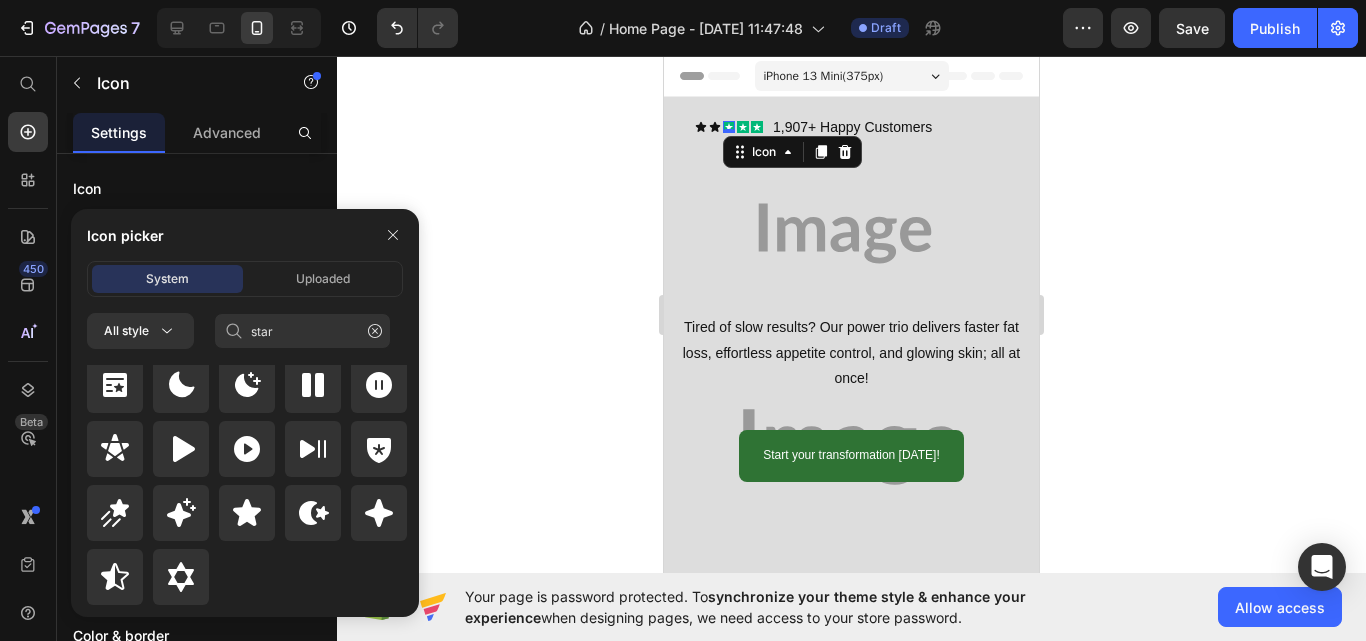 drag, startPoint x: 253, startPoint y: 501, endPoint x: 525, endPoint y: 328, distance: 322.3554 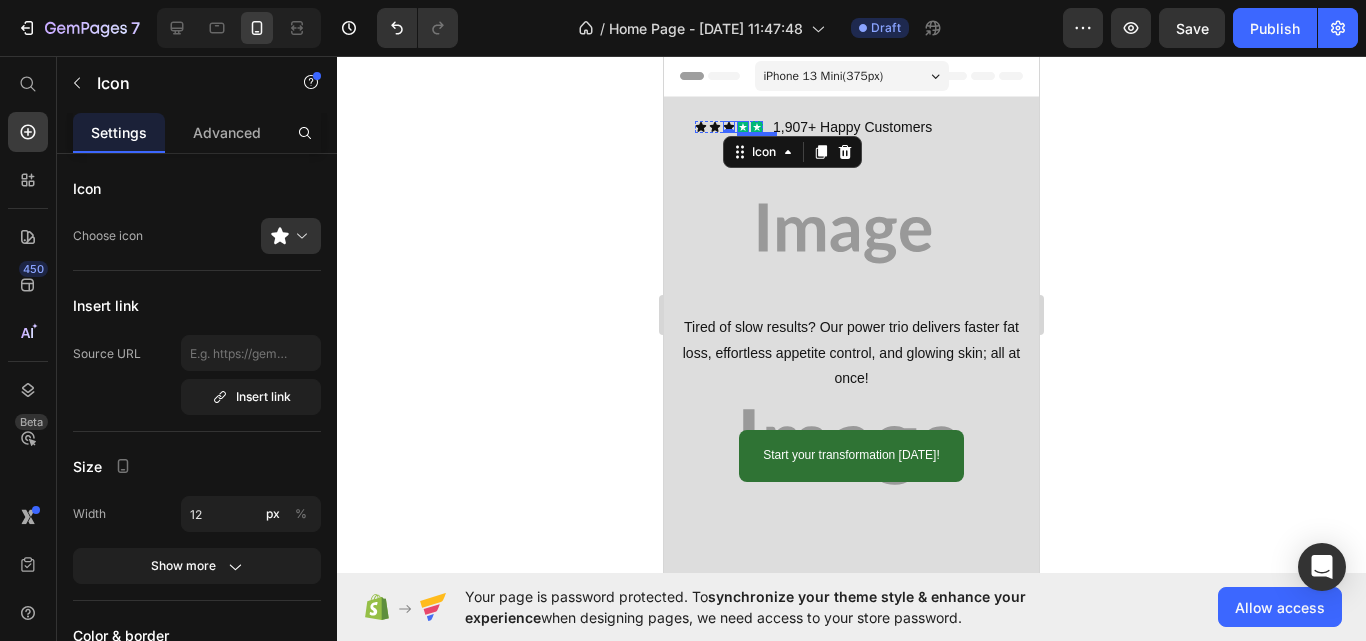 click 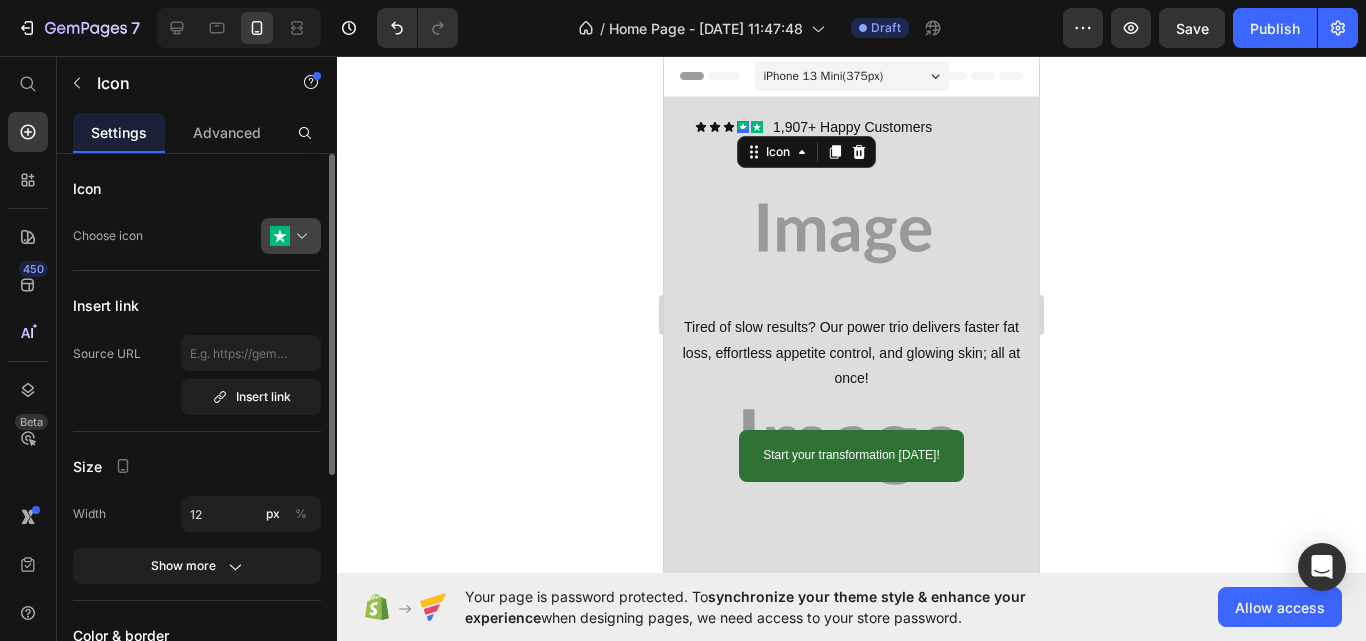 click at bounding box center (299, 236) 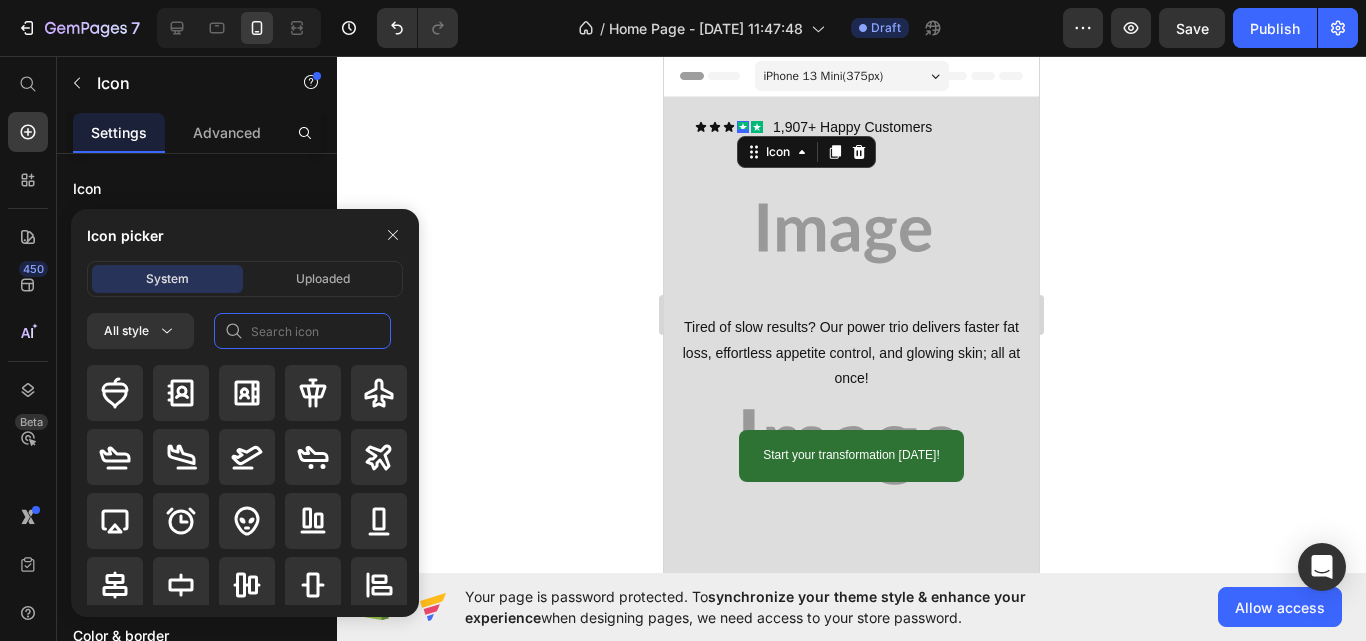 click 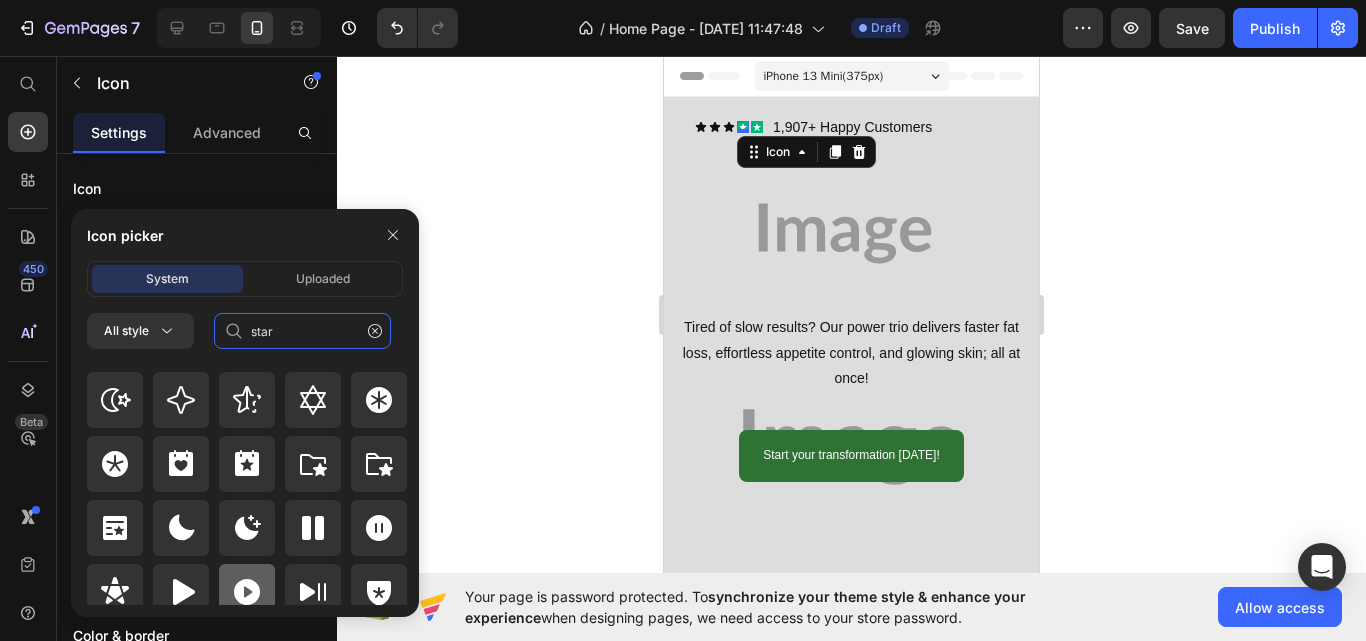 scroll, scrollTop: 872, scrollLeft: 0, axis: vertical 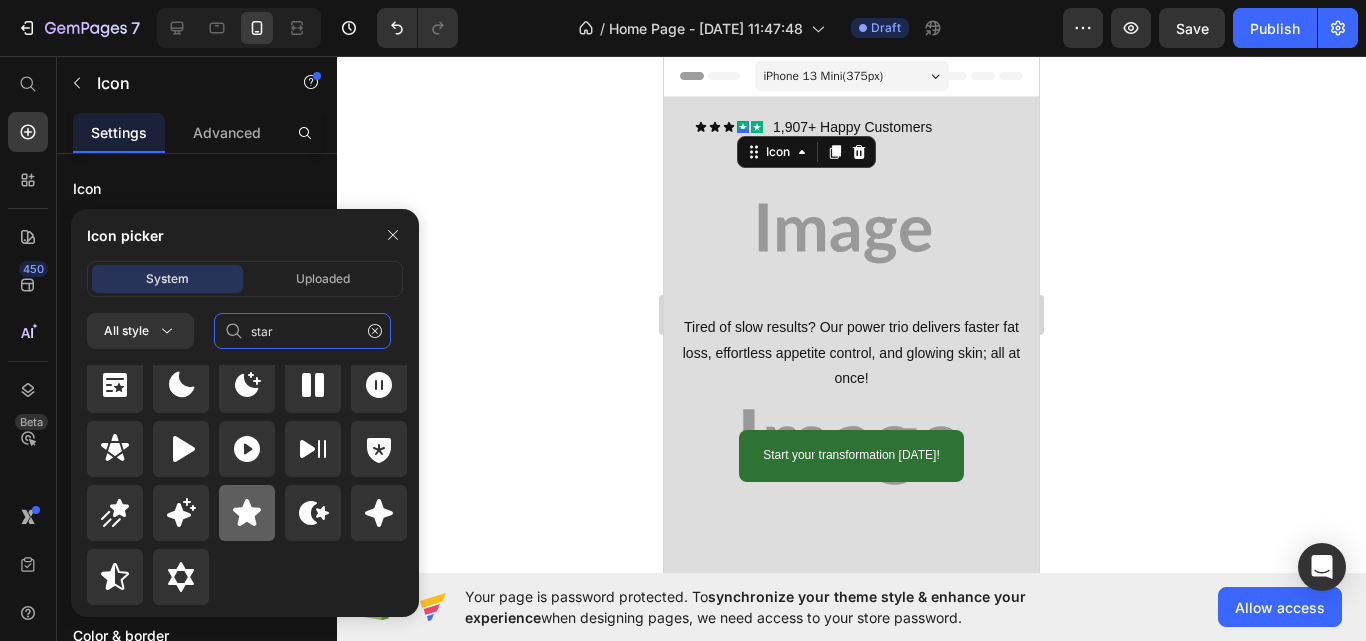 type on "star" 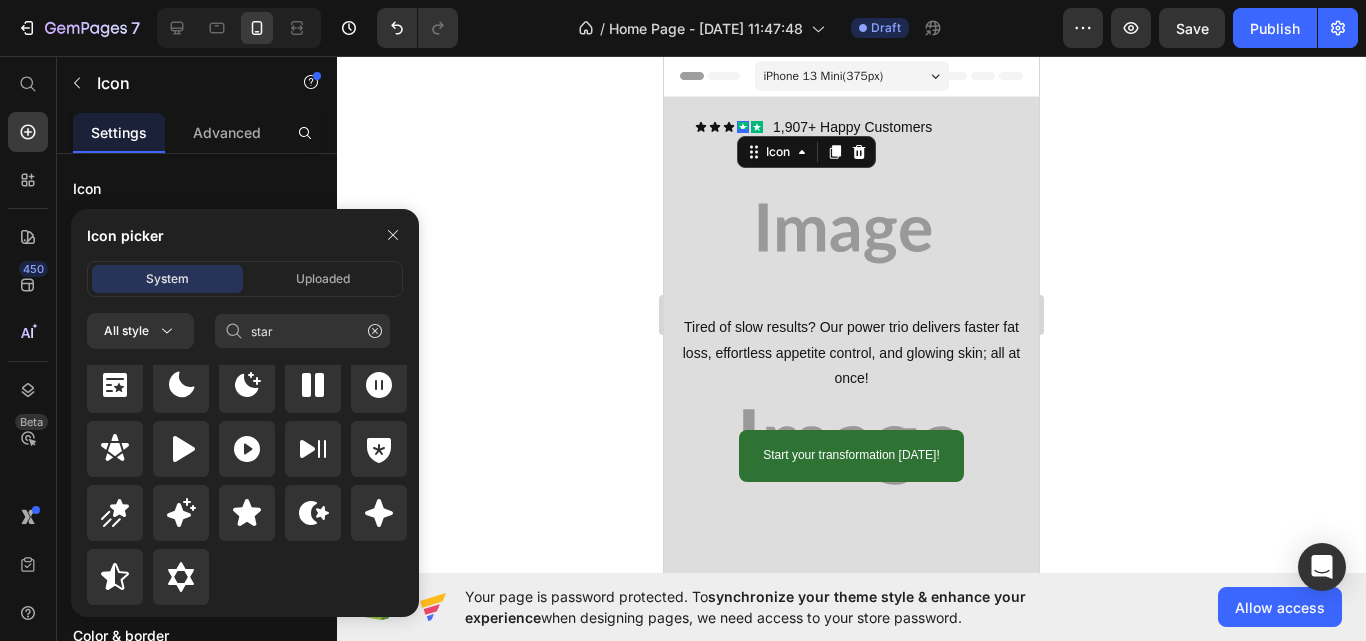 drag, startPoint x: 253, startPoint y: 493, endPoint x: 610, endPoint y: 244, distance: 435.25854 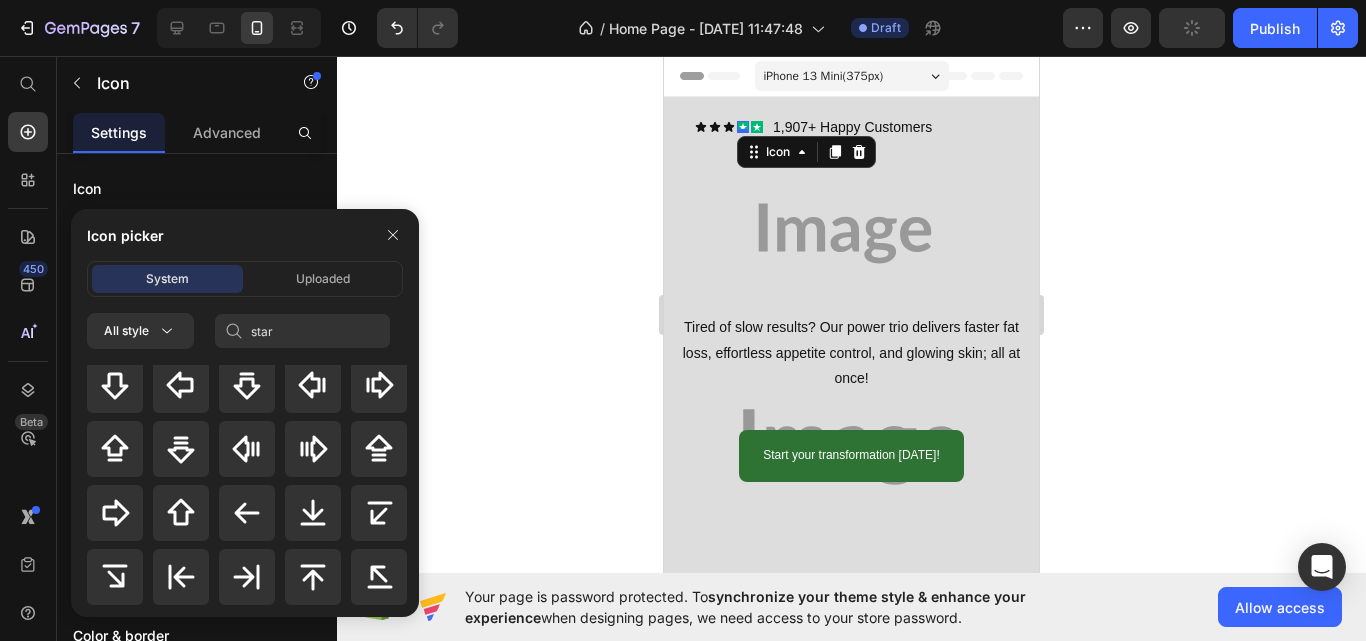 type 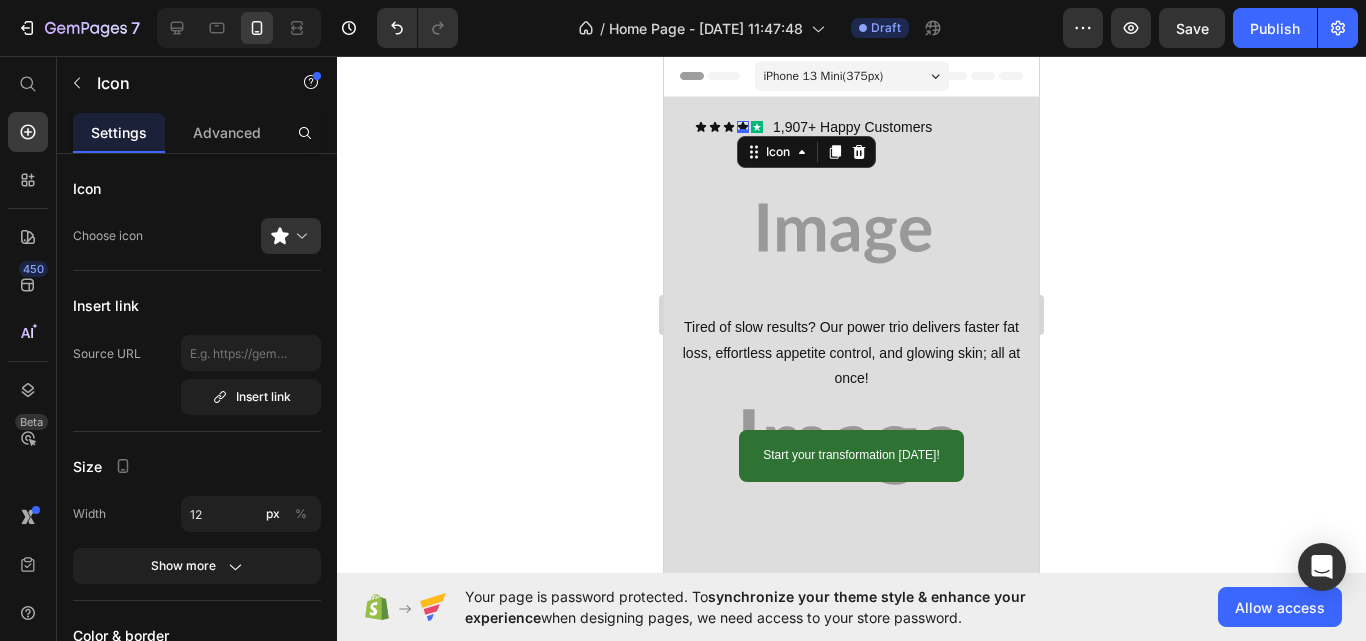 scroll, scrollTop: 0, scrollLeft: 0, axis: both 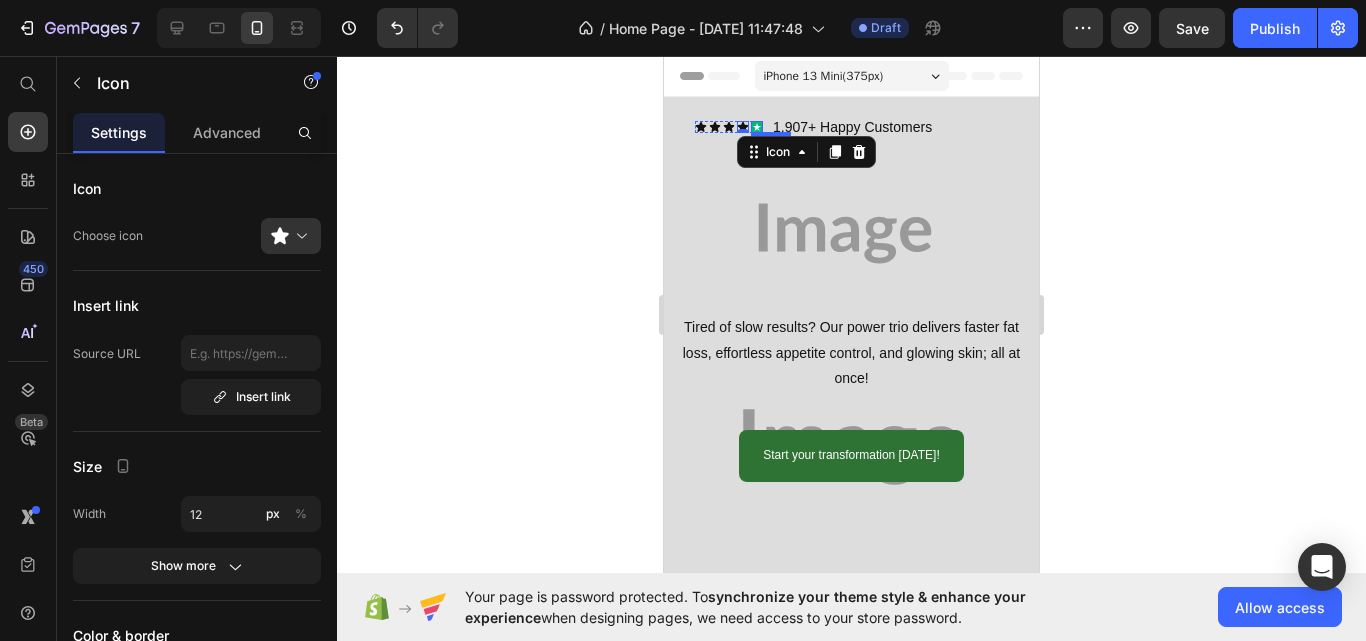 click 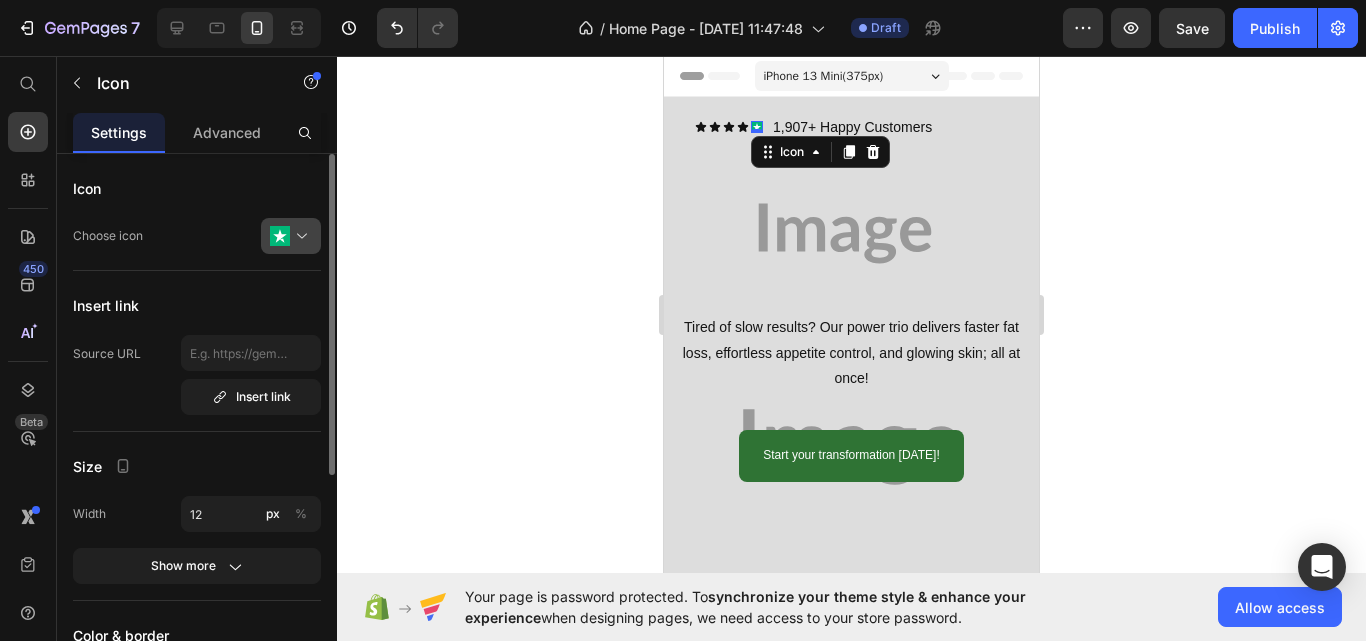 click at bounding box center [299, 236] 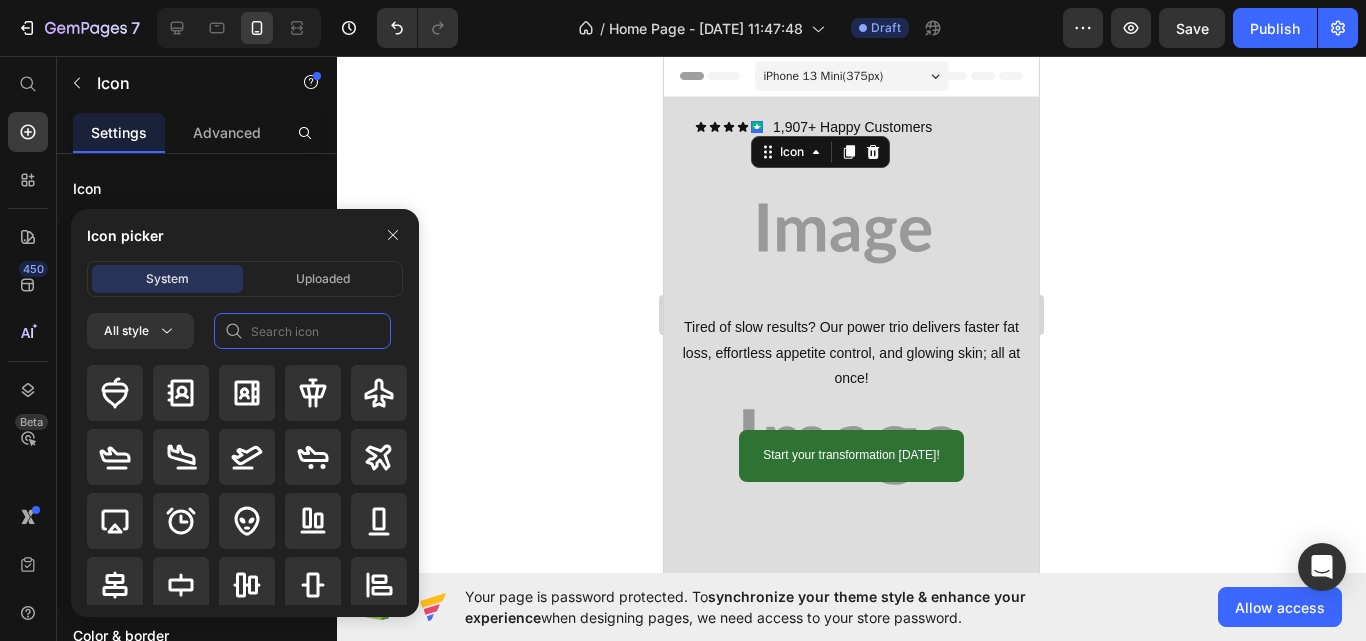 click 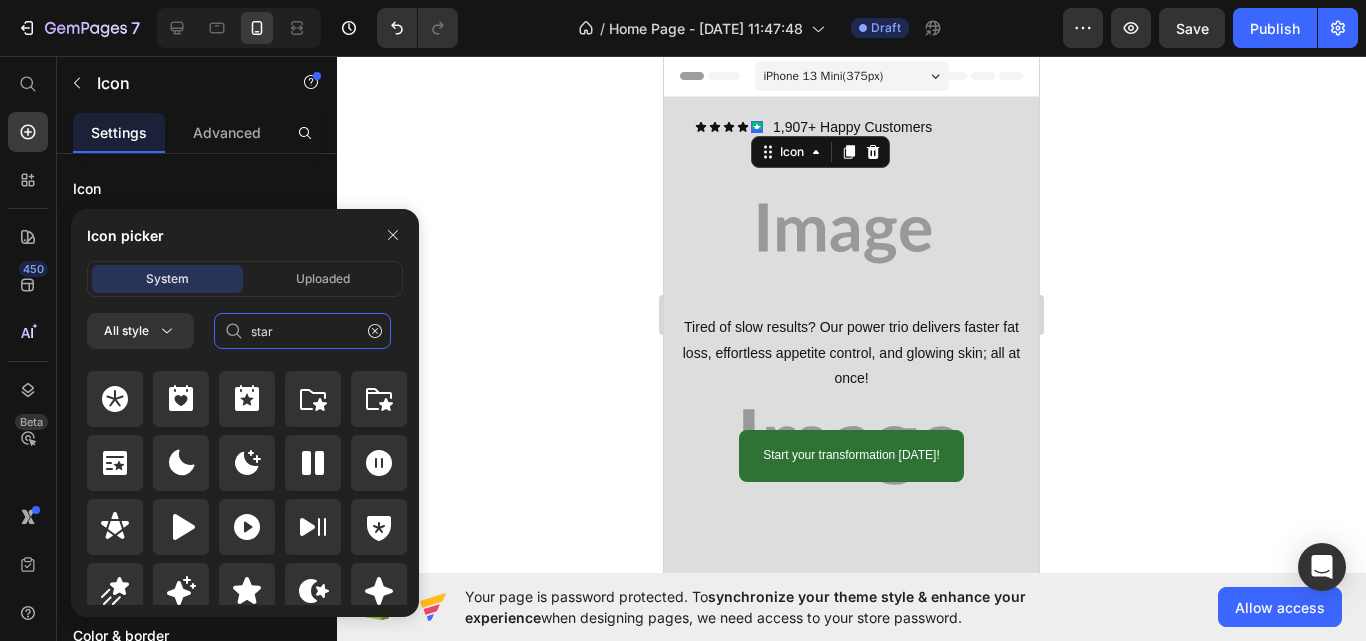 scroll, scrollTop: 872, scrollLeft: 0, axis: vertical 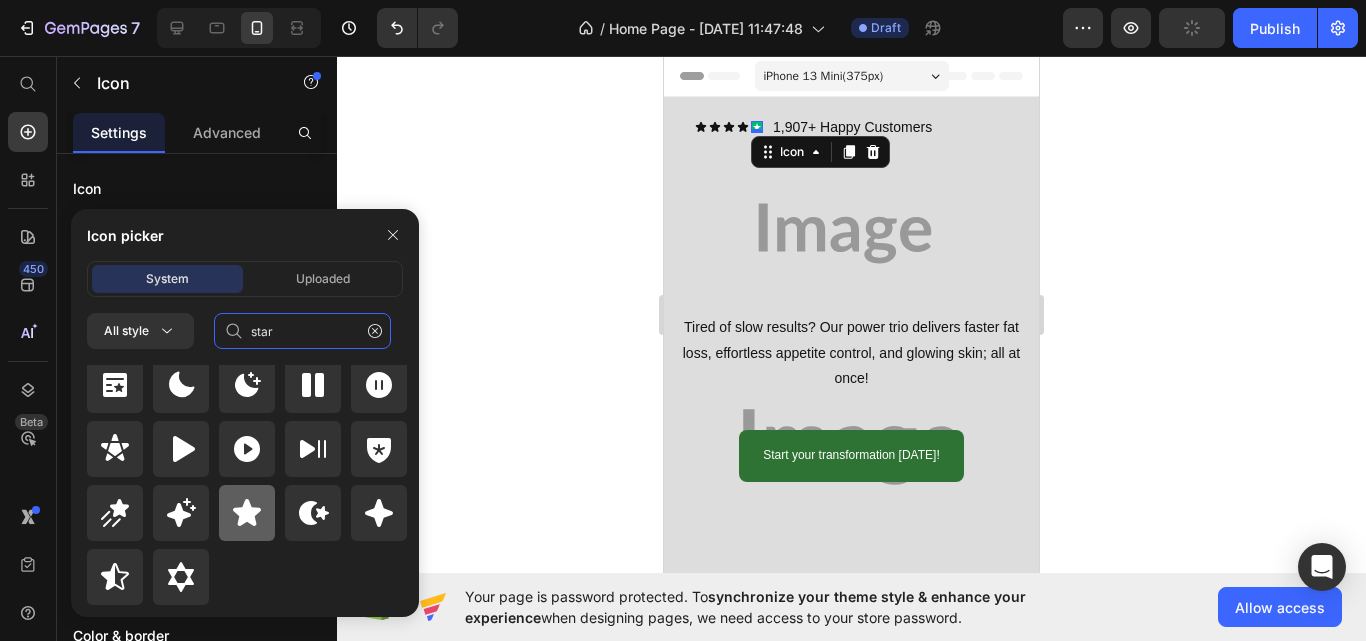 type on "star" 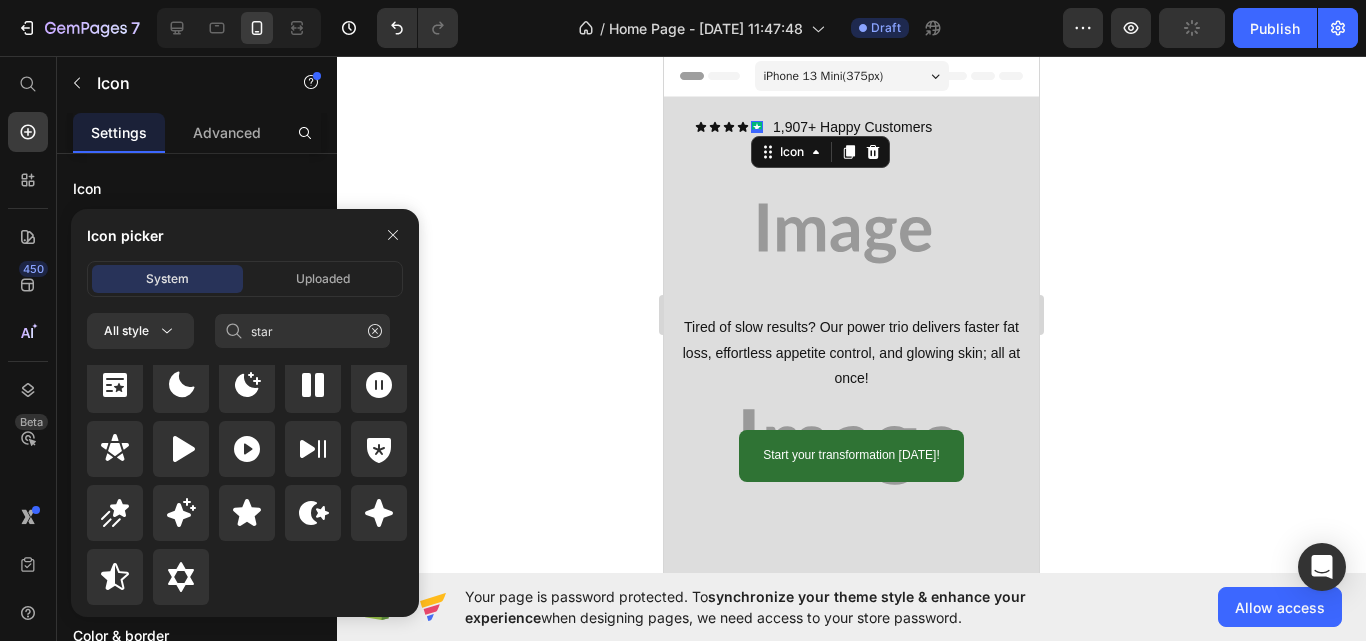 drag, startPoint x: 242, startPoint y: 504, endPoint x: 1009, endPoint y: 7, distance: 913.9464 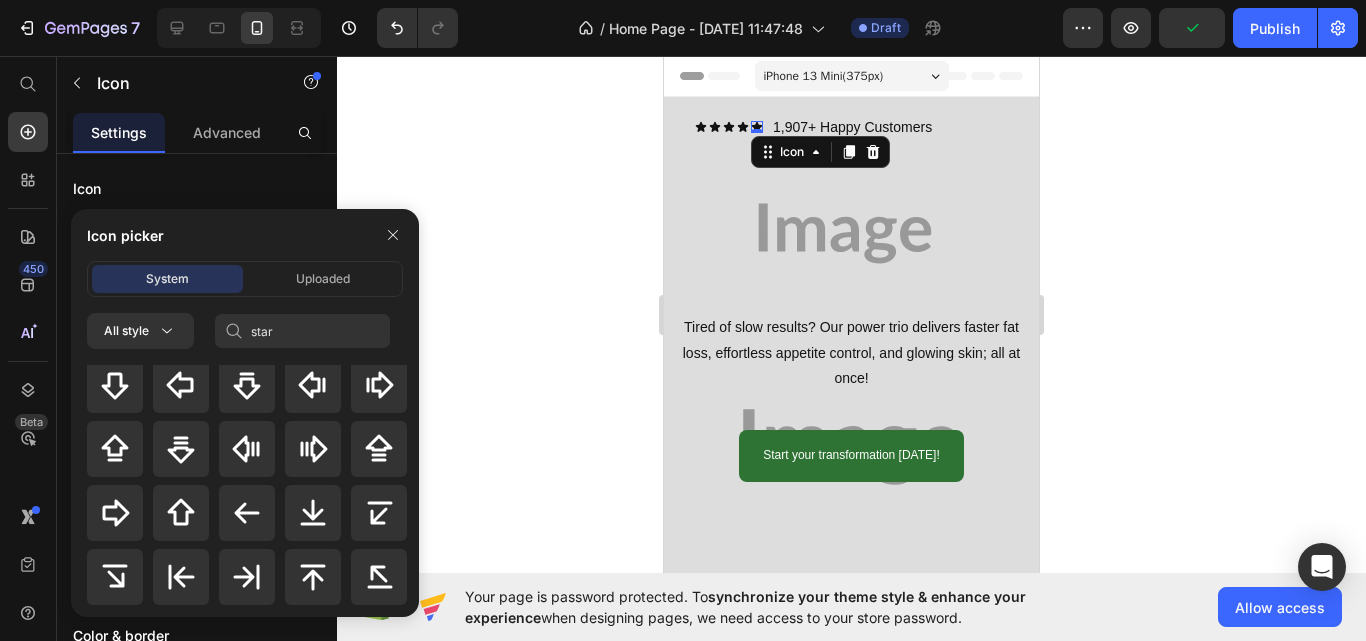 type 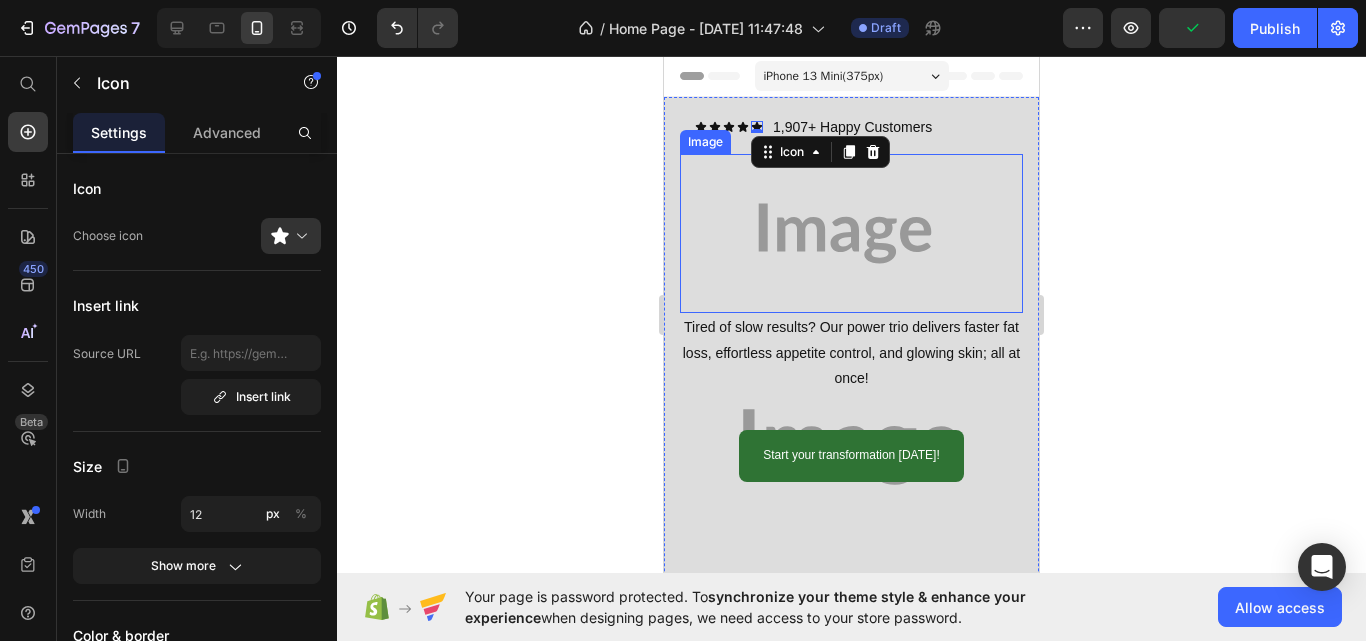scroll, scrollTop: 0, scrollLeft: 0, axis: both 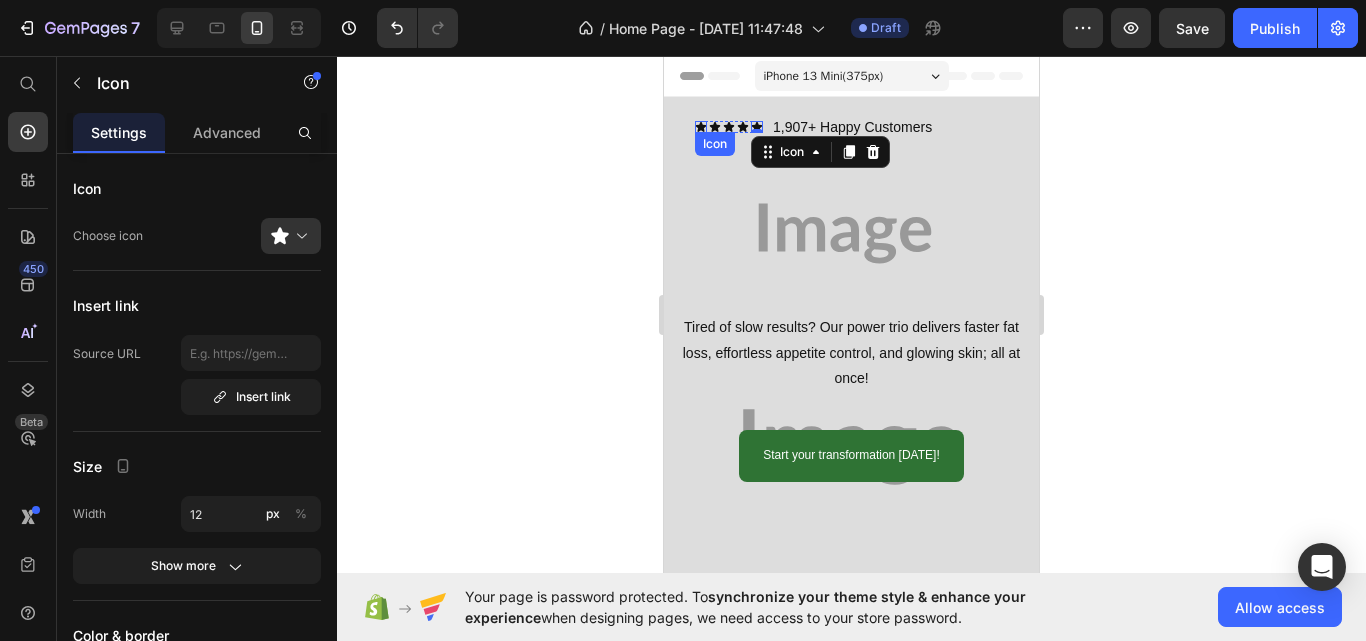 click 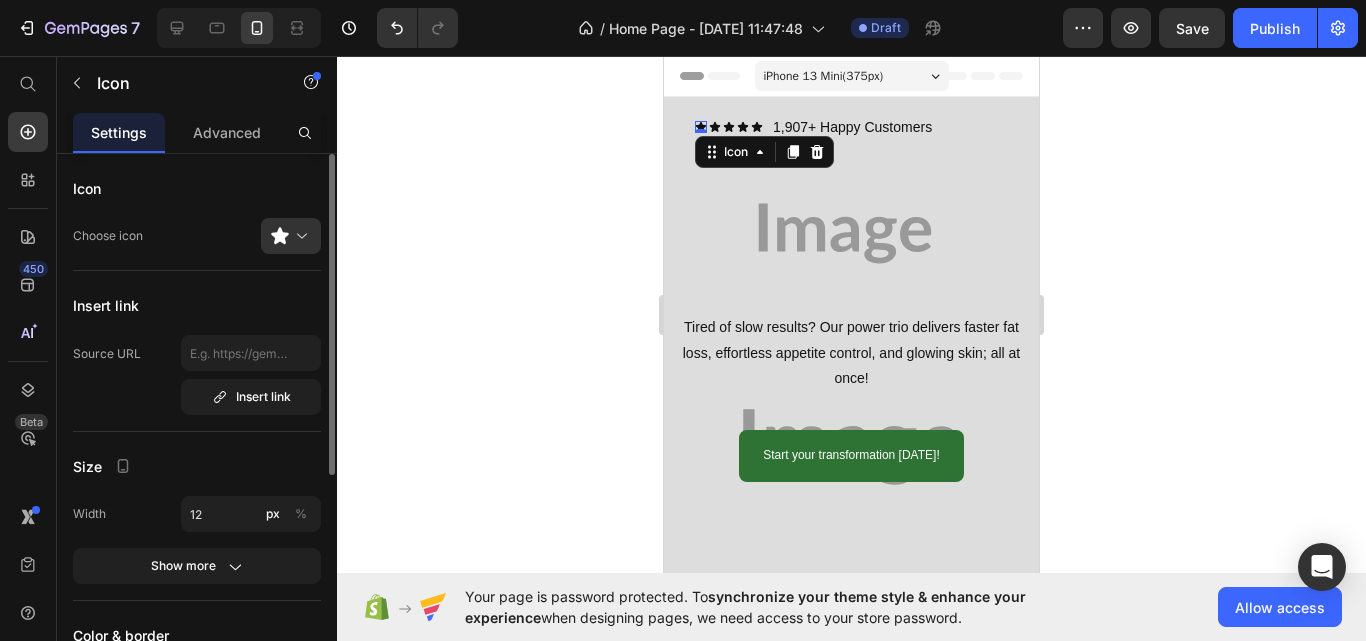 scroll, scrollTop: 376, scrollLeft: 0, axis: vertical 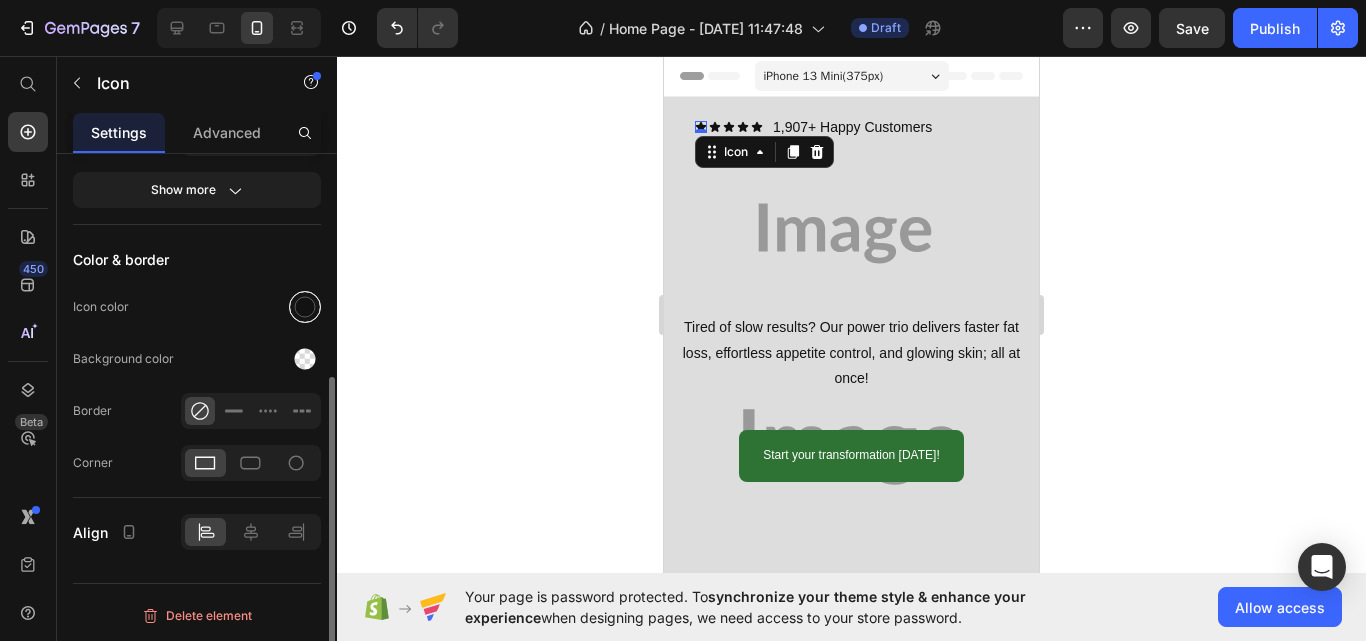 click at bounding box center (305, 307) 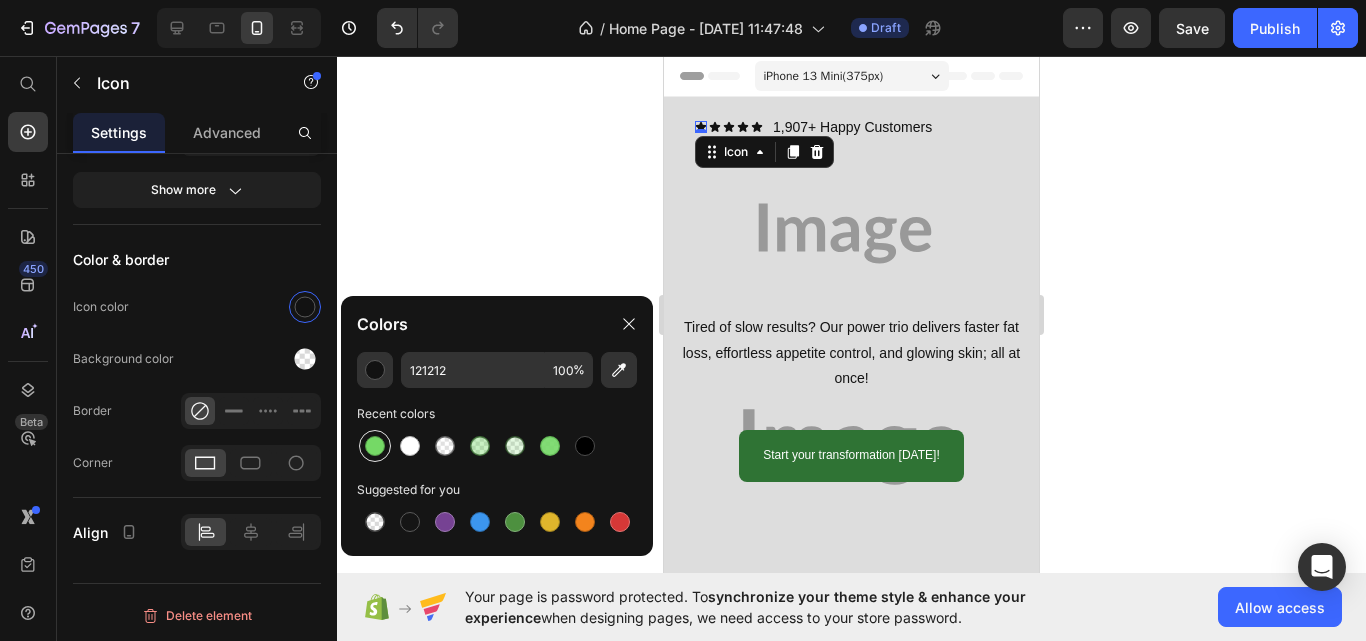 click at bounding box center (375, 446) 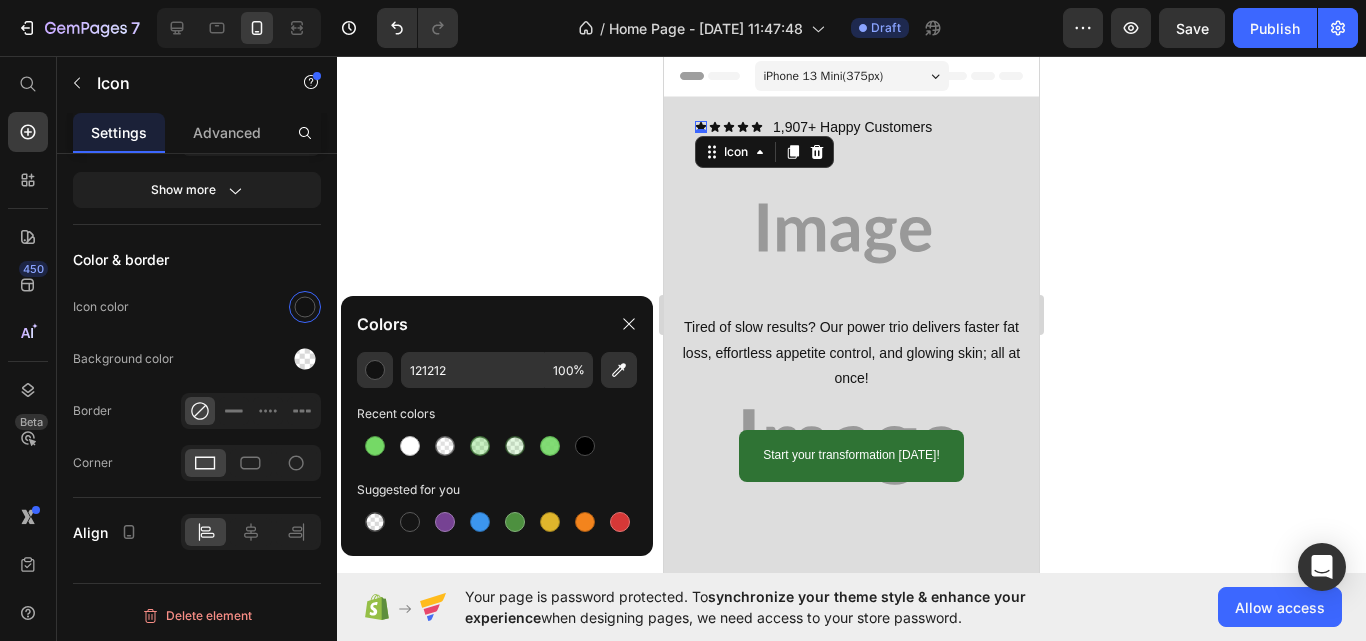 type on "75D966" 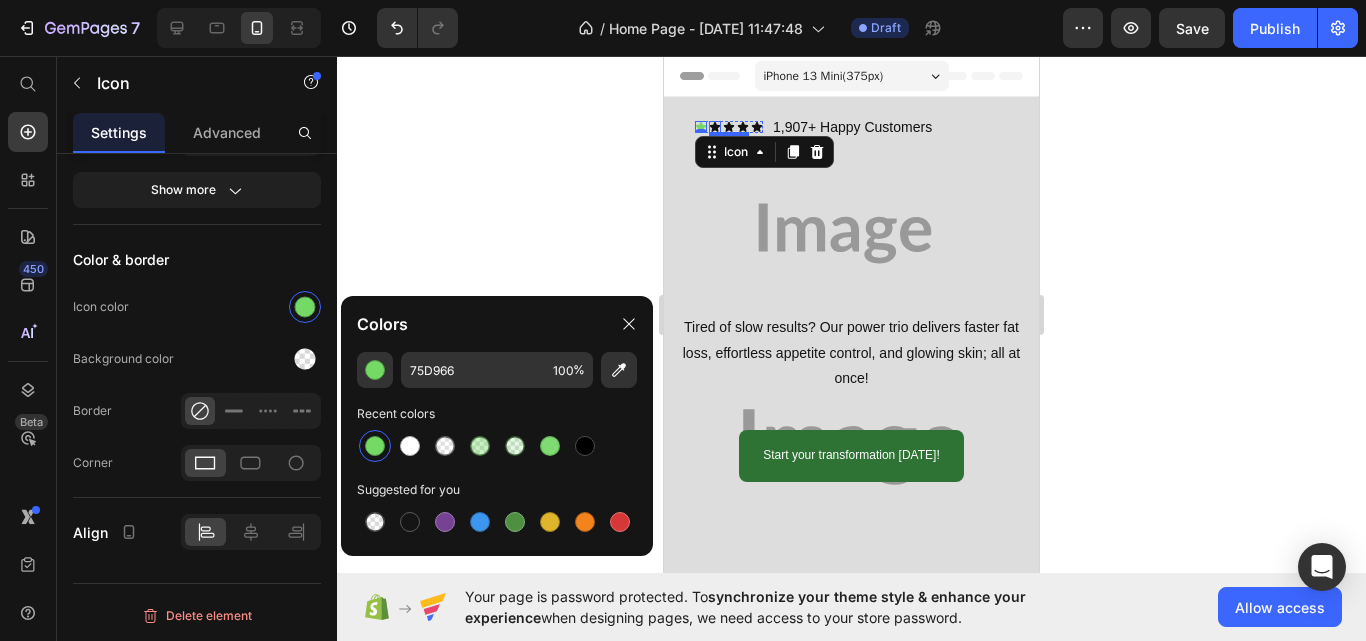 click 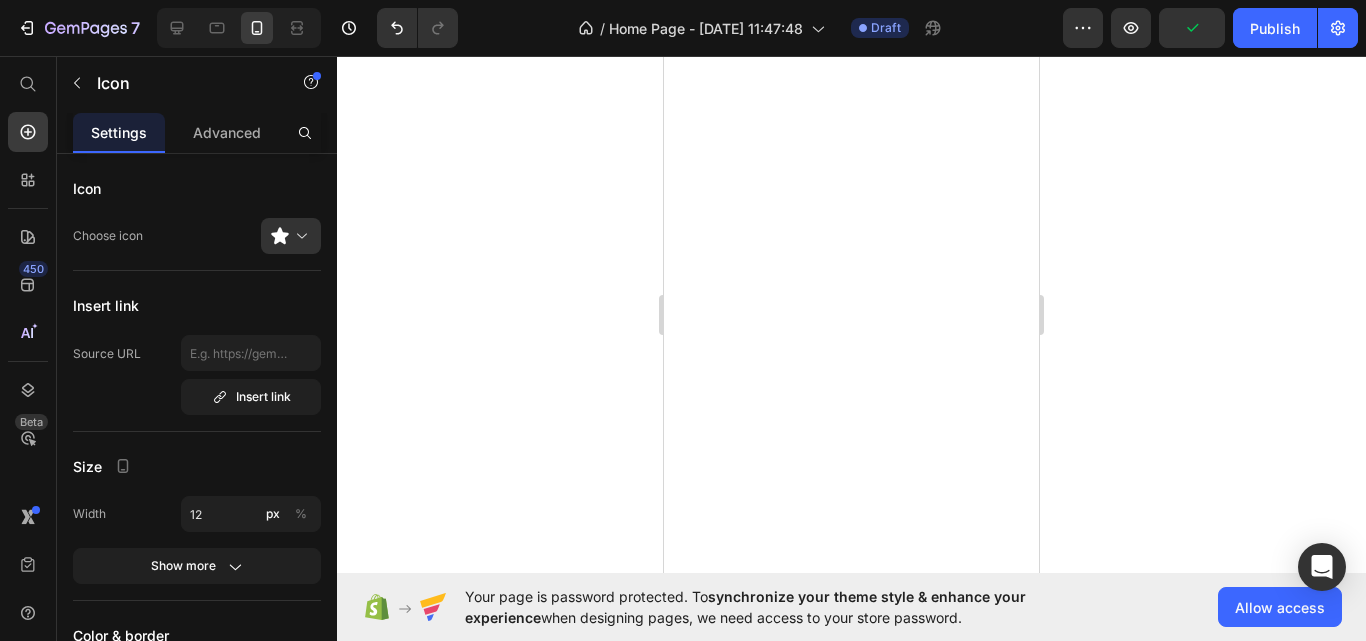 scroll, scrollTop: 0, scrollLeft: 0, axis: both 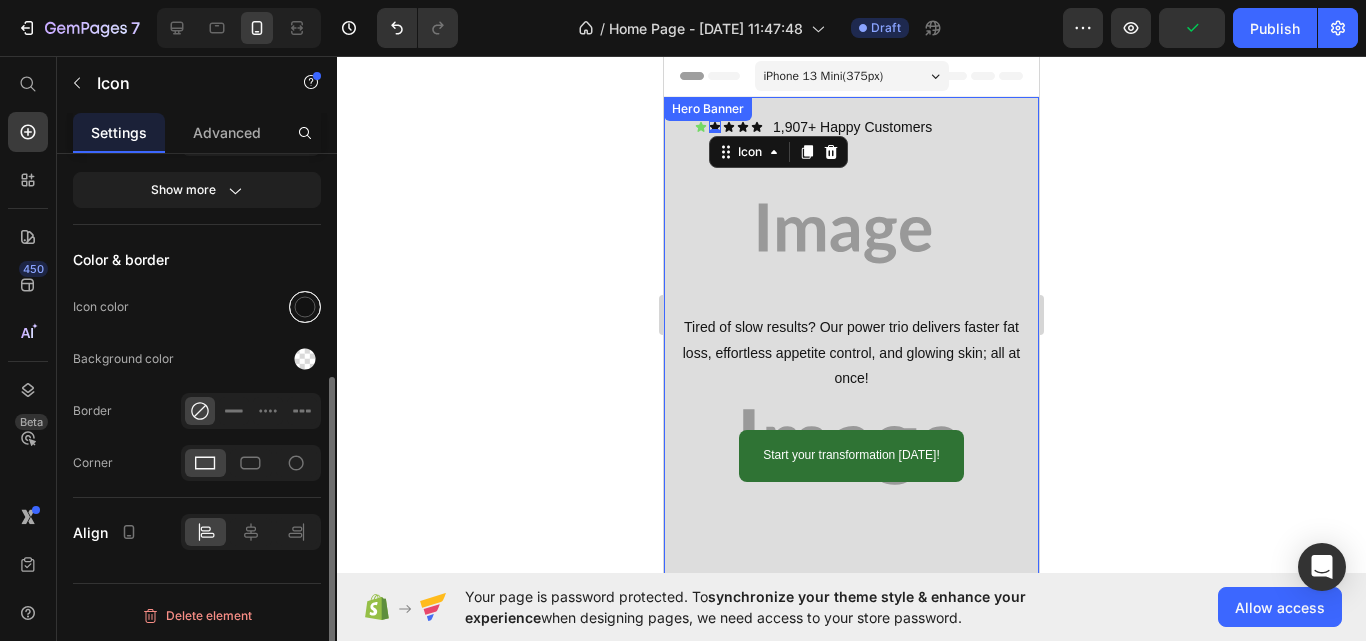 click at bounding box center (305, 307) 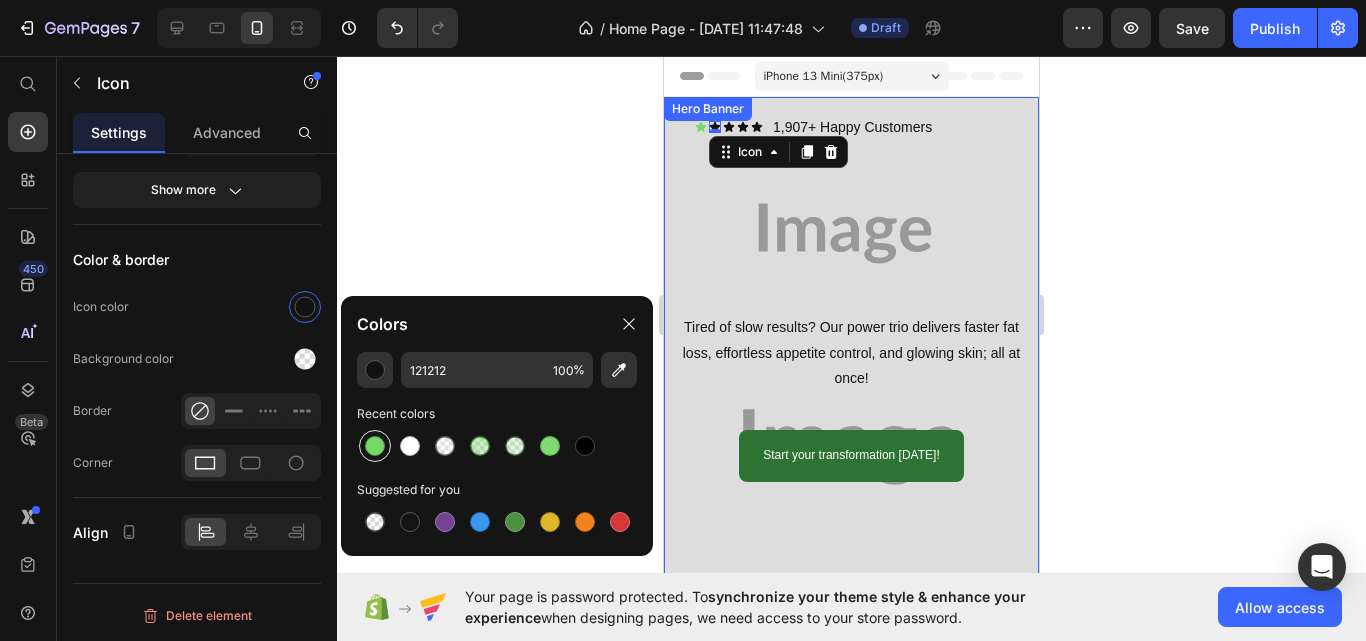 click at bounding box center (375, 446) 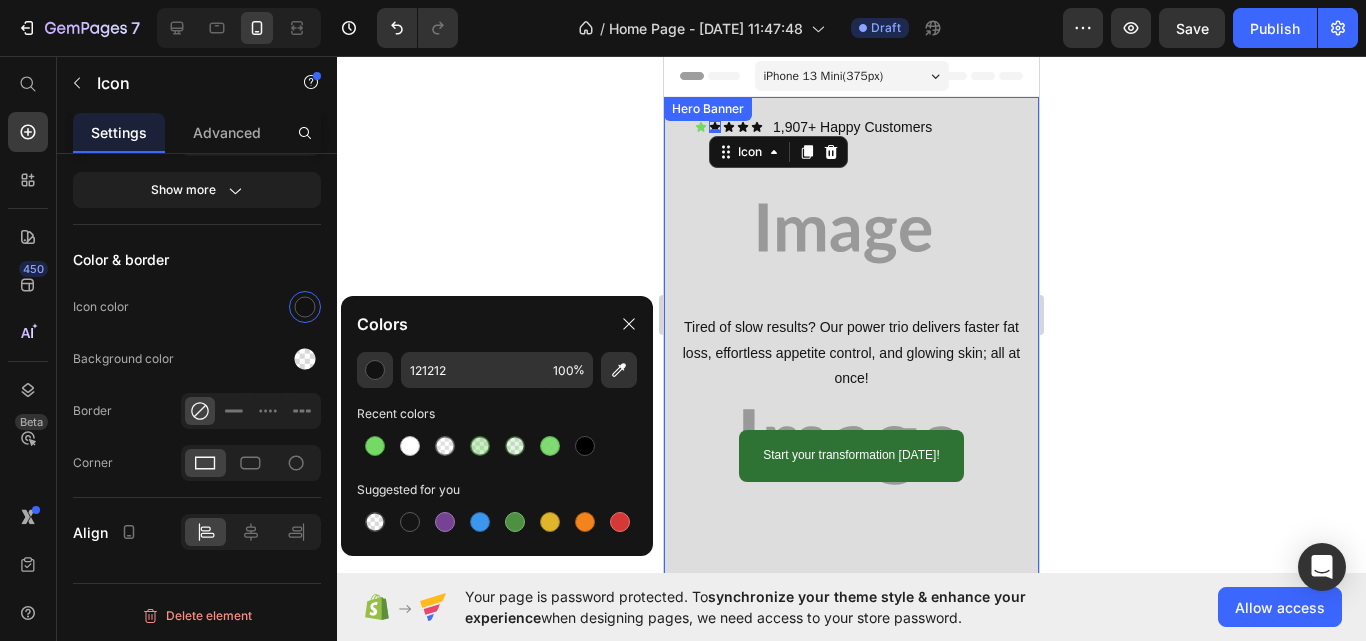 type on "75D966" 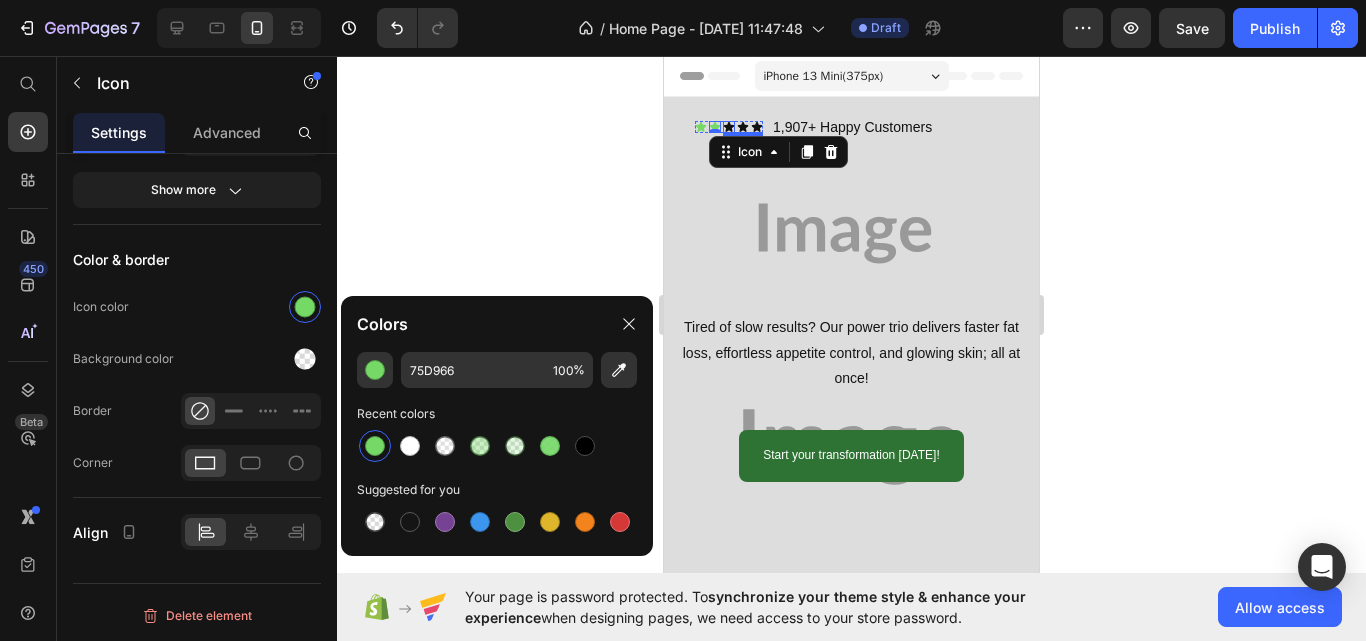click 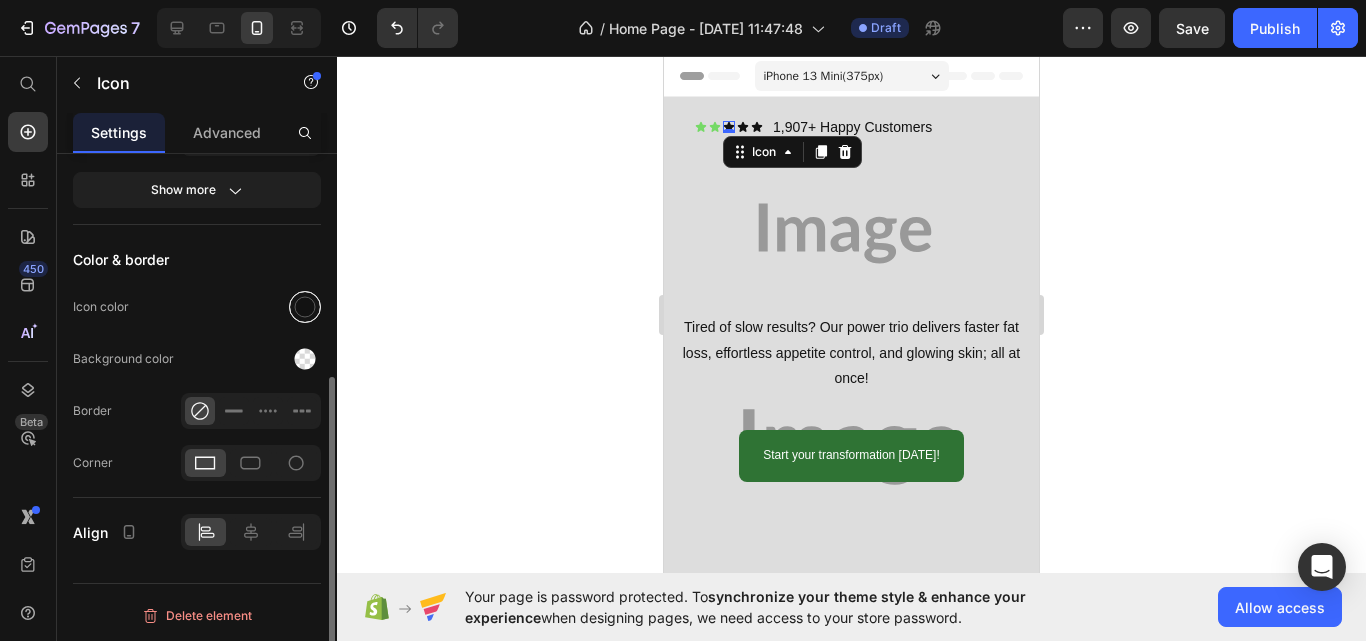 click at bounding box center (305, 307) 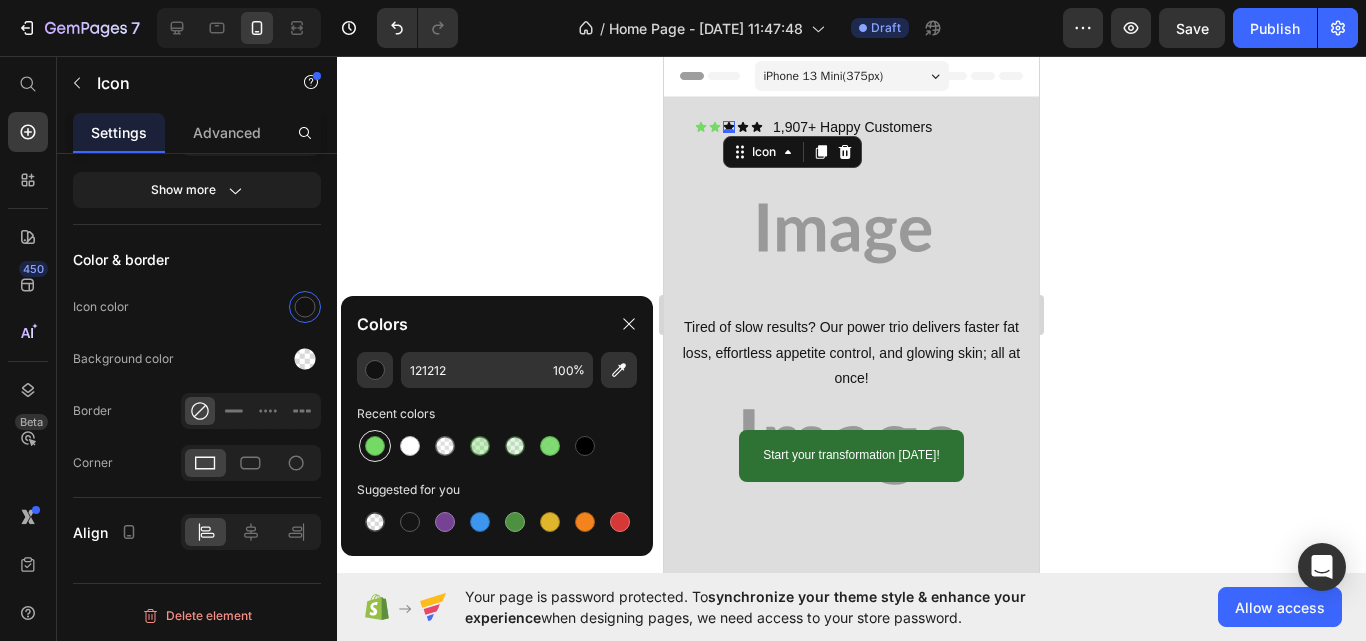 click at bounding box center [375, 446] 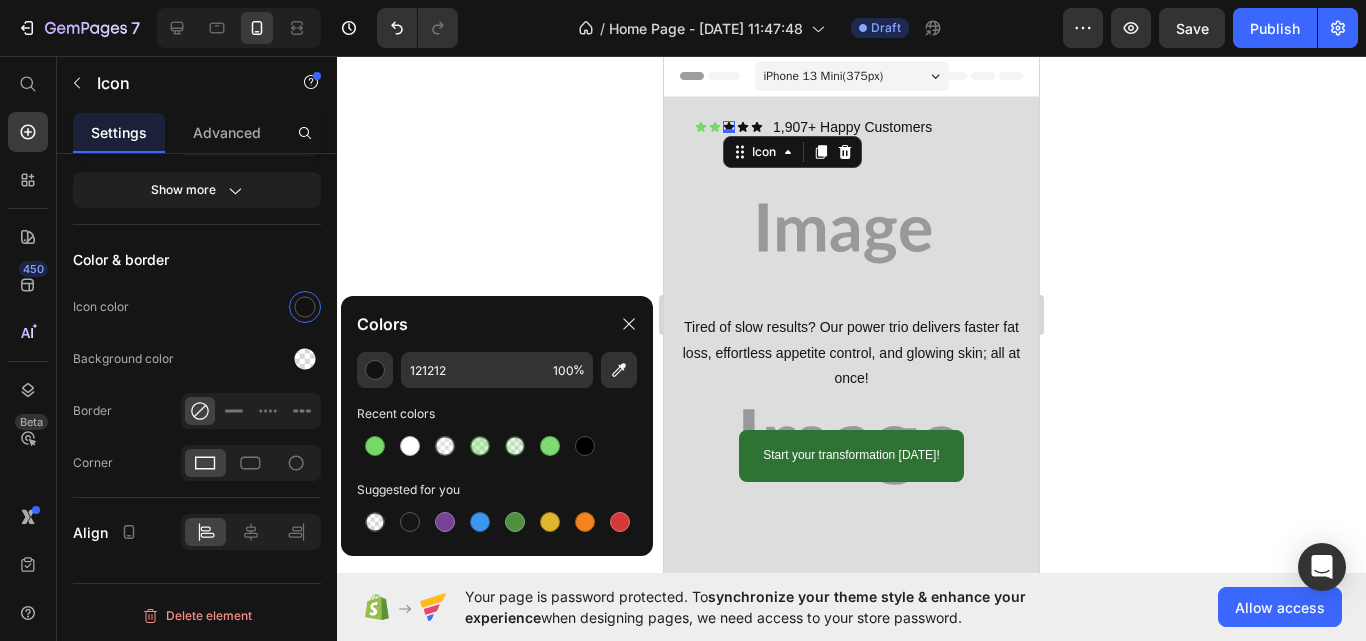 type on "75D966" 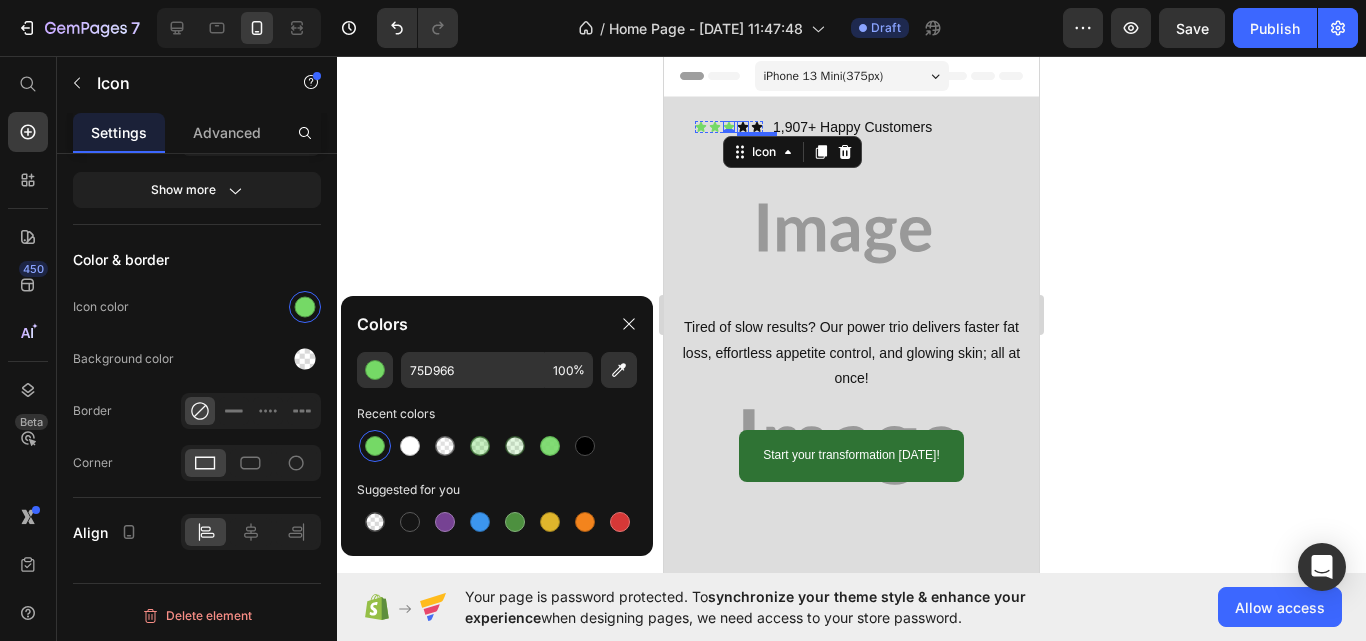 click 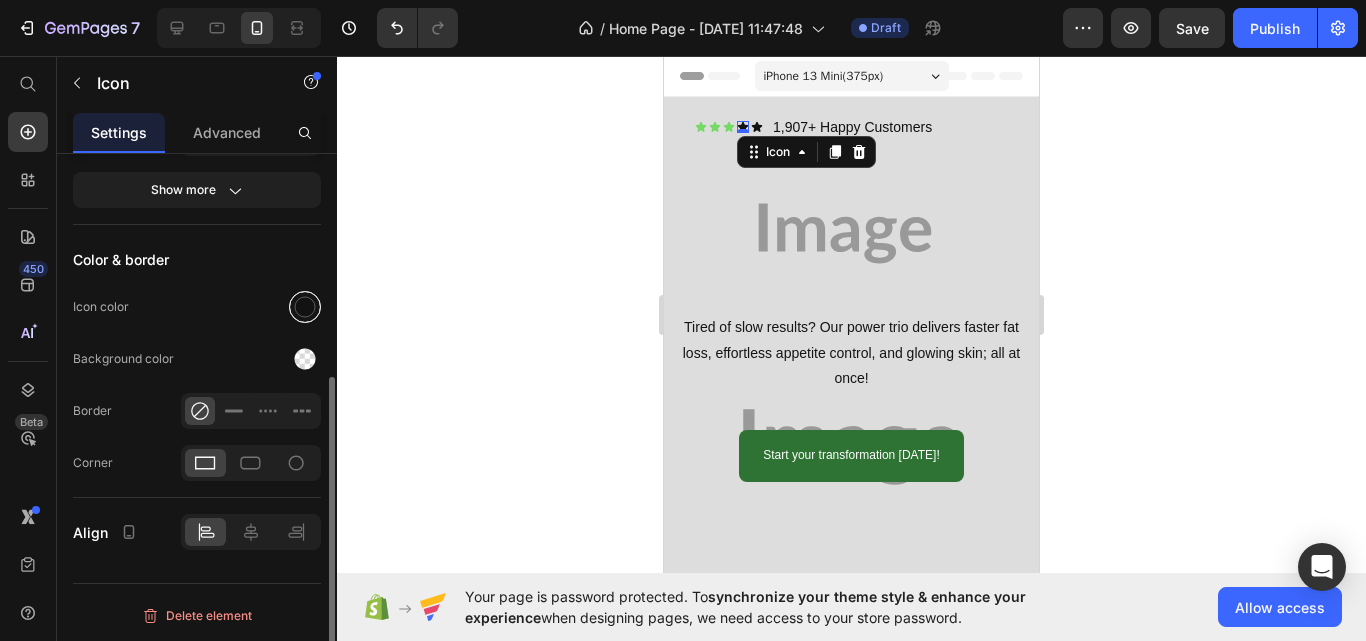 click at bounding box center (305, 307) 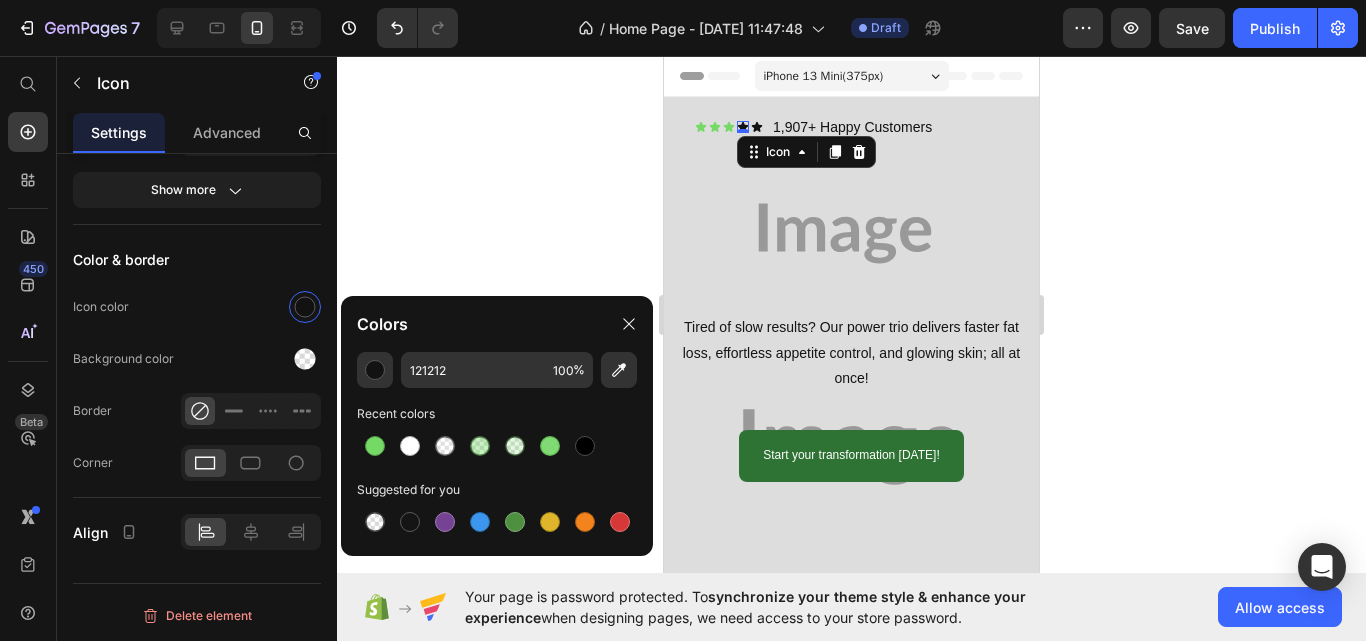 drag, startPoint x: 377, startPoint y: 451, endPoint x: 494, endPoint y: 352, distance: 153.26448 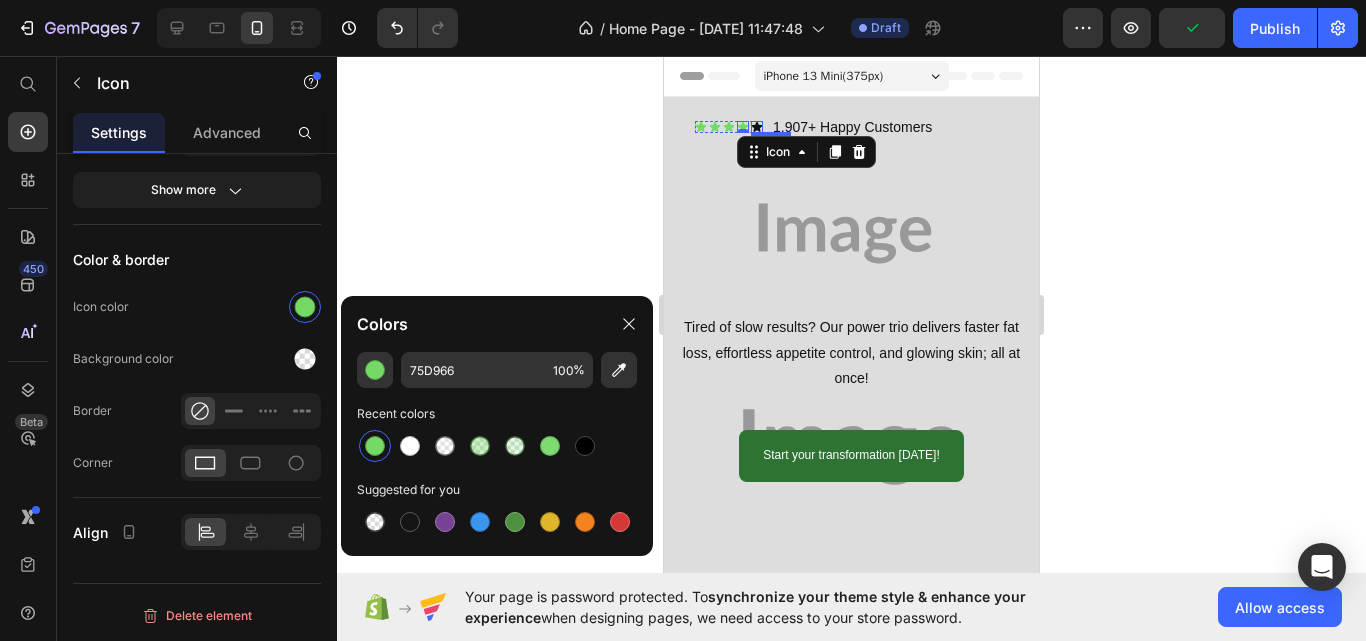 click 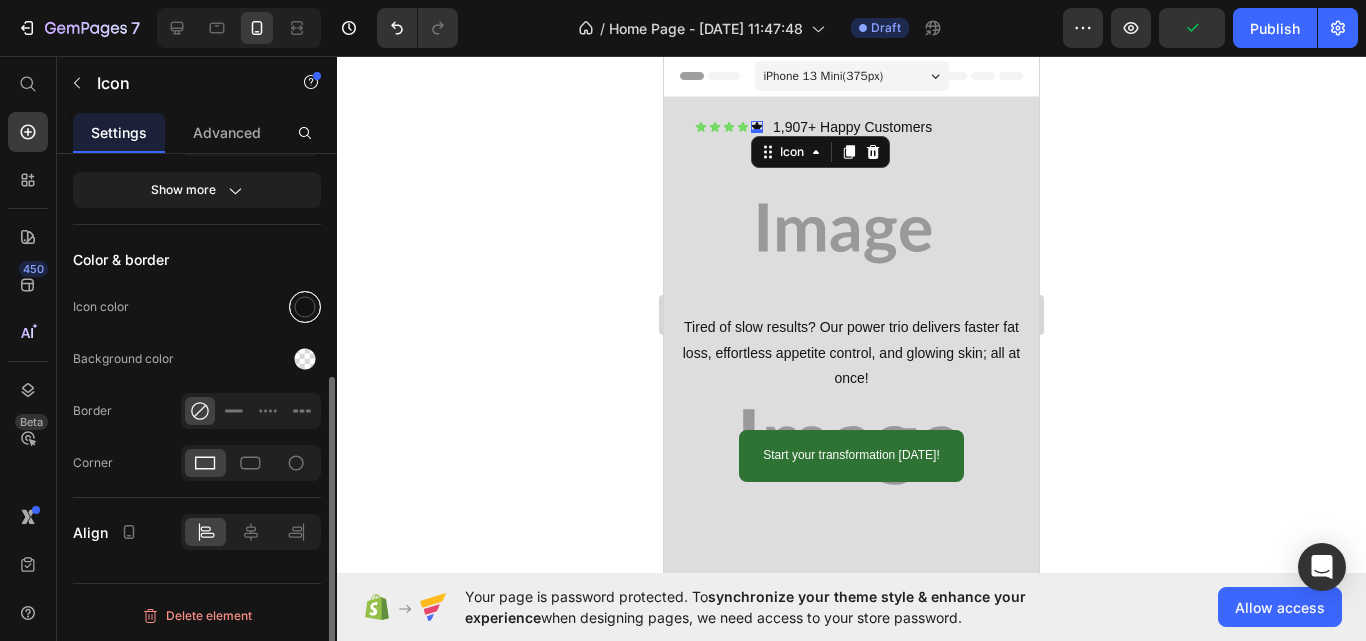 click at bounding box center [305, 307] 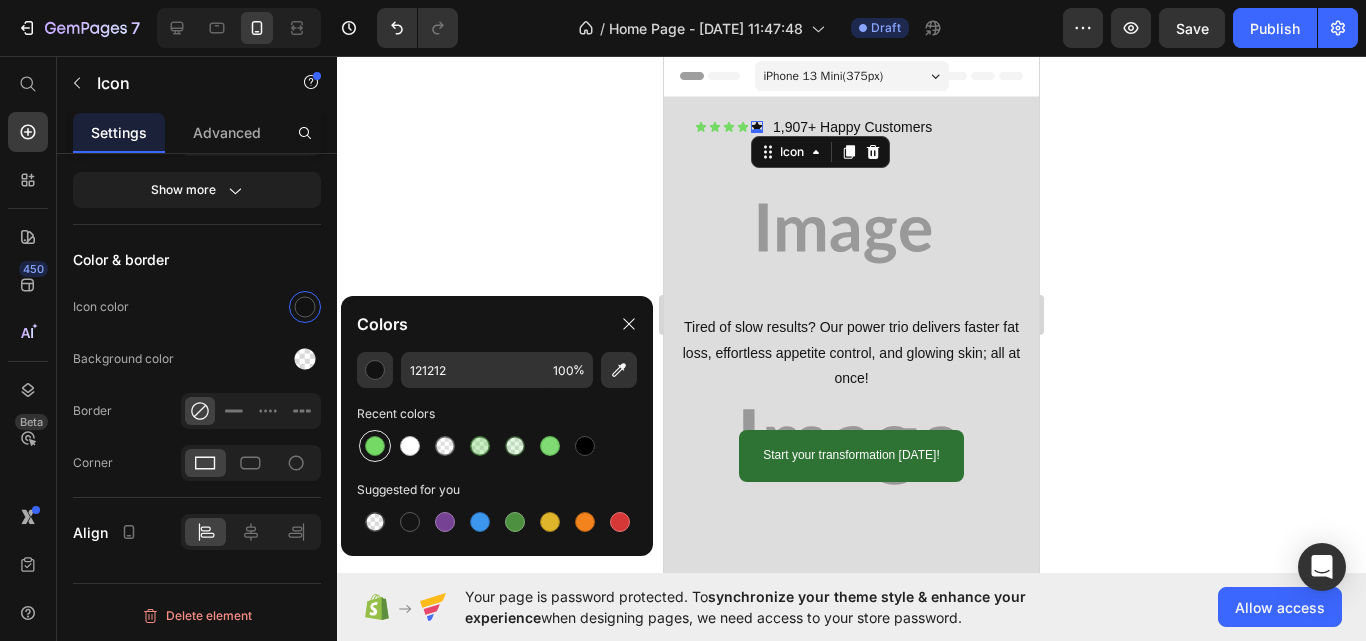 click at bounding box center [375, 446] 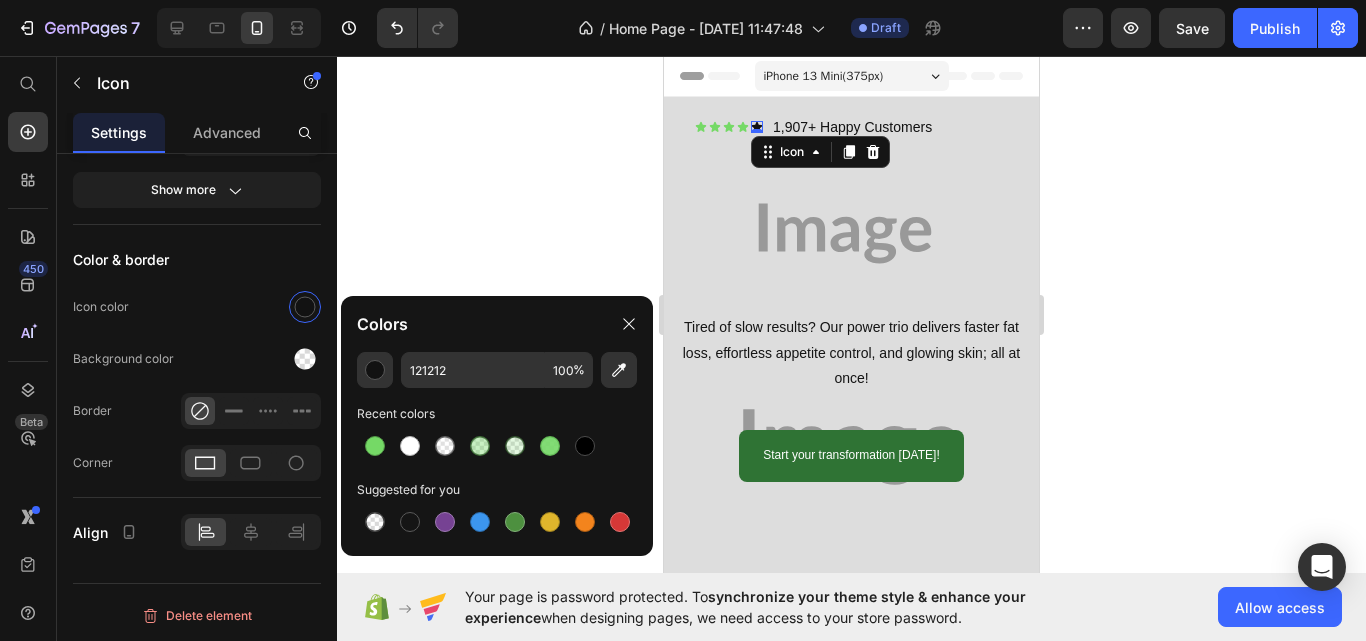 type on "75D966" 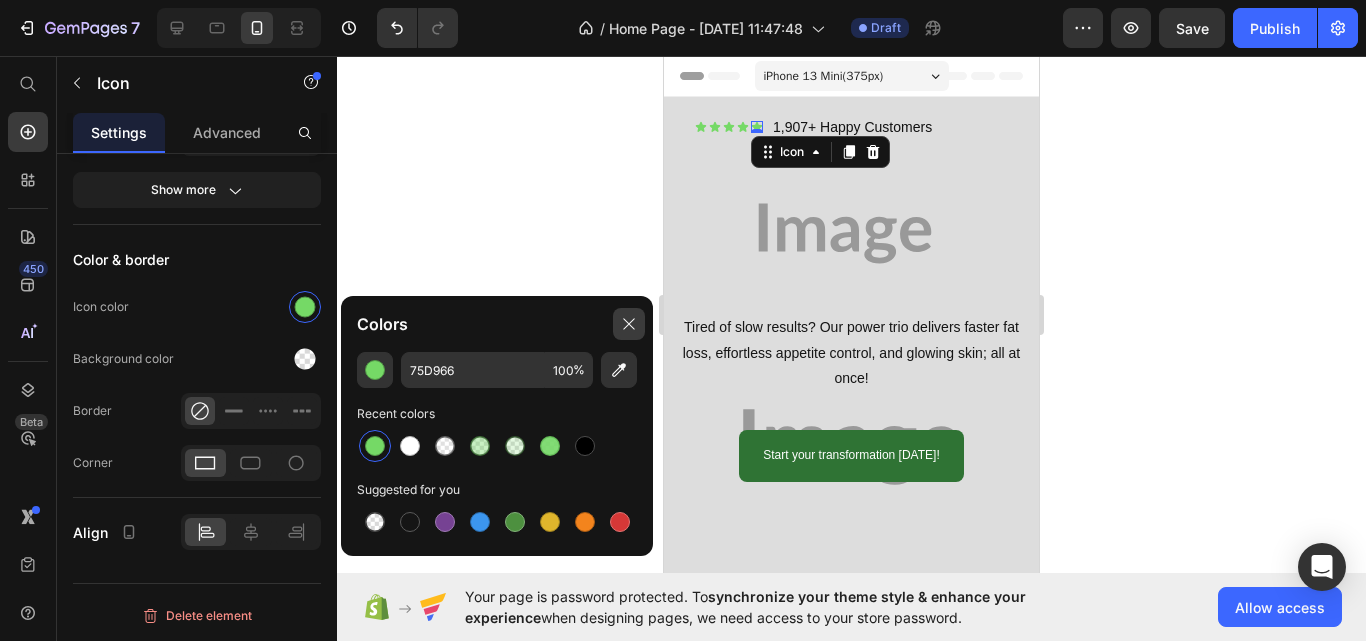 click 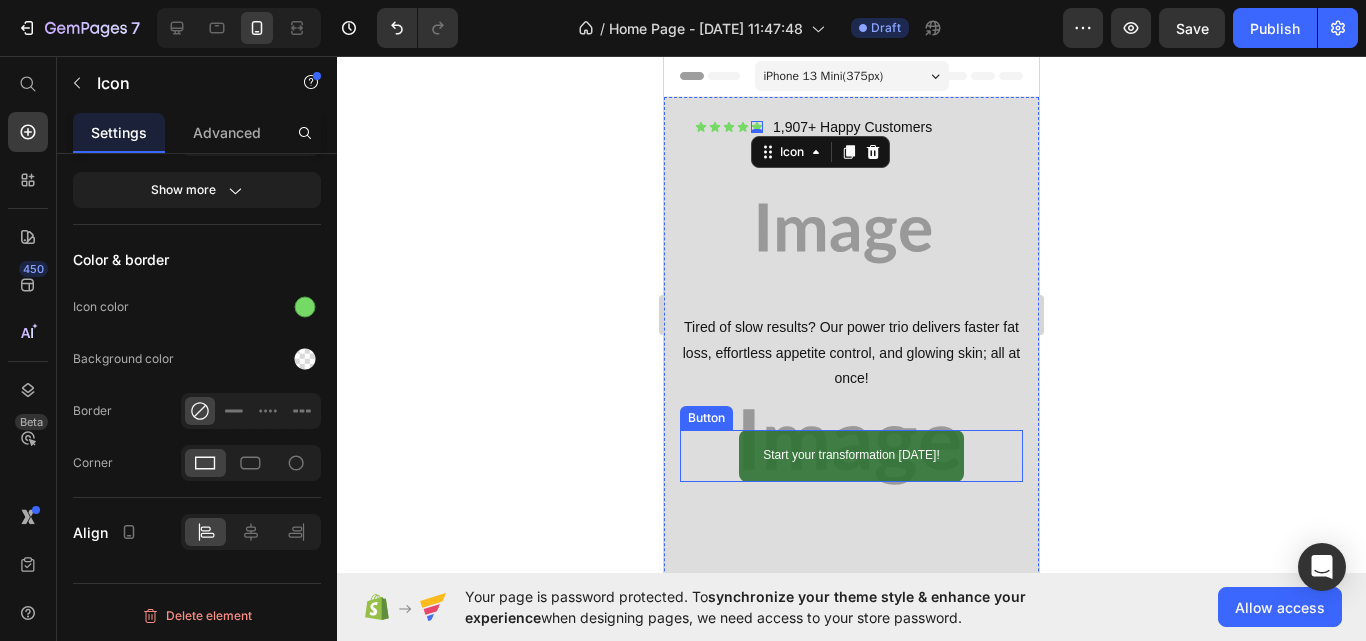 click on "Start your transformation today!" at bounding box center (851, 456) 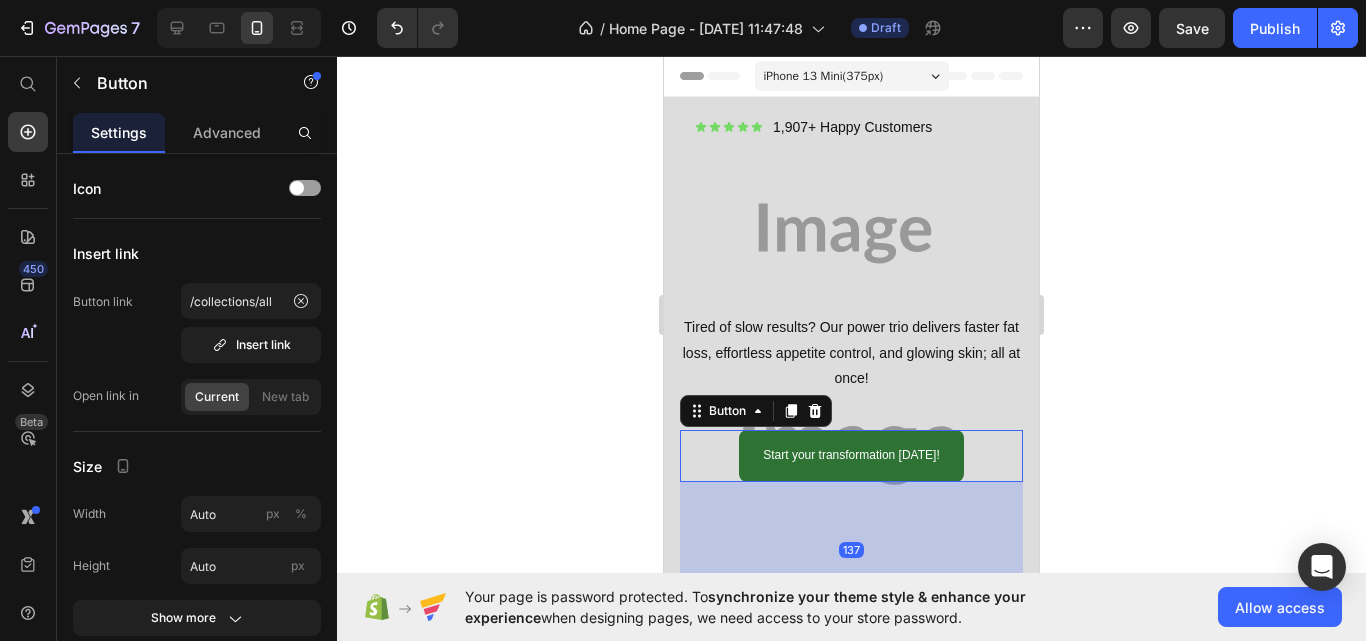 scroll, scrollTop: 600, scrollLeft: 0, axis: vertical 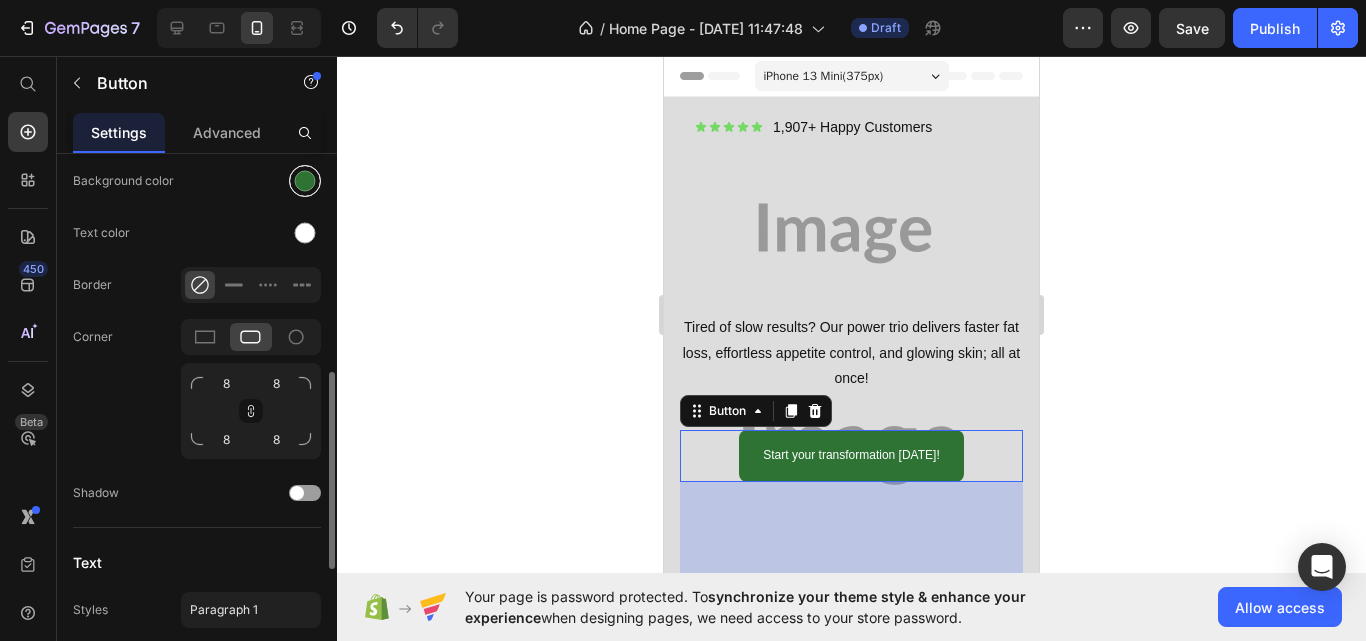 click at bounding box center [305, 181] 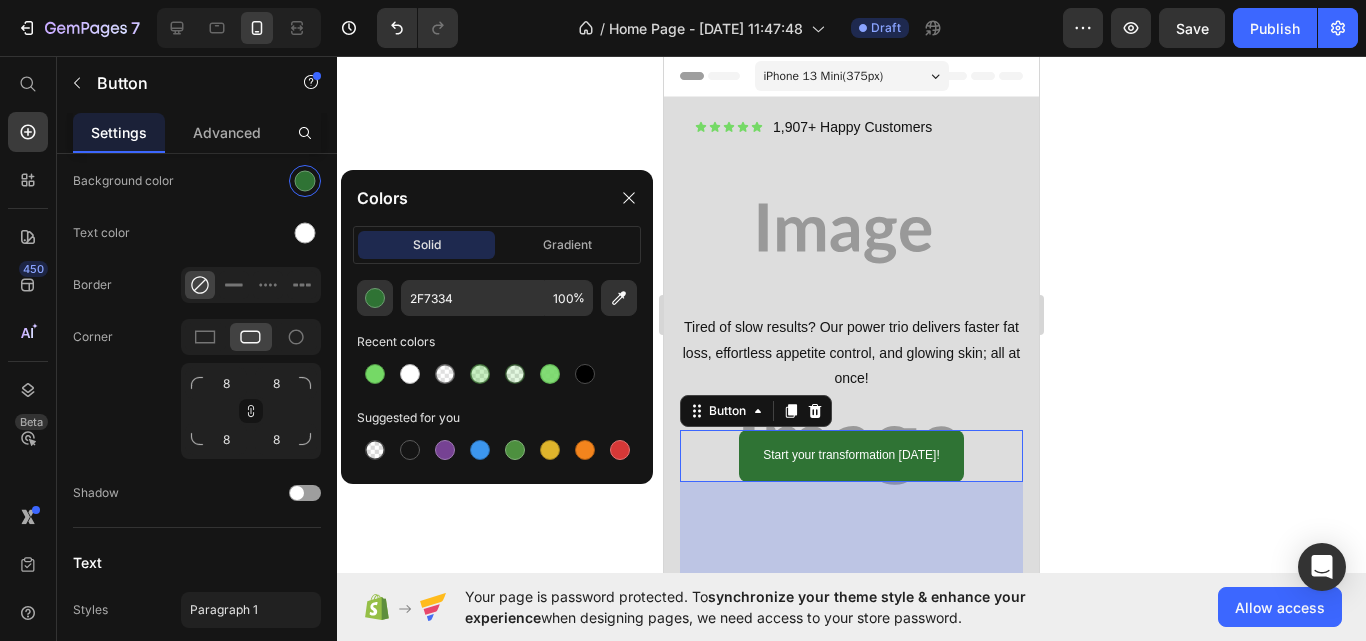 drag, startPoint x: 383, startPoint y: 370, endPoint x: 343, endPoint y: 269, distance: 108.63241 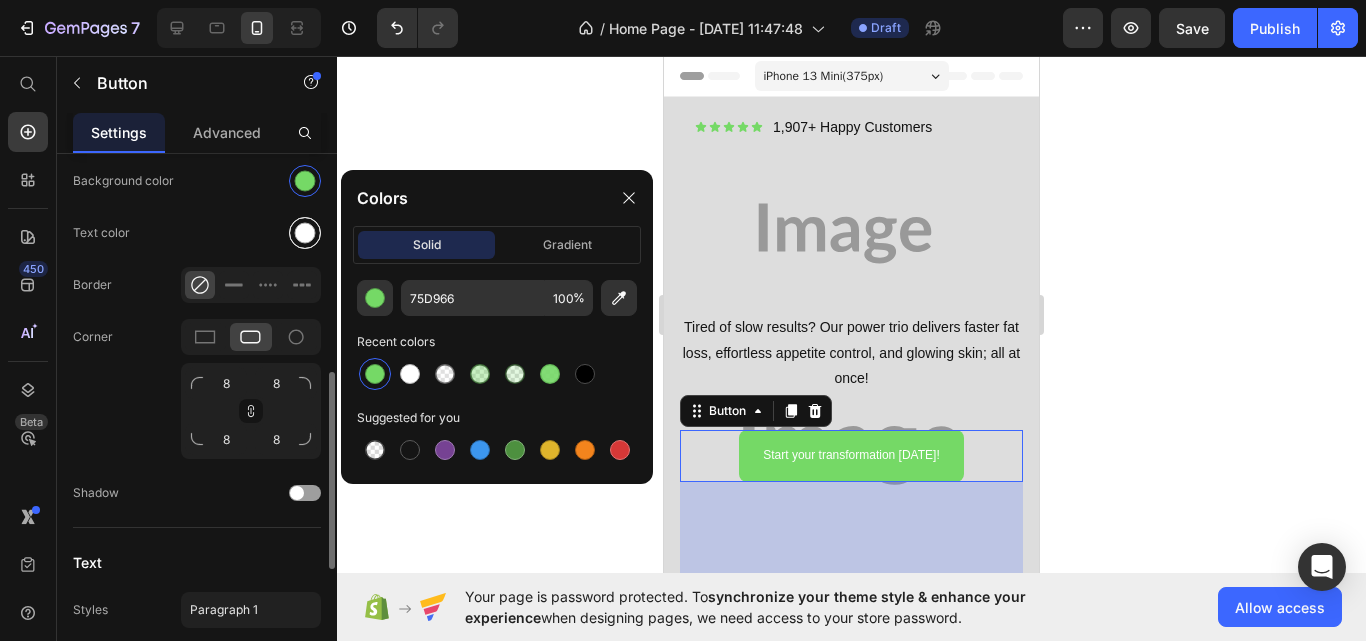 click at bounding box center [305, 233] 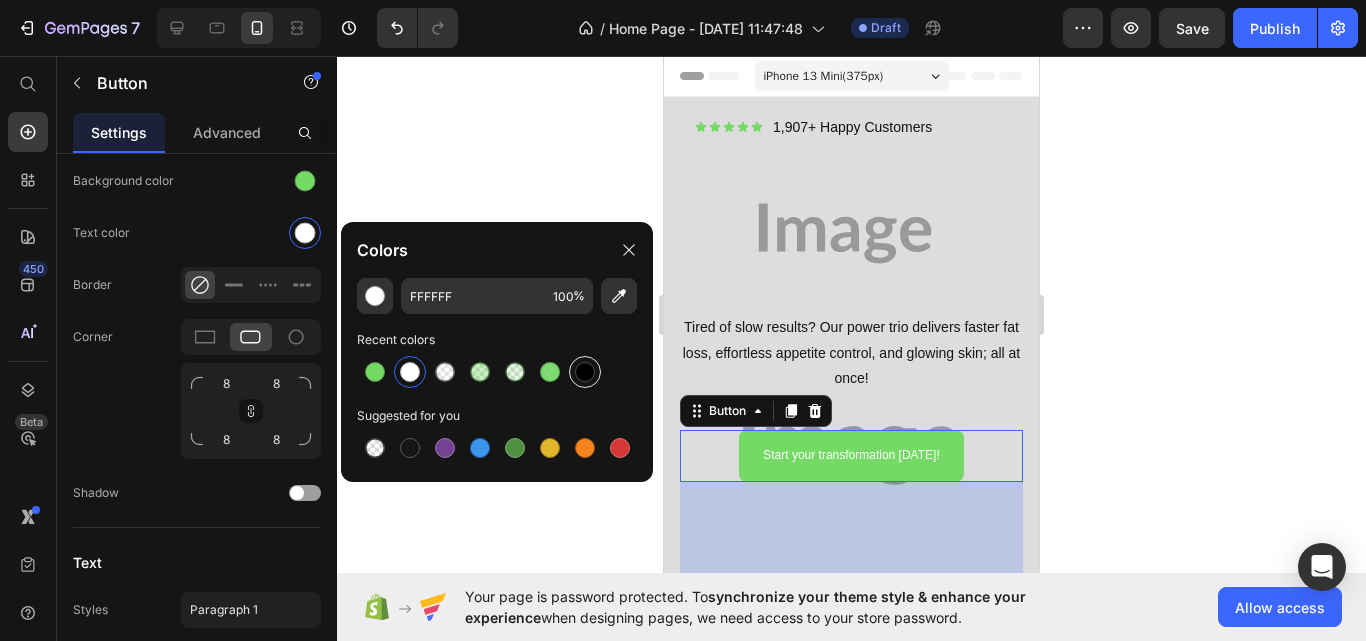 click at bounding box center [585, 372] 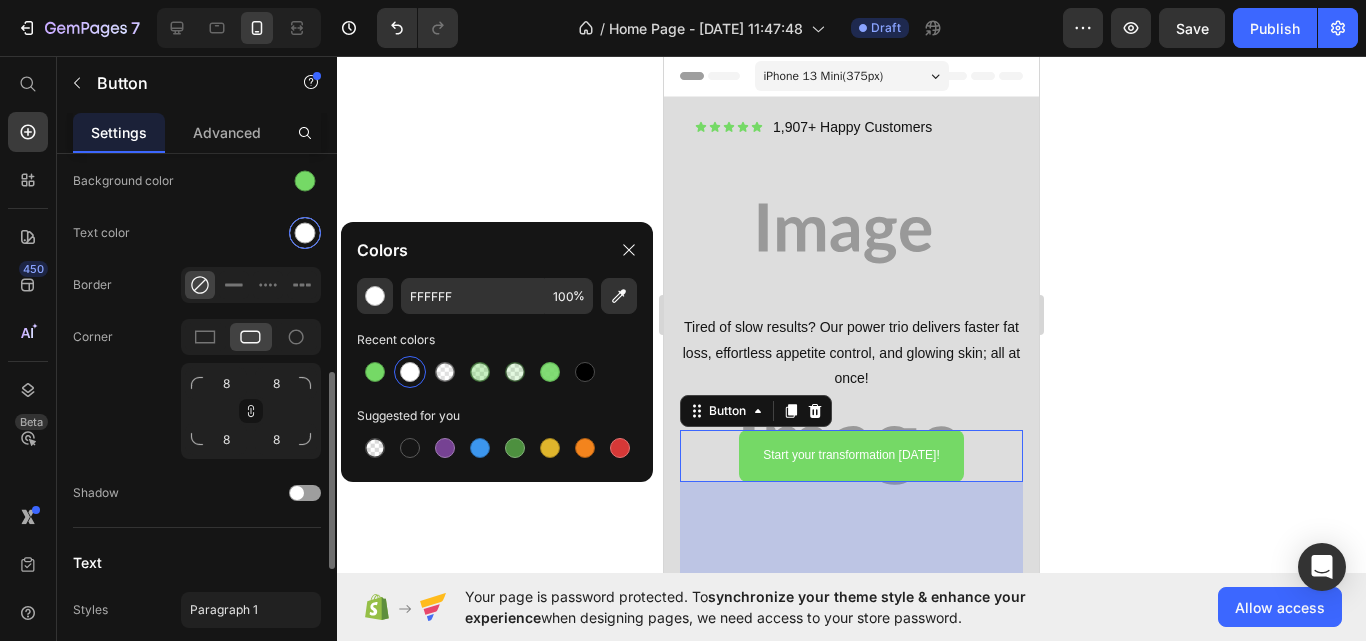 type on "000000" 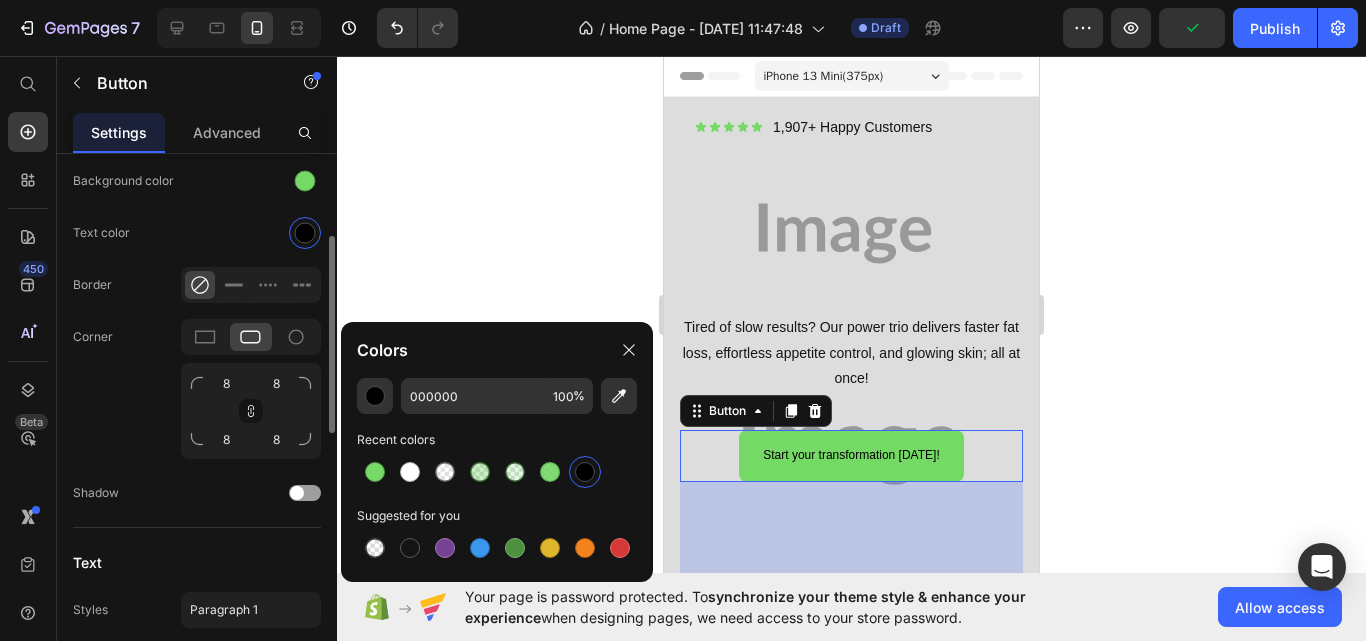 scroll, scrollTop: 500, scrollLeft: 0, axis: vertical 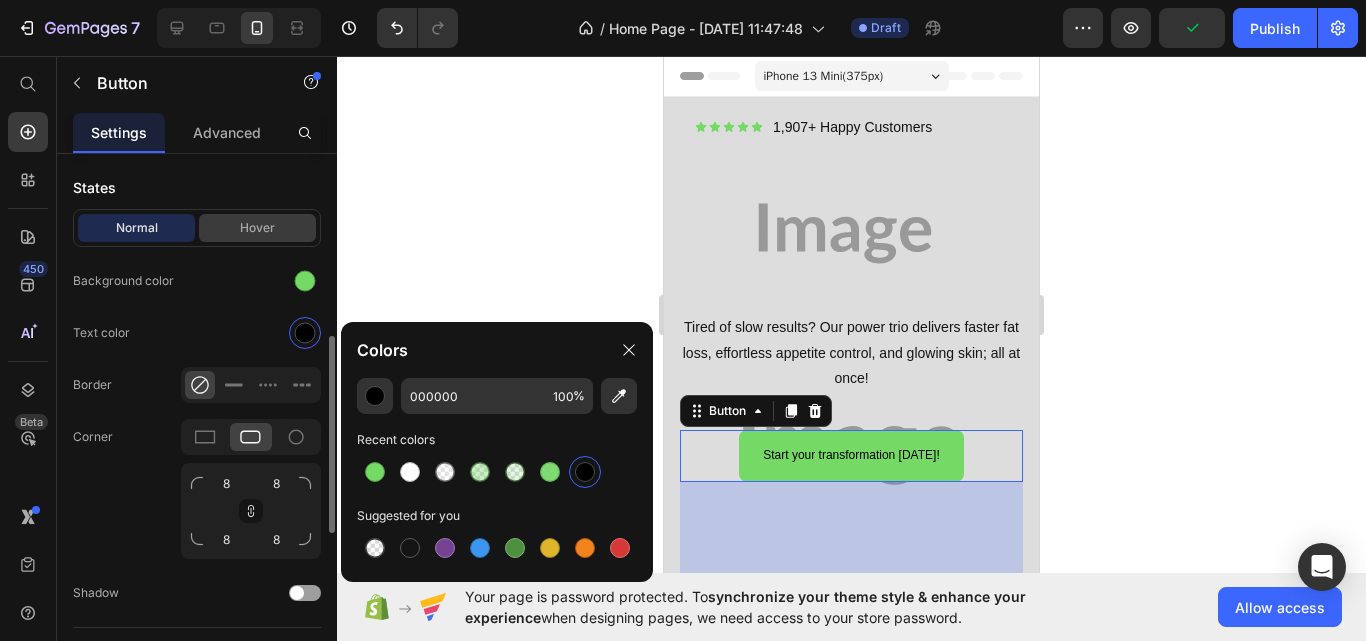 click on "Hover" at bounding box center [257, 228] 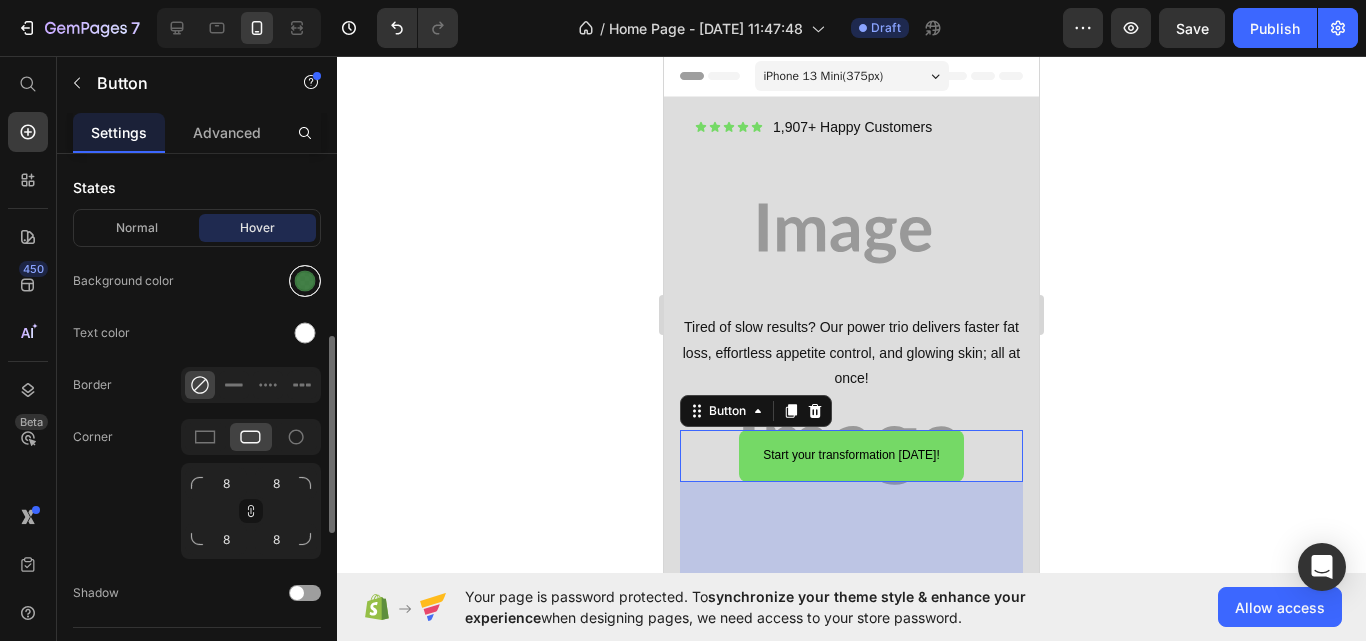 click at bounding box center [305, 281] 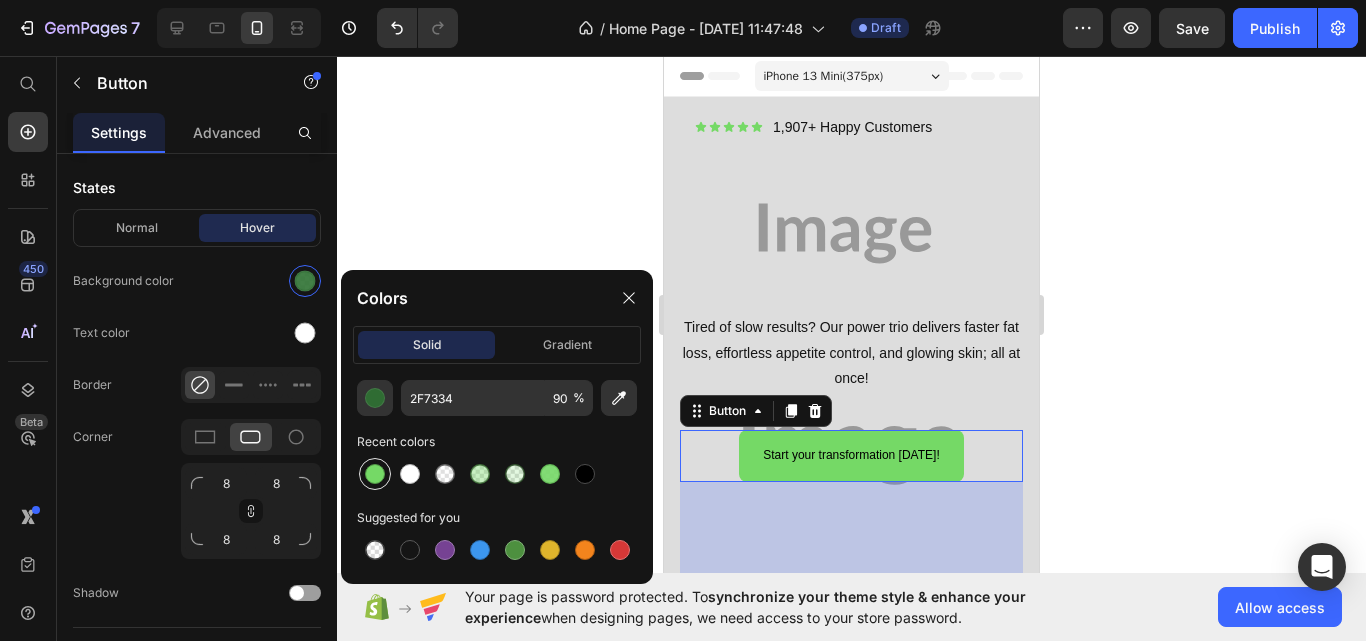 click at bounding box center (375, 474) 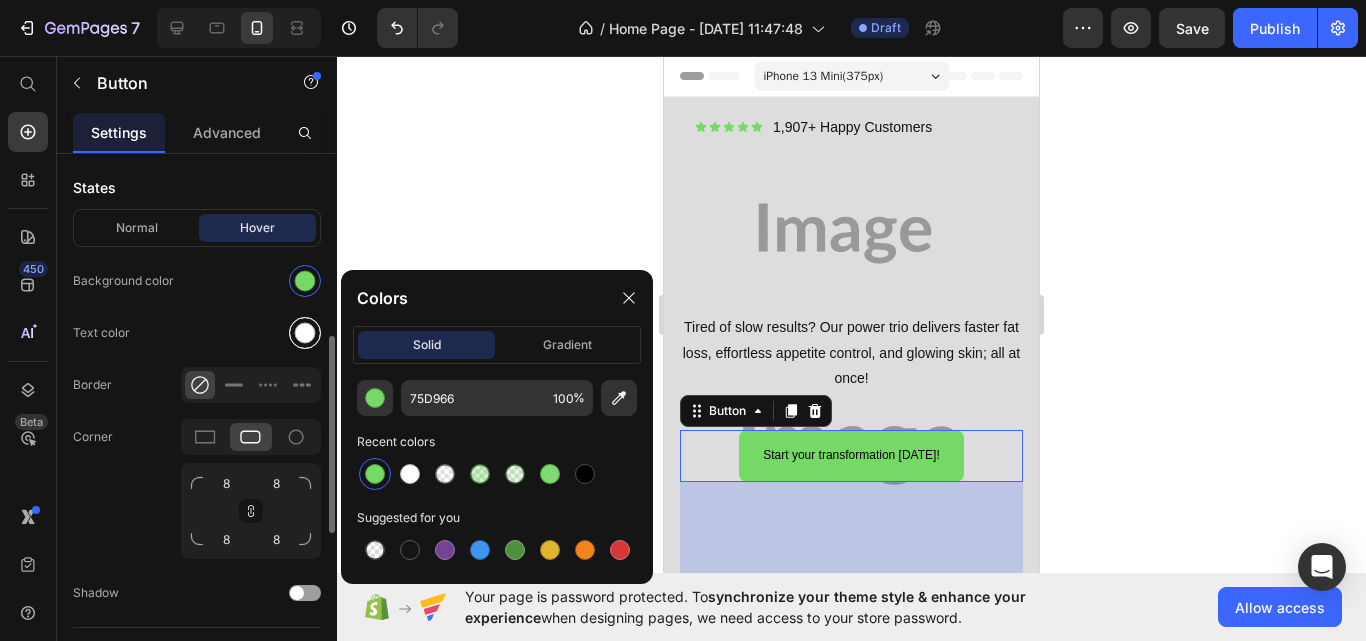 click at bounding box center (305, 333) 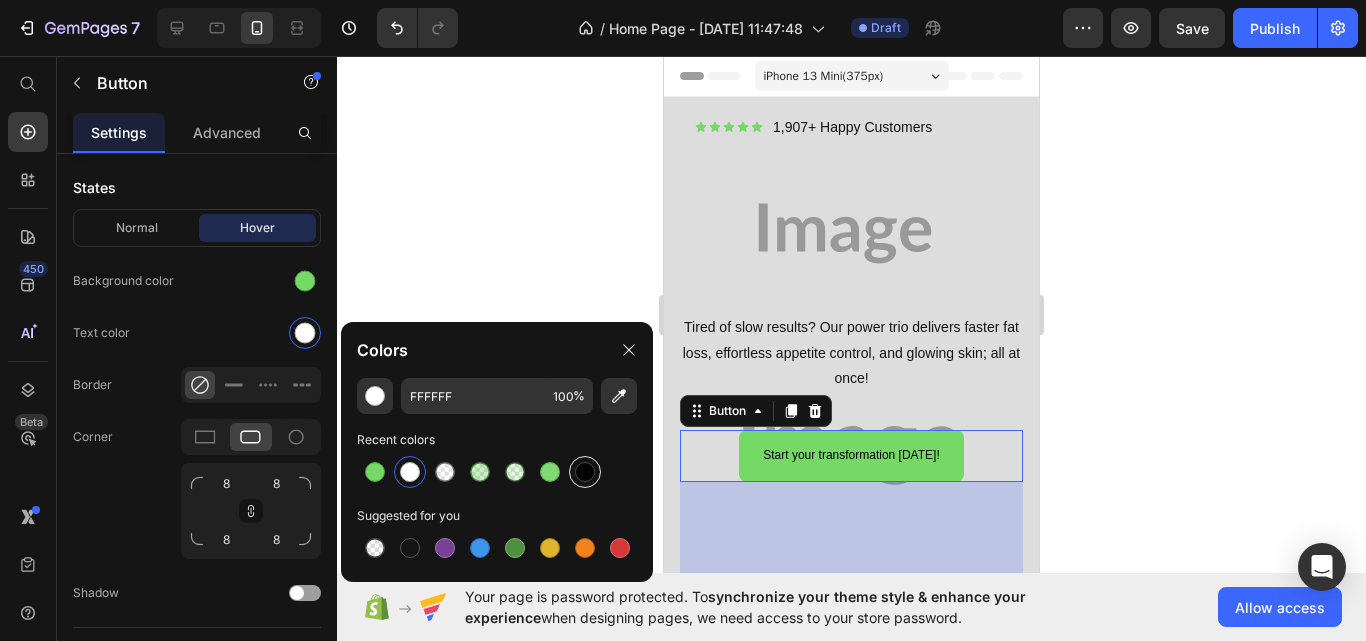 click at bounding box center (585, 472) 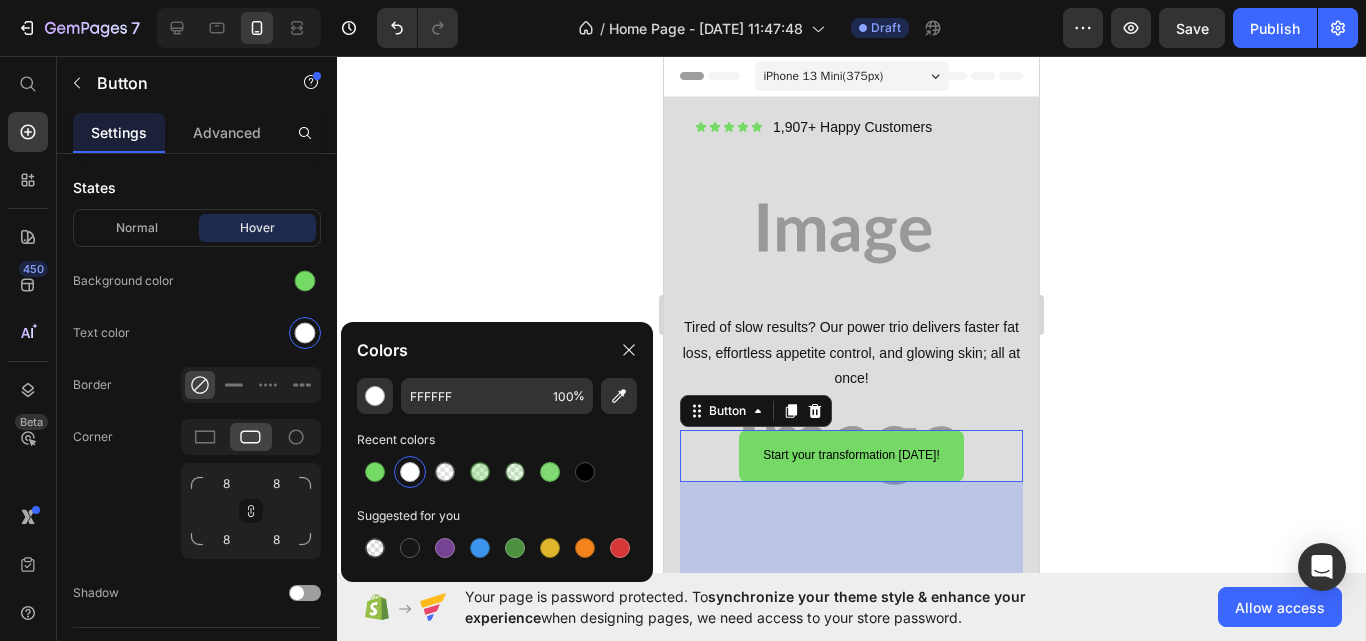 type on "000000" 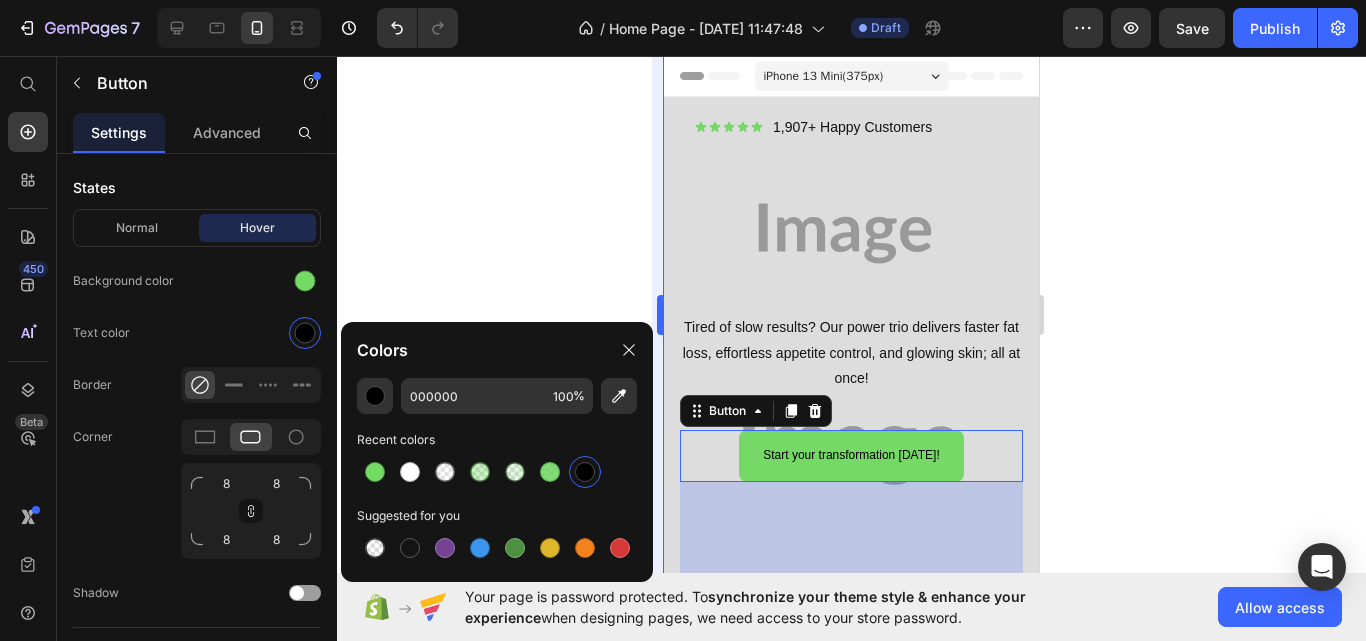 drag, startPoint x: 627, startPoint y: 345, endPoint x: 659, endPoint y: 345, distance: 32 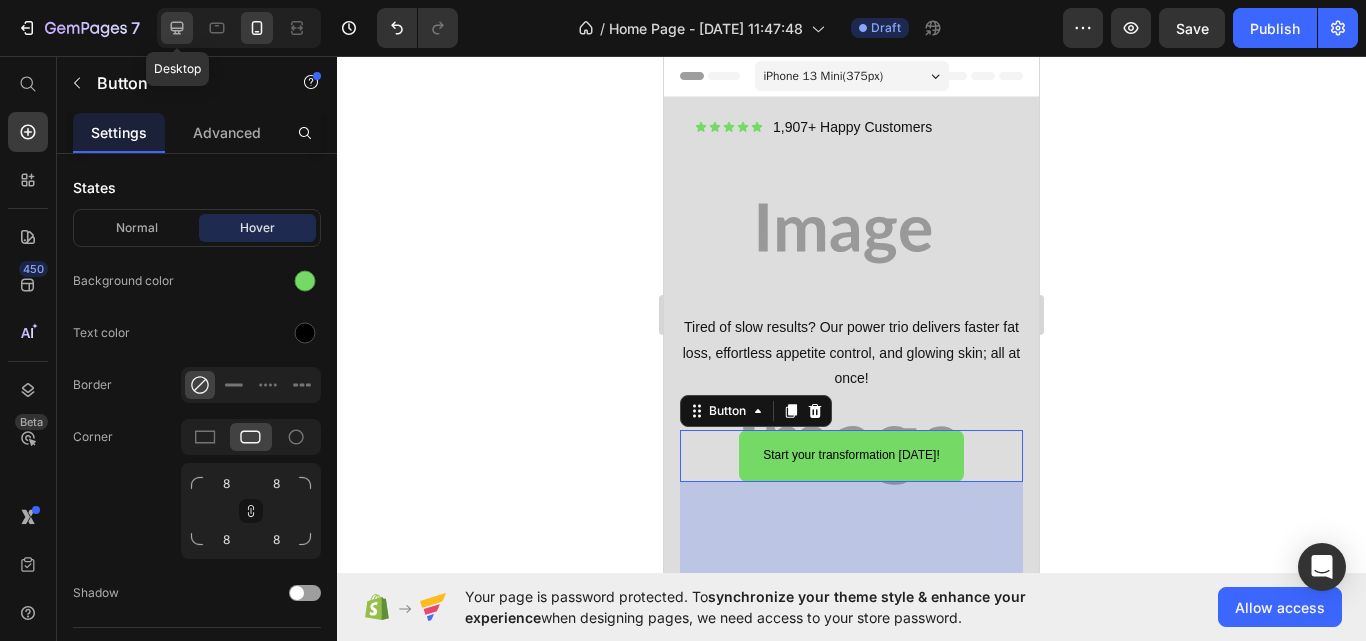 click 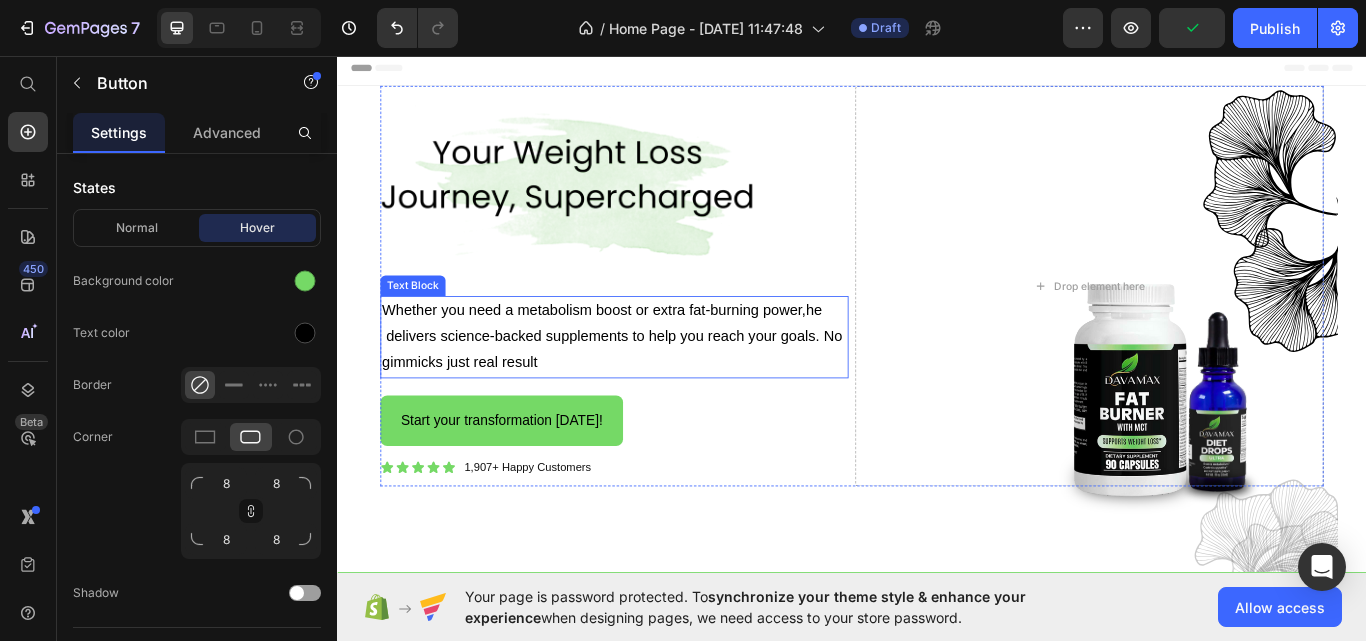 click on "Whether you need a metabolism boost or extra fat-burning power,he  delivers science-backed supplements to help you reach your goals. No gimmicks just real result" at bounding box center (660, 385) 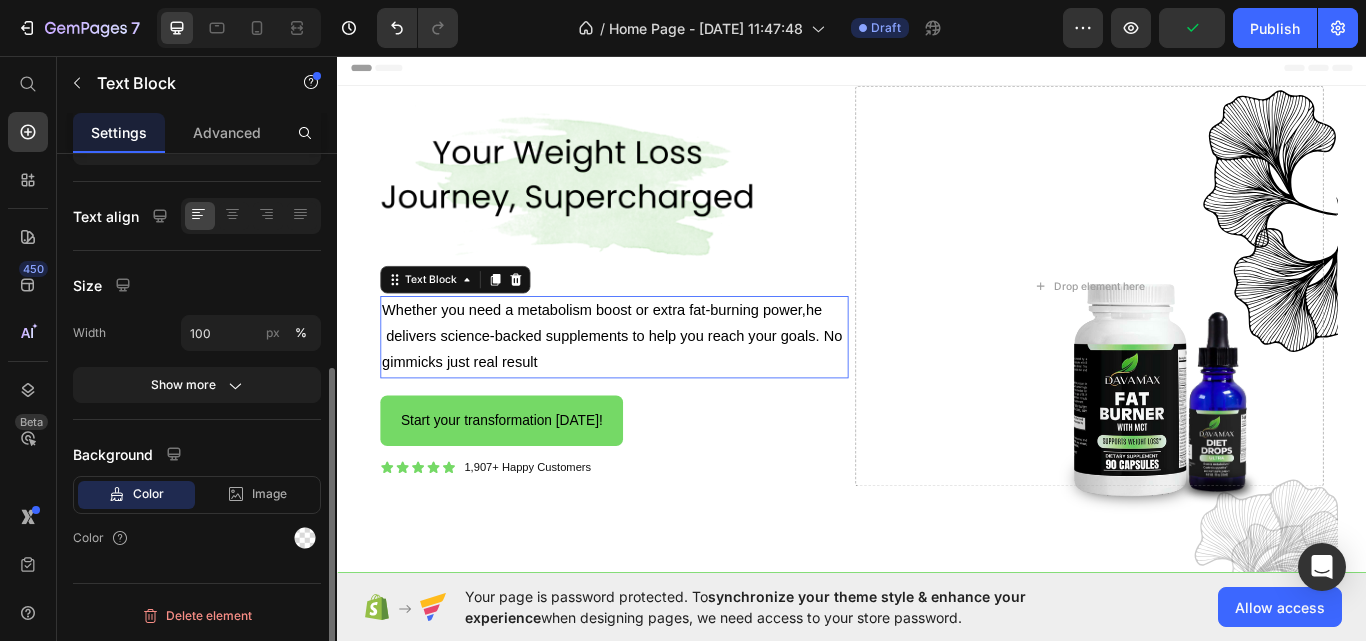 click on "Whether you need a metabolism boost or extra fat-burning power,he  delivers science-backed supplements to help you reach your goals. No gimmicks just real result" at bounding box center (660, 385) 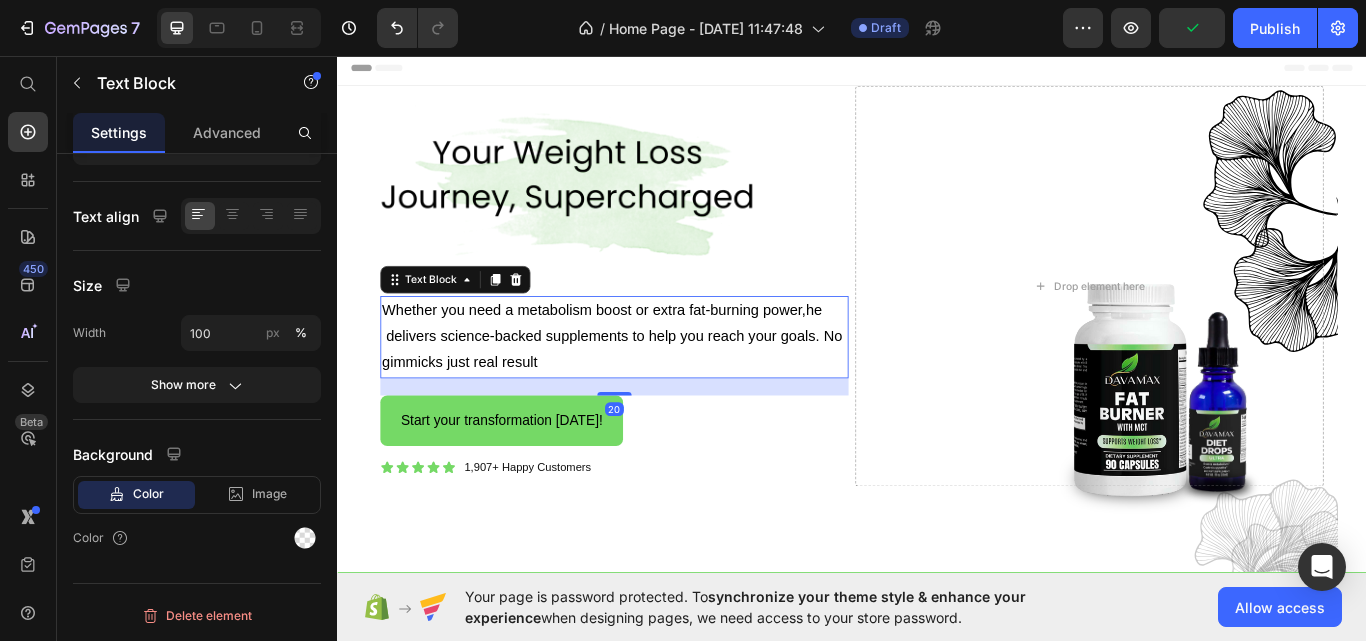 scroll, scrollTop: 0, scrollLeft: 0, axis: both 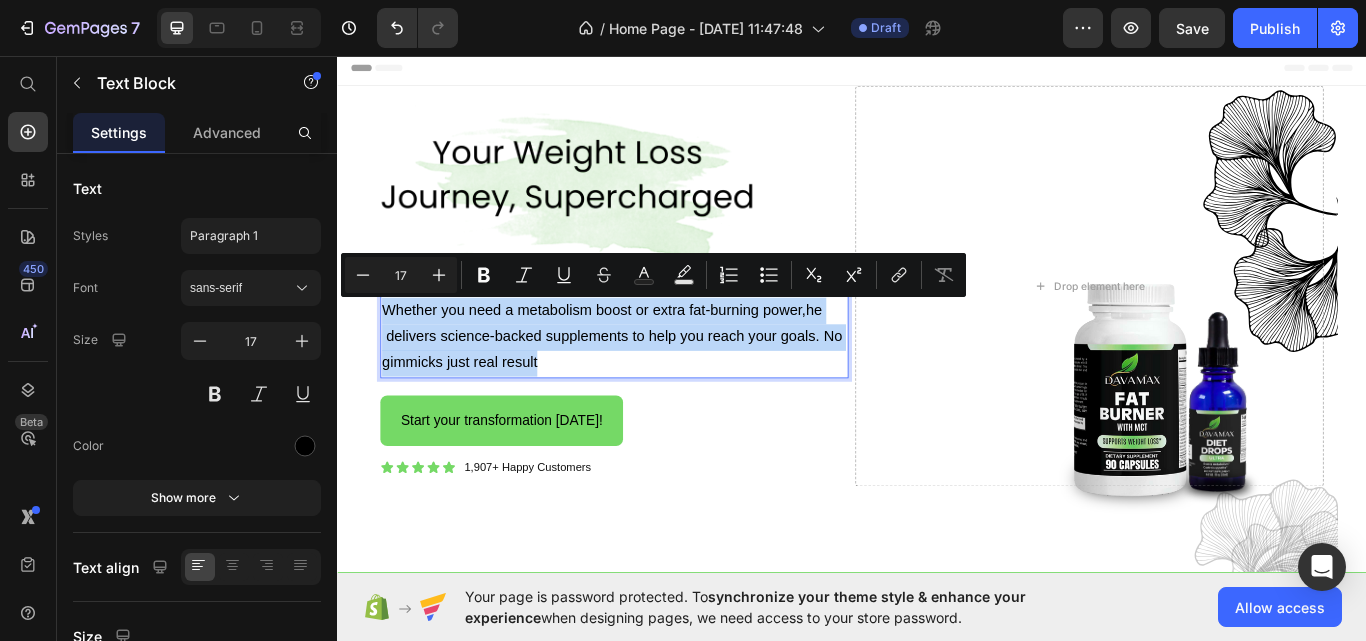 copy on "Whether you need a metabolism boost or extra fat-burning power,he  delivers science-backed supplements to help you reach your goals. No gimmicks just real result" 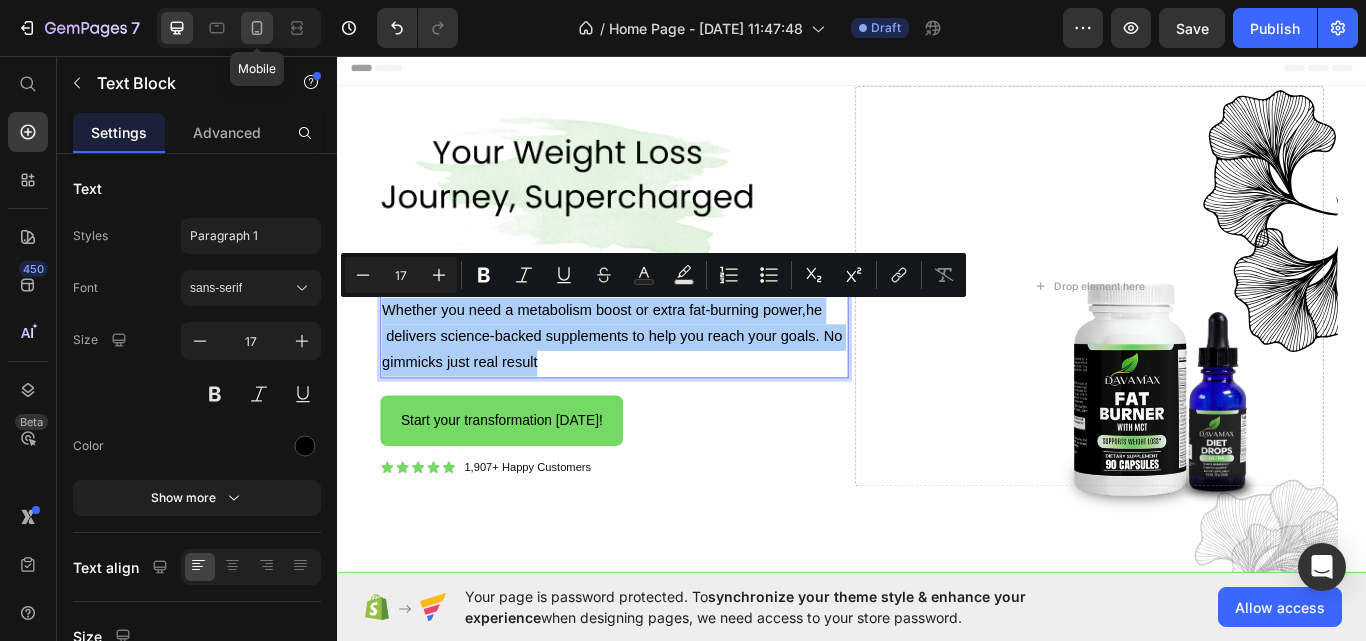 click 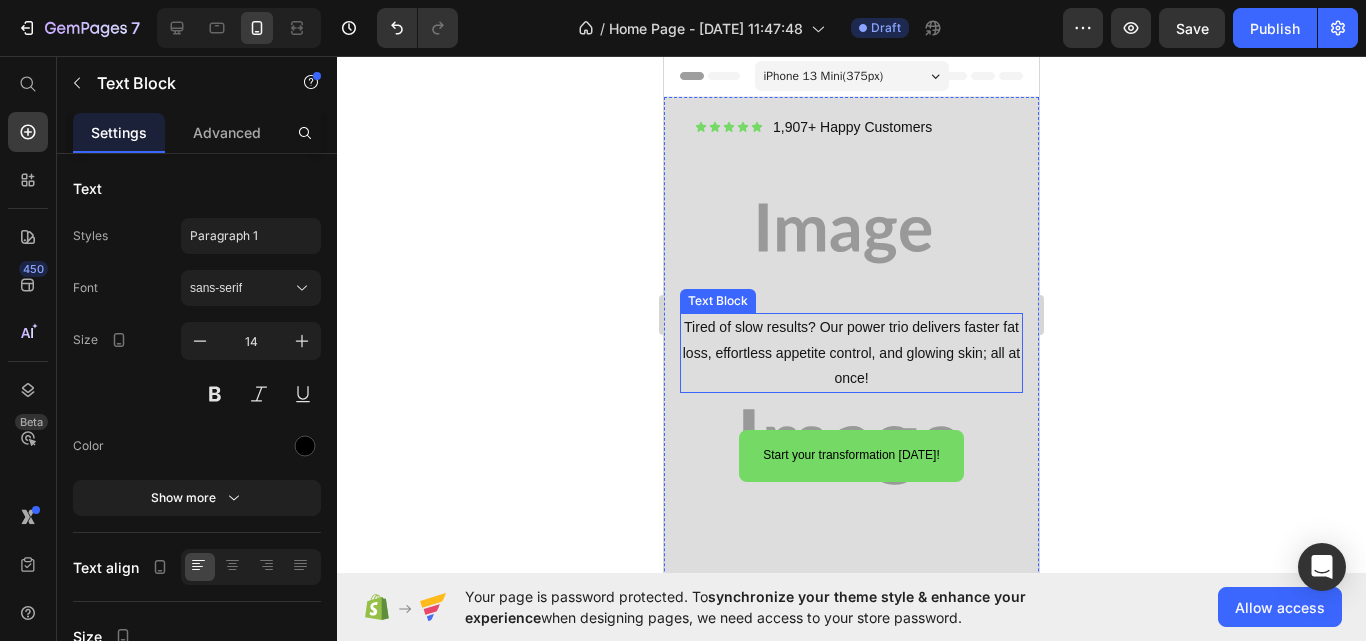 click on "Tired of slow results? Our power trio delivers faster fat loss, effortless appetite control, and glowing skin; all at once!" at bounding box center [851, 353] 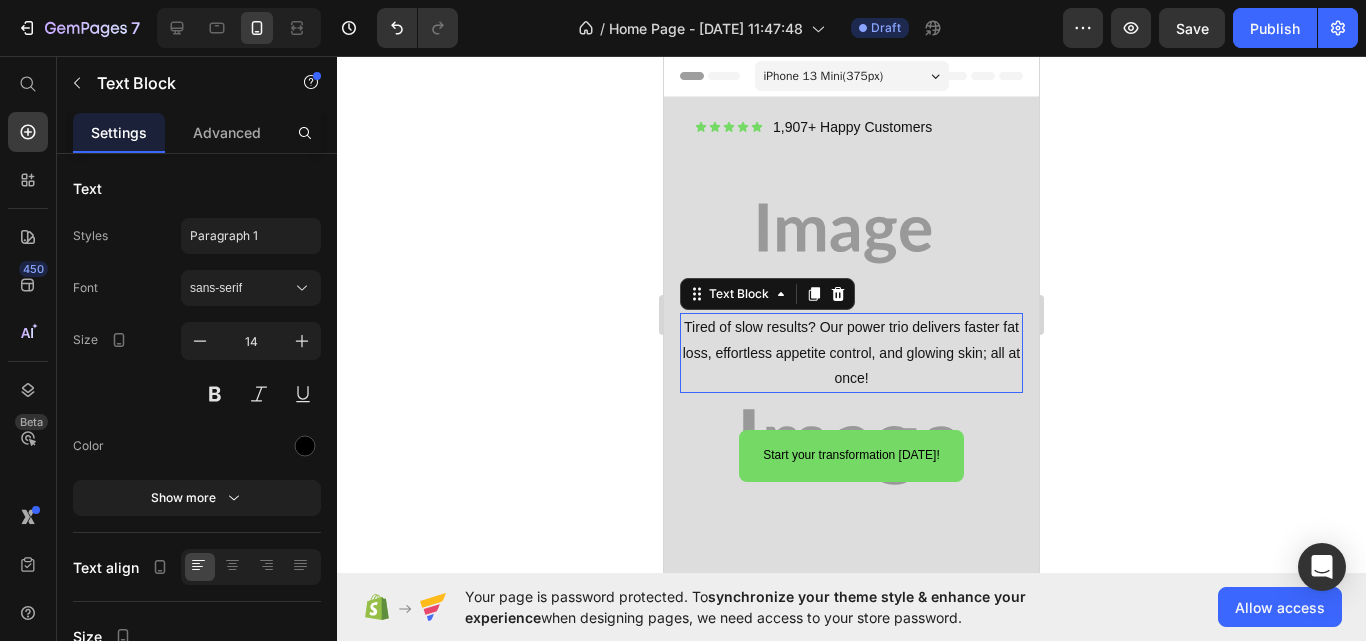 click on "Tired of slow results? Our power trio delivers faster fat loss, effortless appetite control, and glowing skin; all at once!" at bounding box center [851, 353] 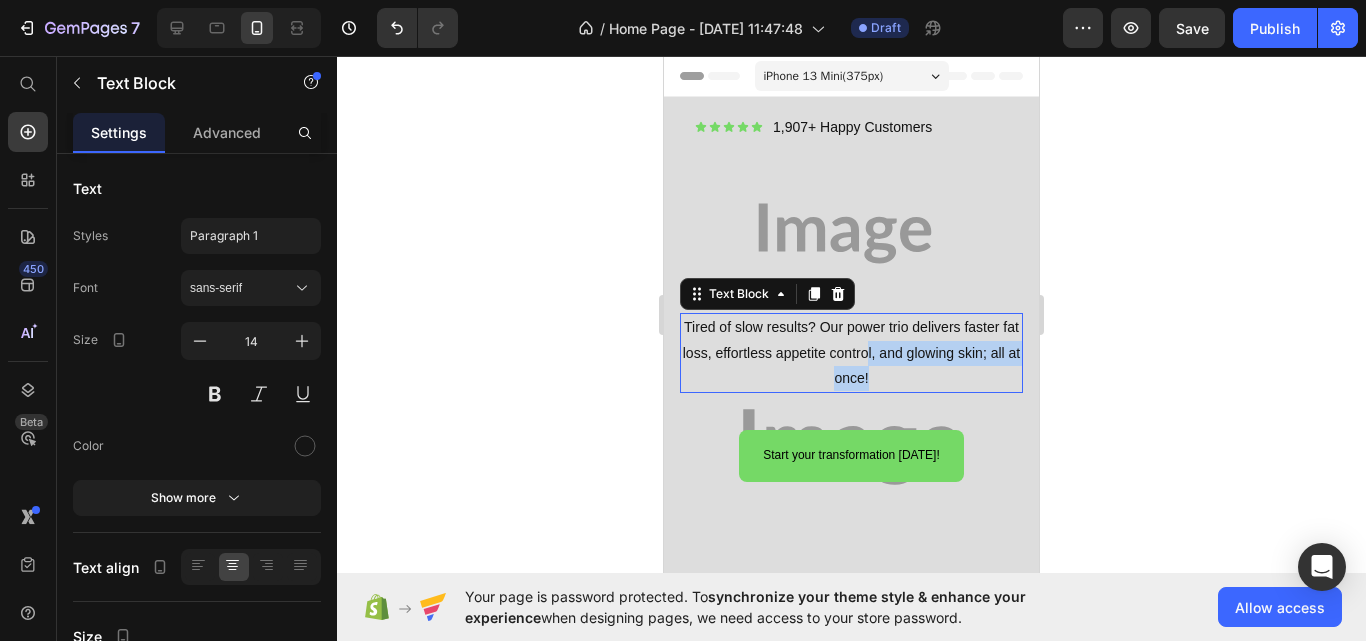 click on "Tired of slow results? Our power trio delivers faster fat loss, effortless appetite control, and glowing skin; all at once!" at bounding box center (851, 353) 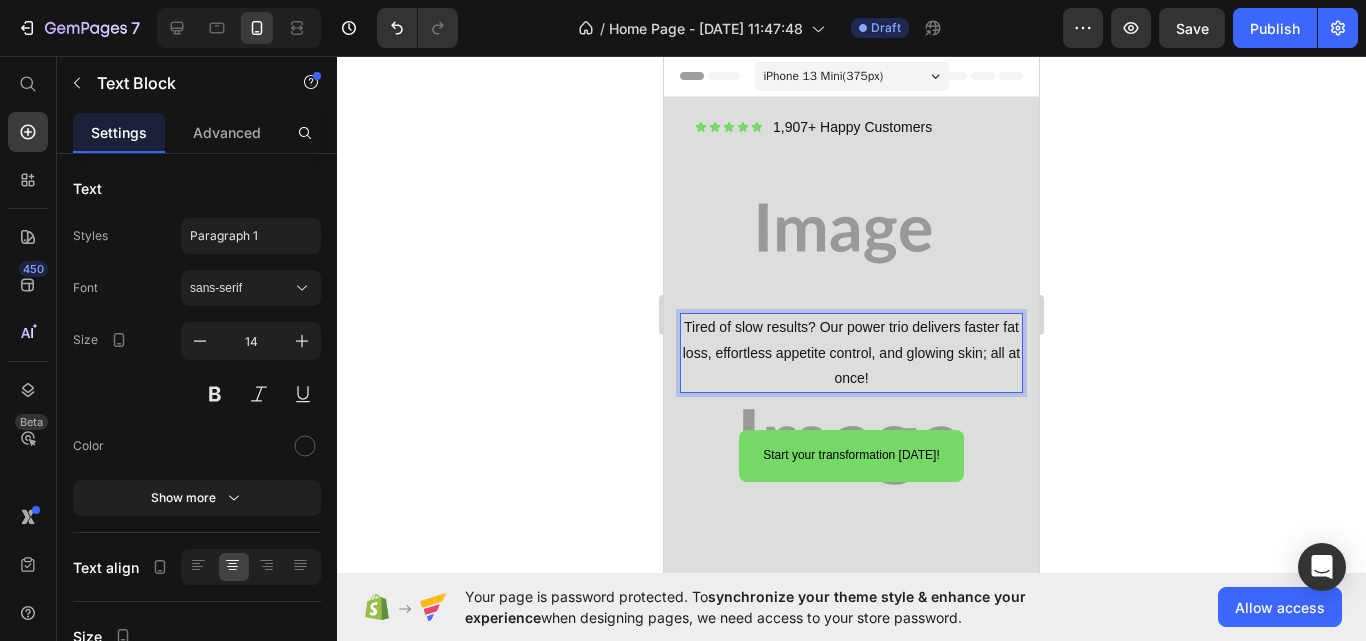 click on "Tired of slow results? Our power trio delivers faster fat loss, effortless appetite control, and glowing skin; all at once!" at bounding box center (851, 353) 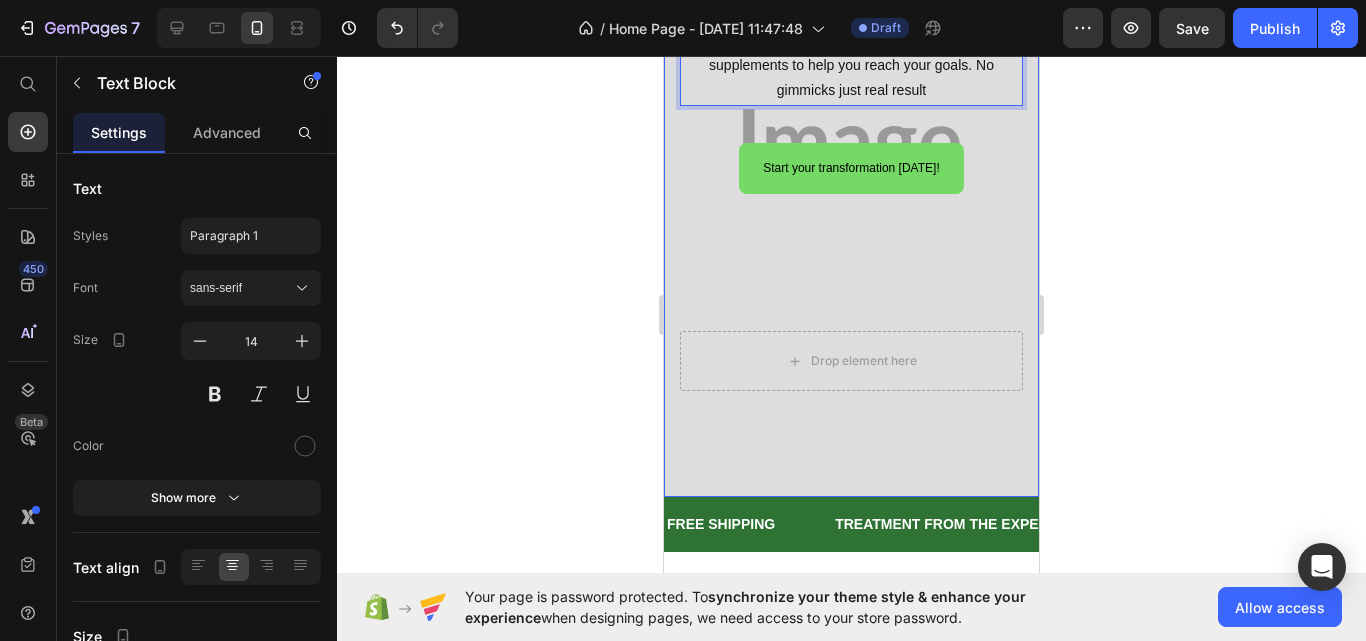 scroll, scrollTop: 0, scrollLeft: 0, axis: both 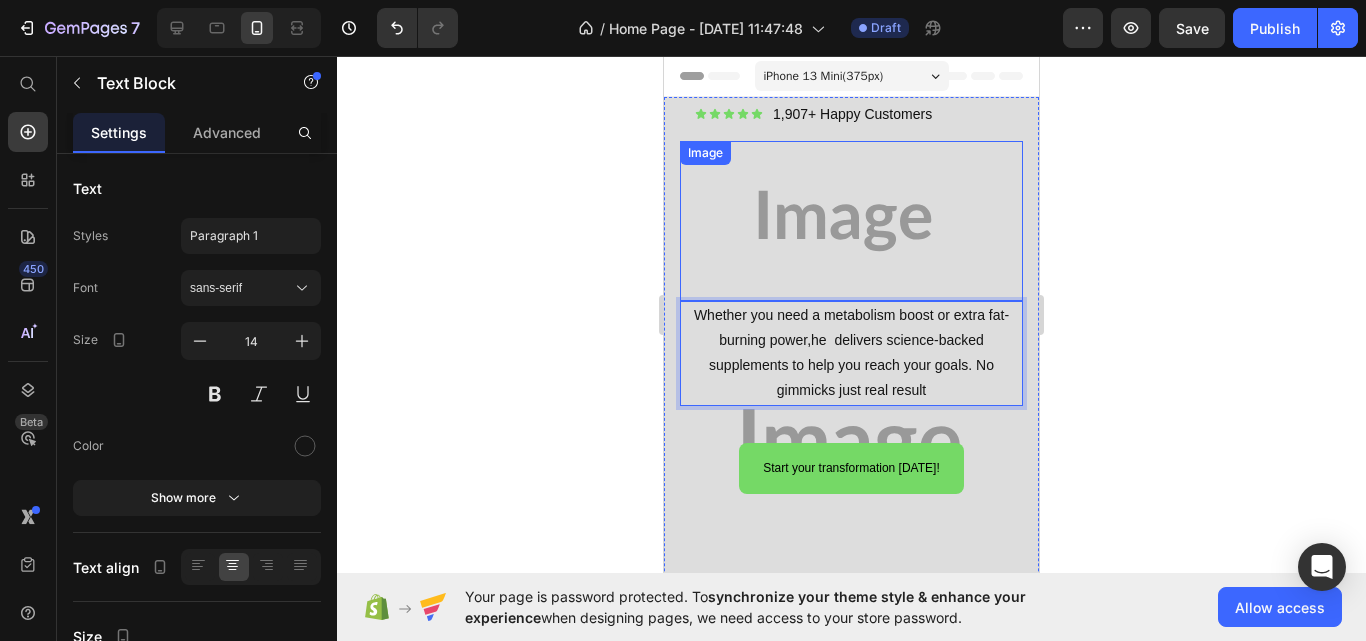 click at bounding box center (851, 221) 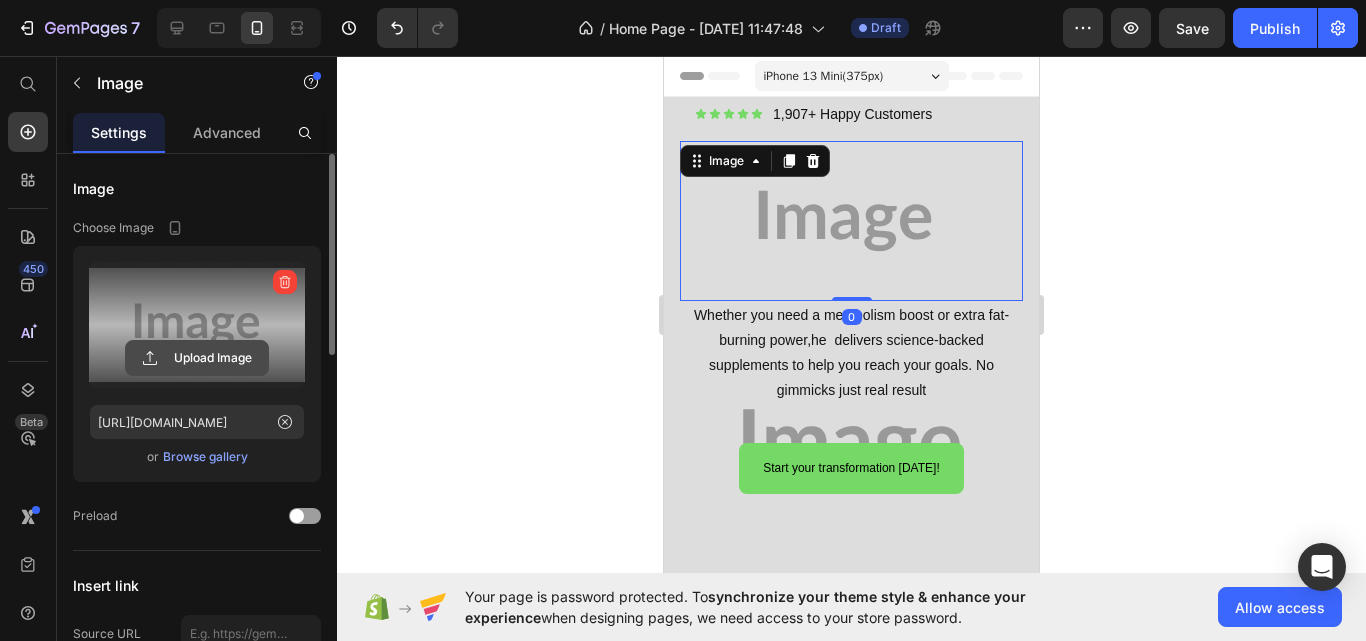 click 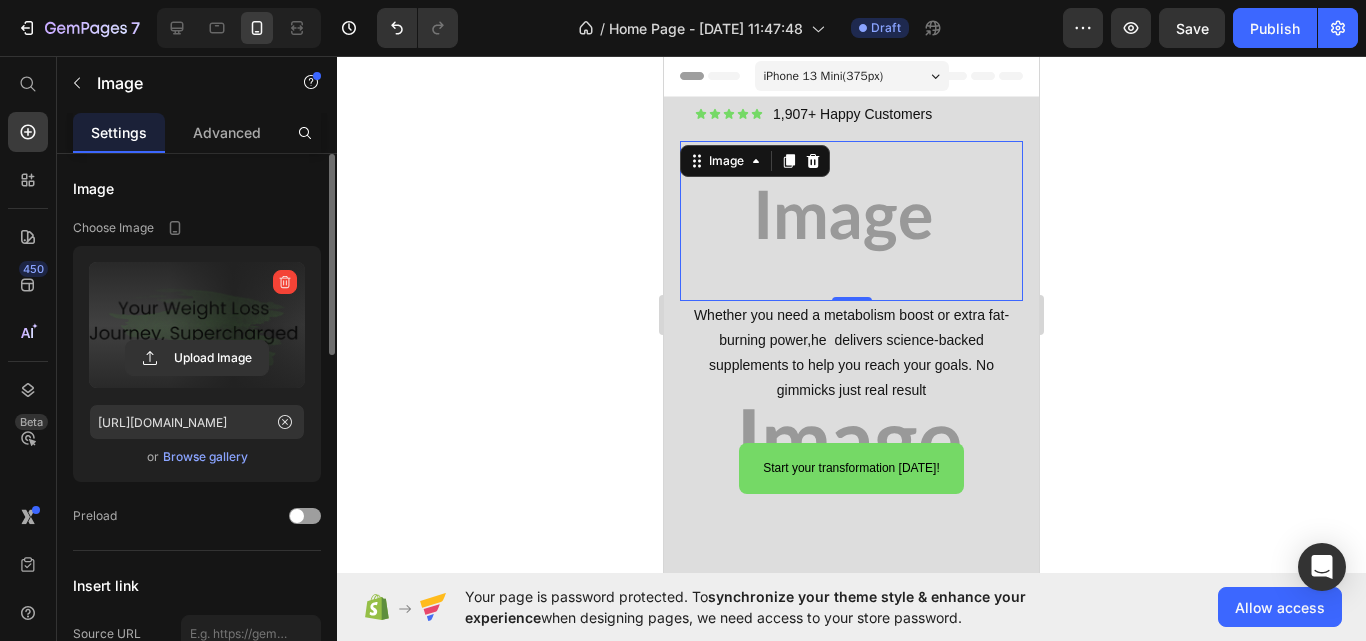 type on "https://cdn.shopify.com/s/files/1/0927/8164/2094/files/gempages_574840952682710245-b46e0d13-2015-42a8-8fc6-ab3305ebf7a2.png" 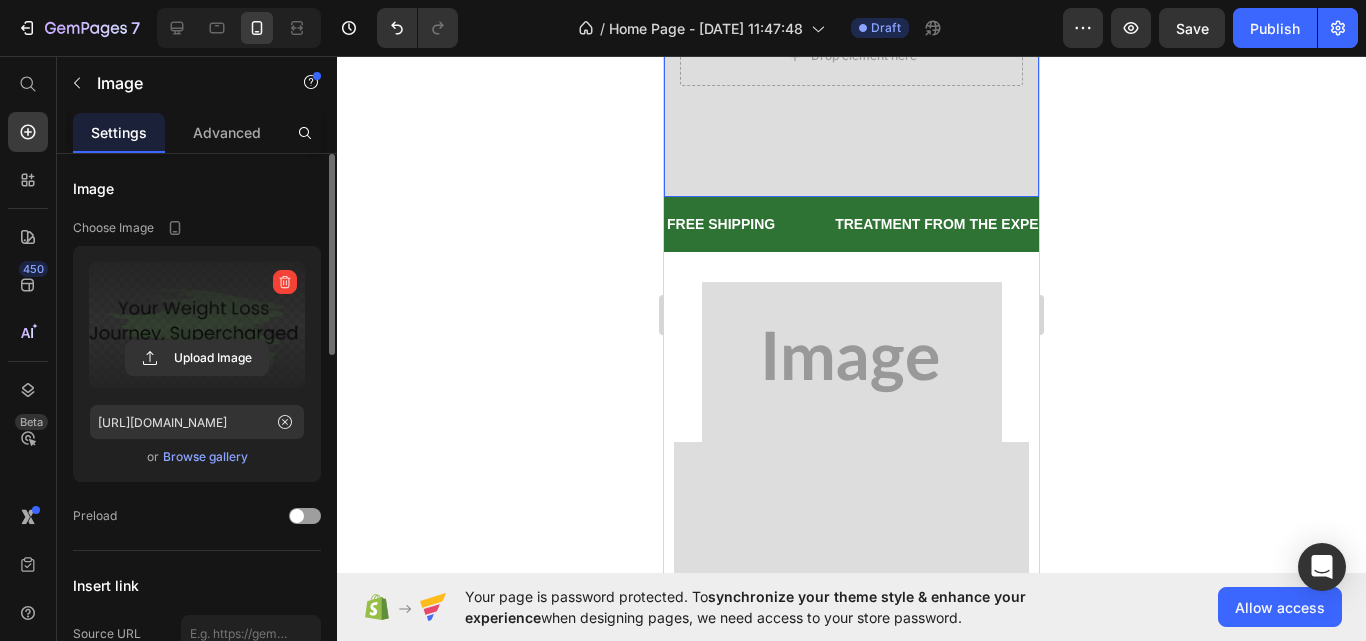 scroll, scrollTop: 700, scrollLeft: 0, axis: vertical 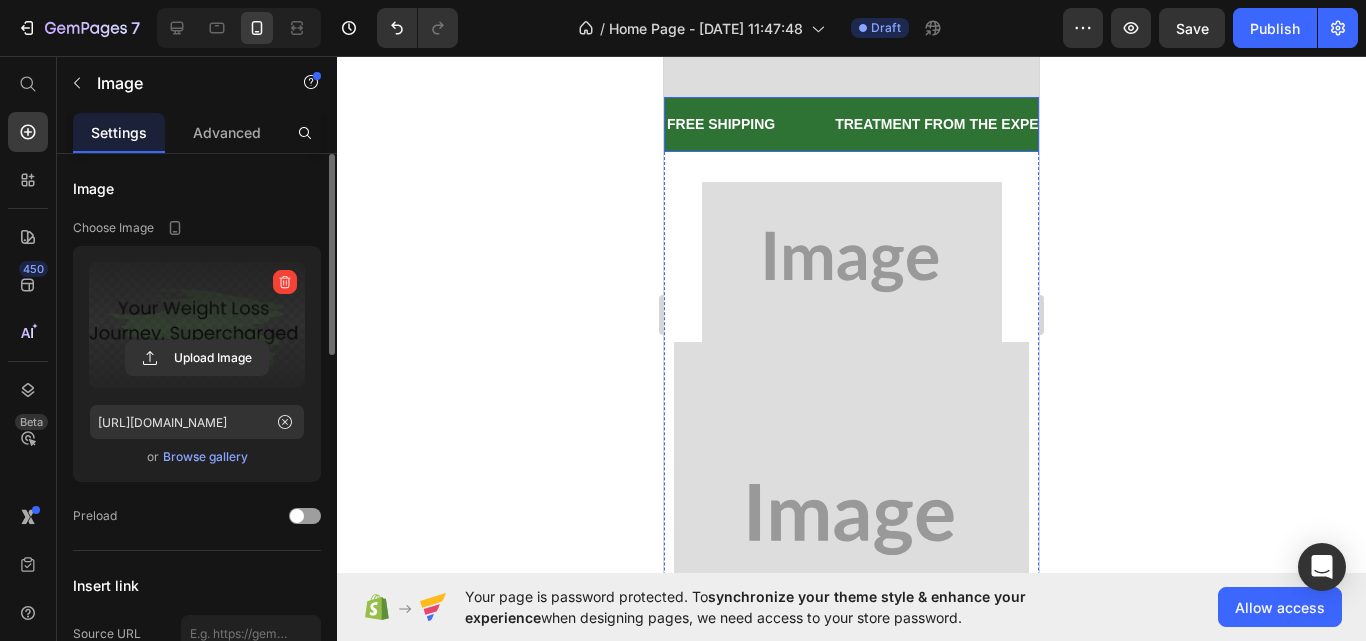 click on "FREE SHIPPING Text" at bounding box center (749, 124) 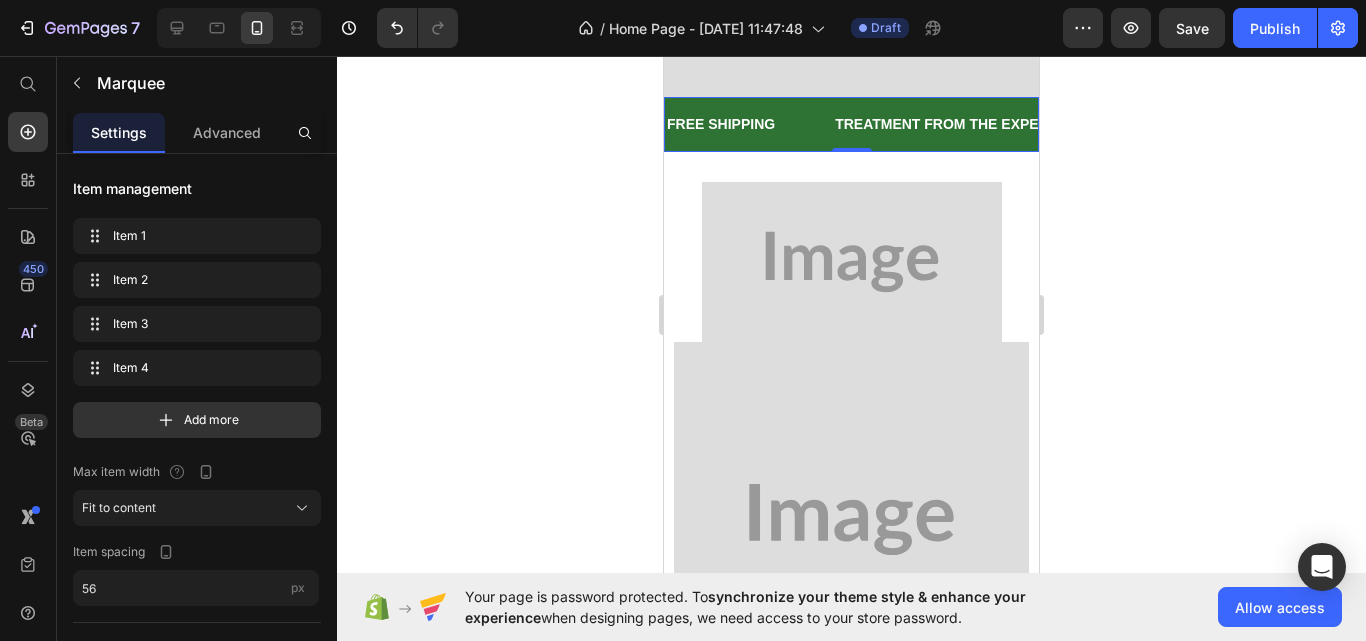 scroll, scrollTop: 500, scrollLeft: 0, axis: vertical 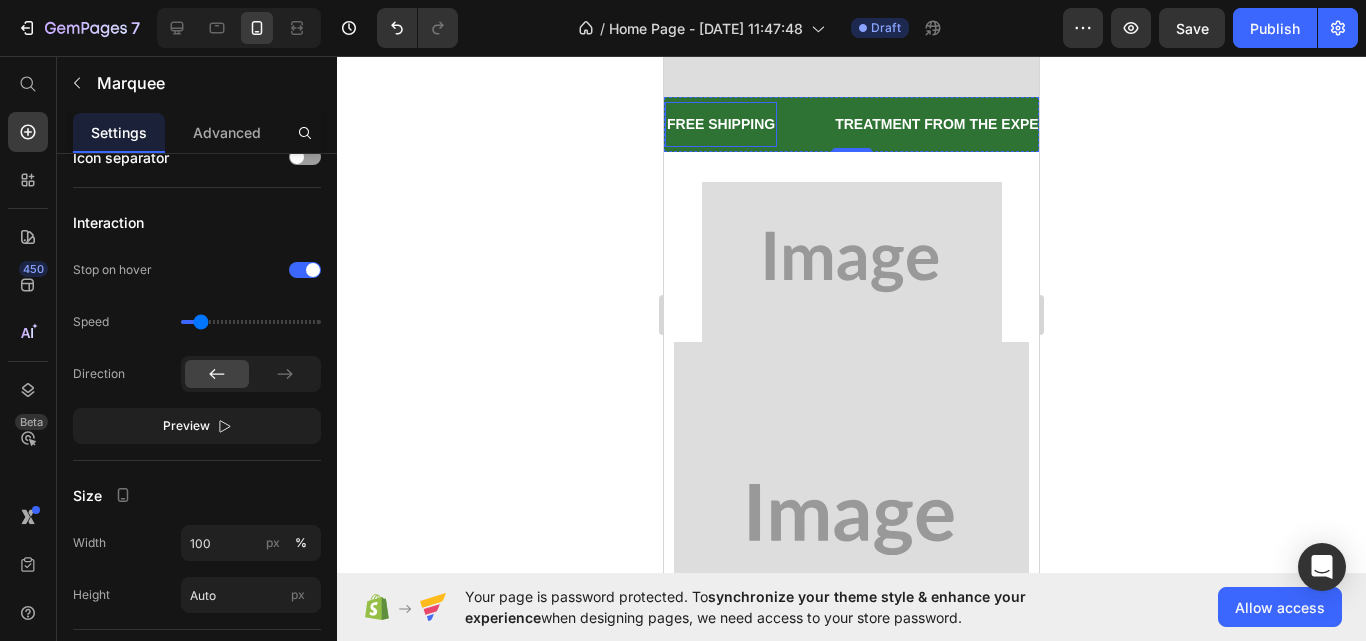 click on "FREE SHIPPING" at bounding box center [721, 124] 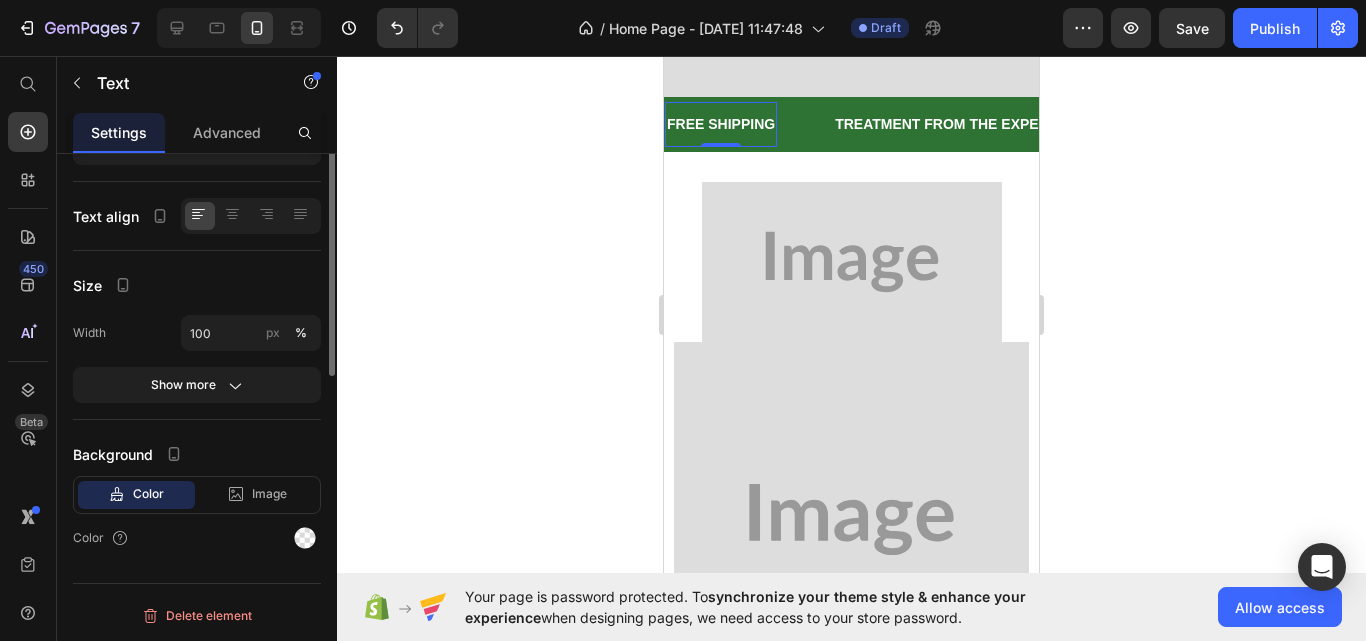 scroll, scrollTop: 151, scrollLeft: 0, axis: vertical 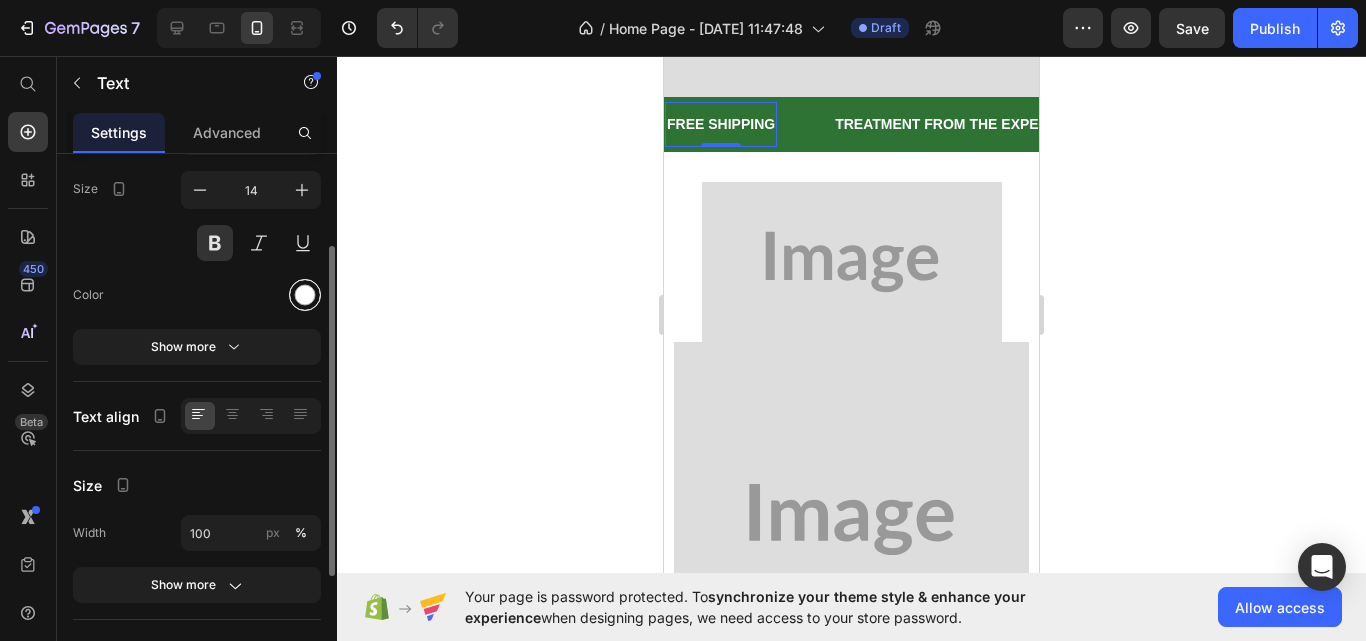 click at bounding box center (305, 295) 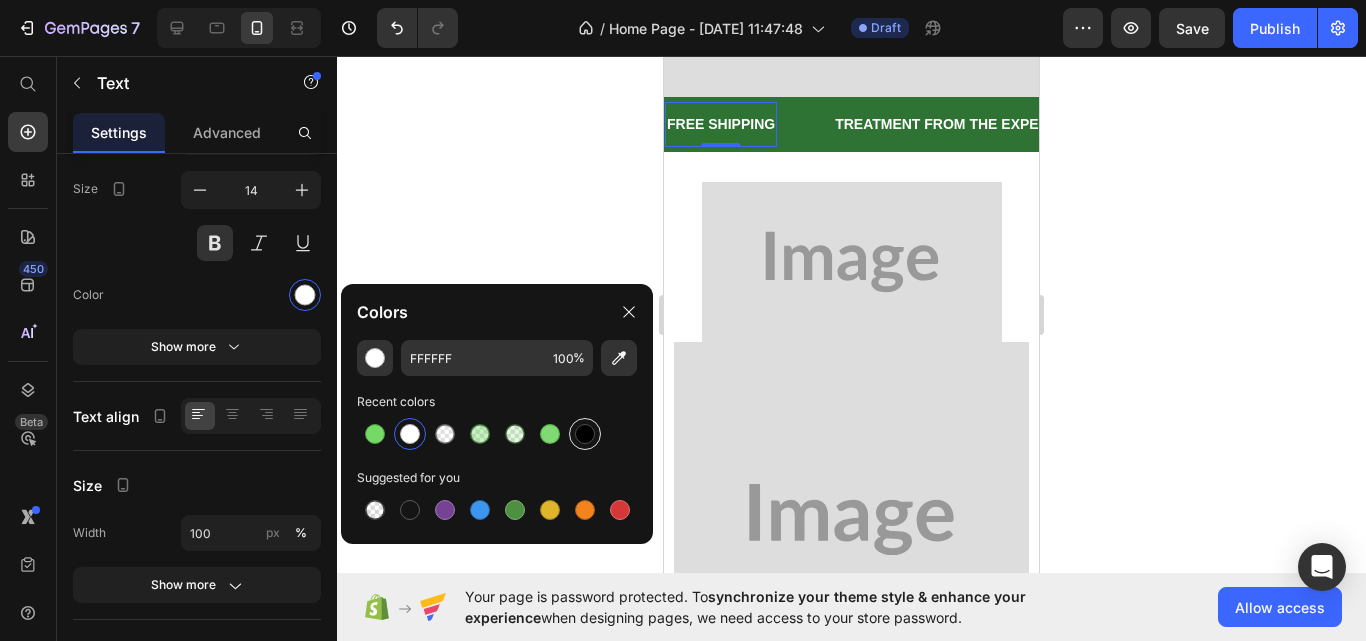 click at bounding box center (585, 434) 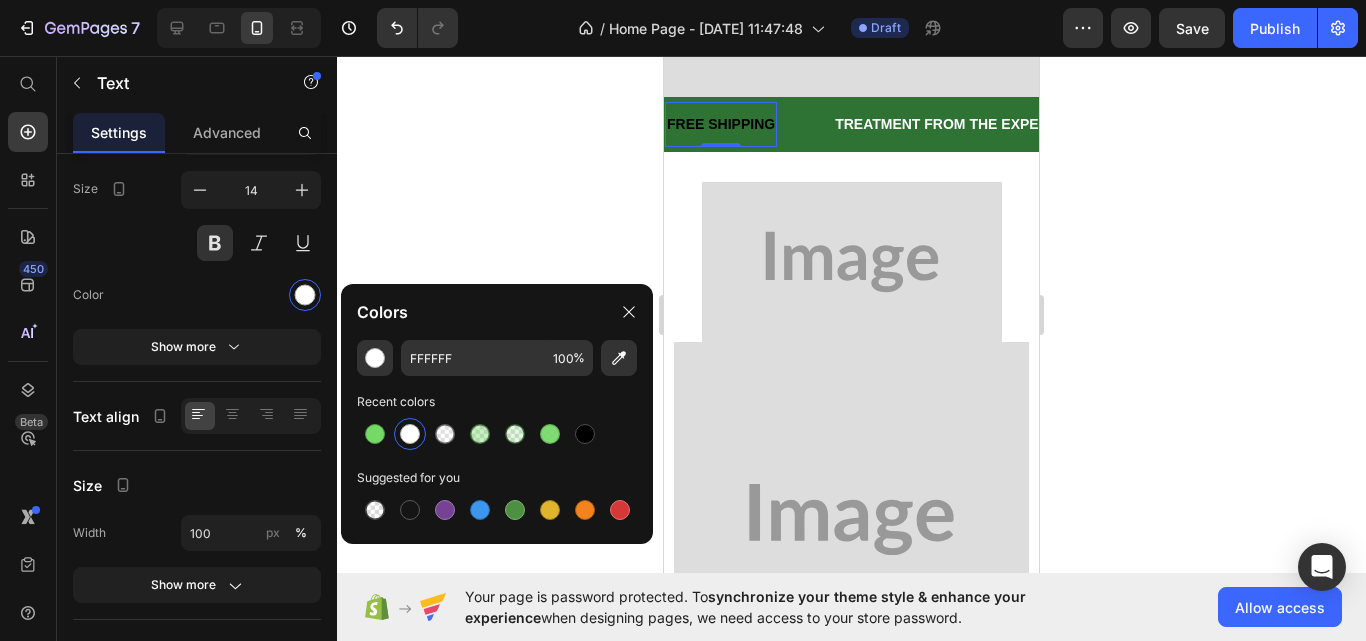 type on "000000" 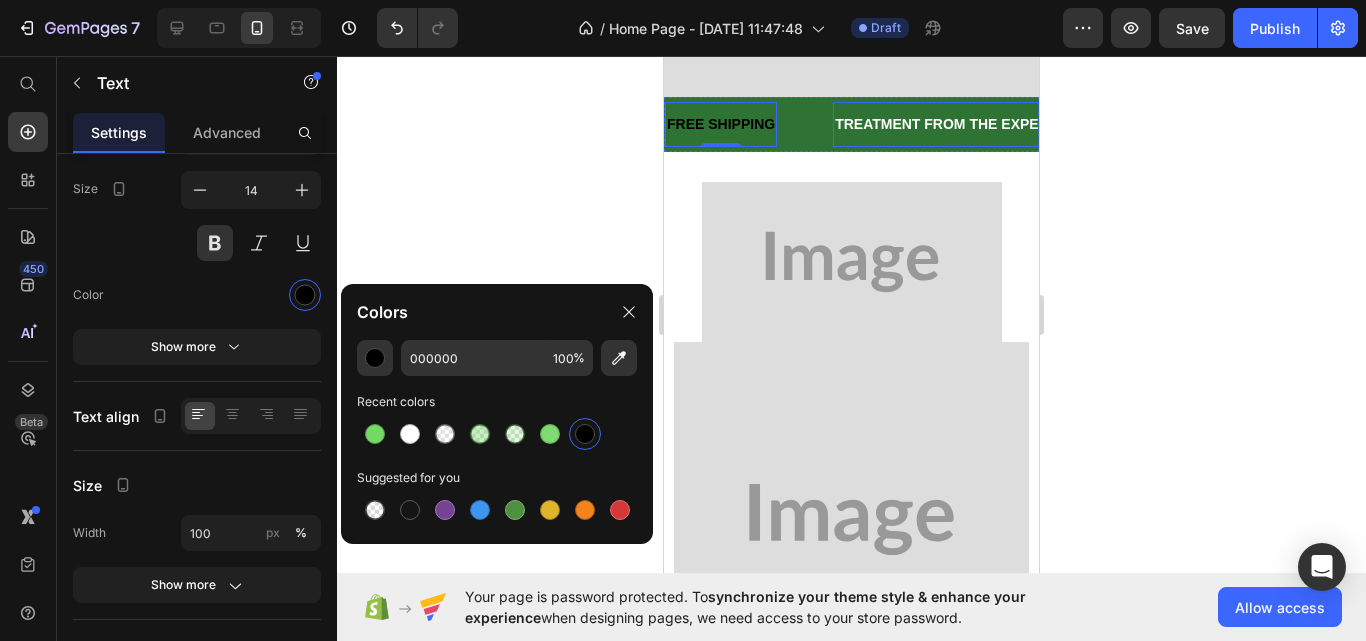 click on "TREATMENT FROM THE EXPERTS." at bounding box center (952, 124) 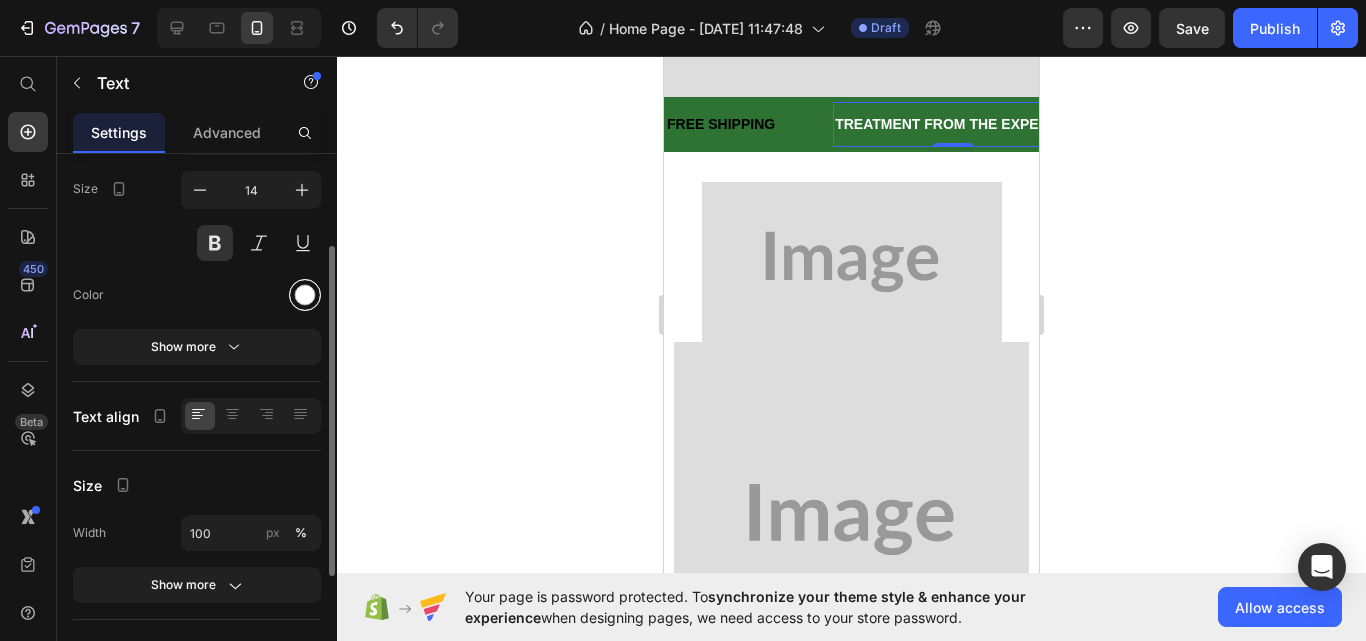 click at bounding box center [305, 295] 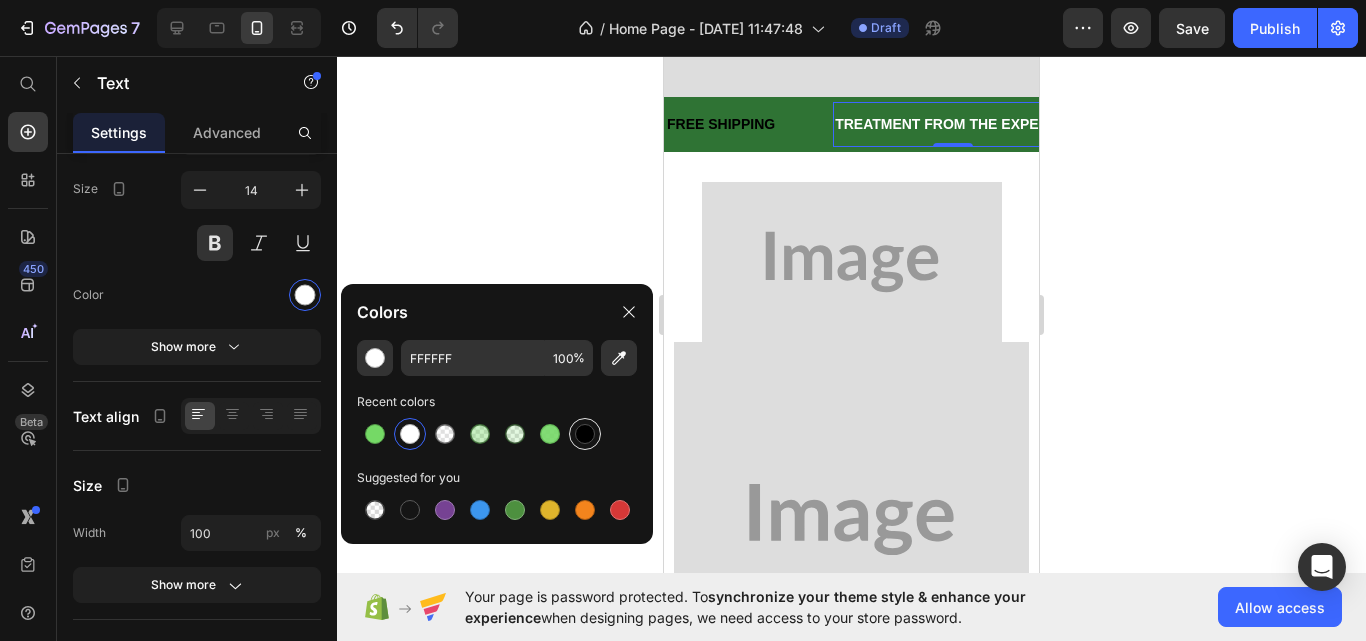 click at bounding box center [585, 434] 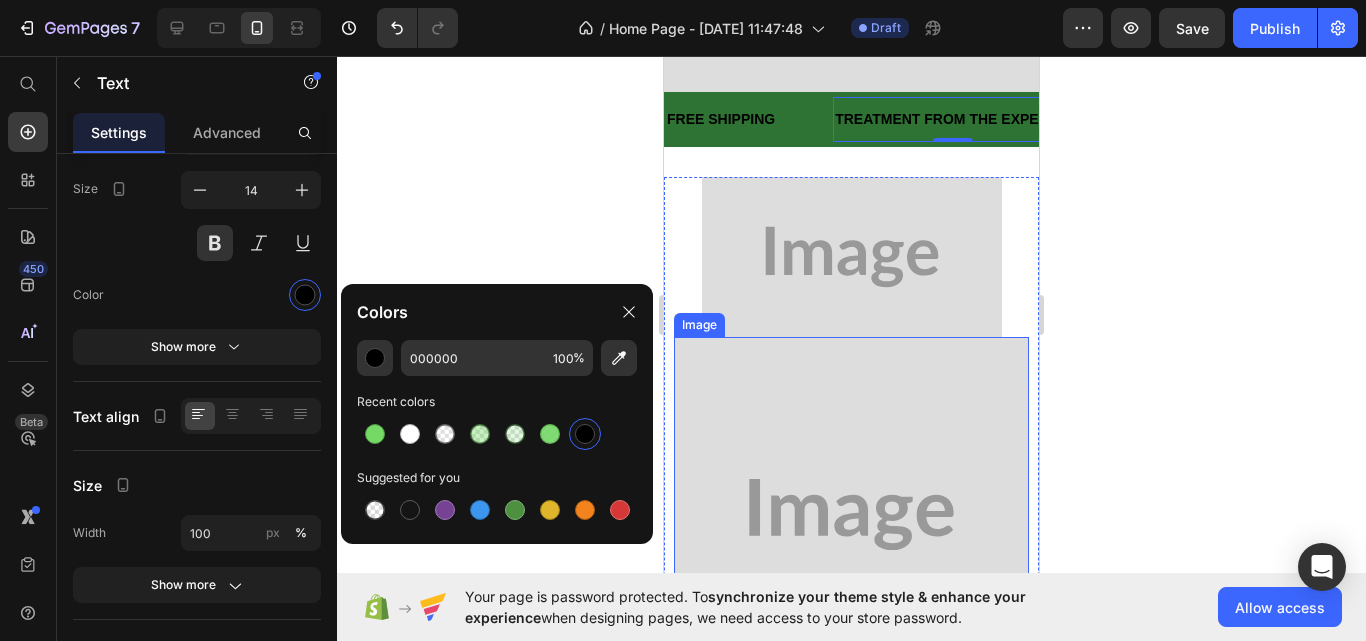 scroll, scrollTop: 700, scrollLeft: 0, axis: vertical 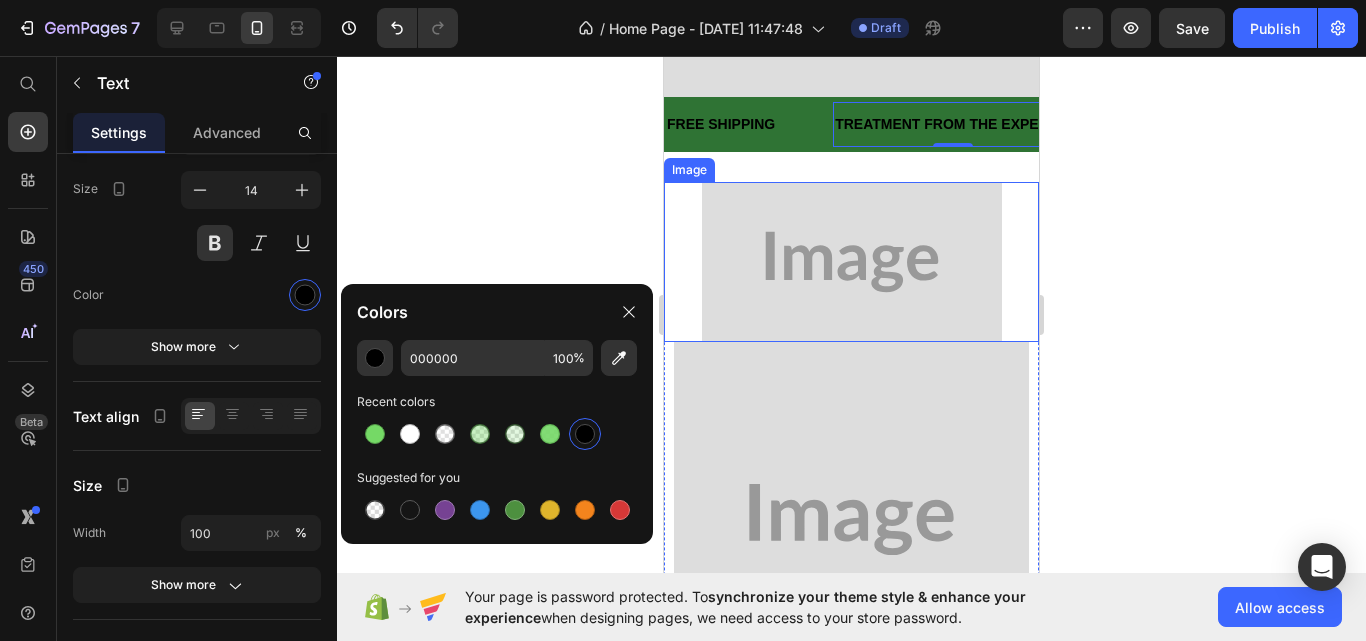 click at bounding box center (851, 262) 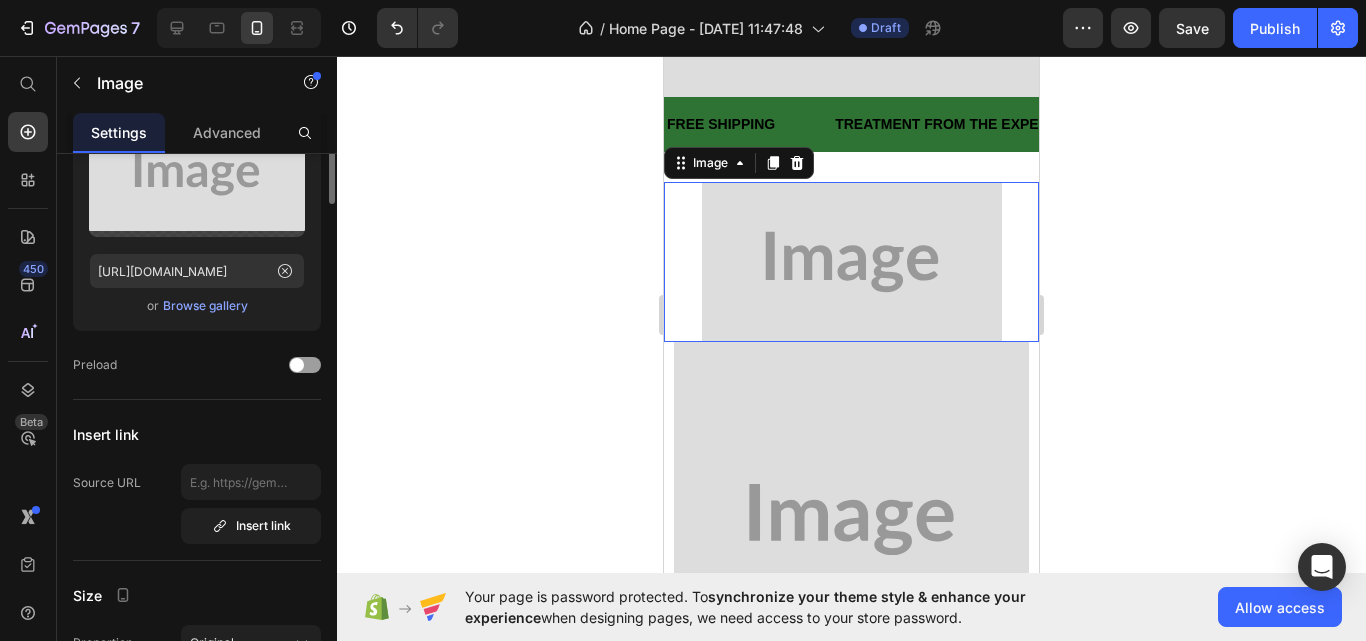 scroll, scrollTop: 0, scrollLeft: 0, axis: both 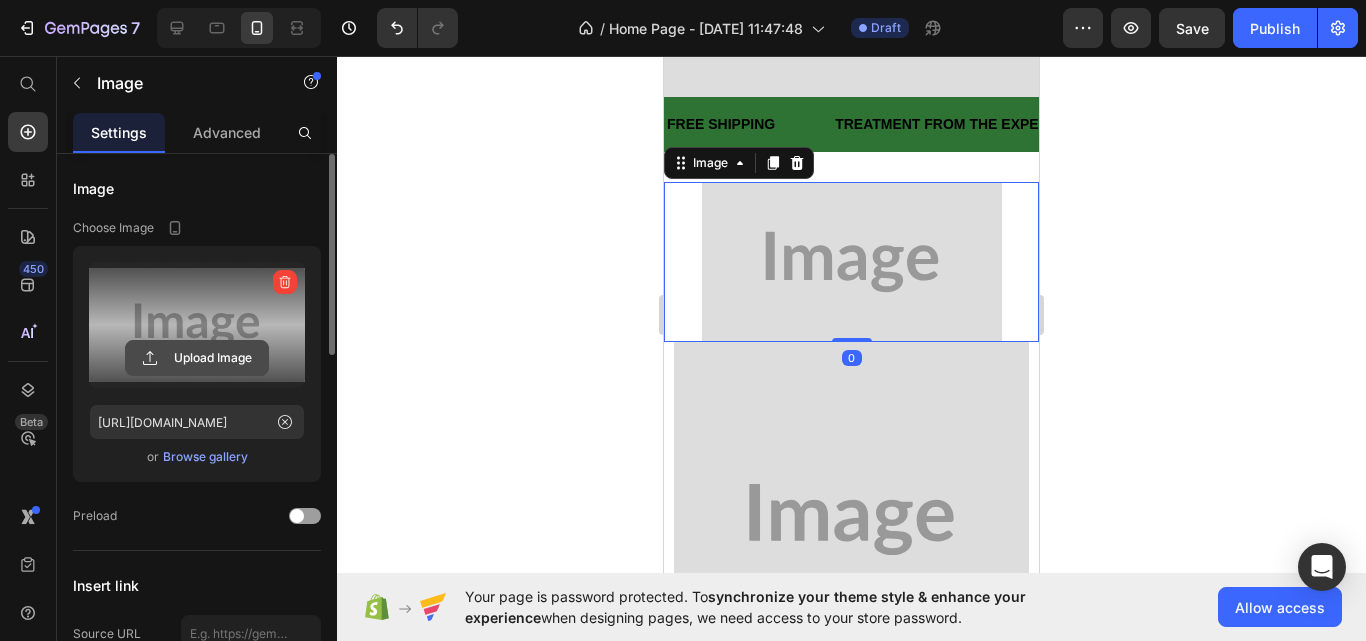 click 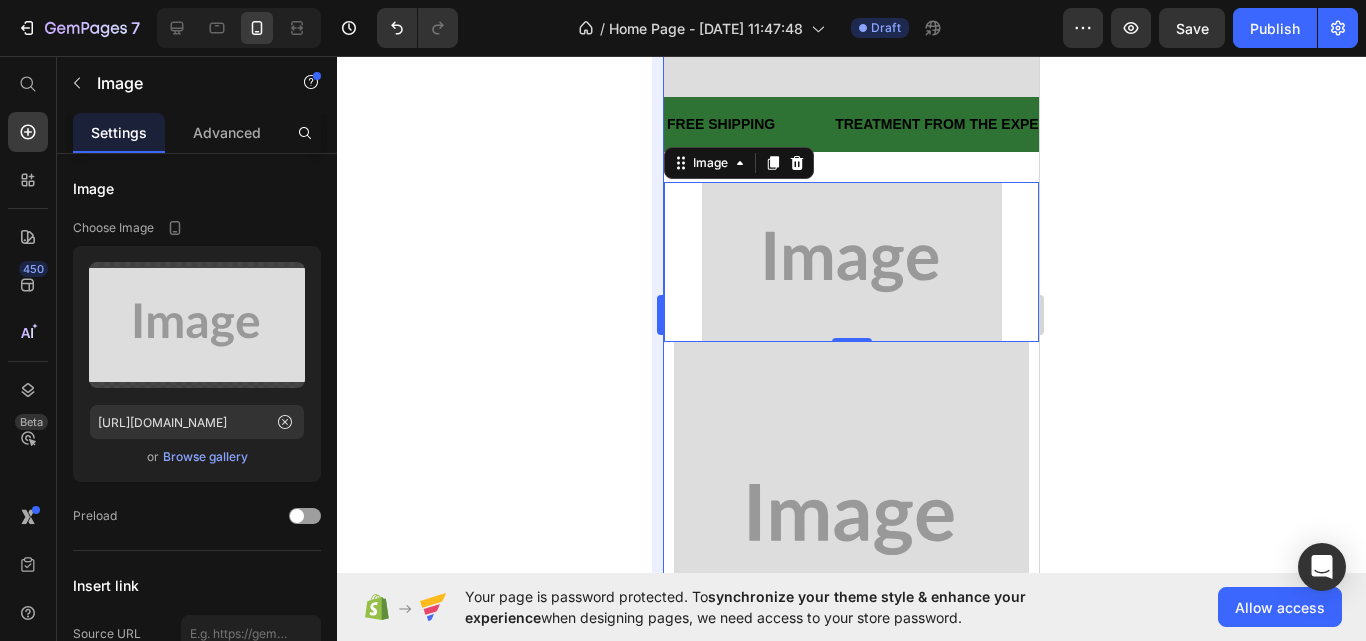 type on "https://cdn.shopify.com/s/files/1/0927/8164/2094/files/gempages_574840952682710245-1a81c796-05fb-4bdd-97c3-a803409486f9.png" 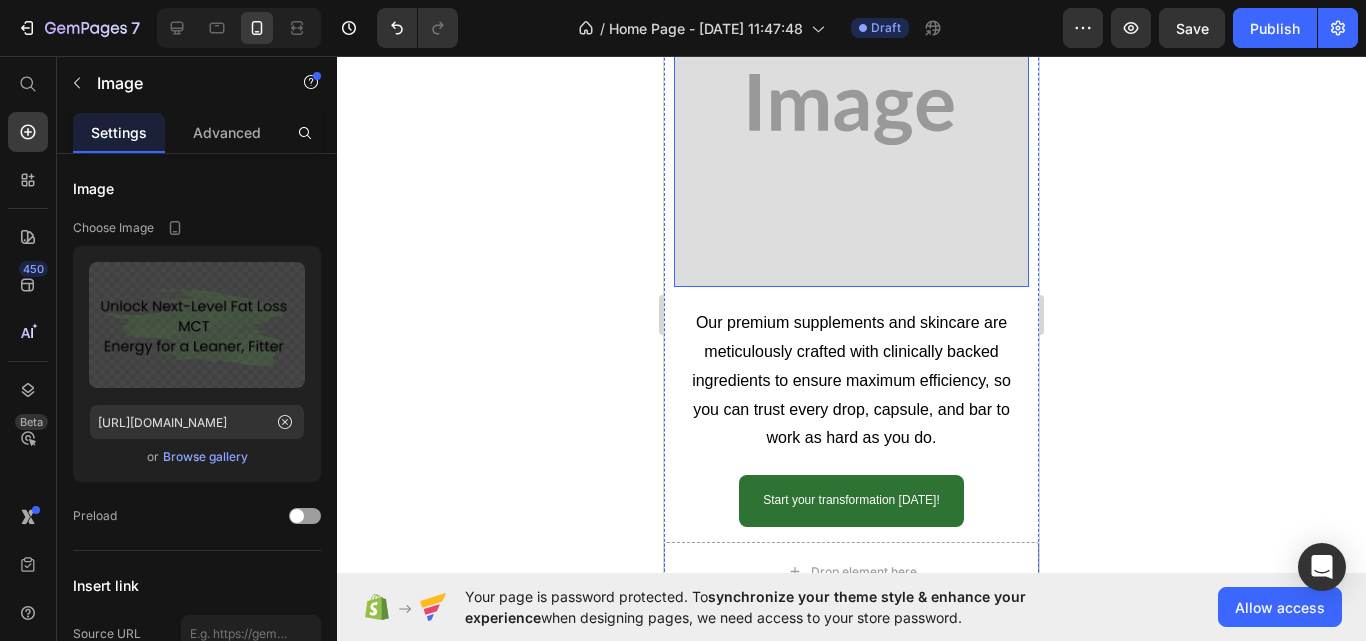 scroll, scrollTop: 1200, scrollLeft: 0, axis: vertical 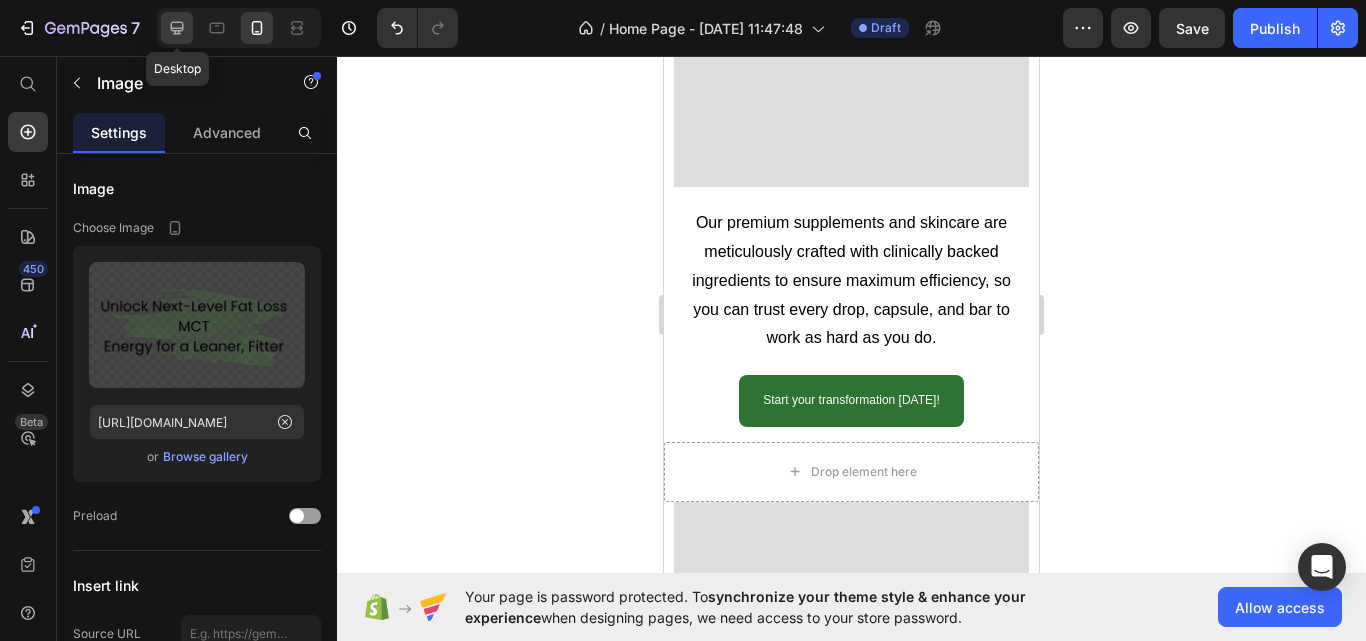click 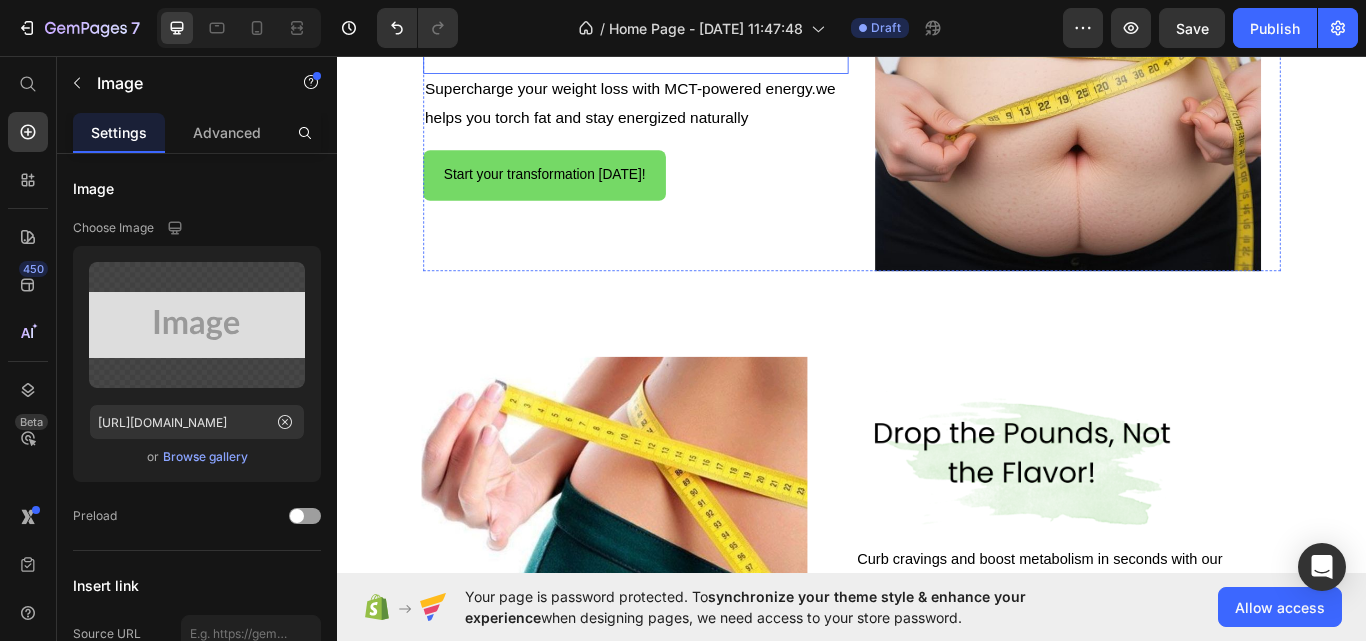 scroll, scrollTop: 796, scrollLeft: 0, axis: vertical 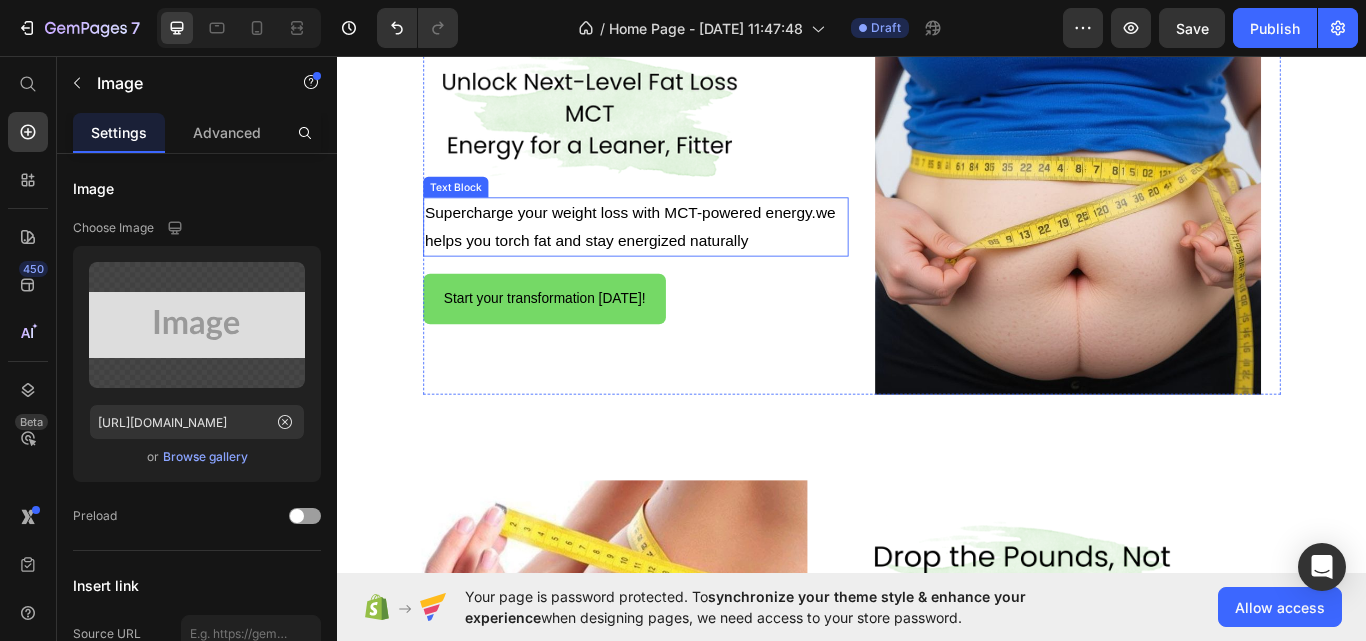 click on "Supercharge your weight loss with MCT-powered energy.we helps you torch fat and stay energized naturally" at bounding box center (685, 256) 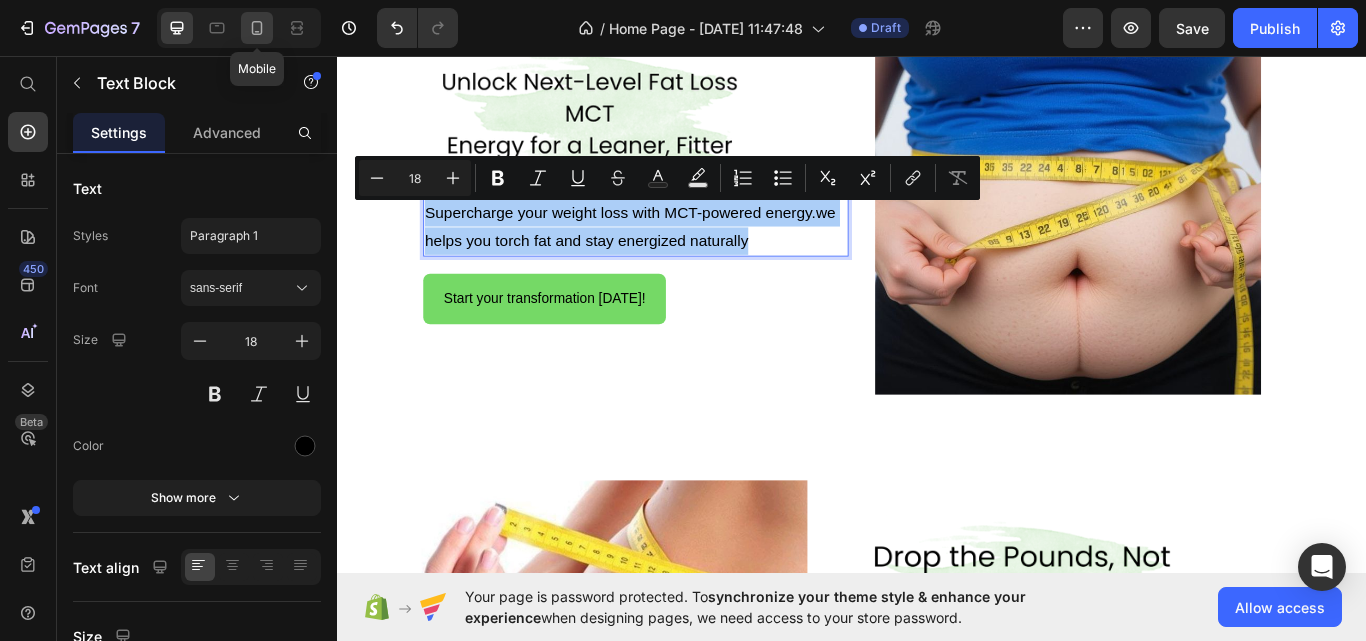 click 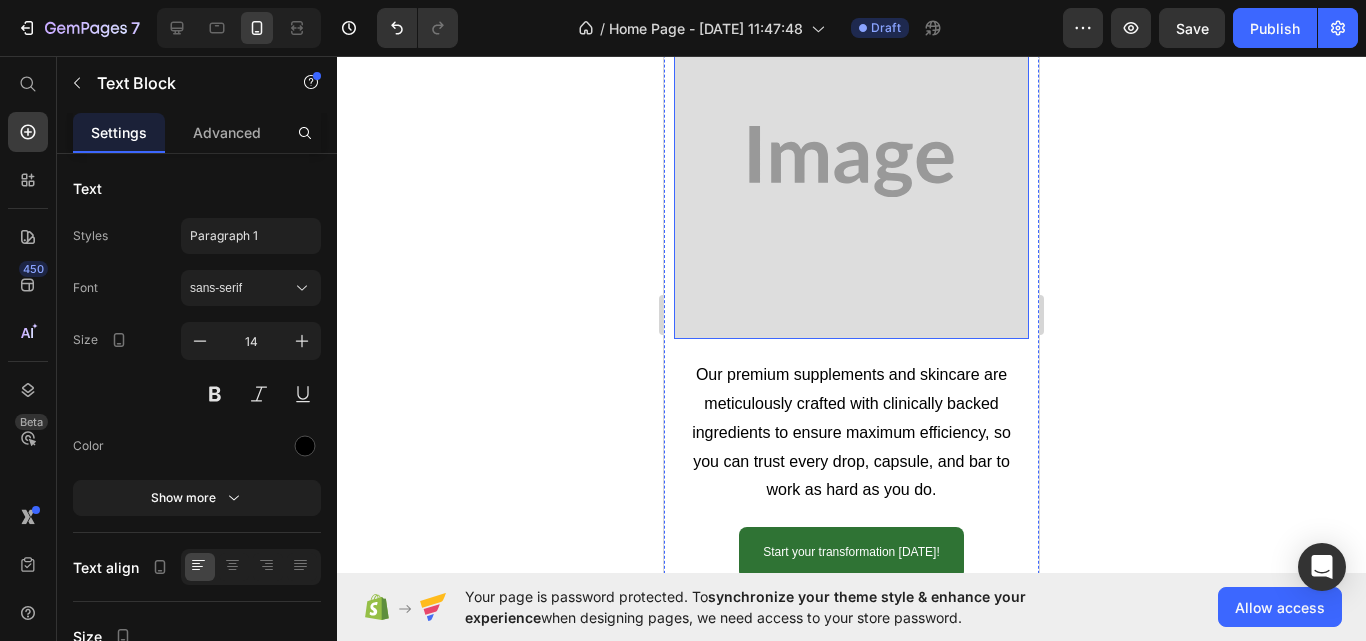 scroll, scrollTop: 1049, scrollLeft: 0, axis: vertical 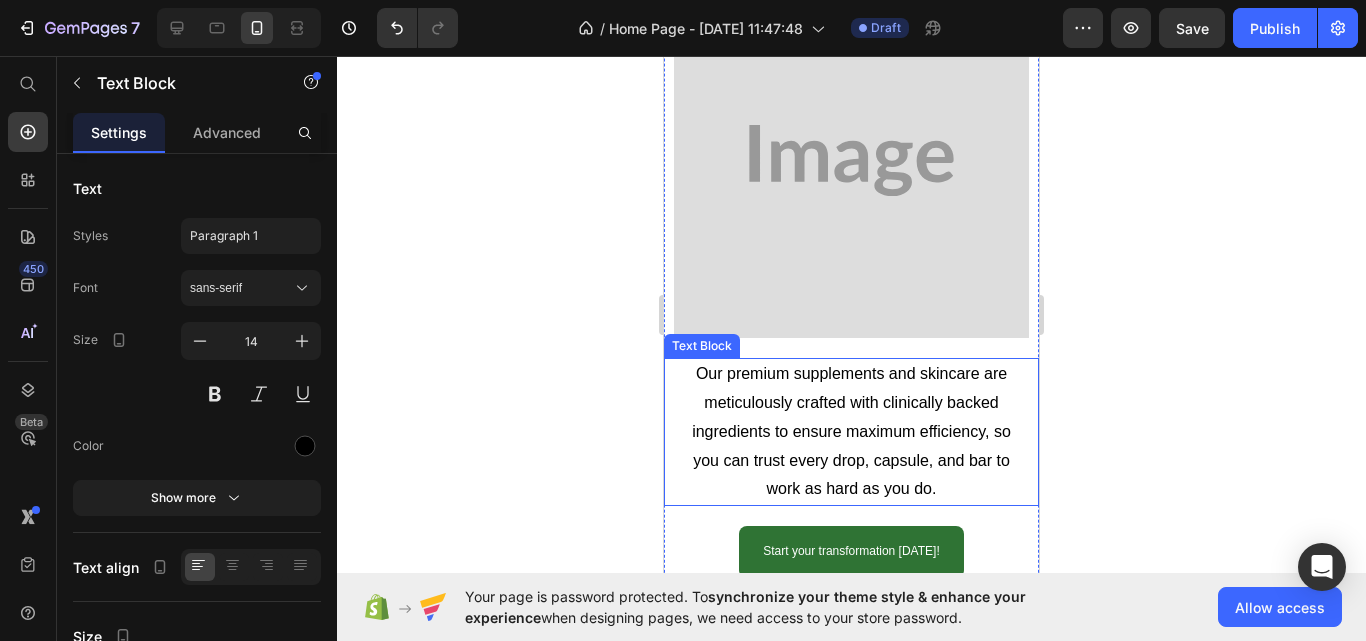 click on "Our premium supplements and skincare are meticulously crafted with clinically backed ingredients to ensure maximum efficiency, so you can trust every drop, capsule, and bar to work as hard as you do." at bounding box center [851, 432] 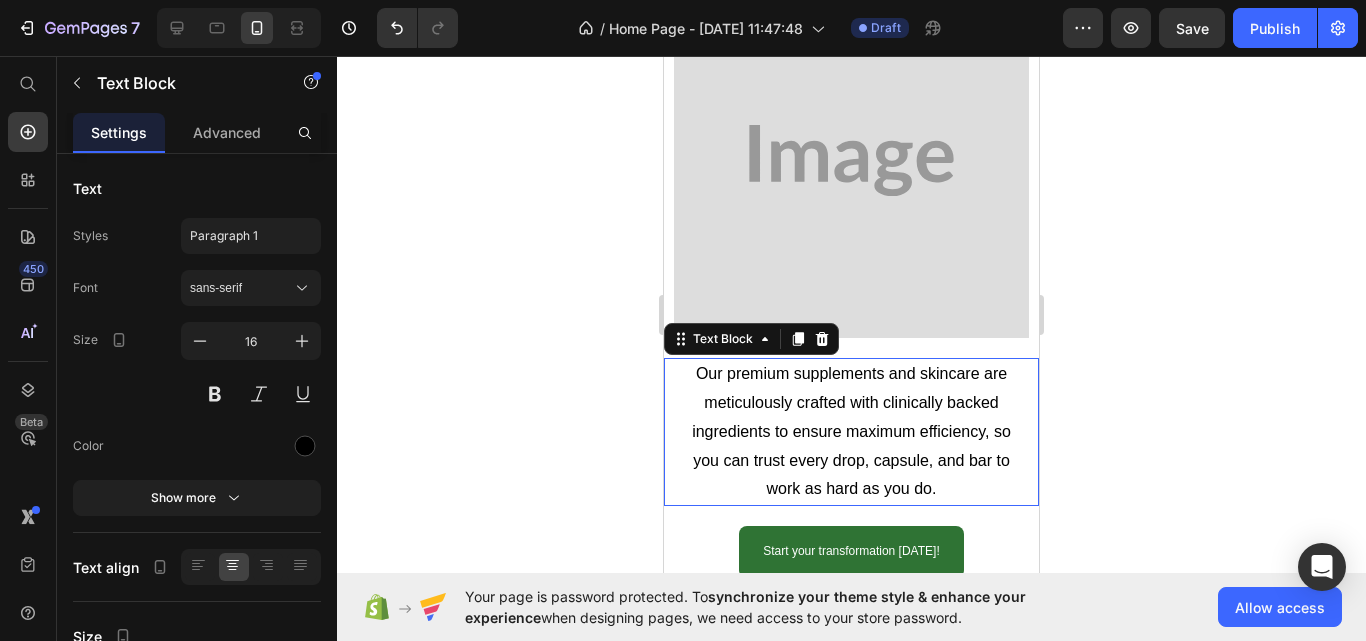 click on "Our premium supplements and skincare are meticulously crafted with clinically backed ingredients to ensure maximum efficiency, so you can trust every drop, capsule, and bar to work as hard as you do." at bounding box center (851, 432) 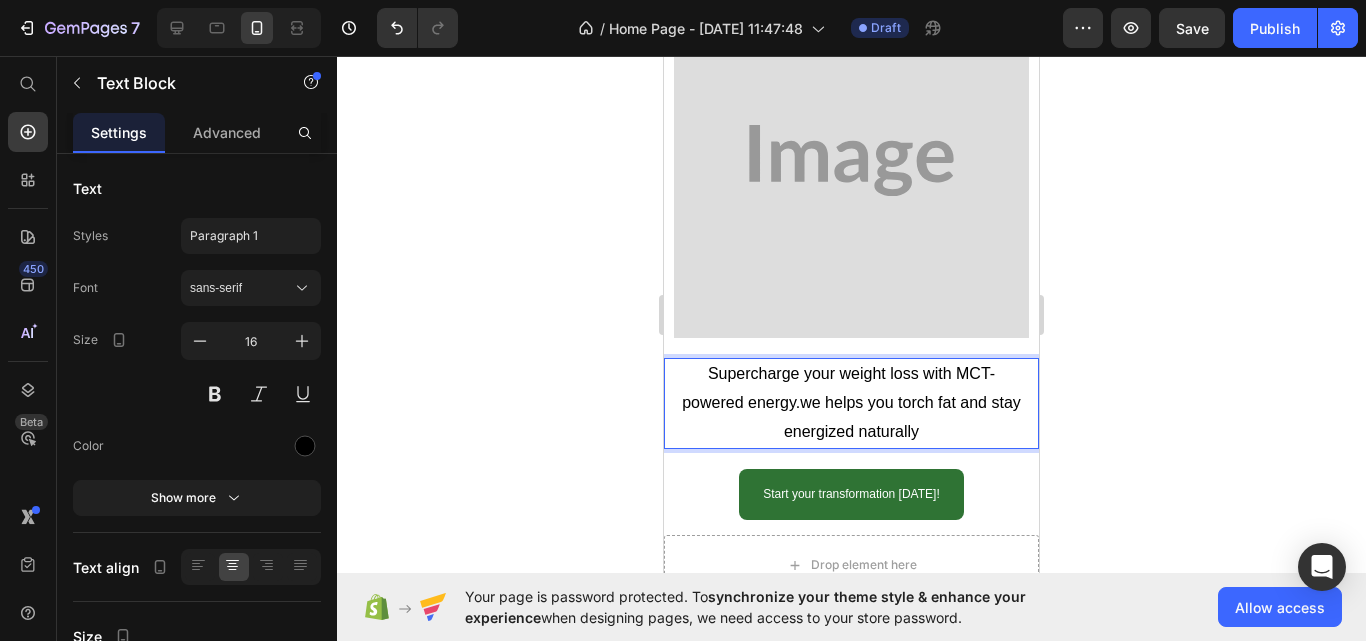 scroll, scrollTop: 849, scrollLeft: 0, axis: vertical 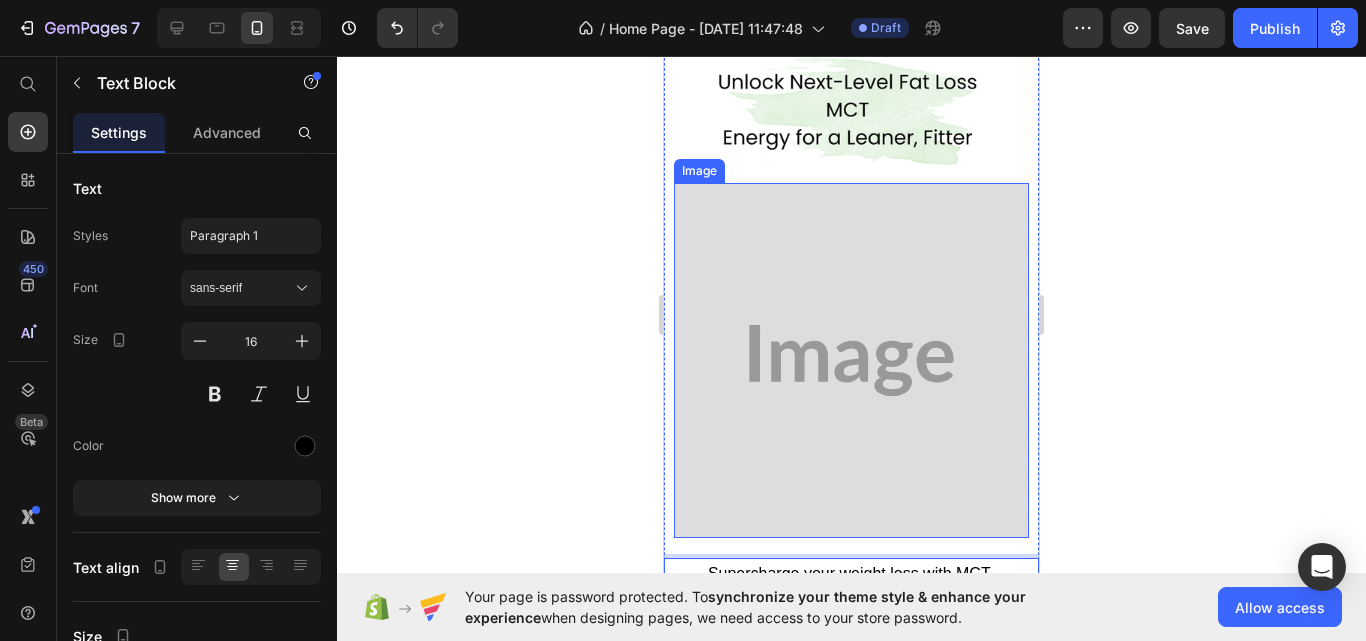 click at bounding box center (851, 360) 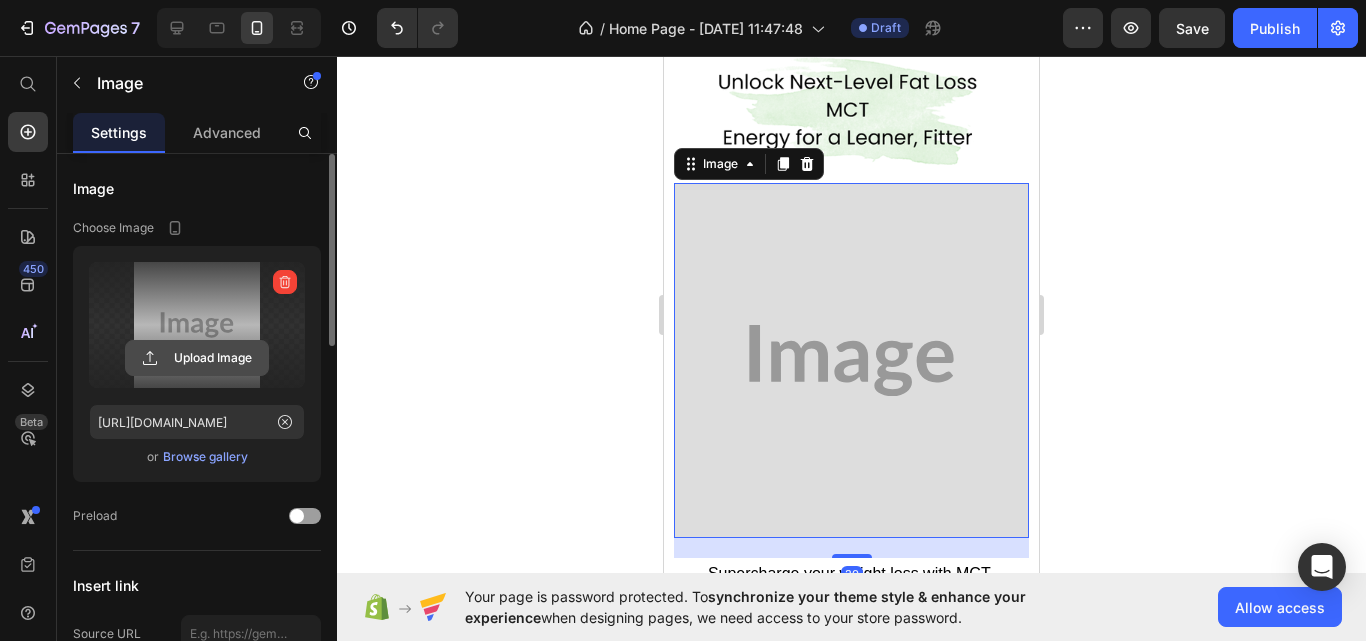 click 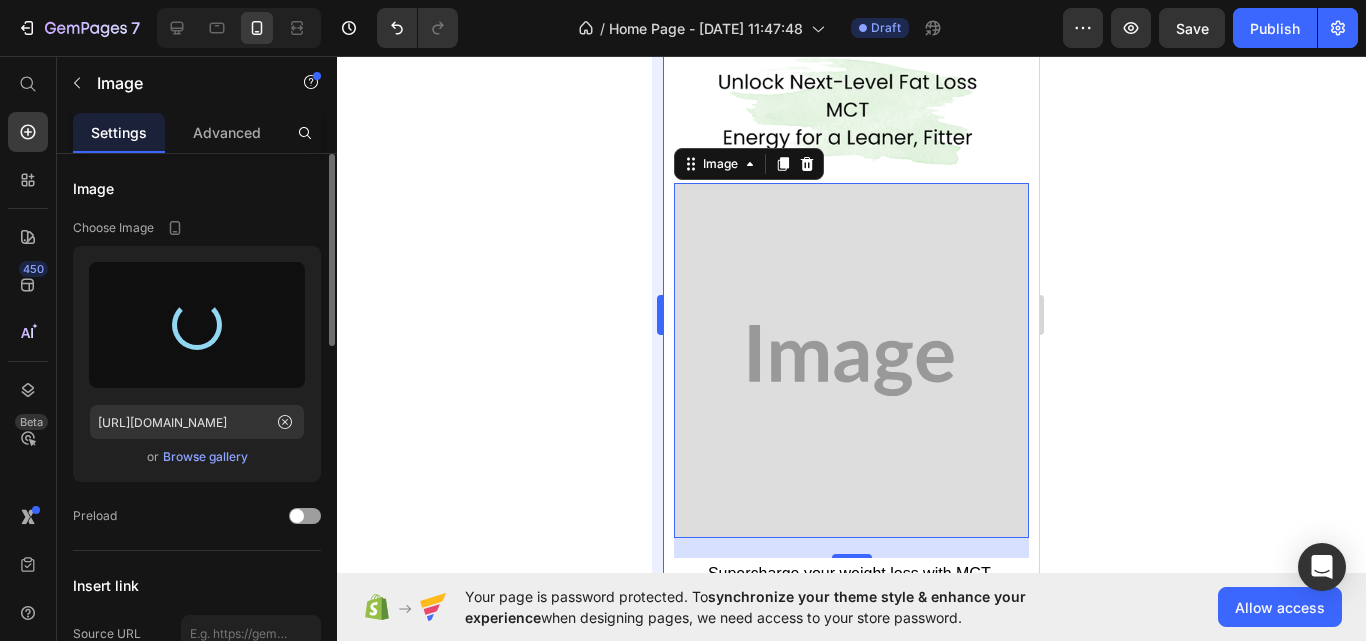 type on "https://cdn.shopify.com/s/files/1/0927/8164/2094/files/gempages_574840952682710245-cf6fdb6a-9722-42b4-9200-c2b524fbe871.jpg" 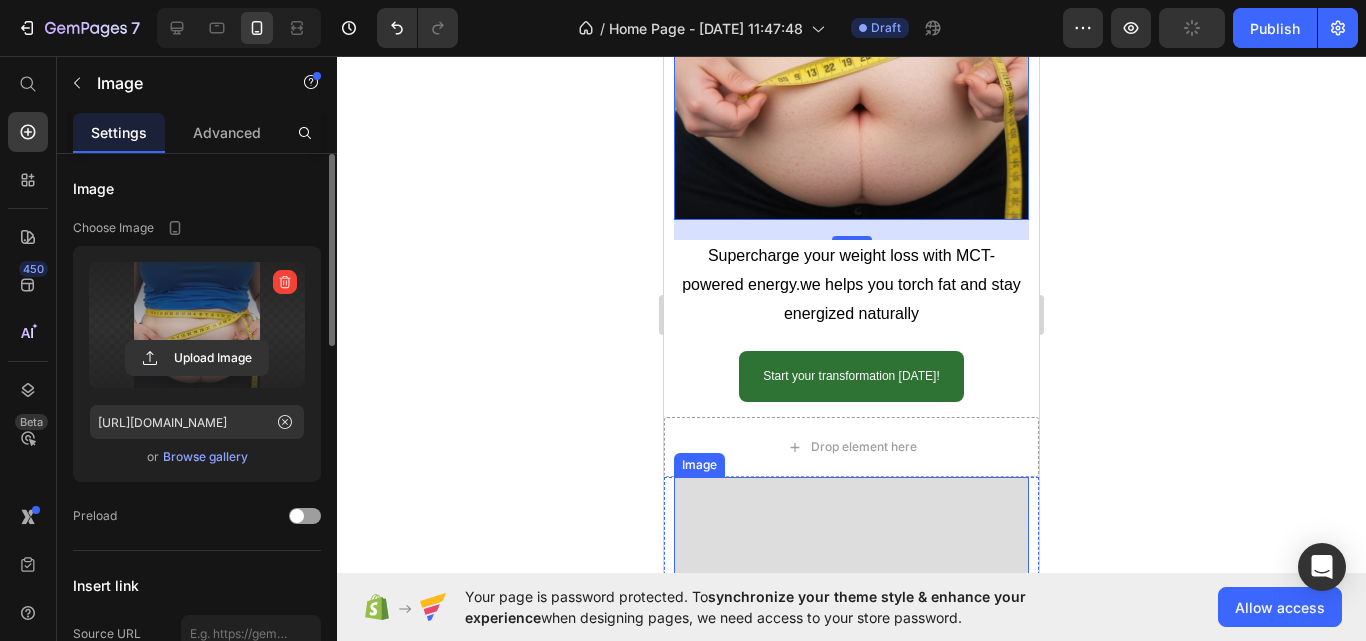 scroll, scrollTop: 1649, scrollLeft: 0, axis: vertical 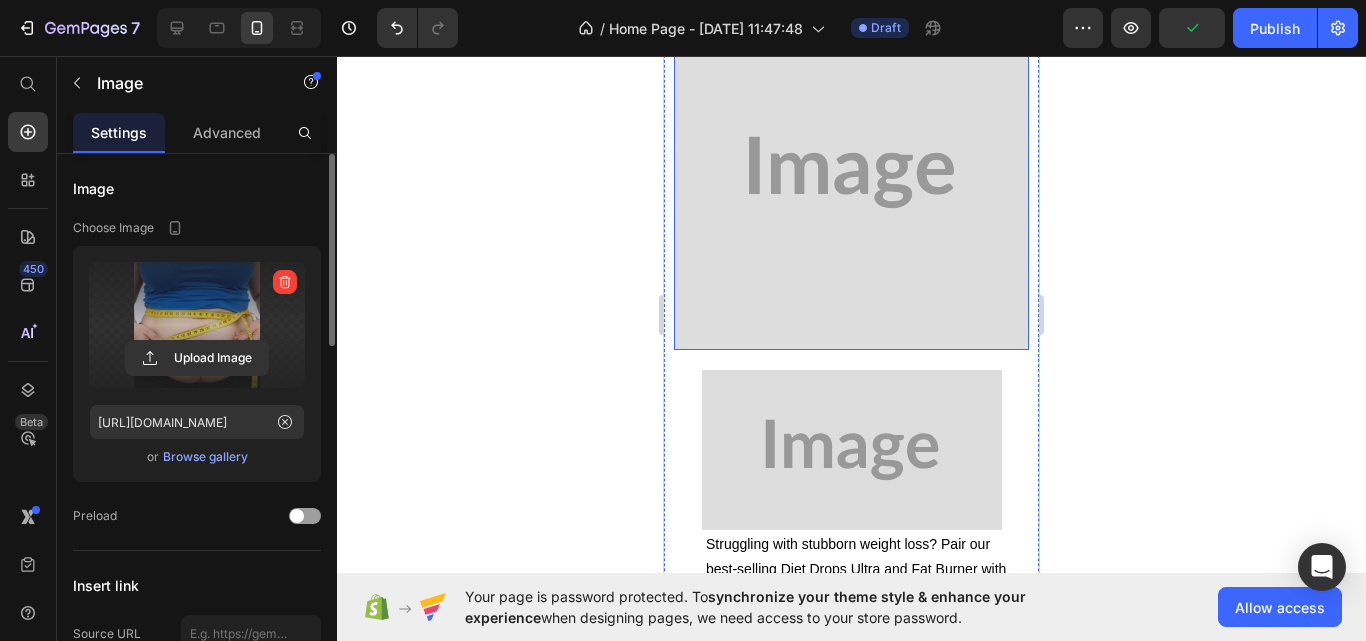 click at bounding box center [851, 172] 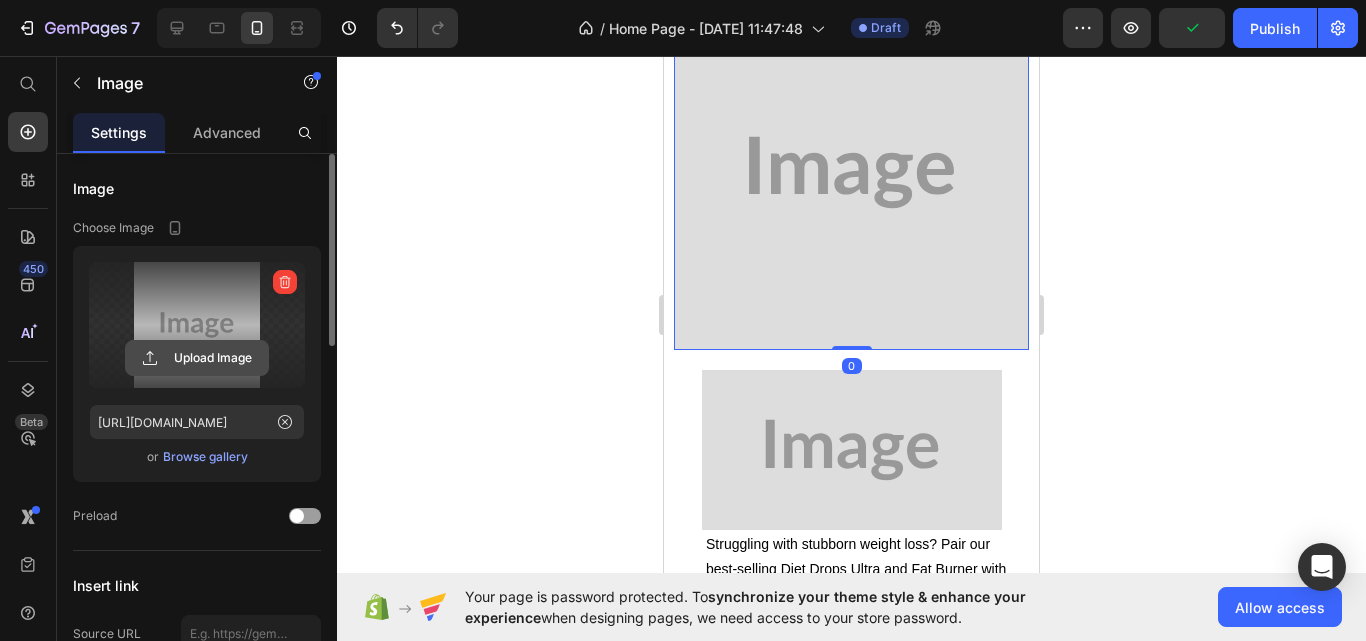 click 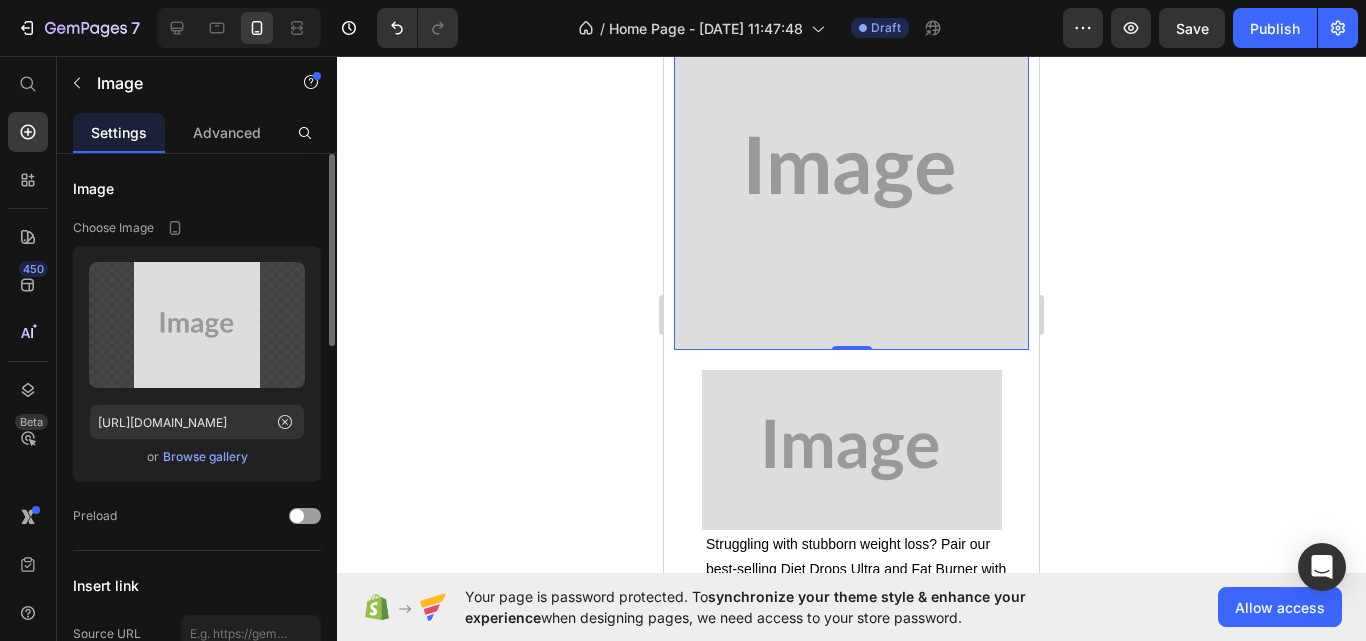 click on "Browse gallery" at bounding box center (205, 457) 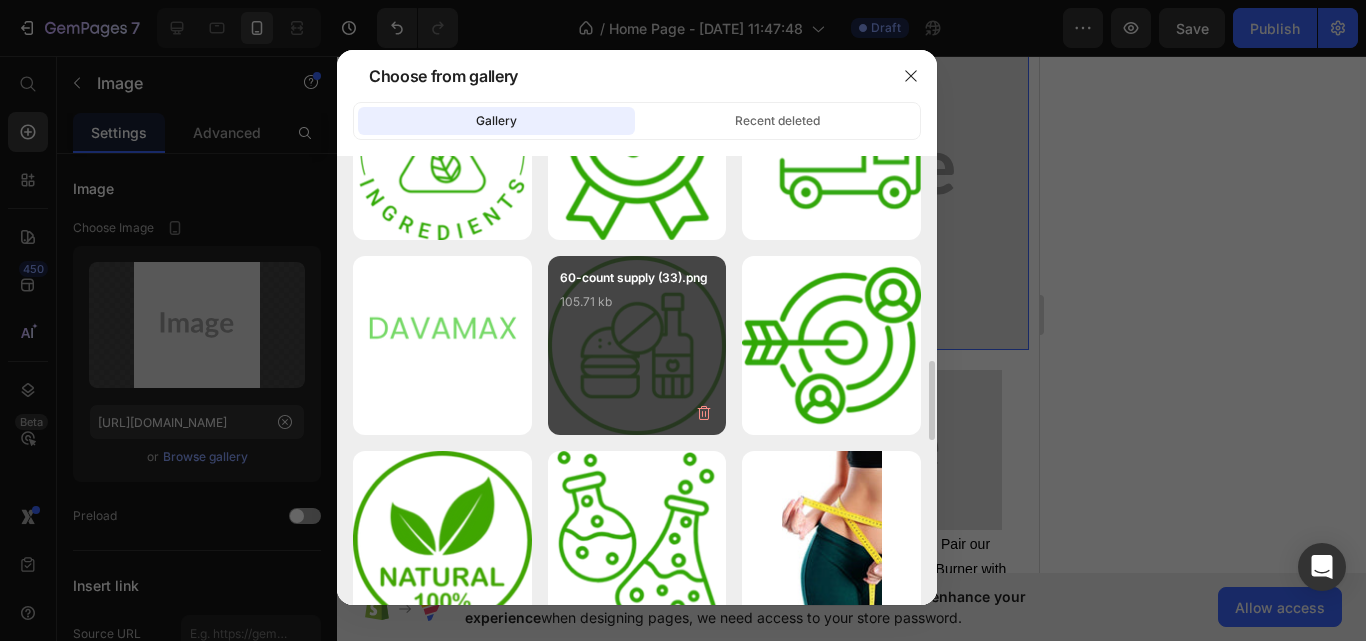 scroll, scrollTop: 700, scrollLeft: 0, axis: vertical 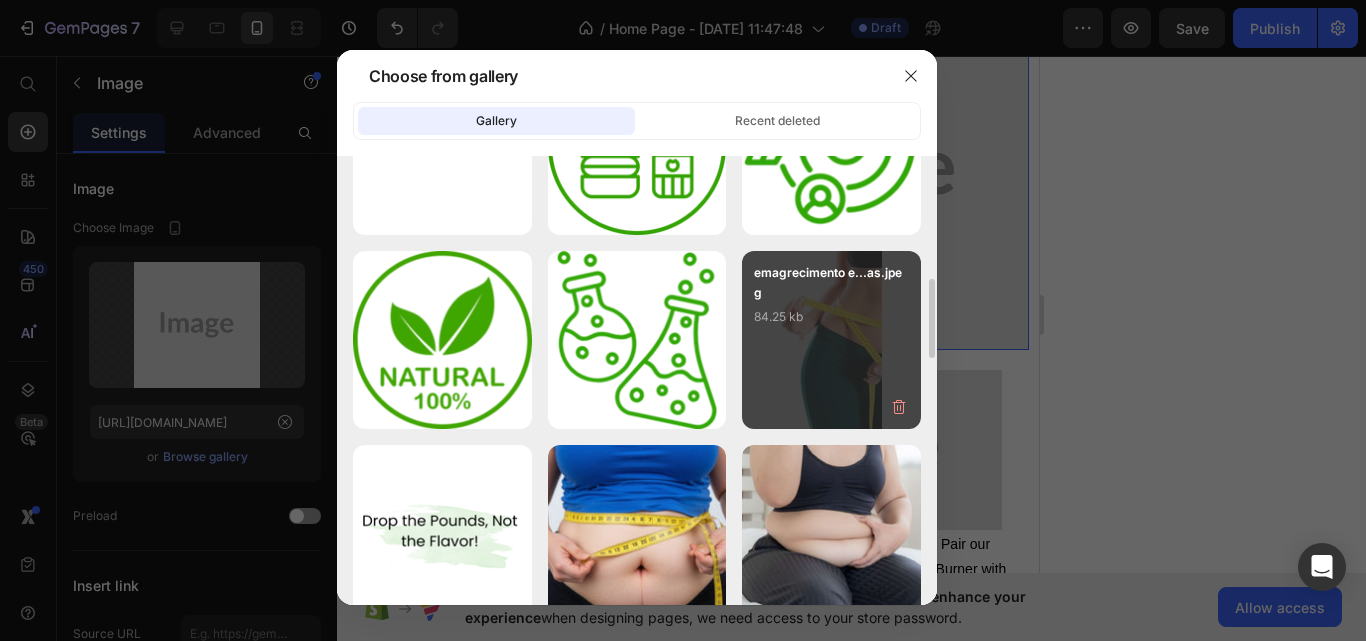 click on "emagrecimento e...as.jpeg 84.25 kb" at bounding box center [831, 303] 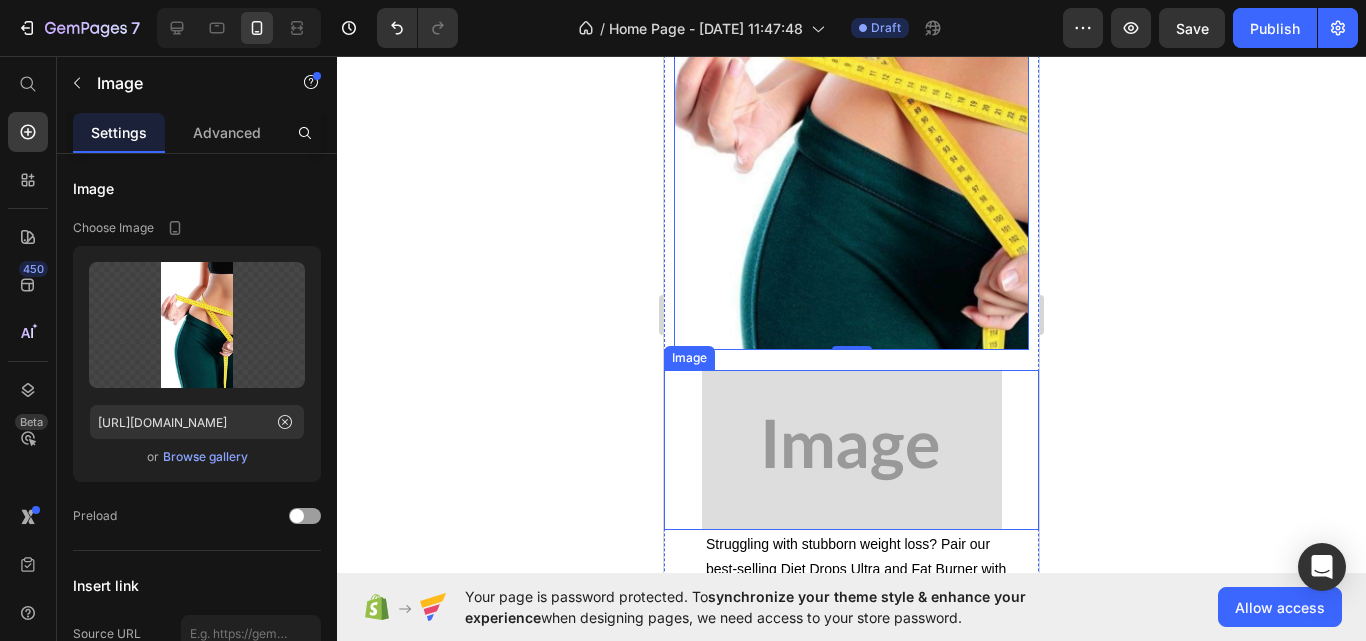 click at bounding box center (851, 450) 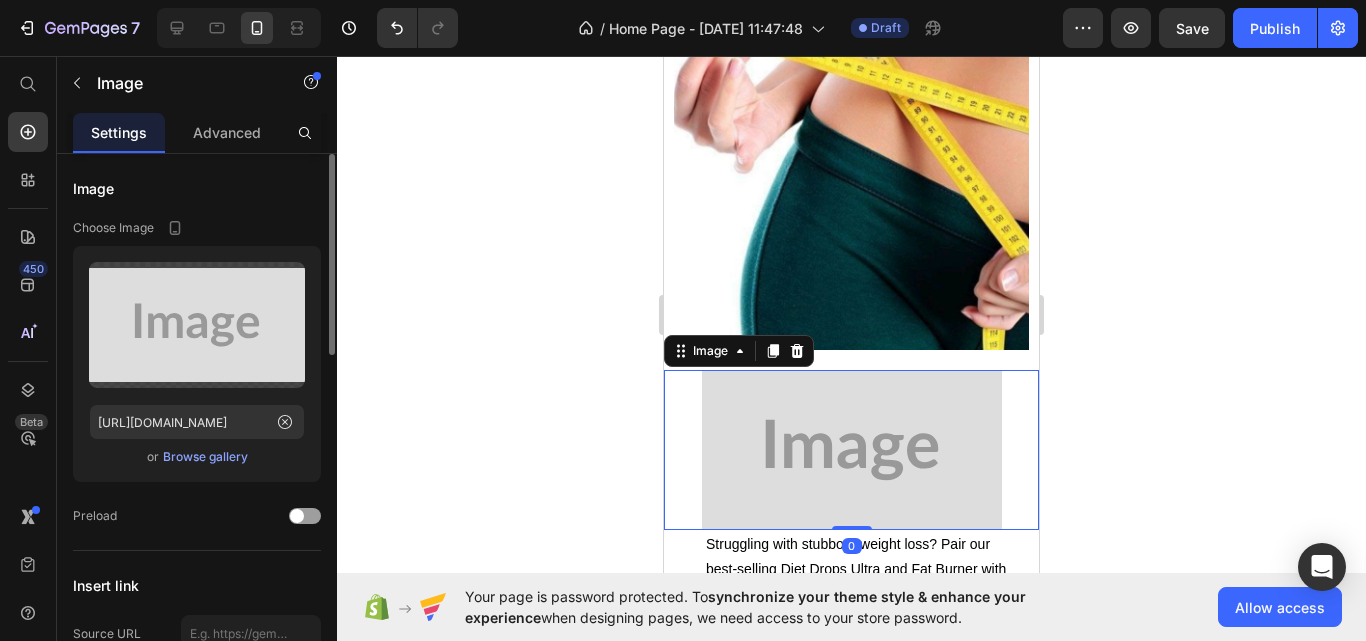 click on "Browse gallery" at bounding box center (205, 457) 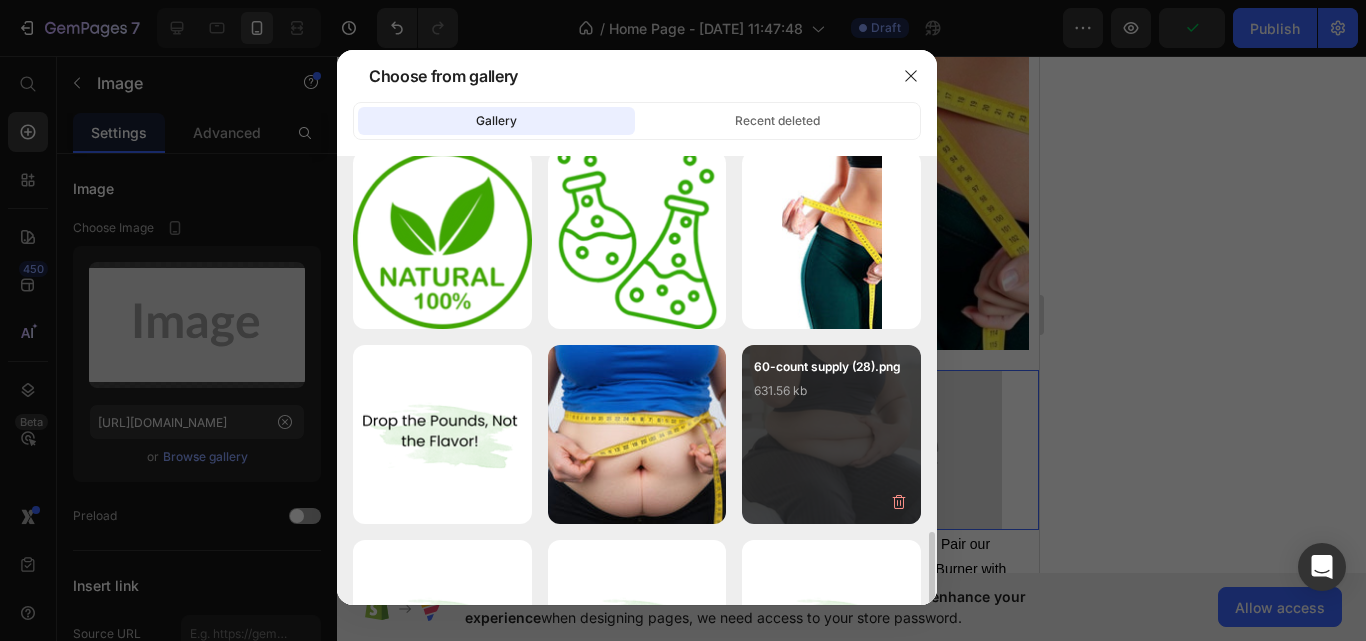 scroll, scrollTop: 1000, scrollLeft: 0, axis: vertical 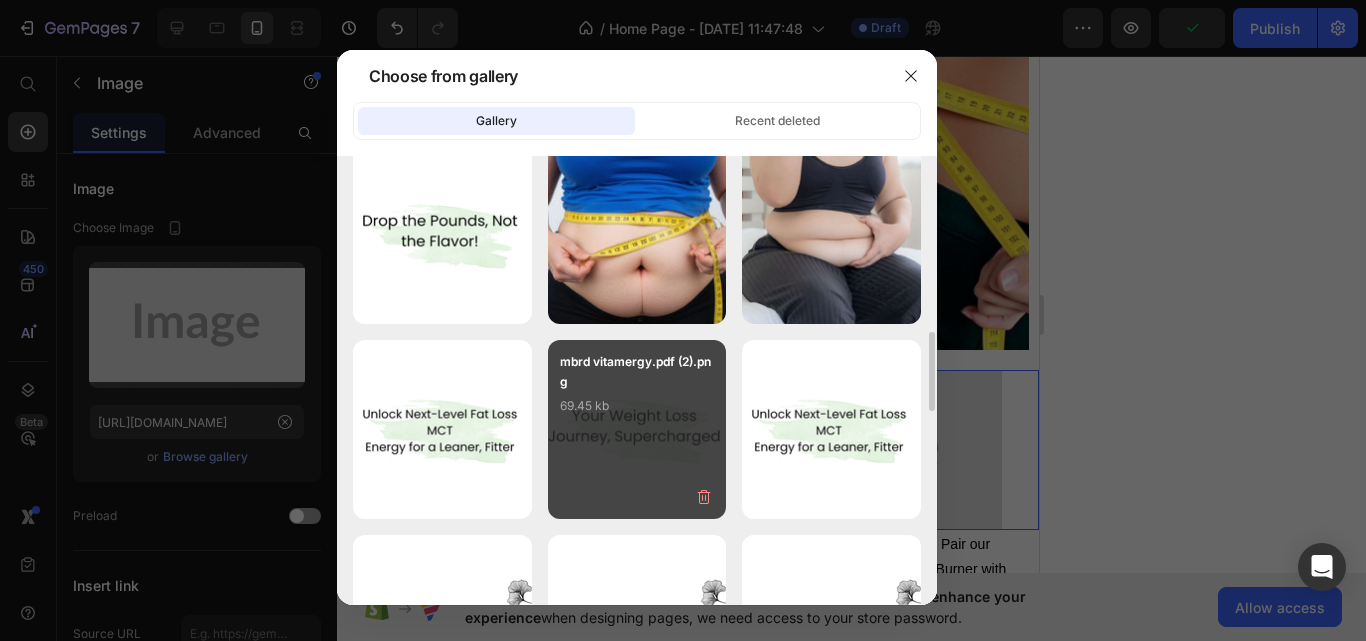 drag, startPoint x: 391, startPoint y: 270, endPoint x: 708, endPoint y: 440, distance: 359.70682 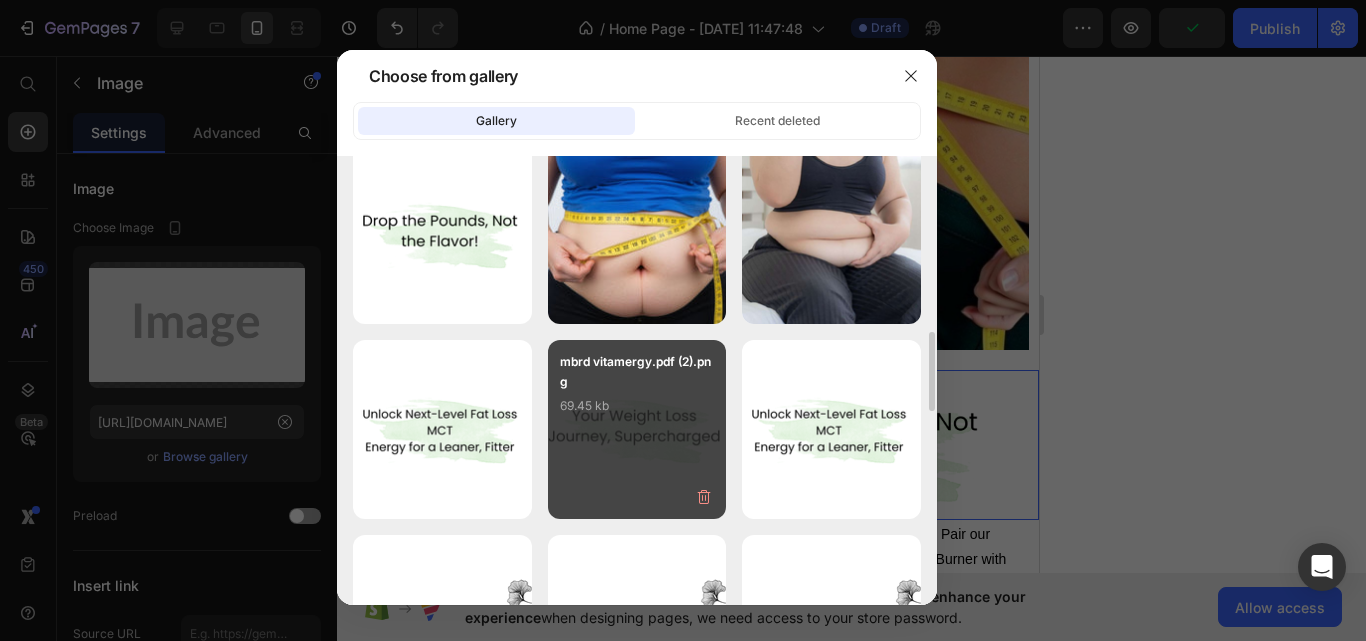 type on "https://cdn.shopify.com/s/files/1/0927/8164/2094/files/gempages_574840952682710245-cc921c9c-57bb-46c9-ba5c-f796f862bbd6.png" 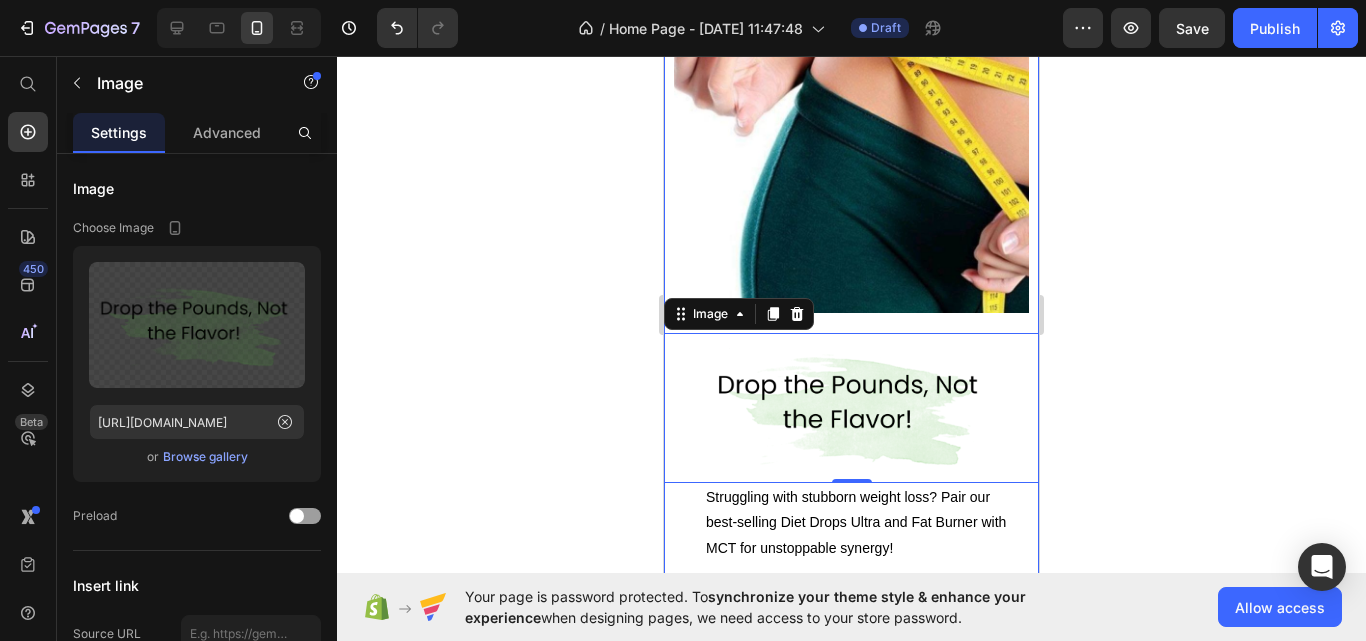 scroll, scrollTop: 1849, scrollLeft: 0, axis: vertical 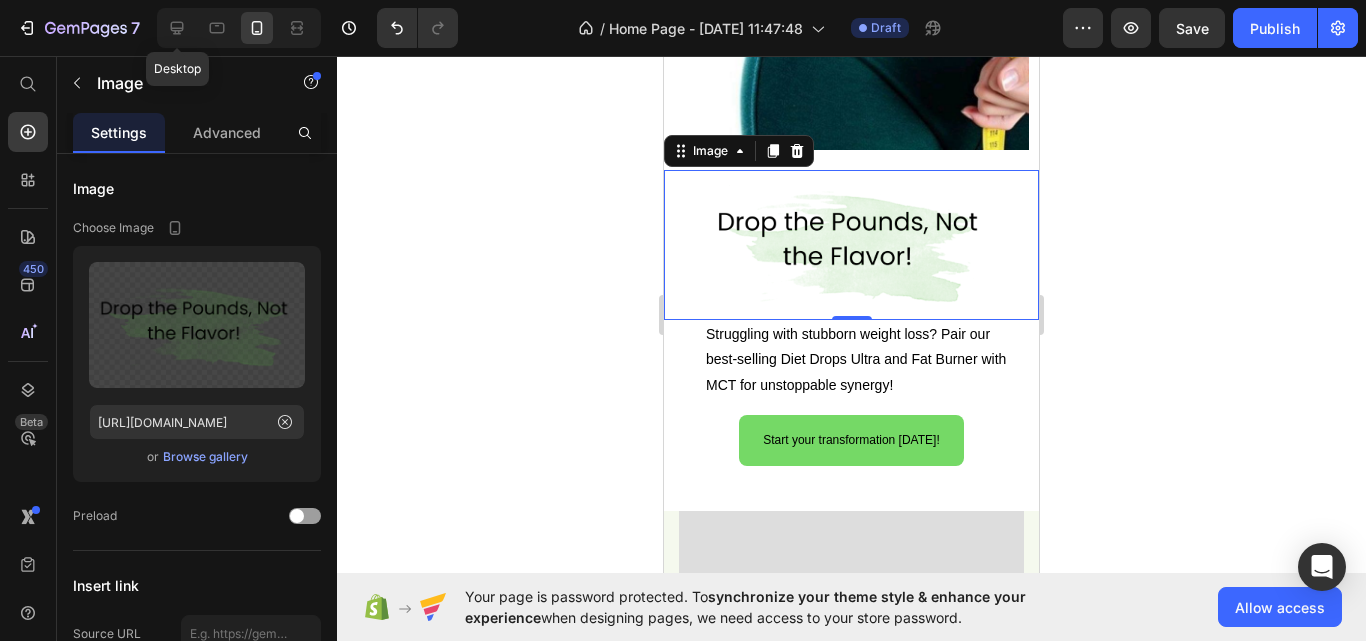 drag, startPoint x: 177, startPoint y: 28, endPoint x: 1032, endPoint y: 59, distance: 855.5618 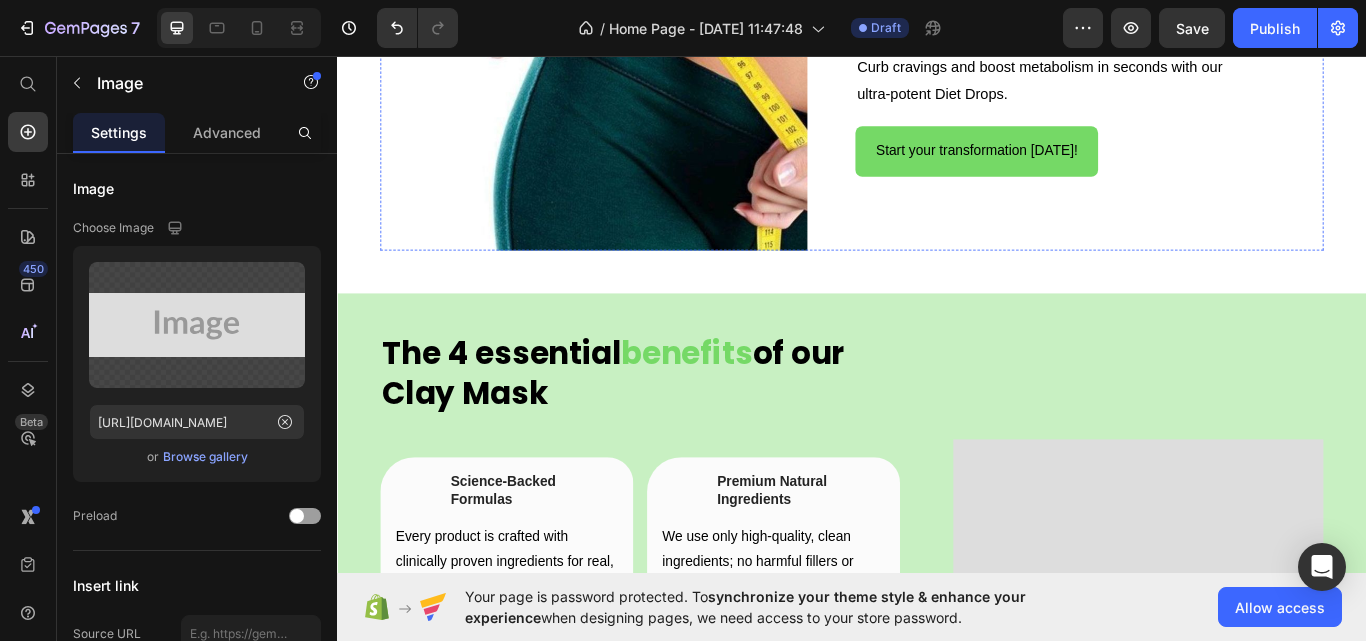 scroll, scrollTop: 1312, scrollLeft: 0, axis: vertical 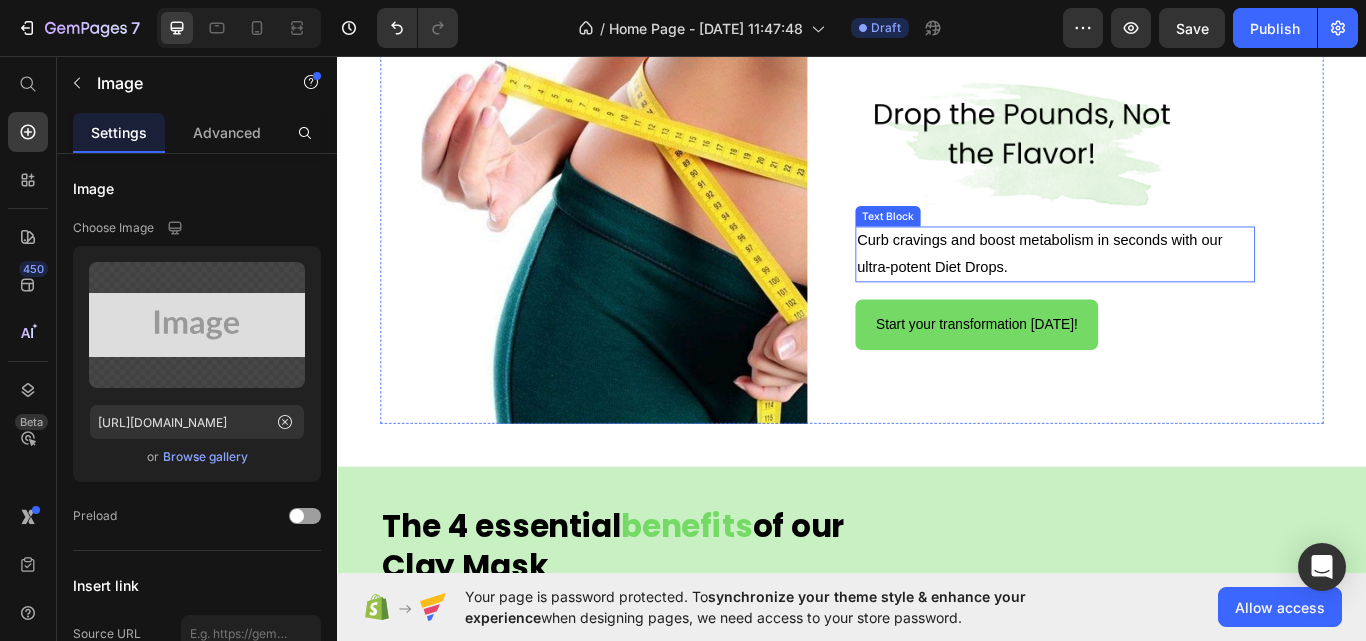 click on "Curb cravings and boost metabolism in seconds with our ultra-potent Diet Drops." at bounding box center [1174, 288] 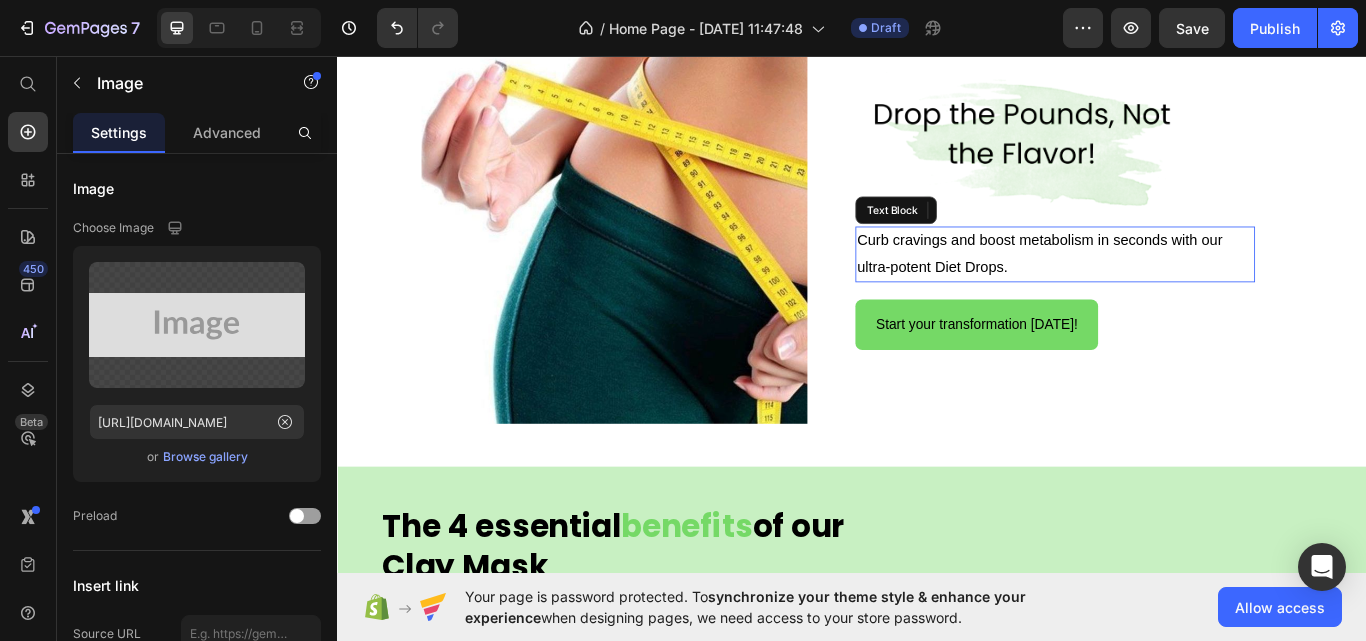 click on "Curb cravings and boost metabolism in seconds with our ultra-potent Diet Drops." at bounding box center (1174, 288) 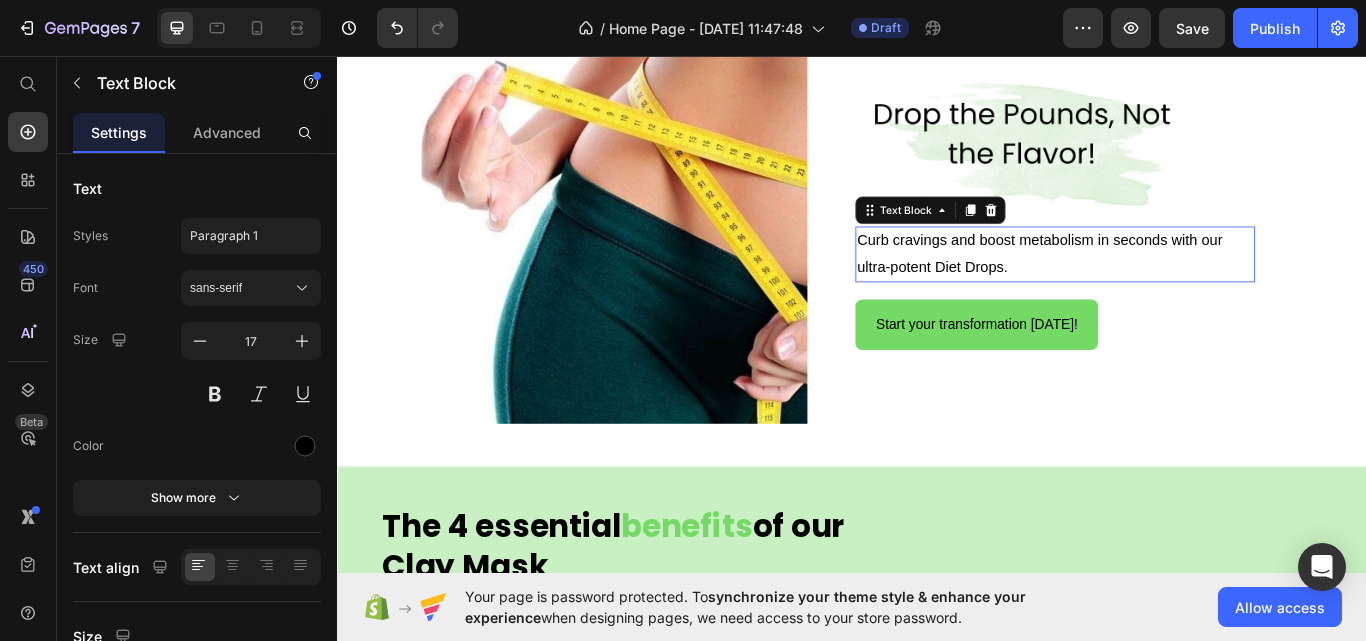 click on "Curb cravings and boost metabolism in seconds with our ultra-potent Diet Drops." at bounding box center (1174, 288) 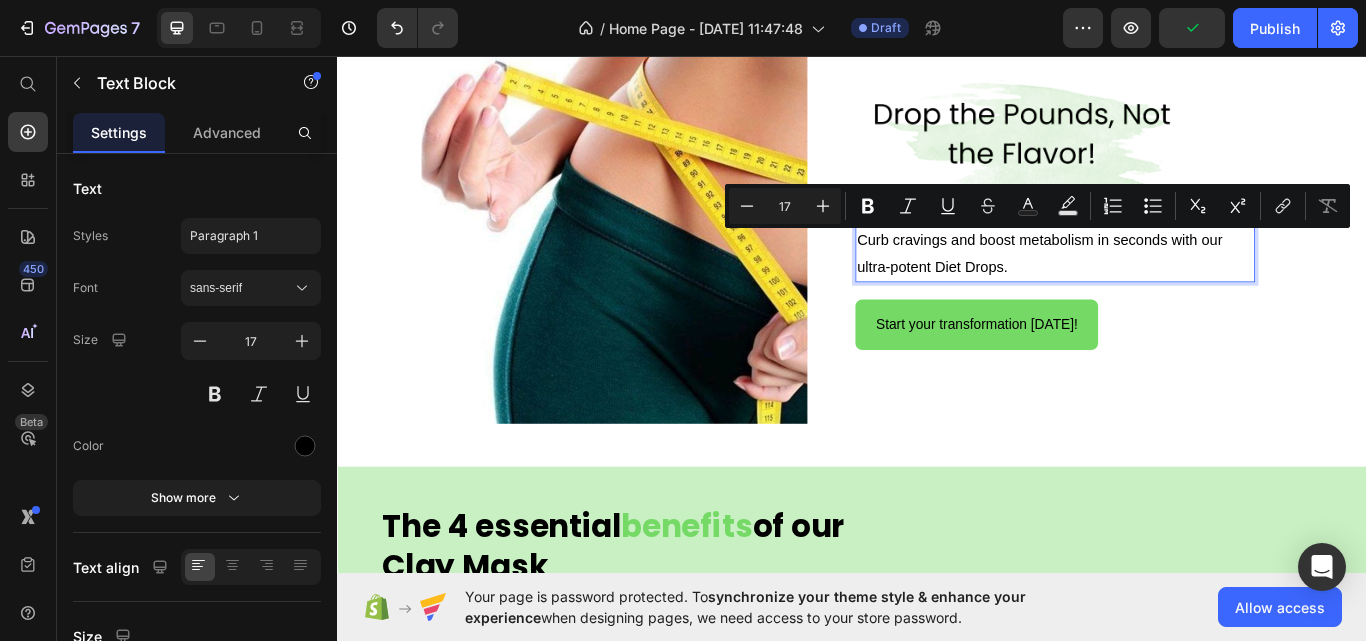 copy on "Curb cravings and boost metabolism in seconds with our ultra-potent Diet Drops." 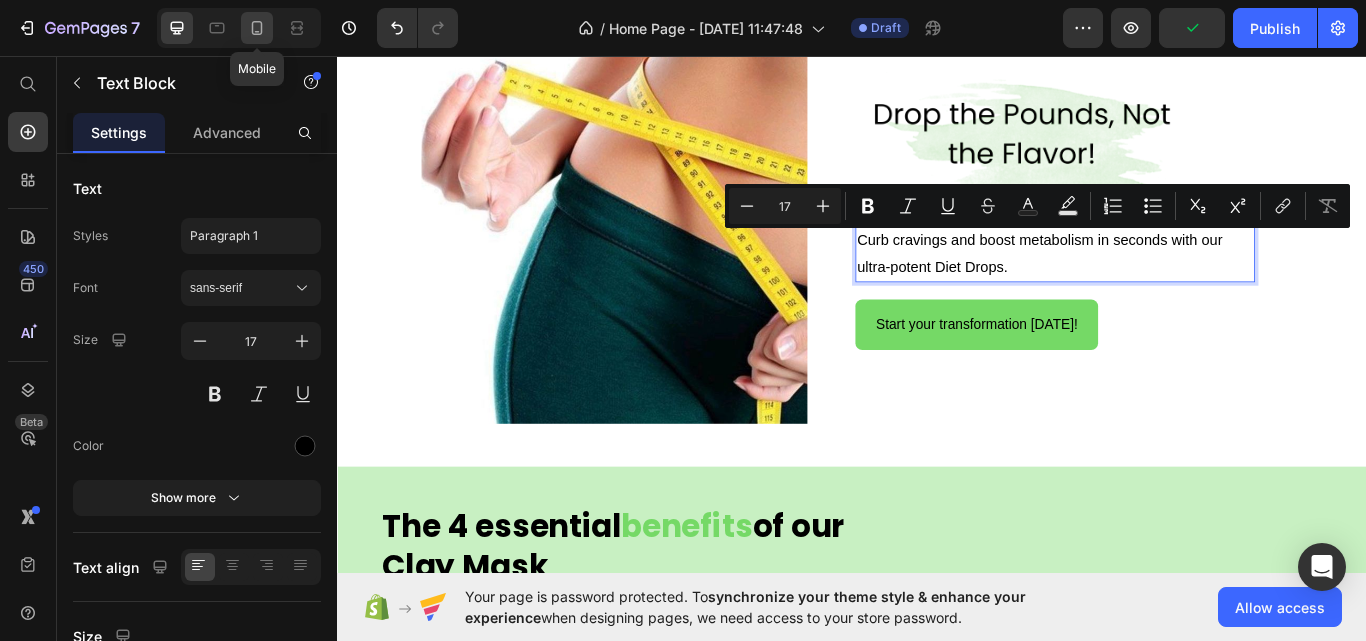 click 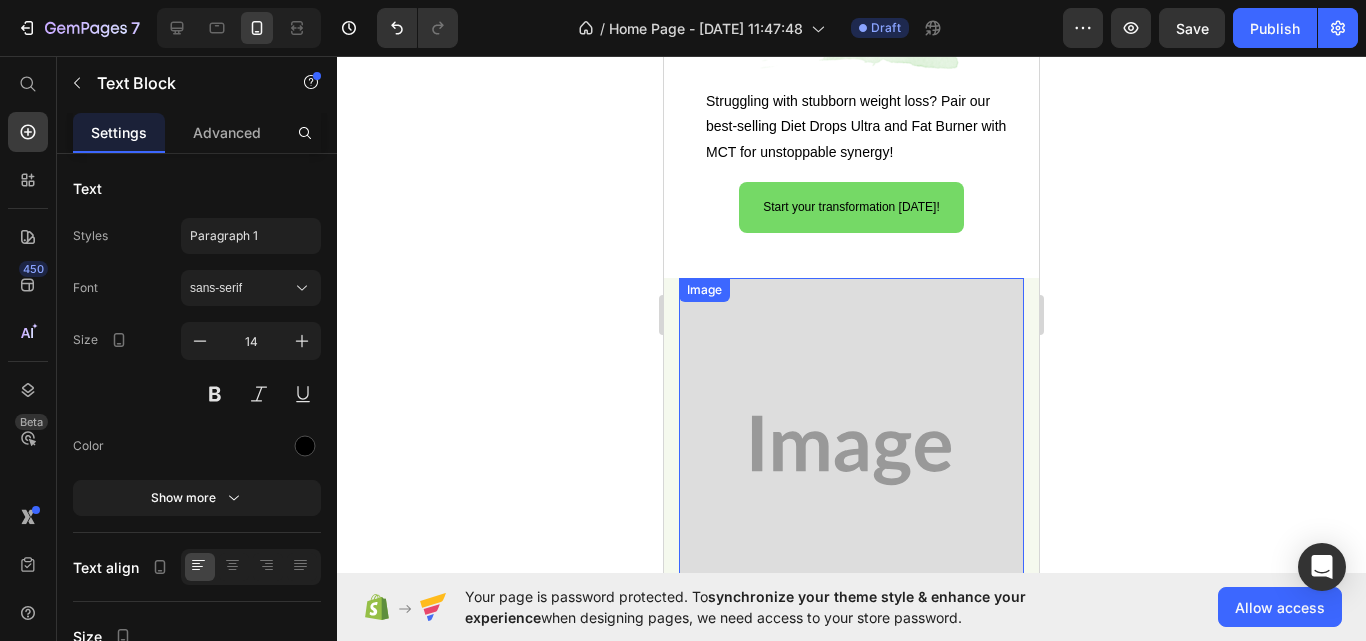 scroll, scrollTop: 1769, scrollLeft: 0, axis: vertical 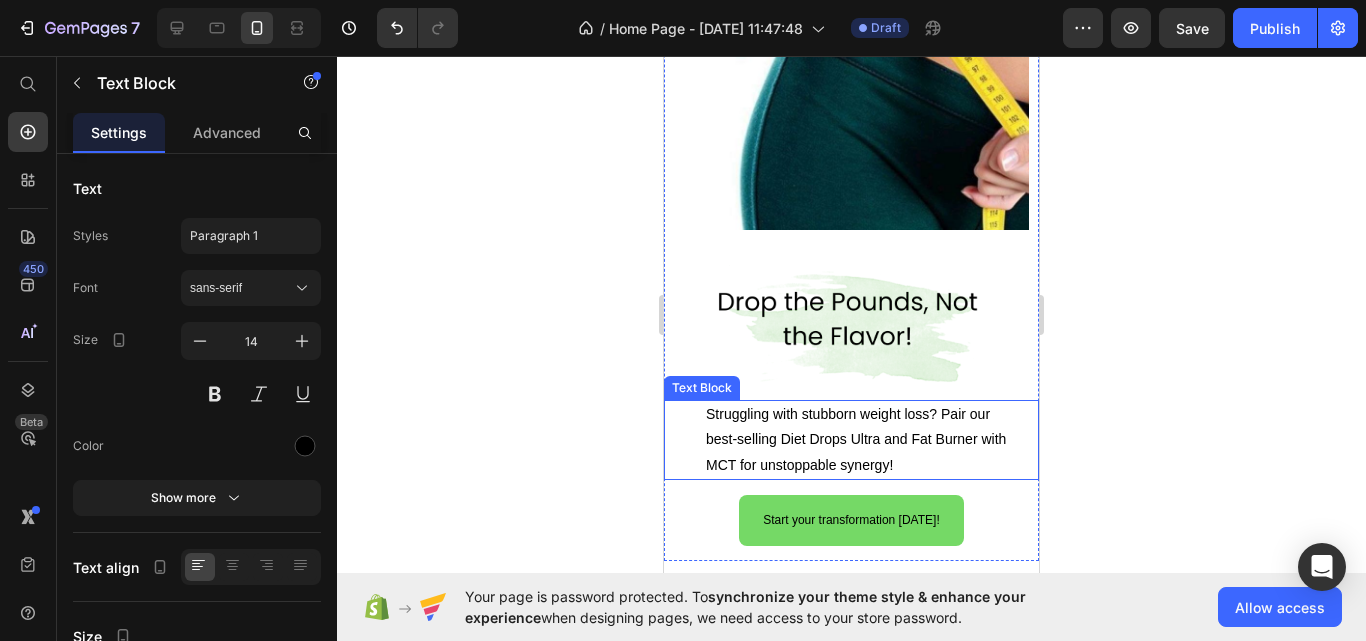 click on "Struggling with stubborn weight loss? Pair our best-selling Diet Drops Ultra and Fat Burner with MCT for unstoppable synergy!" at bounding box center (861, 440) 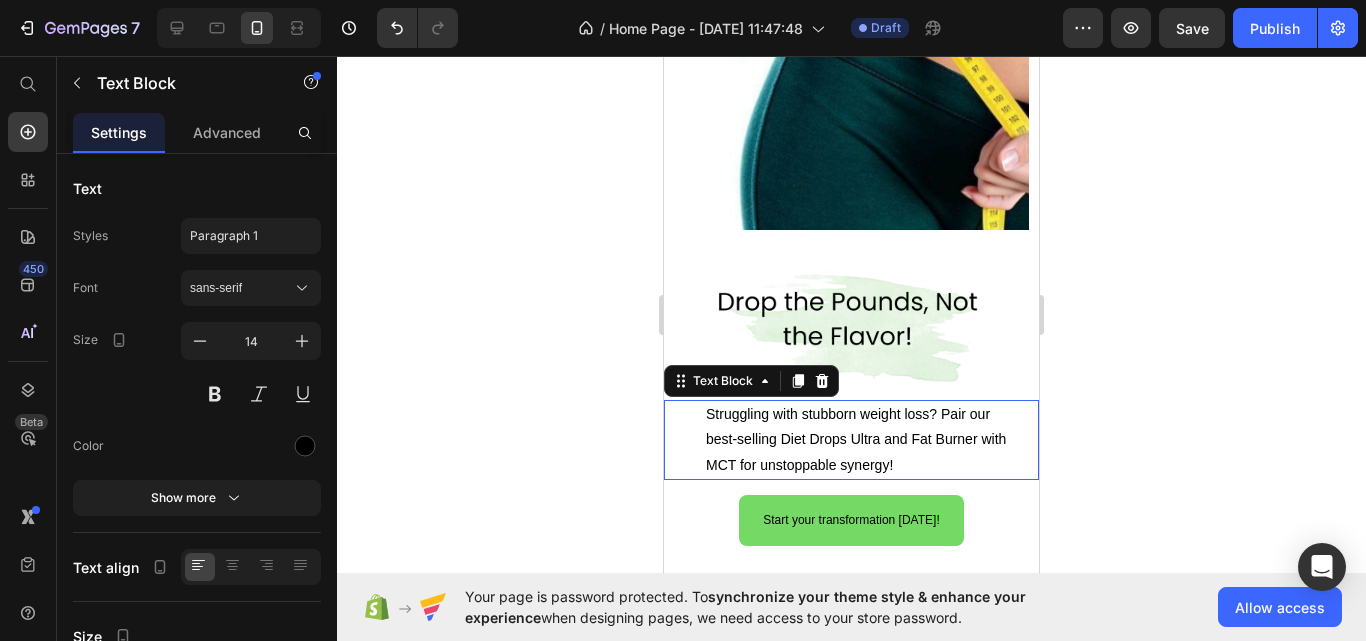 click on "Struggling with stubborn weight loss? Pair our best-selling Diet Drops Ultra and Fat Burner with MCT for unstoppable synergy!" at bounding box center (861, 440) 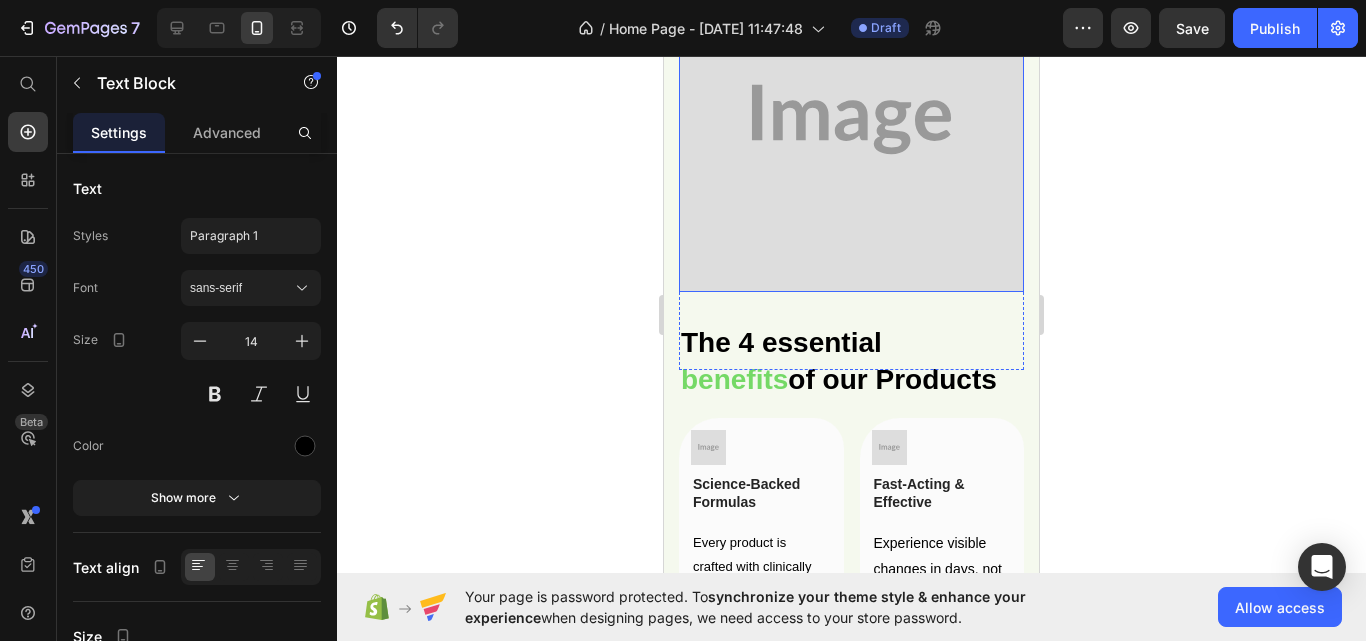 scroll, scrollTop: 2669, scrollLeft: 0, axis: vertical 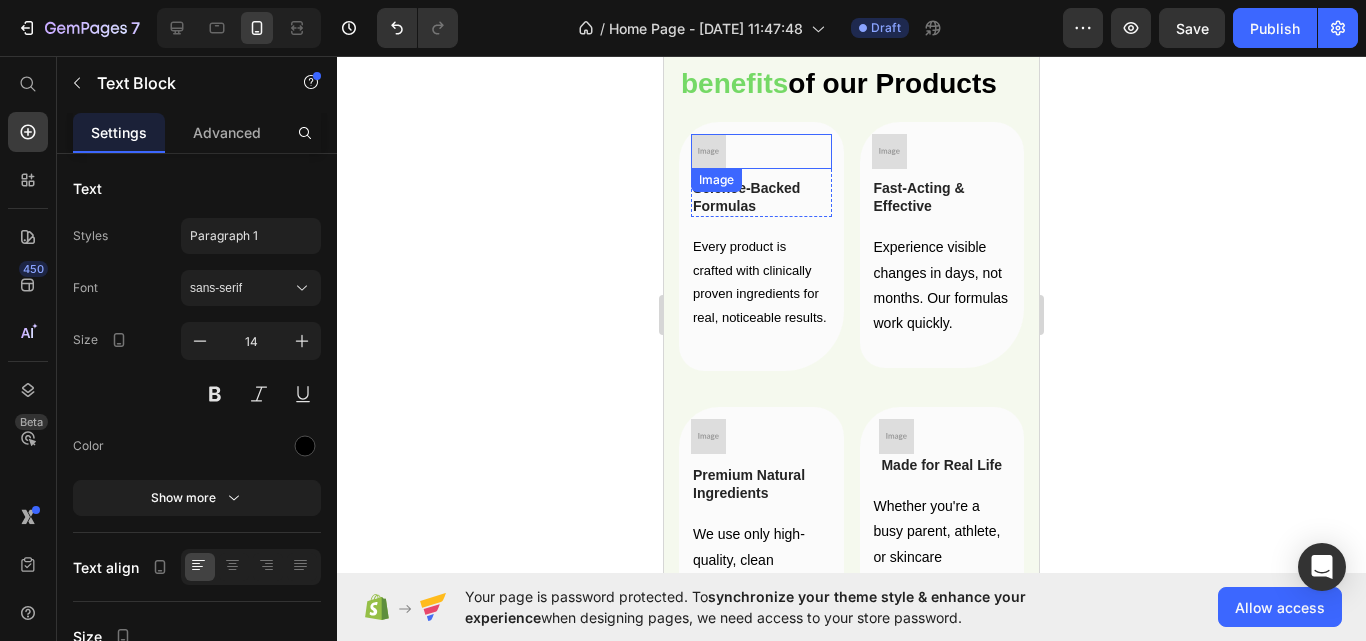click at bounding box center (761, 151) 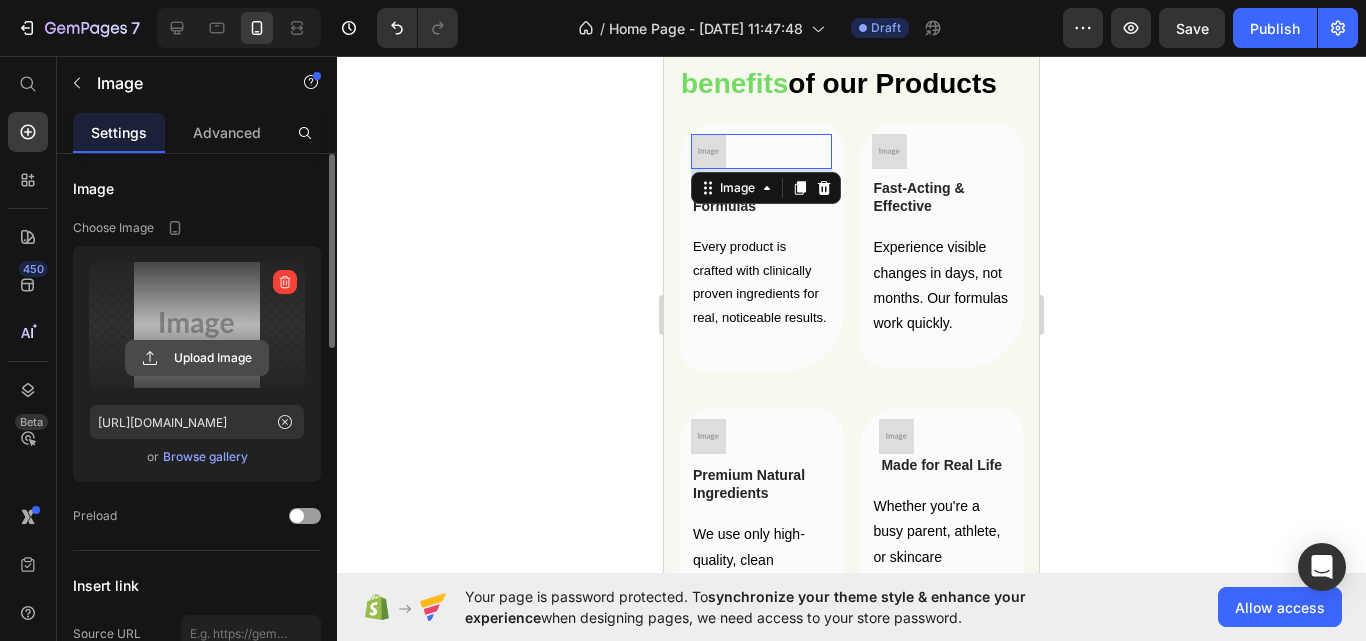 click 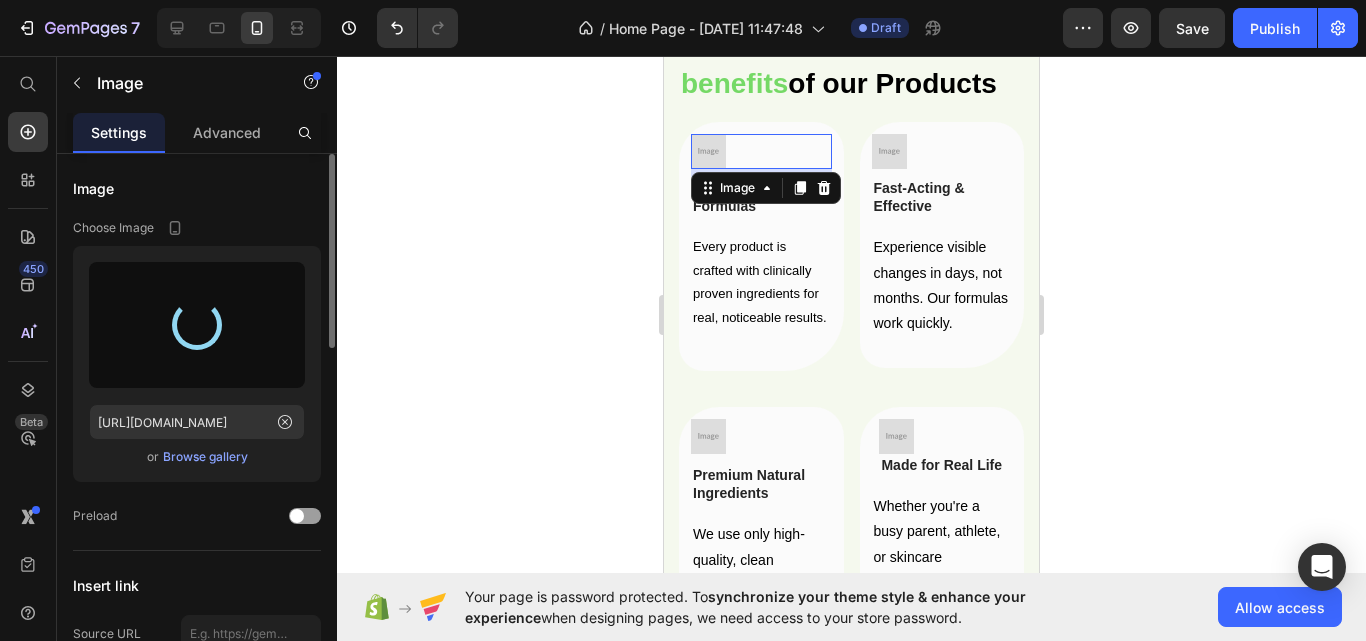 type on "https://cdn.shopify.com/s/files/1/0927/8164/2094/files/gempages_574840952682710245-ebdaccf1-53e1-442e-9ce8-fa5ff290e6dd.png" 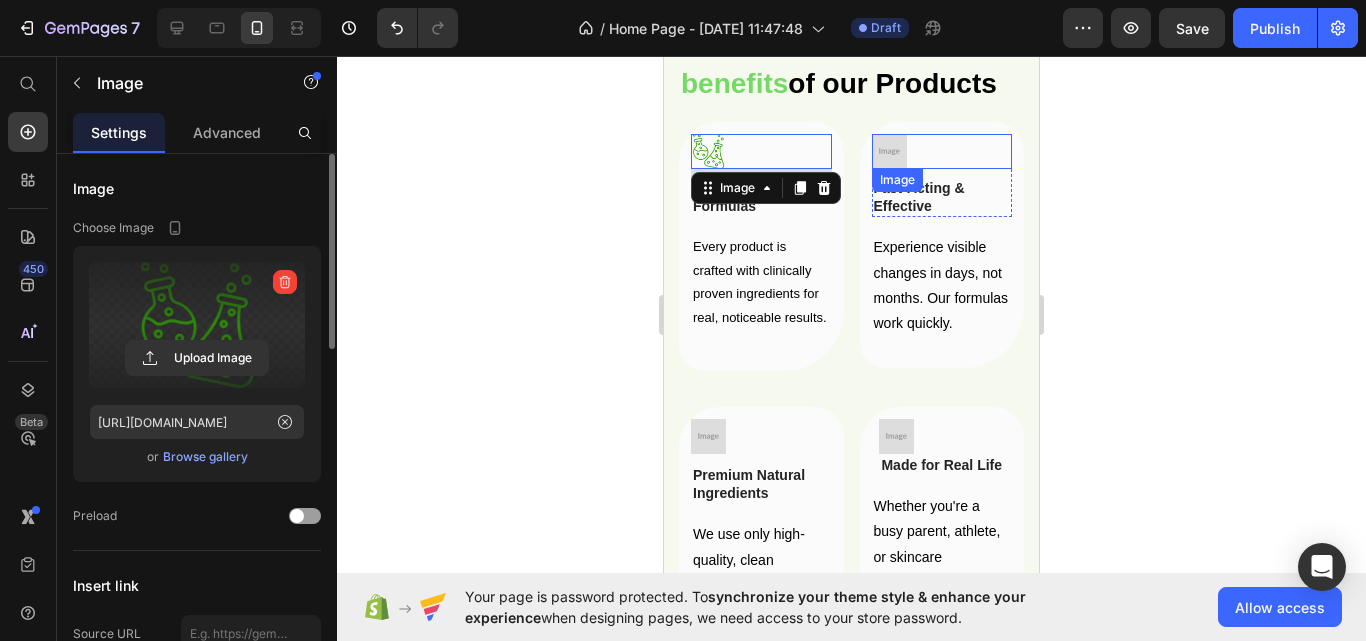 click at bounding box center (942, 151) 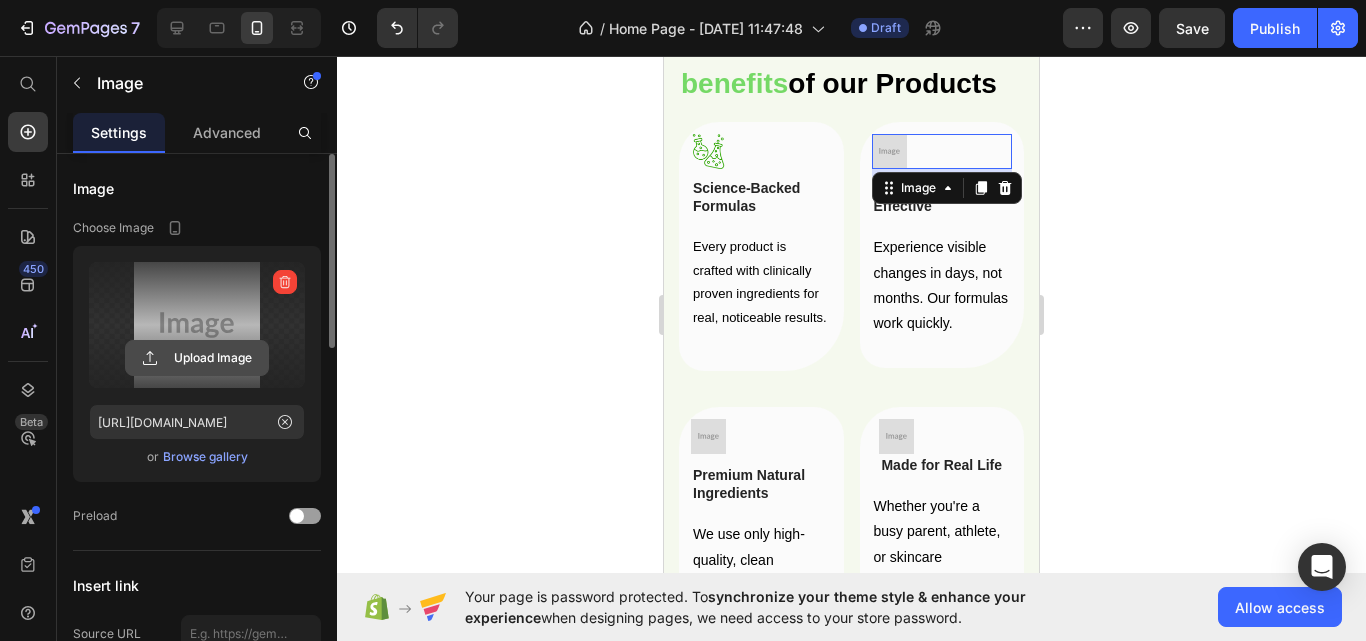 click 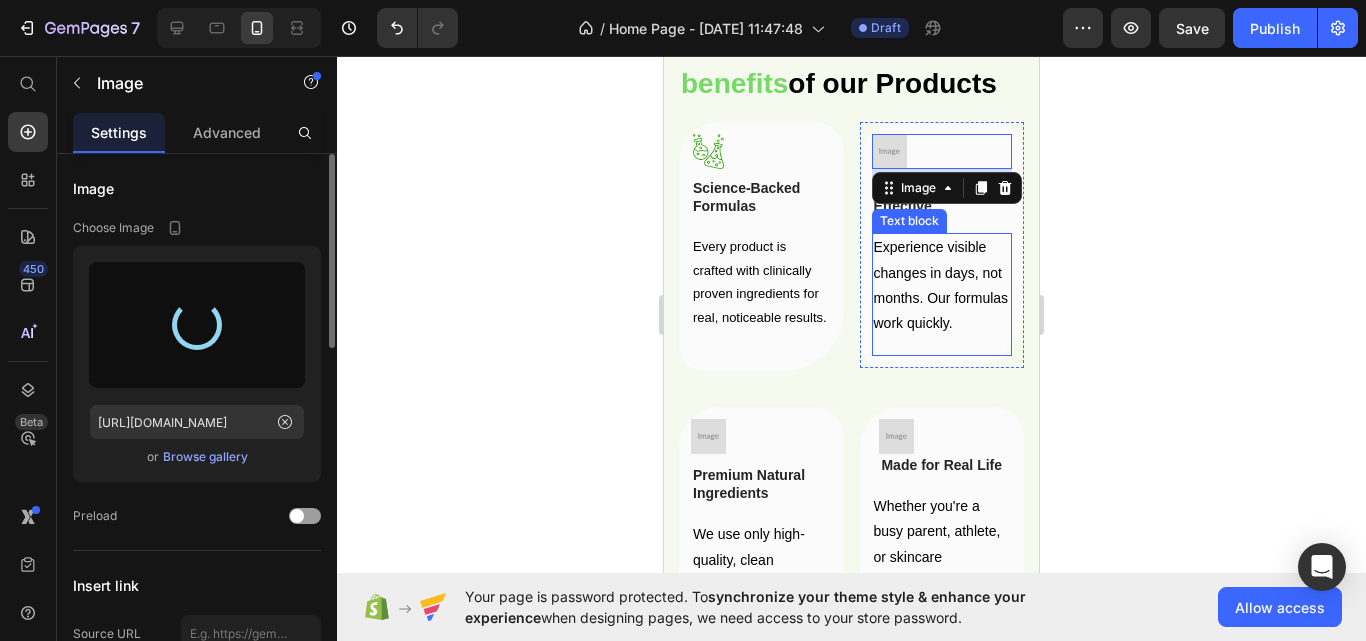 type on "https://cdn.shopify.com/s/files/1/0927/8164/2094/files/gempages_574840952682710245-b5d3a888-8eb6-46d6-8cb0-1953f03bae86.png" 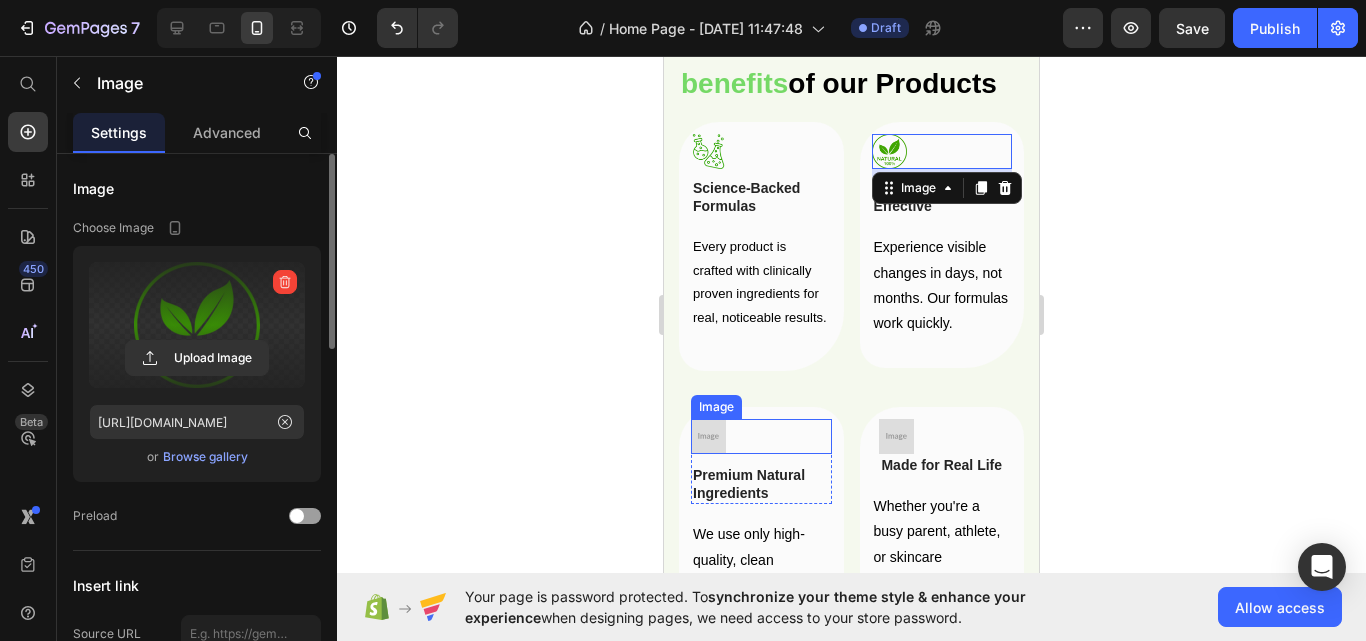 click at bounding box center [761, 436] 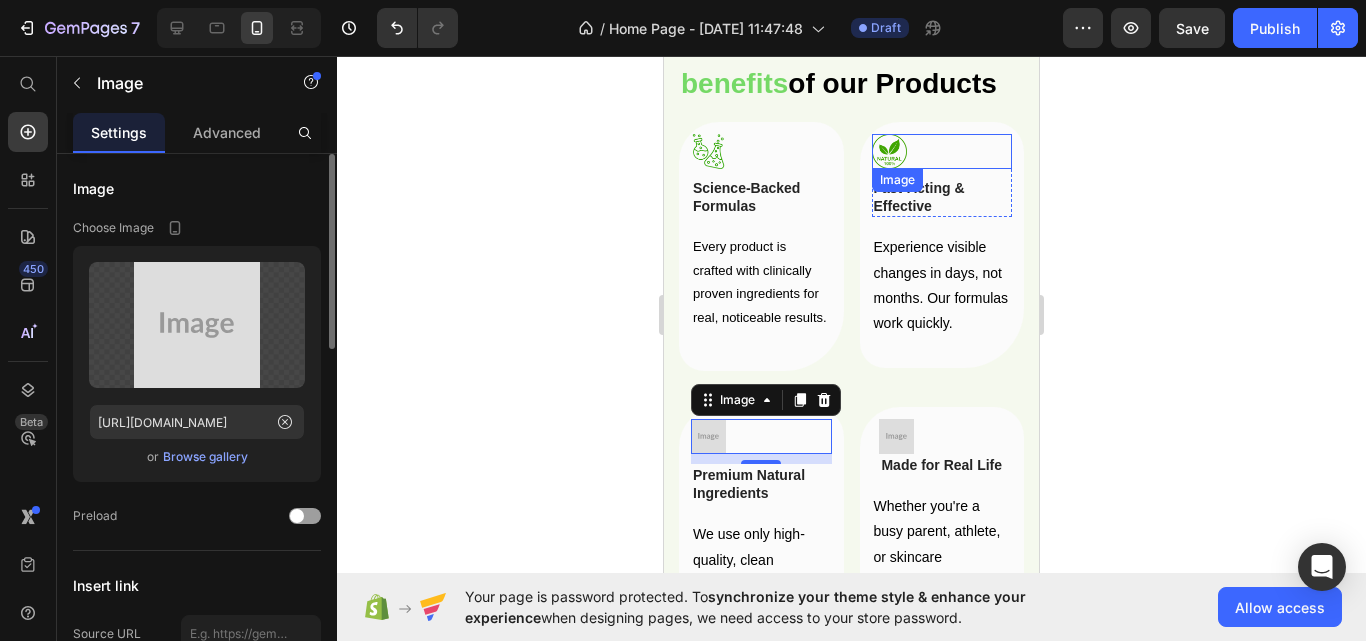 click at bounding box center (942, 151) 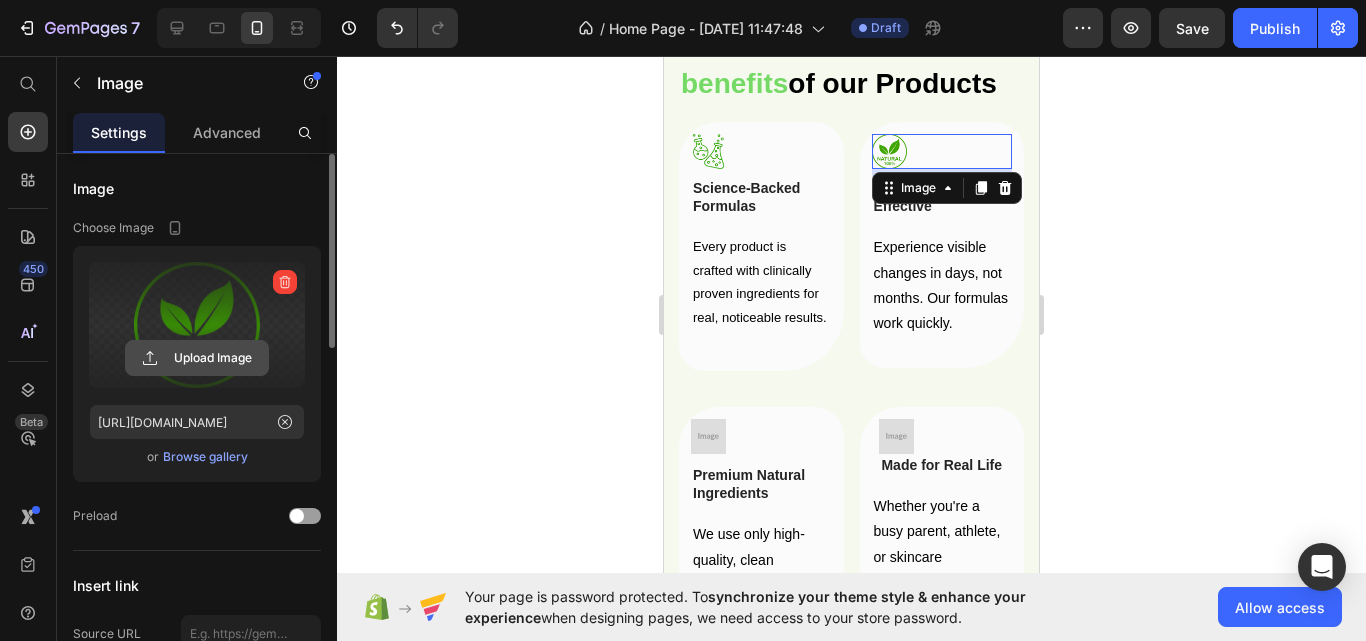 click 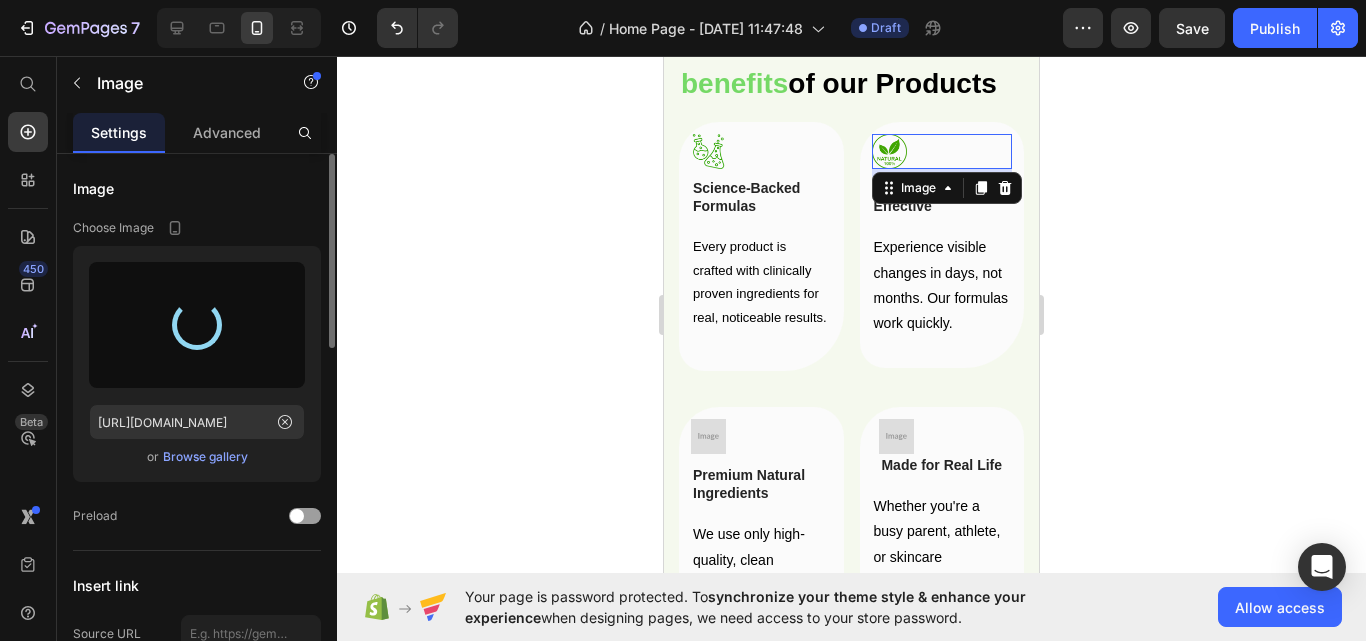 type on "https://cdn.shopify.com/s/files/1/0927/8164/2094/files/gempages_574840952682710245-fb598f75-475b-43ea-a195-f8c90dc6aa32.png" 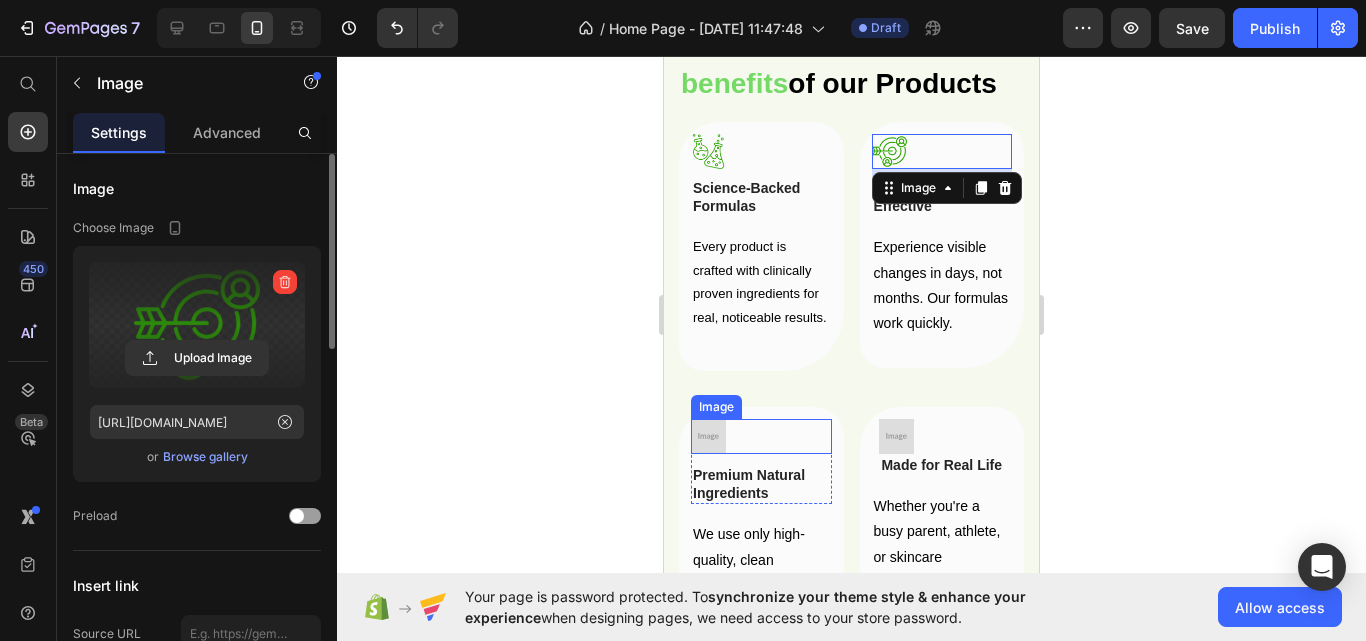 click at bounding box center [761, 436] 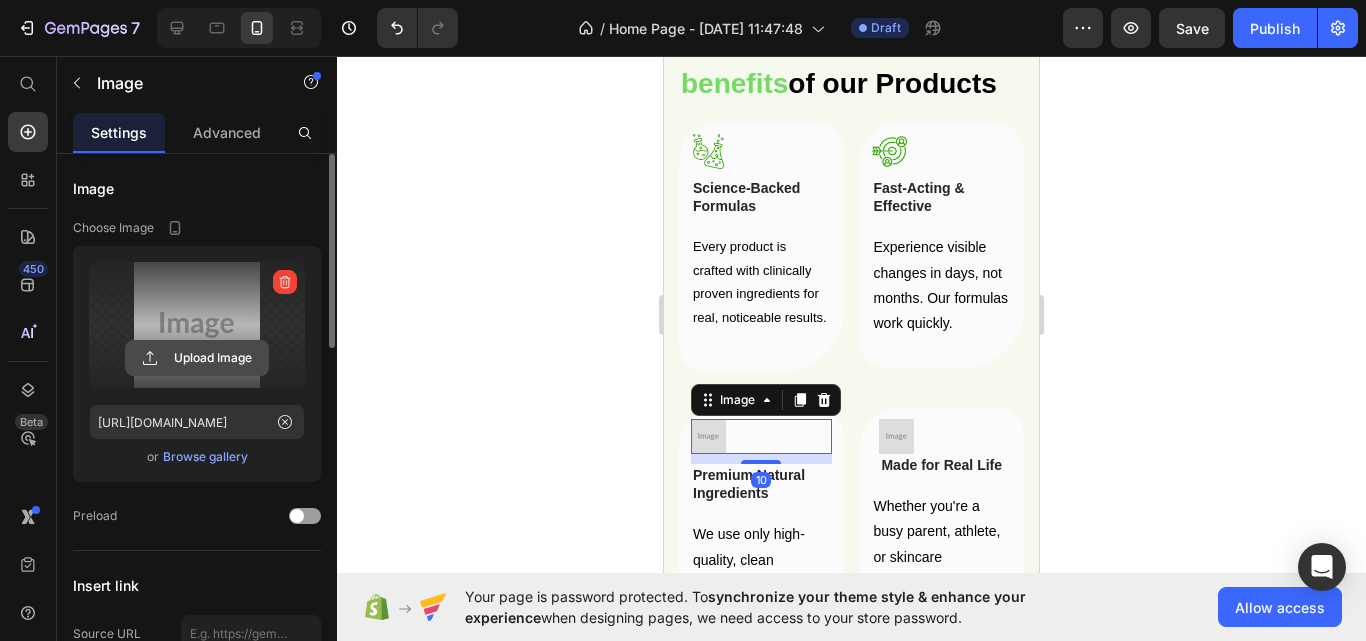 click 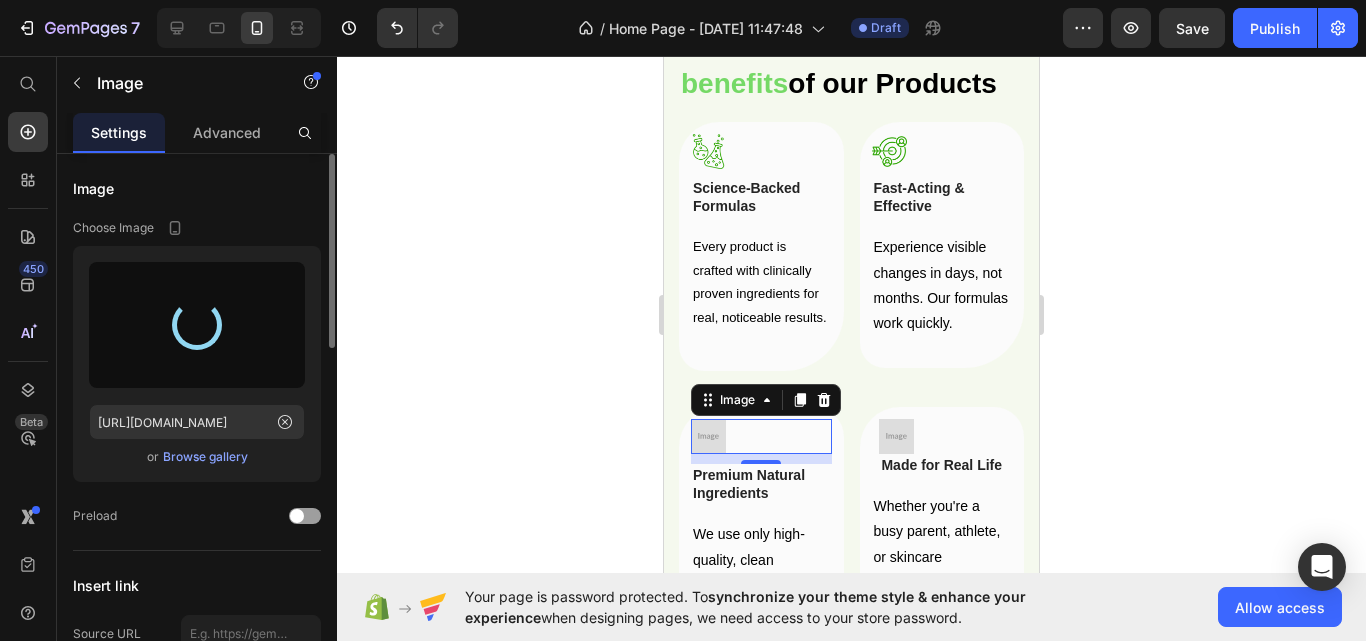type on "https://cdn.shopify.com/s/files/1/0927/8164/2094/files/gempages_574840952682710245-b5d3a888-8eb6-46d6-8cb0-1953f03bae86.png" 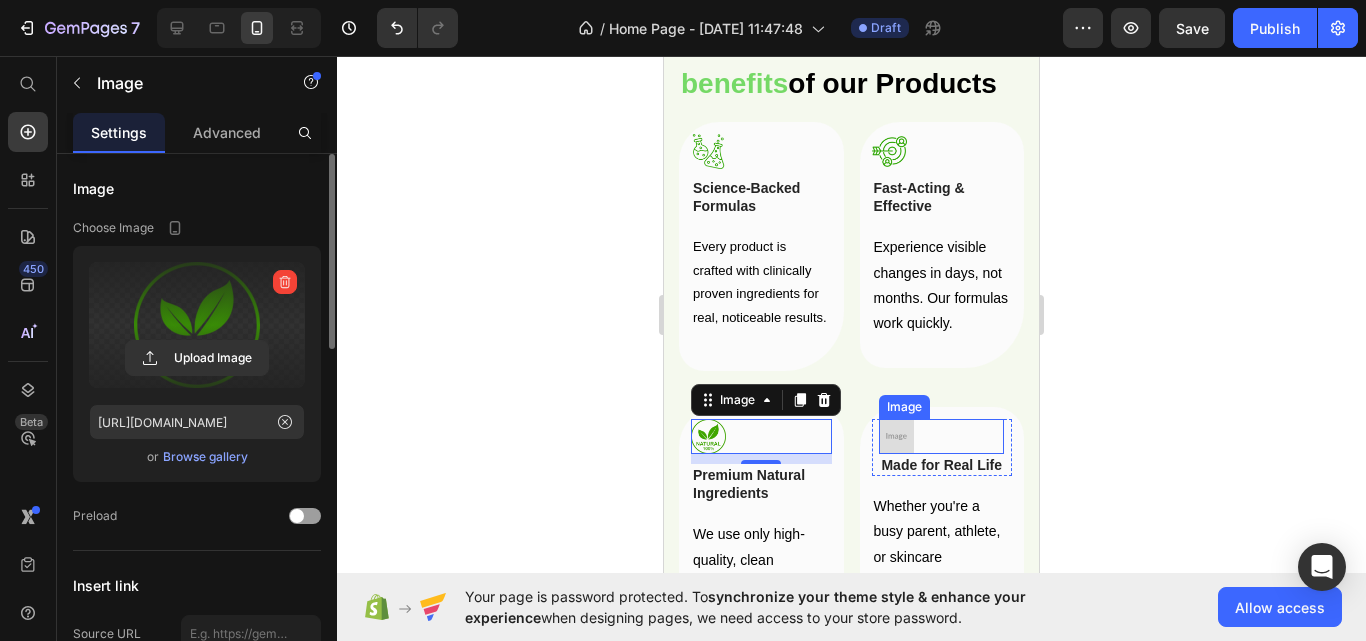 click at bounding box center (941, 436) 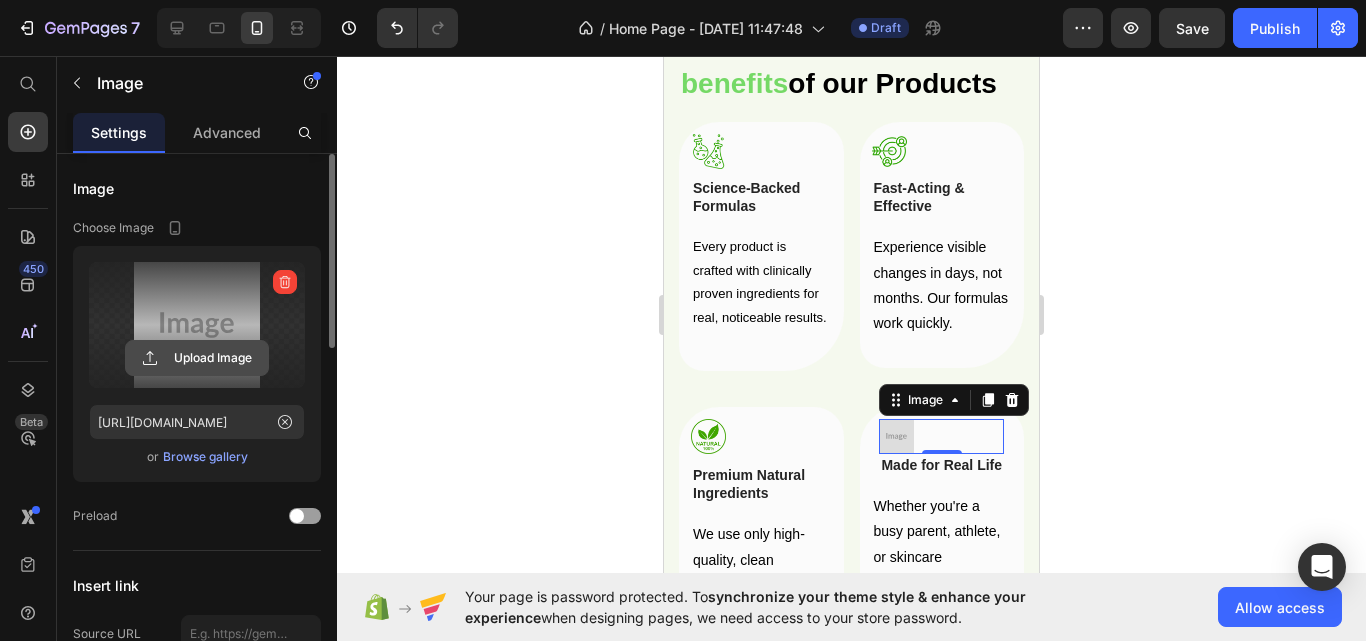 click 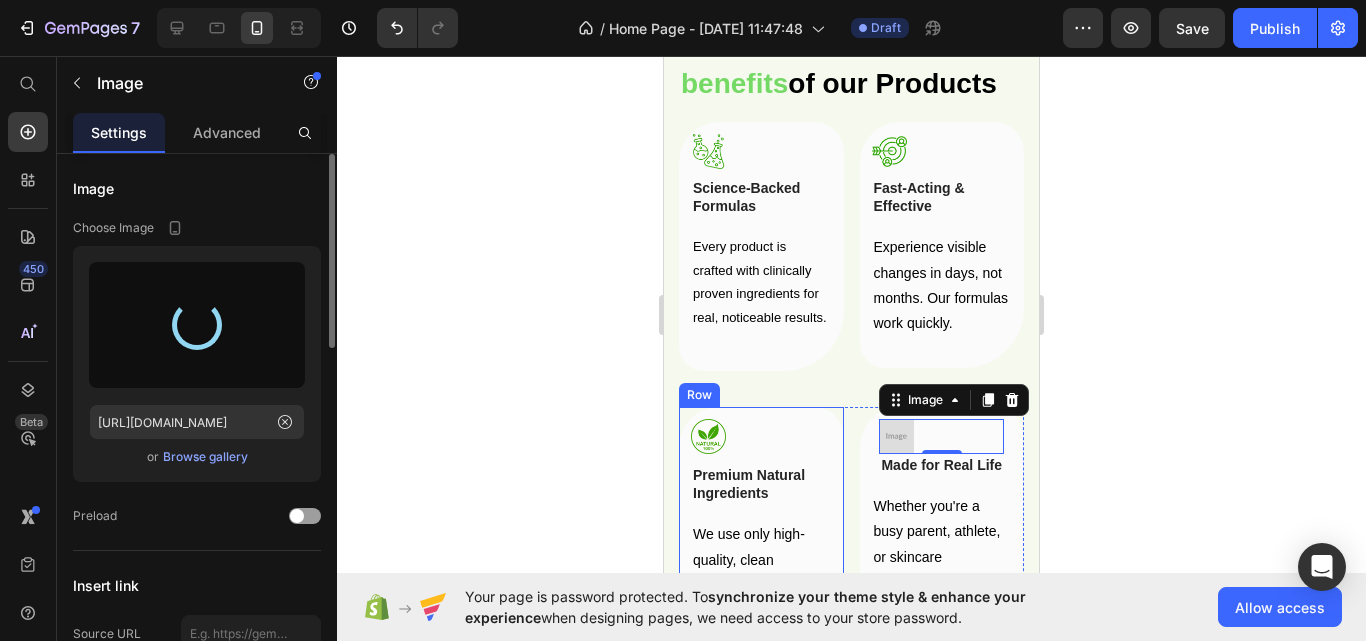 type on "https://cdn.shopify.com/s/files/1/0927/8164/2094/files/gempages_574840952682710245-062a7e59-ae90-41b7-89bb-37792e632bd6.png" 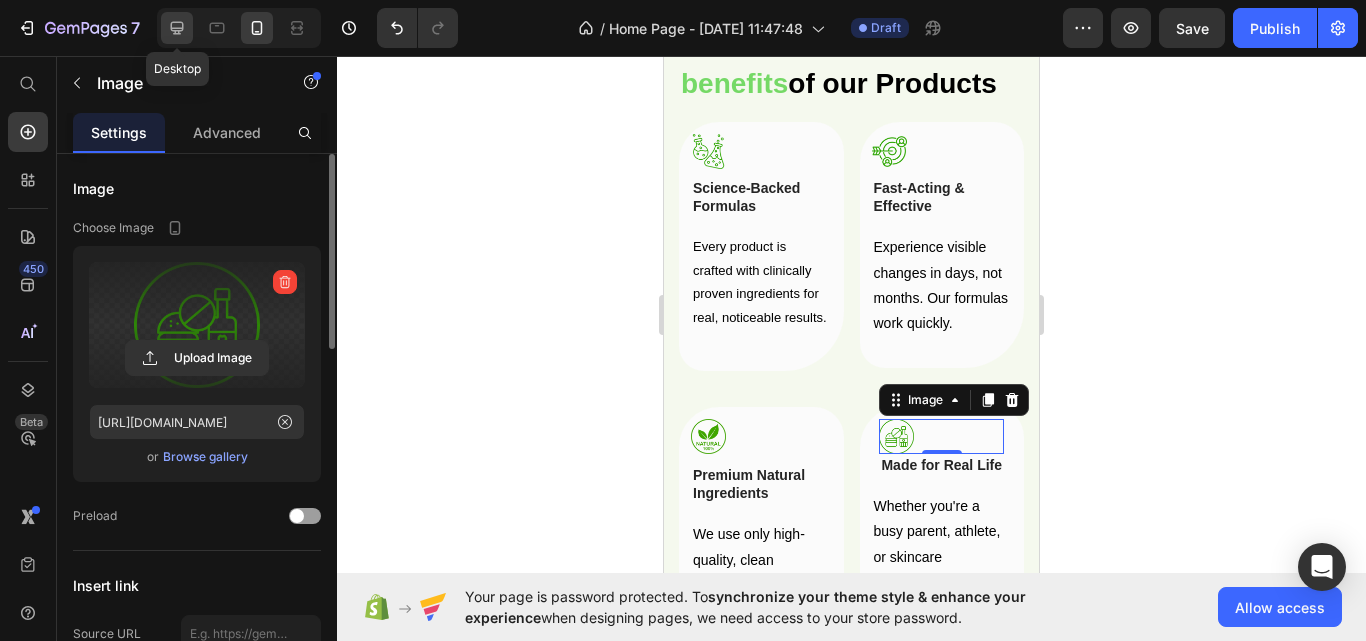 click 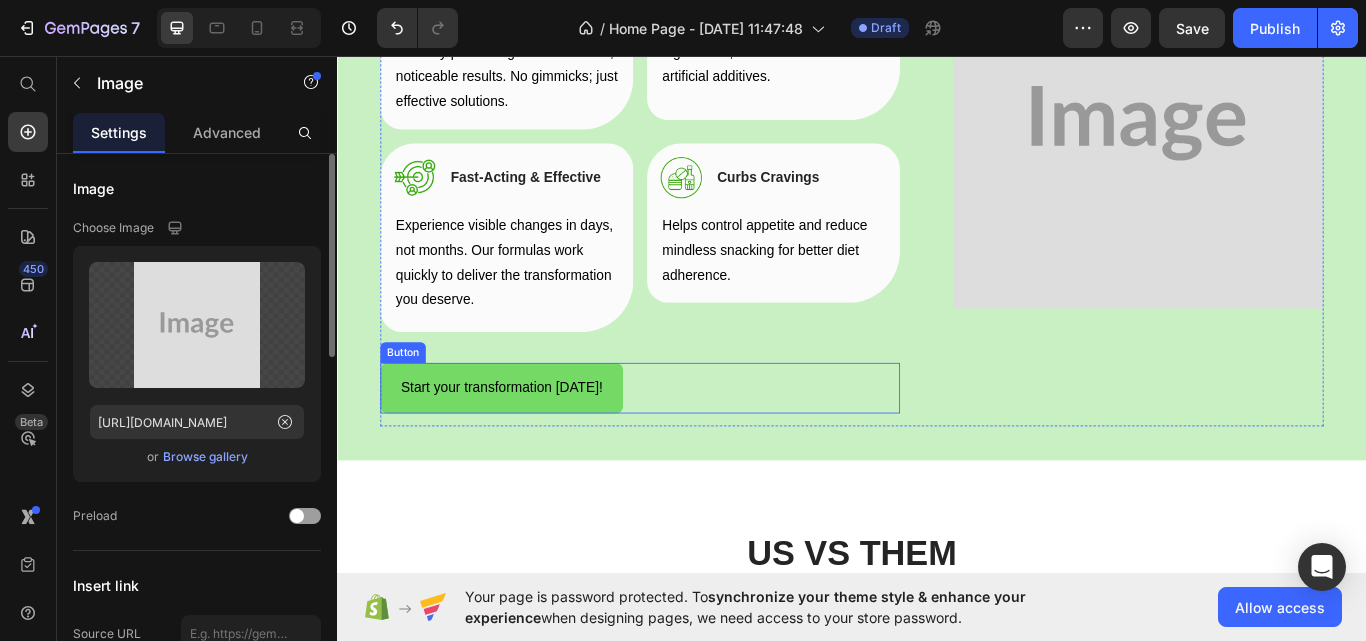 scroll, scrollTop: 2170, scrollLeft: 0, axis: vertical 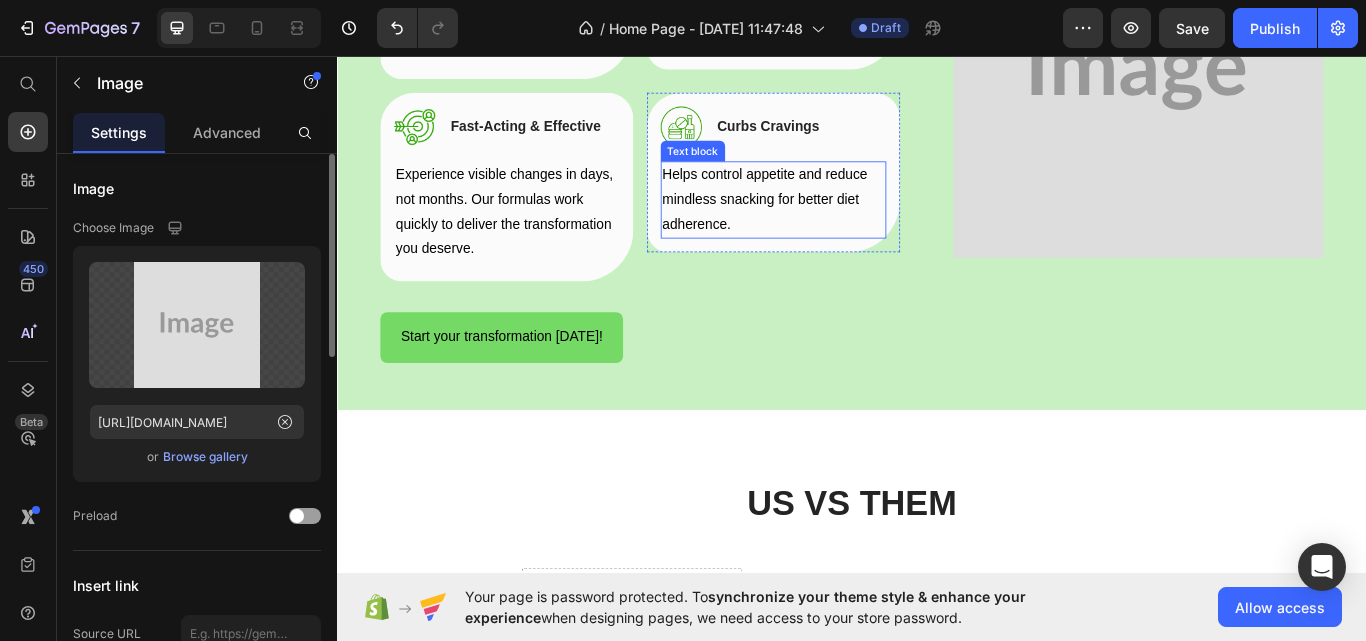 click on "Helps control appetite and reduce mindless snacking for better diet adherence." at bounding box center (845, 225) 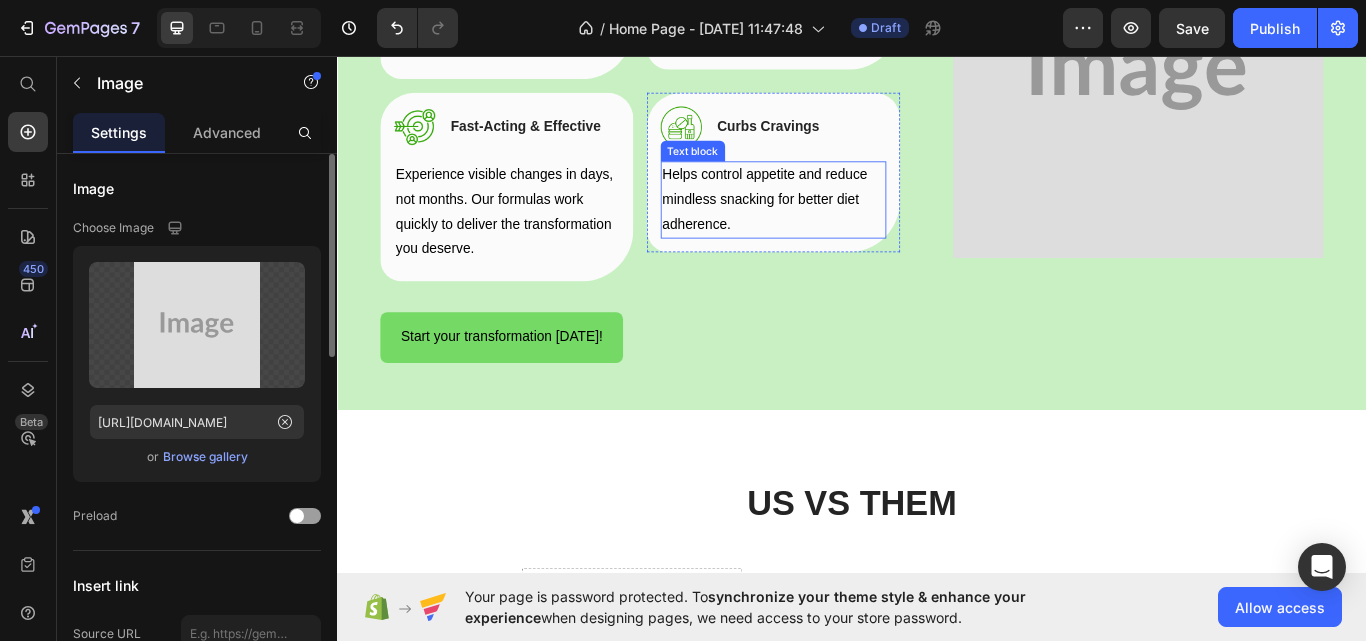 click on "Helps control appetite and reduce mindless snacking for better diet adherence." at bounding box center [845, 225] 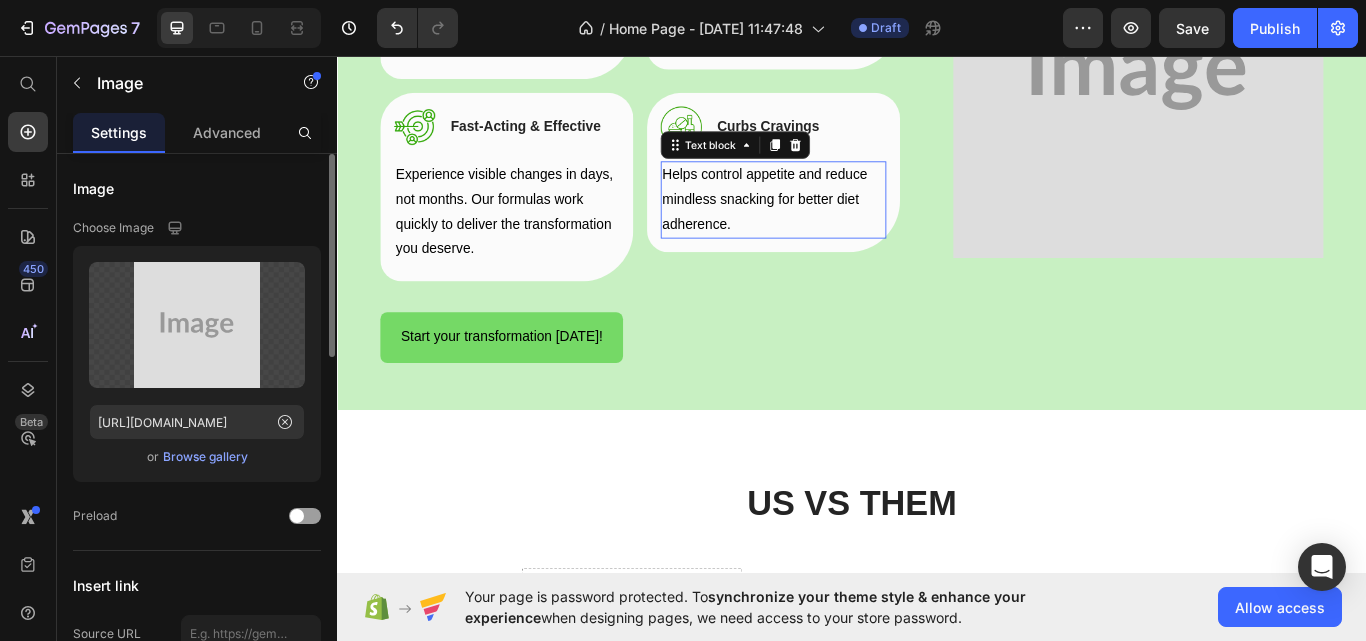 click on "Helps control appetite and reduce mindless snacking for better diet adherence." at bounding box center [845, 225] 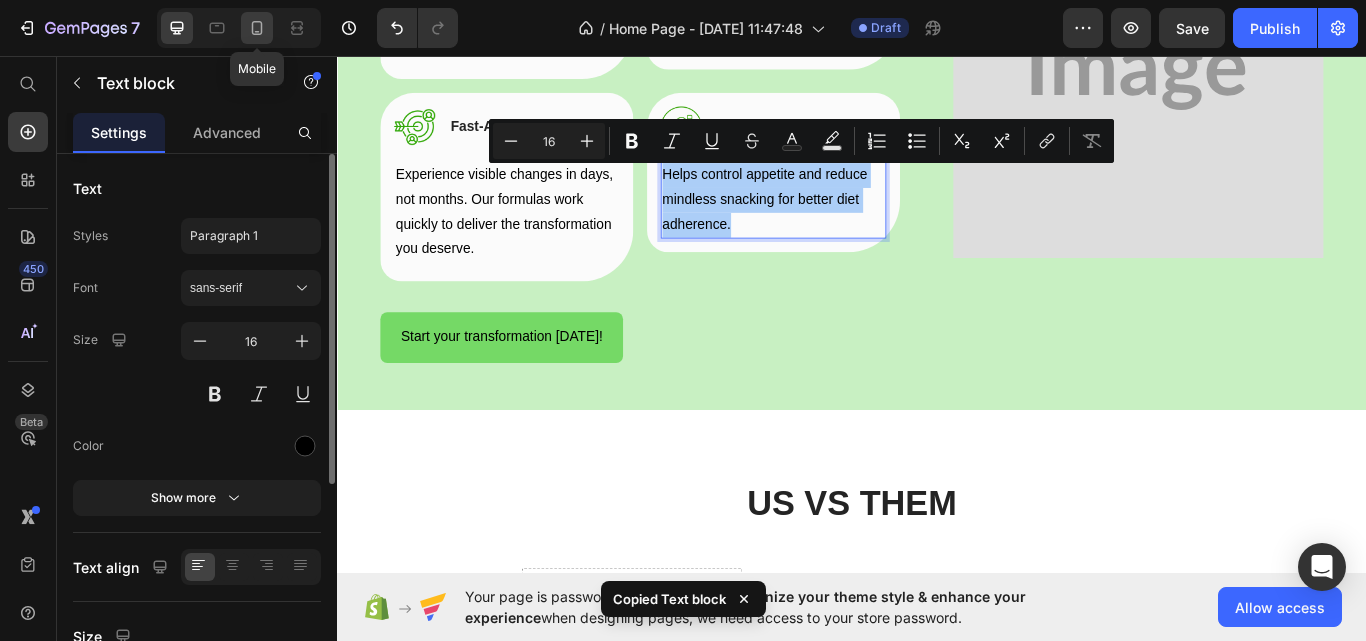 click 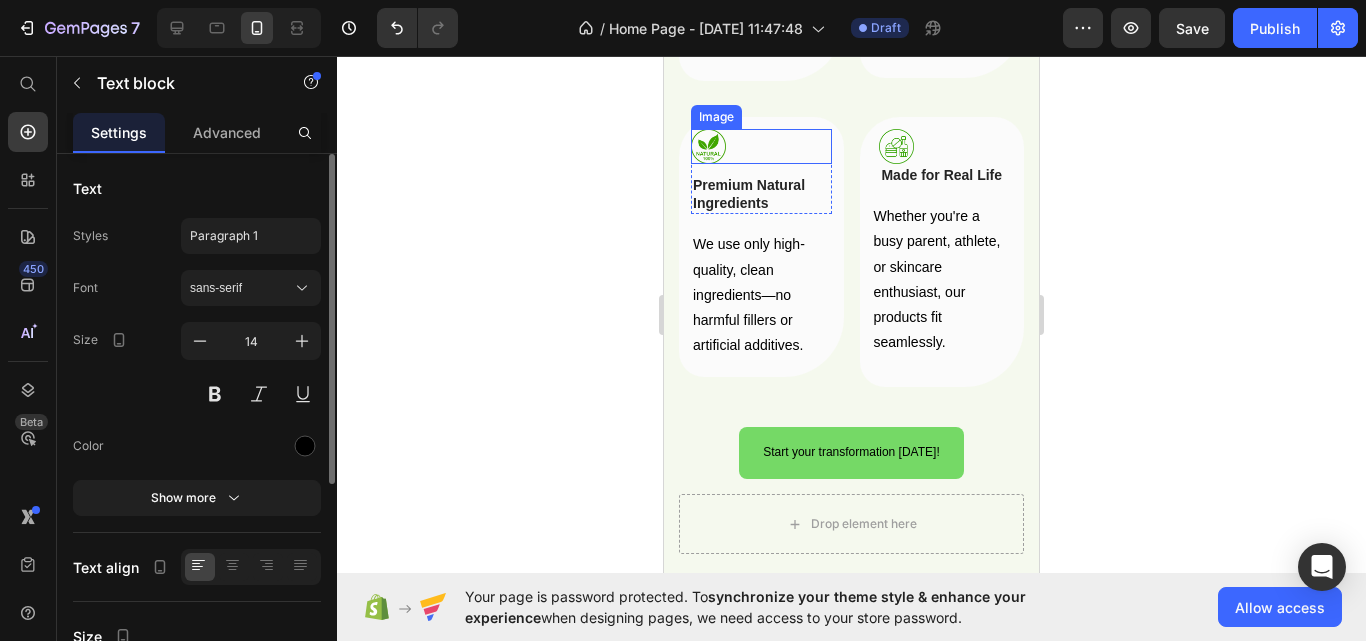 scroll, scrollTop: 2883, scrollLeft: 0, axis: vertical 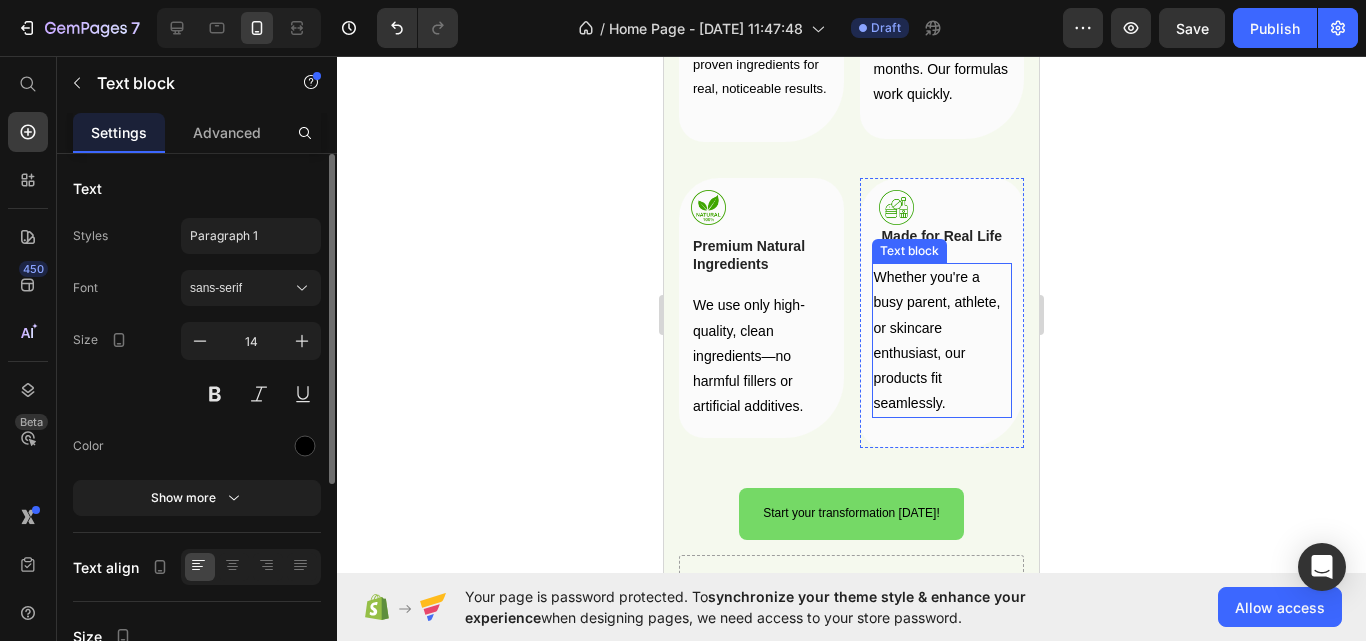 click on "Whether you're a busy parent, athlete, or skincare enthusiast, our products fit seamlessly." at bounding box center (942, 340) 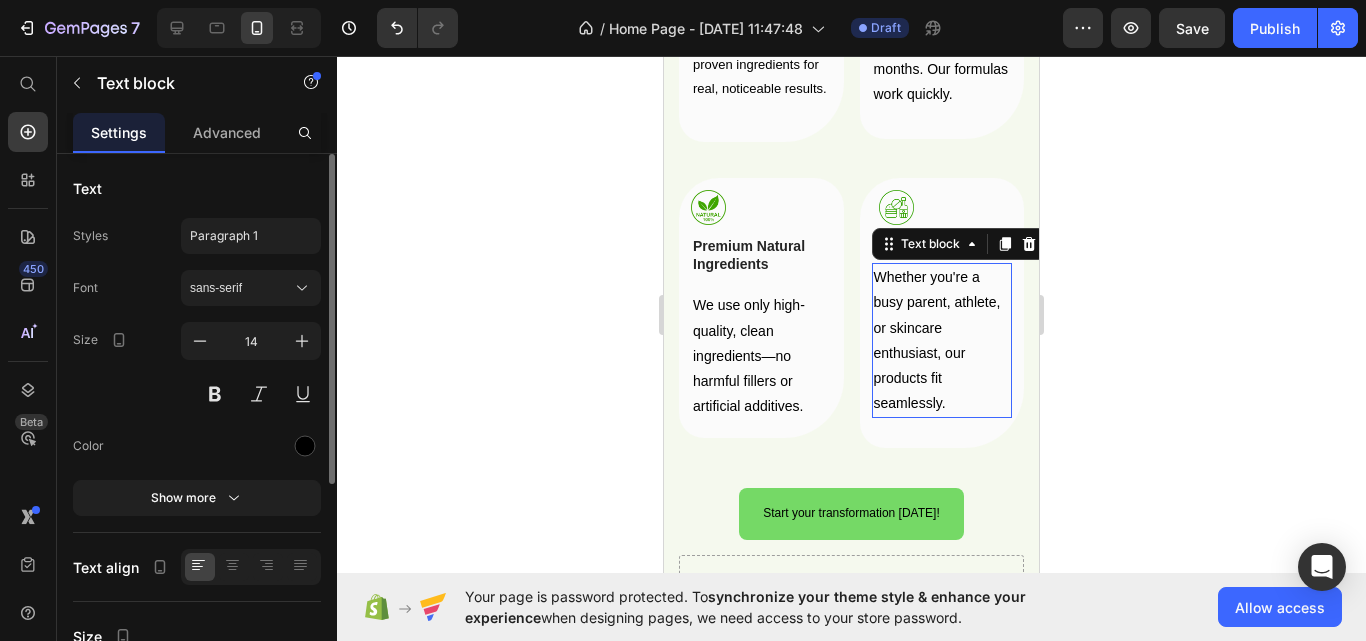 click on "Whether you're a busy parent, athlete, or skincare enthusiast, our products fit seamlessly." at bounding box center [942, 340] 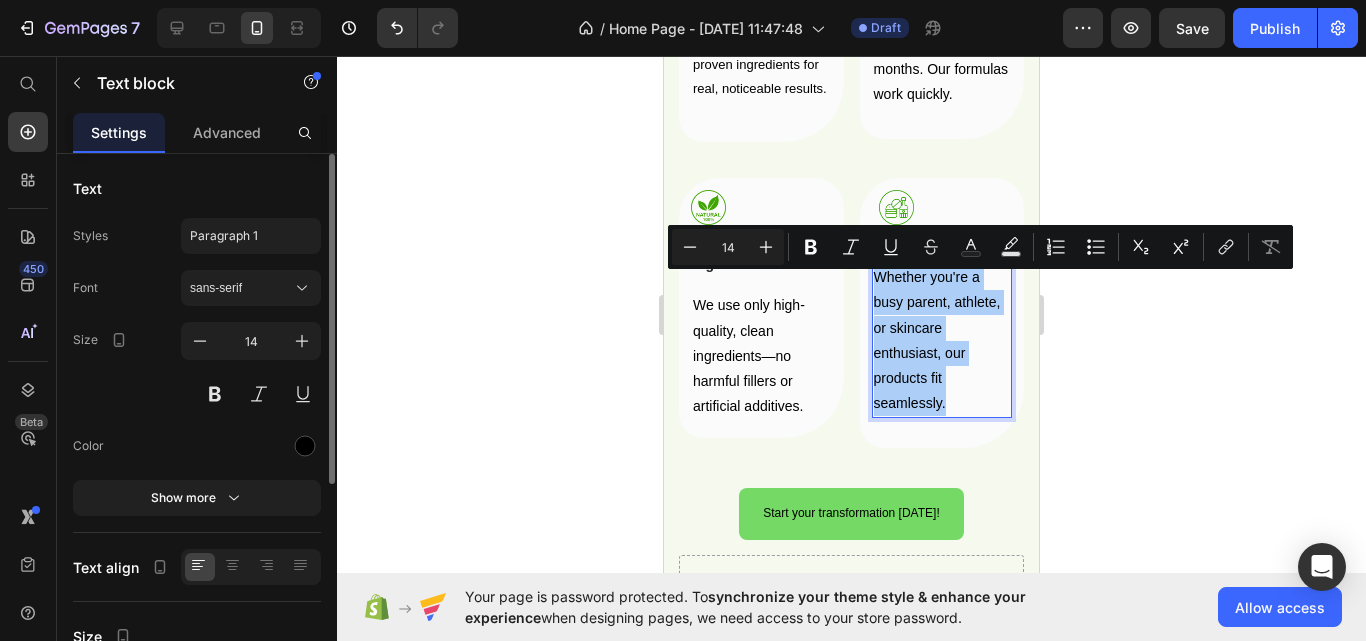 click 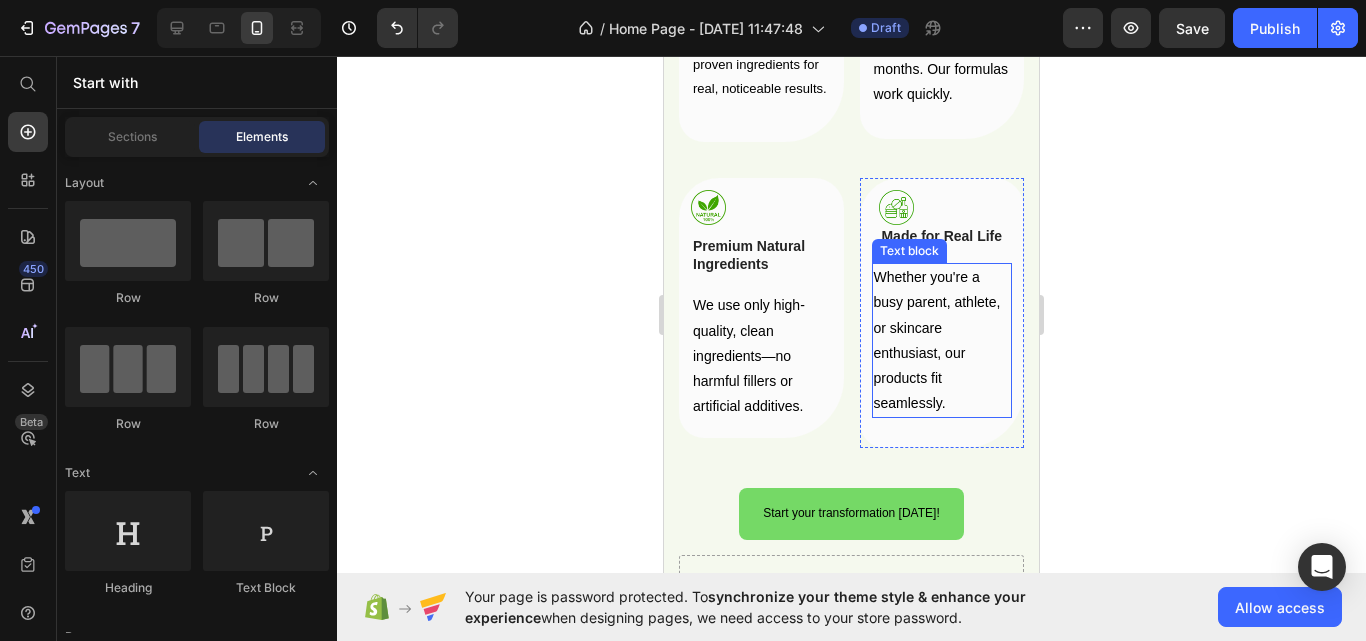 click on "Whether you're a busy parent, athlete, or skincare enthusiast, our products fit seamlessly." at bounding box center [942, 340] 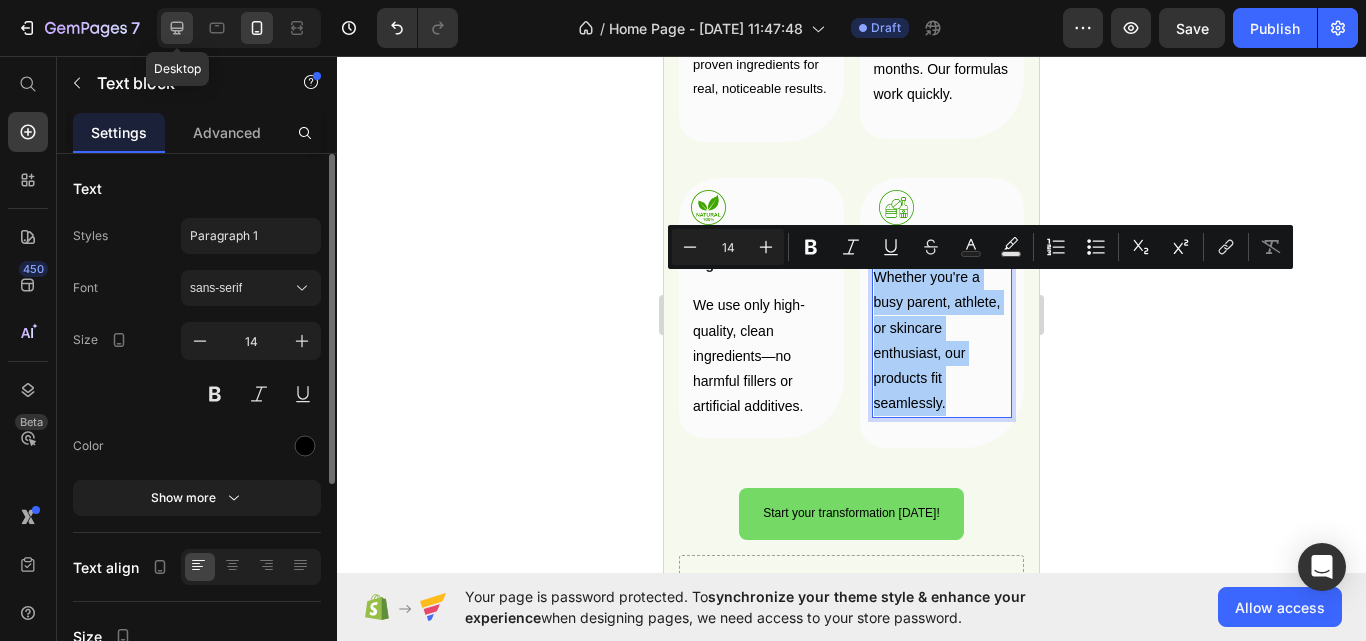 click 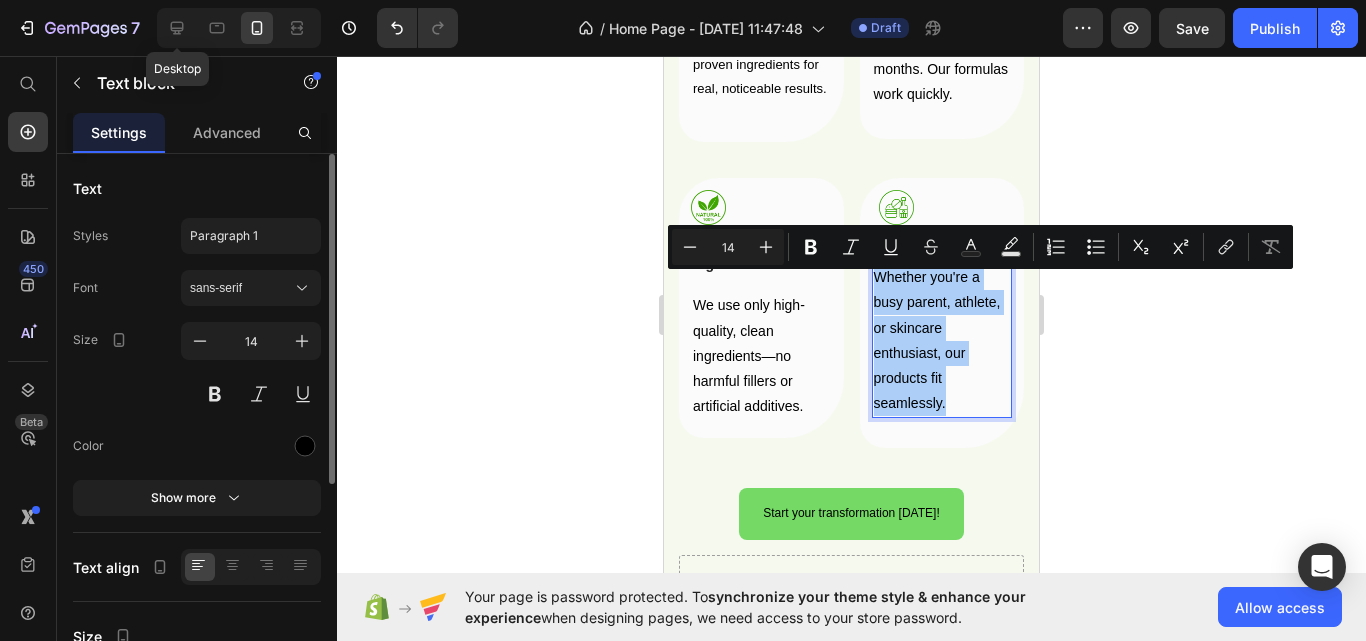 type on "16" 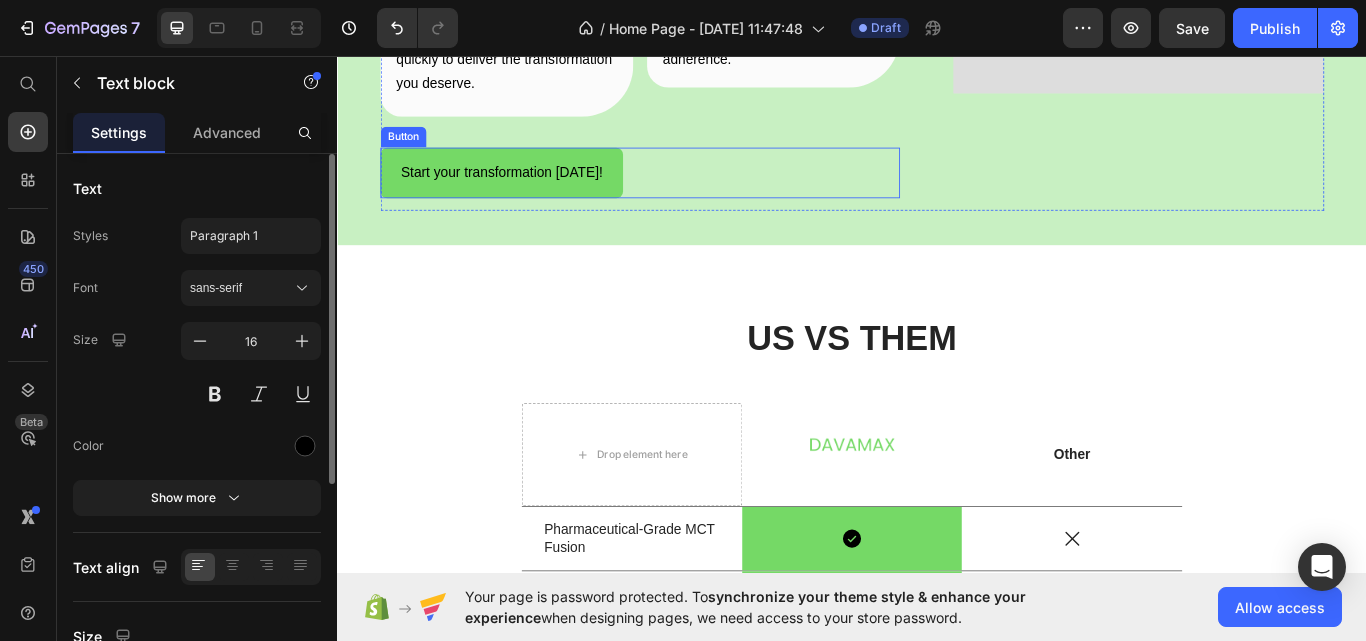 scroll, scrollTop: 2062, scrollLeft: 0, axis: vertical 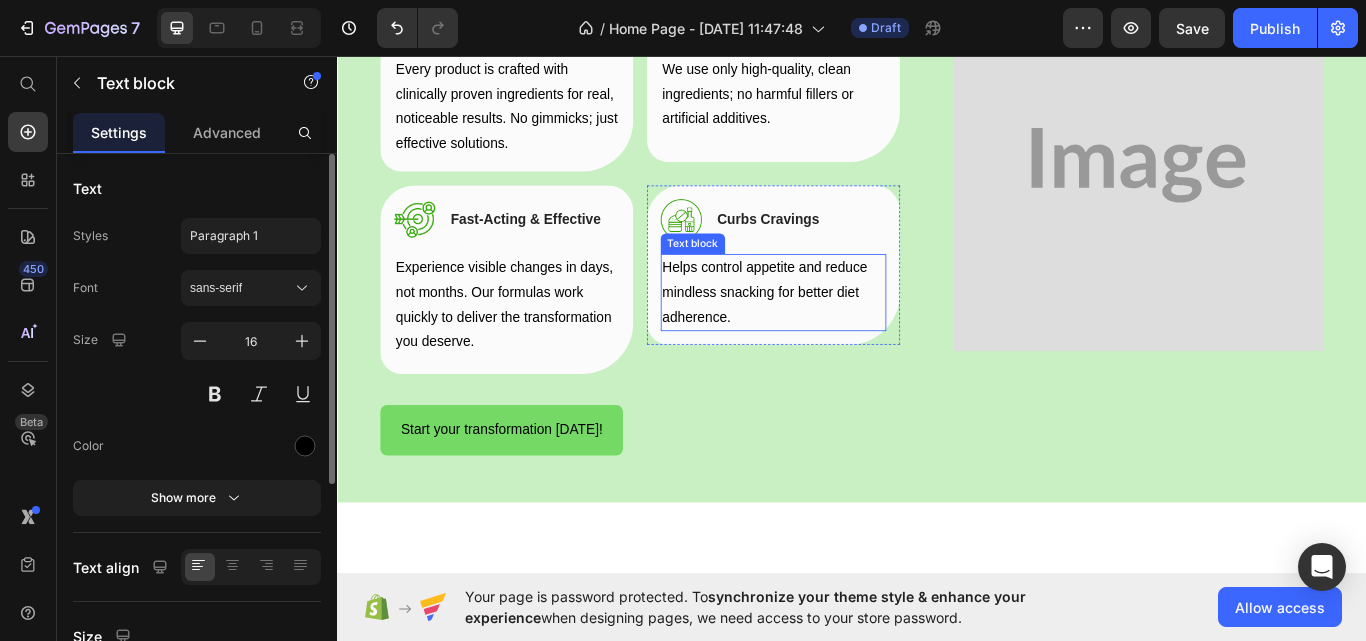 click on "Helps control appetite and reduce mindless snacking for better diet adherence." at bounding box center (845, 333) 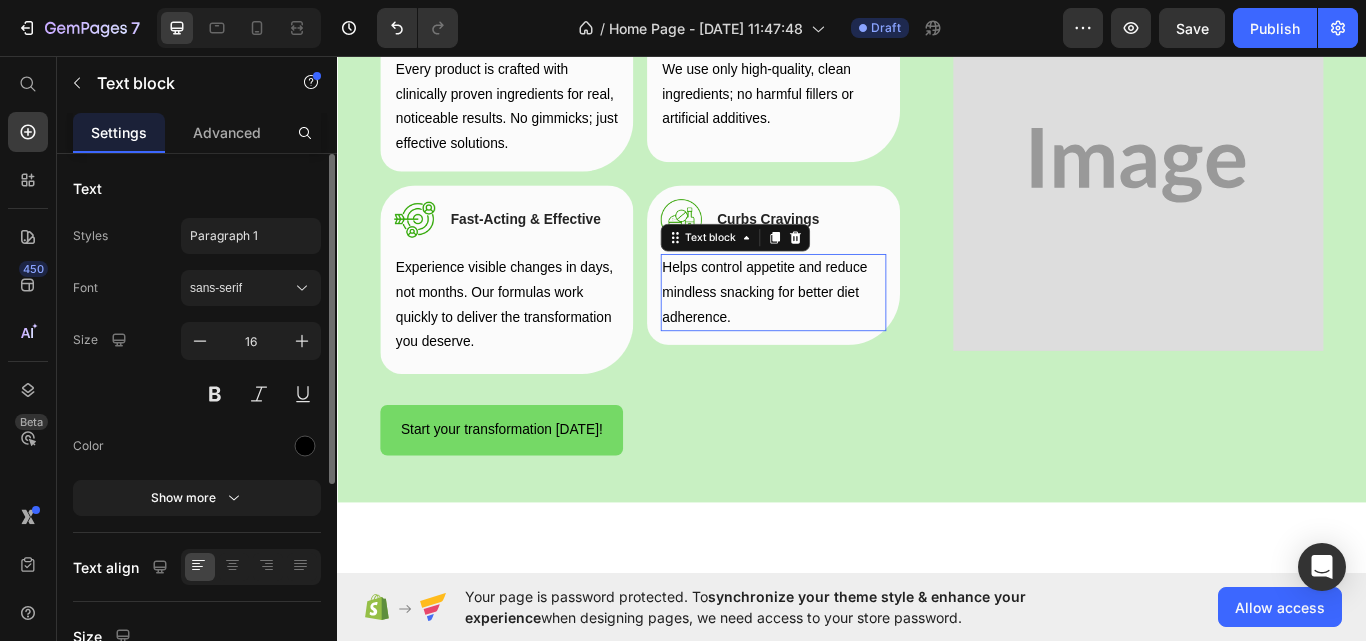 click on "Helps control appetite and reduce mindless snacking for better diet adherence." at bounding box center (845, 333) 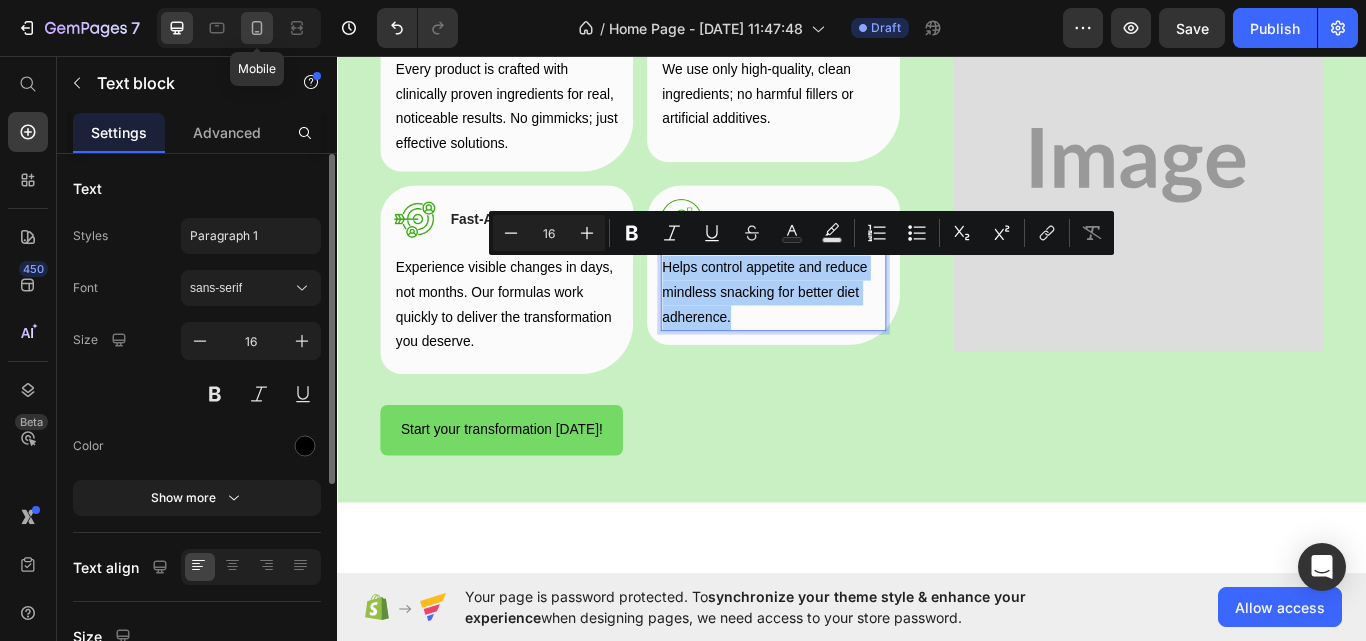 click 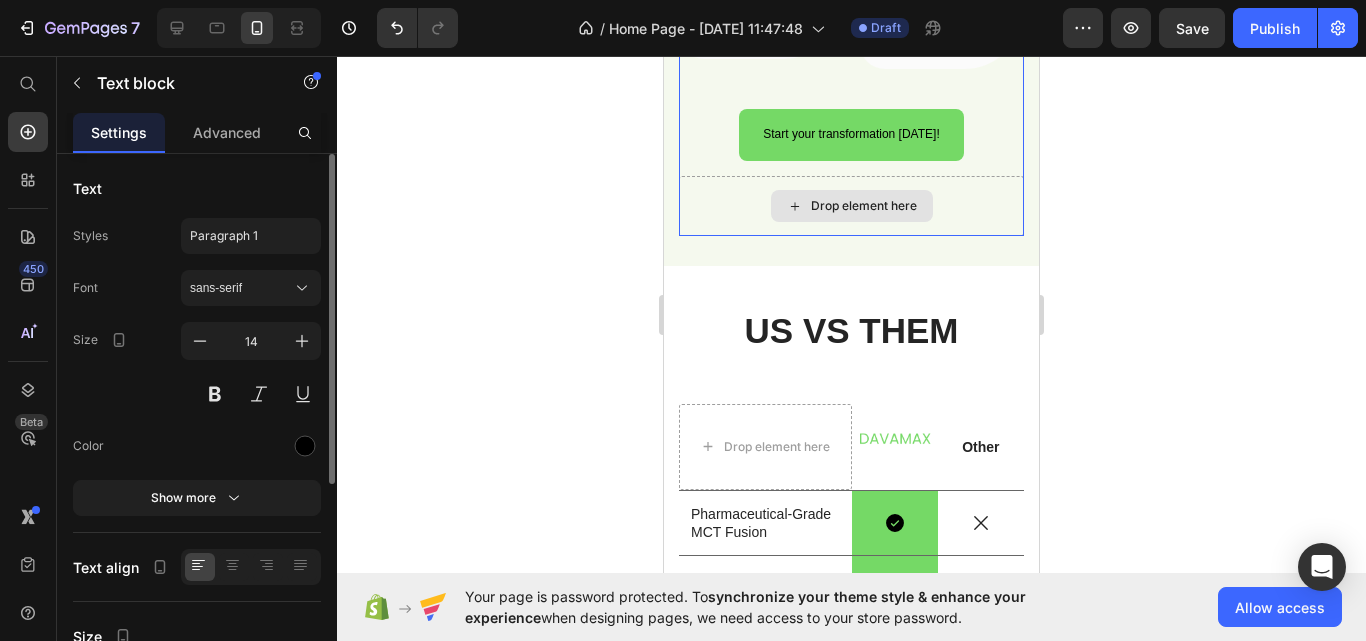scroll, scrollTop: 2962, scrollLeft: 0, axis: vertical 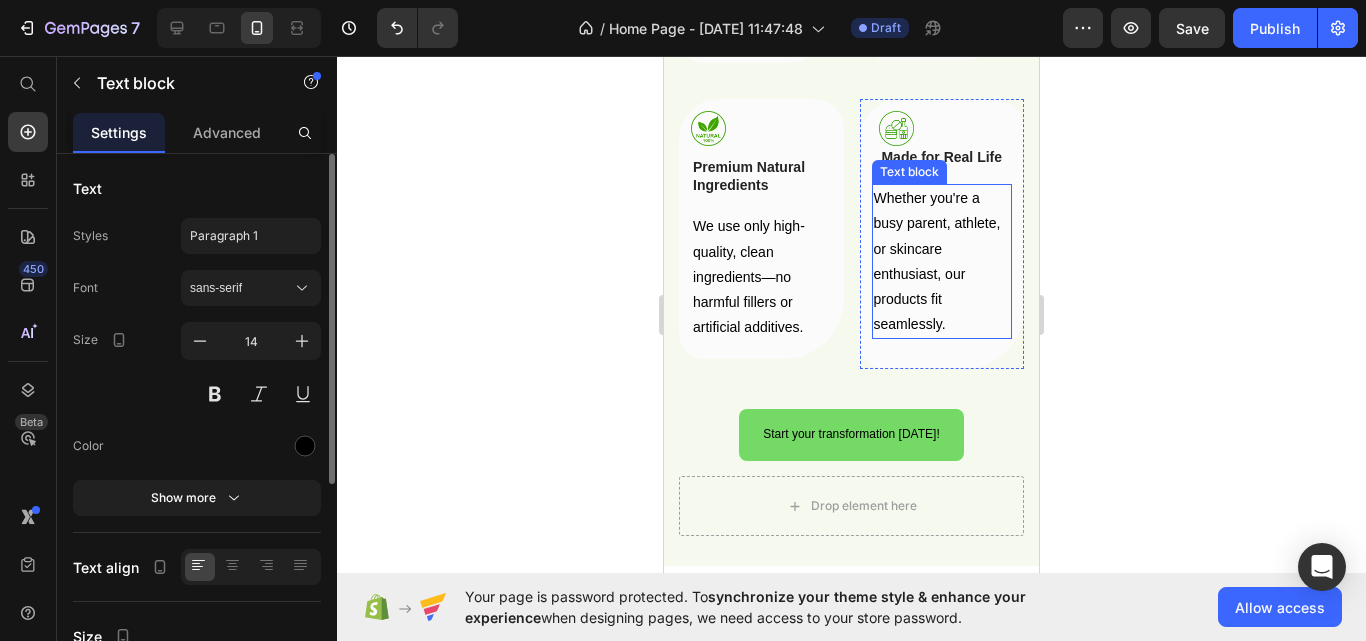 click on "Whether you're a busy parent, athlete, or skincare enthusiast, our products fit seamlessly." at bounding box center [942, 261] 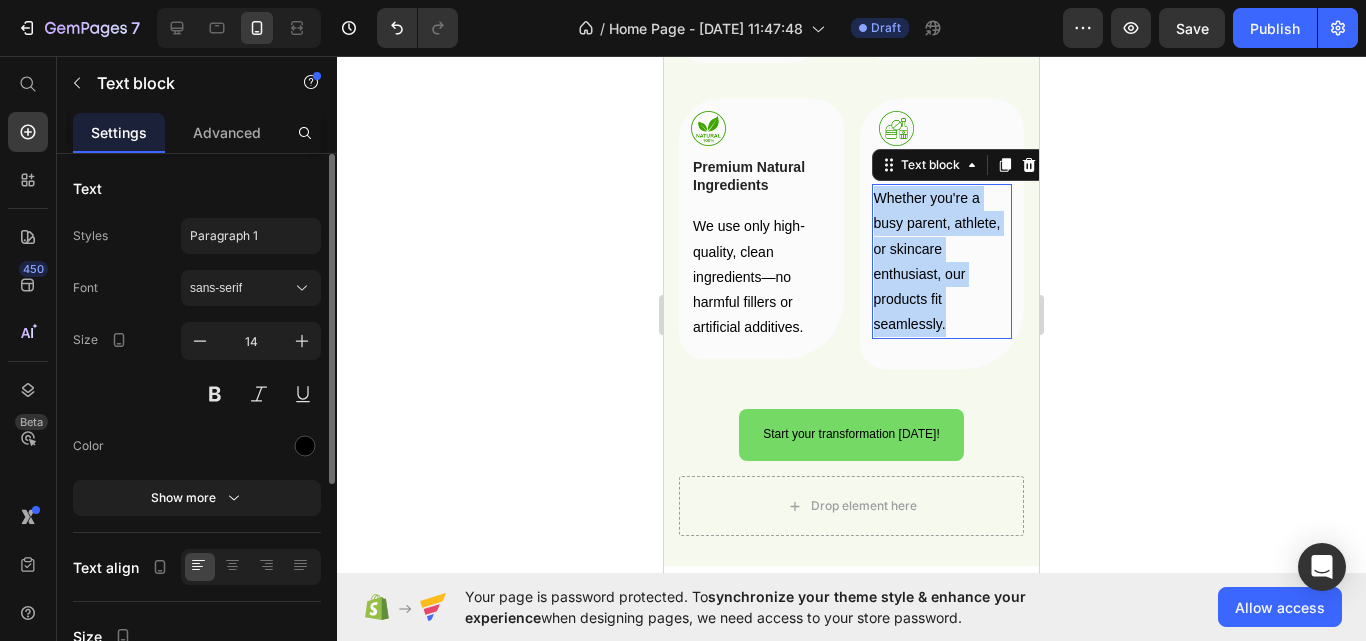 click on "Whether you're a busy parent, athlete, or skincare enthusiast, our products fit seamlessly." at bounding box center (942, 261) 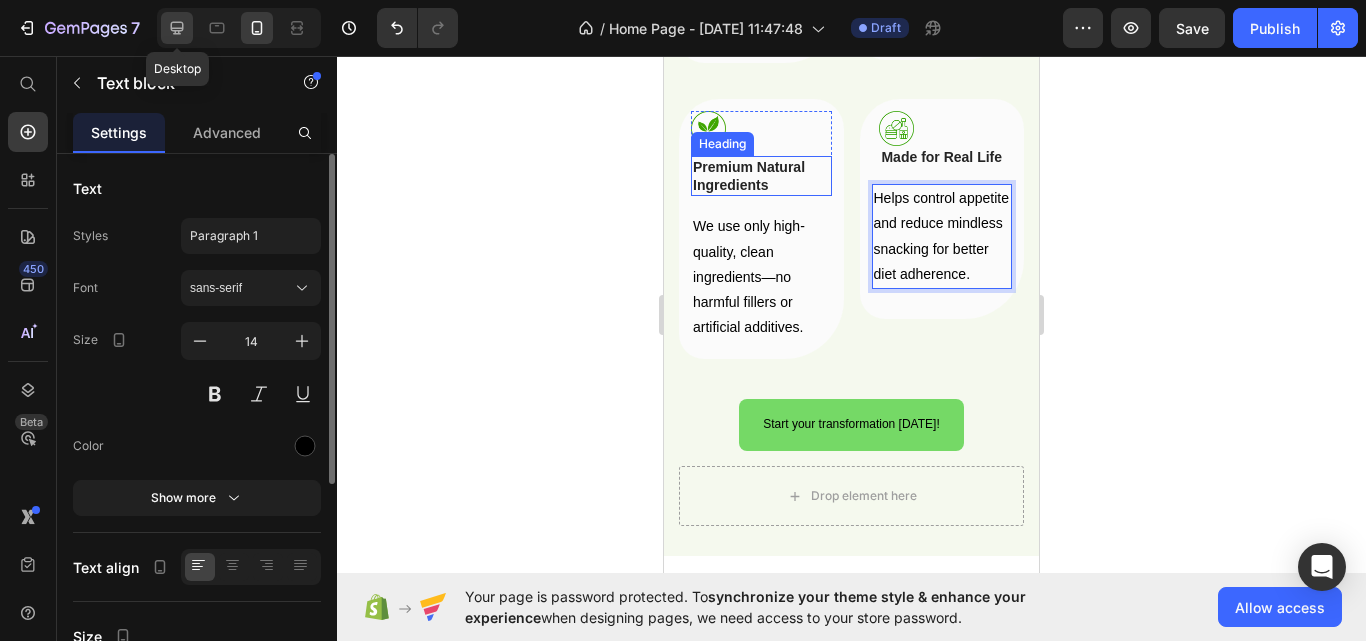 click 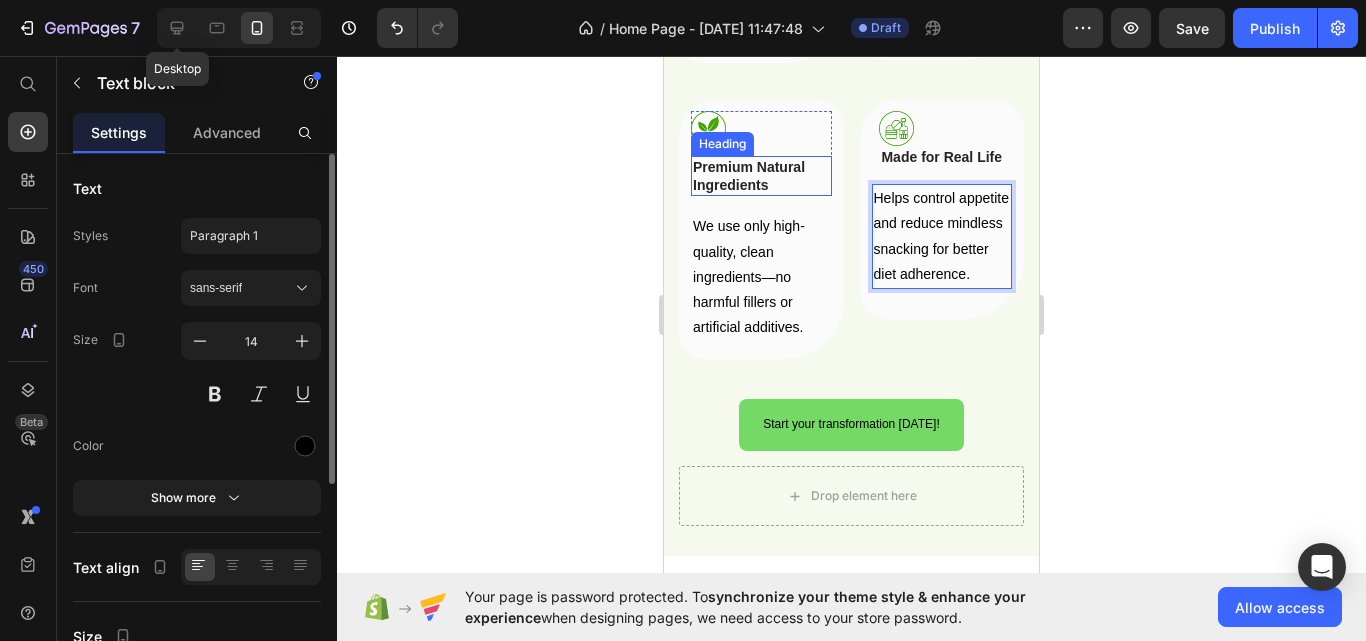 type on "16" 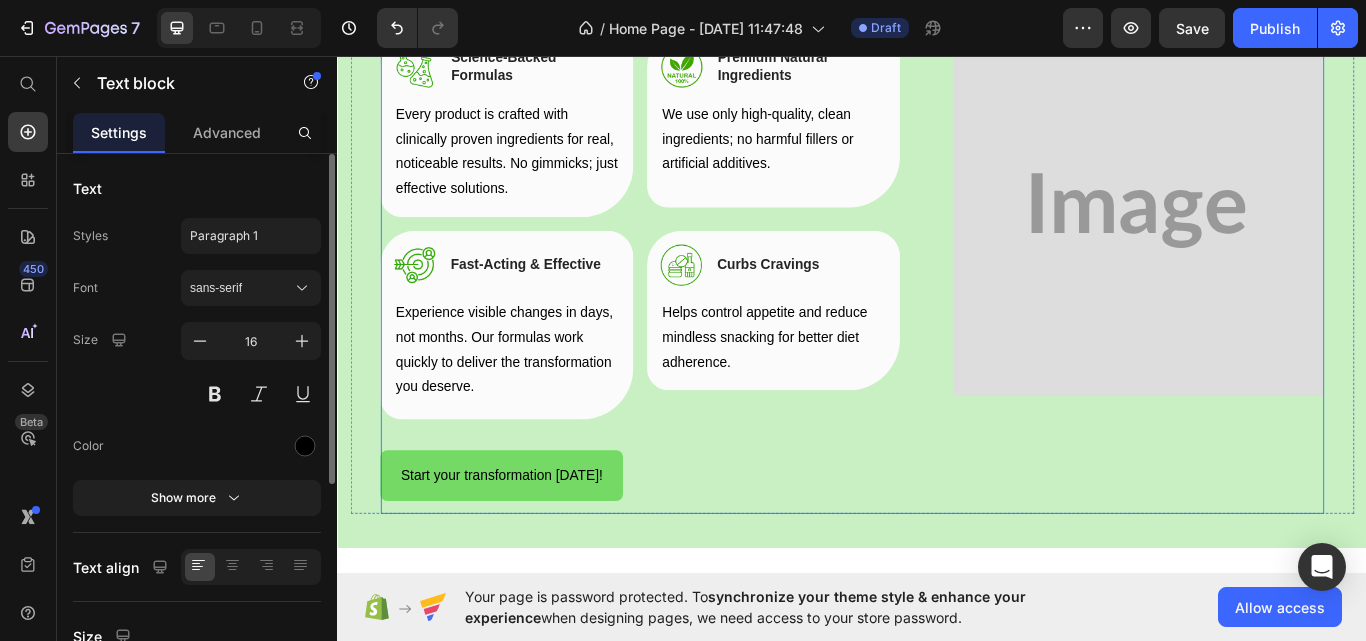 scroll, scrollTop: 2003, scrollLeft: 0, axis: vertical 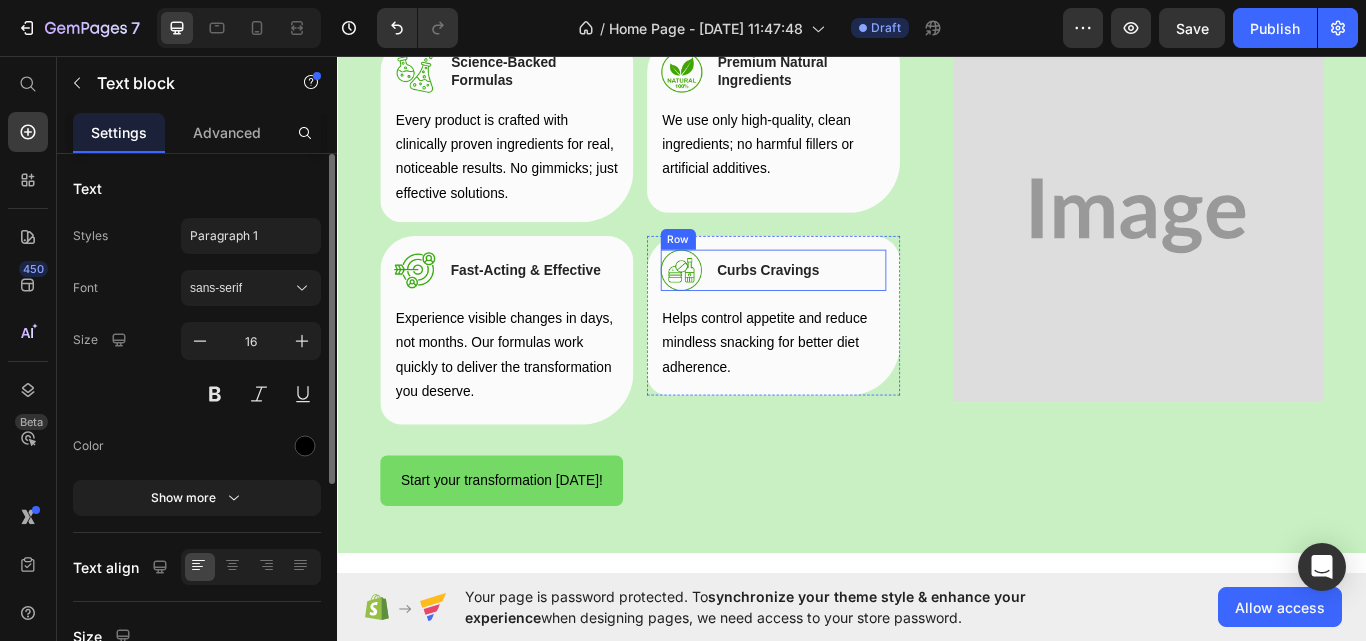 click on "Image Curbs Cravings  Heading Row" at bounding box center (845, 307) 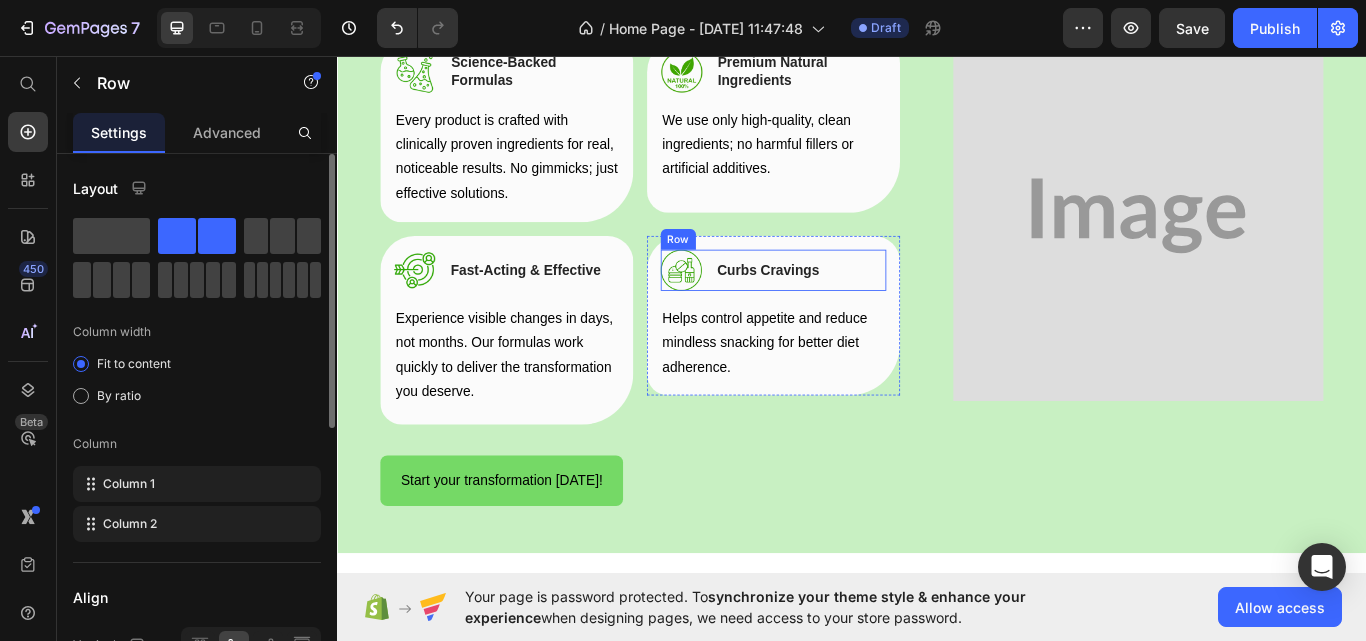 click on "Image Curbs Cravings  Heading Row" at bounding box center [845, 307] 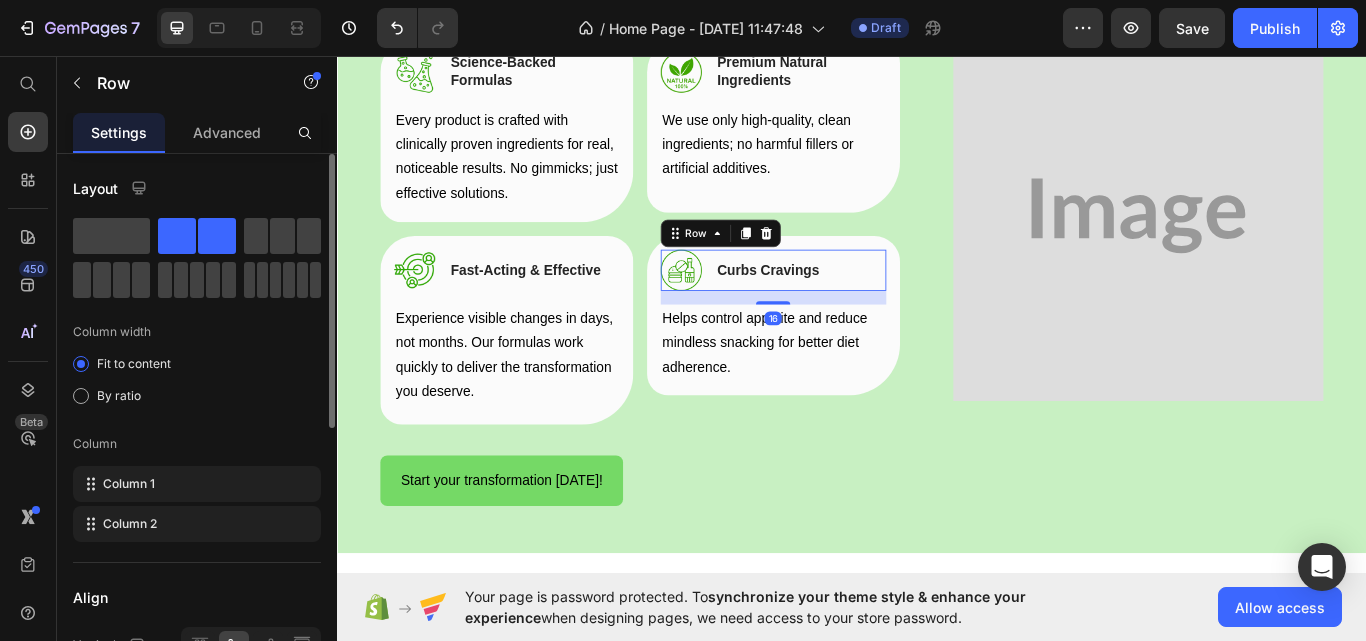 click on "Image Curbs Cravings  Heading Row   16" at bounding box center [845, 307] 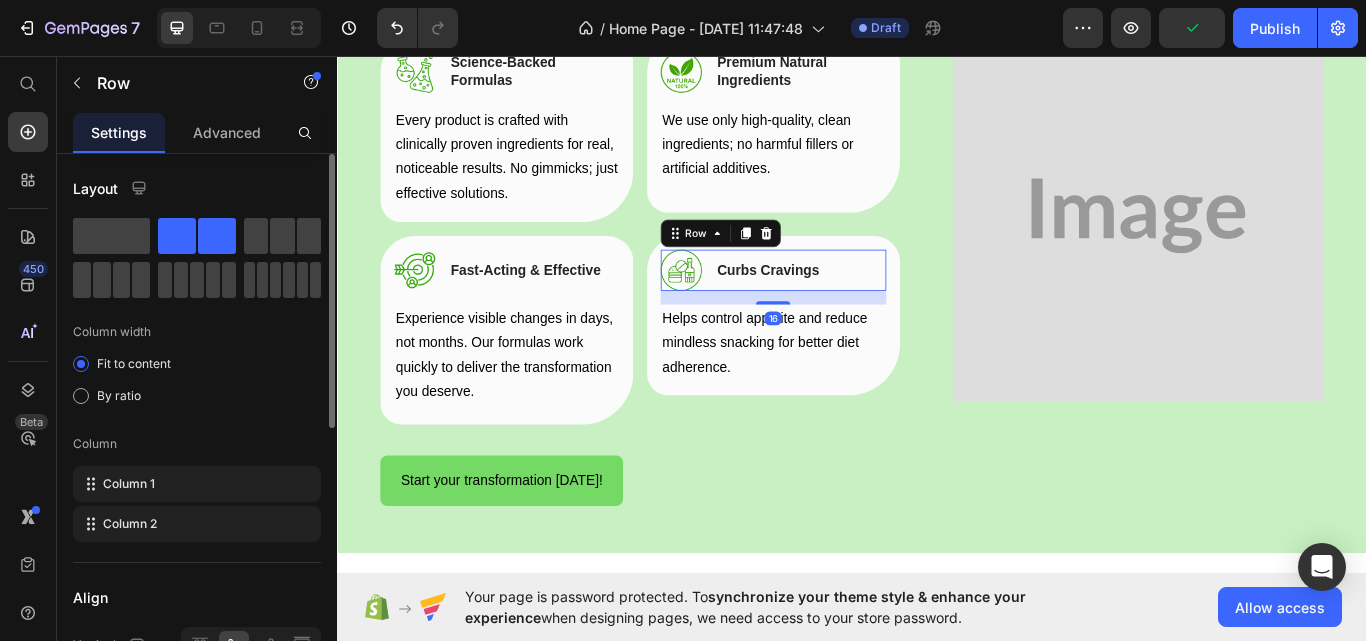 click on "Image Curbs Cravings  Heading Row   16" at bounding box center [845, 307] 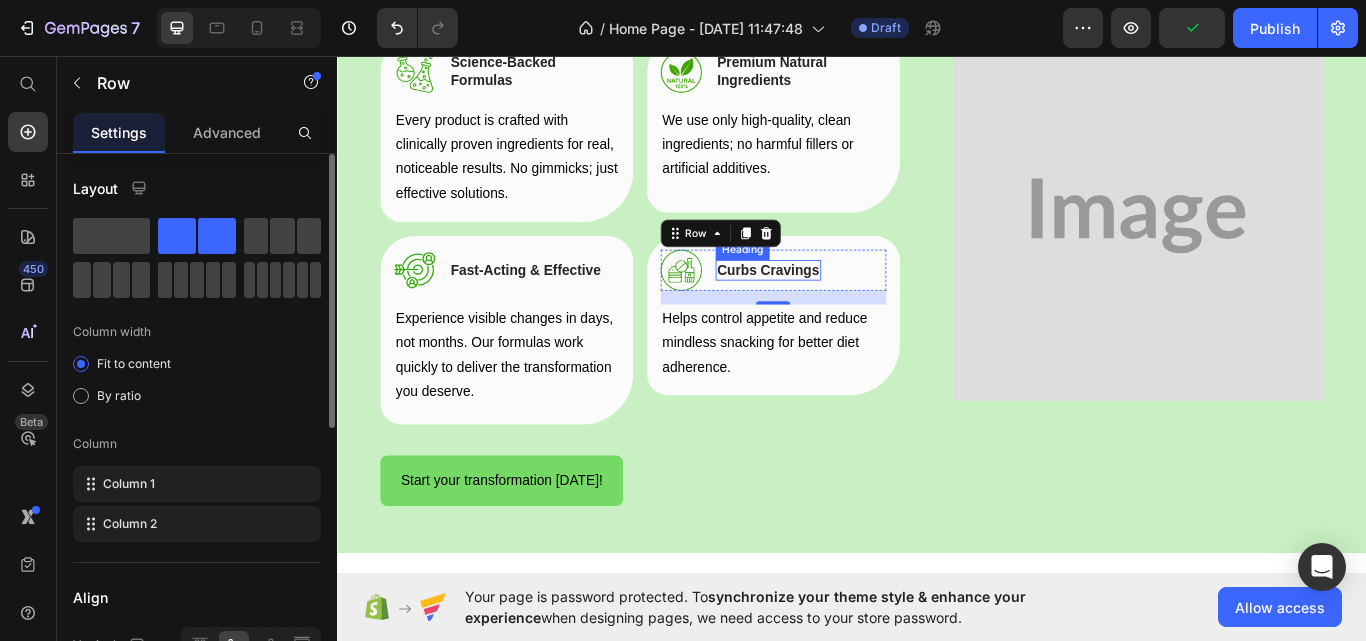 click on "Curbs Cravings" at bounding box center (839, 307) 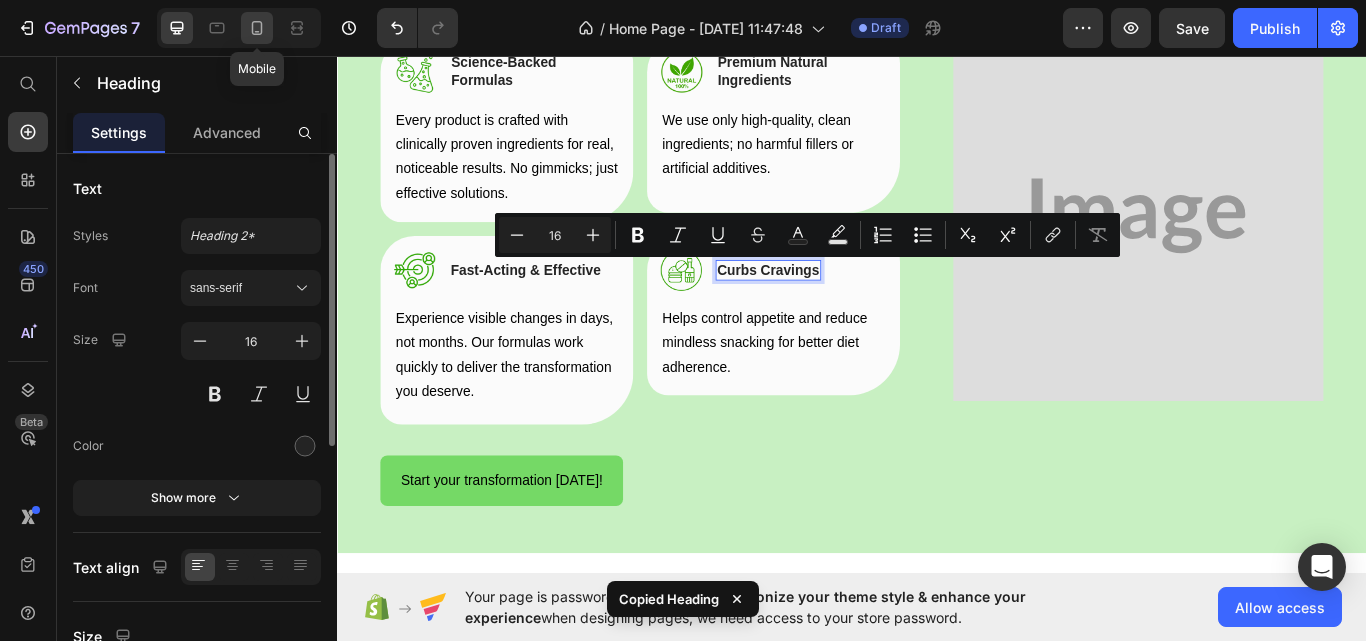 click 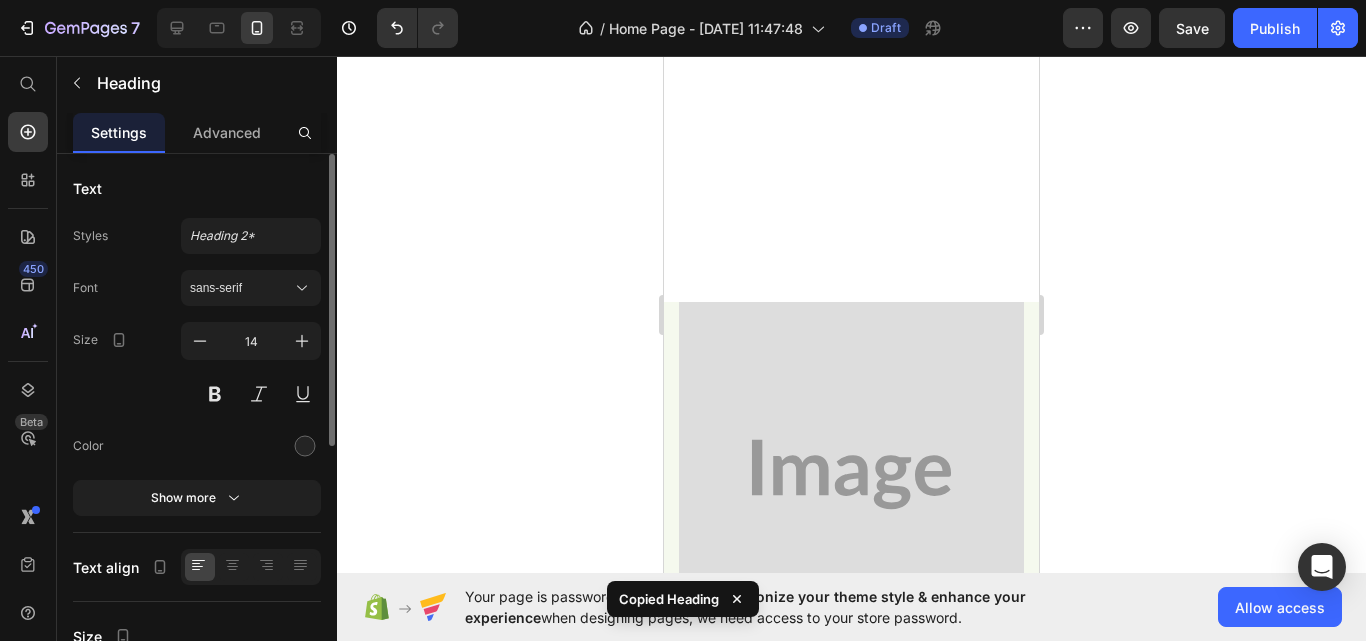 scroll, scrollTop: 2981, scrollLeft: 0, axis: vertical 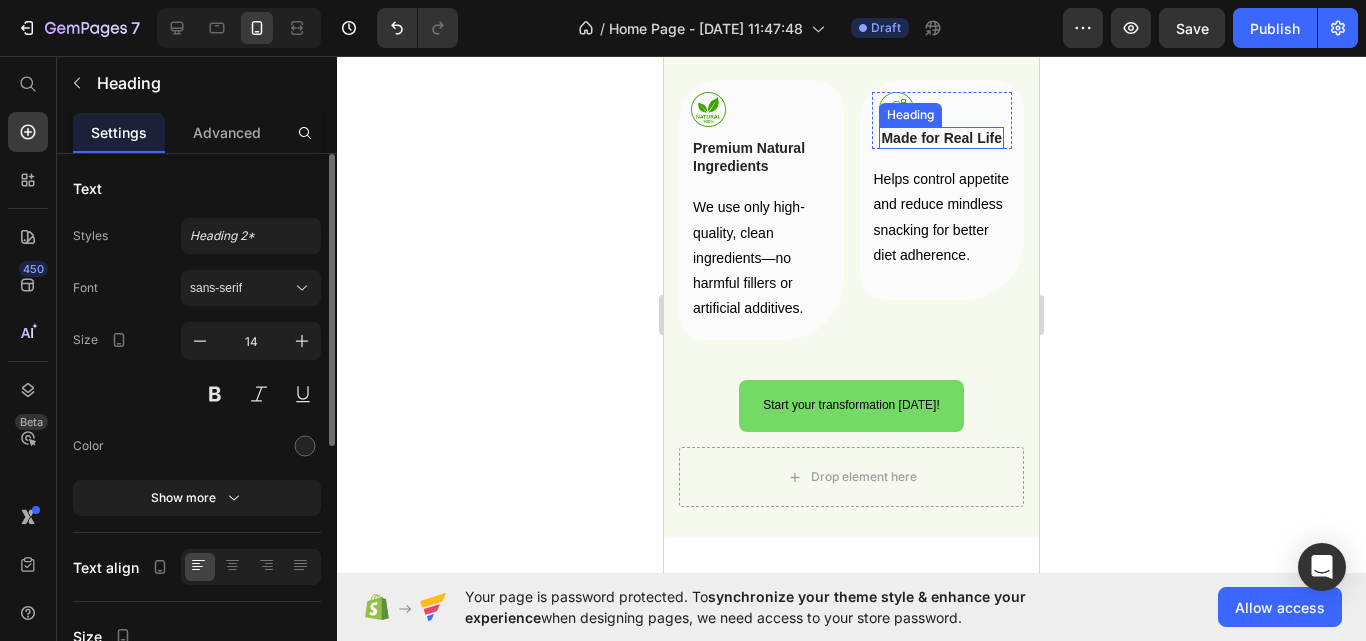 click on "Made for Real Life" at bounding box center [941, 138] 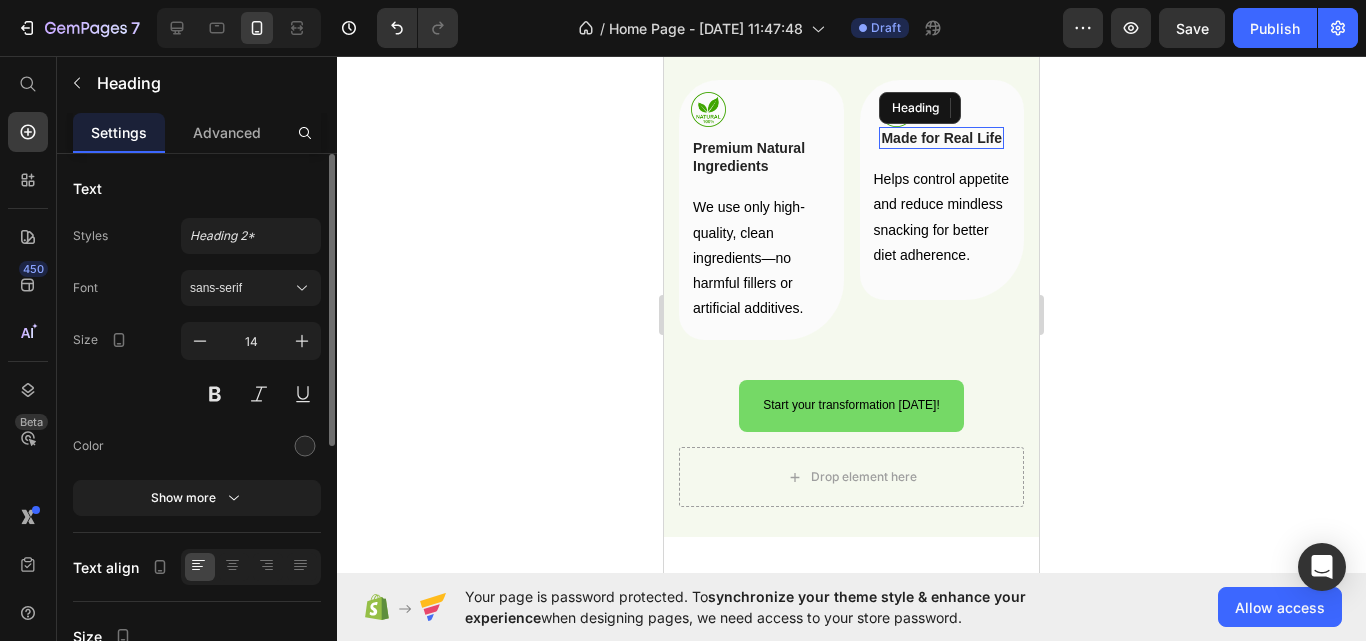 click on "Made for Real Life" at bounding box center [941, 138] 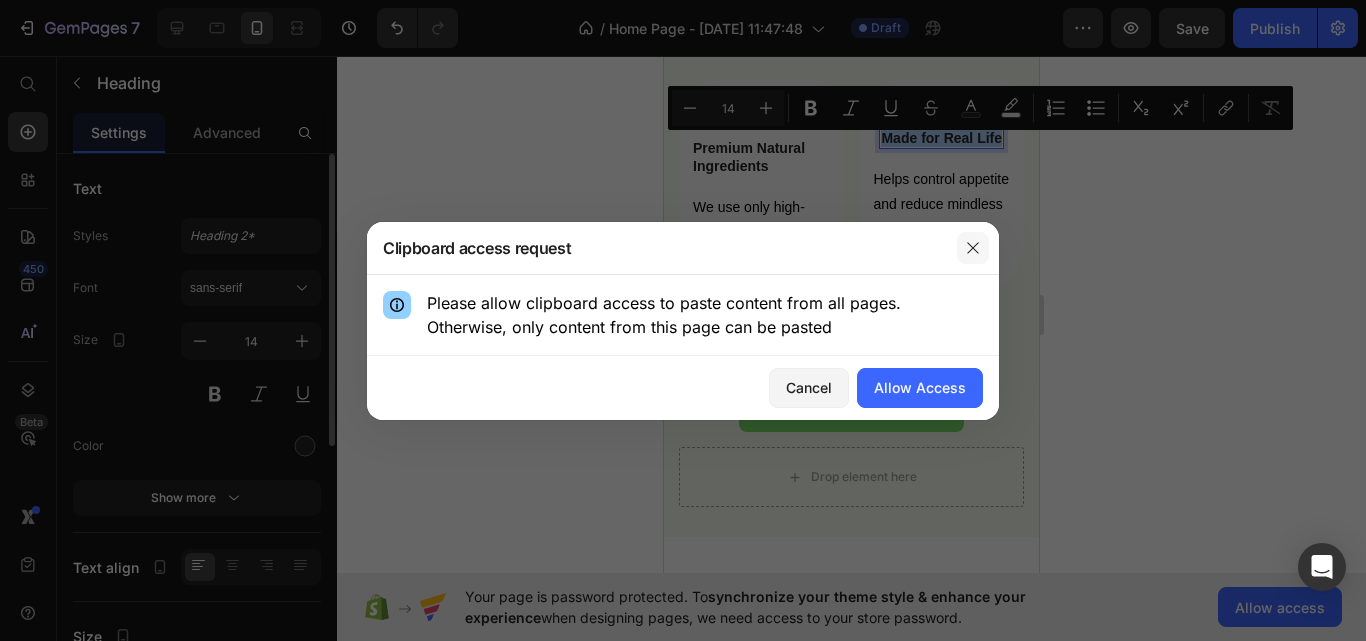 click at bounding box center (973, 248) 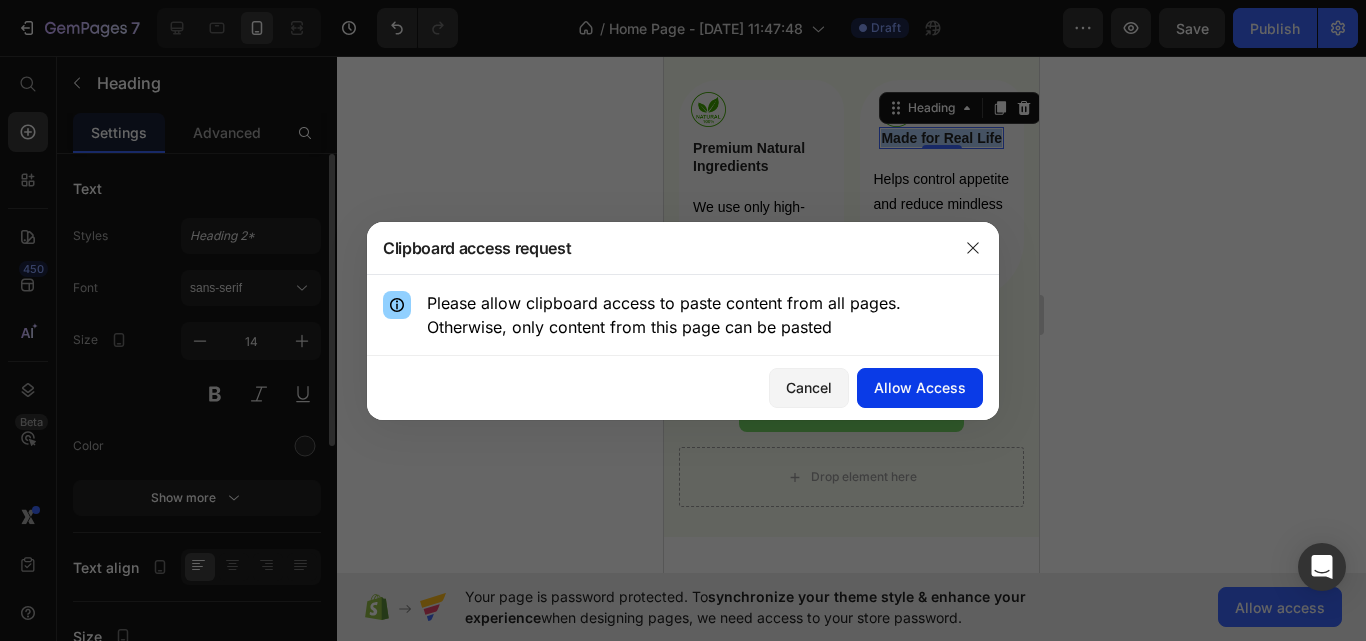 click on "Allow Access" 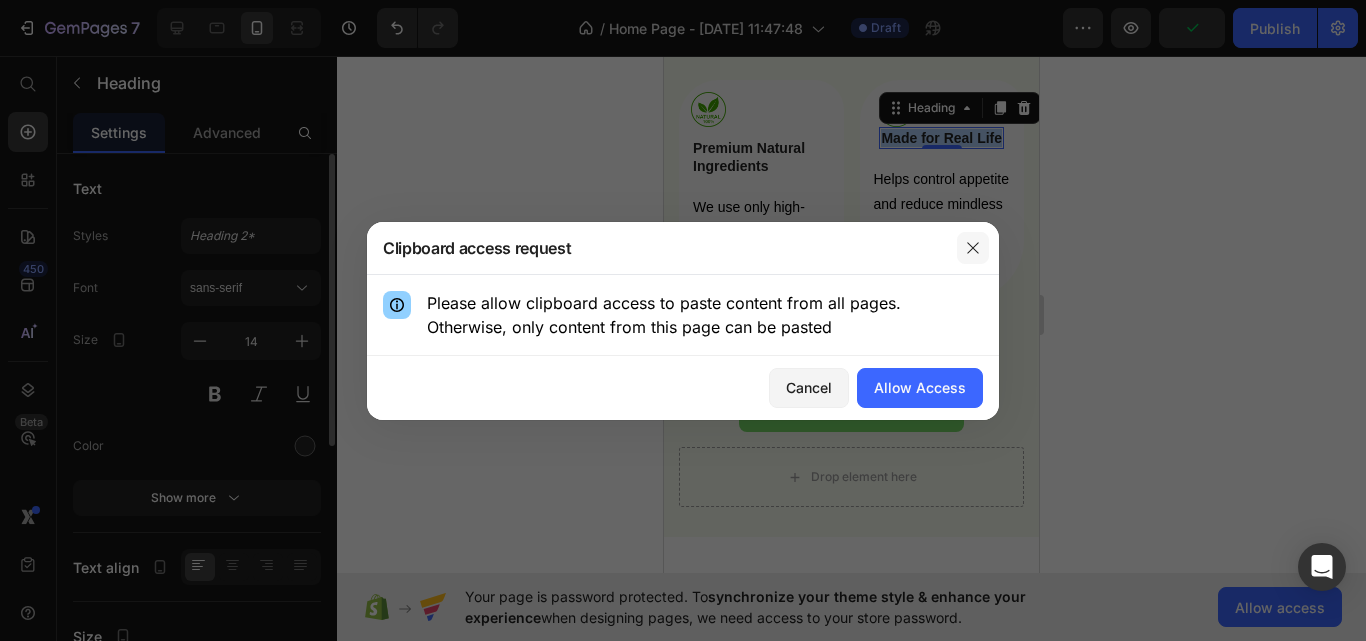click 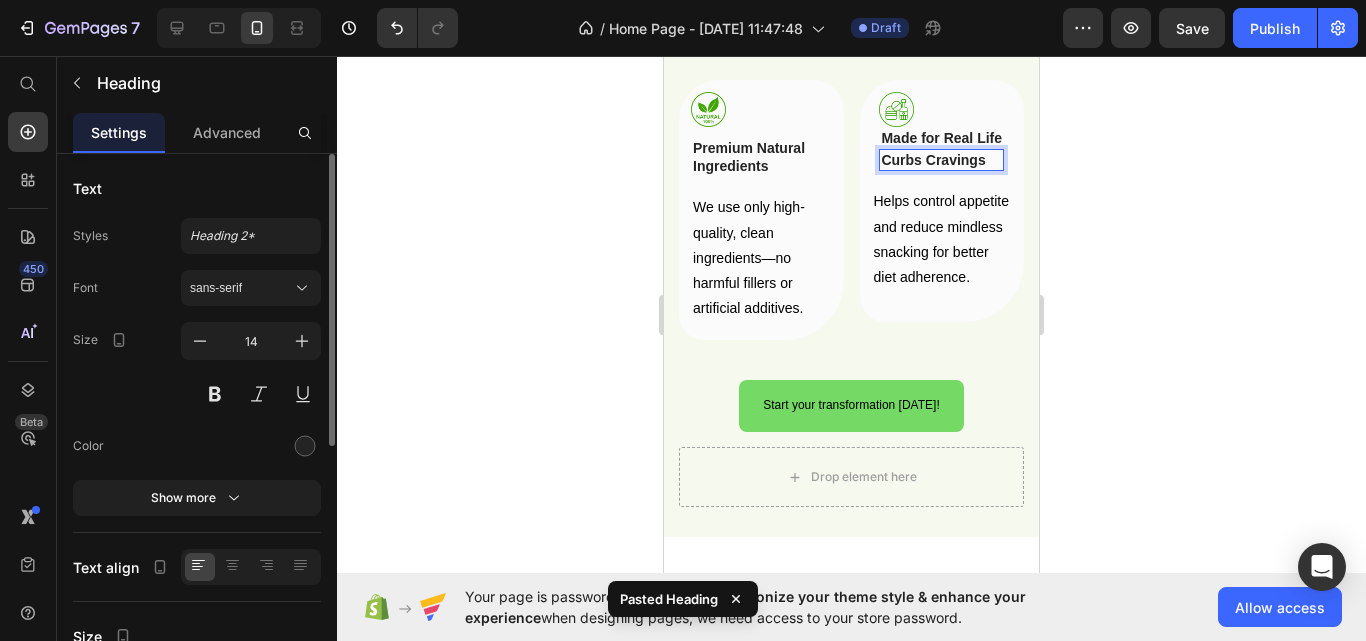 click on "Curbs Cravings" at bounding box center [941, 160] 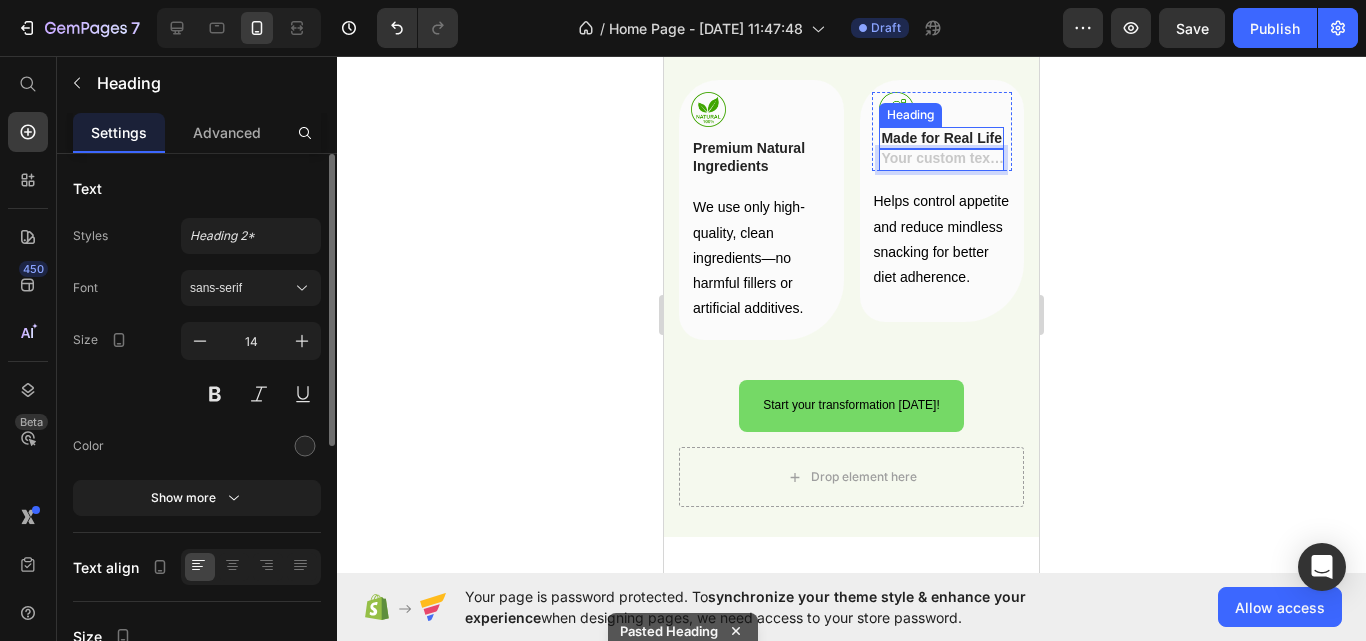 click on "Made for Real Life" at bounding box center [941, 138] 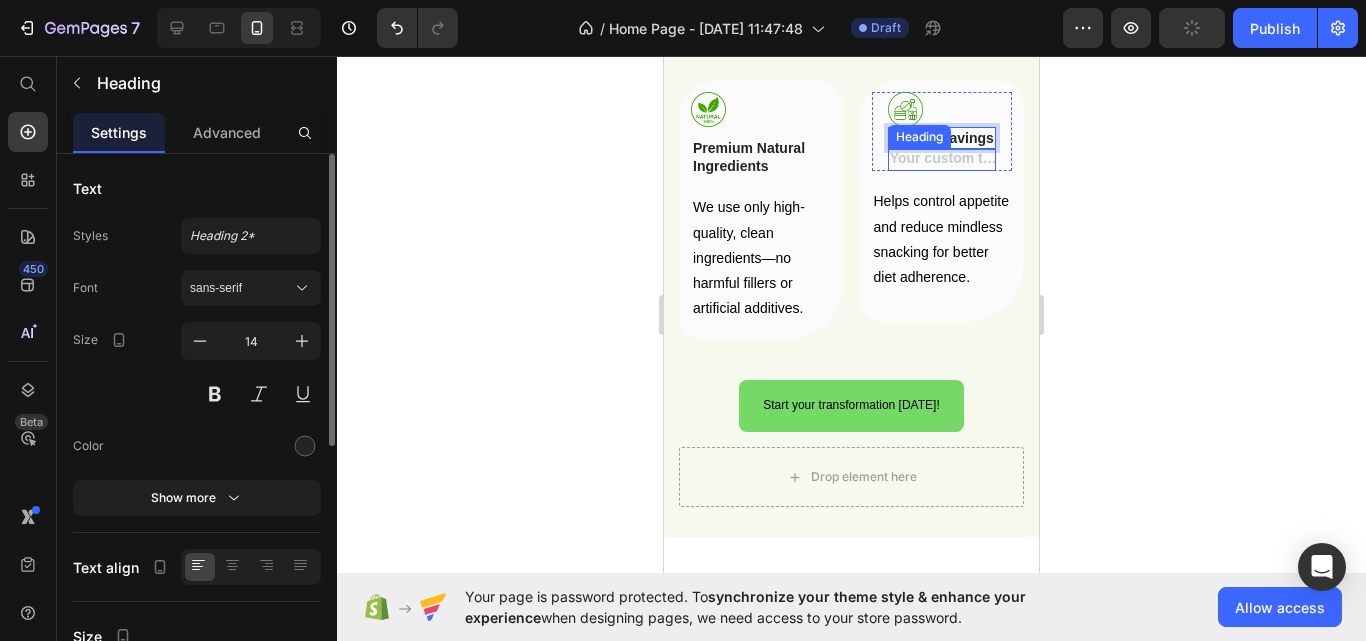click at bounding box center [942, 160] 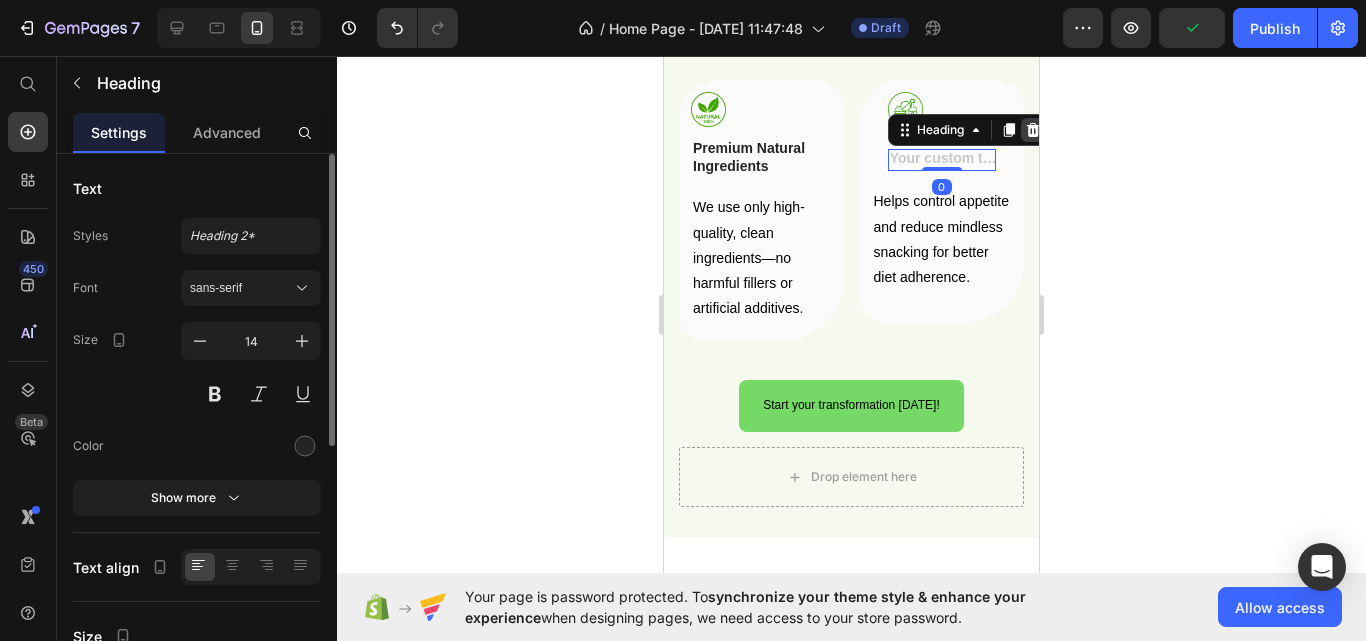 click 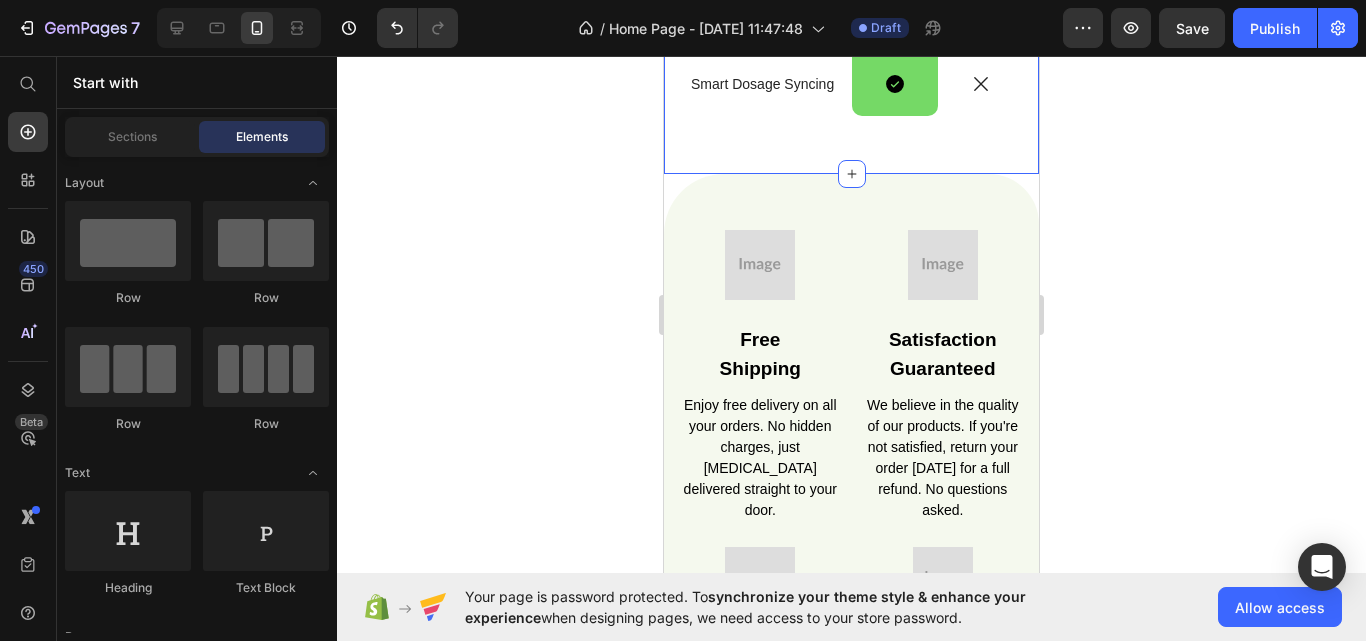 scroll, scrollTop: 4181, scrollLeft: 0, axis: vertical 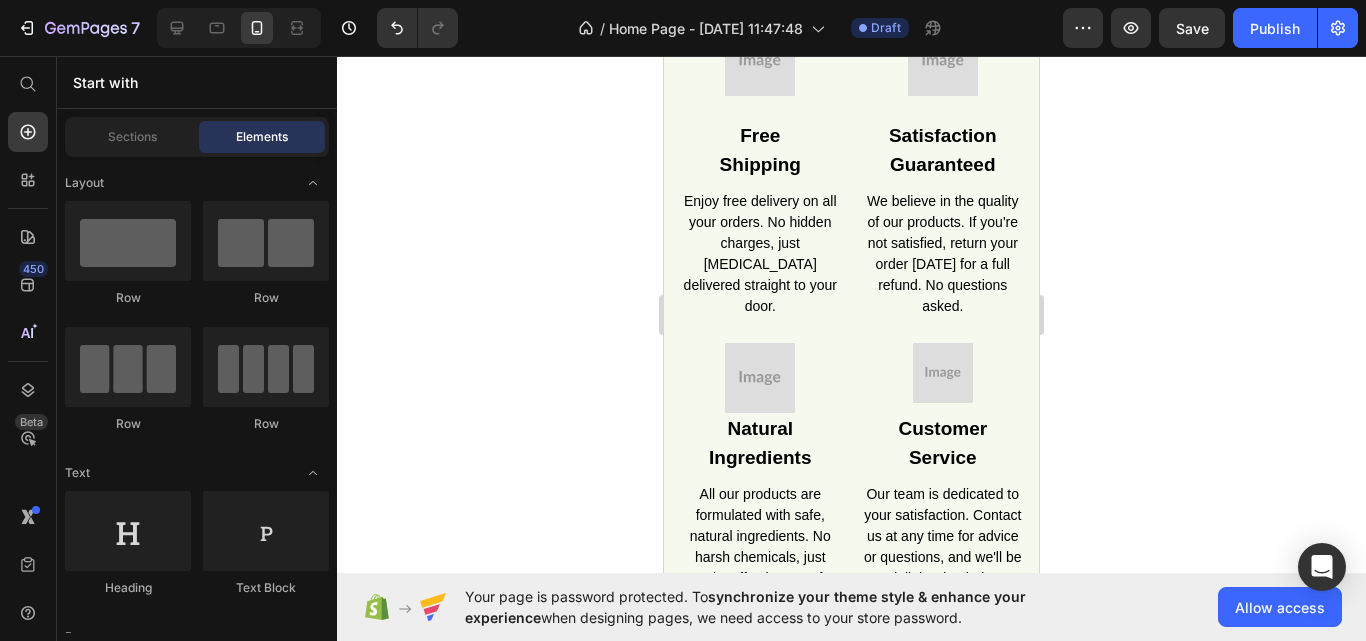 click on "7  Version history  /  Home Page - Nov 6, 11:47:48 Draft Preview  Save   Publish" 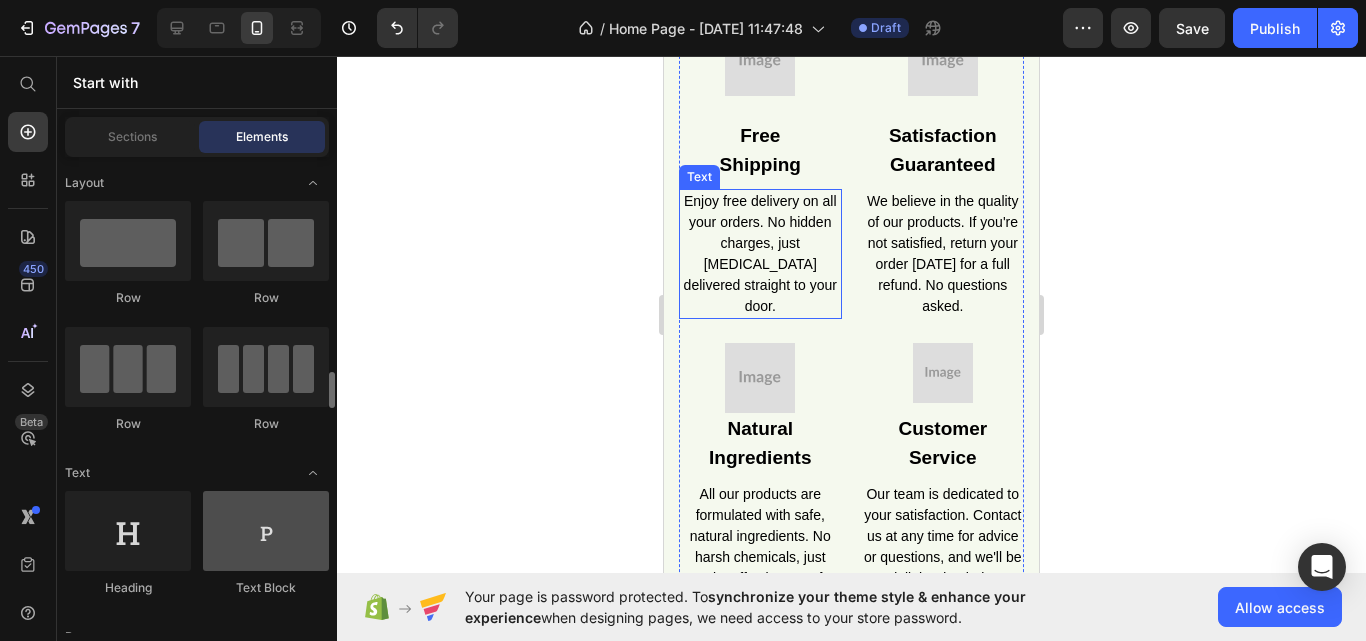 scroll, scrollTop: 600, scrollLeft: 0, axis: vertical 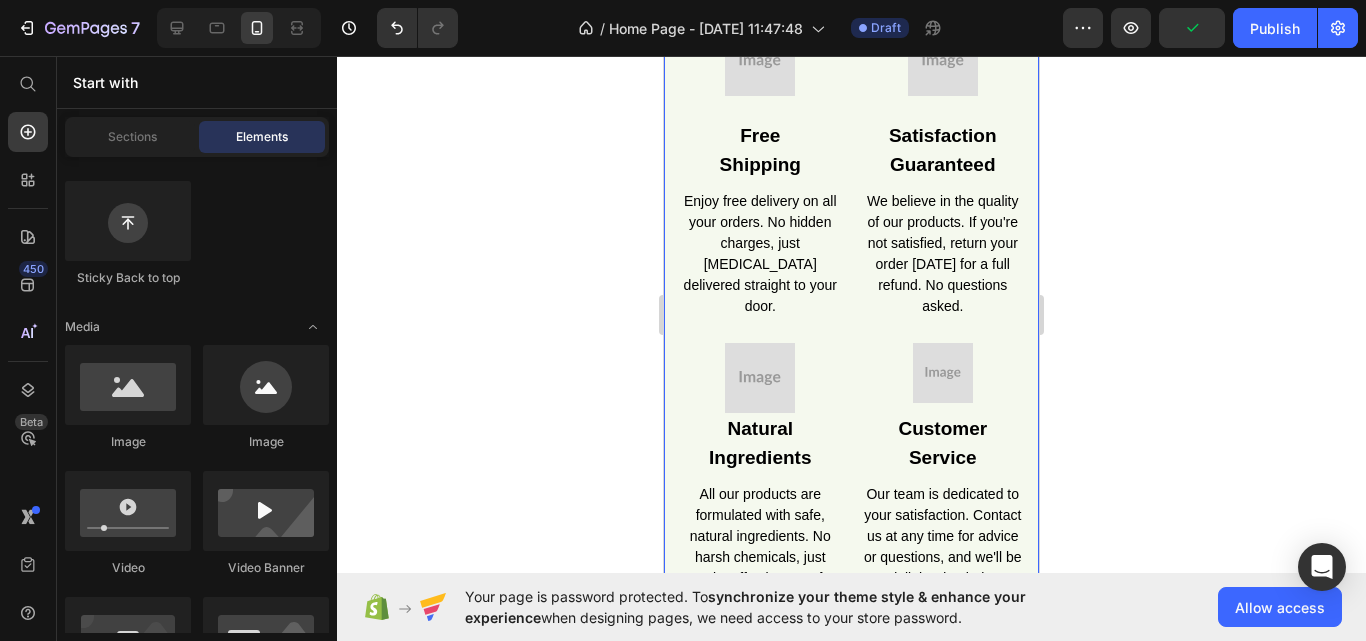click on "Image free  shipping Text Enjoy free delivery on all your orders. No hidden charges, just skin care delivered straight to your door. Text Image Satisfaction Guaranteed Text  We believe in the quality of our products. If you're not satisfied, return your order within 30 days for a full refund. No questions asked. Text Image Natural Ingredients Text All our products are formulated with safe, natural ingredients. No harsh chemicals, just gentle, effective care for your skin. Text Image Customer Service Text Our team is dedicated to your satisfaction. Contact us at any time for advice or questions, and we'll be delighted to help. Text Row Section 10" at bounding box center (851, 319) 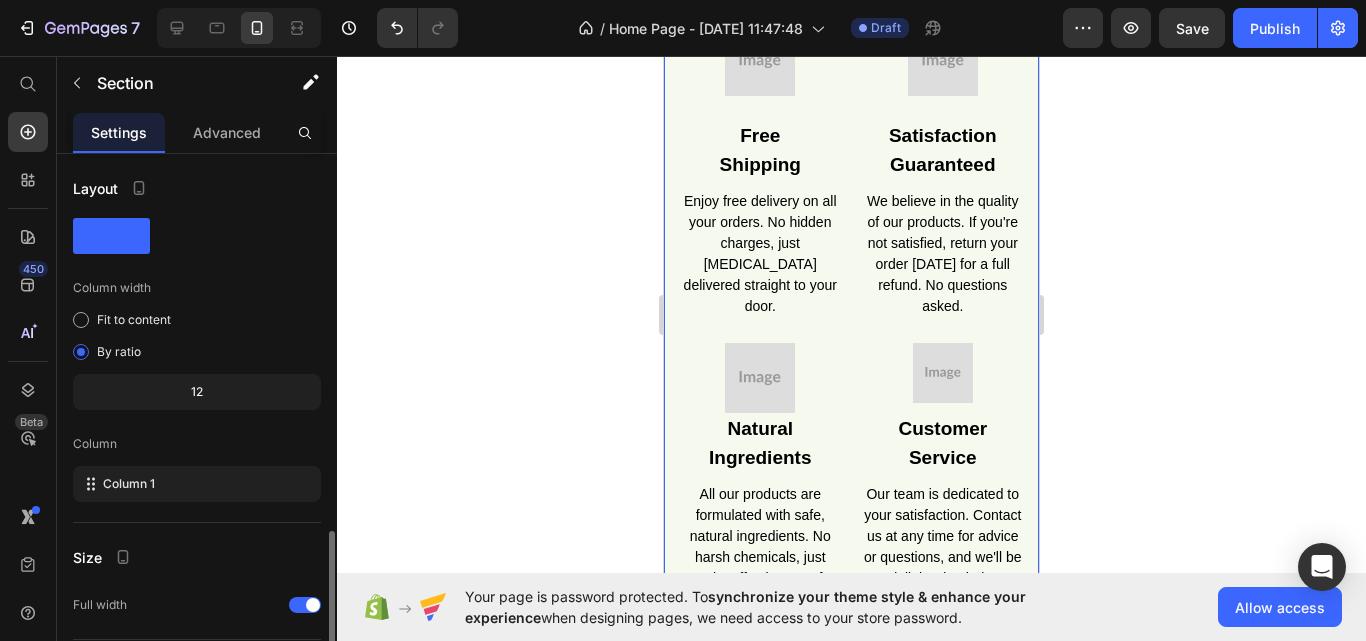 scroll, scrollTop: 220, scrollLeft: 0, axis: vertical 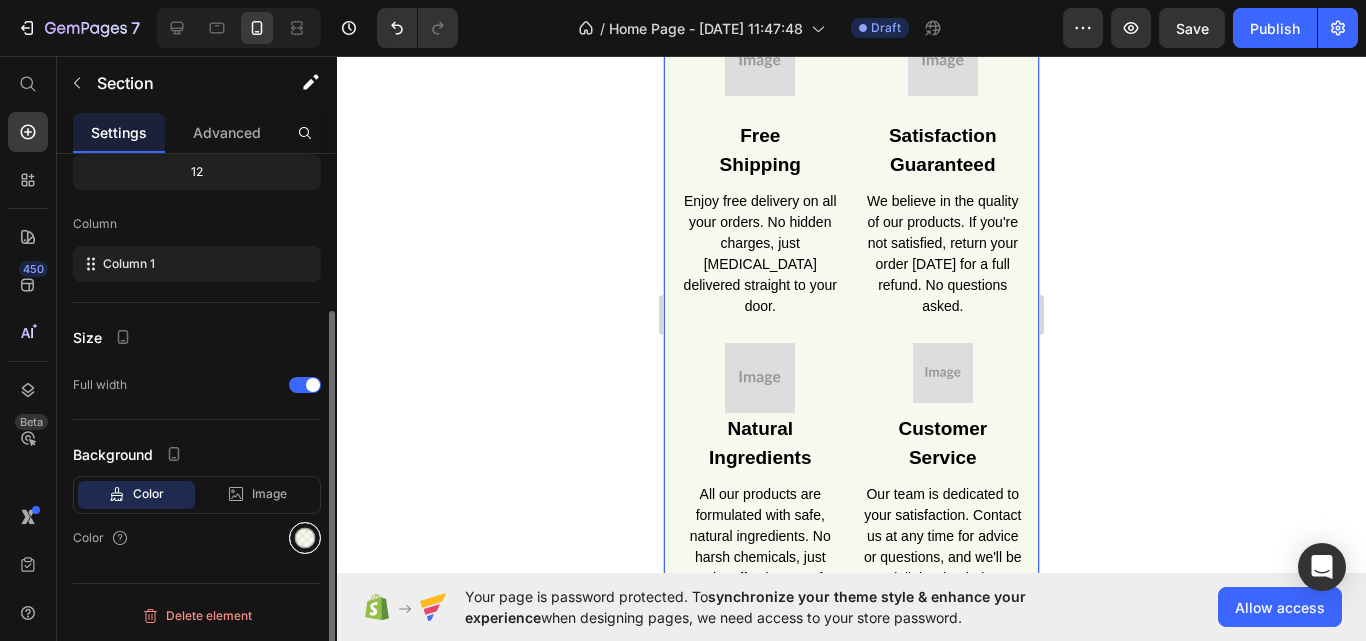 click at bounding box center [305, 538] 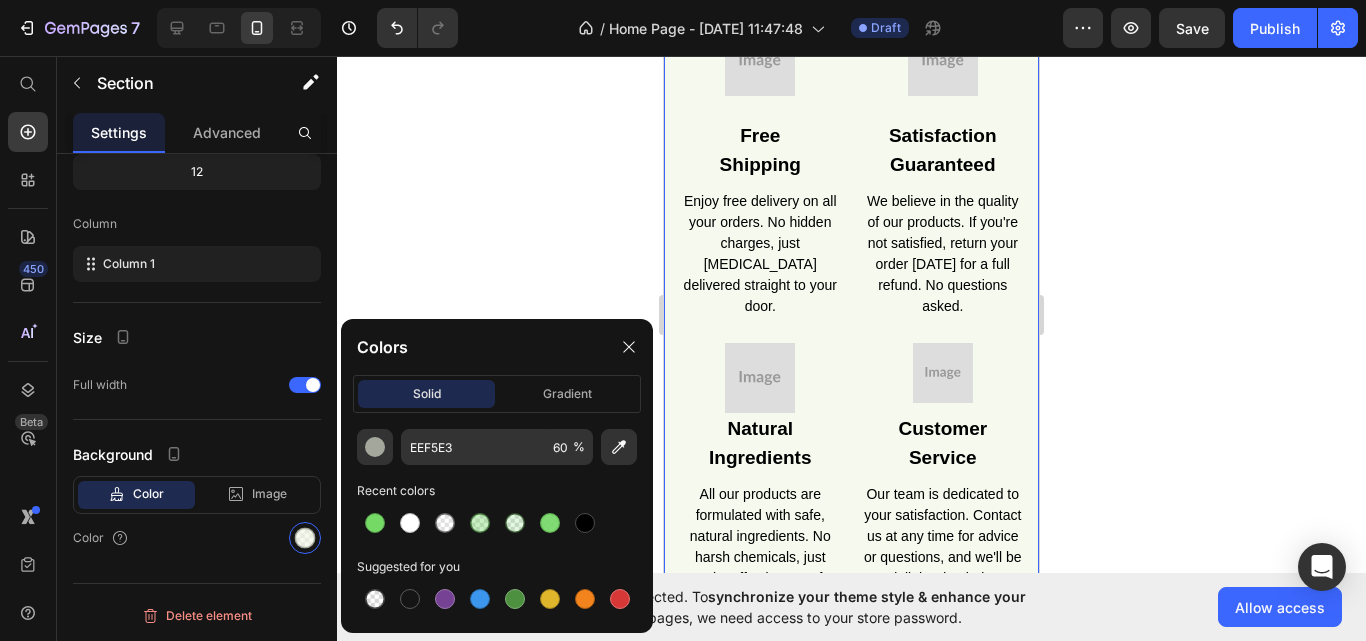 drag, startPoint x: 485, startPoint y: 523, endPoint x: 525, endPoint y: 493, distance: 50 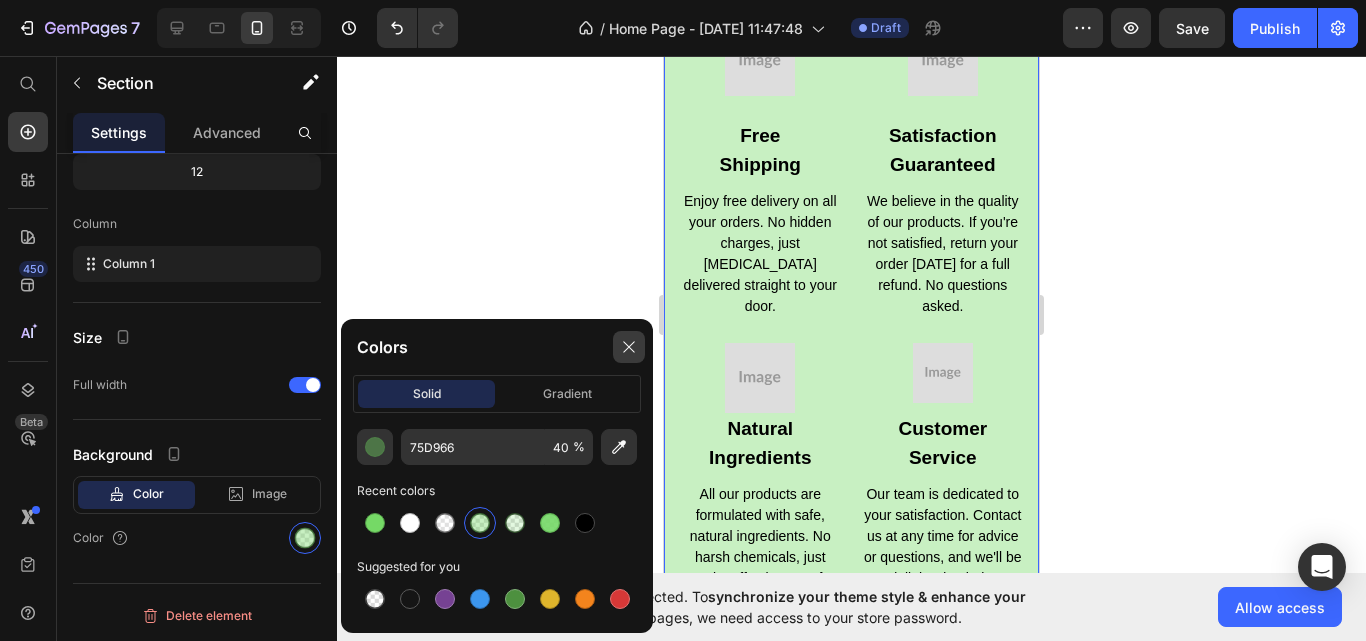 click at bounding box center (629, 347) 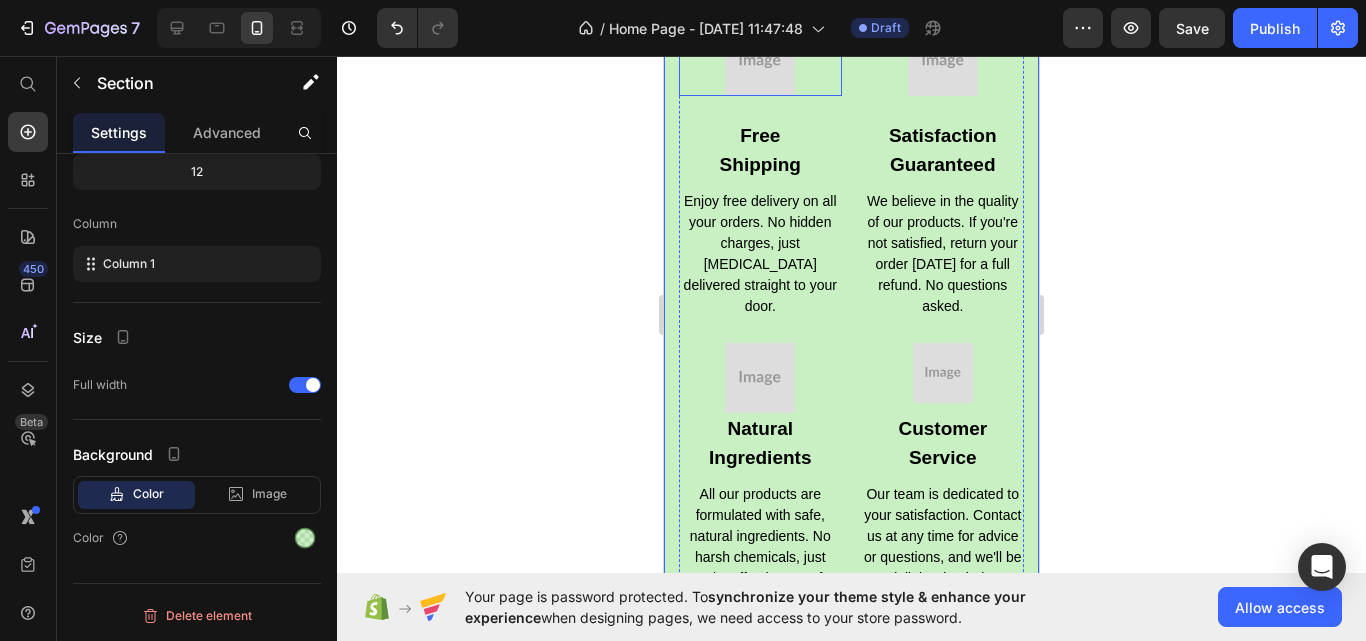 click at bounding box center [760, 61] 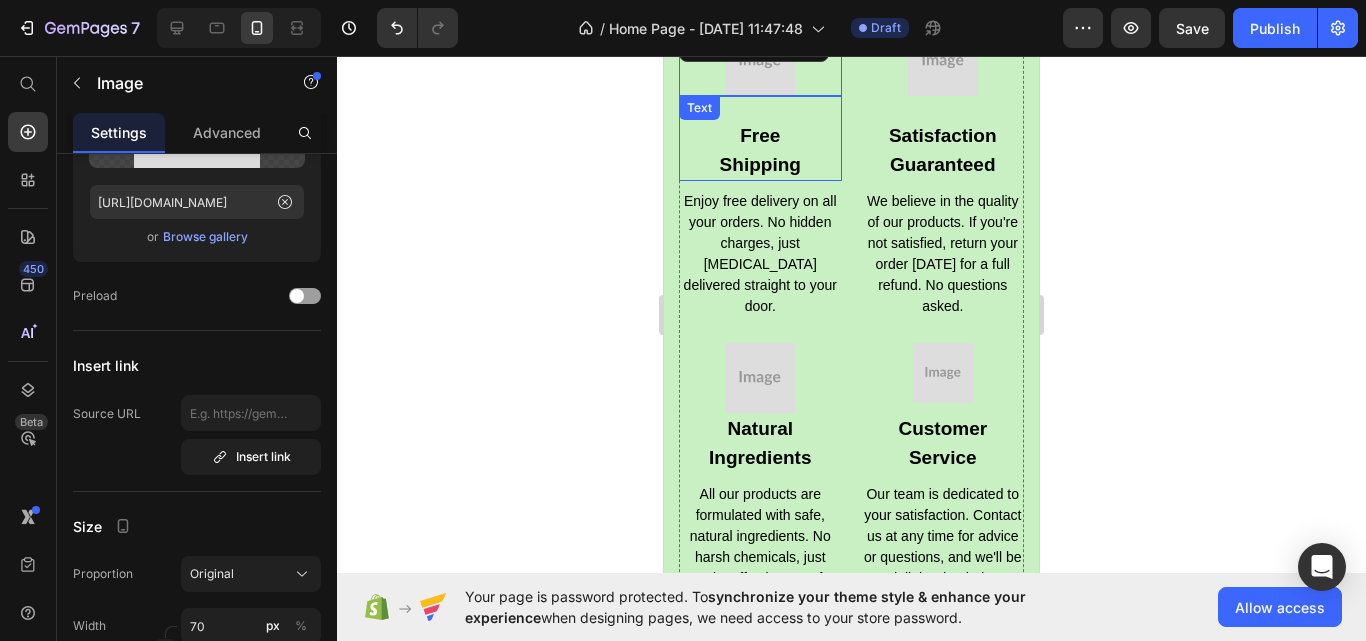 scroll, scrollTop: 0, scrollLeft: 0, axis: both 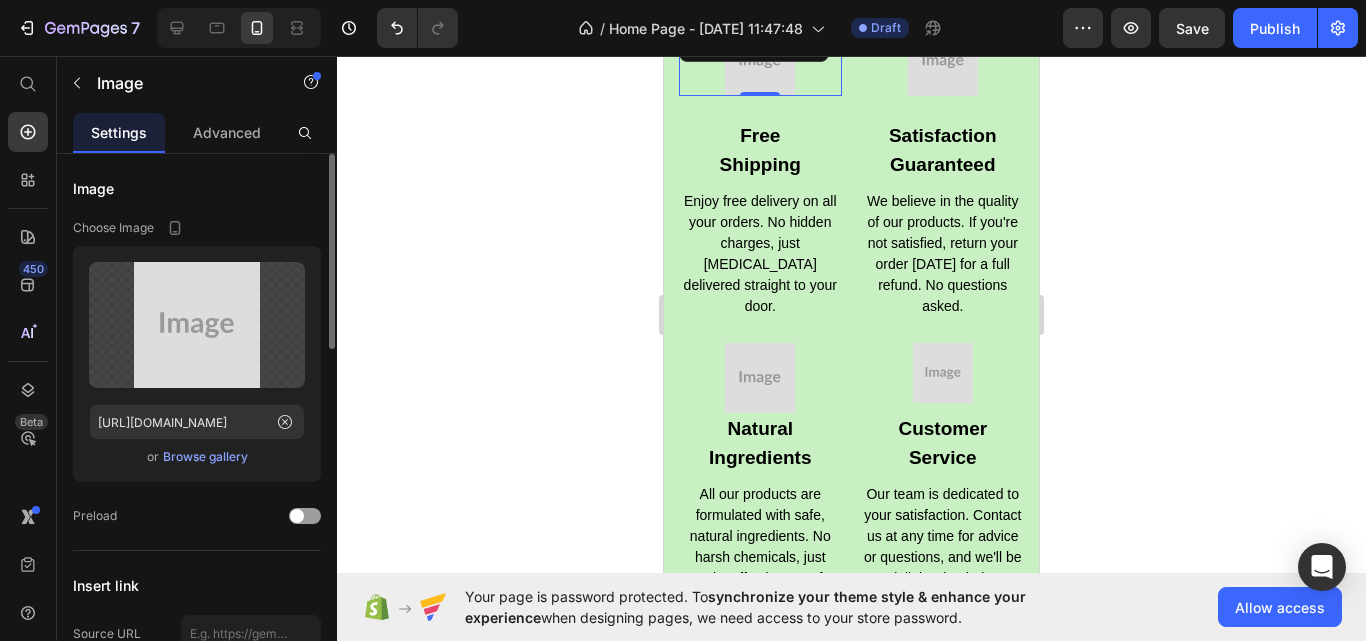 click on "Browse gallery" at bounding box center [205, 457] 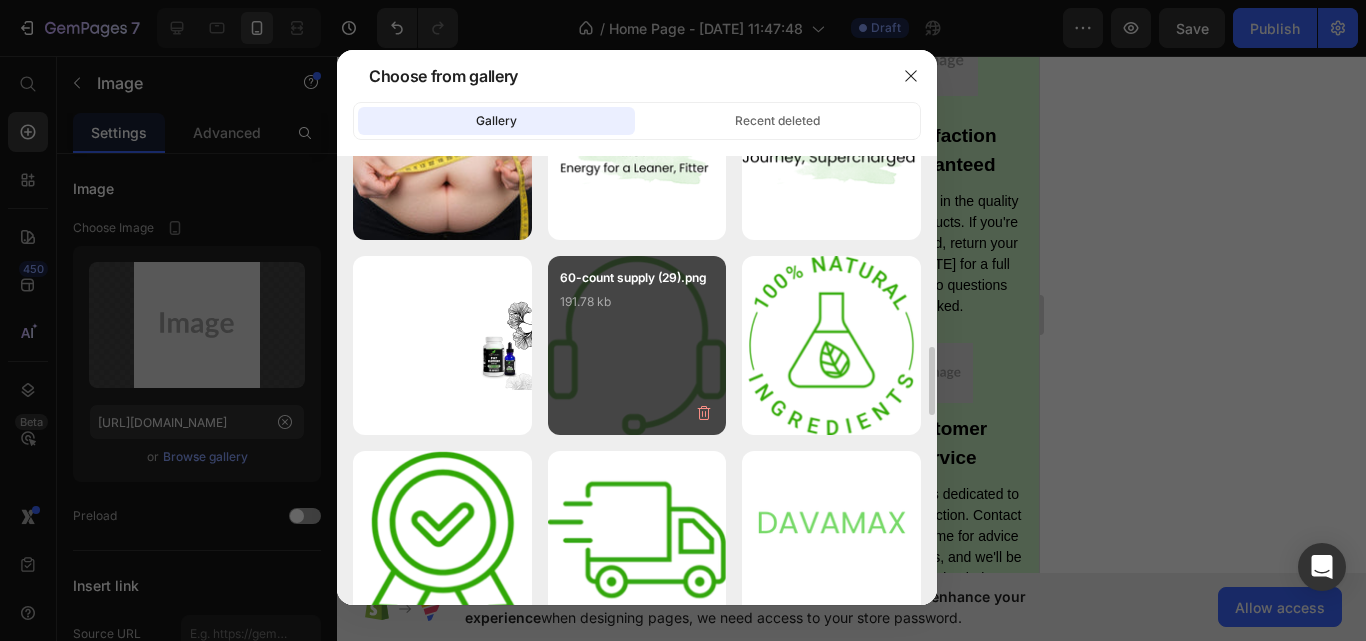 scroll, scrollTop: 700, scrollLeft: 0, axis: vertical 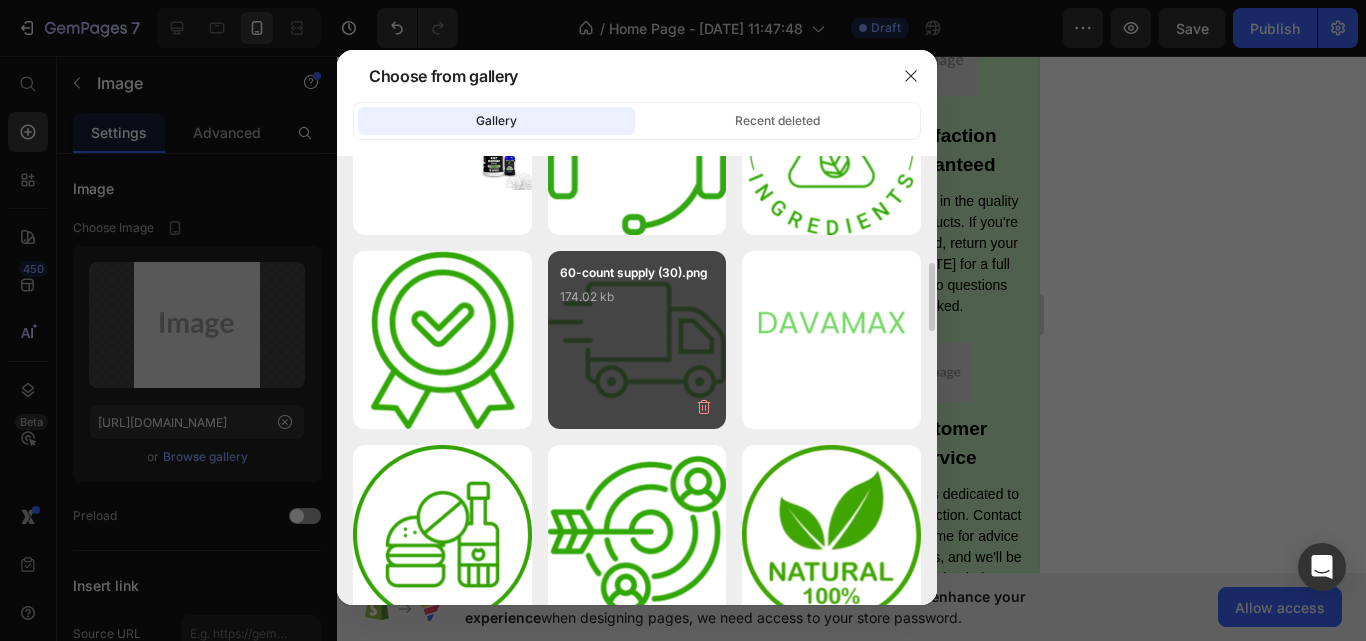 click on "60-count supply (30).png 174.02 kb" at bounding box center [637, 303] 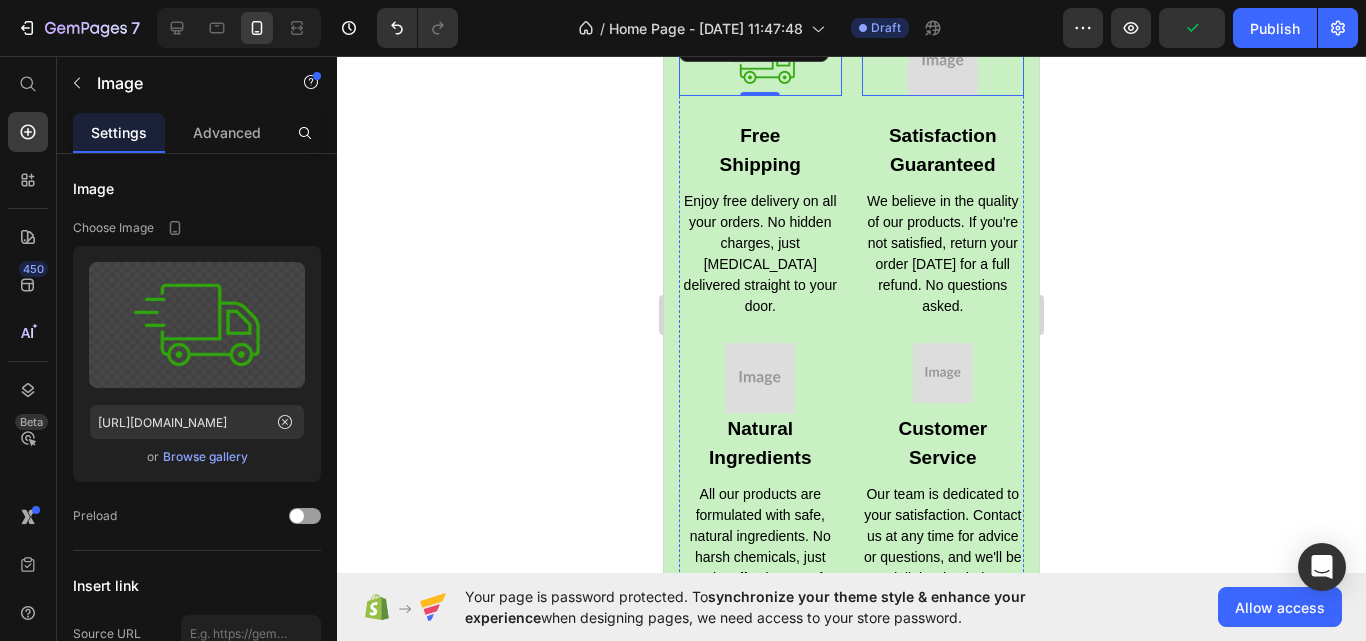 click at bounding box center (943, 61) 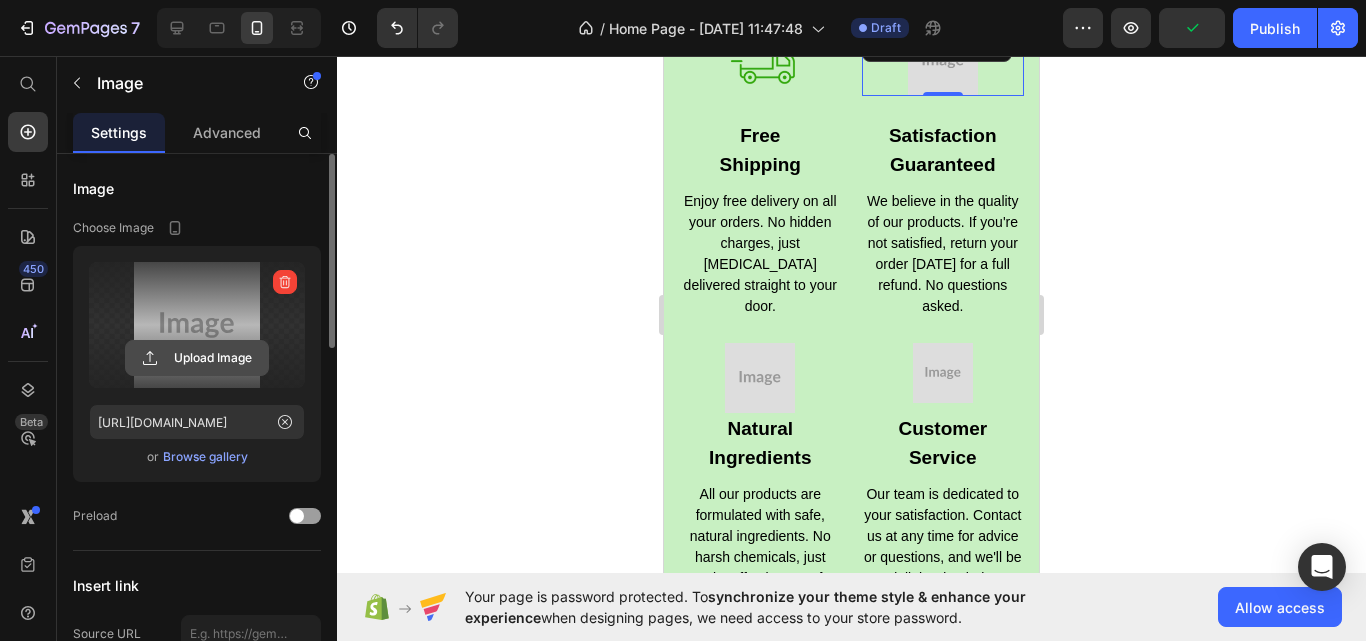 click 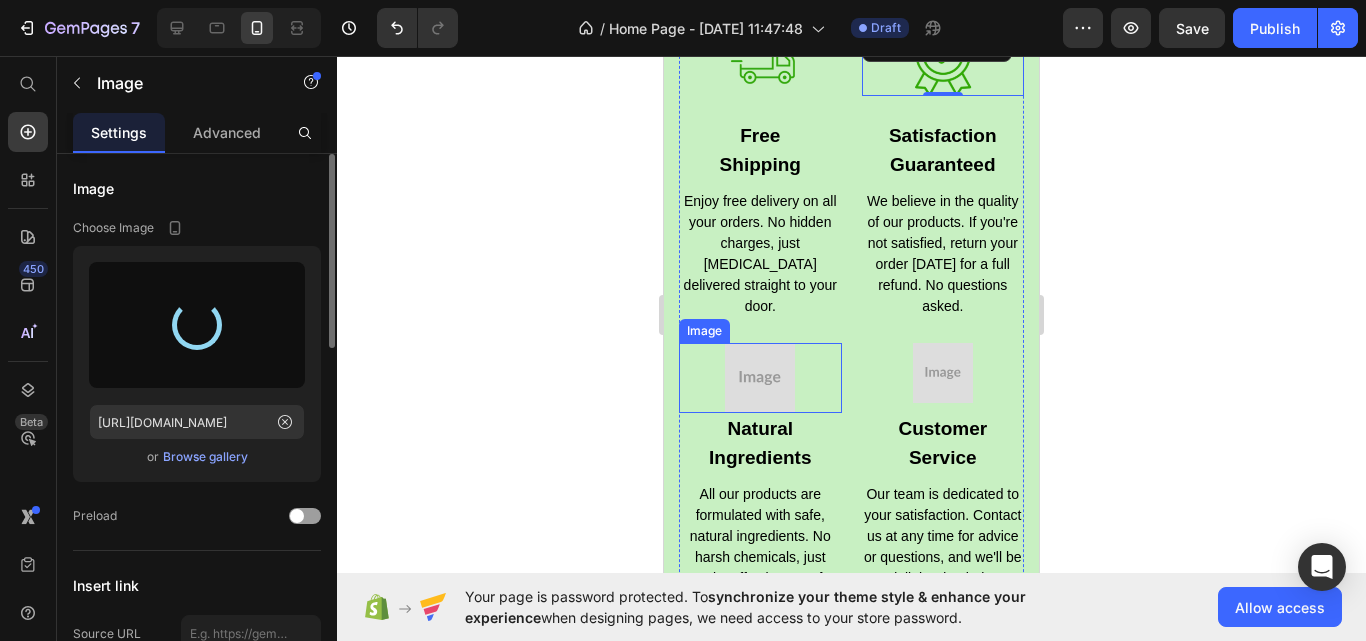 type on "https://cdn.shopify.com/s/files/1/0927/8164/2094/files/gempages_574840952682710245-b1738929-17a7-4cf9-8849-512b952c94c1.png" 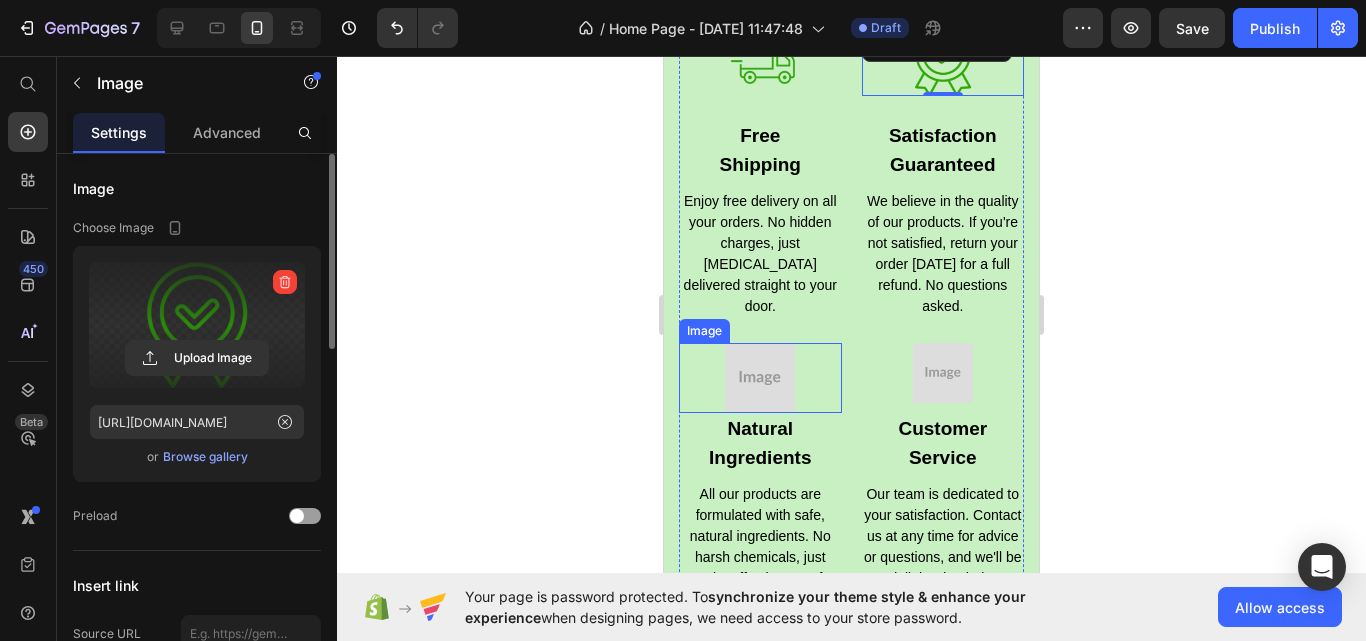click at bounding box center [760, 378] 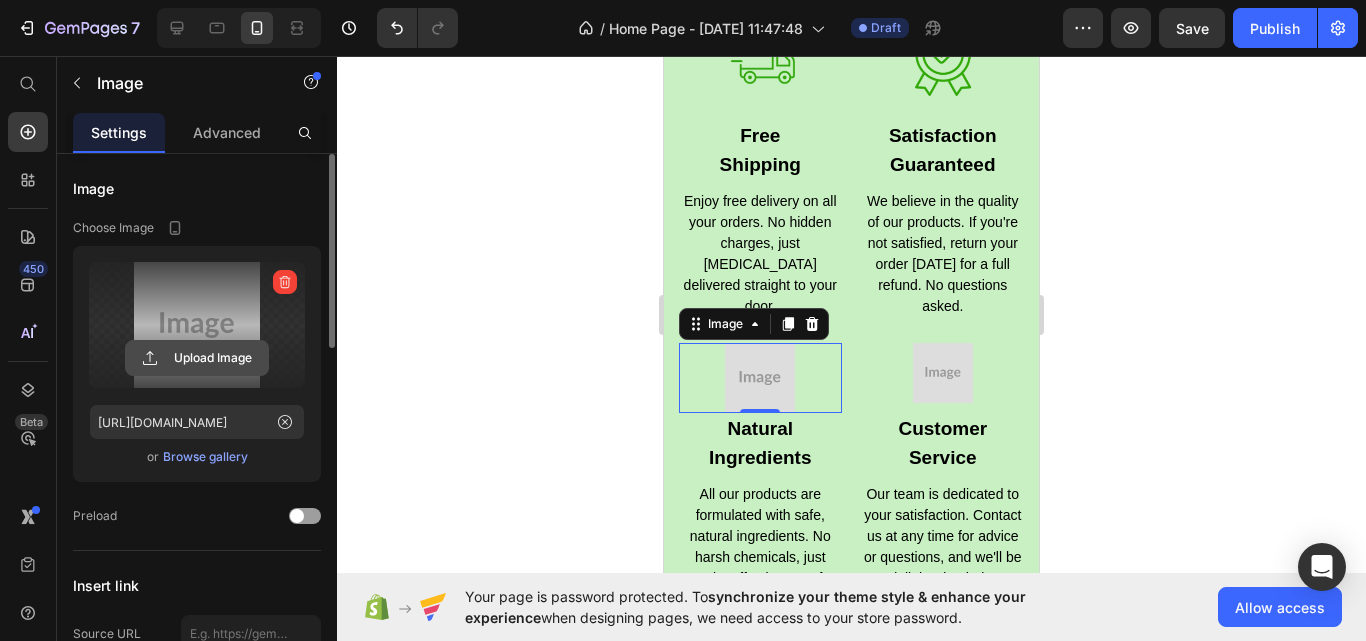 click 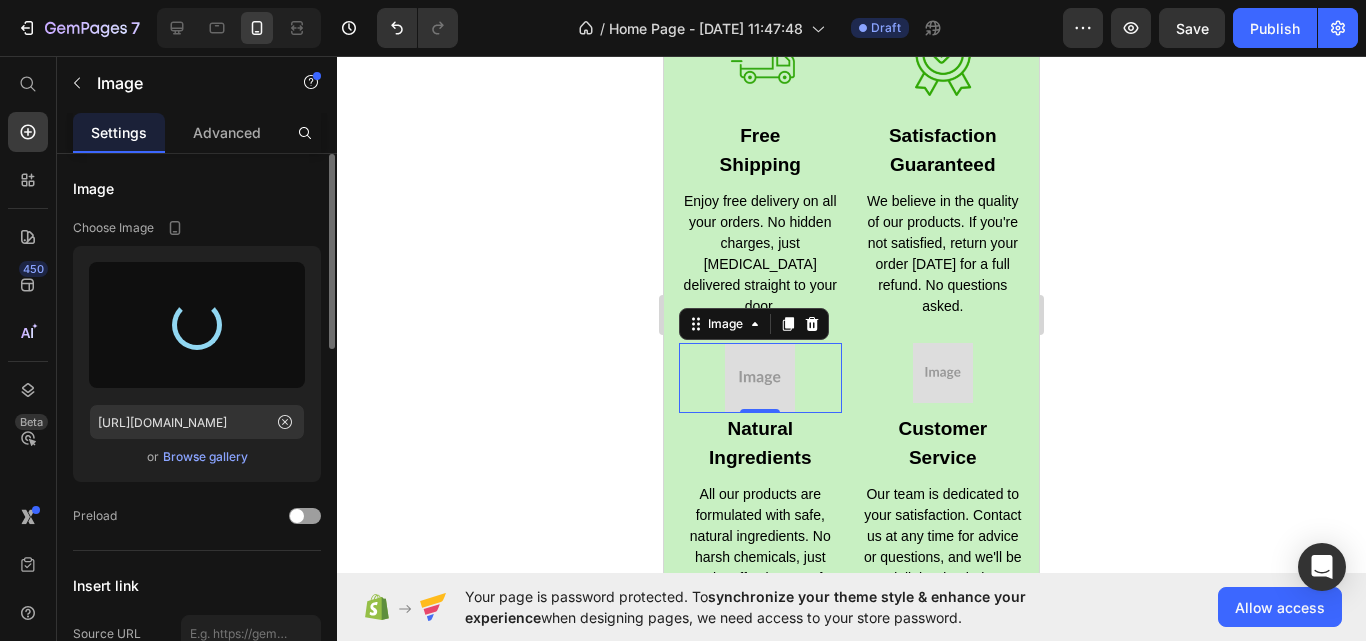 type on "https://cdn.shopify.com/s/files/1/0927/8164/2094/files/gempages_574840952682710245-17e1b859-6736-4a30-8b0f-396689b79721.png" 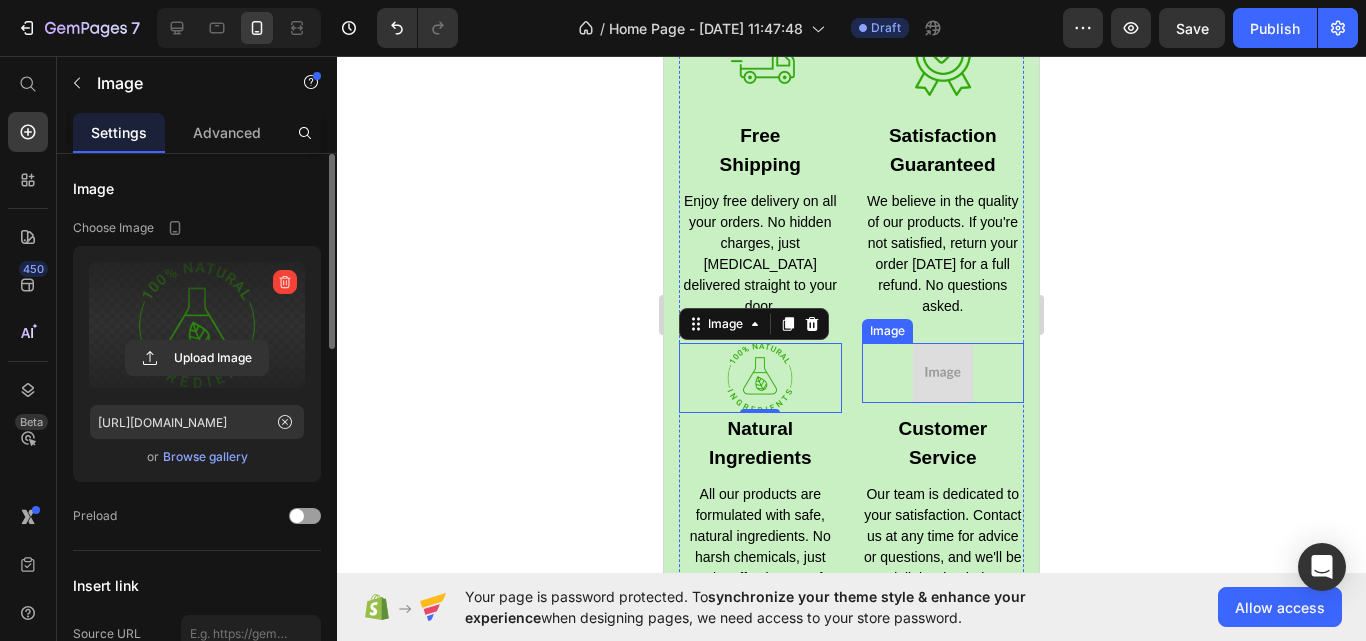 drag, startPoint x: 1087, startPoint y: 432, endPoint x: 921, endPoint y: 371, distance: 176.85304 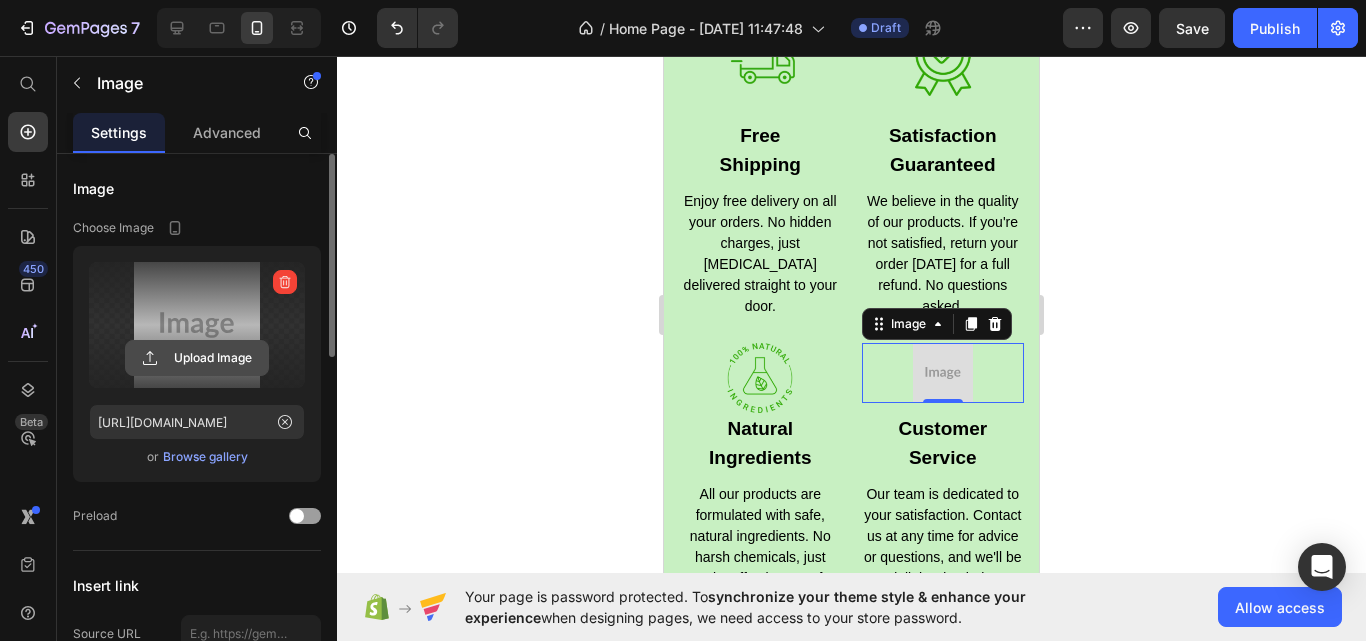 click 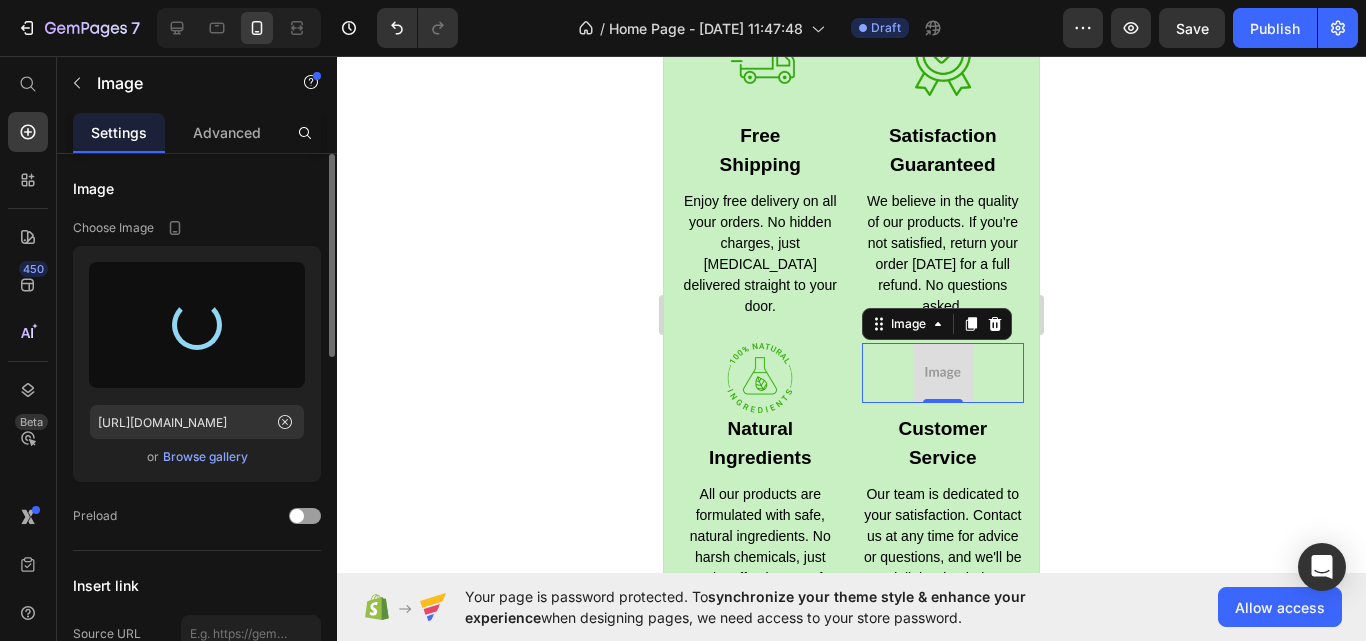 type on "https://cdn.shopify.com/s/files/1/0927/8164/2094/files/gempages_574840952682710245-a24c6a93-e718-49da-b2a3-9c2309f1b4d7.png" 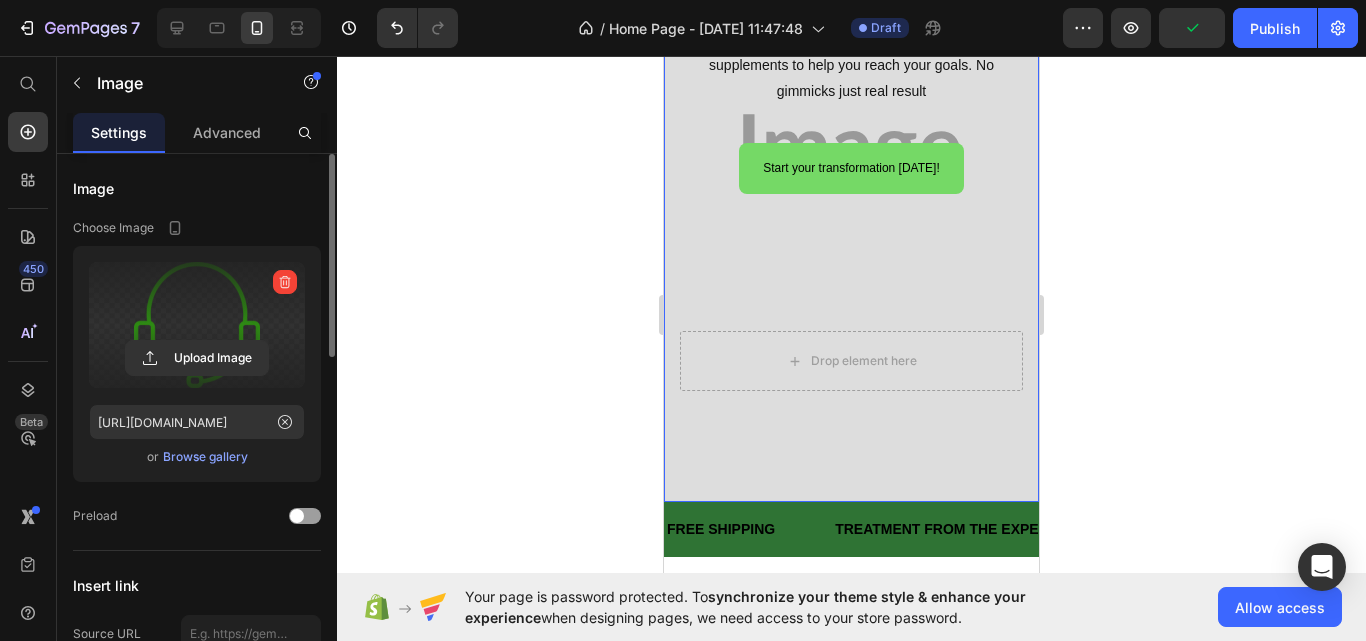 scroll, scrollTop: 0, scrollLeft: 0, axis: both 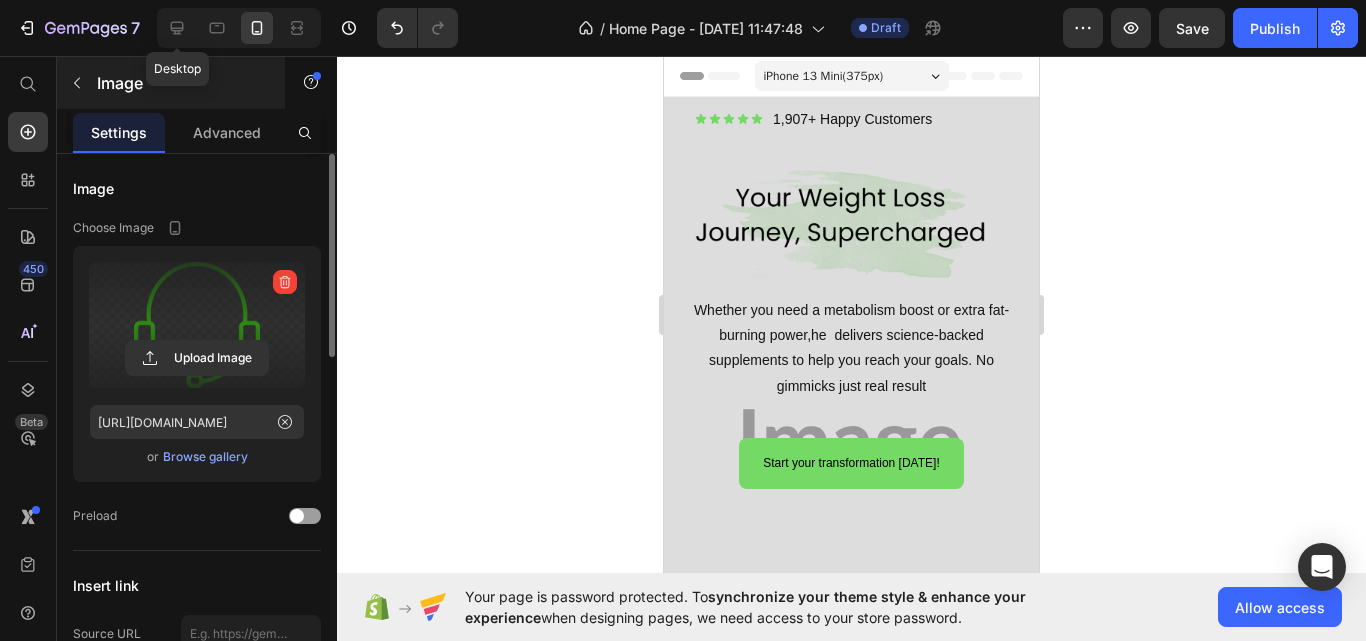 drag, startPoint x: 184, startPoint y: 32, endPoint x: 208, endPoint y: 70, distance: 44.94441 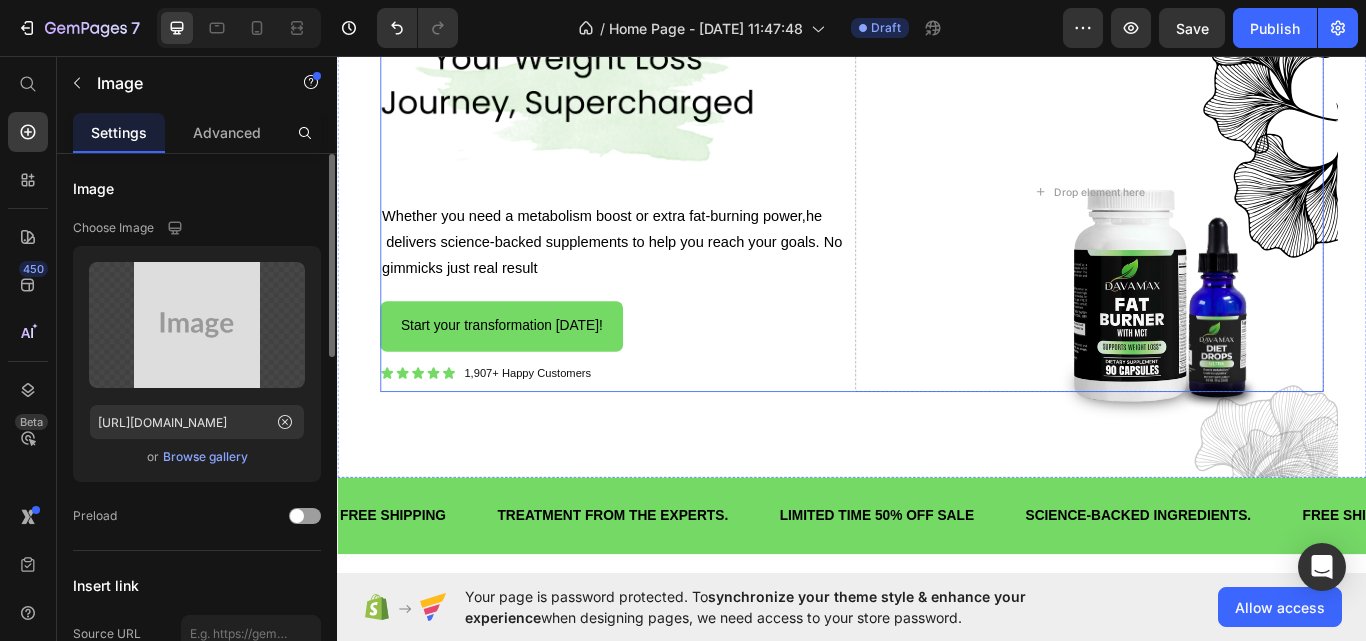 scroll, scrollTop: 0, scrollLeft: 0, axis: both 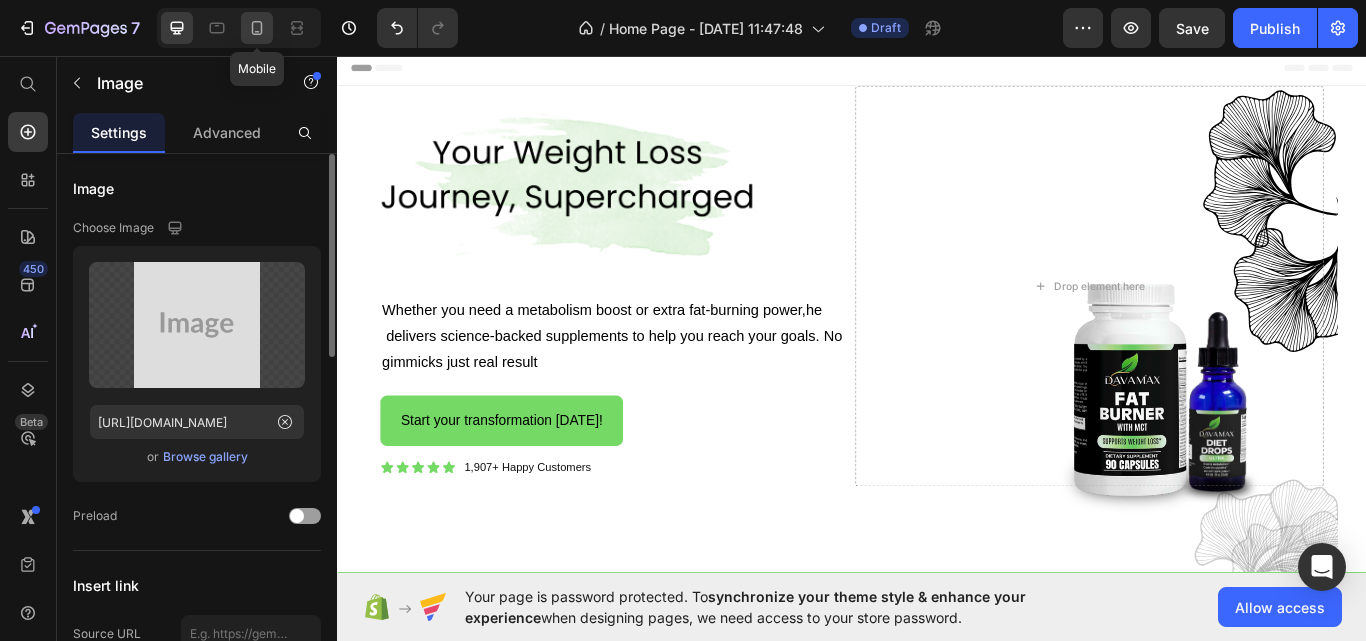 click 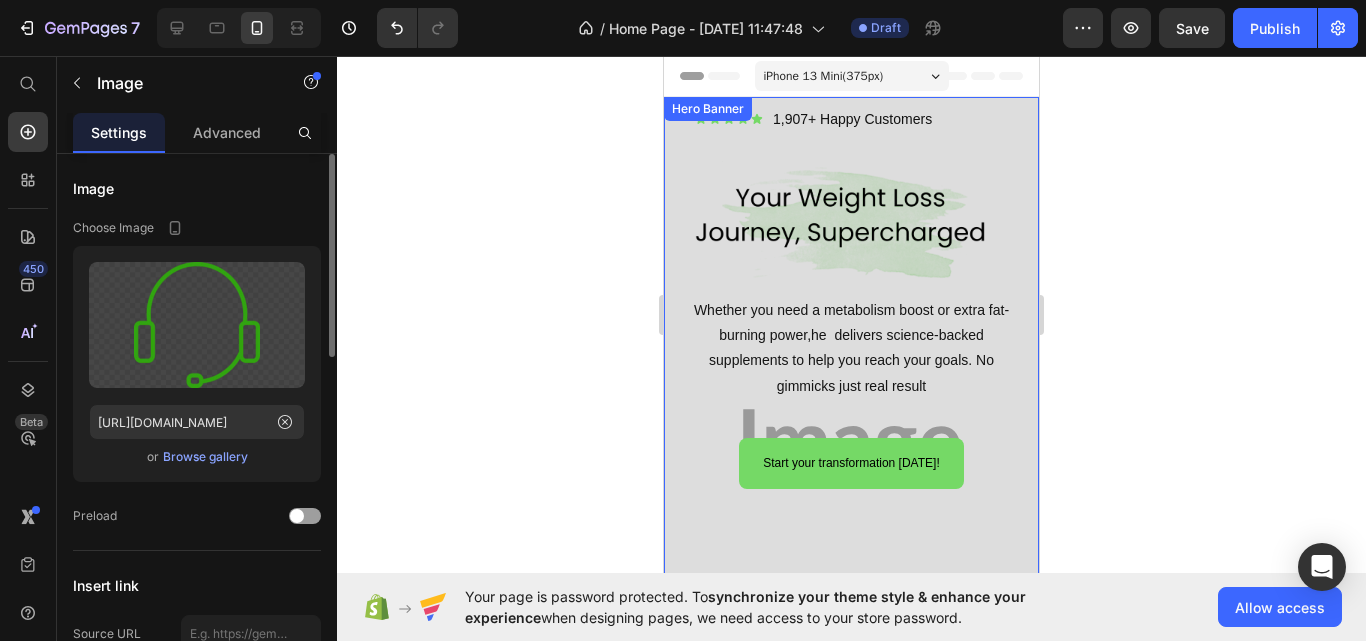 click on "Icon
Icon
Icon
Icon
Icon Icon List 1,907+ Happy Customers Text Block Row Image Whether you need a metabolism boost or extra fat-burning power,he  delivers science-backed supplements to help you reach your goals. No gimmicks just real result Text Block Start your transformation today! Button
Drop element here" at bounding box center [851, 447] 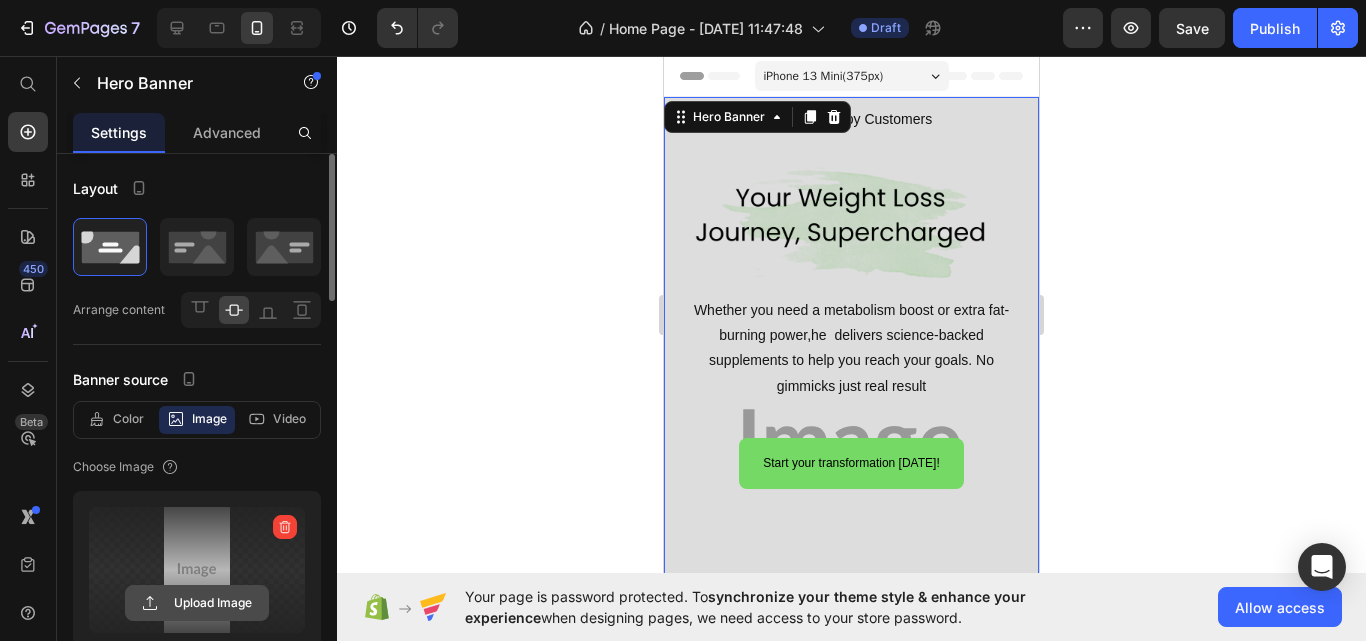 scroll, scrollTop: 100, scrollLeft: 0, axis: vertical 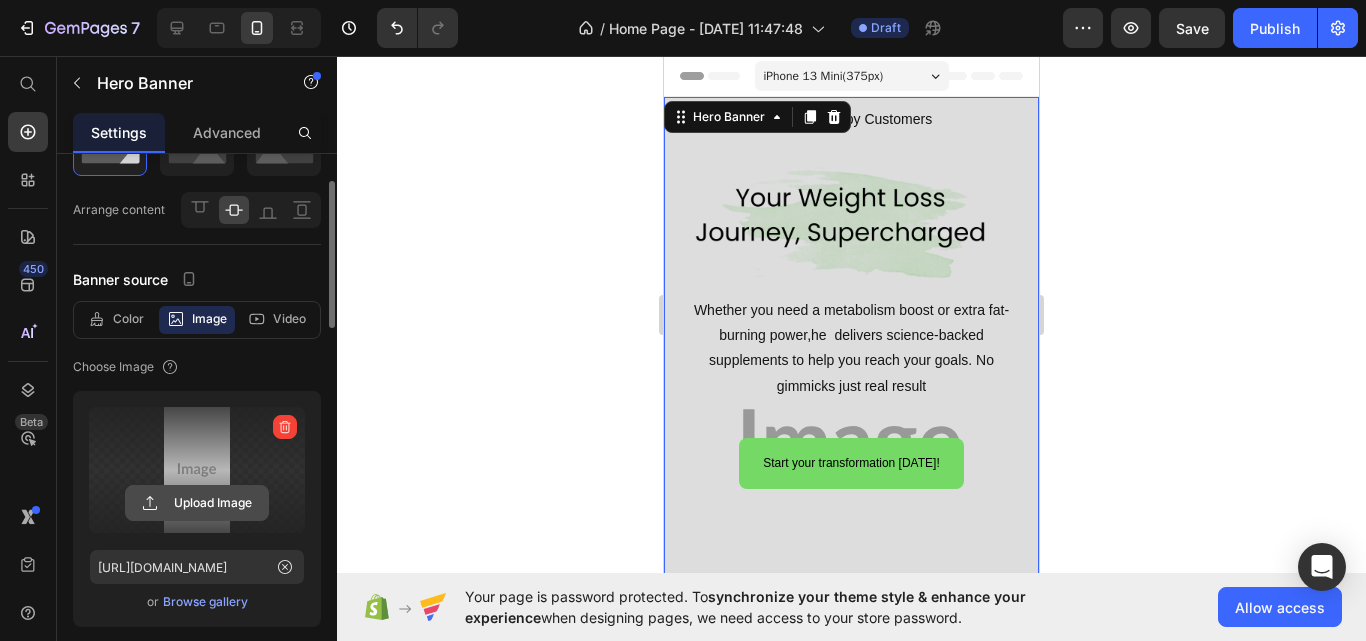 click 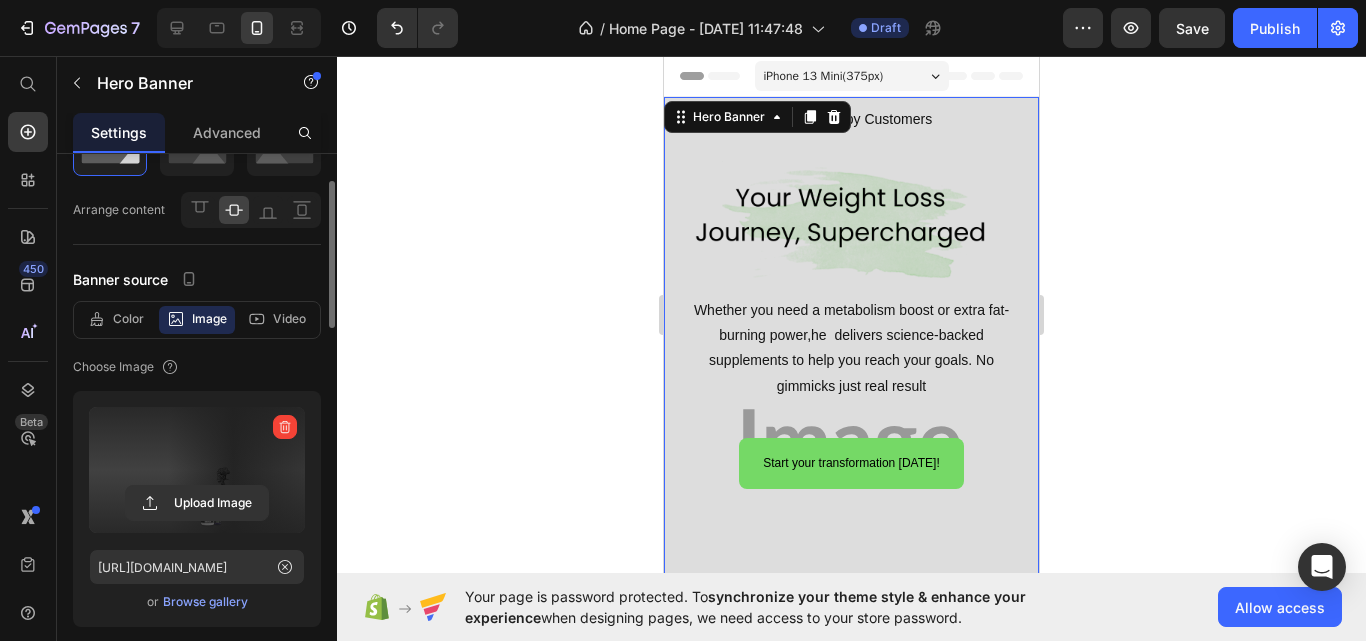 type on "https://cdn.shopify.com/s/files/1/0927/8164/2094/files/gempages_574840952682710245-8c870ccf-19e5-4535-9d30-8e18fdf3f37f.svg" 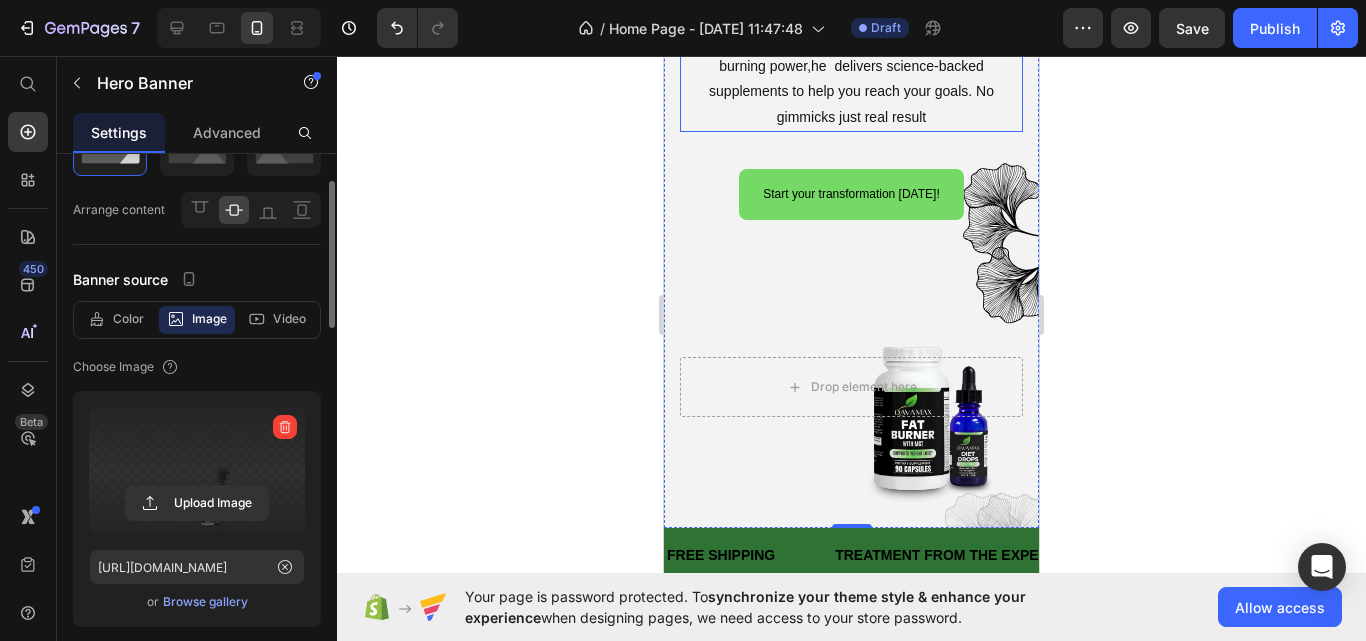 scroll, scrollTop: 300, scrollLeft: 0, axis: vertical 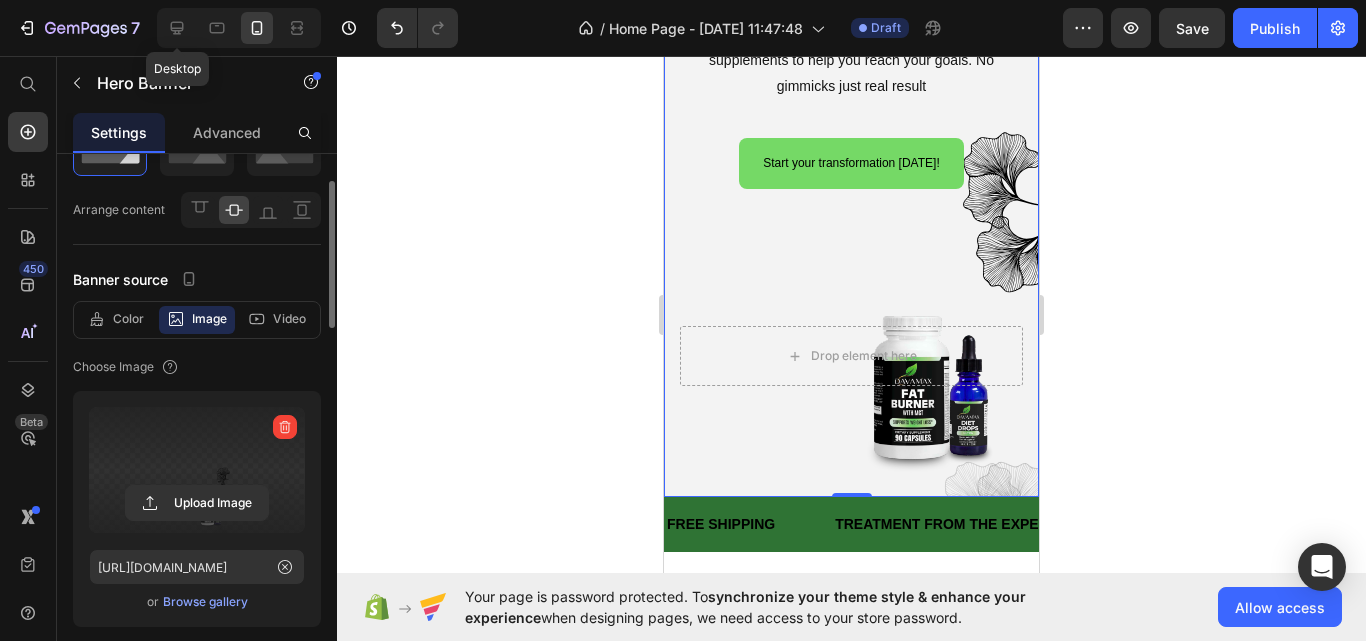 drag, startPoint x: 171, startPoint y: 22, endPoint x: 656, endPoint y: 132, distance: 497.3178 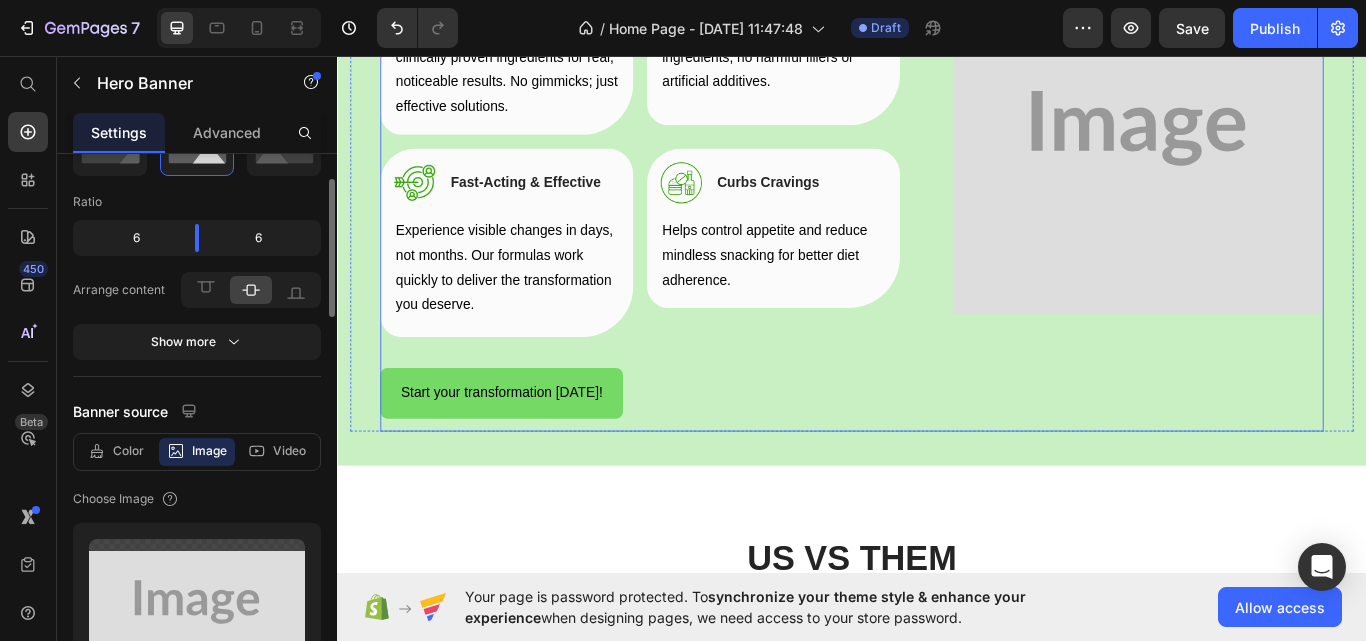 scroll, scrollTop: 1997, scrollLeft: 0, axis: vertical 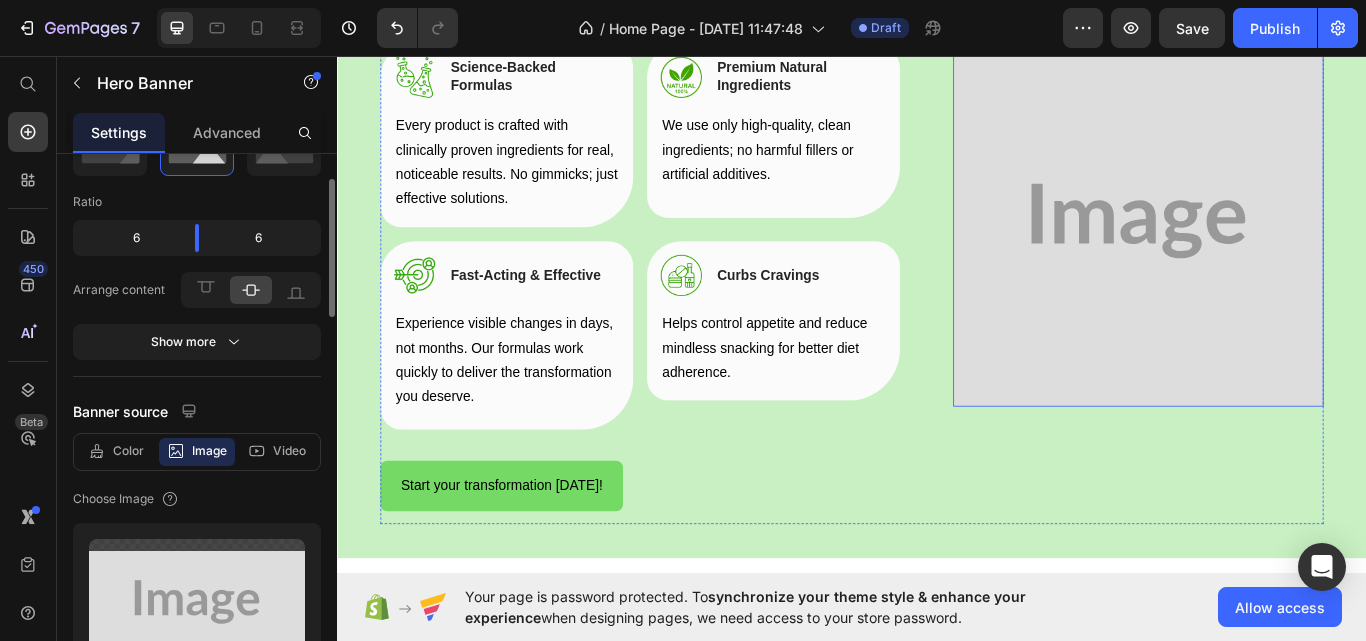 click at bounding box center (1271, 249) 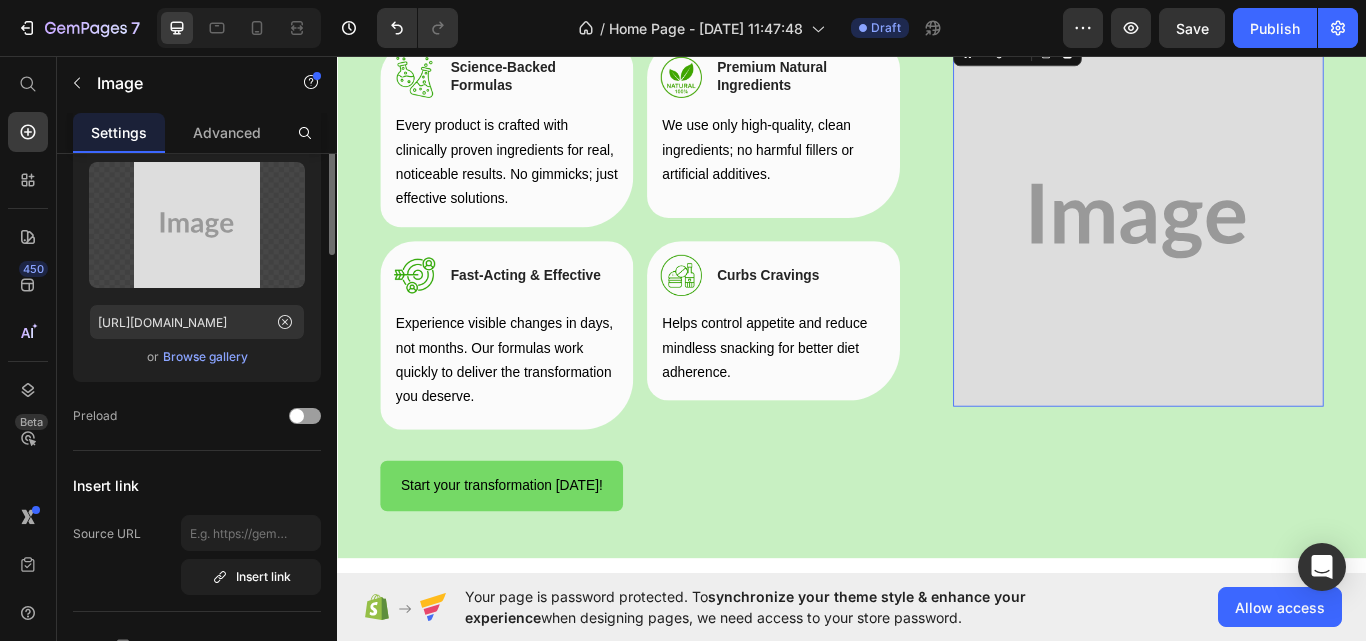 scroll, scrollTop: 0, scrollLeft: 0, axis: both 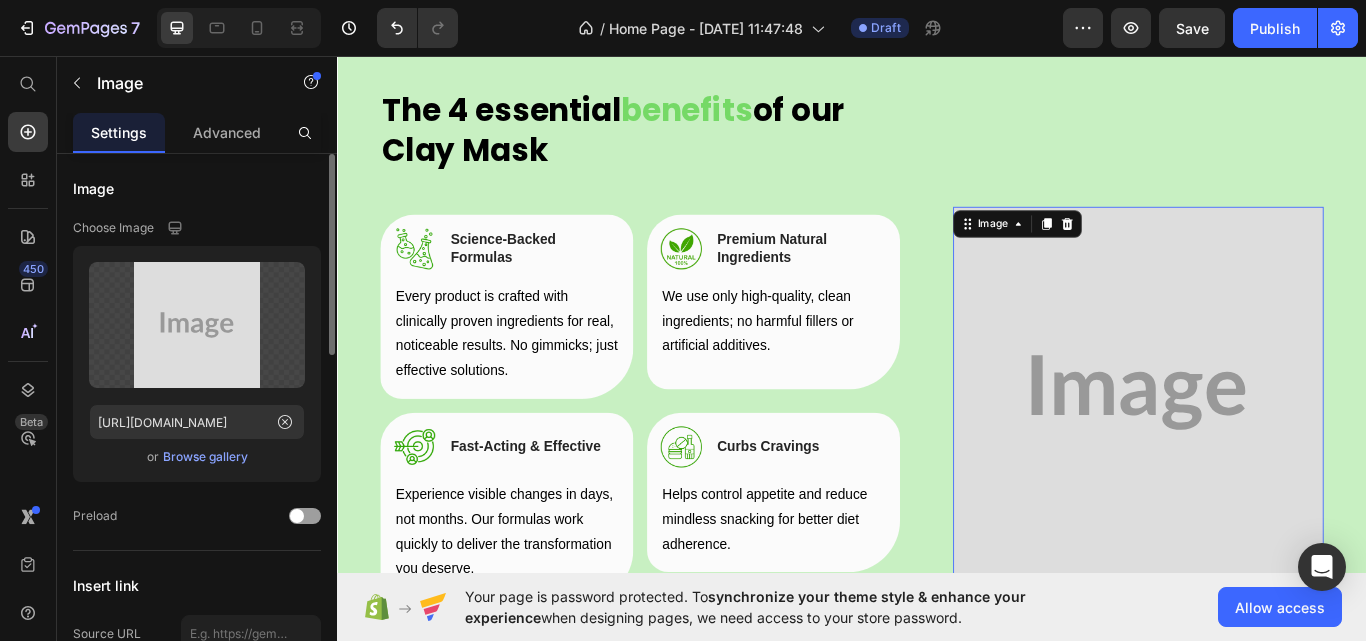 click at bounding box center (1271, 449) 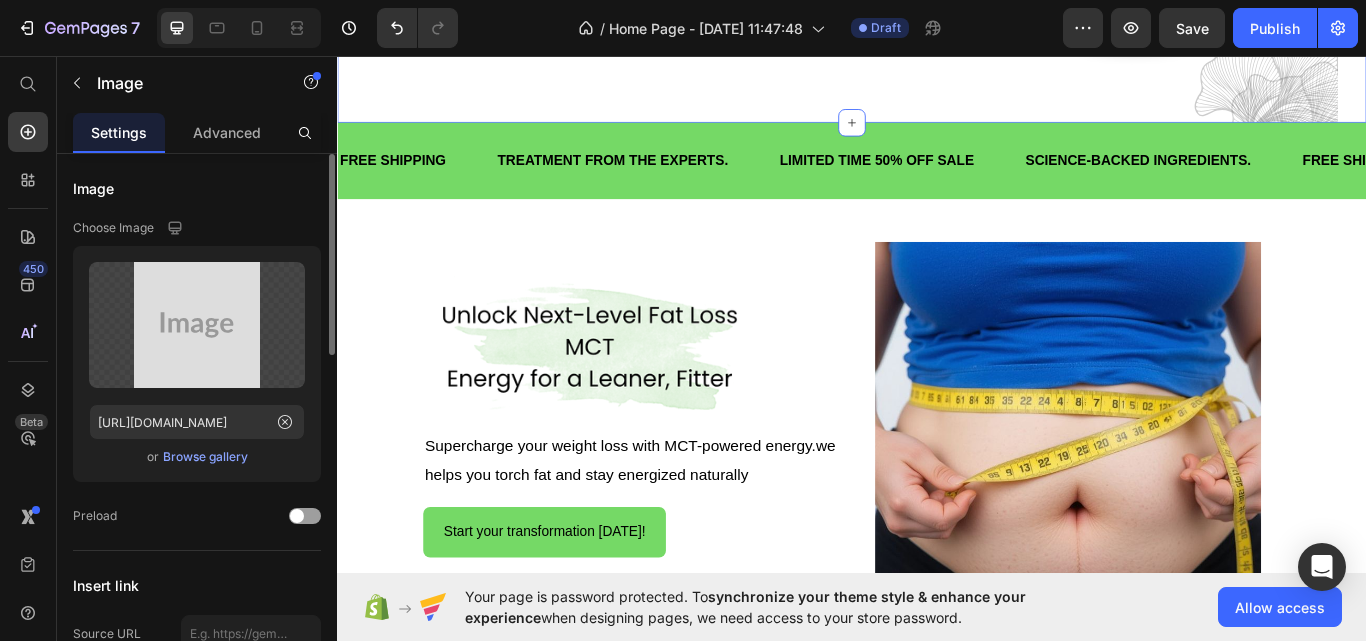 scroll, scrollTop: 33, scrollLeft: 0, axis: vertical 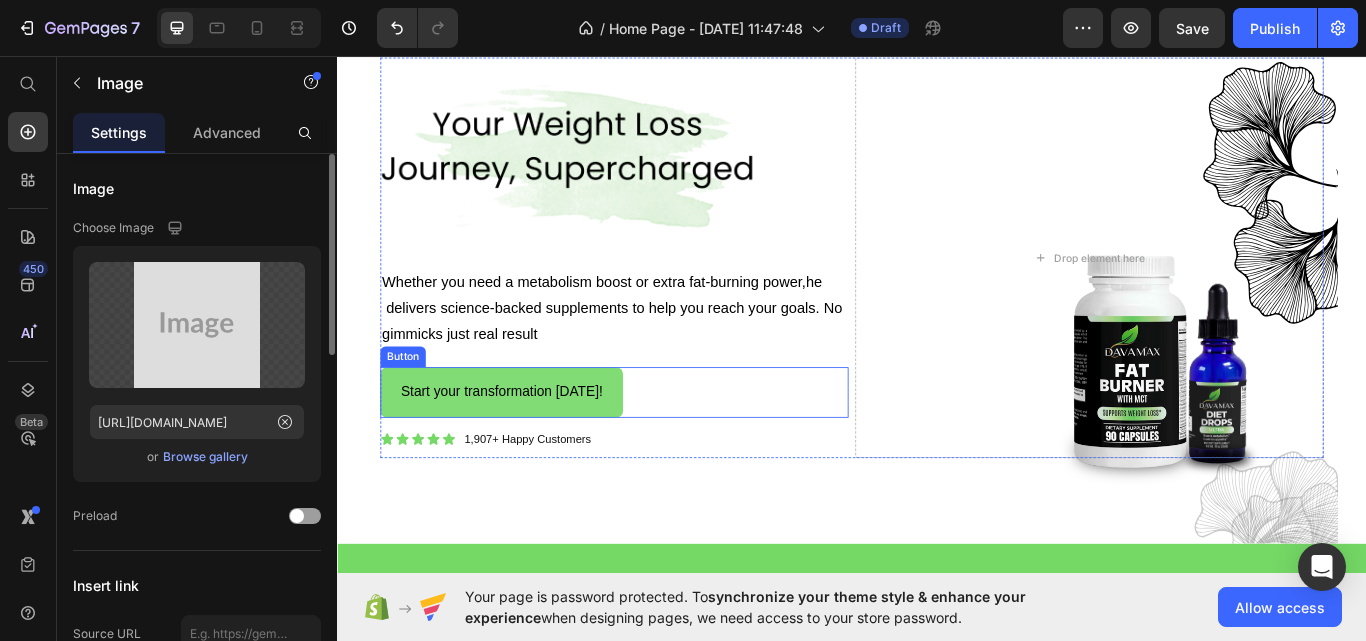 click on "Start your transformation today!" at bounding box center (528, 449) 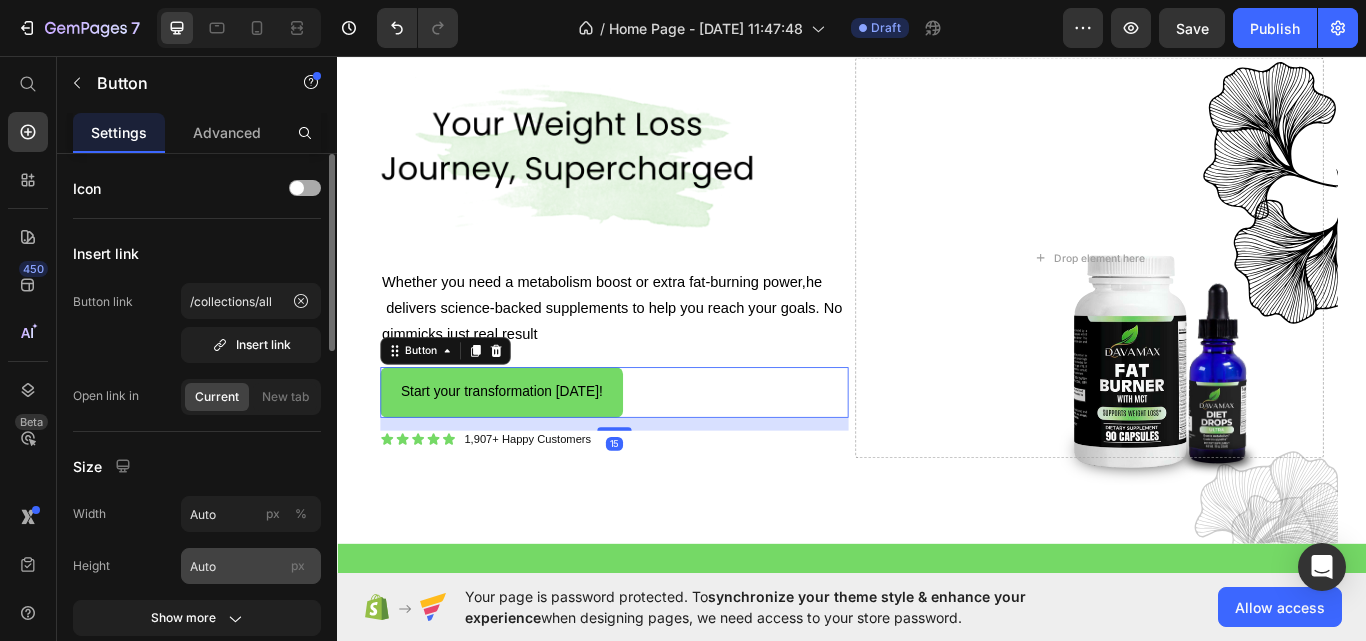 scroll, scrollTop: 400, scrollLeft: 0, axis: vertical 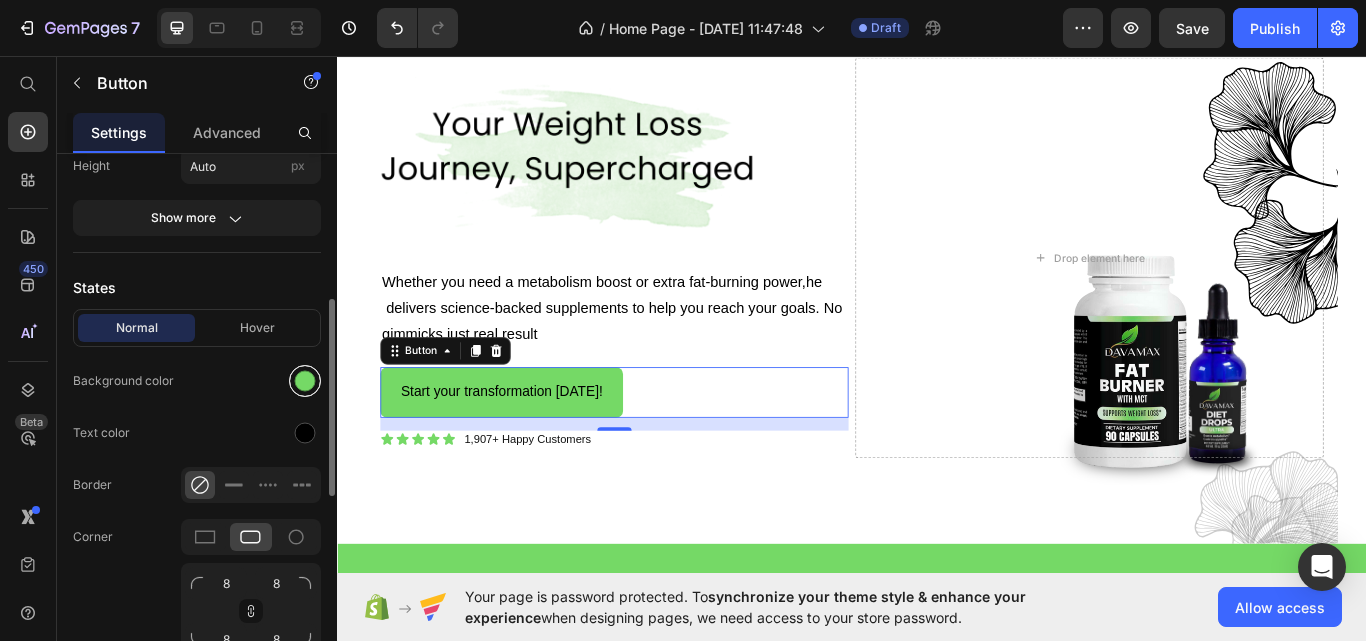 click at bounding box center (305, 381) 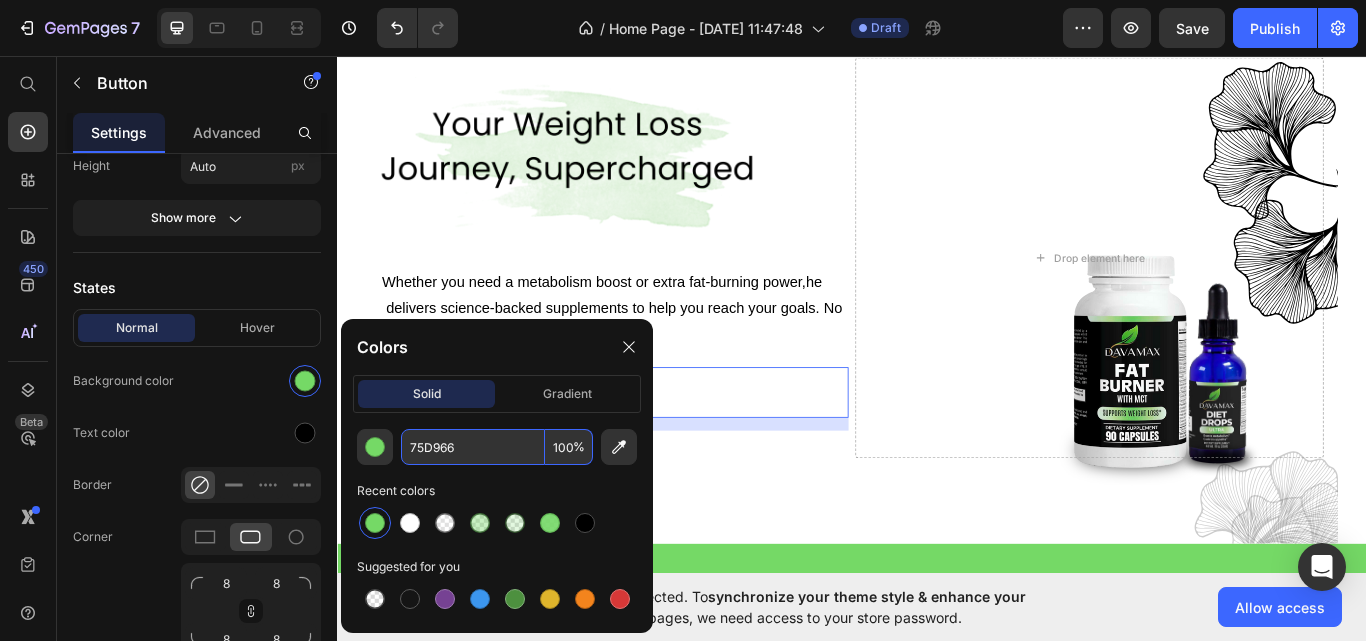 click on "75D966" at bounding box center (473, 447) 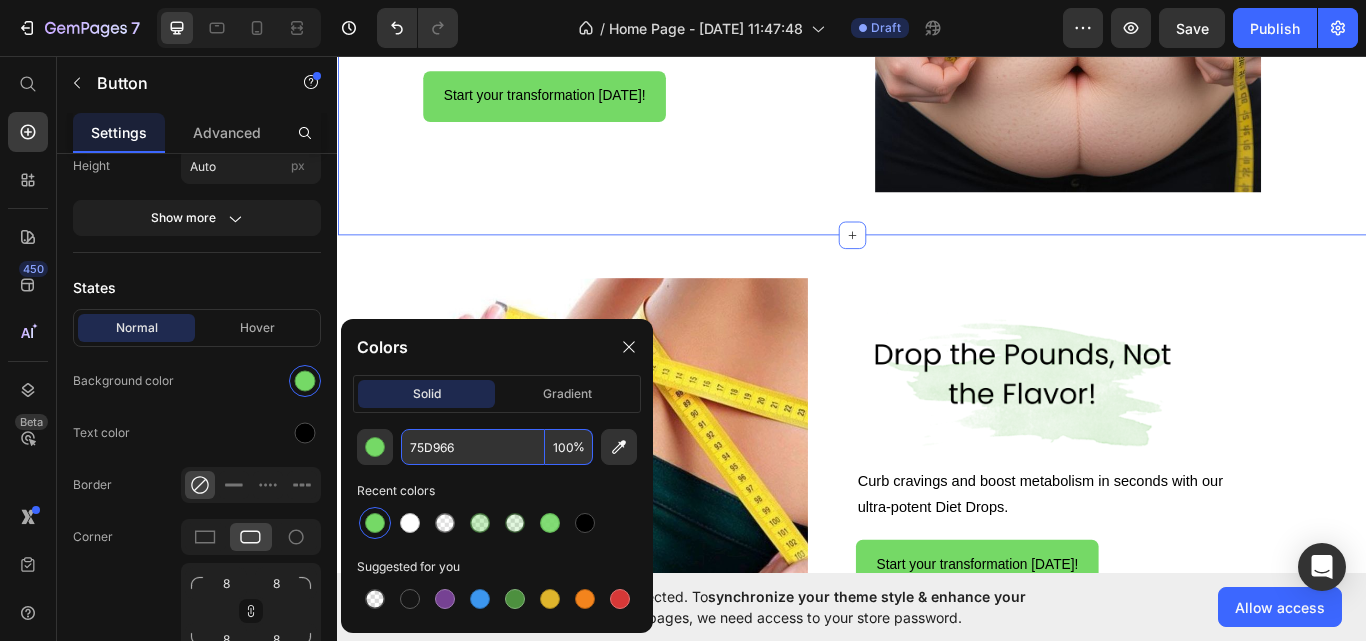 scroll, scrollTop: 1033, scrollLeft: 0, axis: vertical 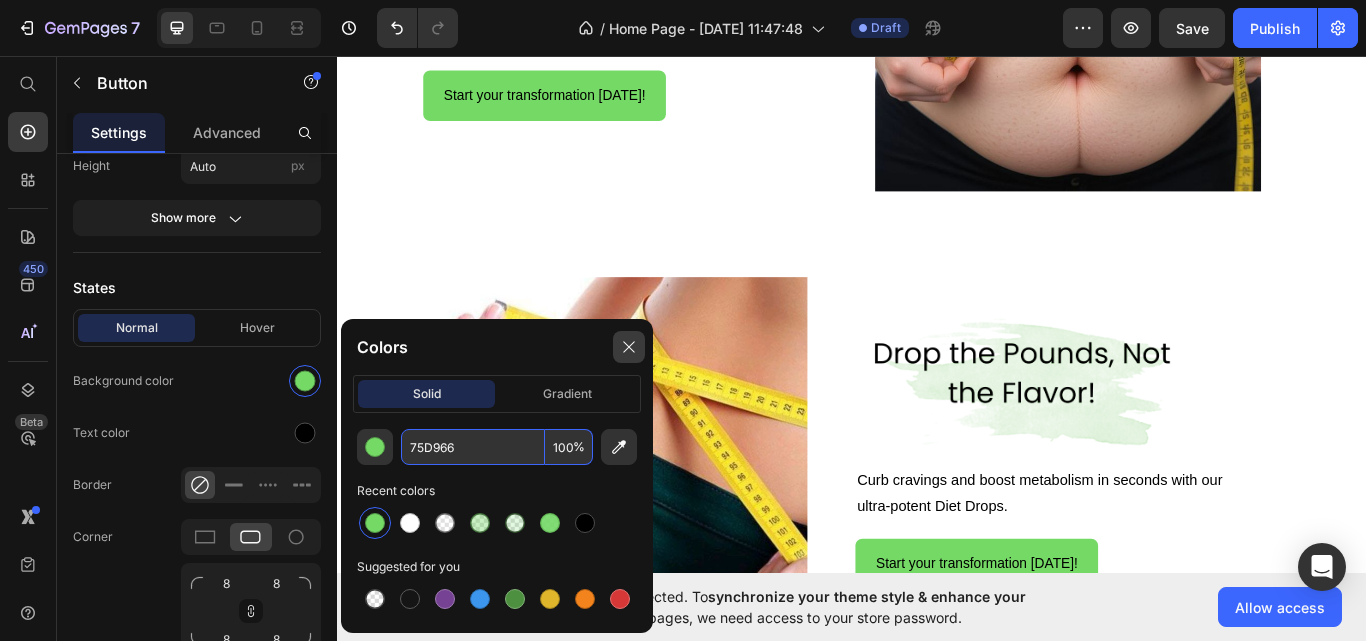 click at bounding box center (629, 347) 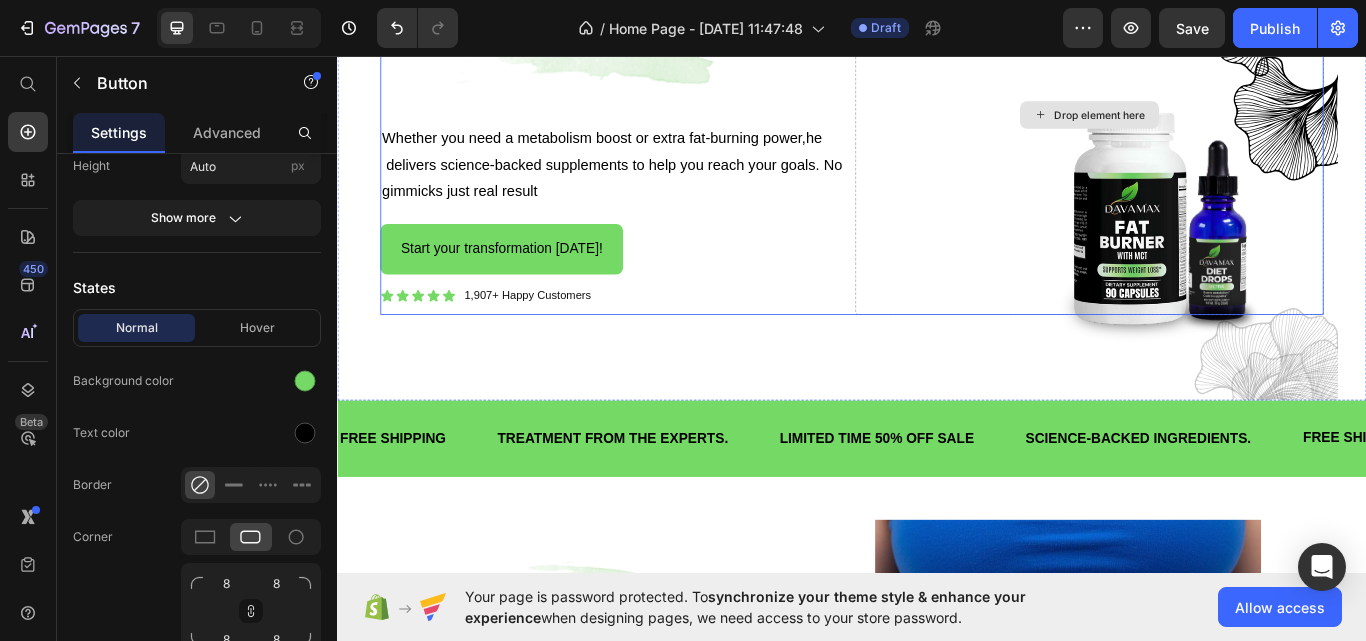 scroll, scrollTop: 0, scrollLeft: 0, axis: both 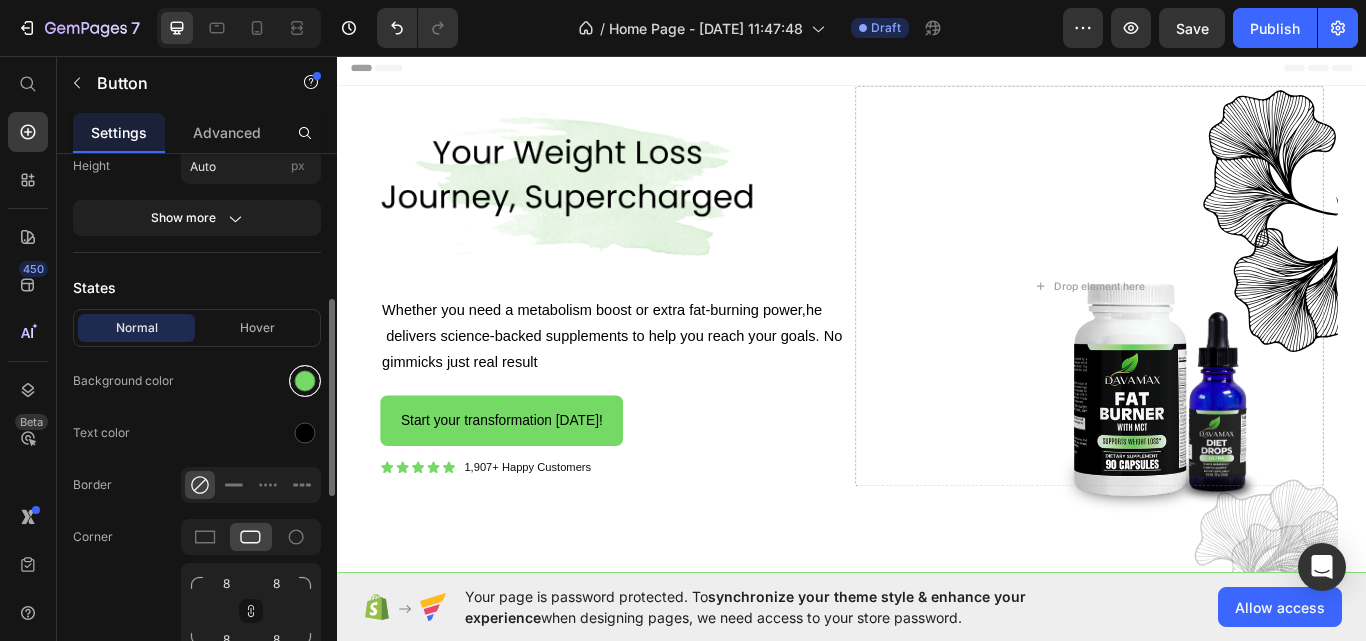 click at bounding box center (305, 381) 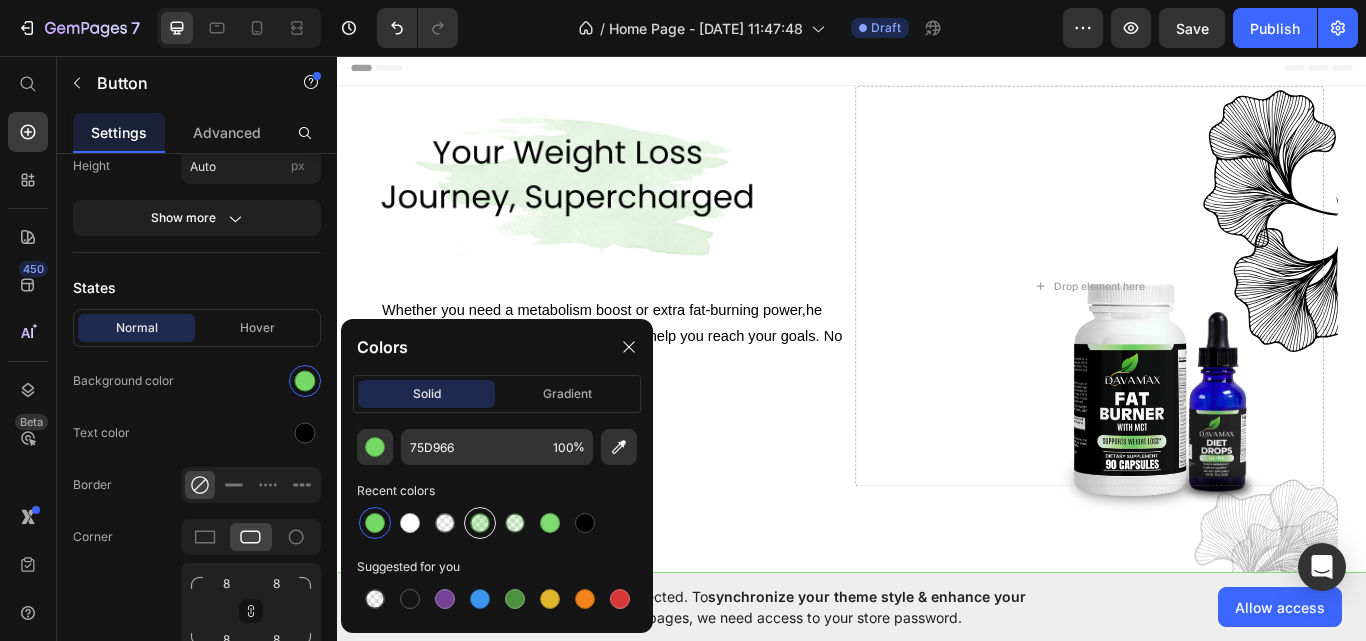click at bounding box center [480, 523] 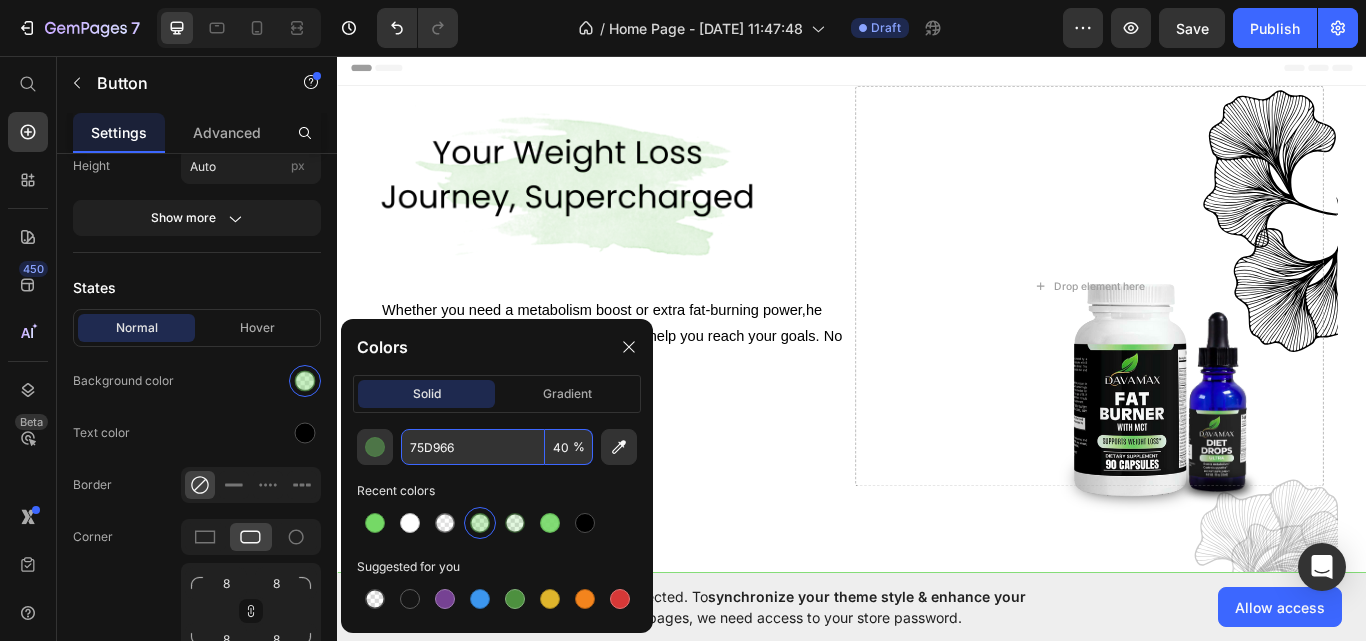 click on "75D966" at bounding box center (473, 447) 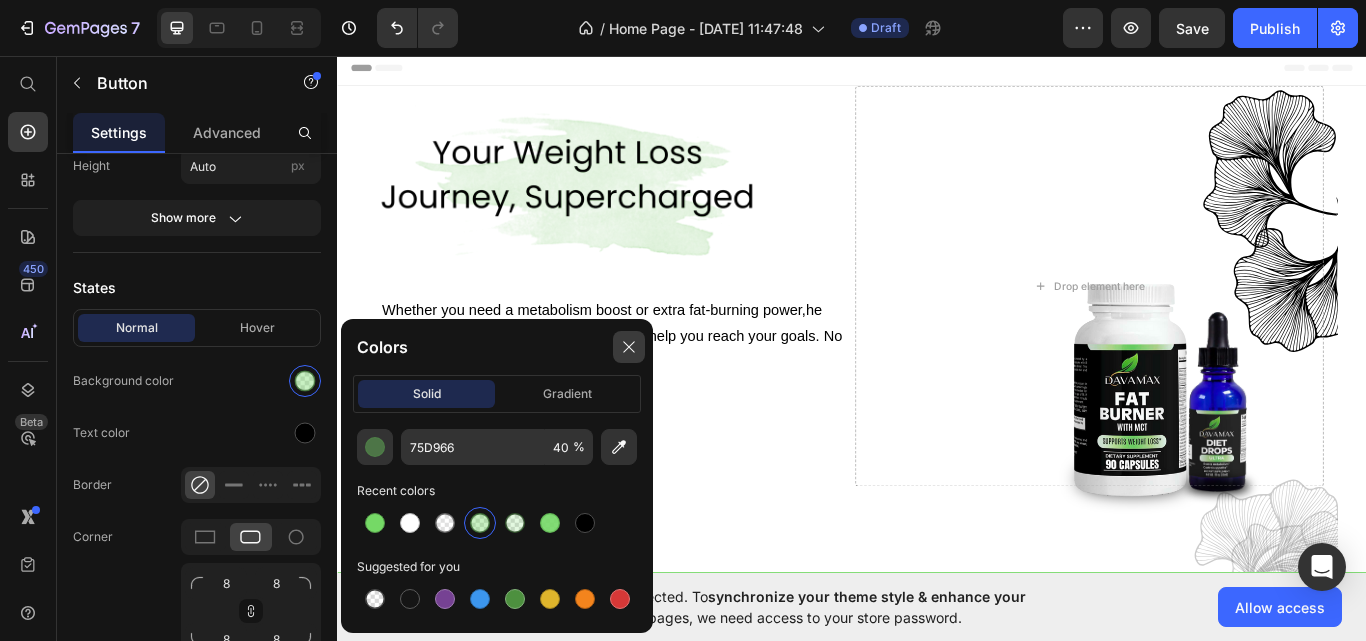 click at bounding box center [629, 347] 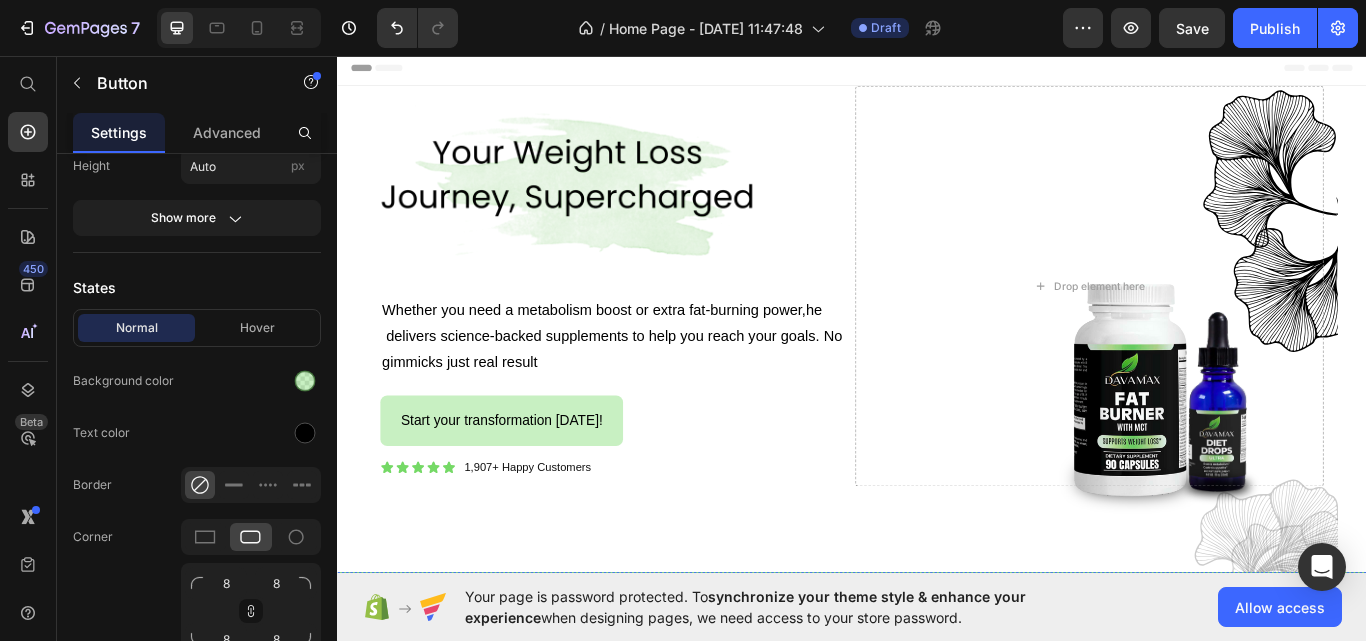 scroll, scrollTop: 500, scrollLeft: 0, axis: vertical 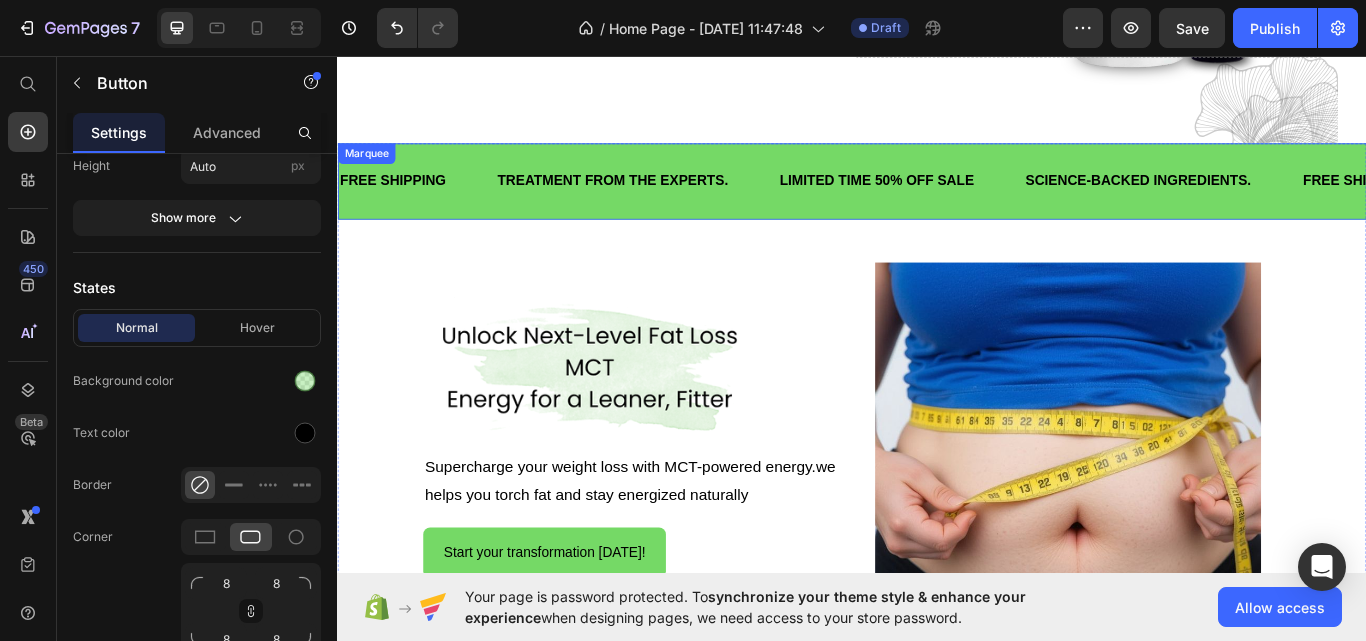 click on "FREE SHIPPING Text TREATMENT FROM THE EXPERTS. Text LIMITED TIME 50% OFF SALE Text SCIENCE-BACKED INGREDIENTS. Text FREE SHIPPING Text TREATMENT FROM THE EXPERTS. Text LIMITED TIME 50% OFF SALE Text SCIENCE-BACKED INGREDIENTS. Text FREE SHIPPING Text TREATMENT FROM THE EXPERTS. Text LIMITED TIME 50% OFF SALE Text SCIENCE-BACKED INGREDIENTS. Text FREE SHIPPING Text TREATMENT FROM THE EXPERTS. Text LIMITED TIME 50% OFF SALE Text SCIENCE-BACKED INGREDIENTS. Text FREE SHIPPING Text TREATMENT FROM THE EXPERTS. Text LIMITED TIME 50% OFF SALE Text SCIENCE-BACKED INGREDIENTS. Text FREE SHIPPING Text TREATMENT FROM THE EXPERTS. Text LIMITED TIME 50% OFF SALE Text SCIENCE-BACKED INGREDIENTS. Text Marquee" at bounding box center [937, 203] 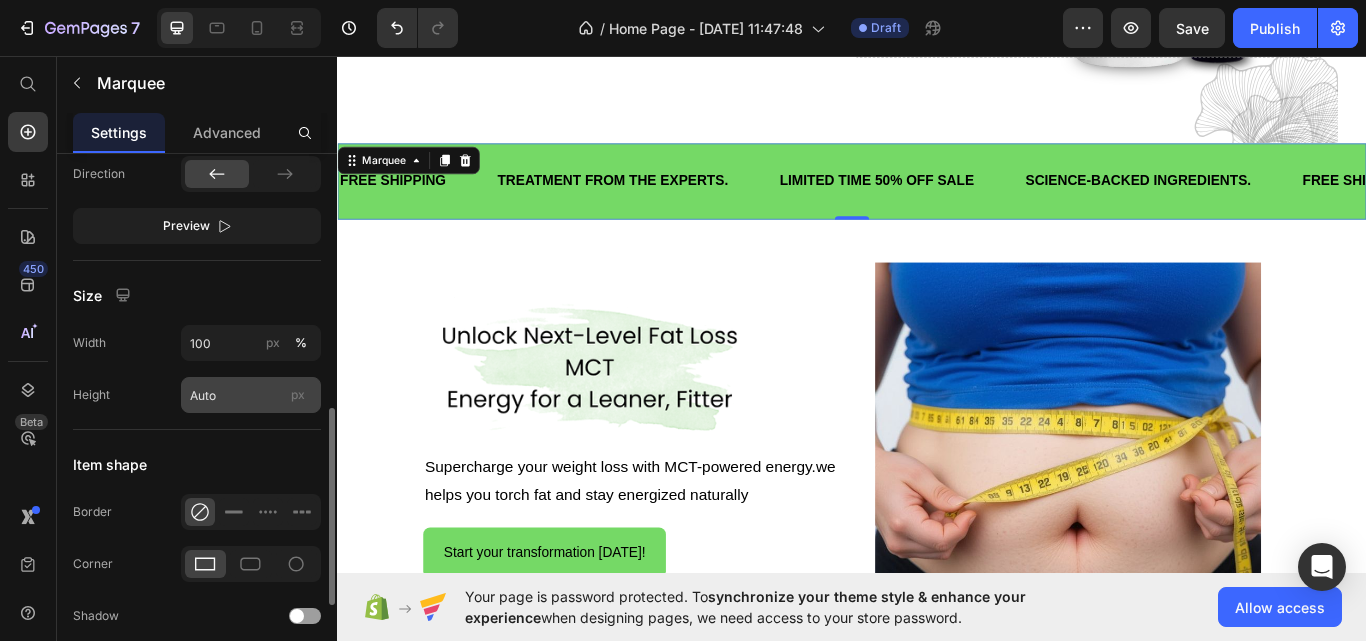 scroll, scrollTop: 953, scrollLeft: 0, axis: vertical 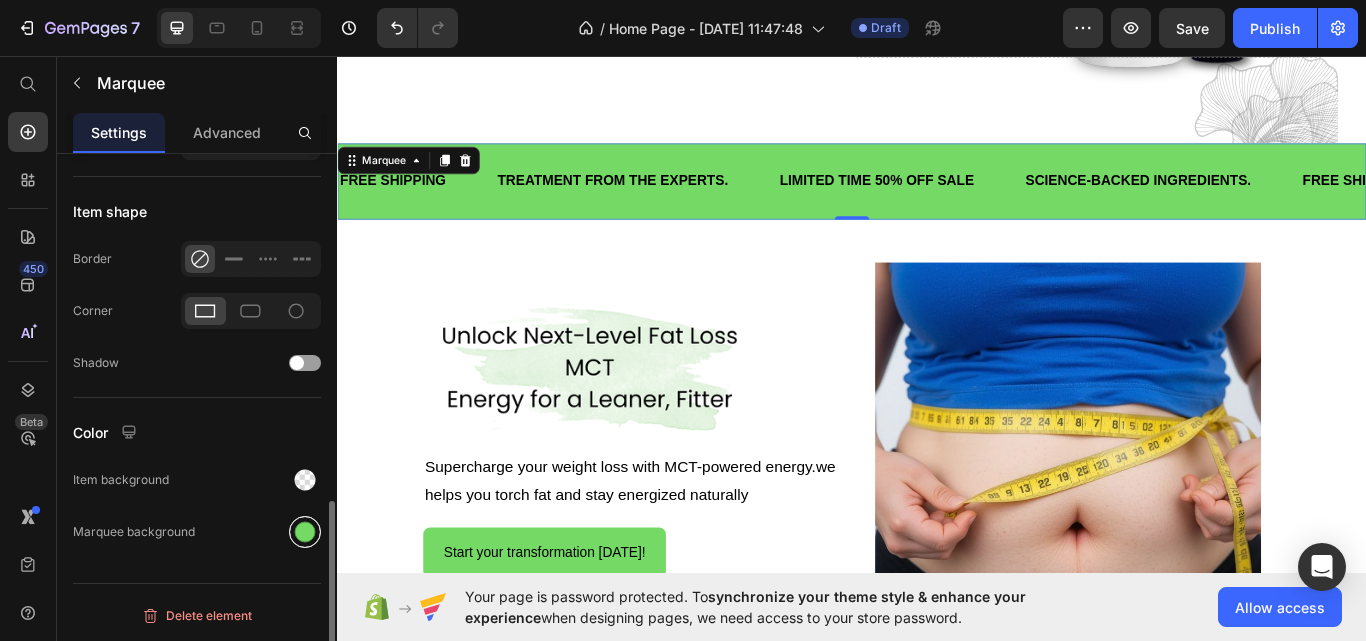 click at bounding box center (305, 532) 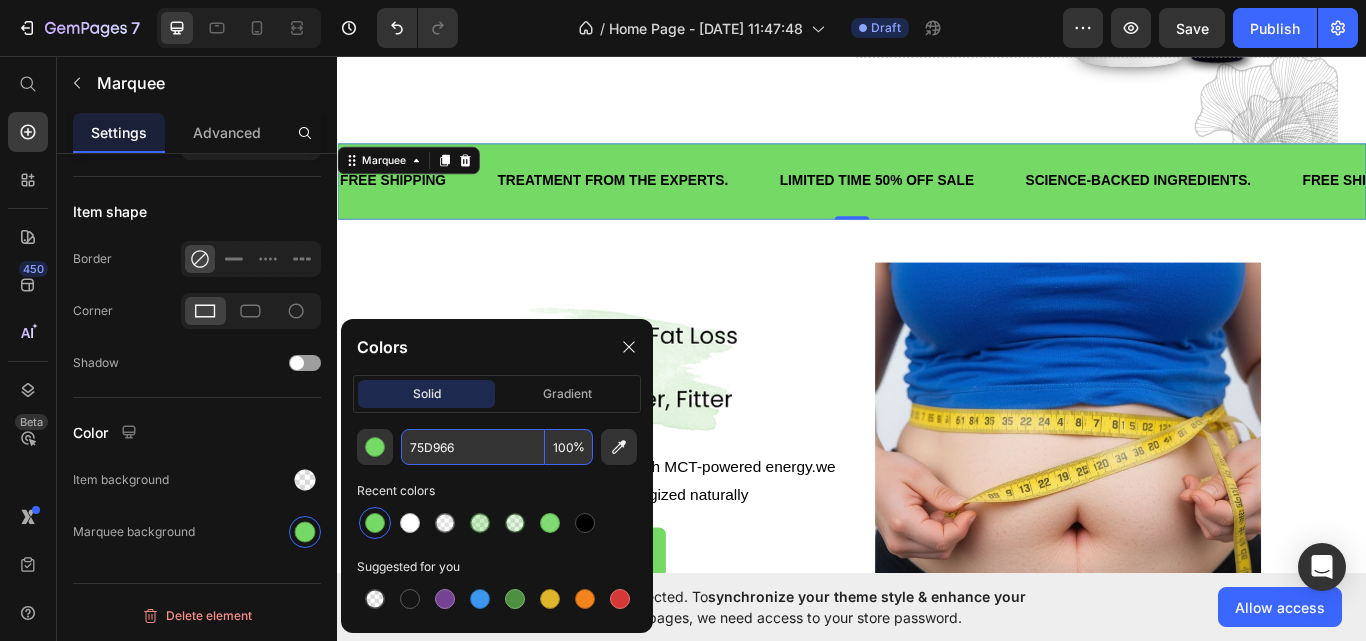 click on "75D966" at bounding box center (473, 447) 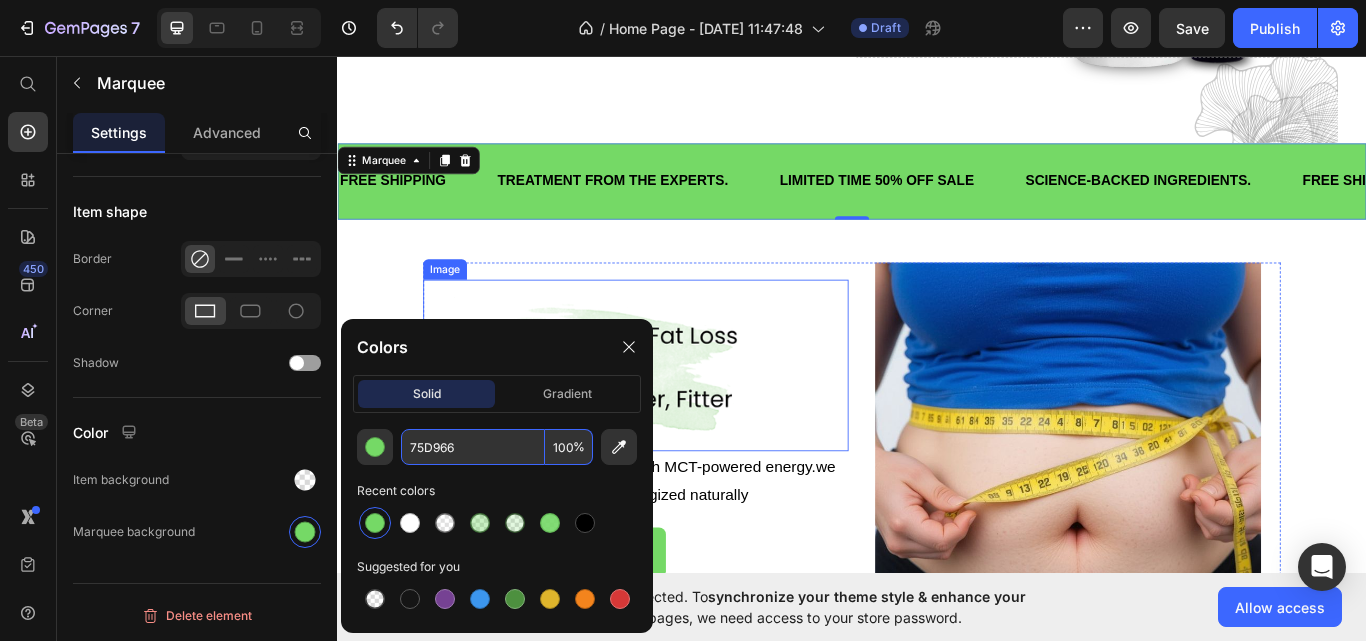 click at bounding box center (685, 418) 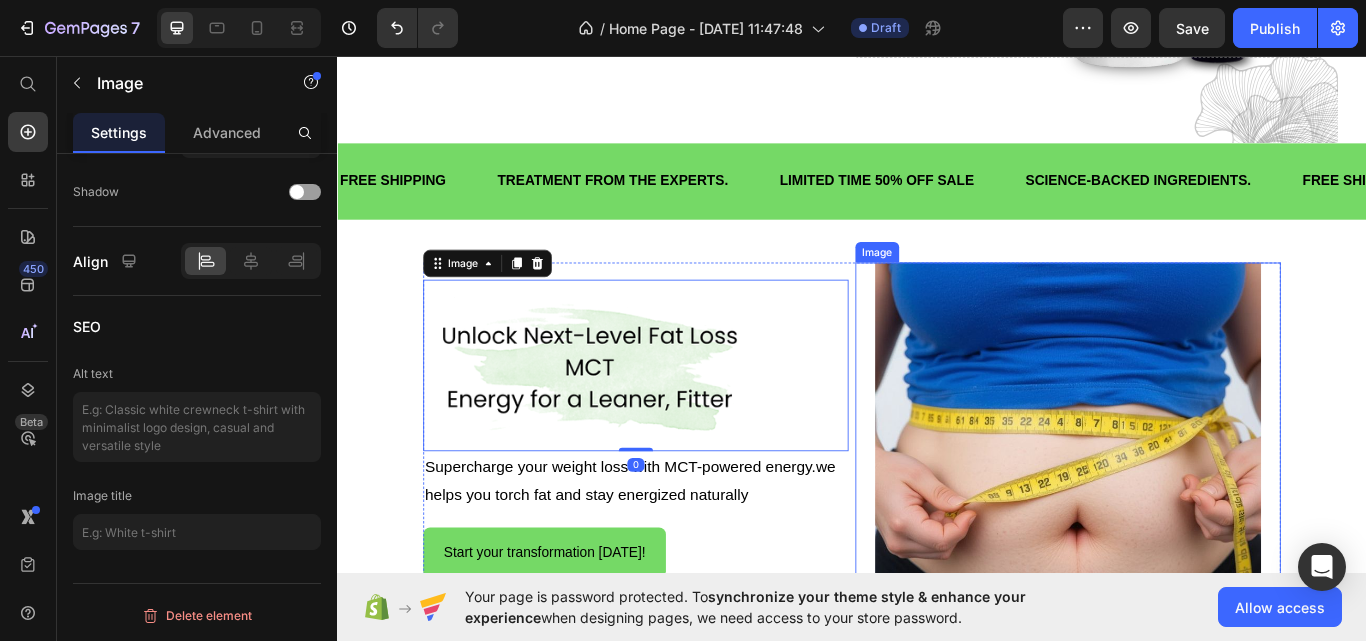 scroll, scrollTop: 0, scrollLeft: 0, axis: both 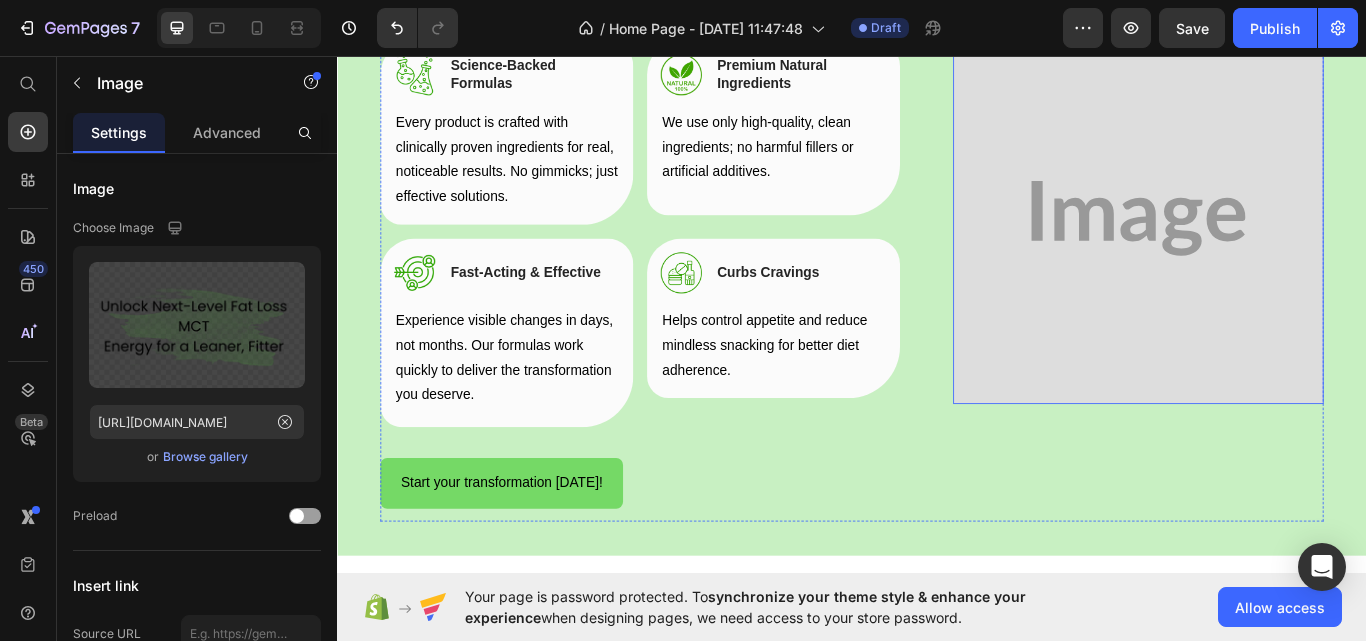 click at bounding box center [1271, 246] 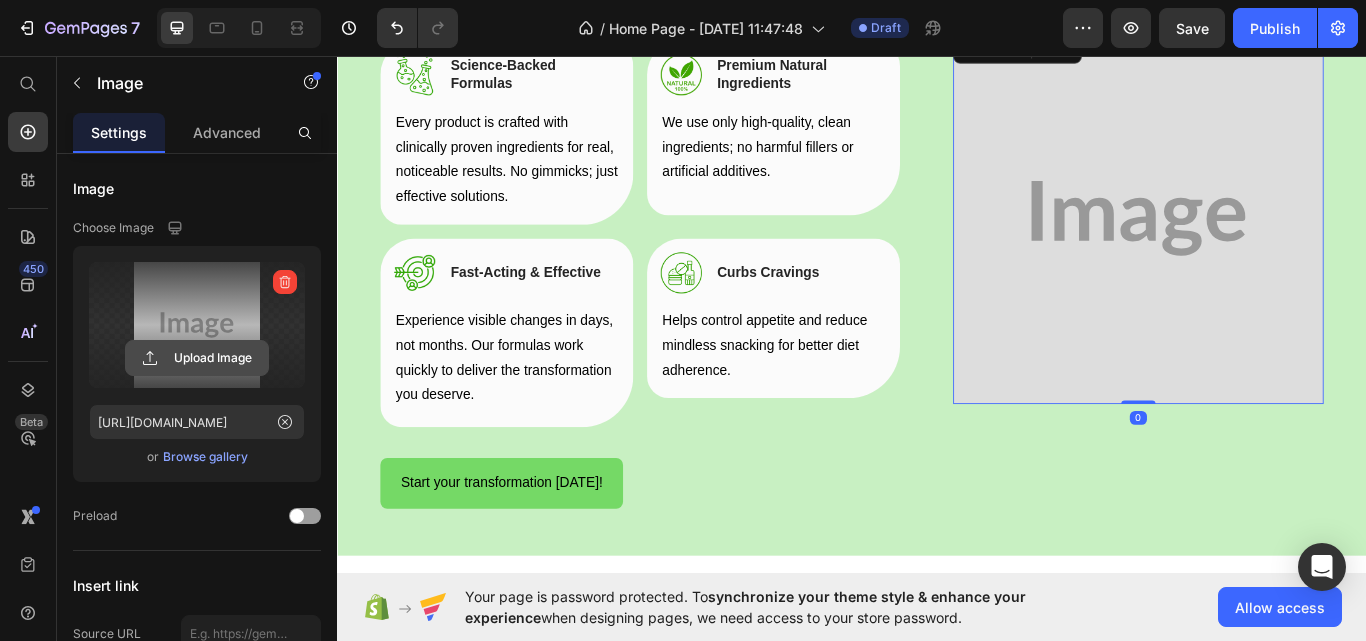 click 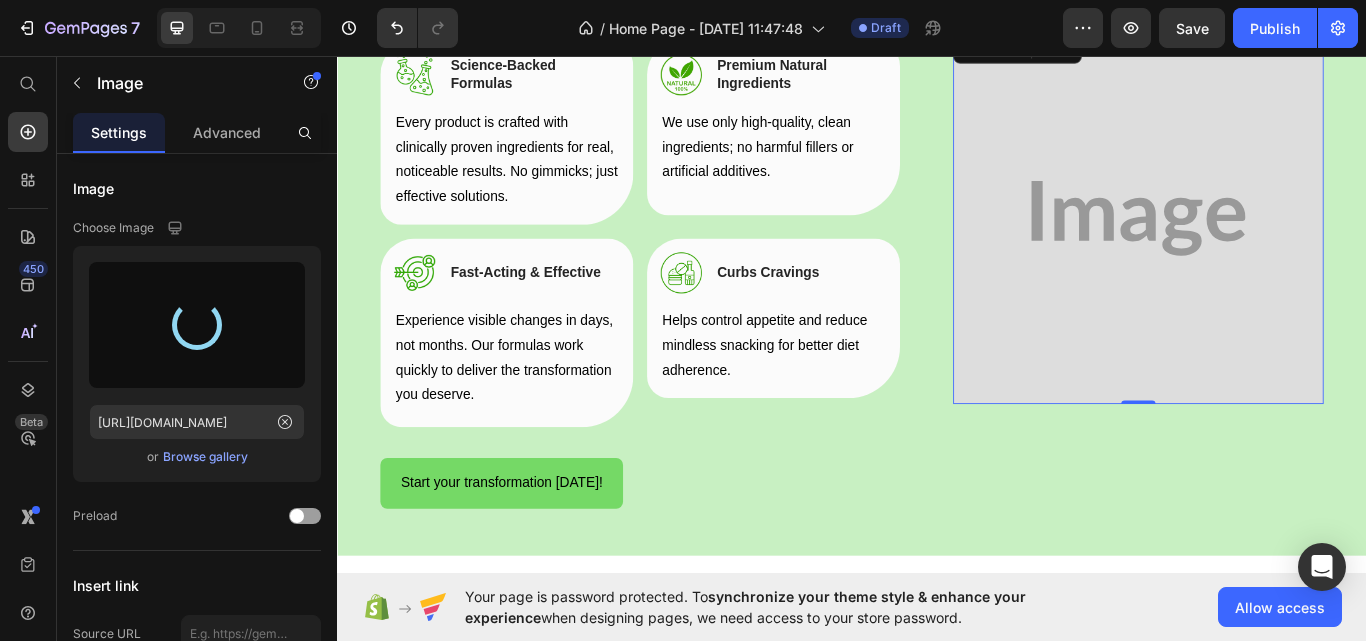 type on "https://cdn.shopify.com/s/files/1/0927/8164/2094/files/gempages_574840952682710245-f30ab500-a909-480b-9abc-ec24d8dafcf6.png" 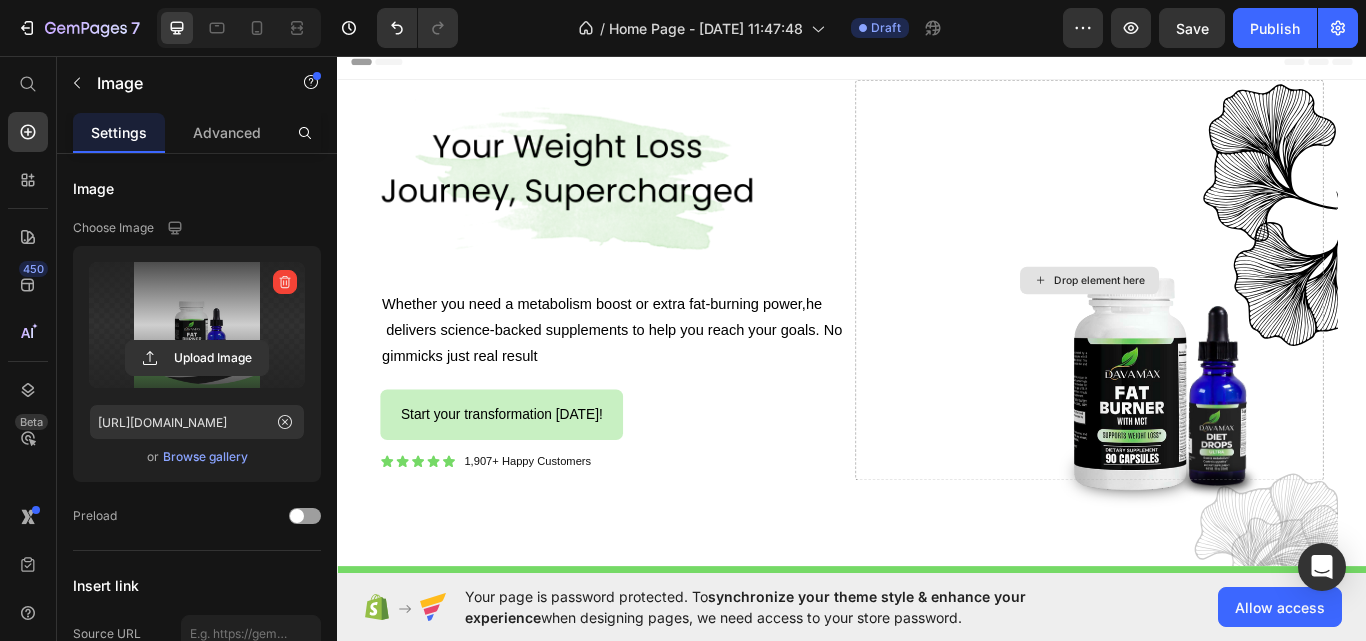 scroll, scrollTop: 0, scrollLeft: 0, axis: both 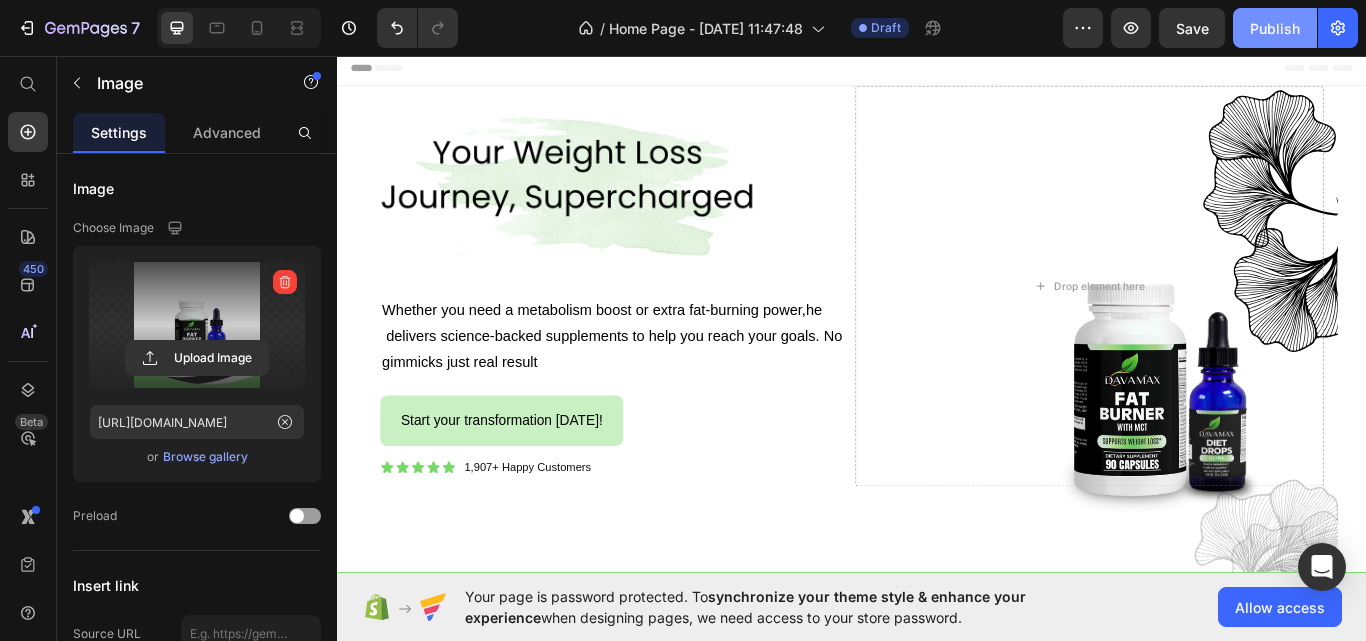 click on "Publish" at bounding box center [1275, 28] 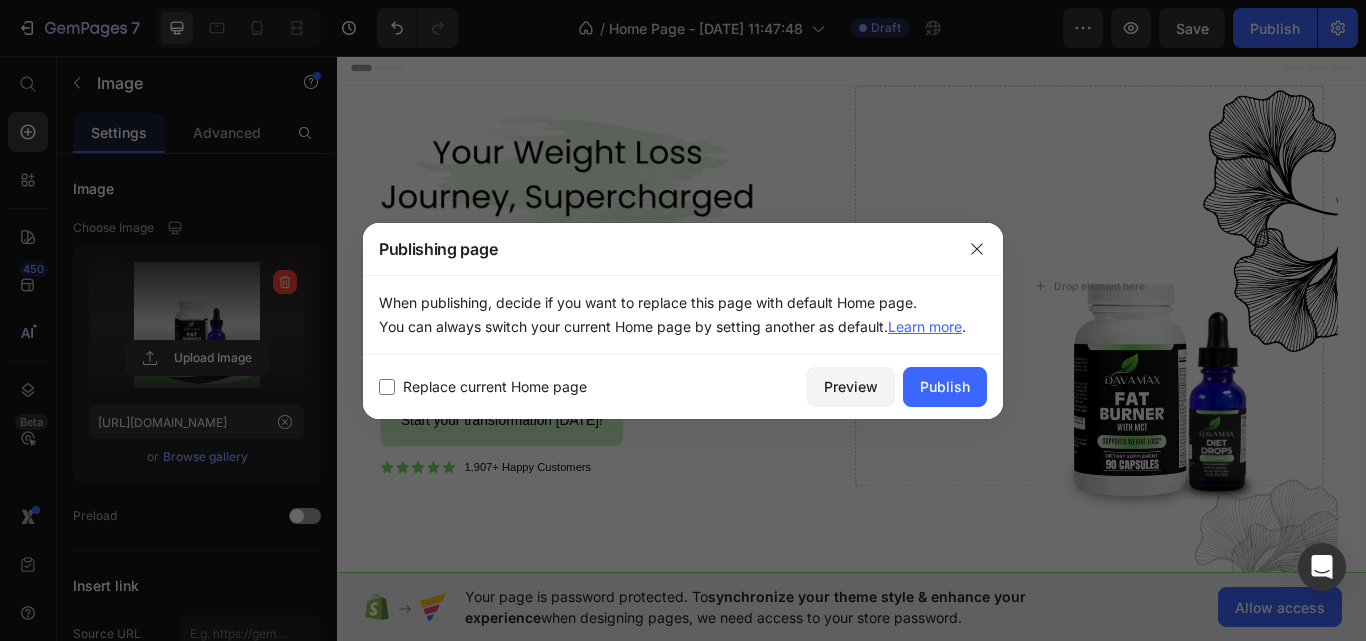 click at bounding box center (387, 387) 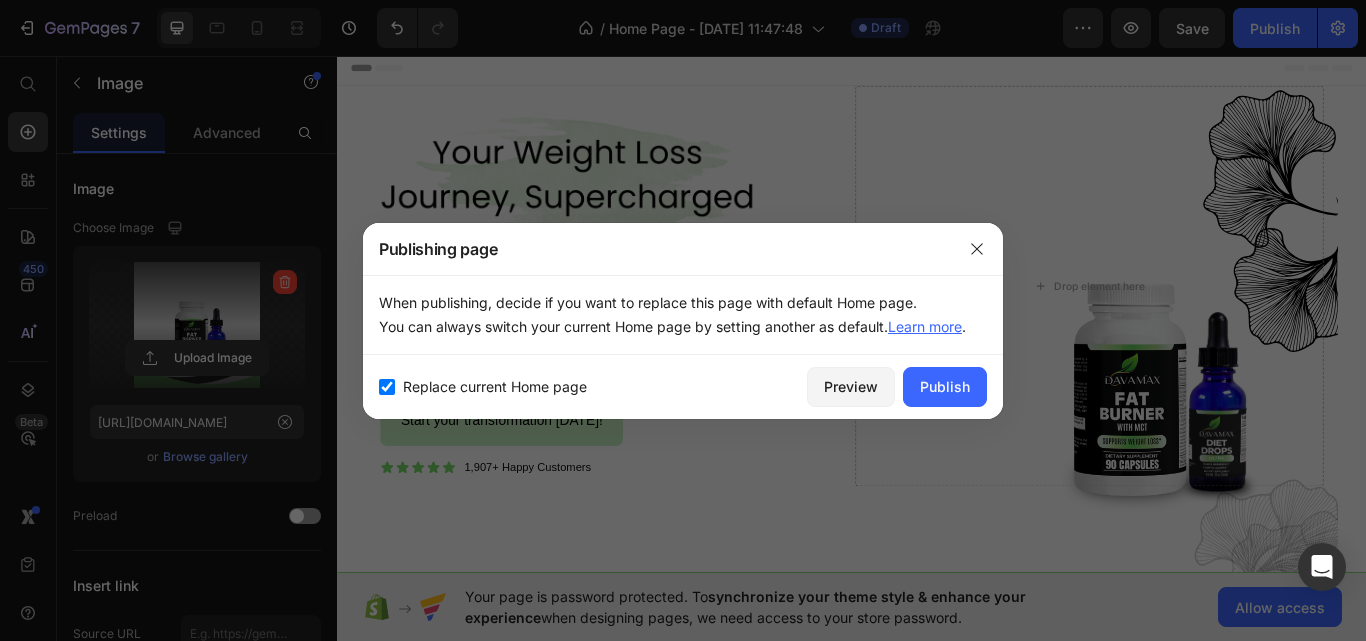checkbox on "true" 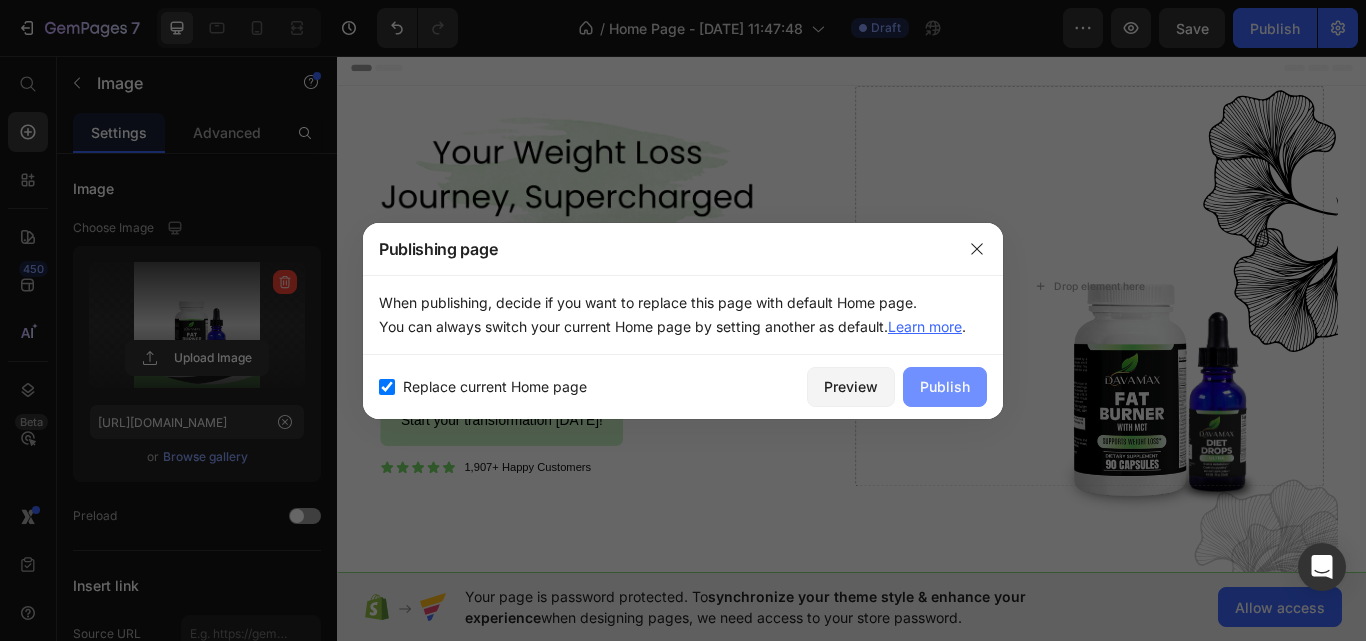 click on "Publish" at bounding box center [945, 386] 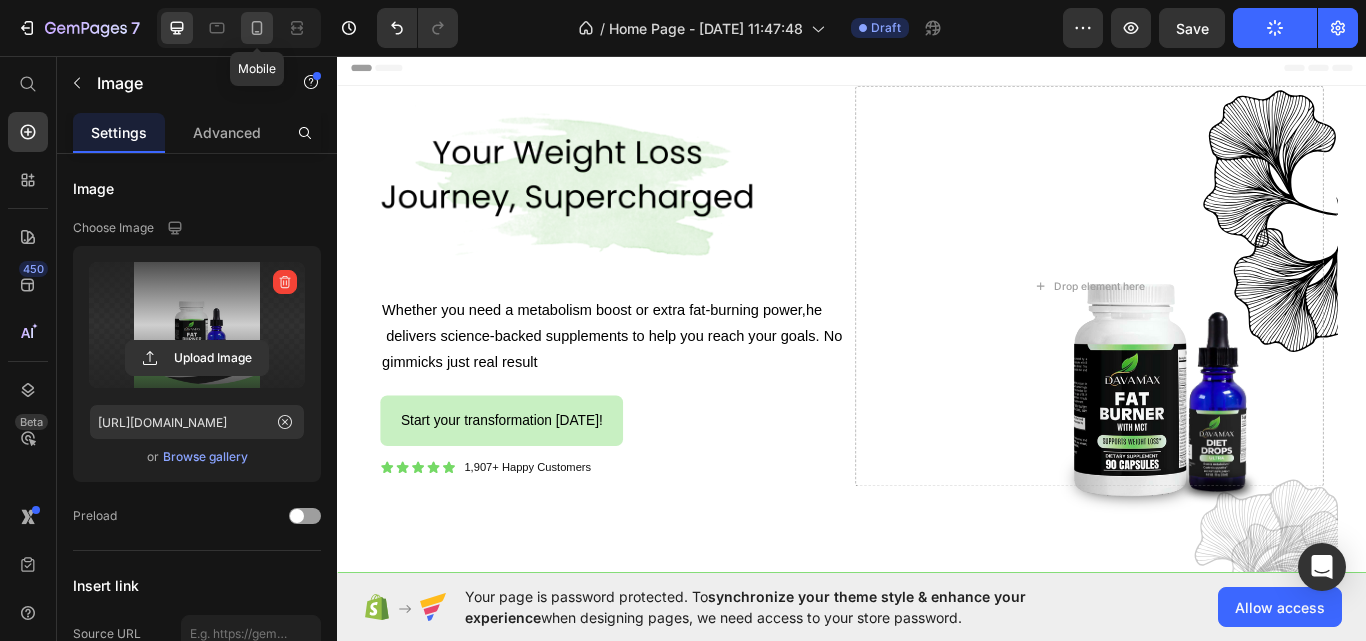 click 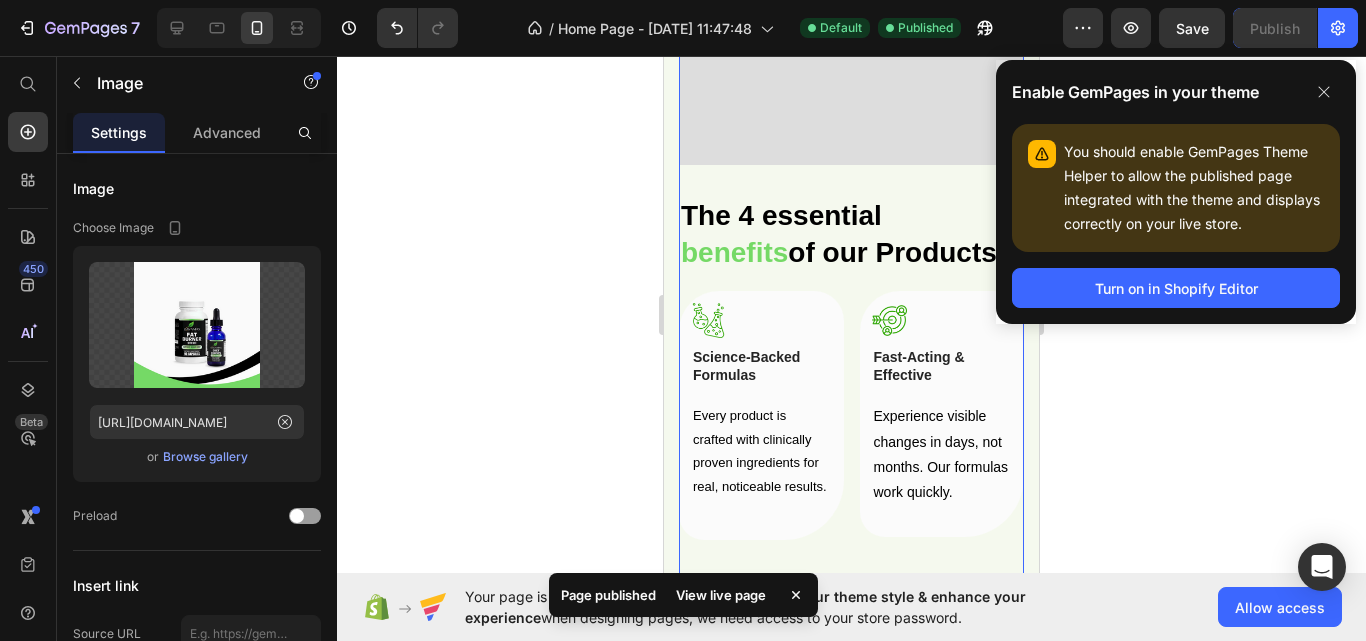 scroll, scrollTop: 2200, scrollLeft: 0, axis: vertical 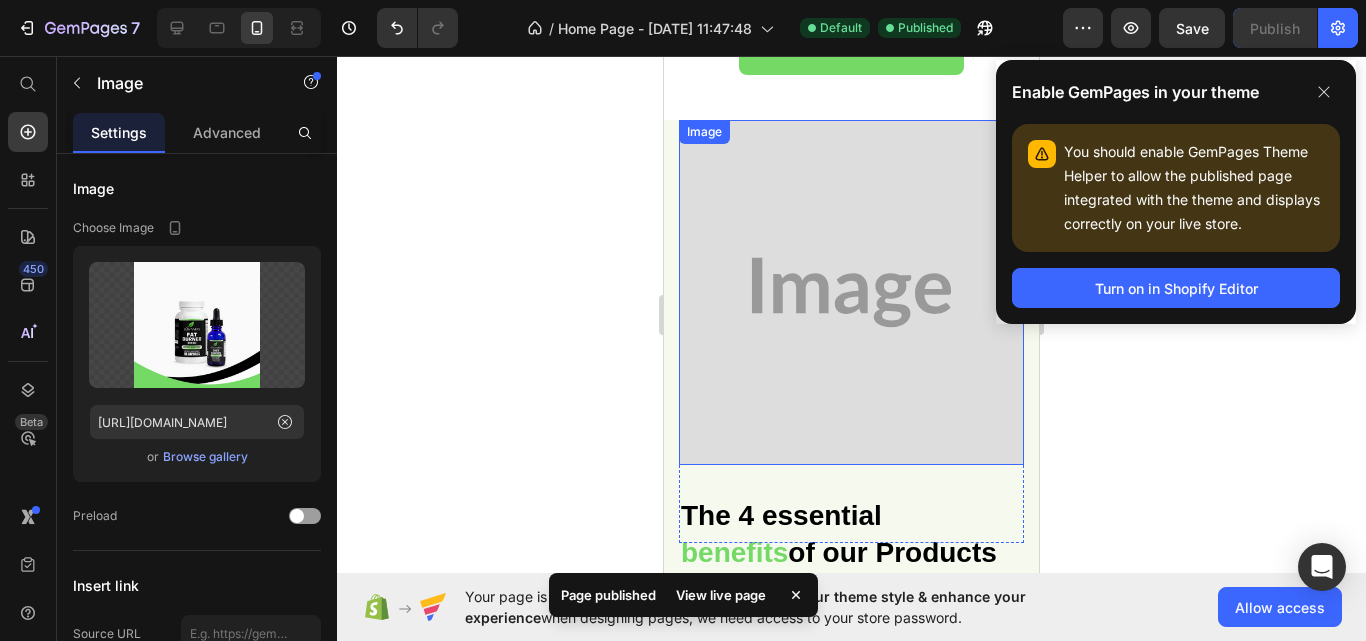 click at bounding box center (851, 292) 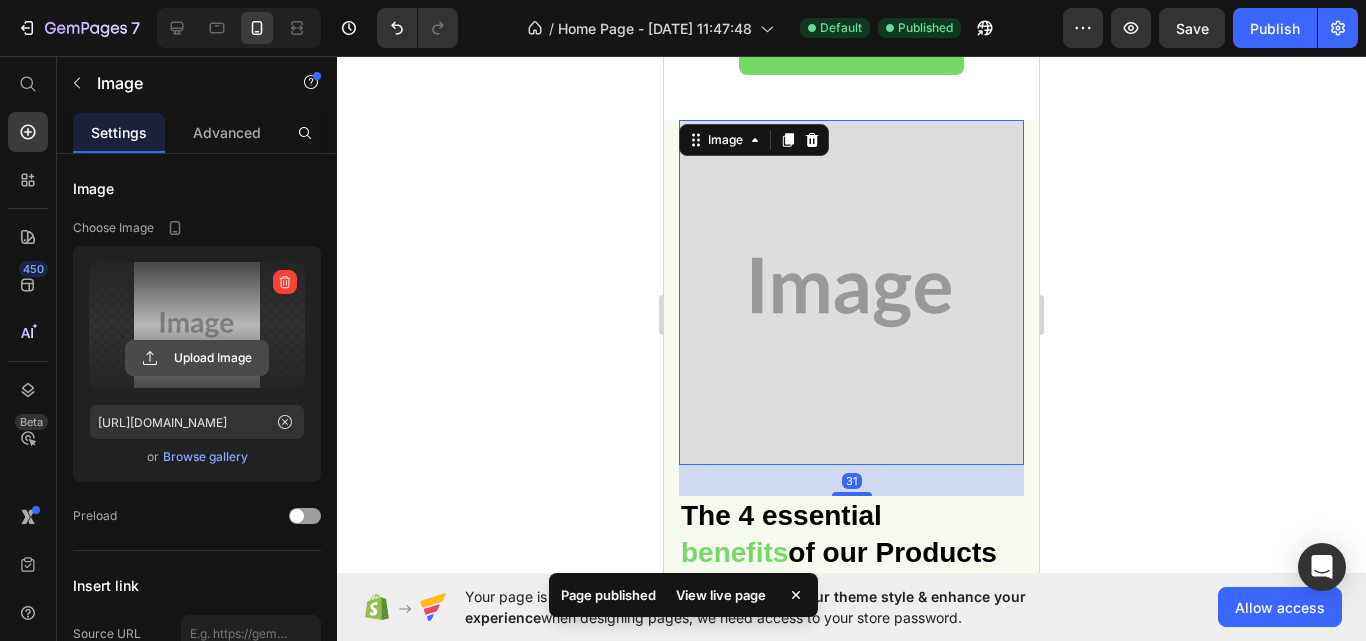 click 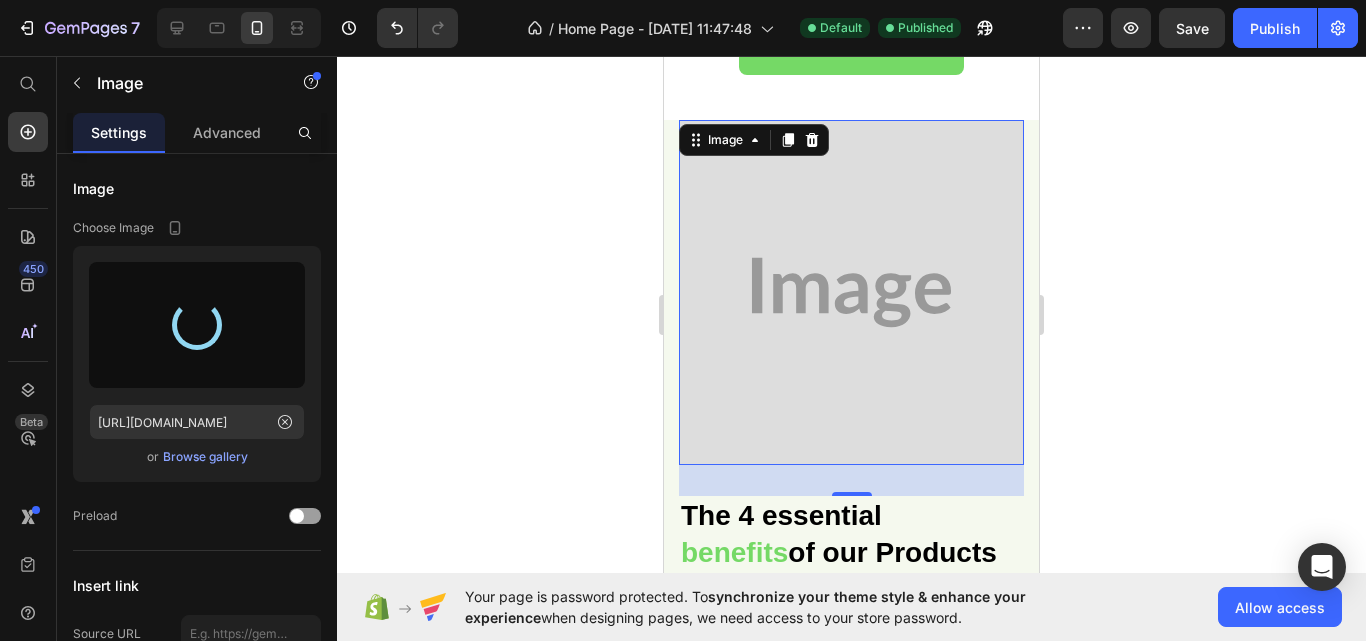 type on "https://cdn.shopify.com/s/files/1/0927/8164/2094/files/gempages_574840952682710245-f30ab500-a909-480b-9abc-ec24d8dafcf6.png" 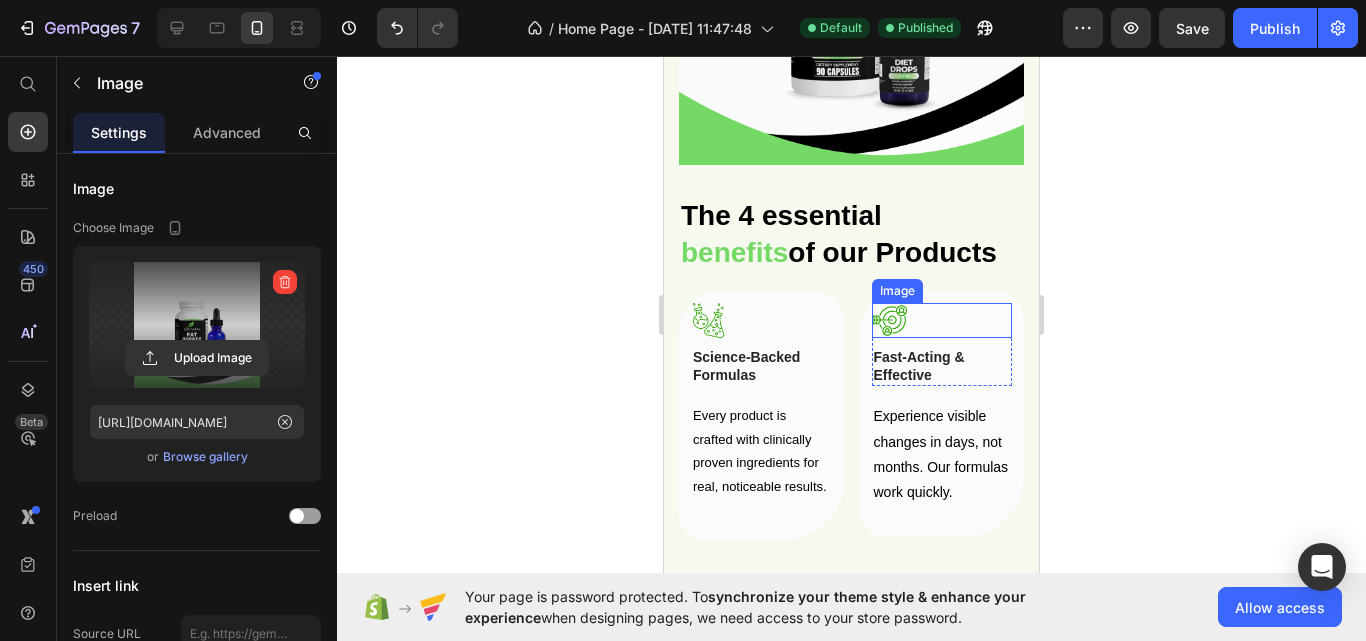 scroll, scrollTop: 2400, scrollLeft: 0, axis: vertical 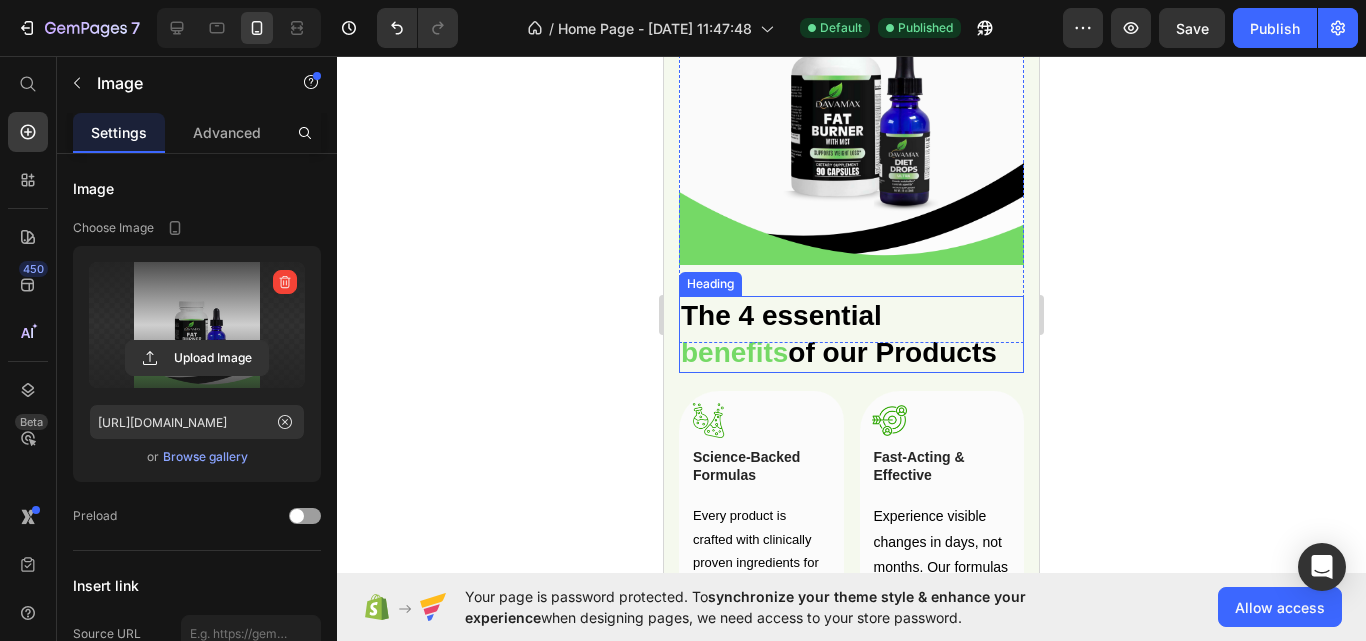 click on "The 4 essential   benefits  of our Products" at bounding box center (851, 334) 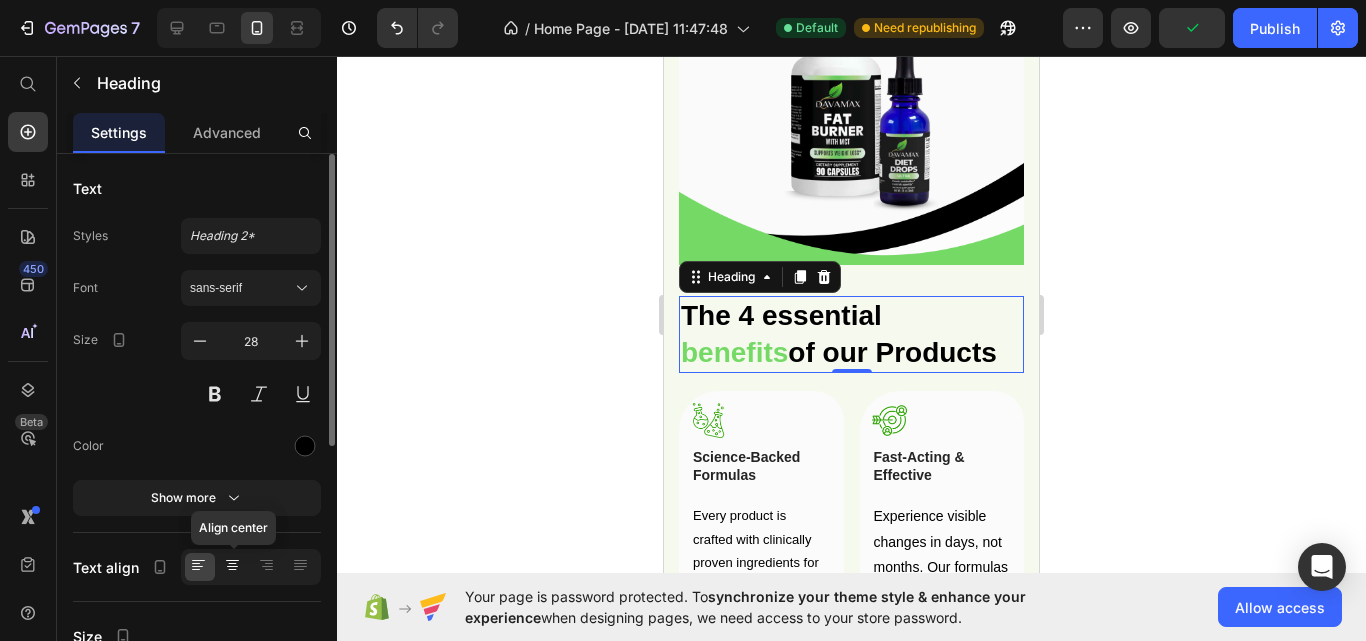 click 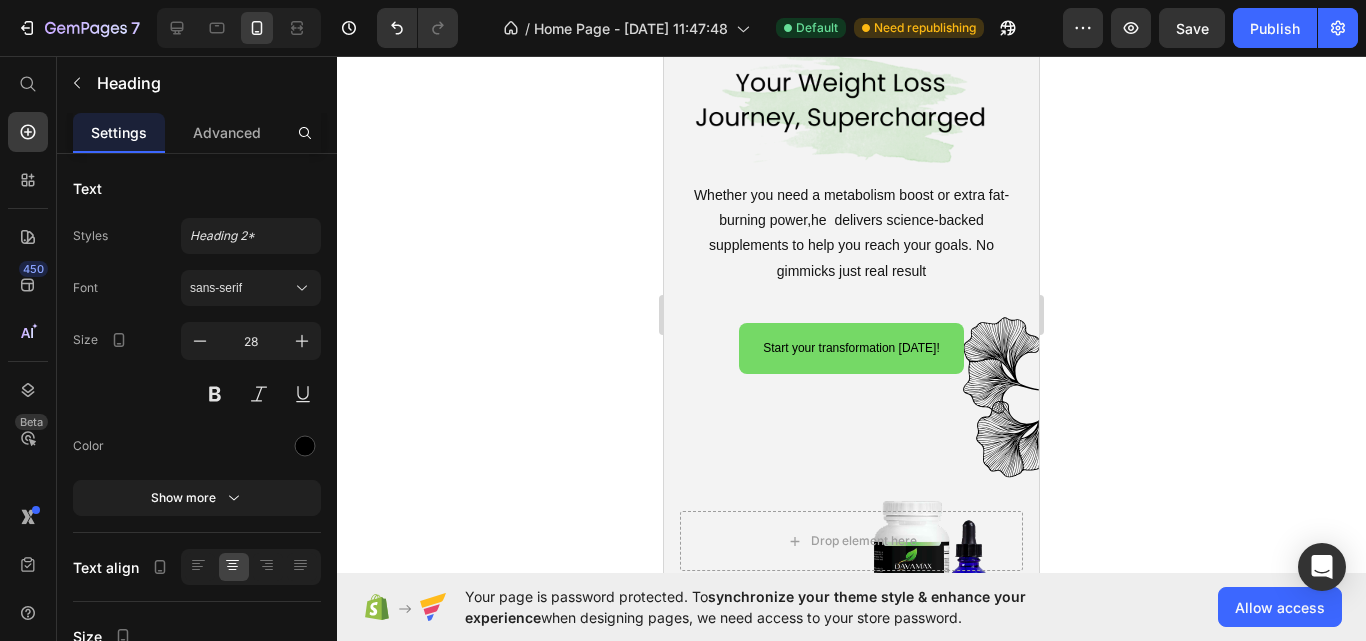 scroll, scrollTop: 0, scrollLeft: 0, axis: both 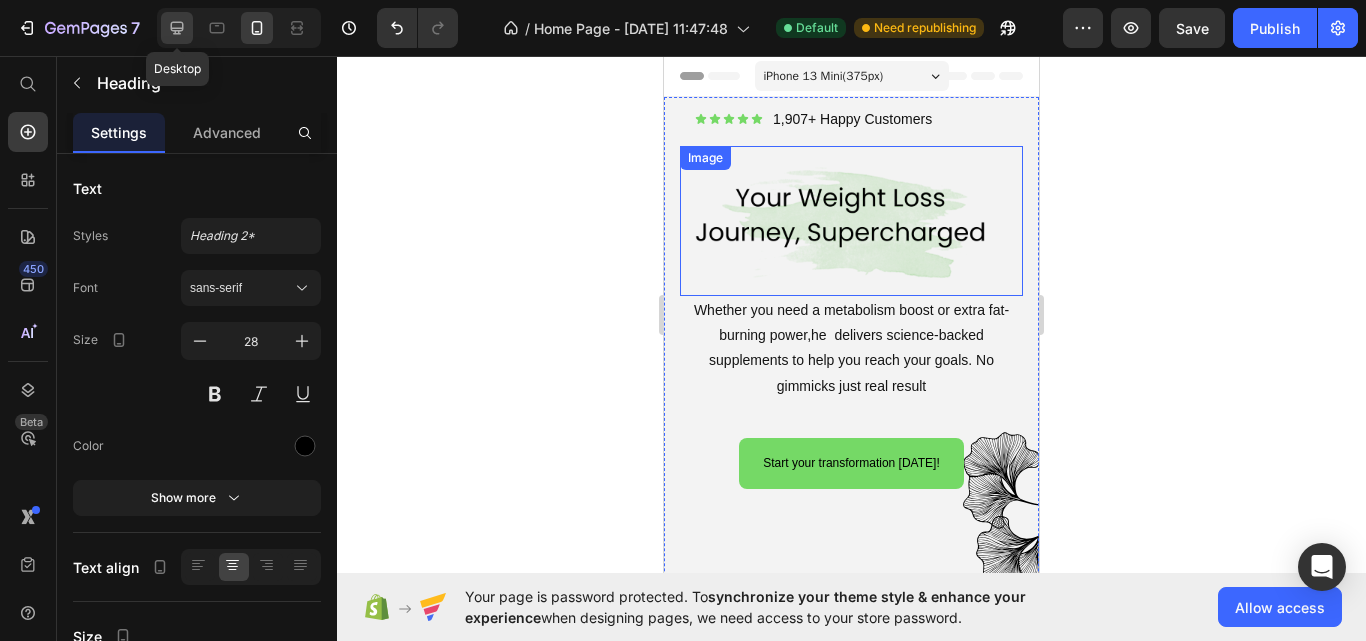 drag, startPoint x: 171, startPoint y: 27, endPoint x: 488, endPoint y: 212, distance: 367.03406 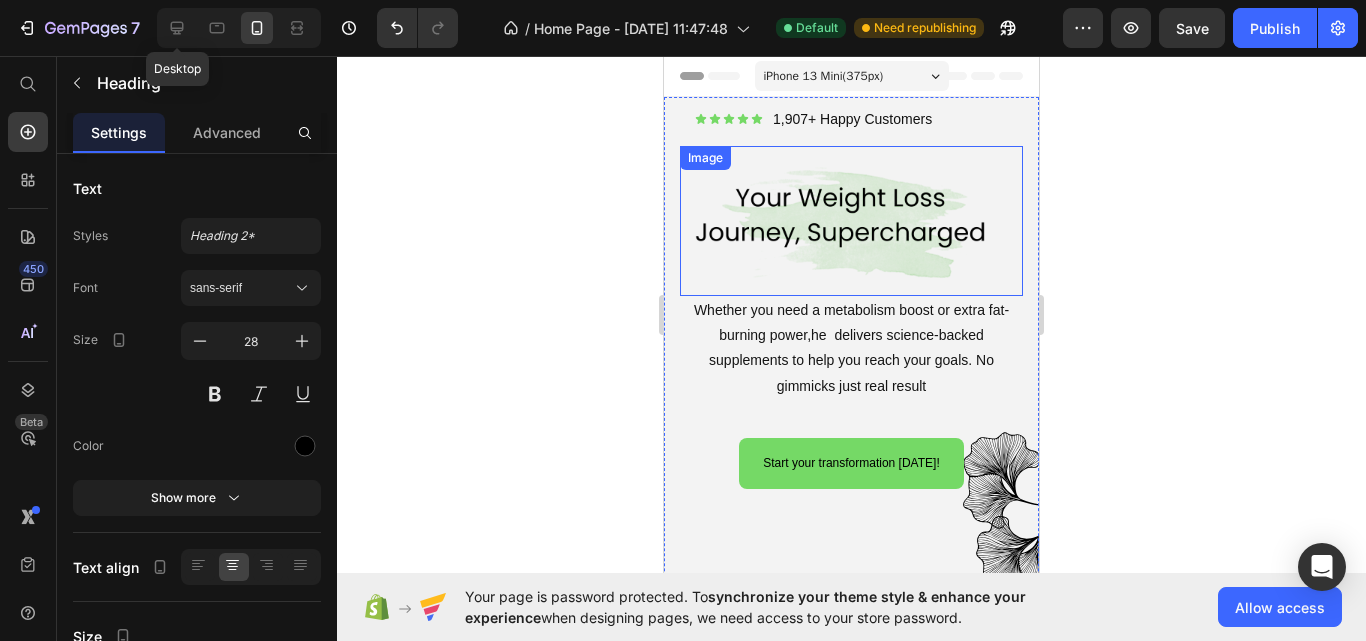 type on "36" 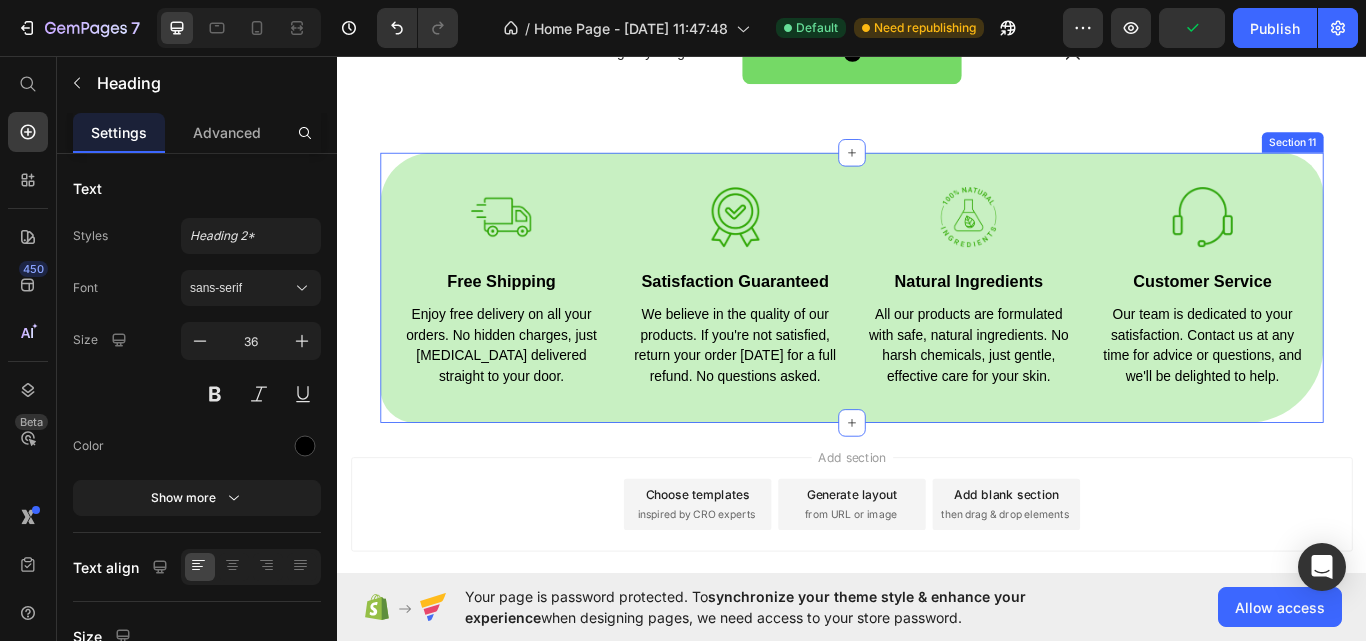 scroll, scrollTop: 3333, scrollLeft: 0, axis: vertical 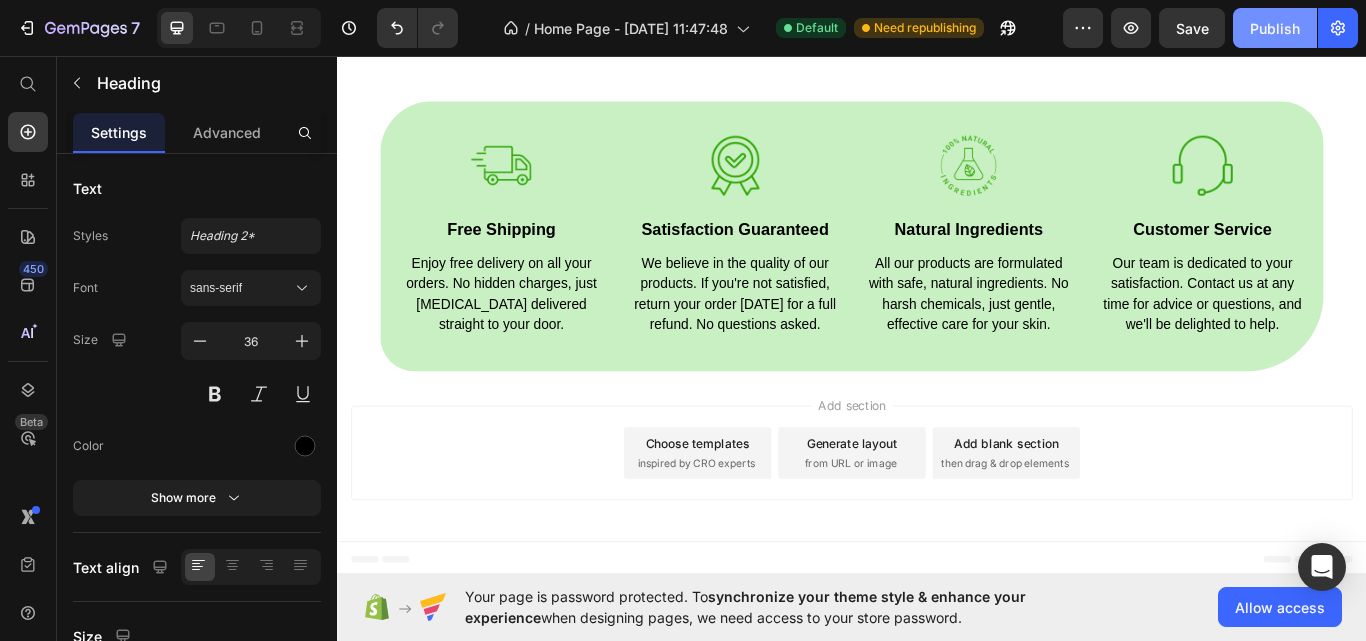 click on "Publish" 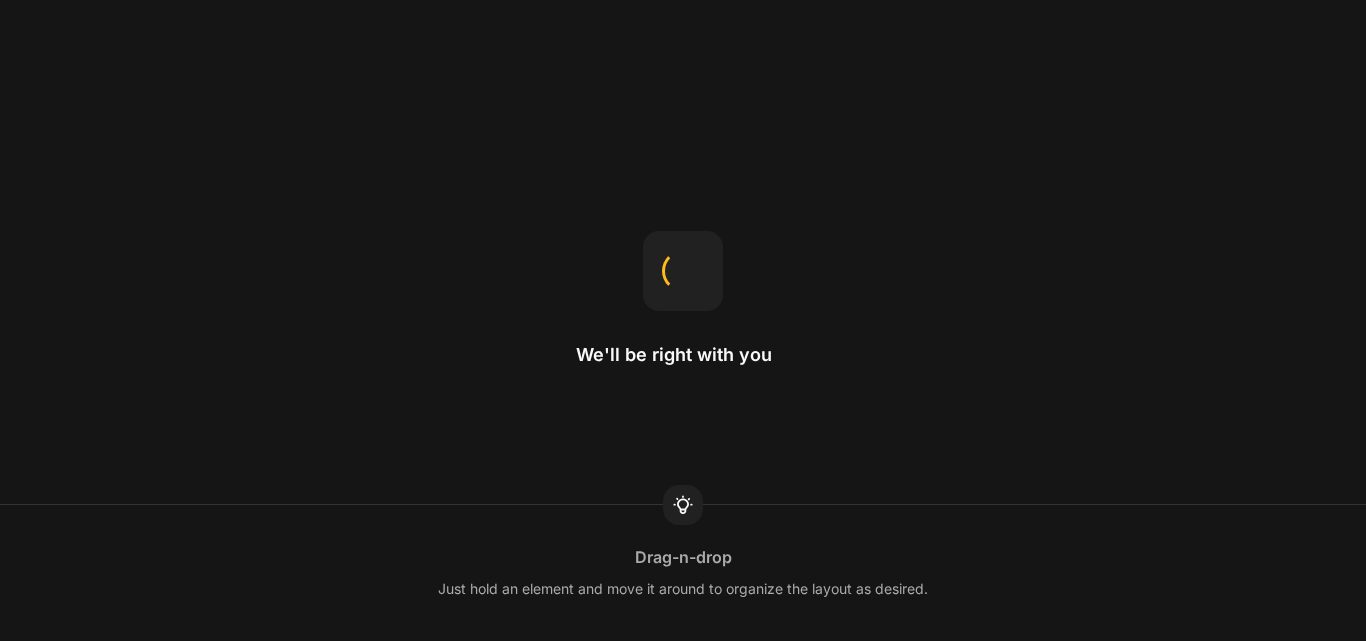 scroll, scrollTop: 0, scrollLeft: 0, axis: both 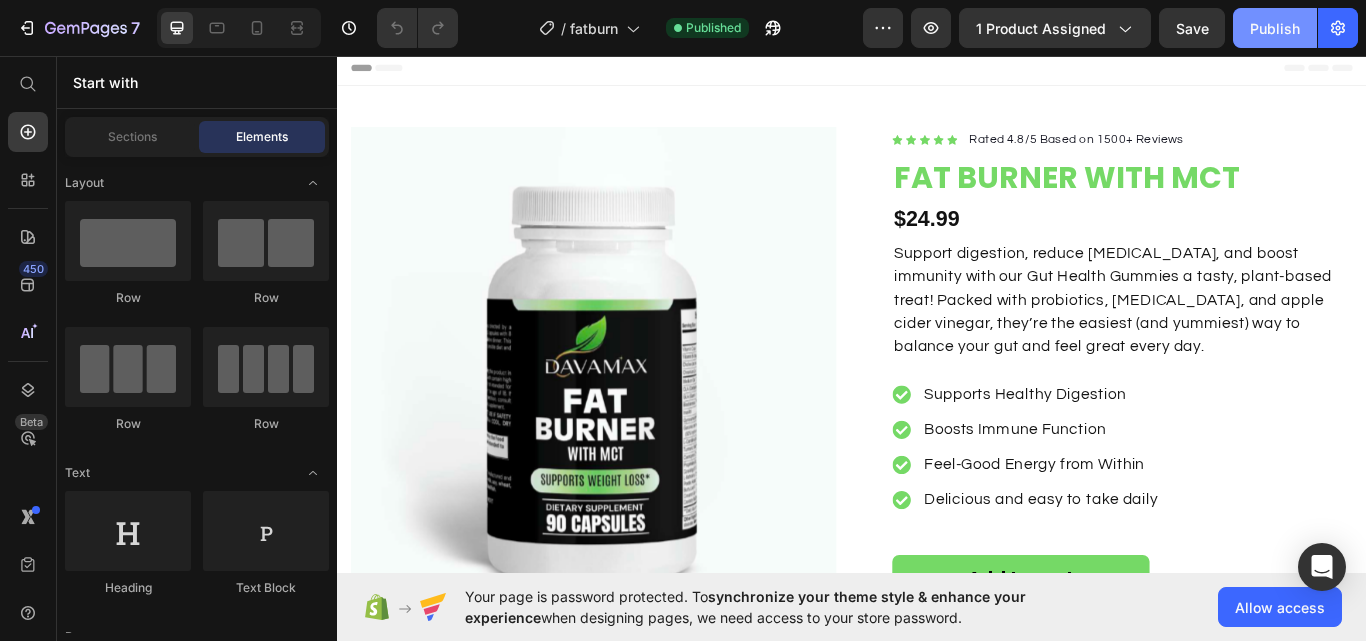 click on "Publish" at bounding box center (1275, 28) 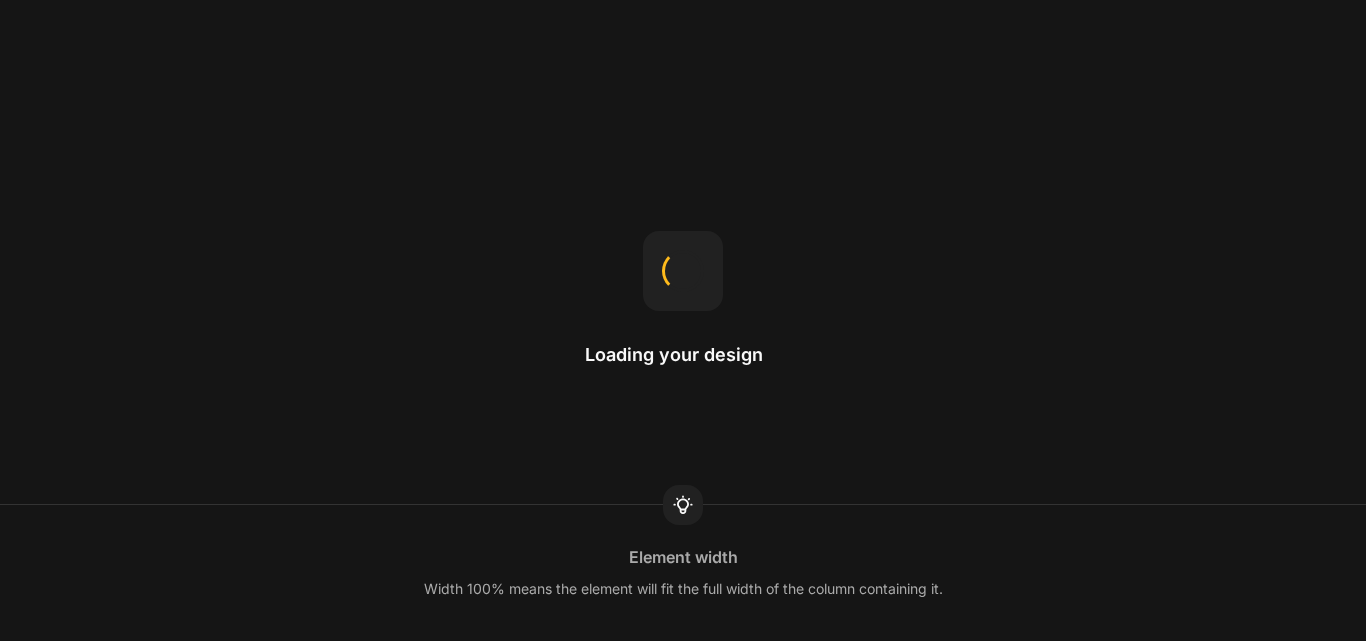 scroll, scrollTop: 0, scrollLeft: 0, axis: both 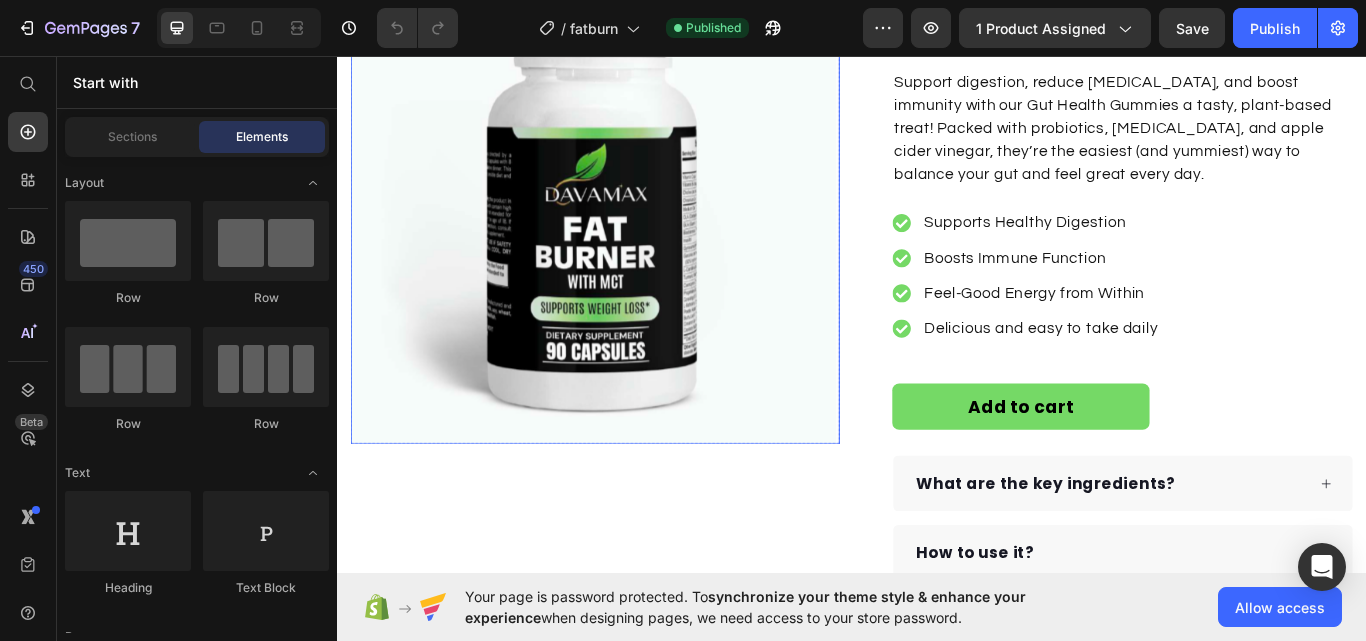 click at bounding box center (637, 225) 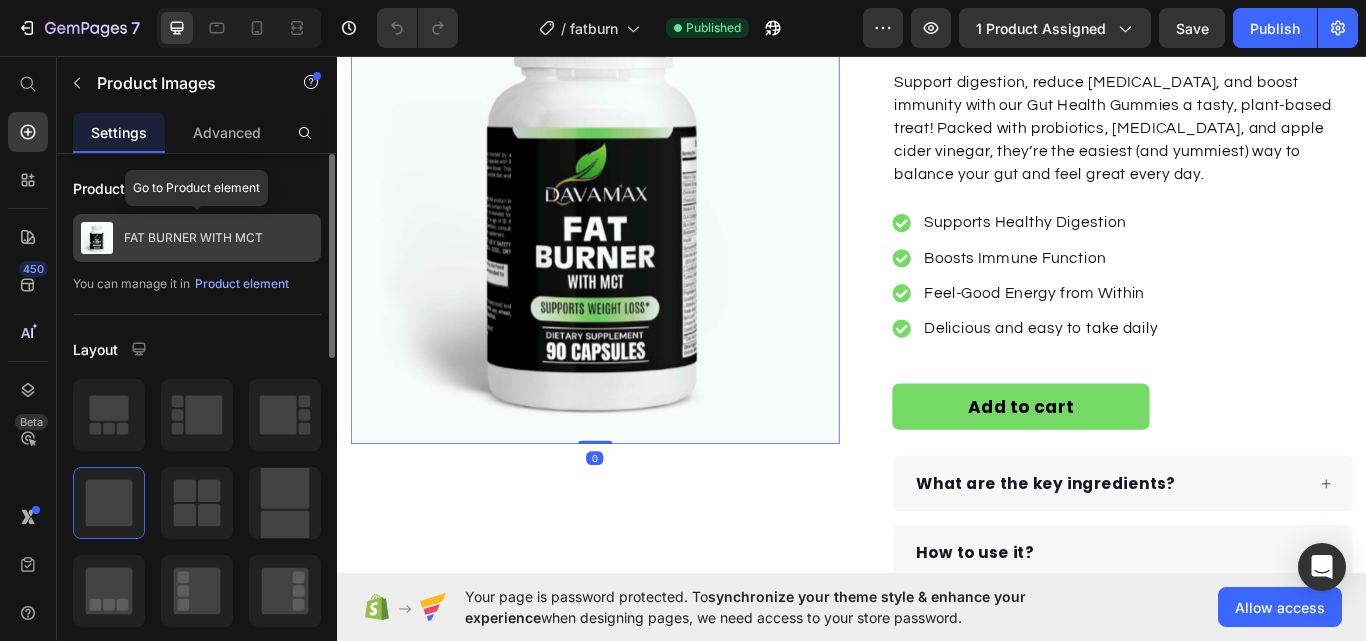click on "FAT BURNER WITH MCT" at bounding box center [193, 238] 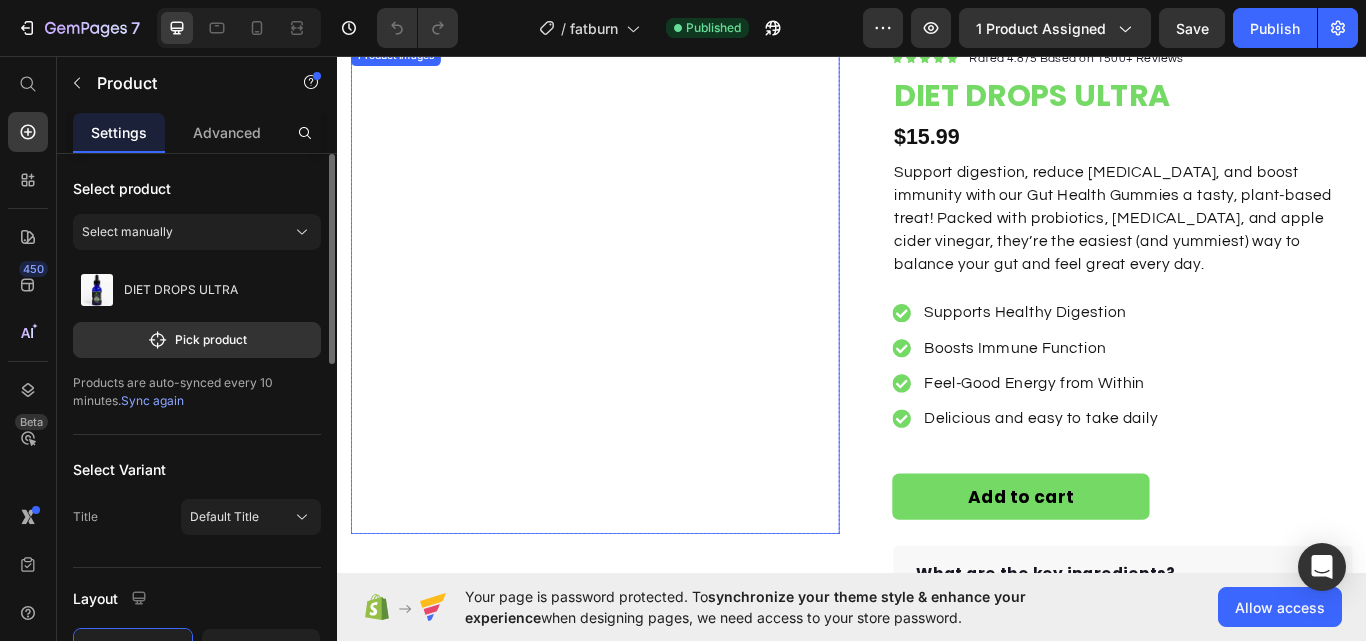 scroll, scrollTop: 0, scrollLeft: 0, axis: both 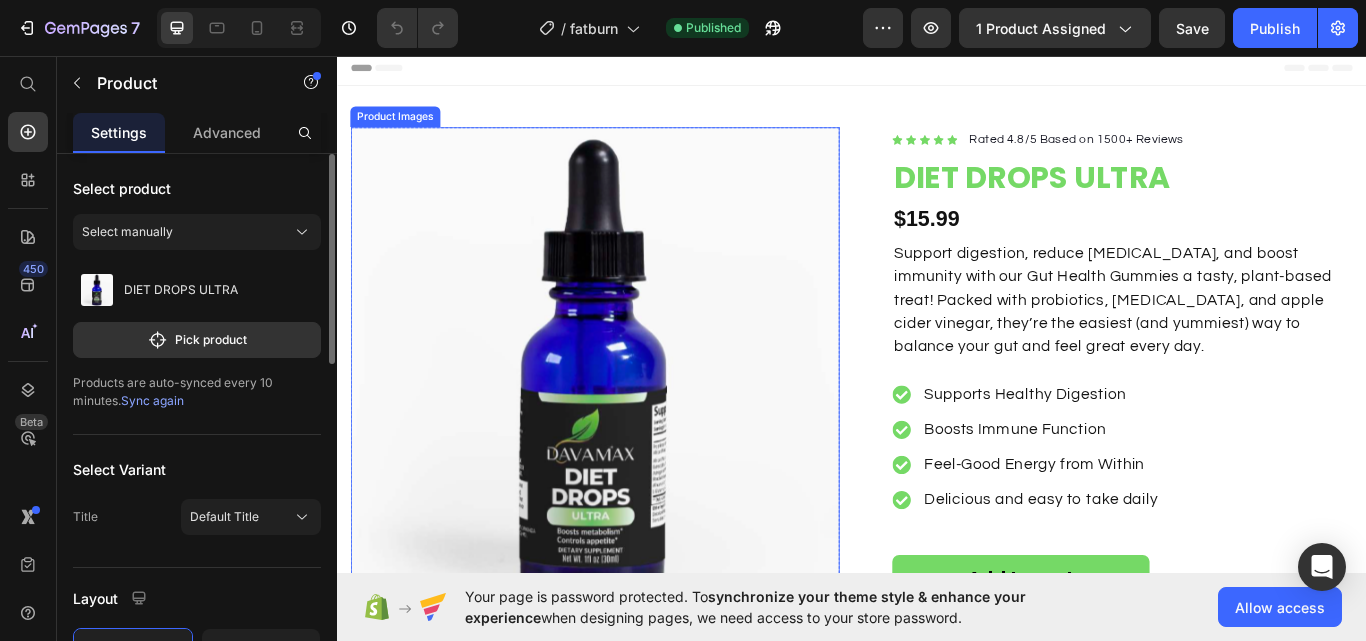 click at bounding box center (637, 425) 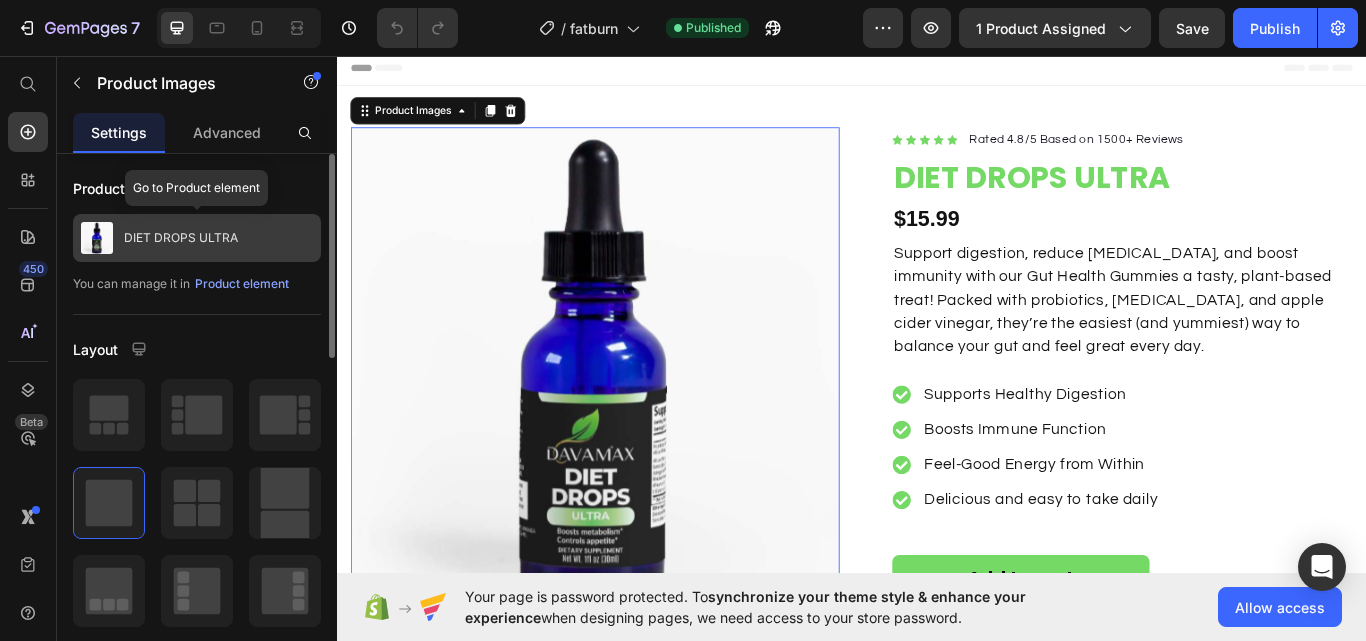 click on "DIET DROPS ULTRA" at bounding box center (197, 238) 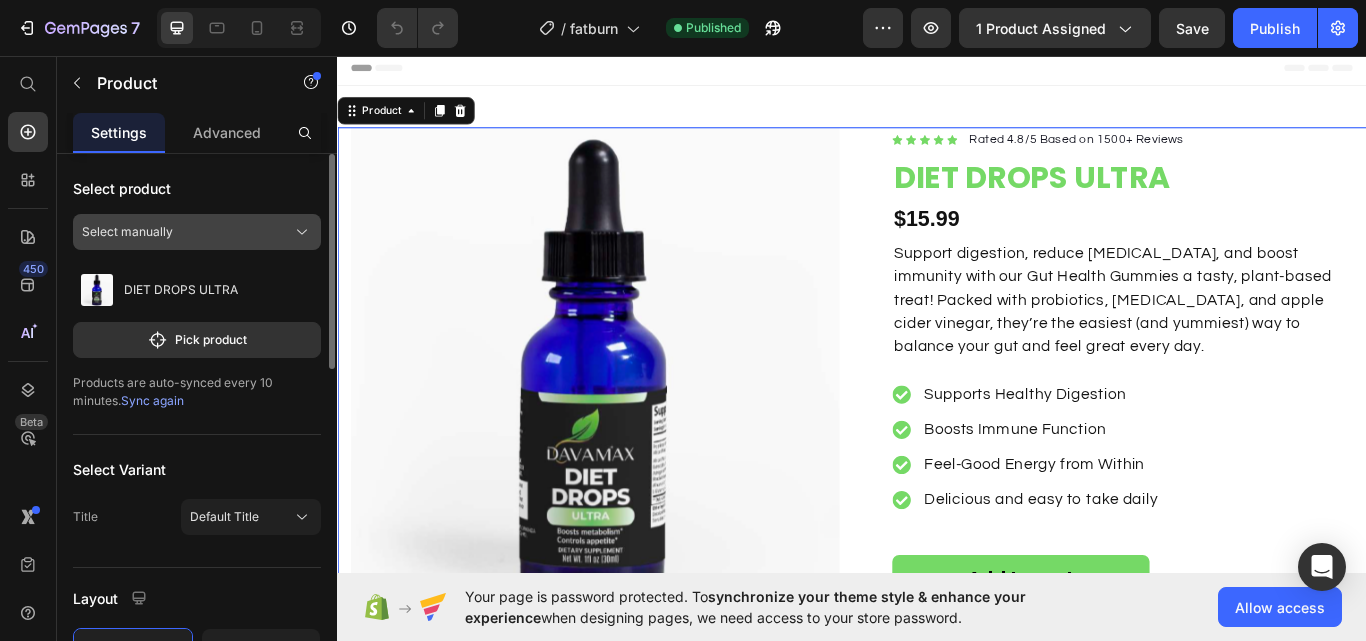 click on "Select manually" at bounding box center (197, 232) 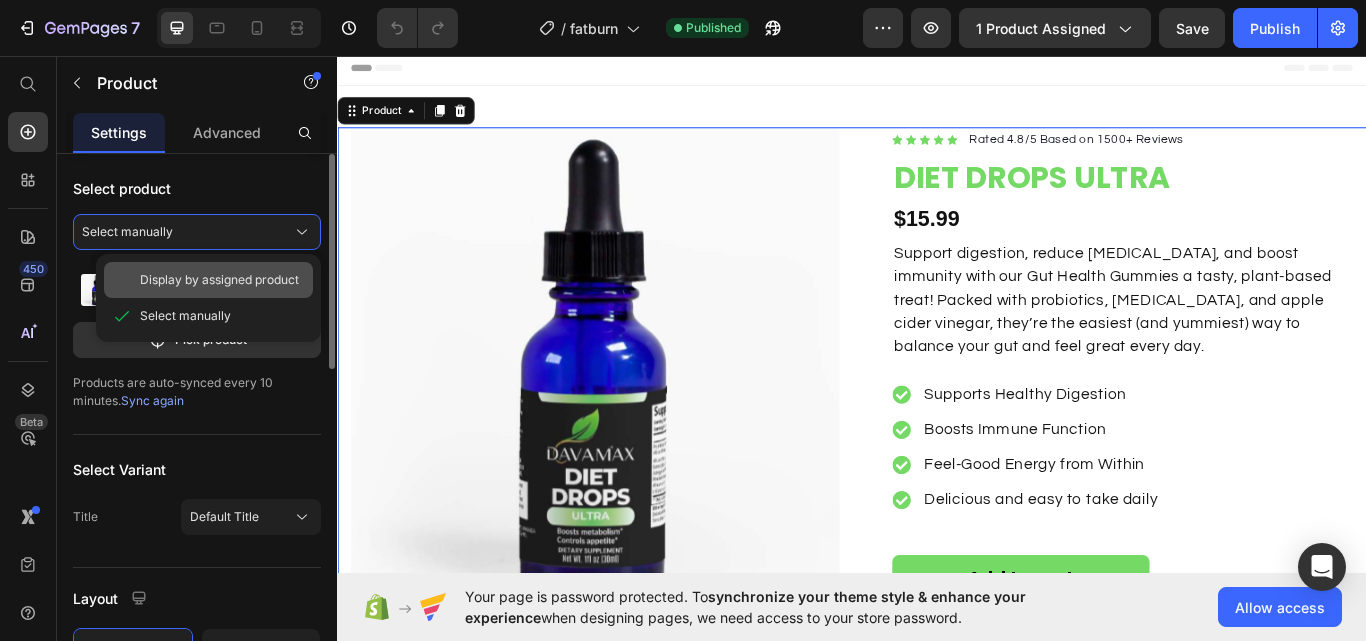 click on "Display by assigned product" at bounding box center [219, 280] 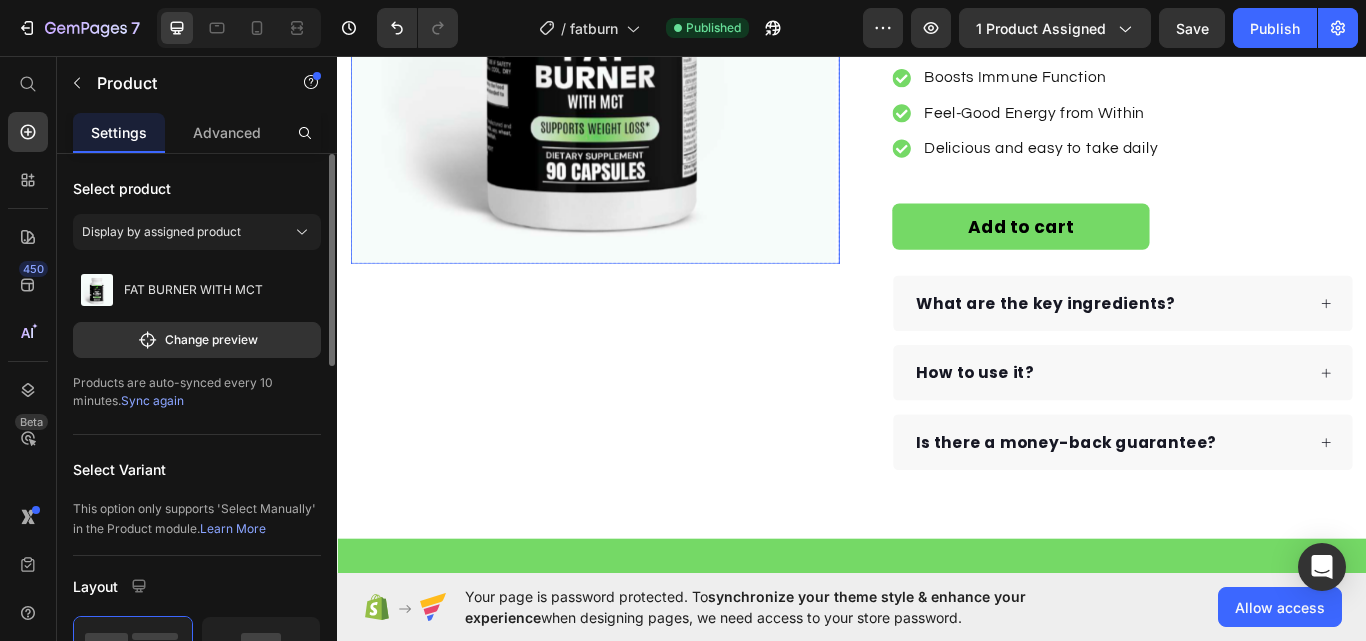 scroll, scrollTop: 400, scrollLeft: 0, axis: vertical 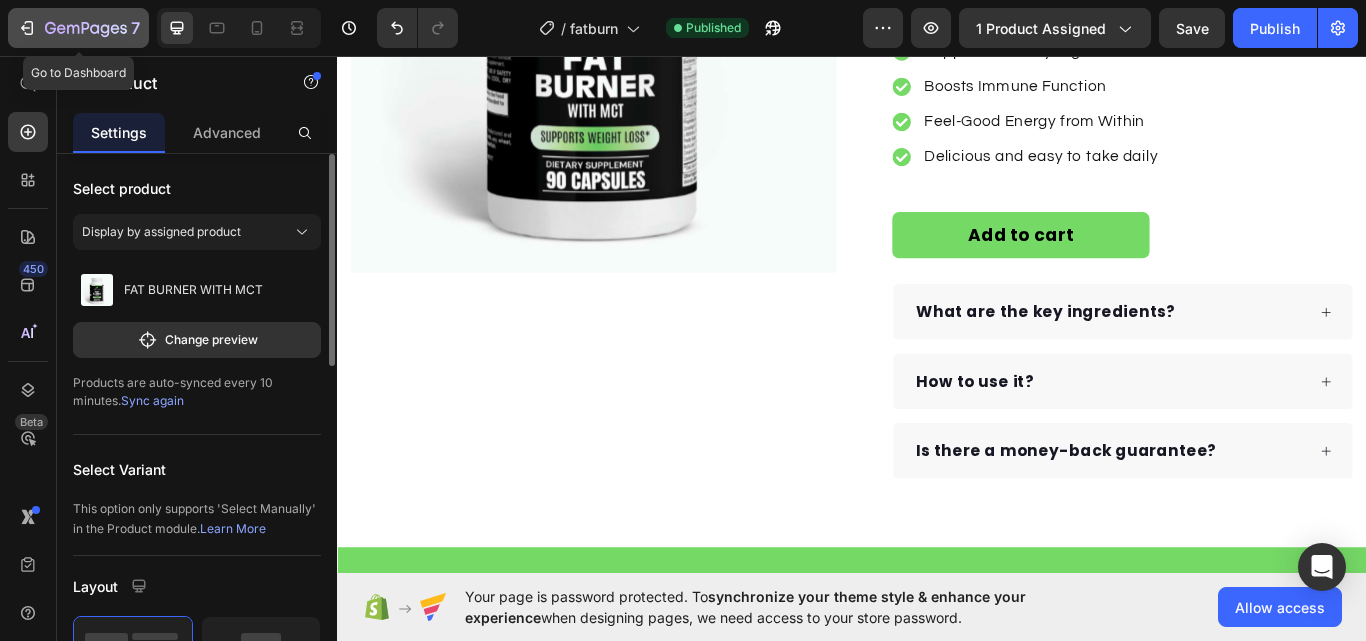 click 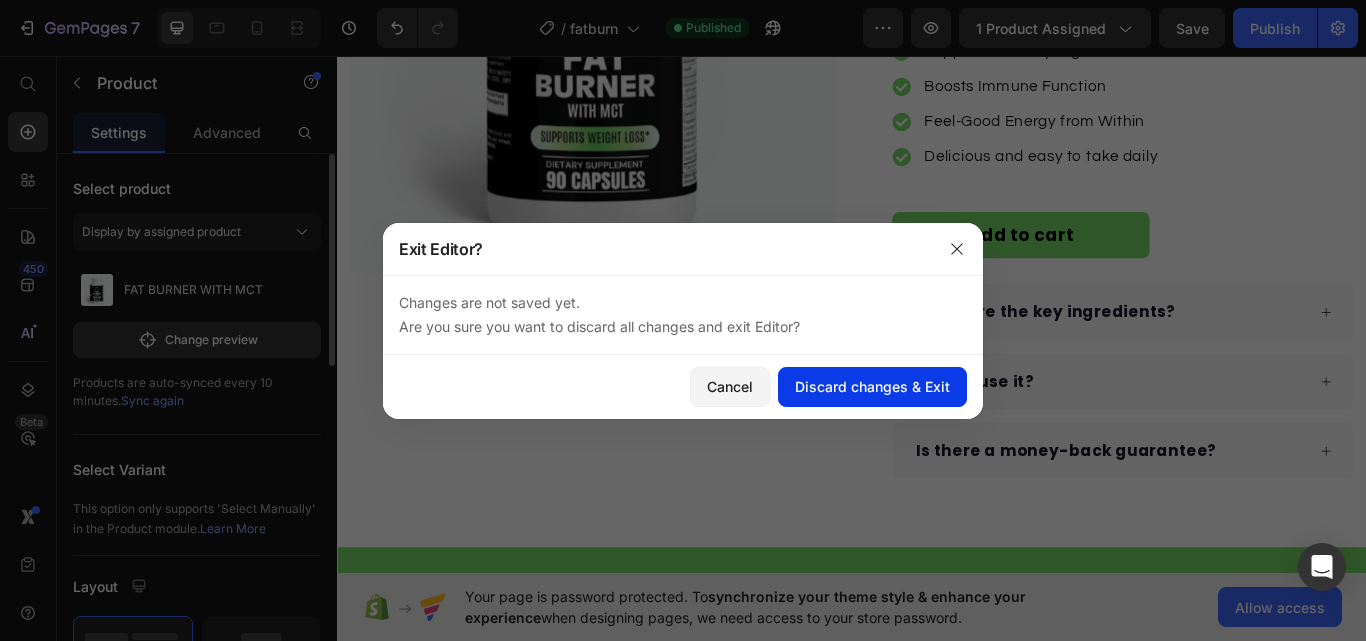 click on "Discard changes & Exit" at bounding box center (872, 386) 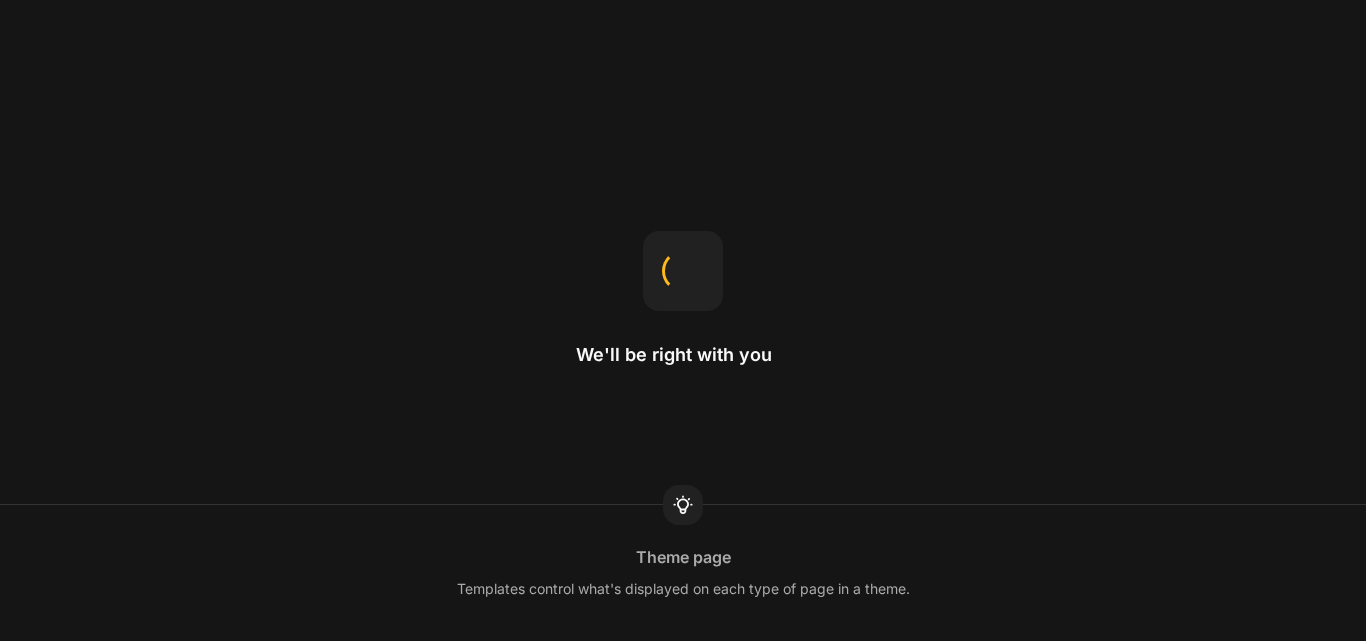 scroll, scrollTop: 0, scrollLeft: 0, axis: both 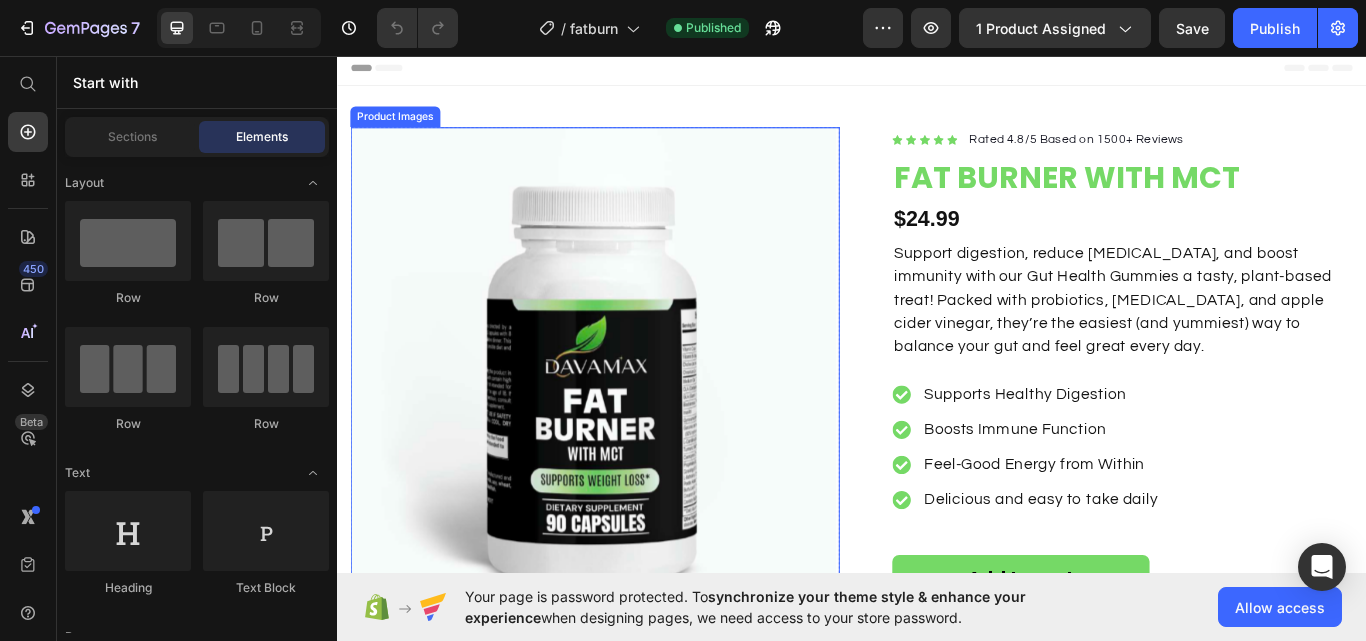 click at bounding box center [637, 425] 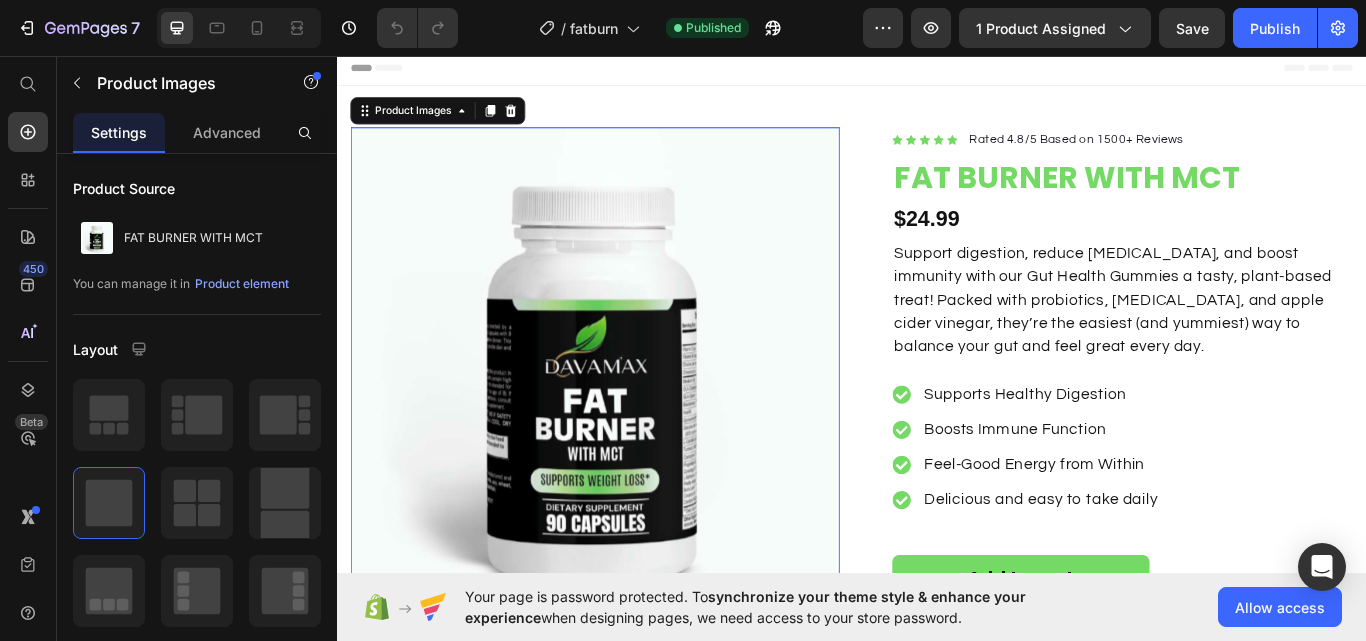 click at bounding box center [637, 425] 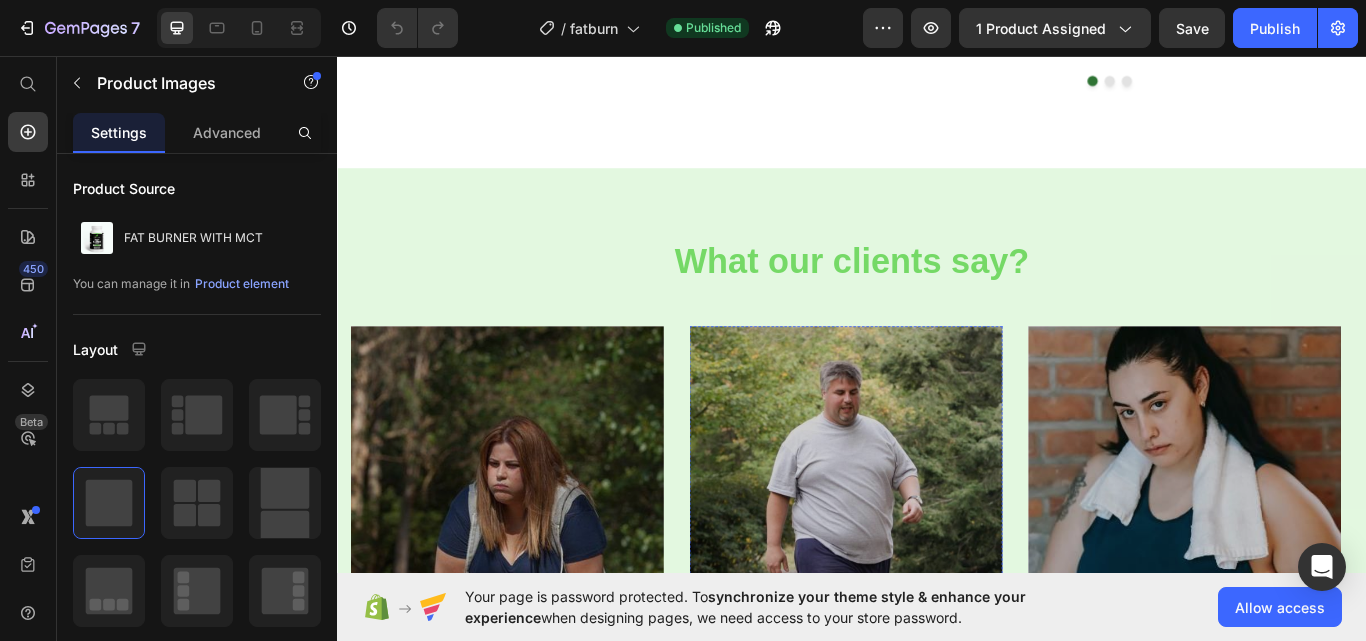 scroll, scrollTop: 2296, scrollLeft: 0, axis: vertical 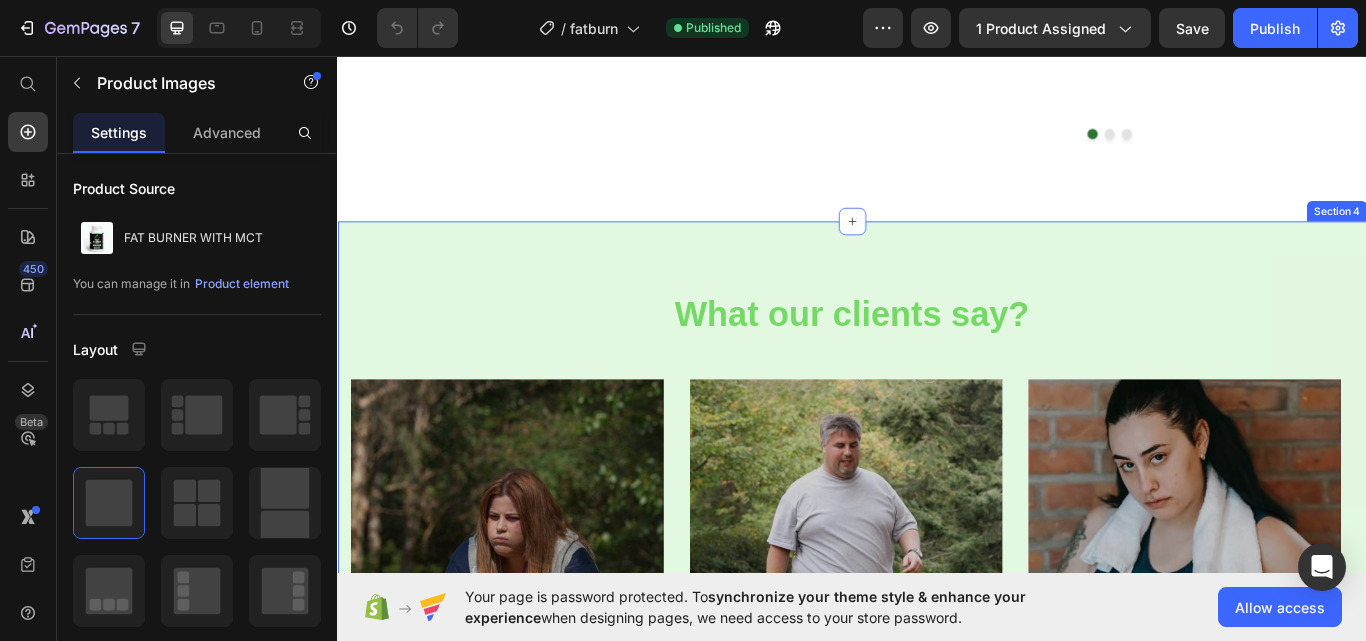 click on "What our clients say? Heading "Helps control my snack cravings so much. Combined with exercise, I'm finally losing those stubborn pounds. Would recommend!" Text block [PERSON_NAME] Text block Row Hero Banner "Solid product. Helps me stay lean while building muscle. Noticeable difference in definition when I use this consistently." Text block [PERSON_NAME] Text block Row Hero Banner "Great energy boost without the crash. I take it before morning workouts and stay focused all day. Seeing steady progress!" Text block [US_STATE] J. Text block Row Hero Banner "Started seeing results in just 2 weeks! My waist is slimmer and I have way more energy for workouts. No jitters either!" Text block Oly L. Text block Row Hero Banner Carousel Row Section 4" at bounding box center [937, 649] 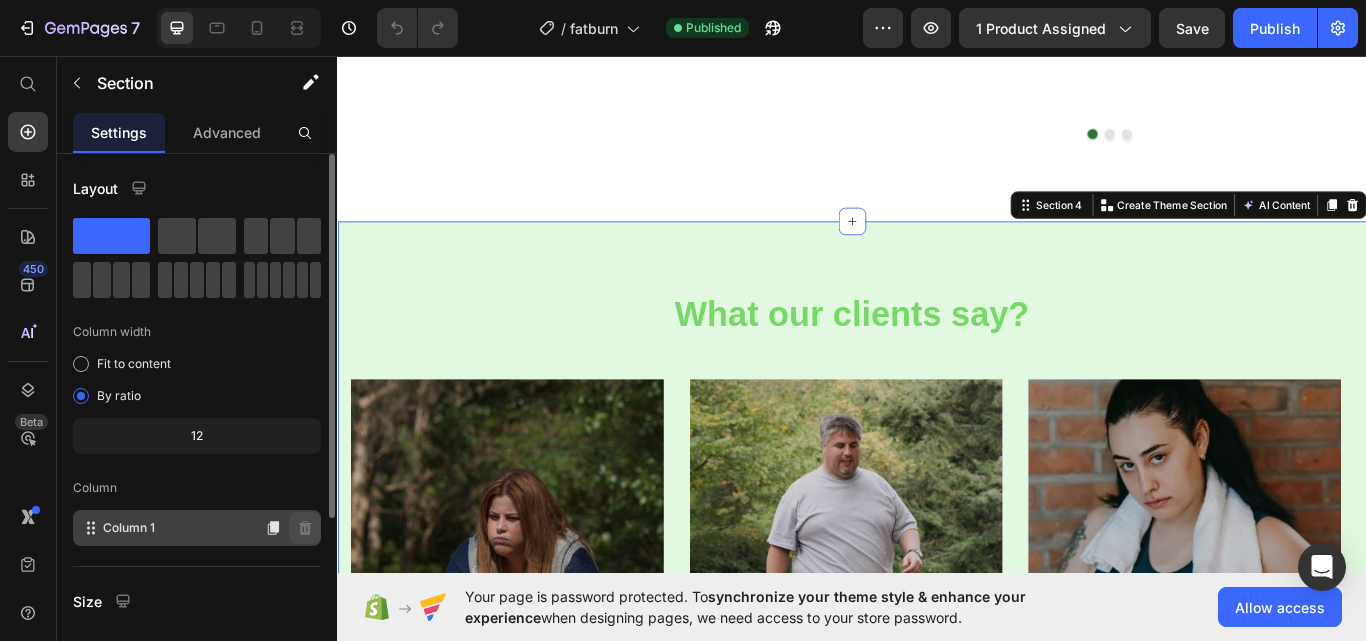 scroll, scrollTop: 264, scrollLeft: 0, axis: vertical 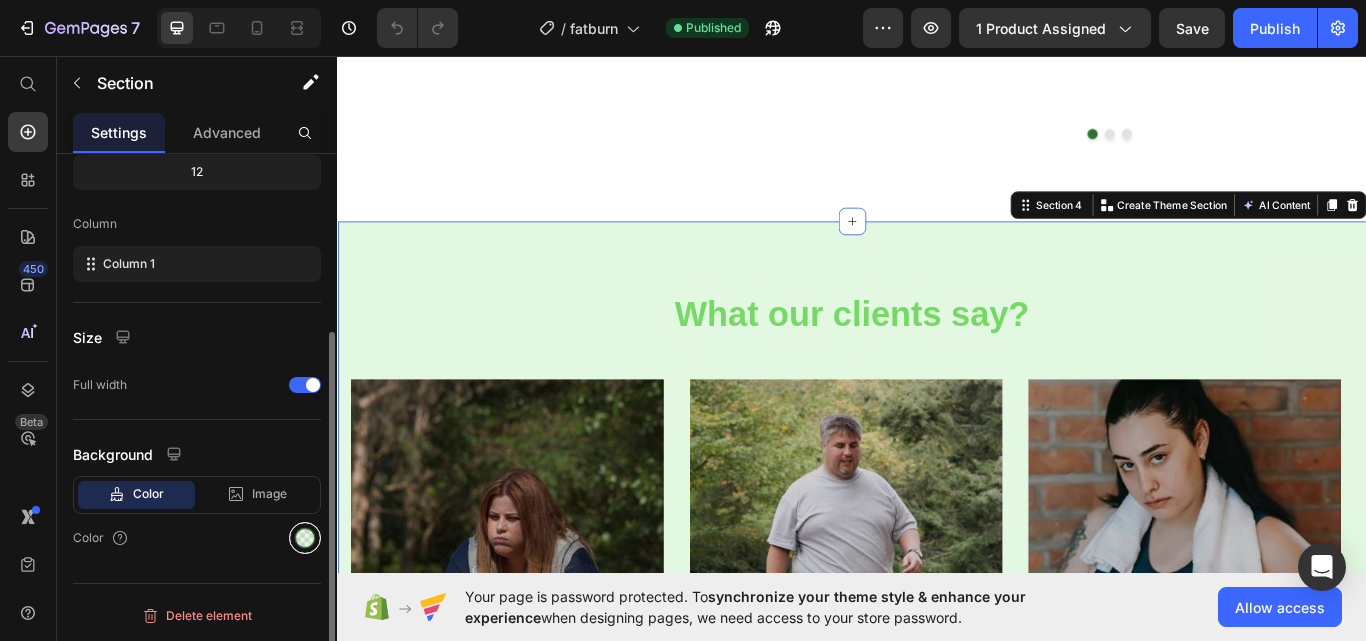 click at bounding box center [305, 538] 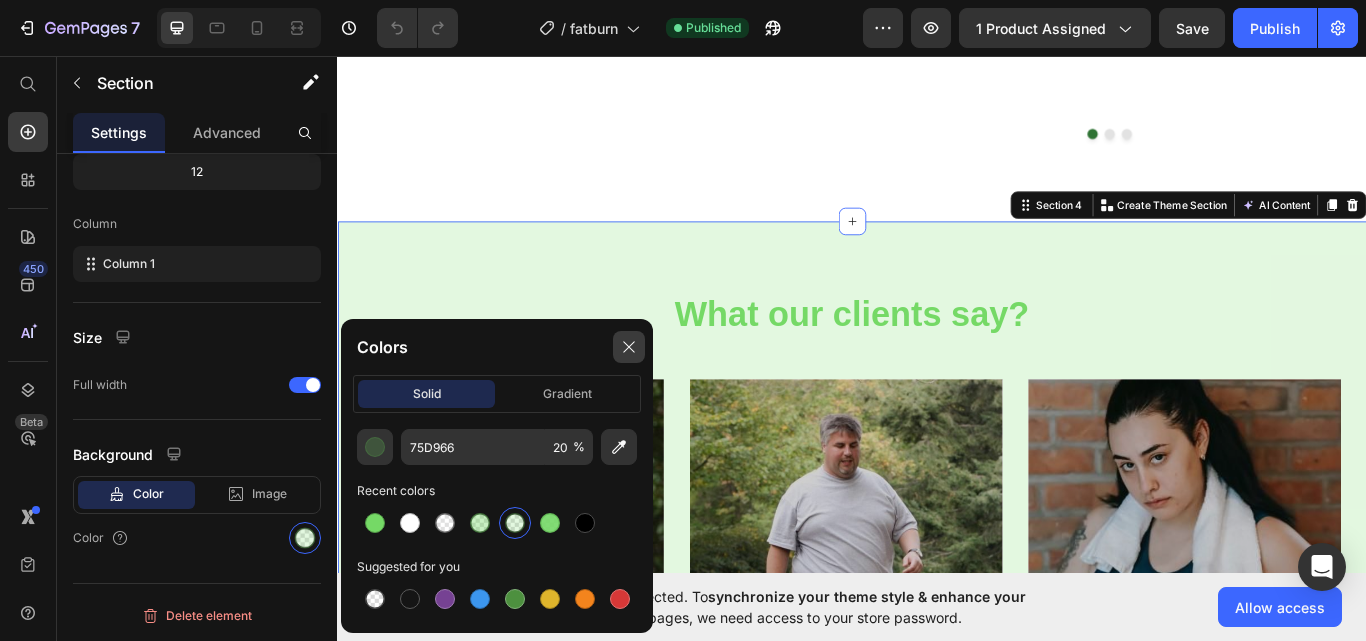 click at bounding box center (629, 347) 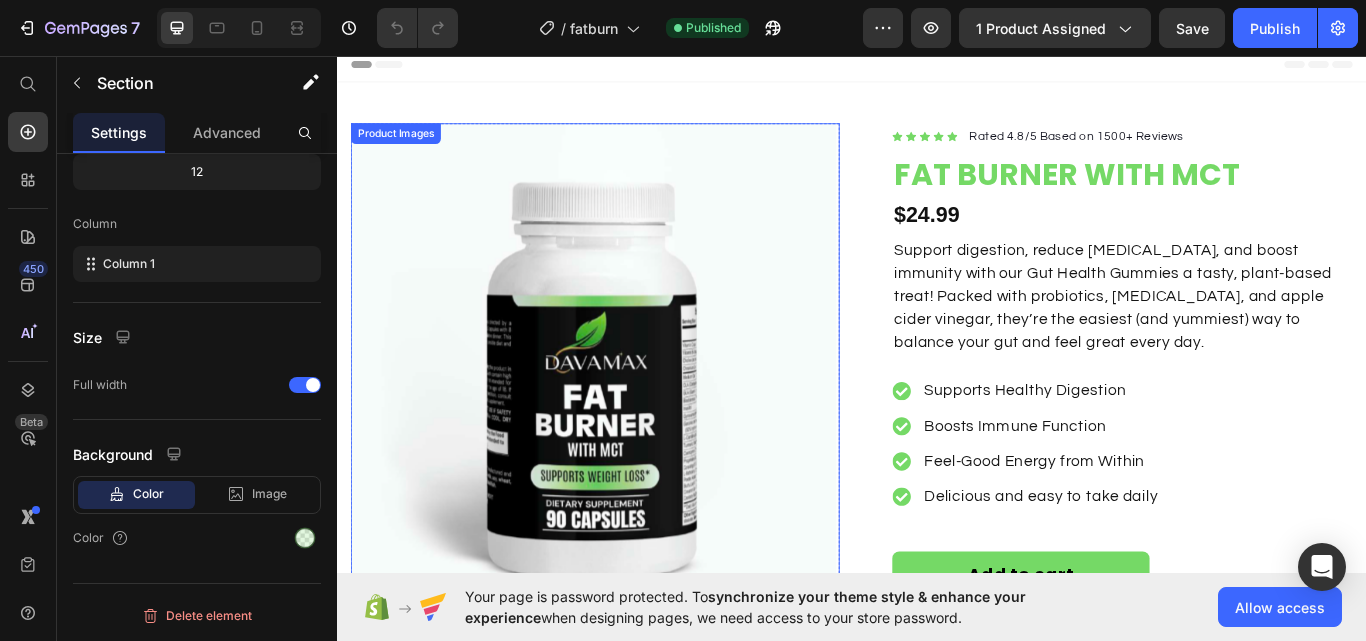 scroll, scrollTop: 0, scrollLeft: 0, axis: both 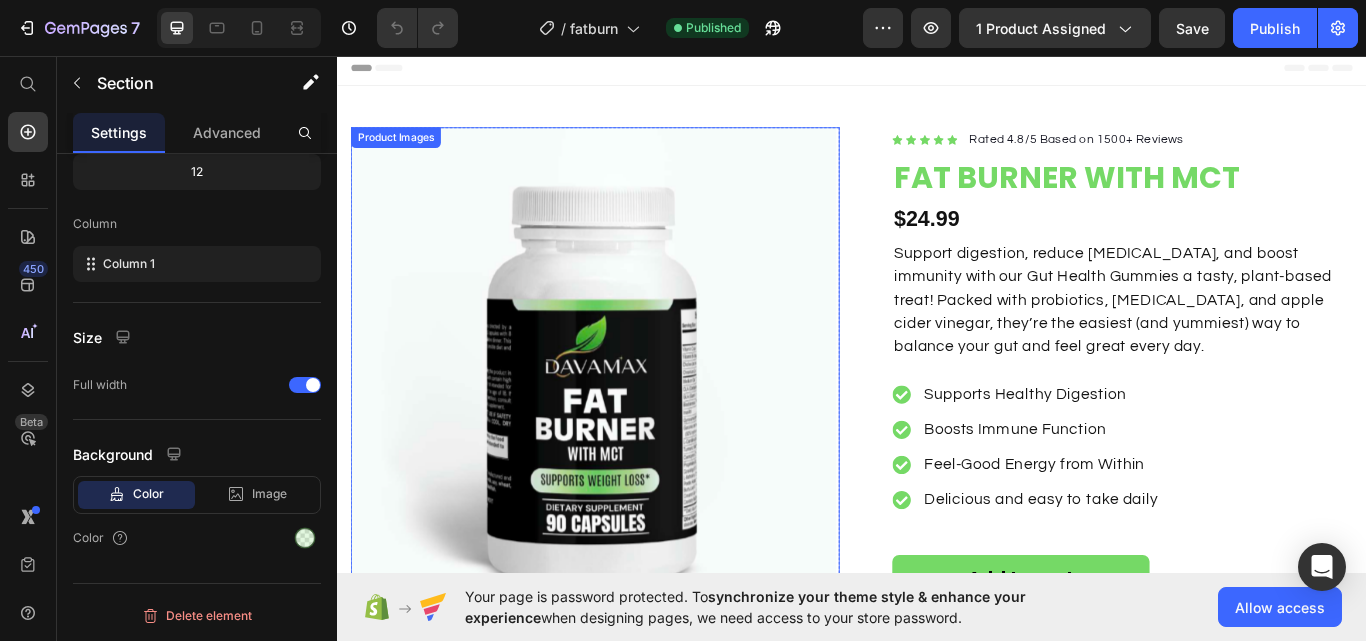 click at bounding box center (637, 425) 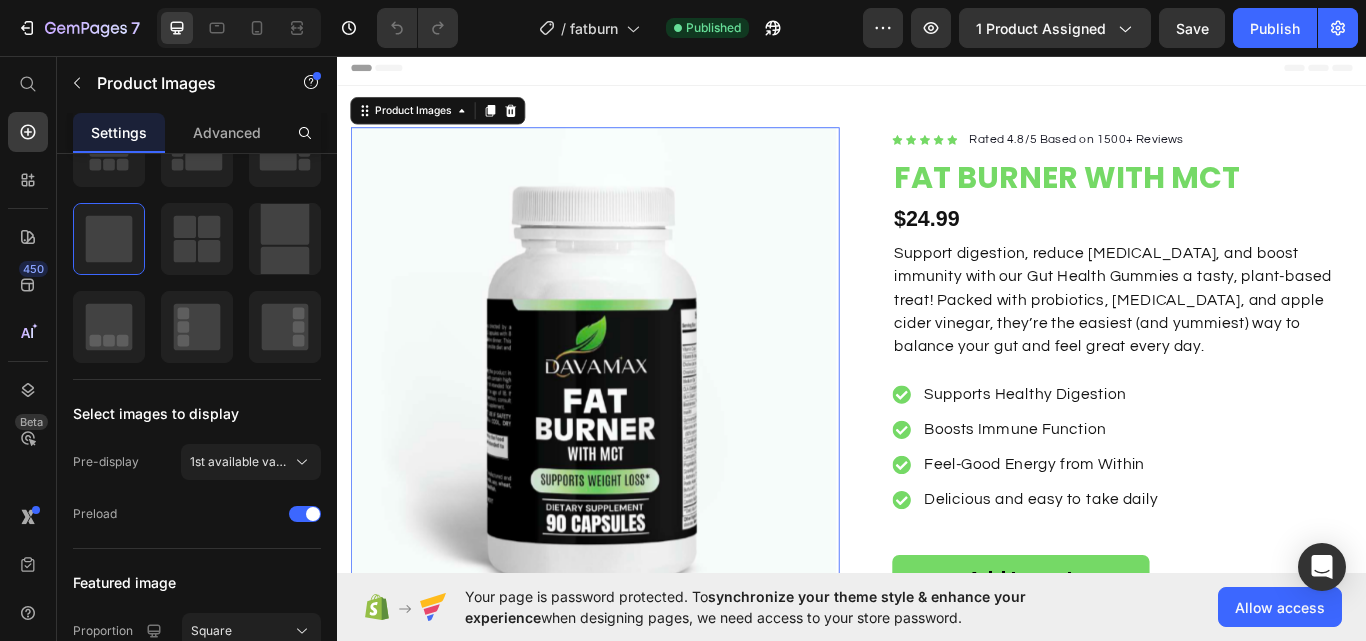 scroll, scrollTop: 0, scrollLeft: 0, axis: both 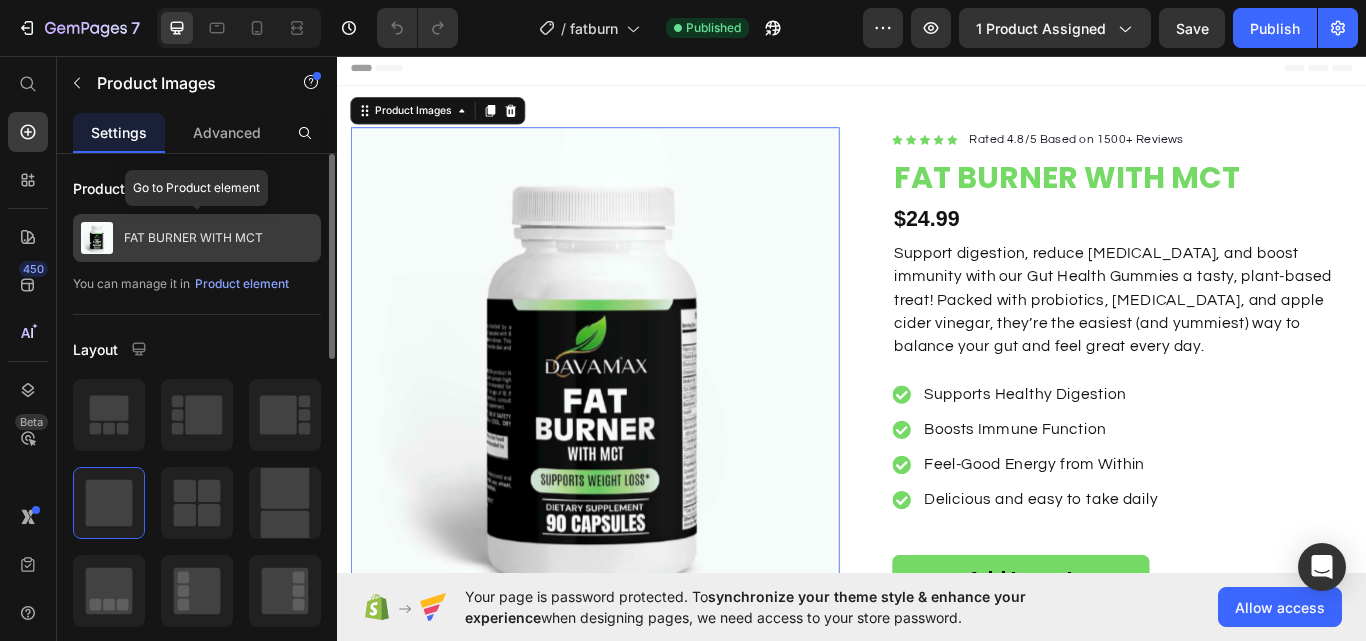 click on "FAT BURNER WITH MCT" at bounding box center [197, 238] 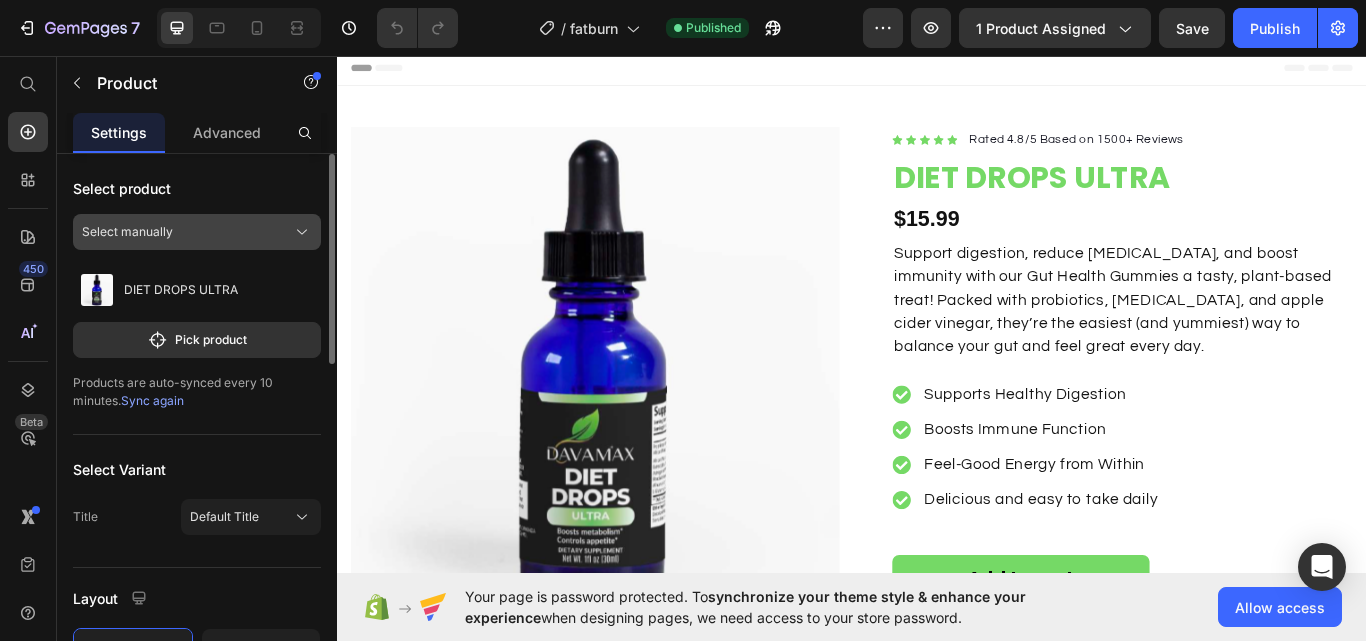 click on "Select manually" 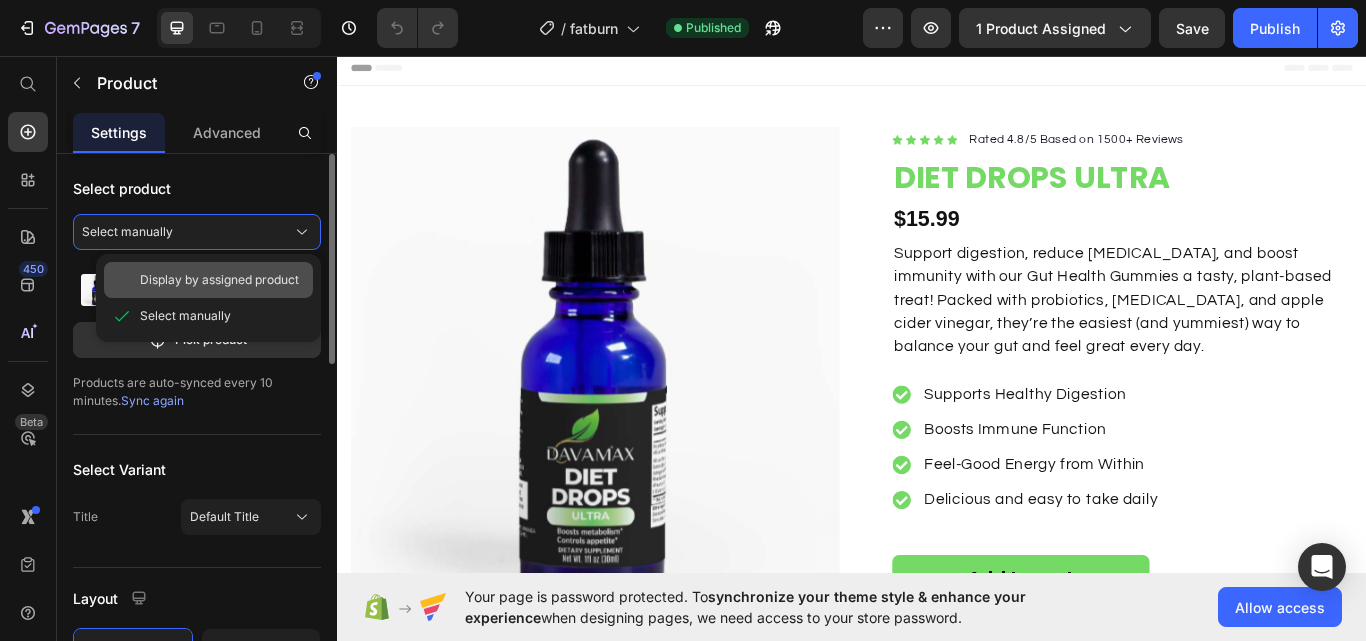 click on "Display by assigned product" at bounding box center [219, 280] 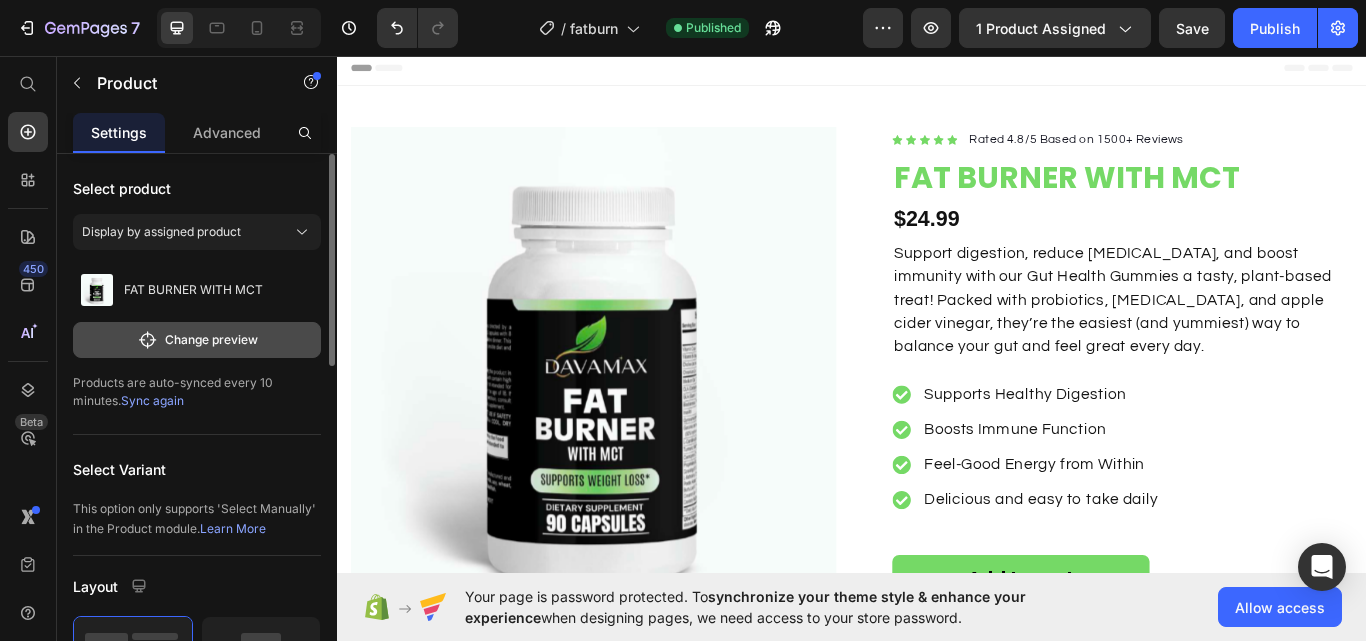 click on "Change preview" 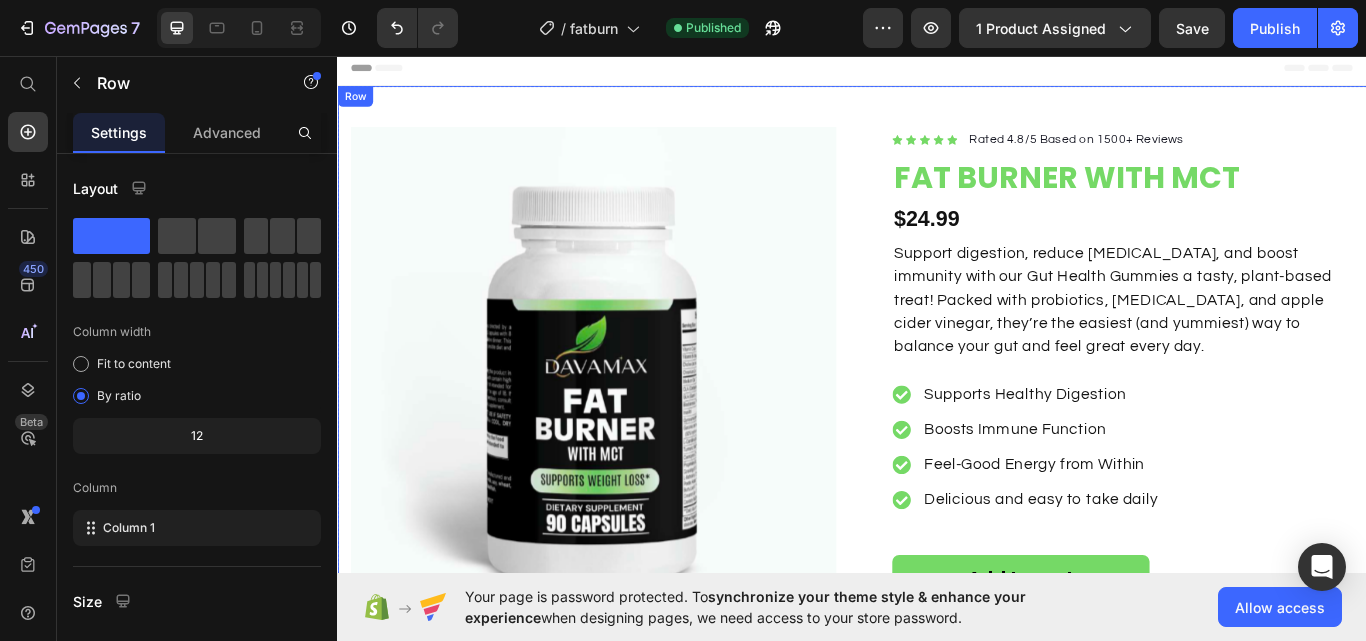 click on "Product Images Row Icon Icon Icon Icon Icon Icon List Hoz Rated 4.8/5 Based on 1500+ Reviews Text block Row FAT BURNER WITH MCT Product Title $24.99 Product Price Support digestion, reduce bloating, and boost immunity with our Gut Health Gummies a tasty, plant-based treat! Packed with probiotics, prebiotics, and apple cider vinegar, they’re the easiest (and yummiest) way to balance your gut and feel great every day. Text block Supports Healthy Digestion Boosts Immune Function Feel-Good Energy from Within Delicious and easy to take daily Item list Add to cart Product Cart Button
What are the key ingredients?
How to use it?
Is there a money-back guarantee? Accordion Row Product Row" at bounding box center (937, 561) 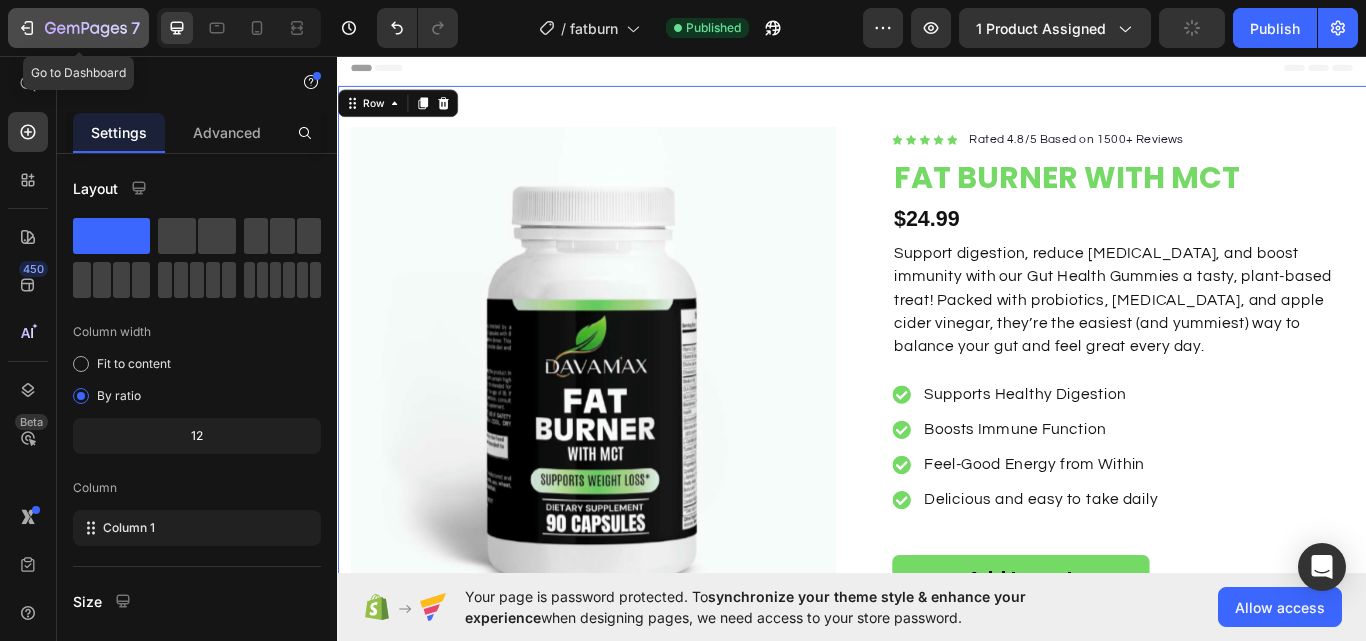 click 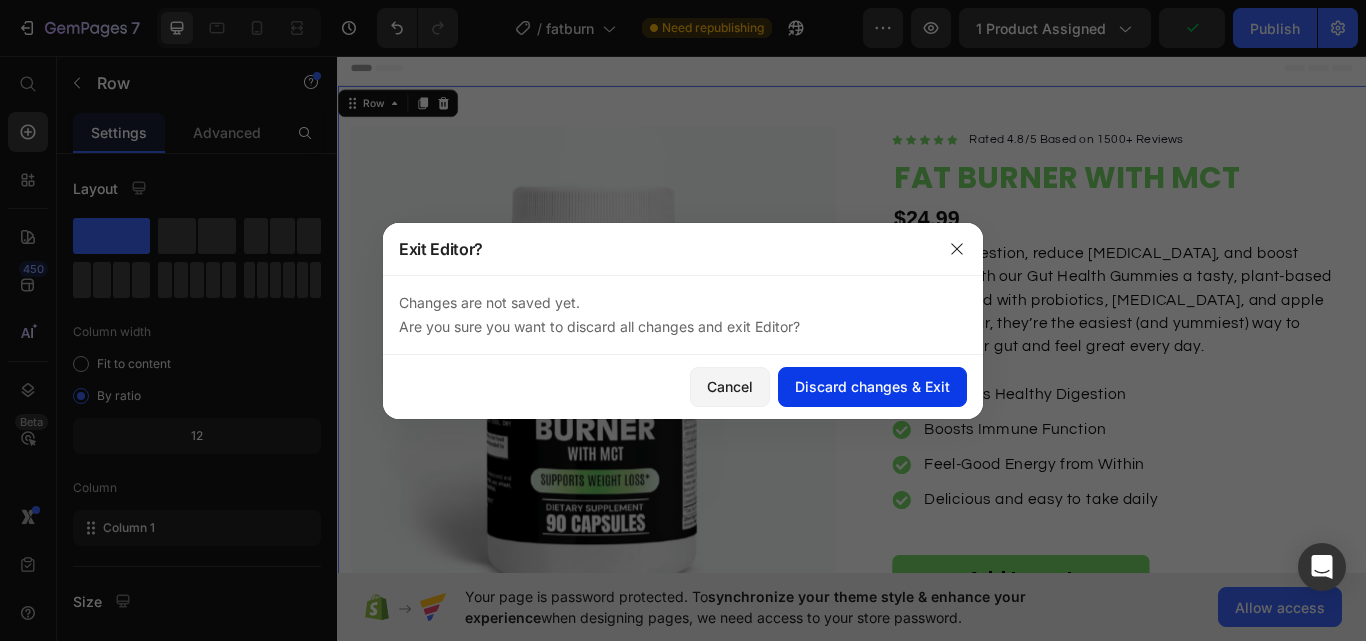 click on "Discard changes & Exit" at bounding box center [872, 386] 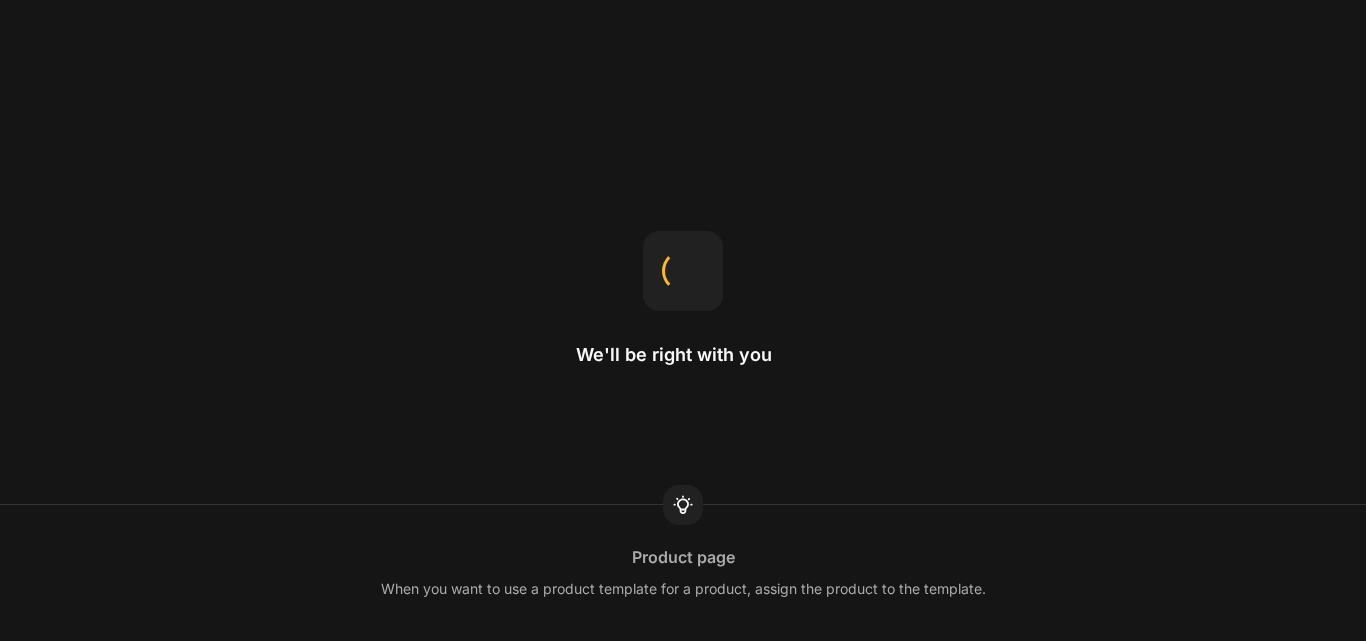 scroll, scrollTop: 0, scrollLeft: 0, axis: both 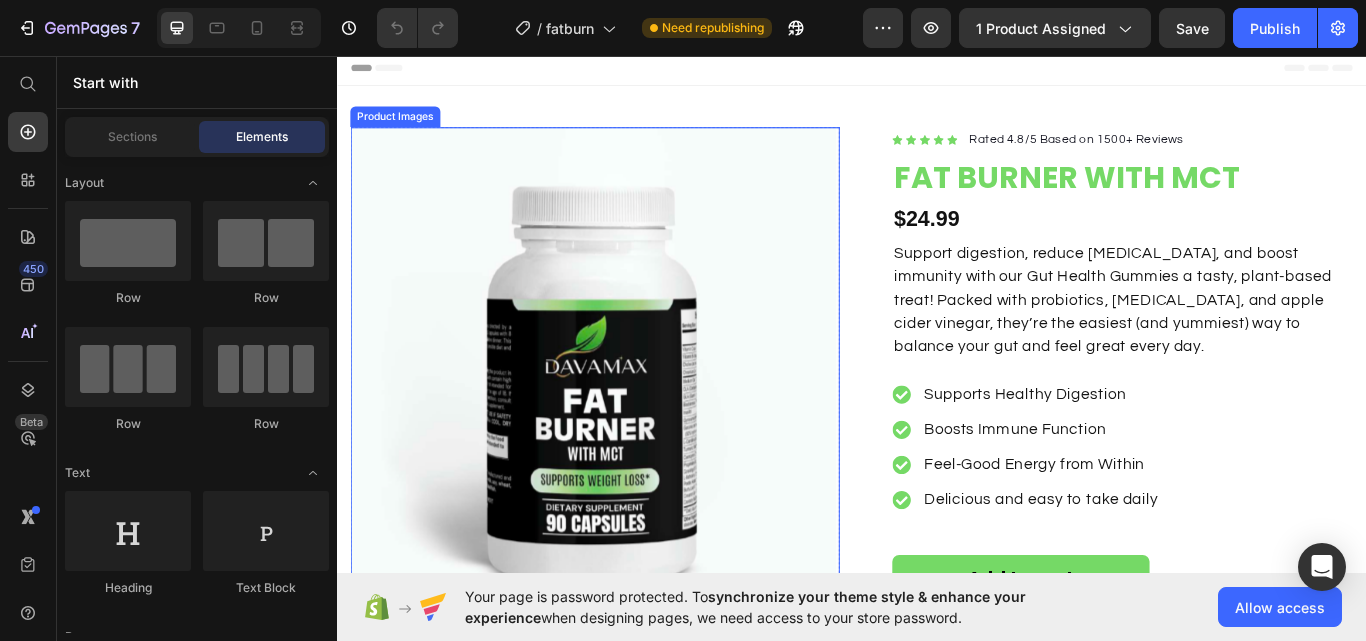 click at bounding box center [637, 425] 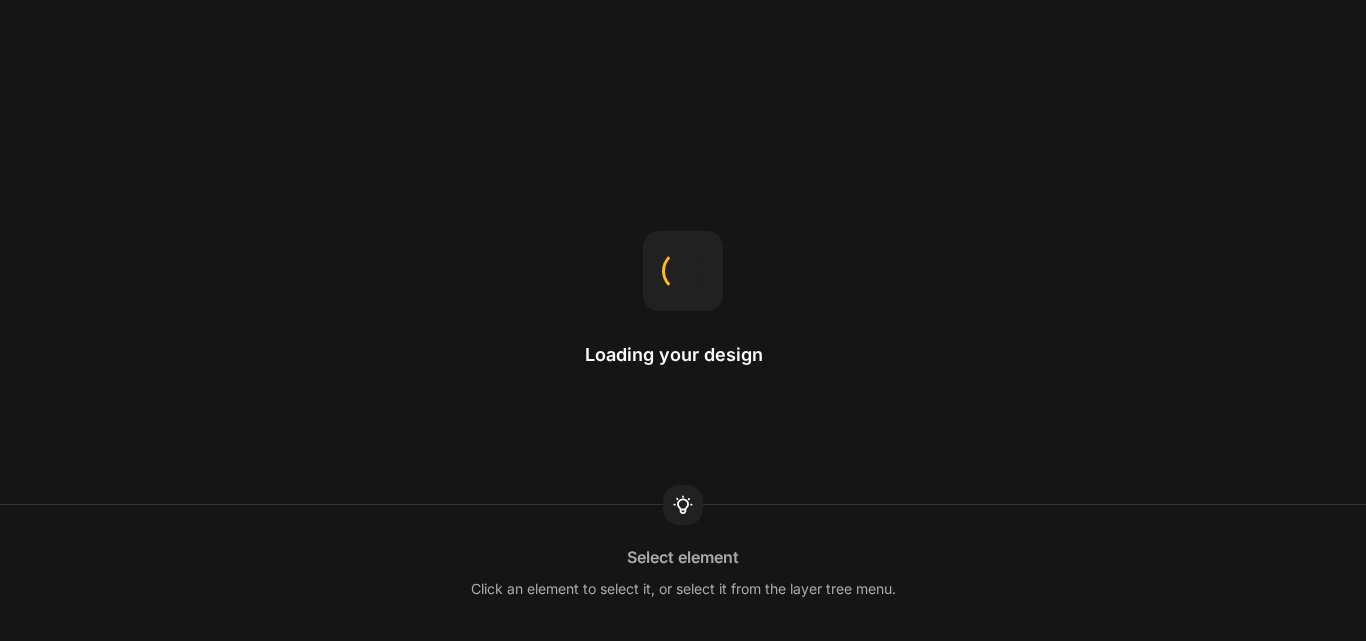 scroll, scrollTop: 0, scrollLeft: 0, axis: both 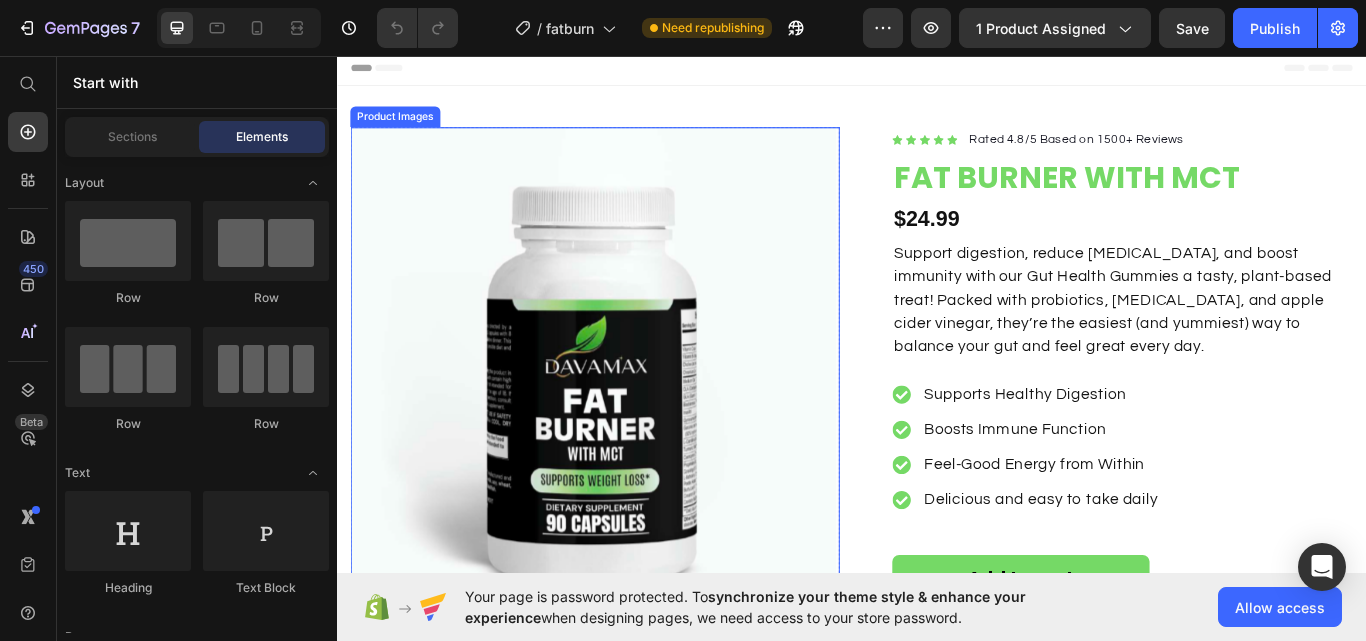 click at bounding box center [637, 425] 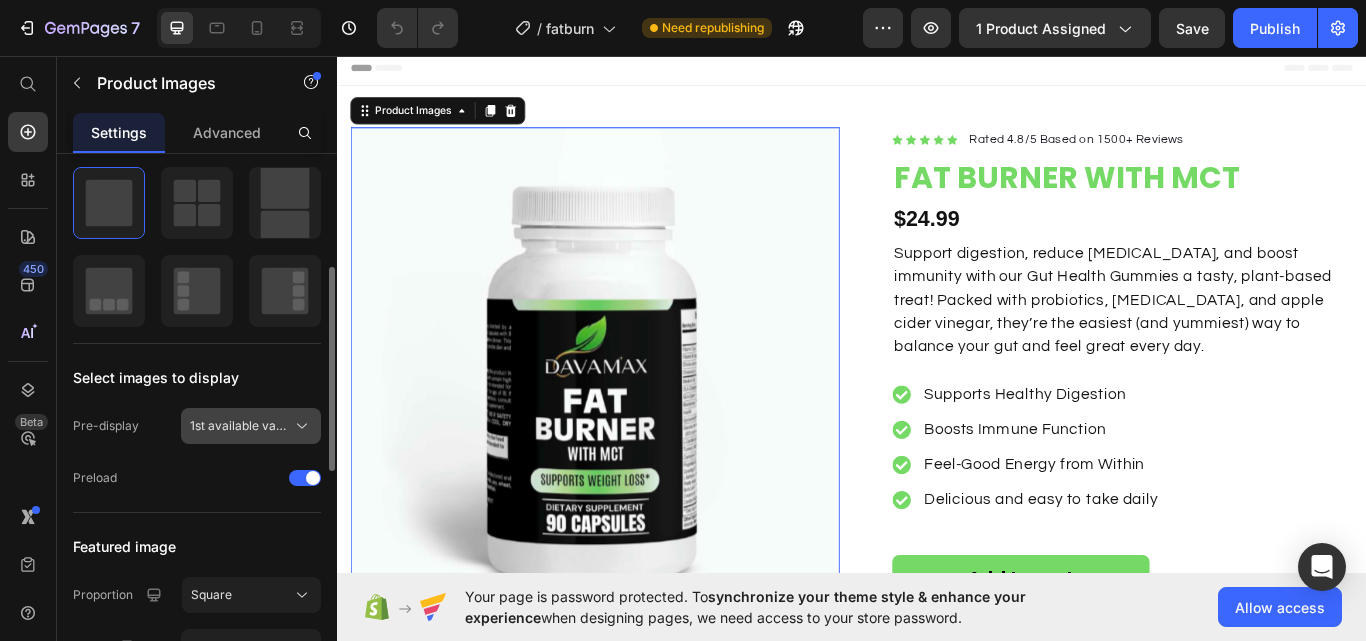 scroll, scrollTop: 400, scrollLeft: 0, axis: vertical 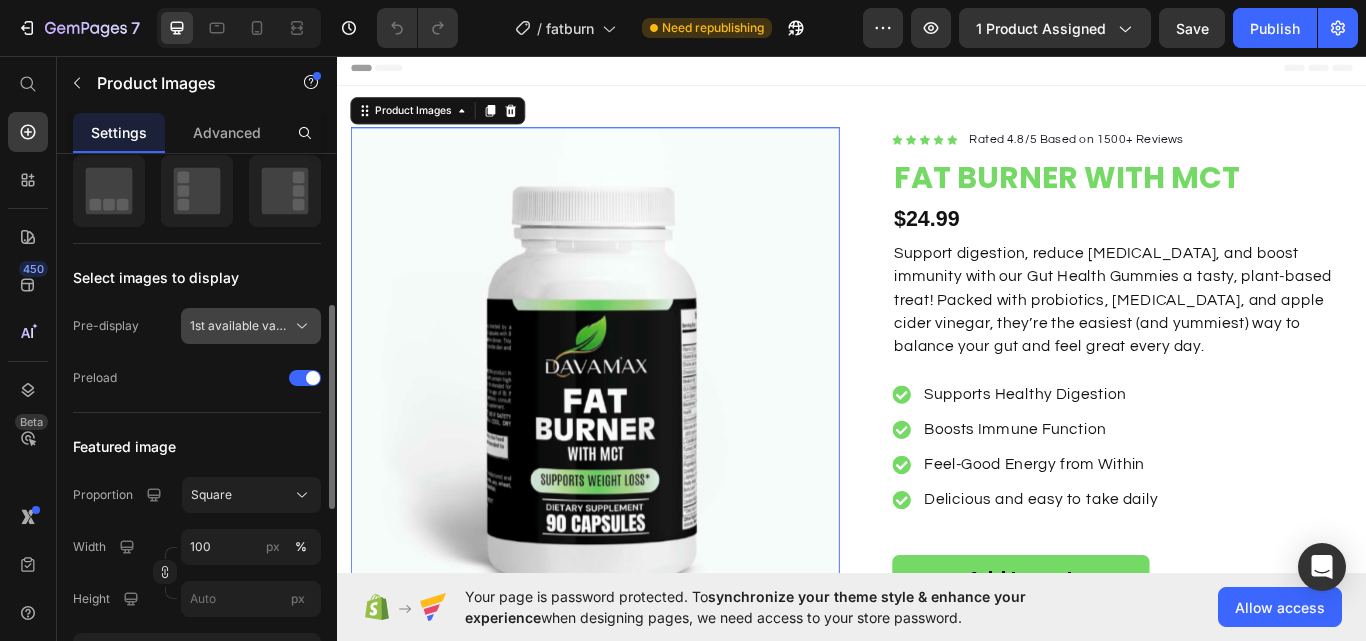 click 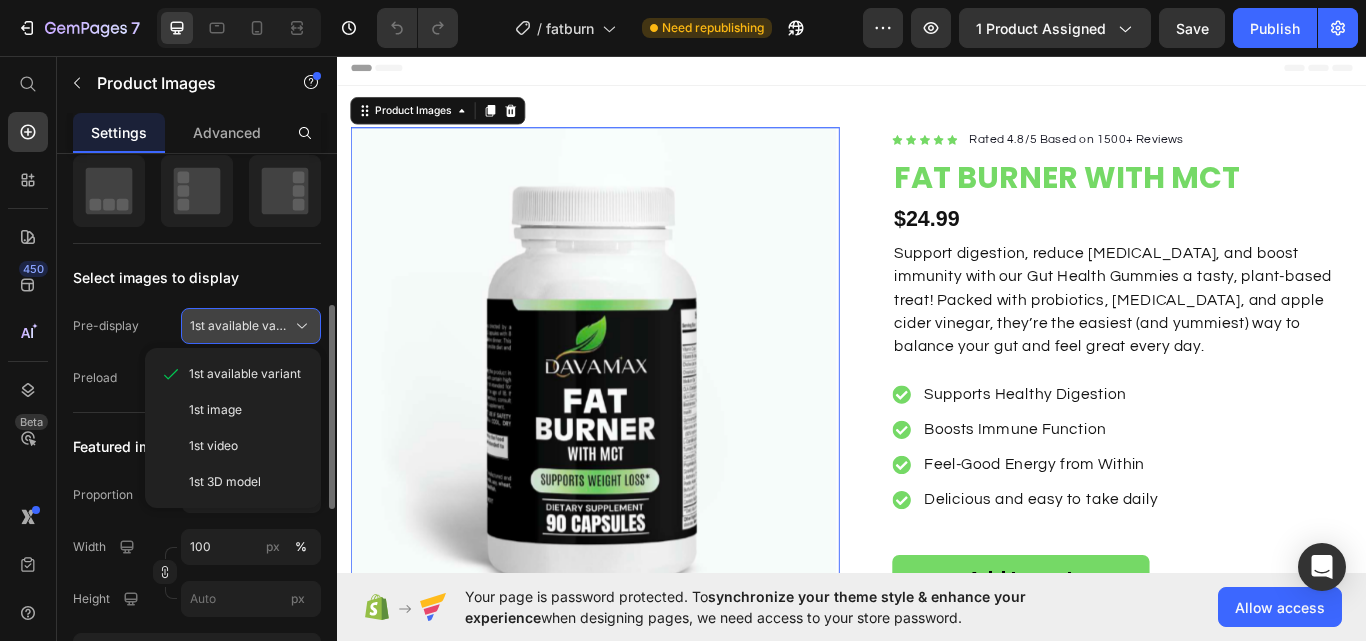 click 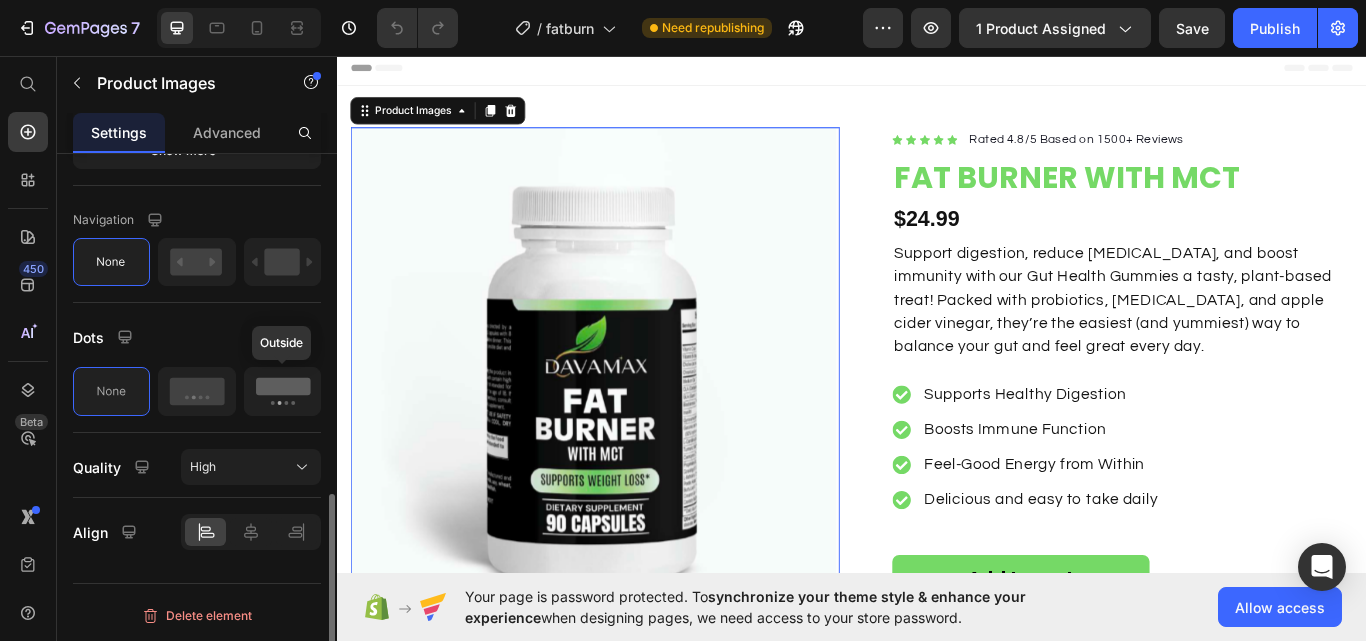 scroll, scrollTop: 800, scrollLeft: 0, axis: vertical 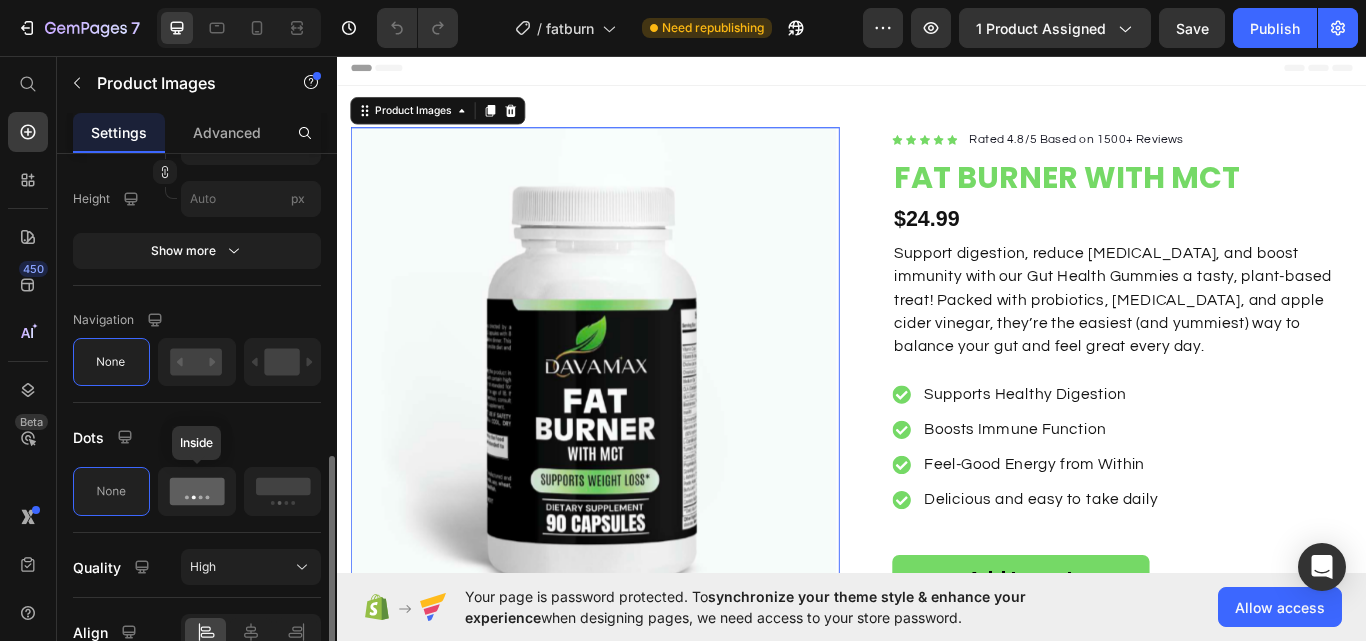 click 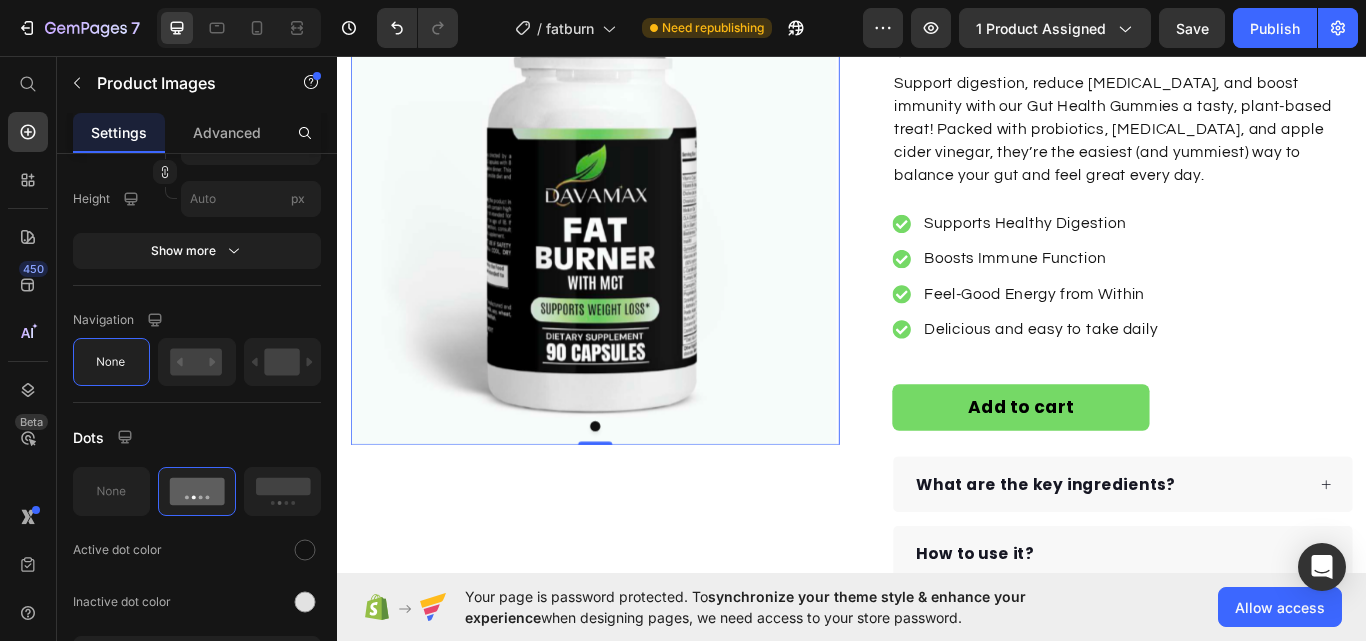 scroll, scrollTop: 200, scrollLeft: 0, axis: vertical 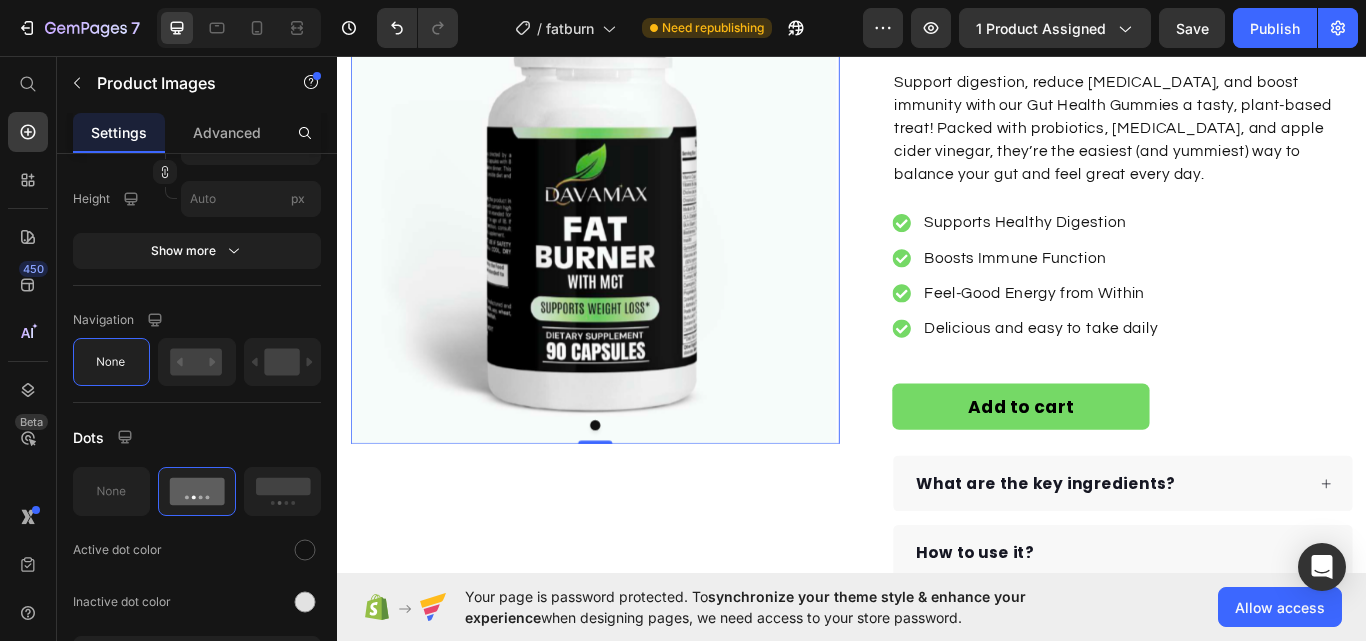 click at bounding box center [637, 225] 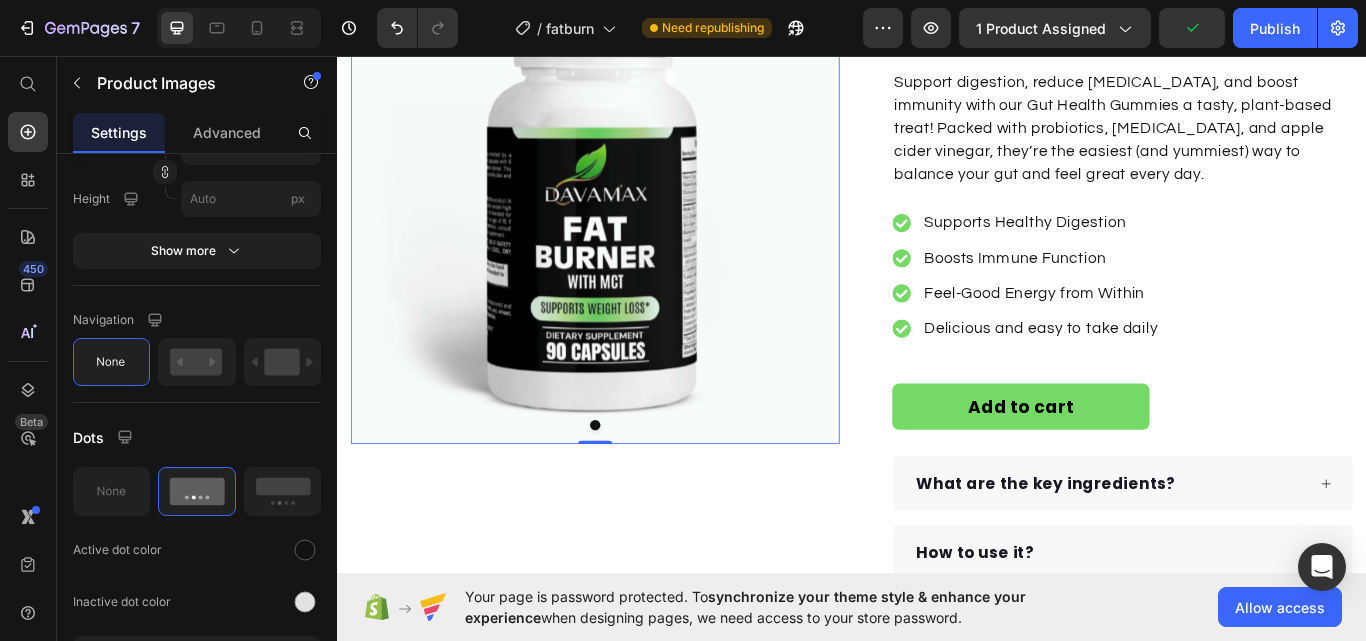 click at bounding box center (637, 488) 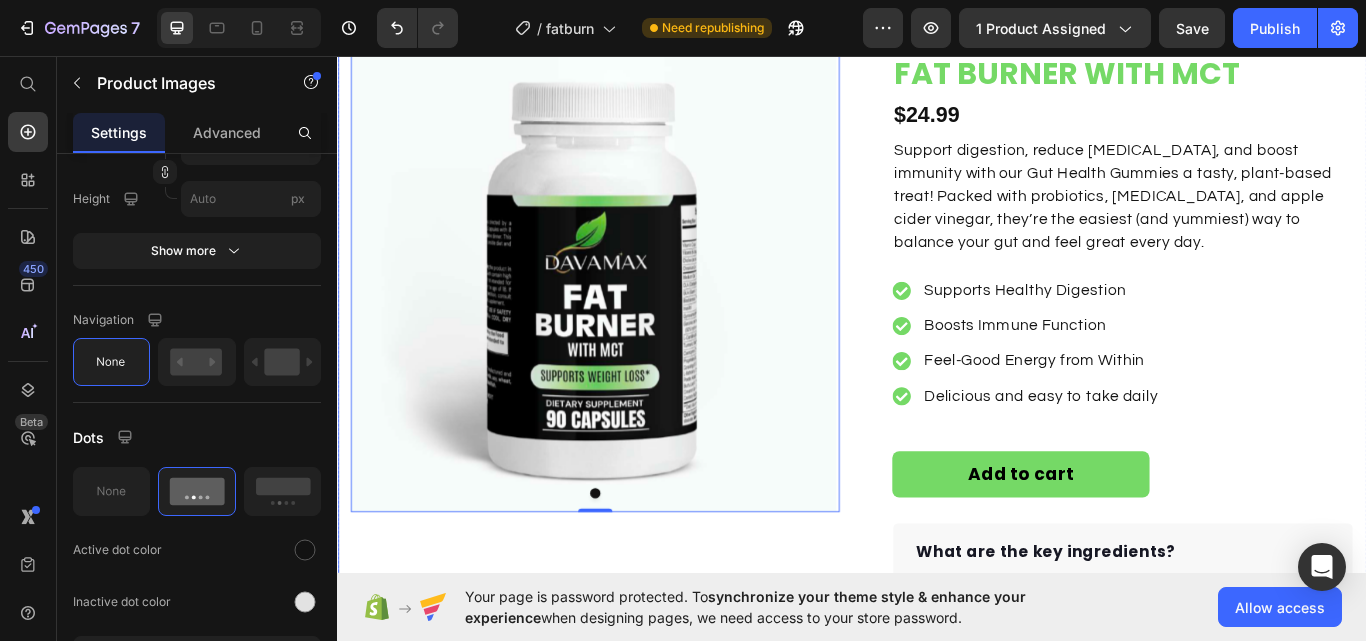 scroll, scrollTop: 100, scrollLeft: 0, axis: vertical 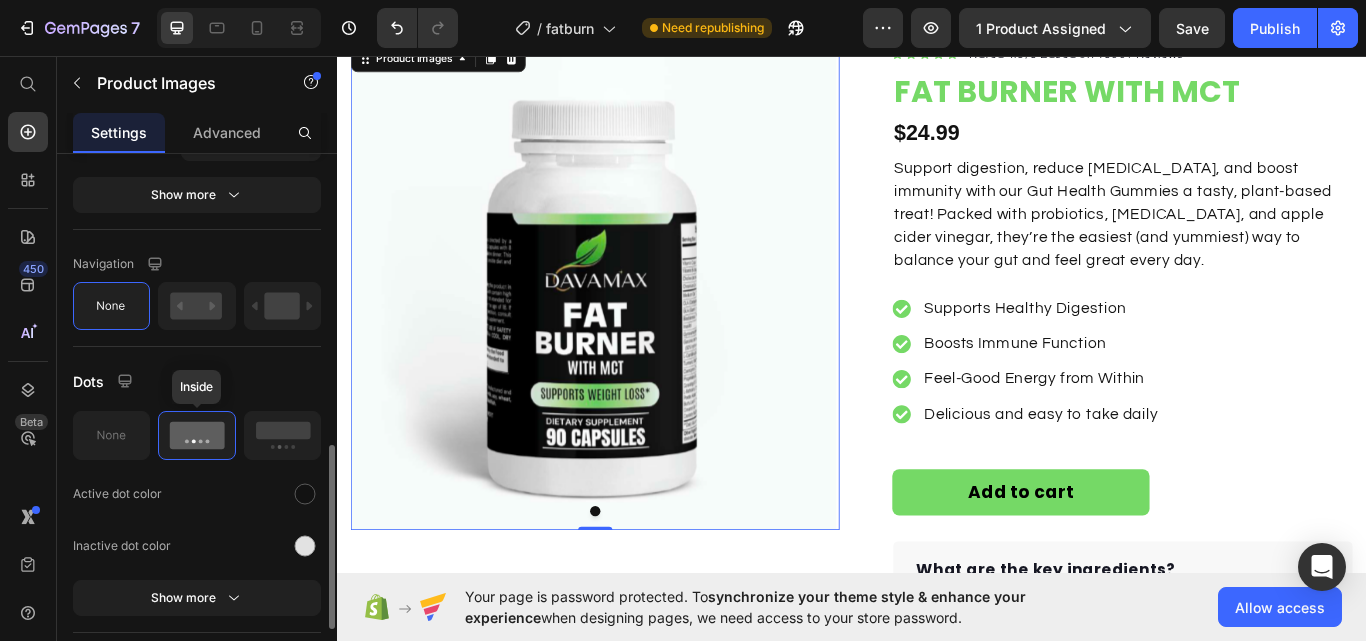 click 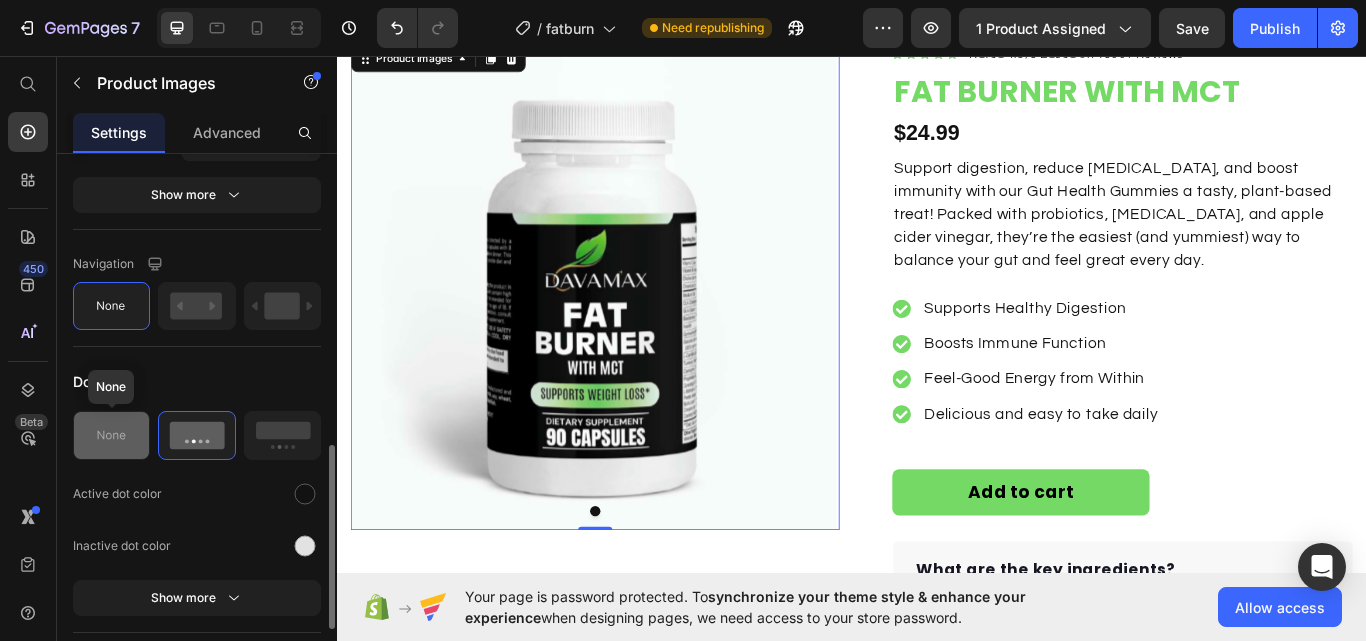 click 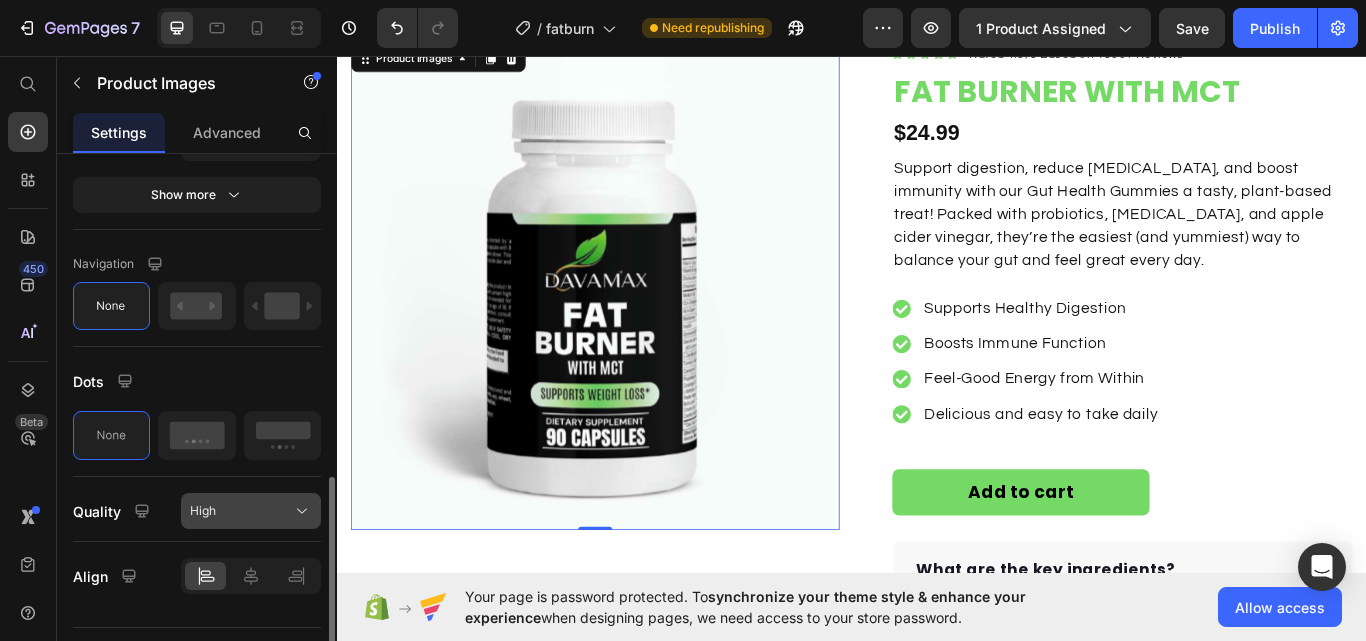 click on "High" at bounding box center [251, 511] 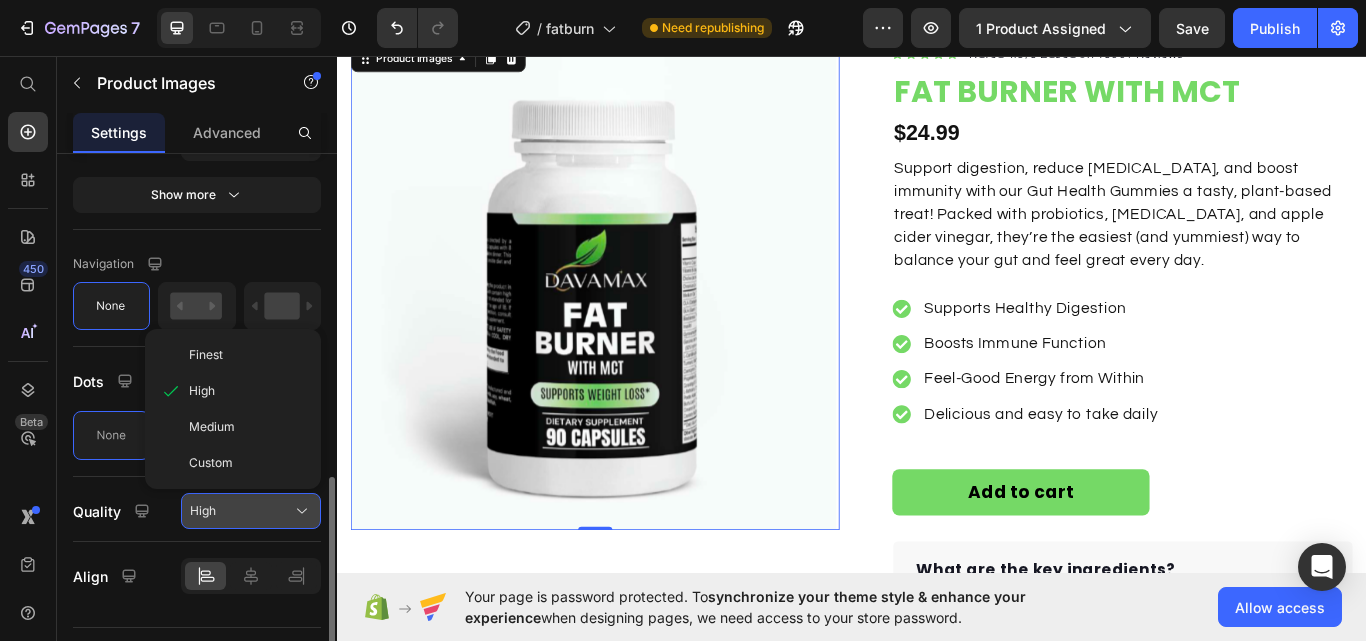 click on "High" at bounding box center [251, 511] 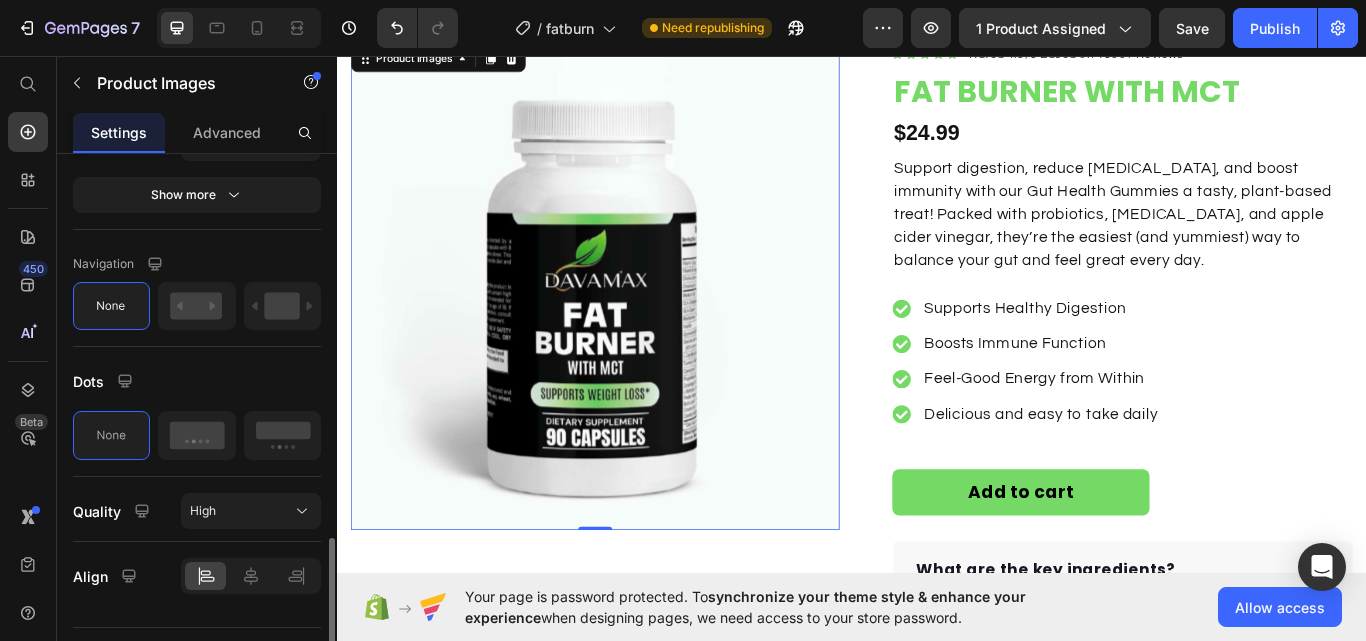 scroll, scrollTop: 900, scrollLeft: 0, axis: vertical 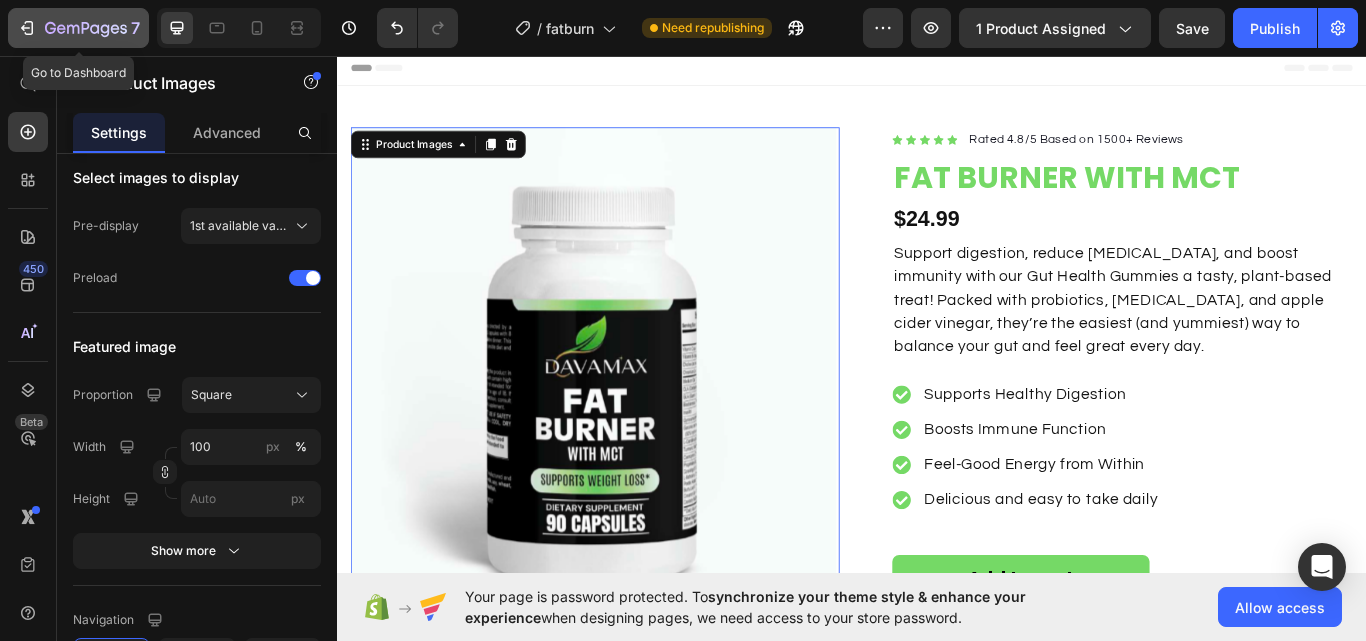 click 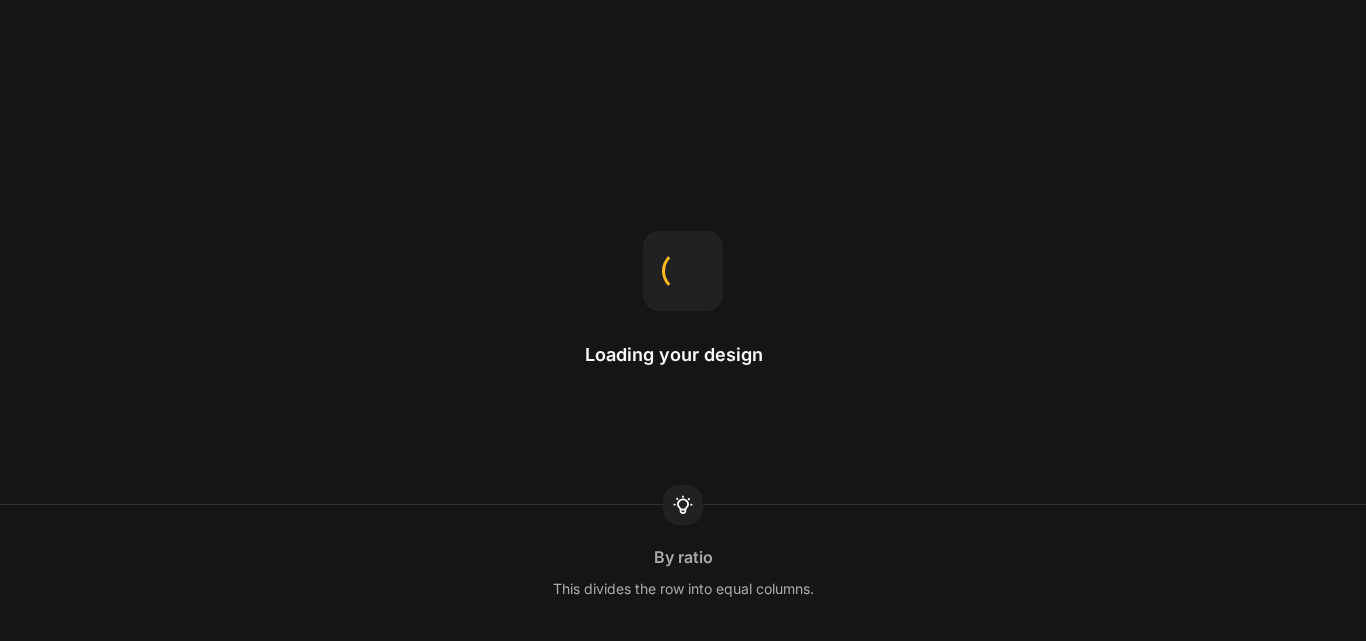 scroll, scrollTop: 0, scrollLeft: 0, axis: both 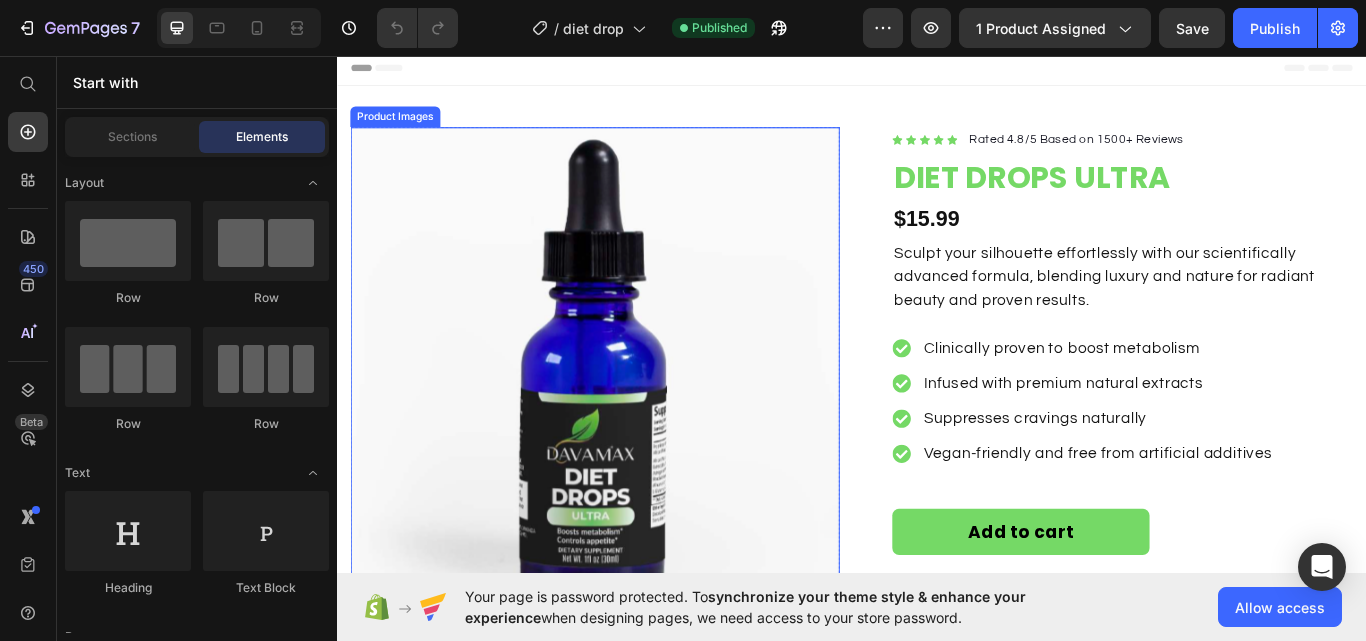 click at bounding box center (637, 425) 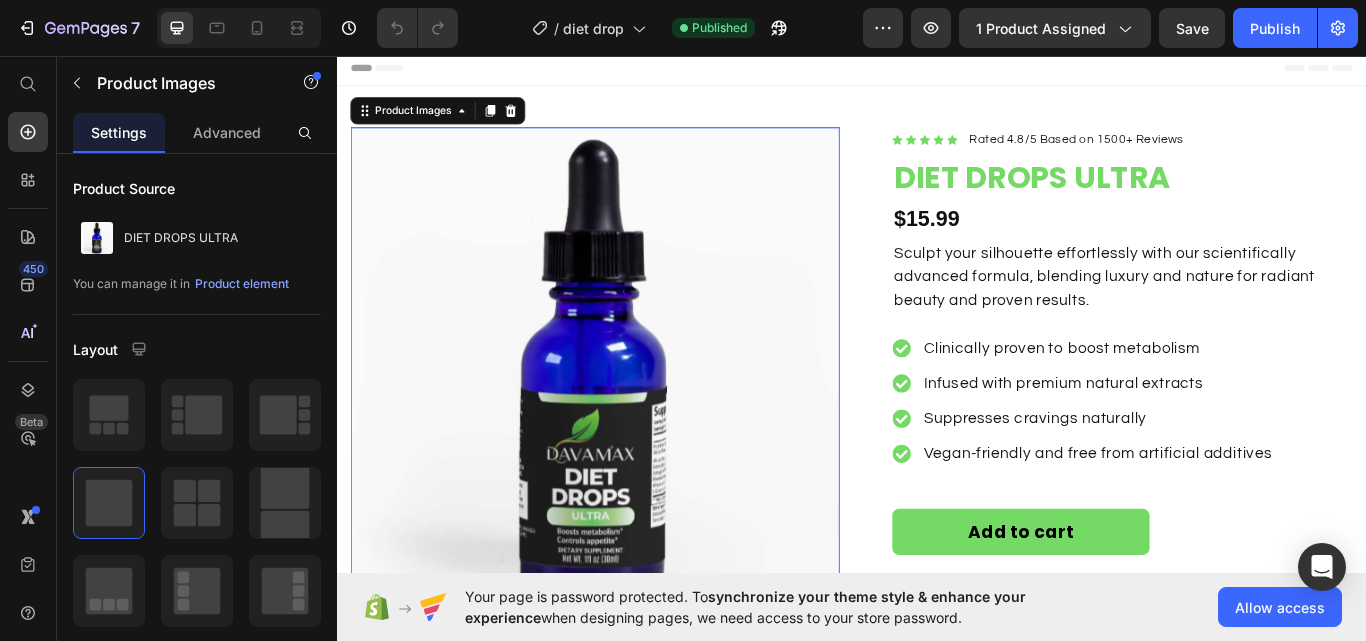 click at bounding box center (637, 425) 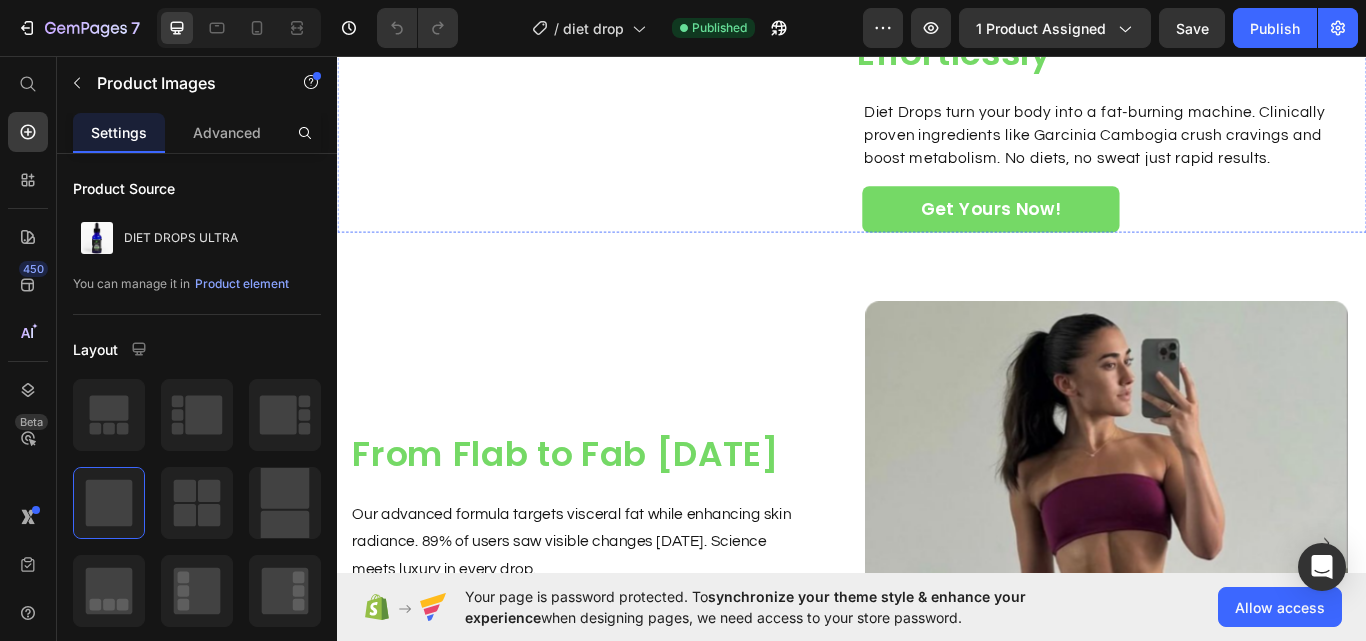 scroll, scrollTop: 1300, scrollLeft: 0, axis: vertical 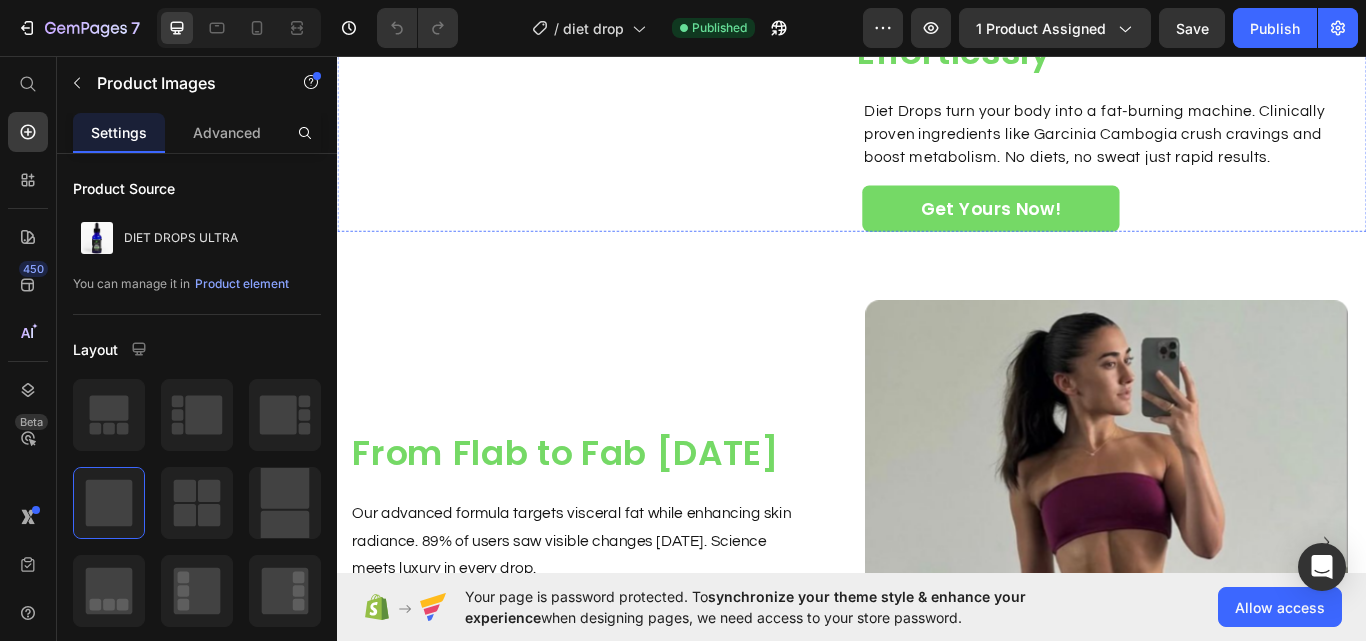 click at bounding box center [635, -127] 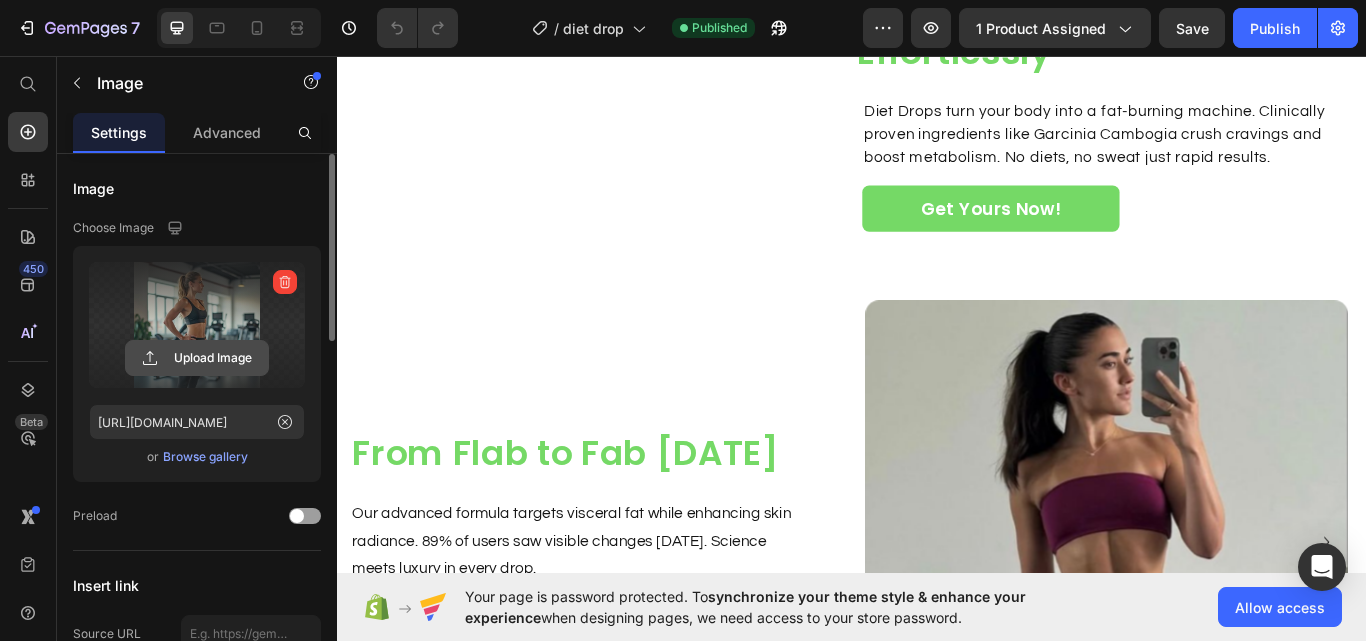 click 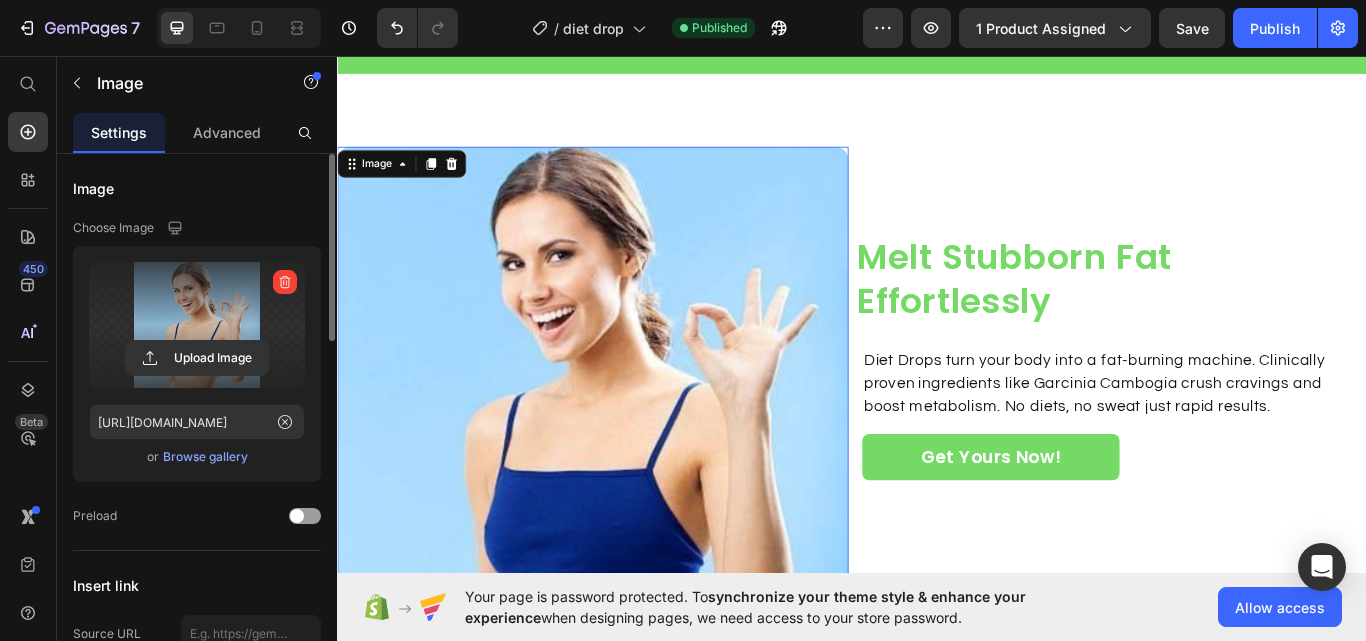 scroll, scrollTop: 1000, scrollLeft: 0, axis: vertical 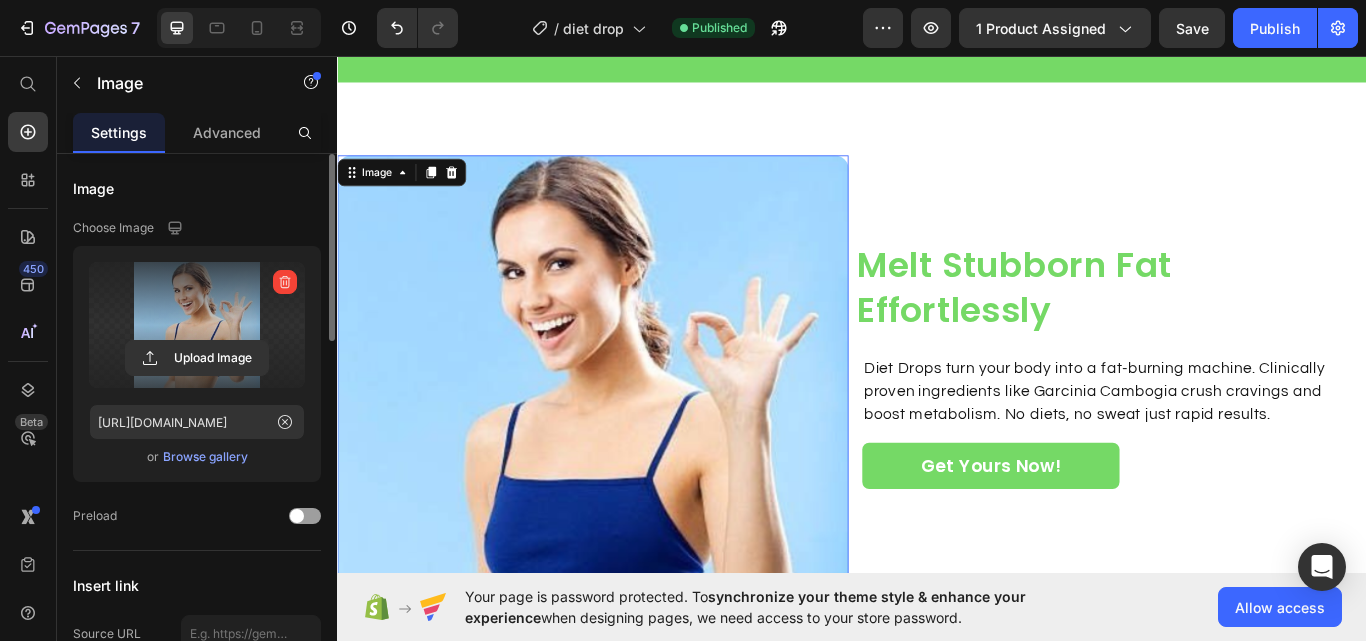 click at bounding box center (635, 471) 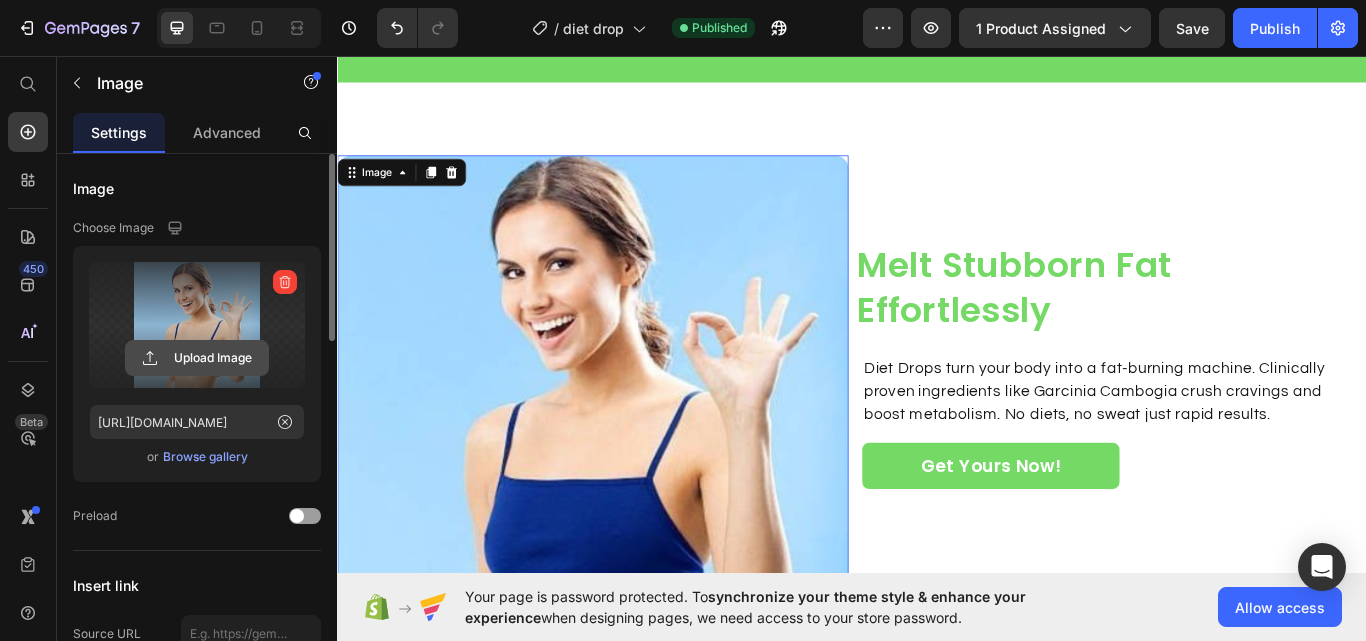 click 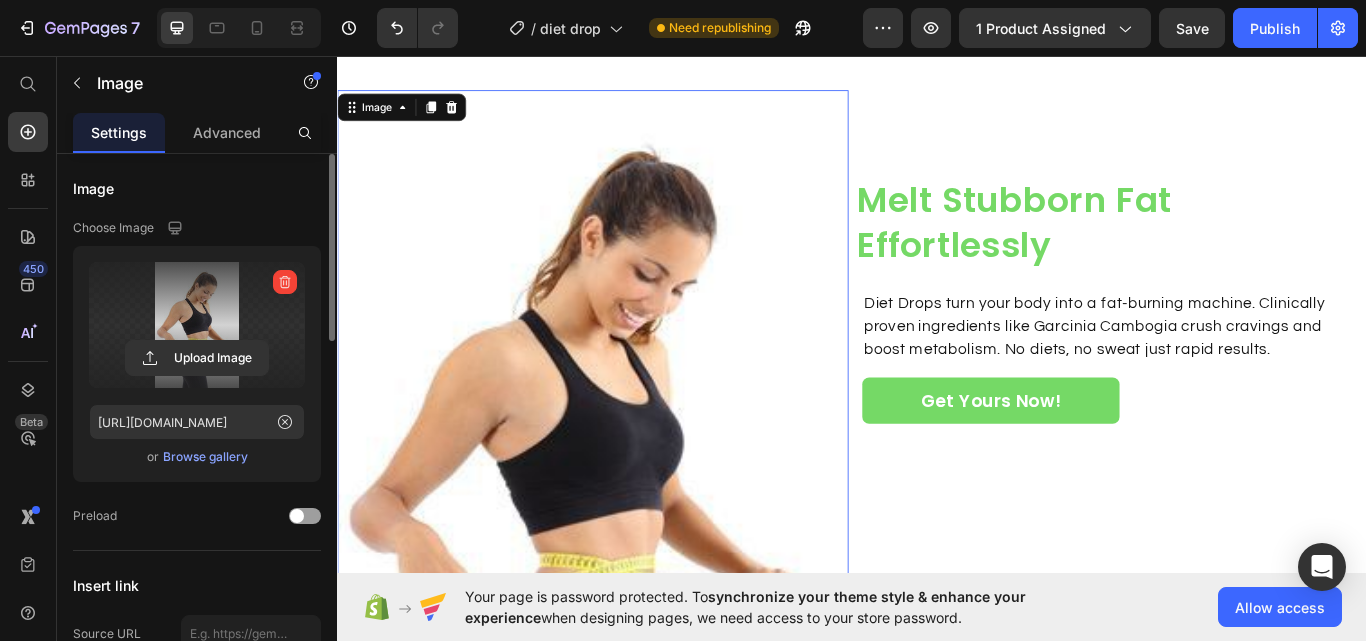 scroll, scrollTop: 1200, scrollLeft: 0, axis: vertical 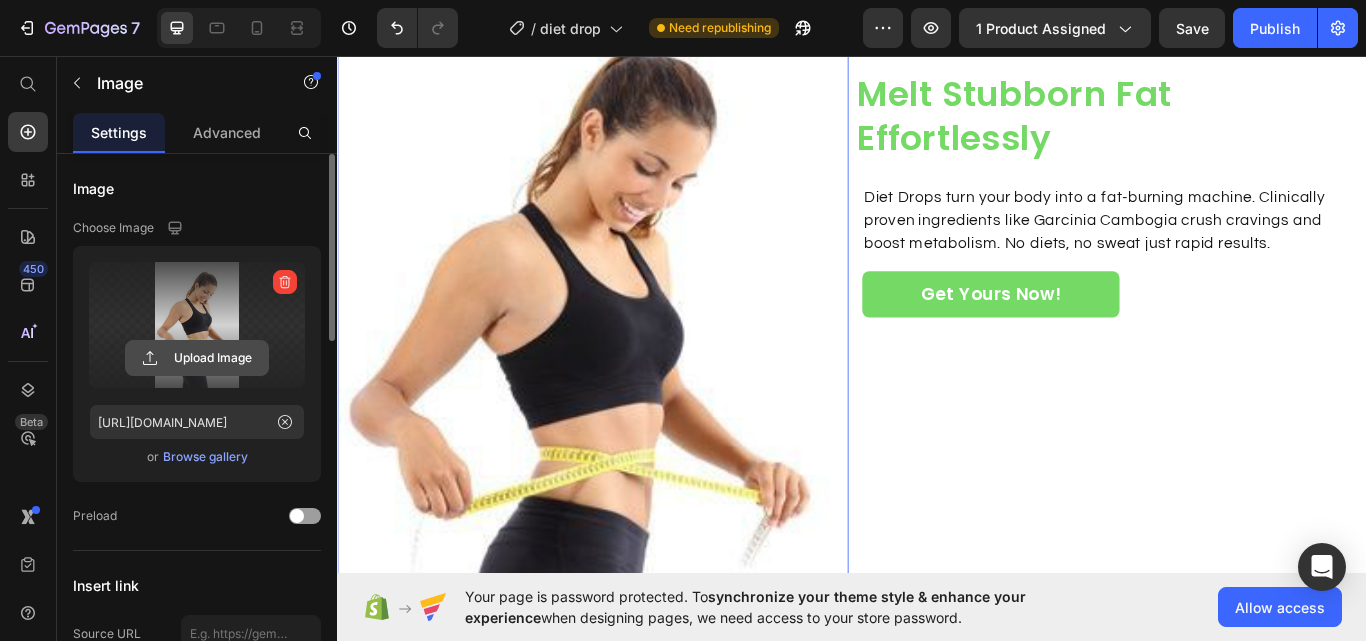 click 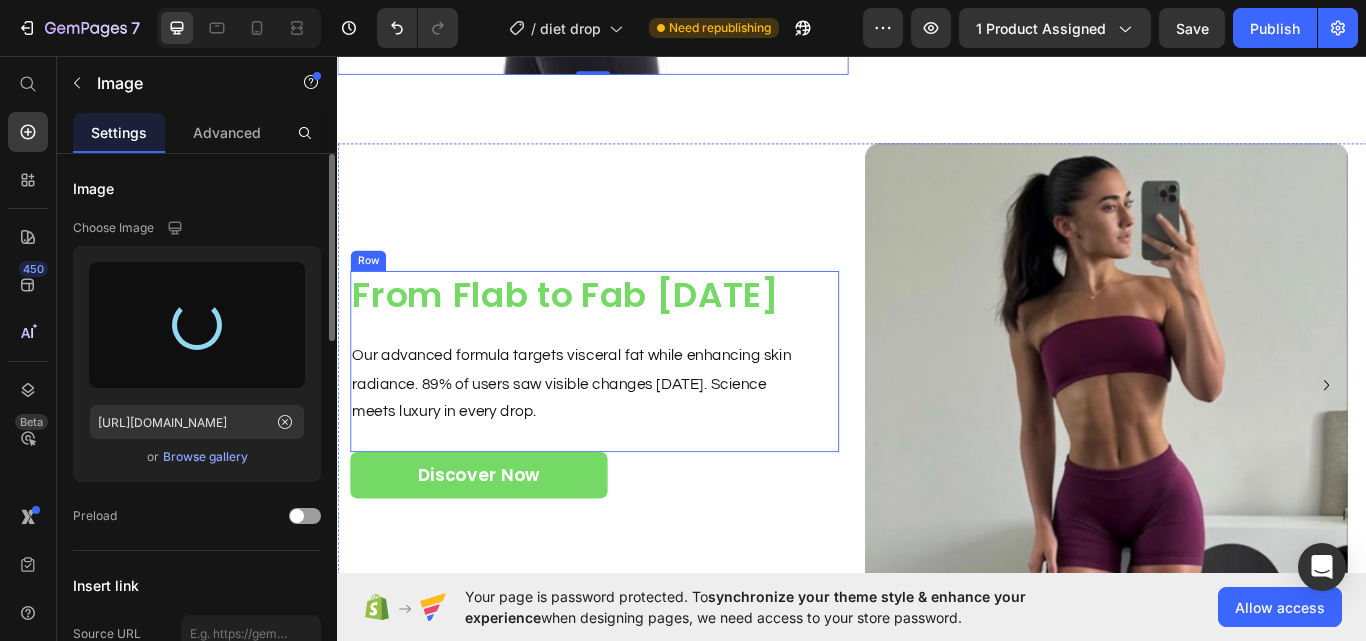 scroll, scrollTop: 2100, scrollLeft: 0, axis: vertical 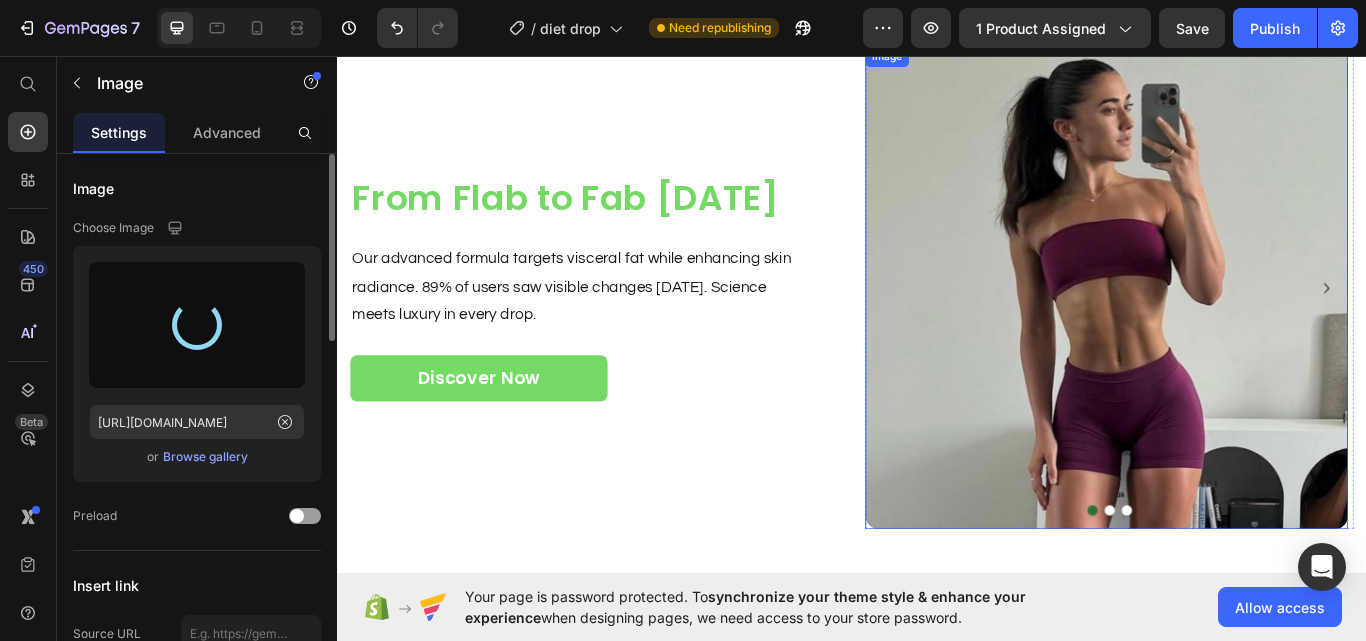 type on "[URL][DOMAIN_NAME]" 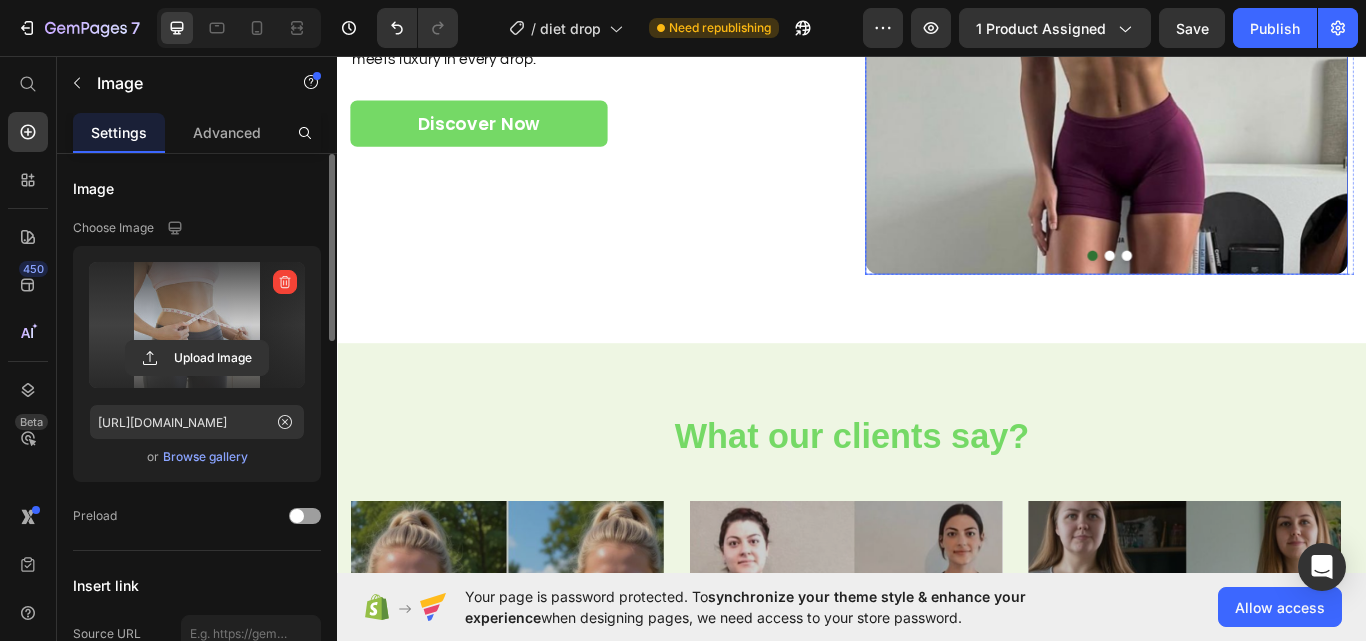 scroll, scrollTop: 1807, scrollLeft: 0, axis: vertical 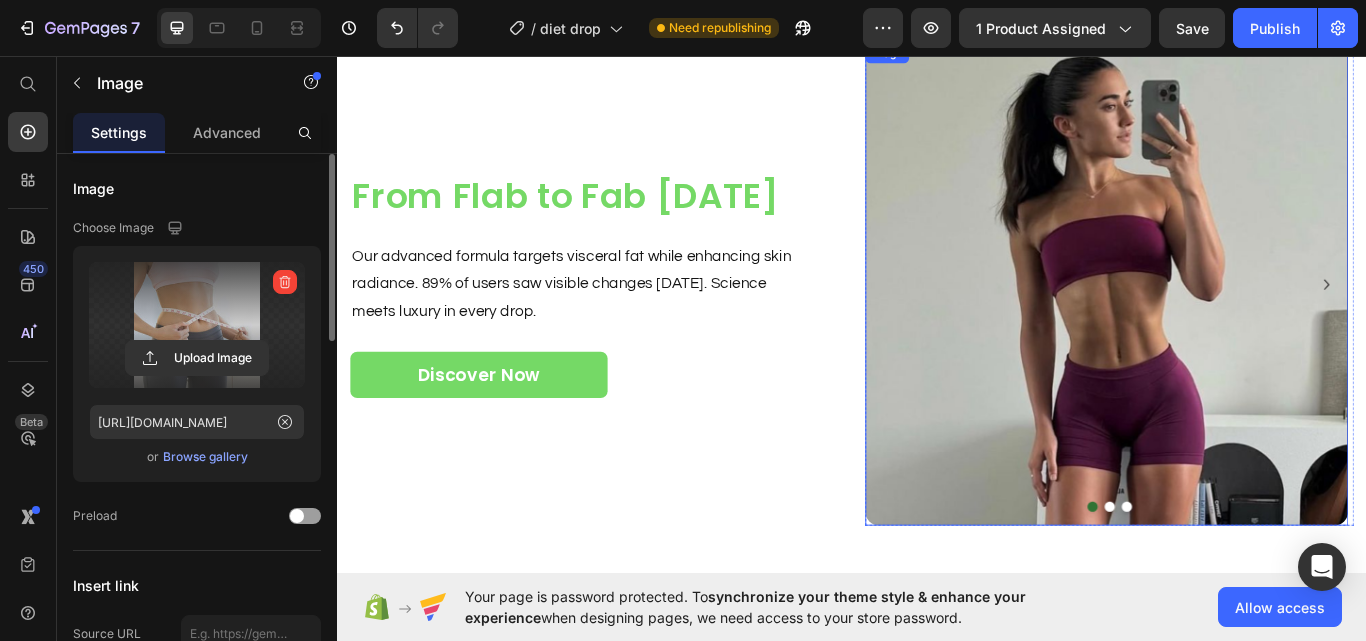 click at bounding box center (1233, 323) 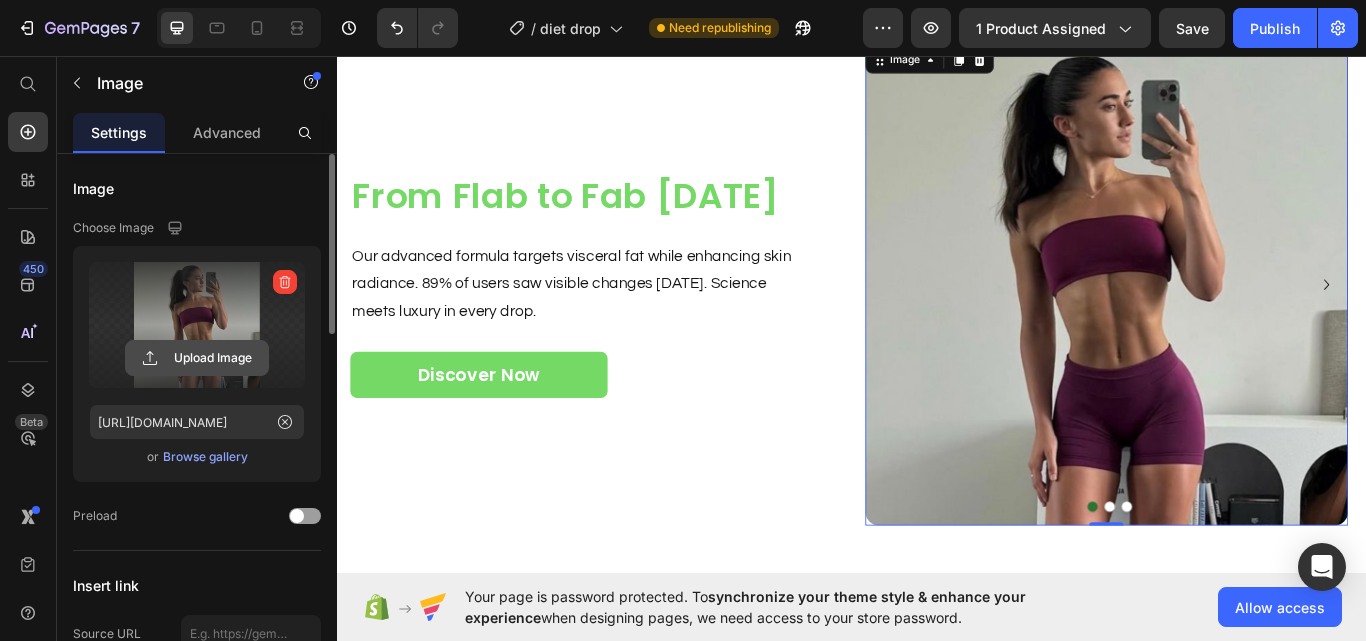 click 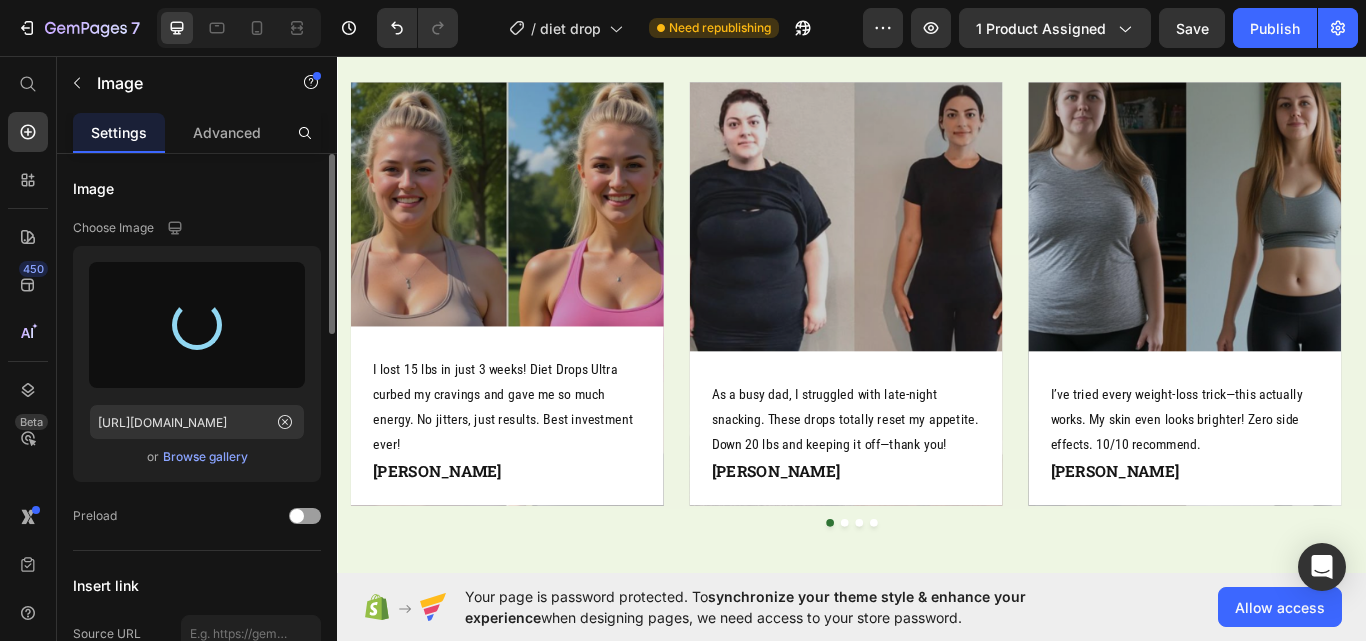 scroll, scrollTop: 2607, scrollLeft: 0, axis: vertical 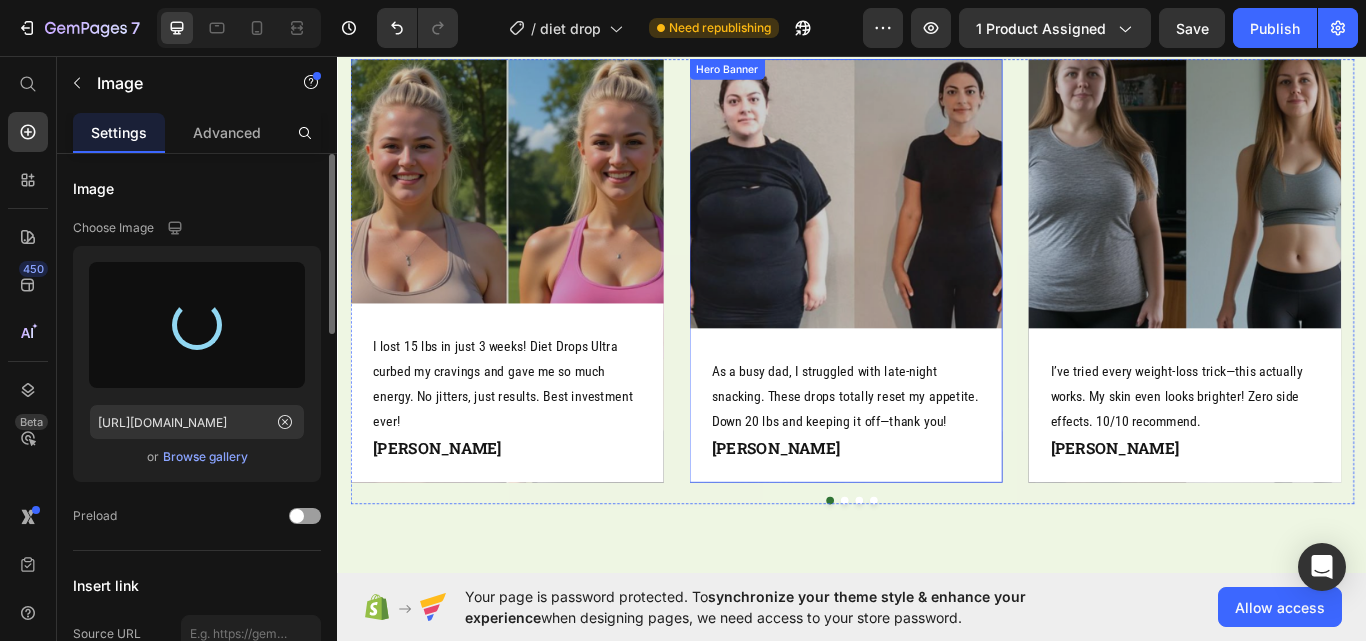 type on "[URL][DOMAIN_NAME]" 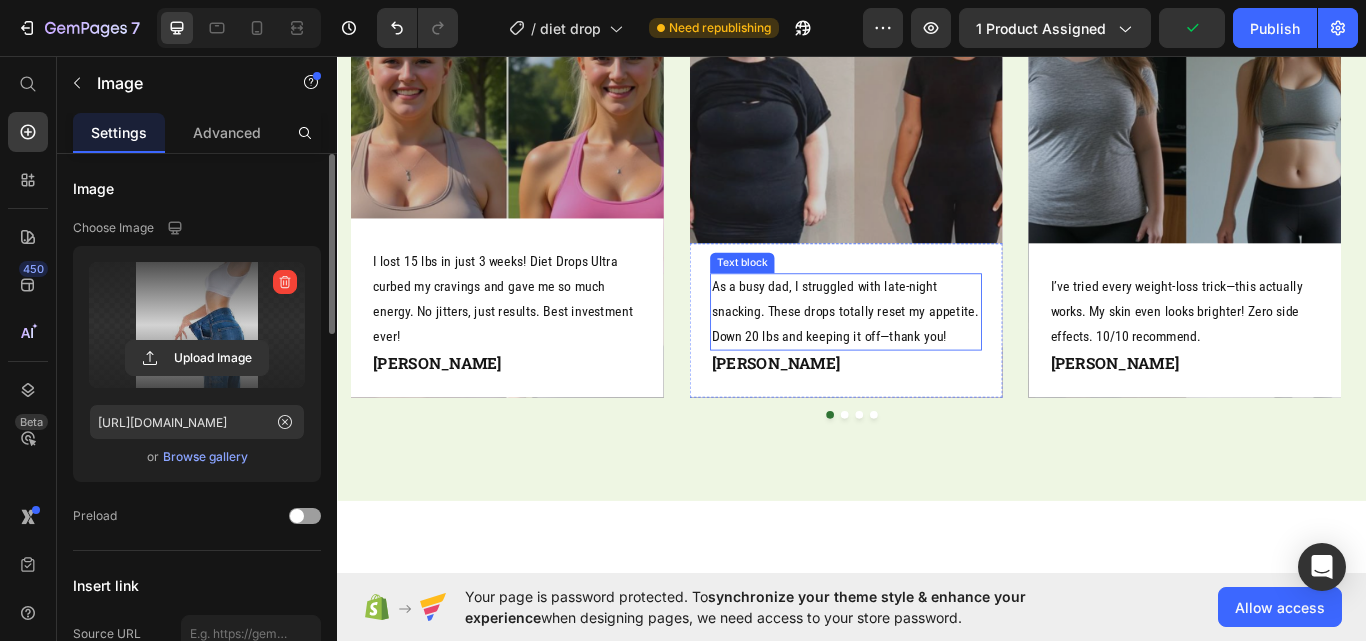 scroll, scrollTop: 2607, scrollLeft: 0, axis: vertical 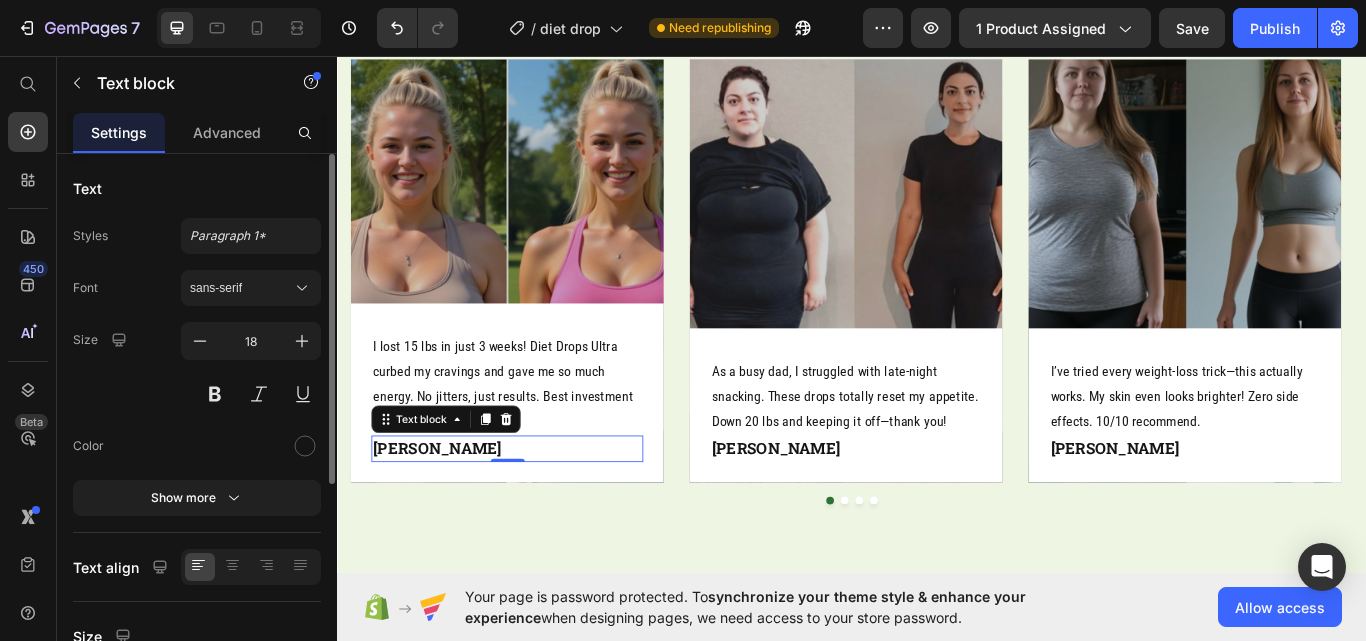 click on "[PERSON_NAME]" at bounding box center [534, 515] 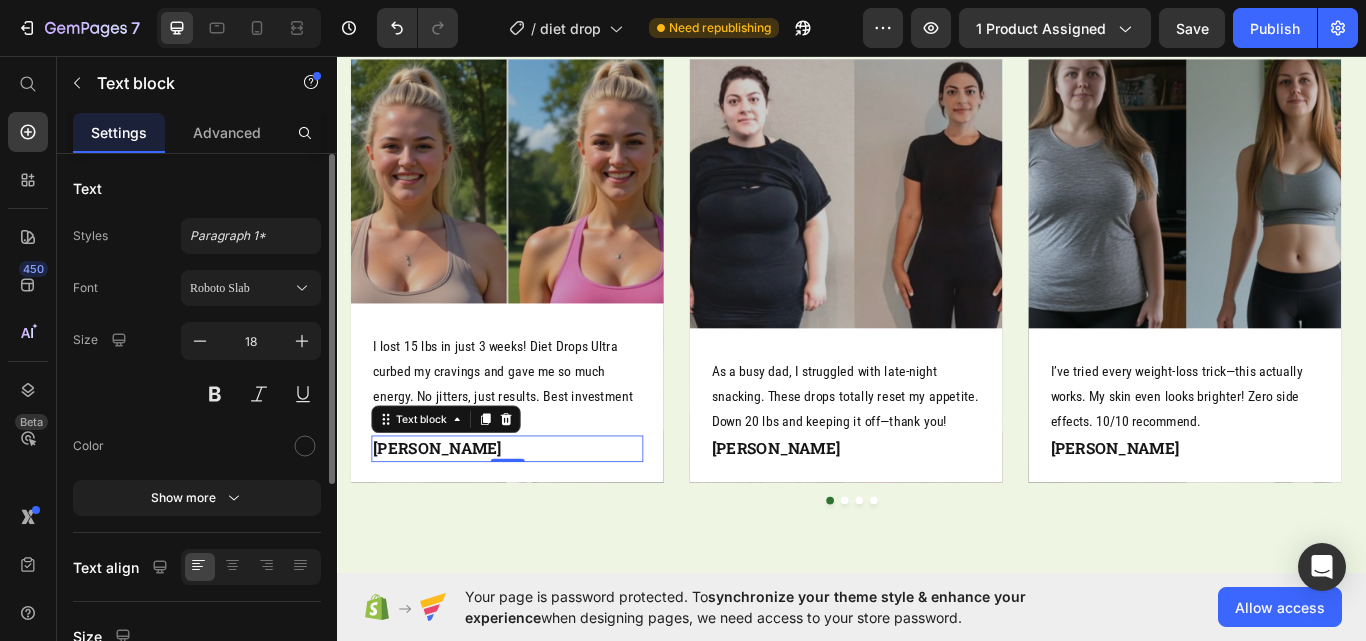 click on "[PERSON_NAME]" at bounding box center (534, 515) 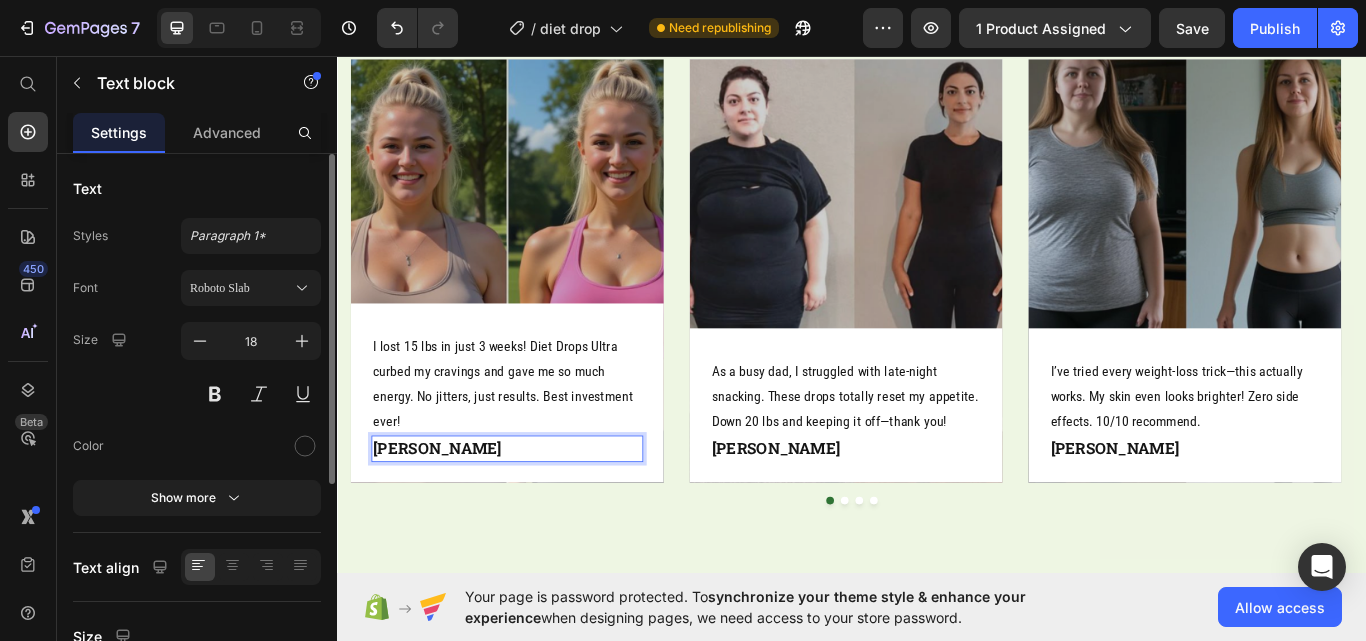 click on "[PERSON_NAME]" at bounding box center (534, 515) 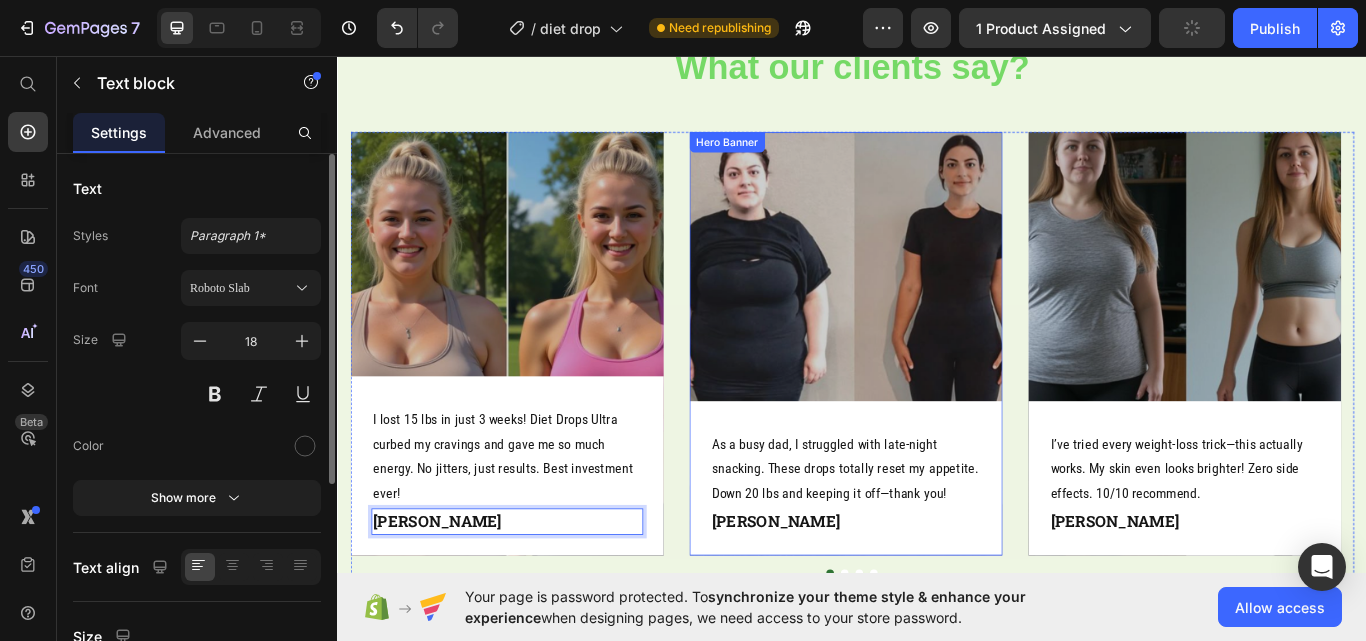 scroll, scrollTop: 2280, scrollLeft: 0, axis: vertical 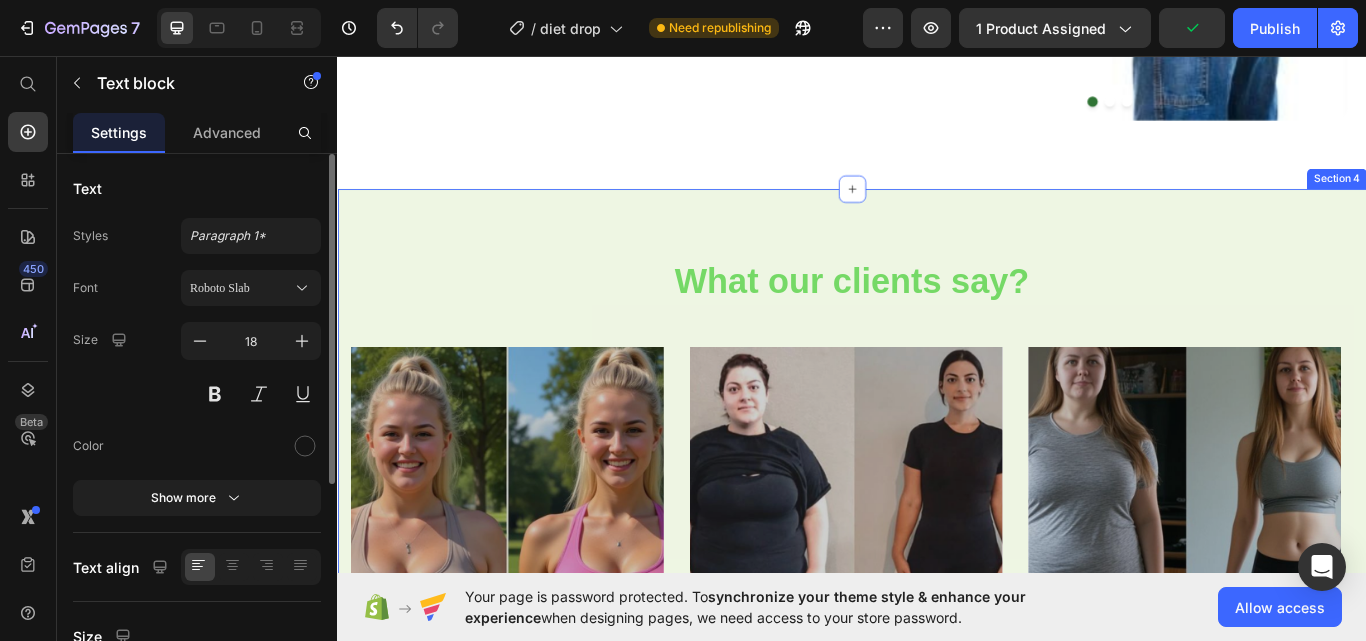 click on "What our clients say? Heading I lost 15 lbs in just 3 weeks! Diet Drops Ultra curbed my cravings and gave me so much energy. No jitters, just results. Best investment ever! Text block [PERSON_NAME] Text block   0 Row Hero Banner As a busy dad, I struggled with late-night snacking. These drops totally reset my appetite. Down 20 lbs and keeping it off—thank you! Text block [PERSON_NAME] Text block Row Hero Banner I’ve tried every weight-loss trick—this actually works. My skin even looks brighter! Zero side effects. 10/10 recommend. Text block [PERSON_NAME] Text block Row Hero Banner My doctor was shocked by my bloodwork improvement. Diet Drops Ultra helped me drop 25 lbs and keep my sugar levels stable. Life-changer! Text block [PERSON_NAME] Text block Row Hero Banner Carousel Row Section 4" at bounding box center [937, 611] 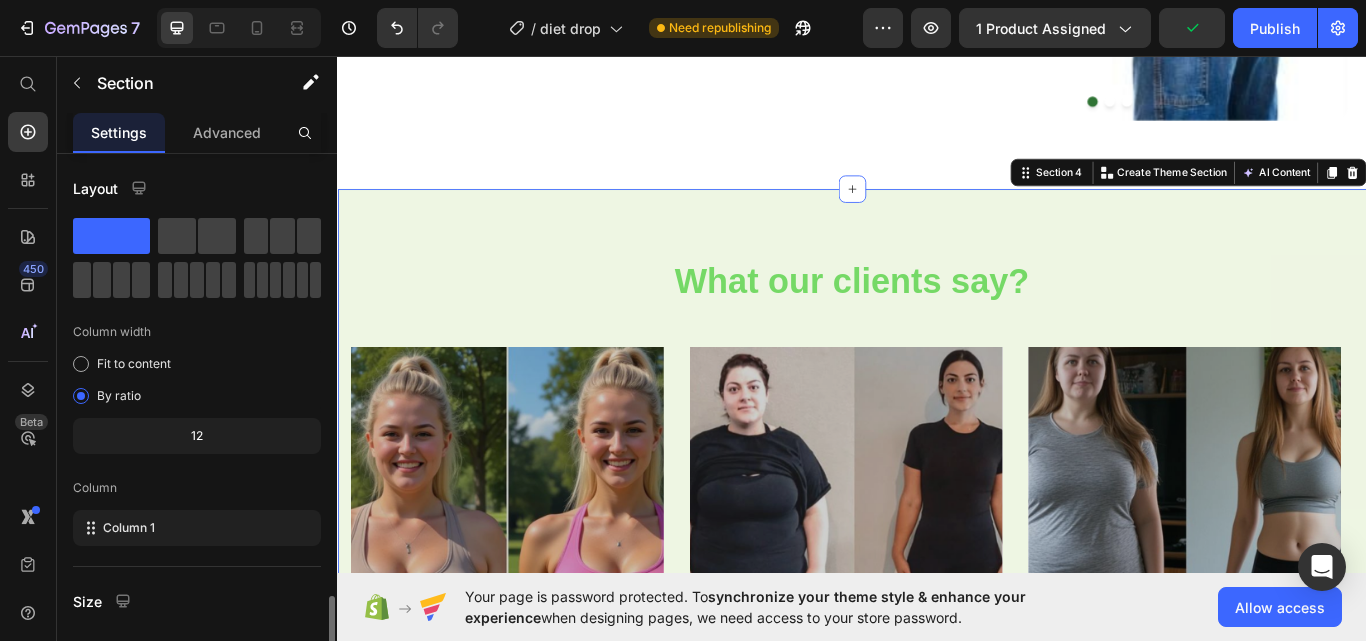 scroll, scrollTop: 264, scrollLeft: 0, axis: vertical 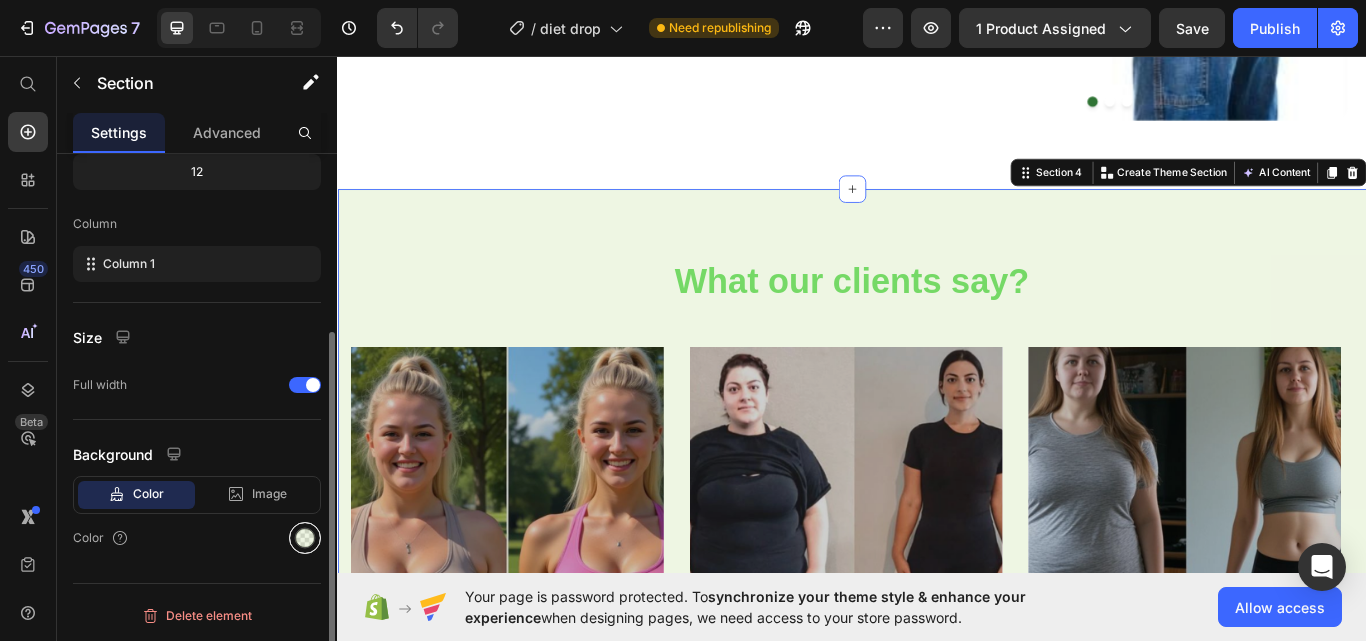 click at bounding box center [305, 538] 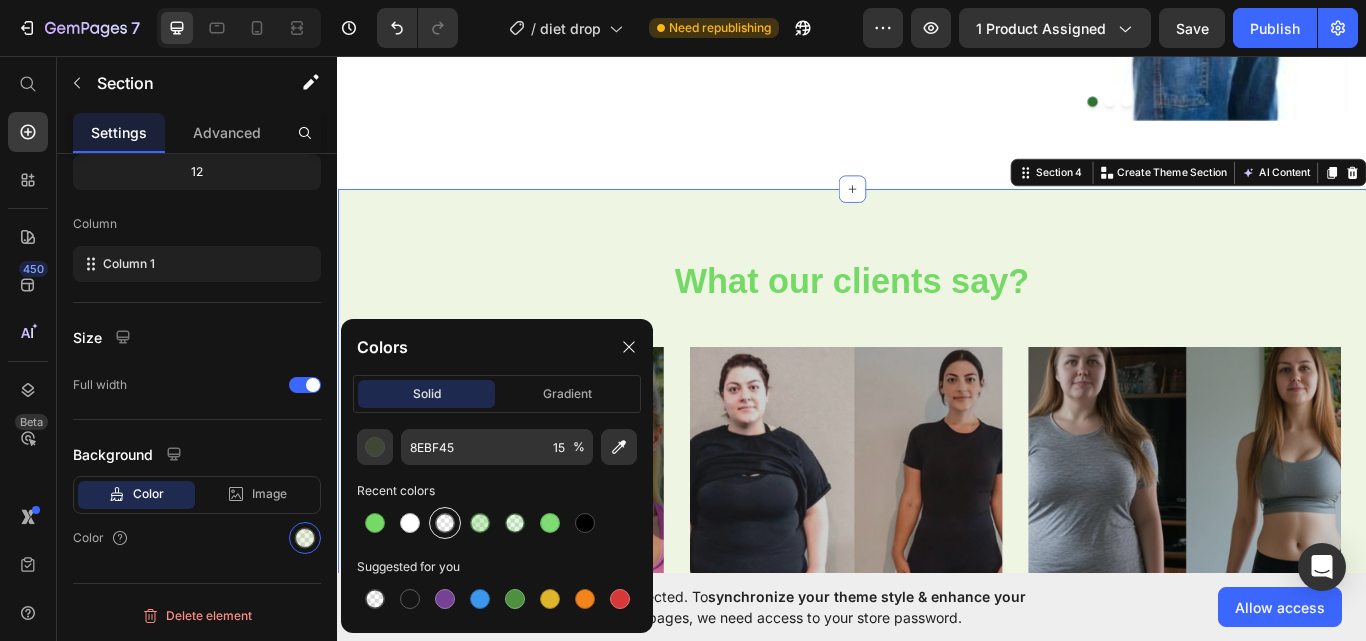 click at bounding box center [445, 523] 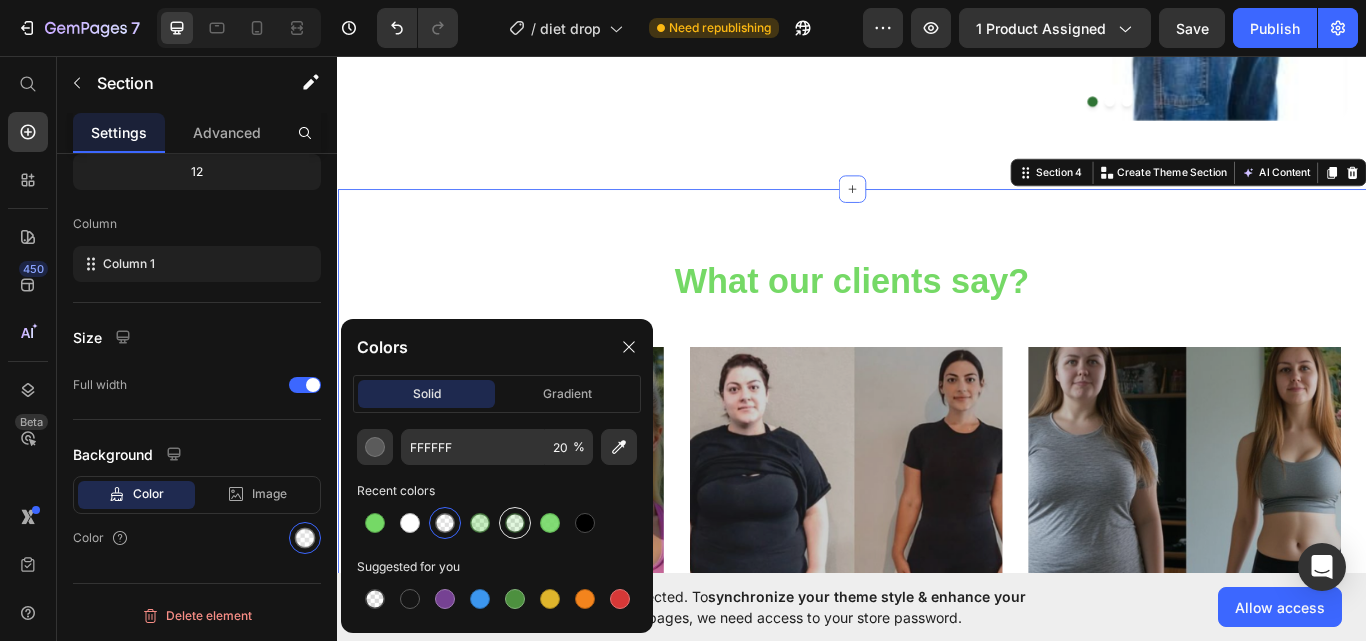 click at bounding box center [515, 523] 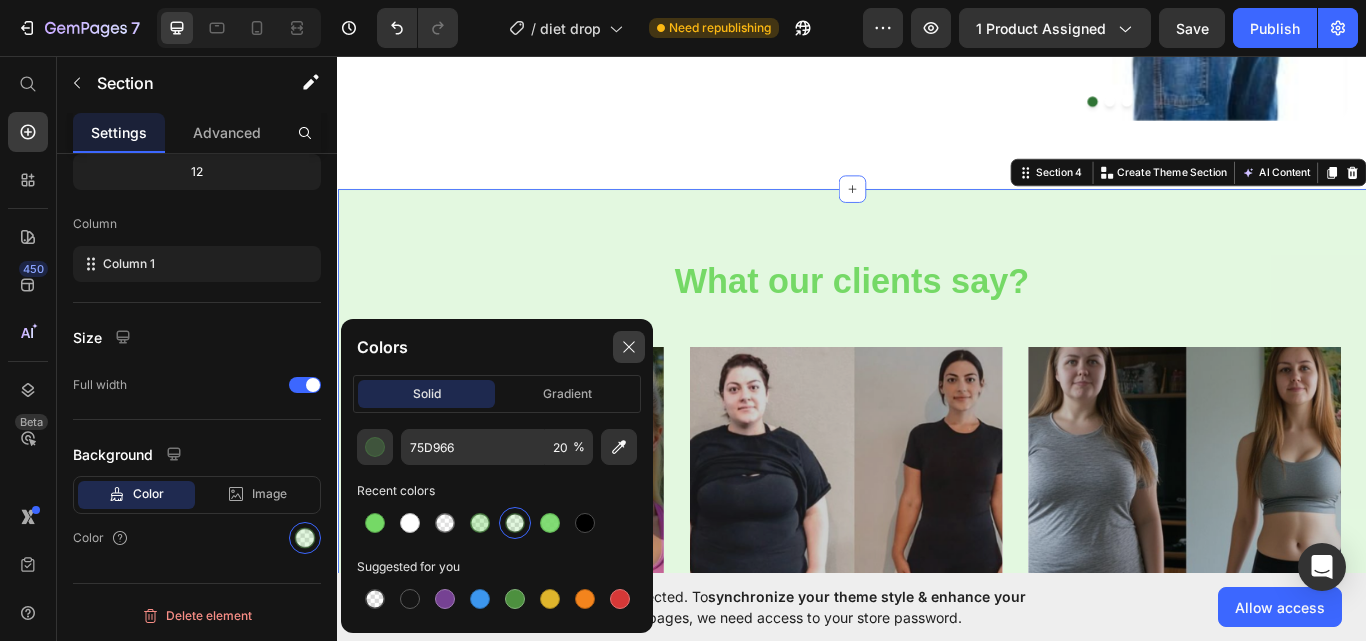 click 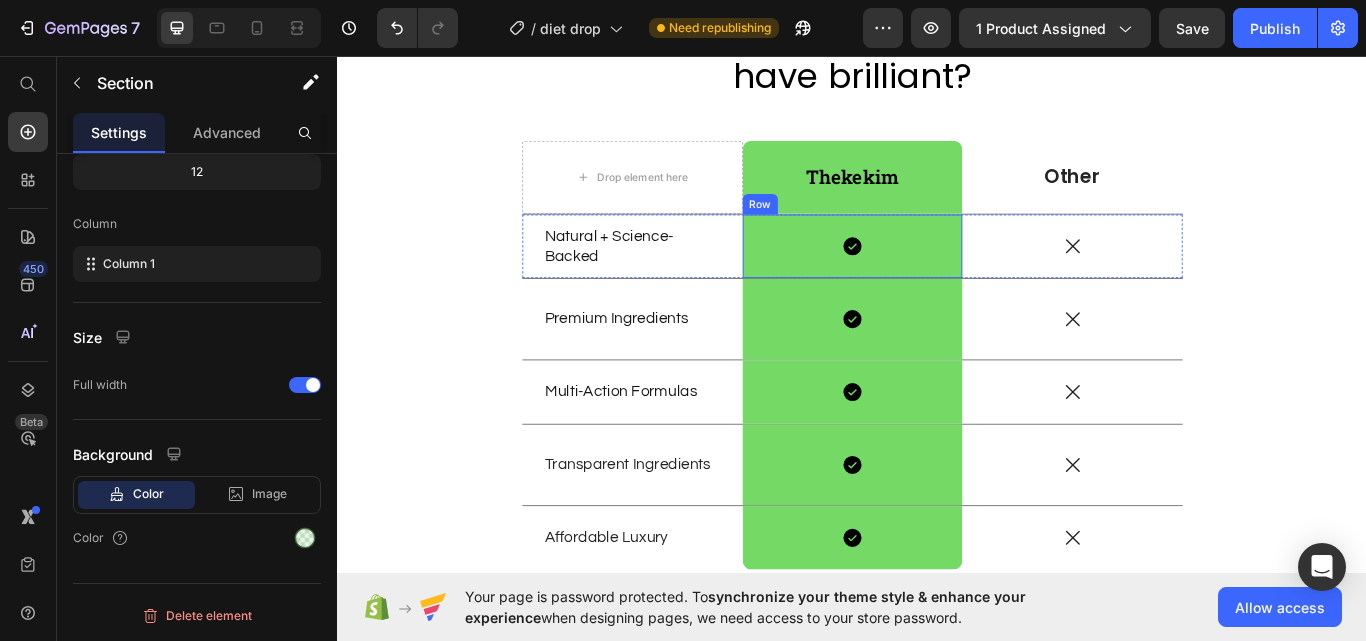 scroll, scrollTop: 3380, scrollLeft: 0, axis: vertical 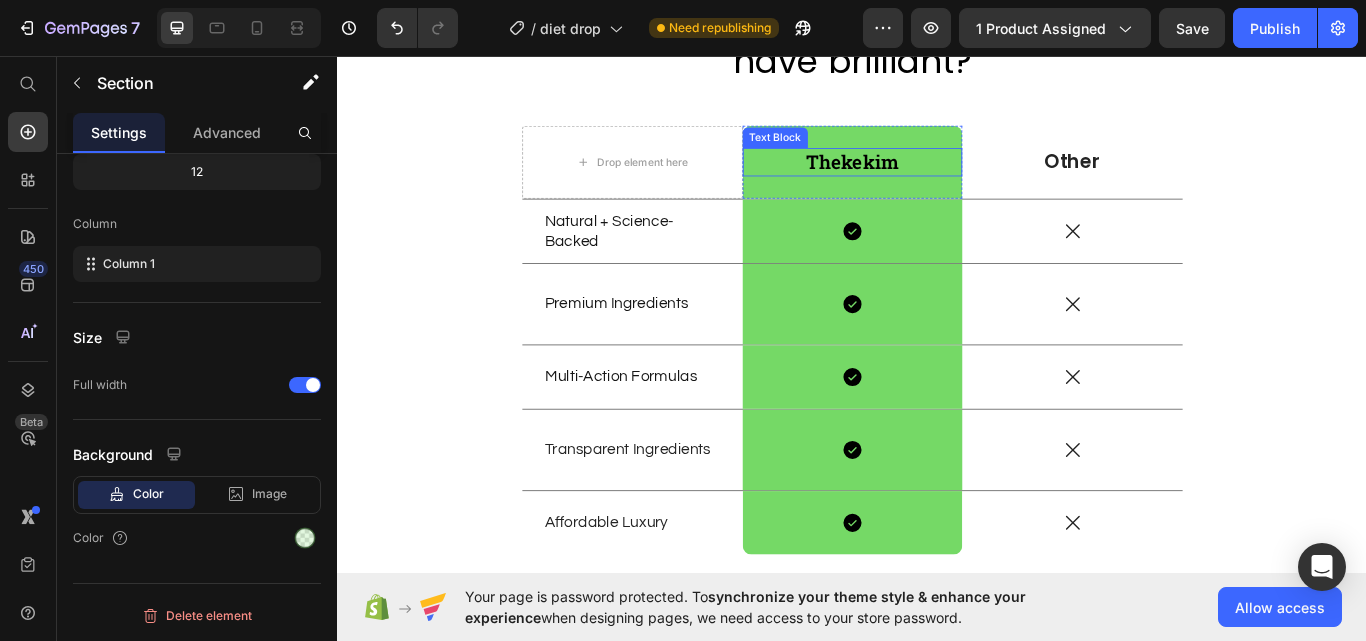 click on "Thekekim" at bounding box center [937, 181] 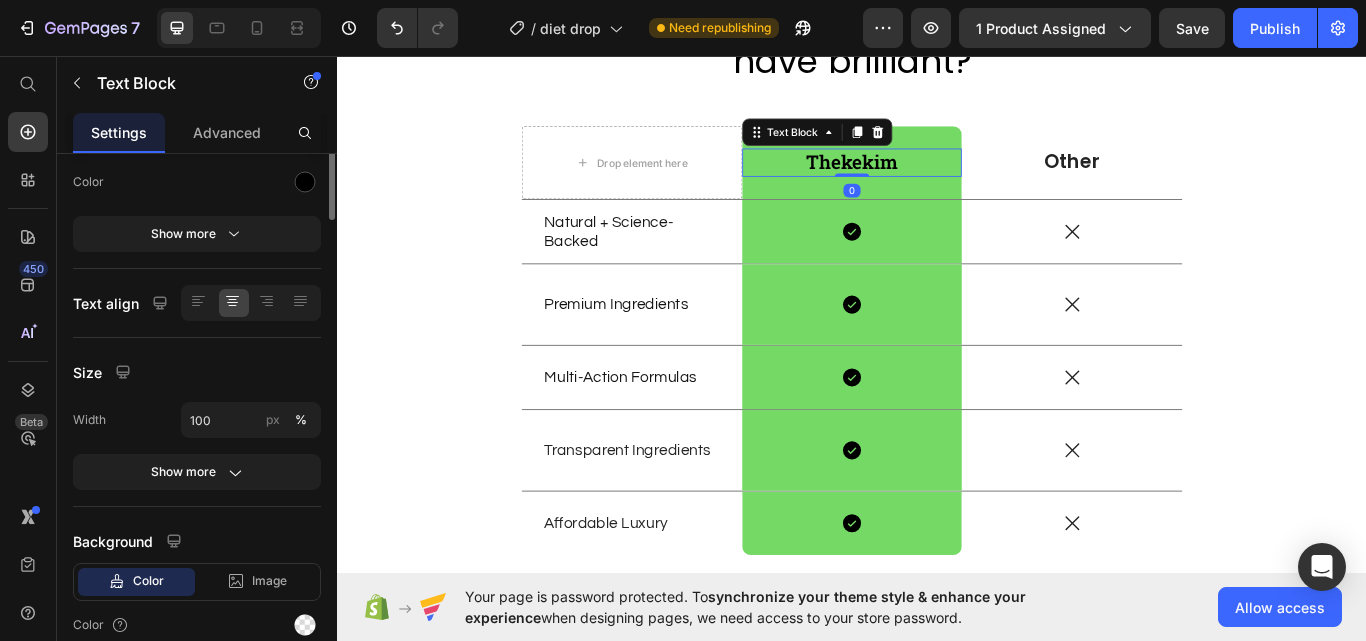 scroll, scrollTop: 0, scrollLeft: 0, axis: both 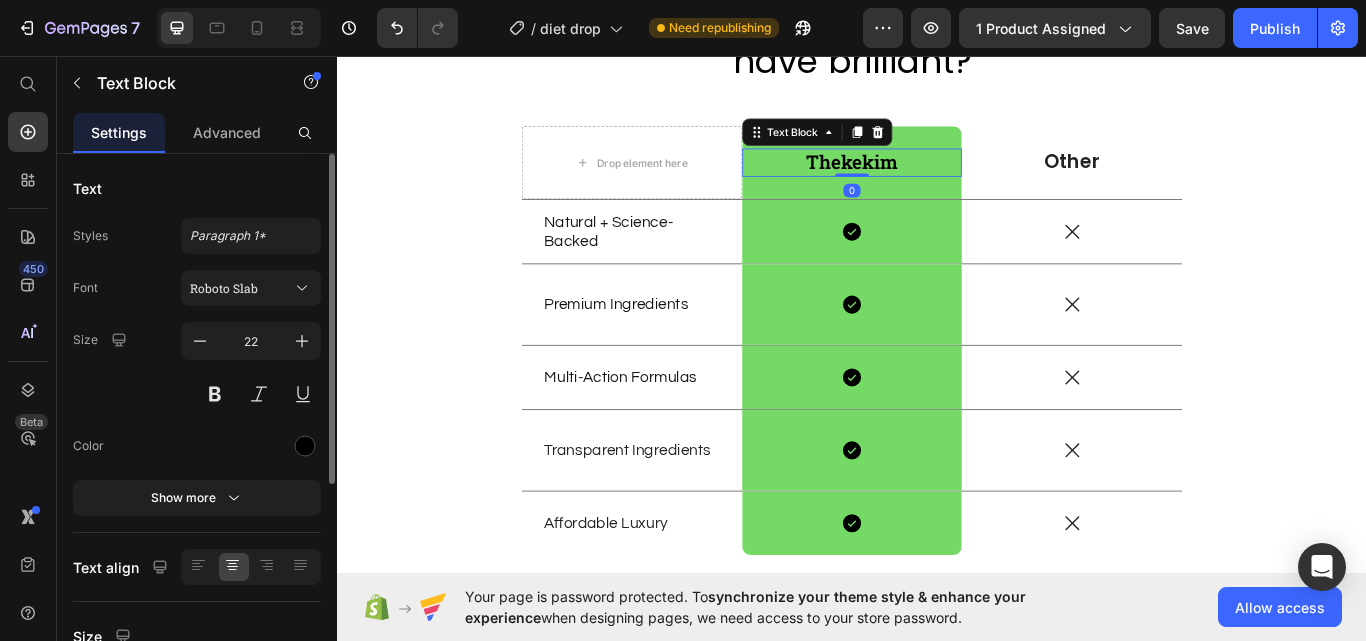 click on "Thekekim" at bounding box center (937, 181) 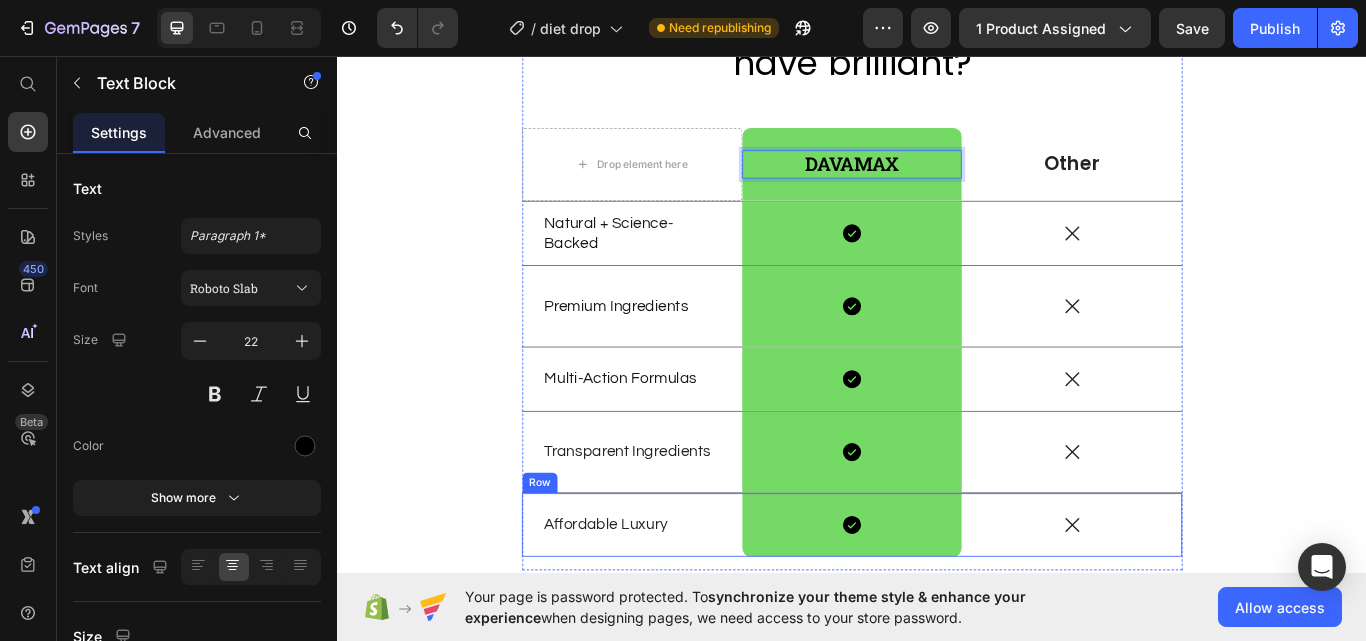 scroll, scrollTop: 3978, scrollLeft: 0, axis: vertical 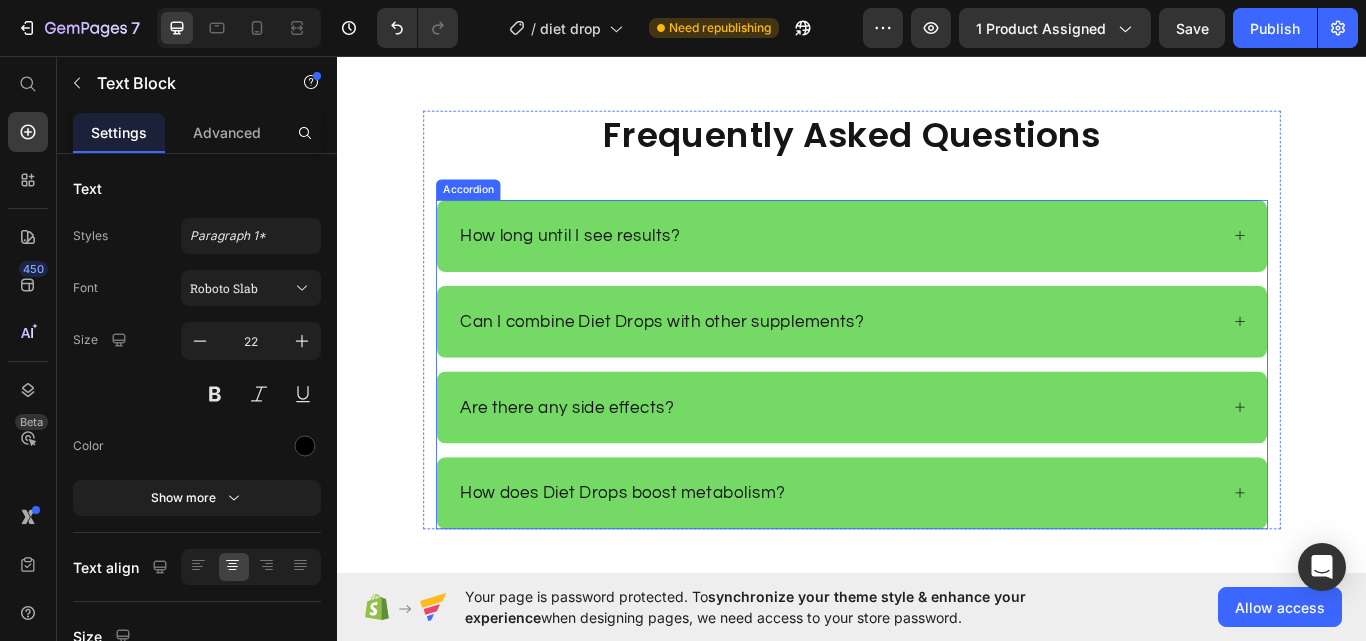 click on "How long until I see results?" at bounding box center [937, 267] 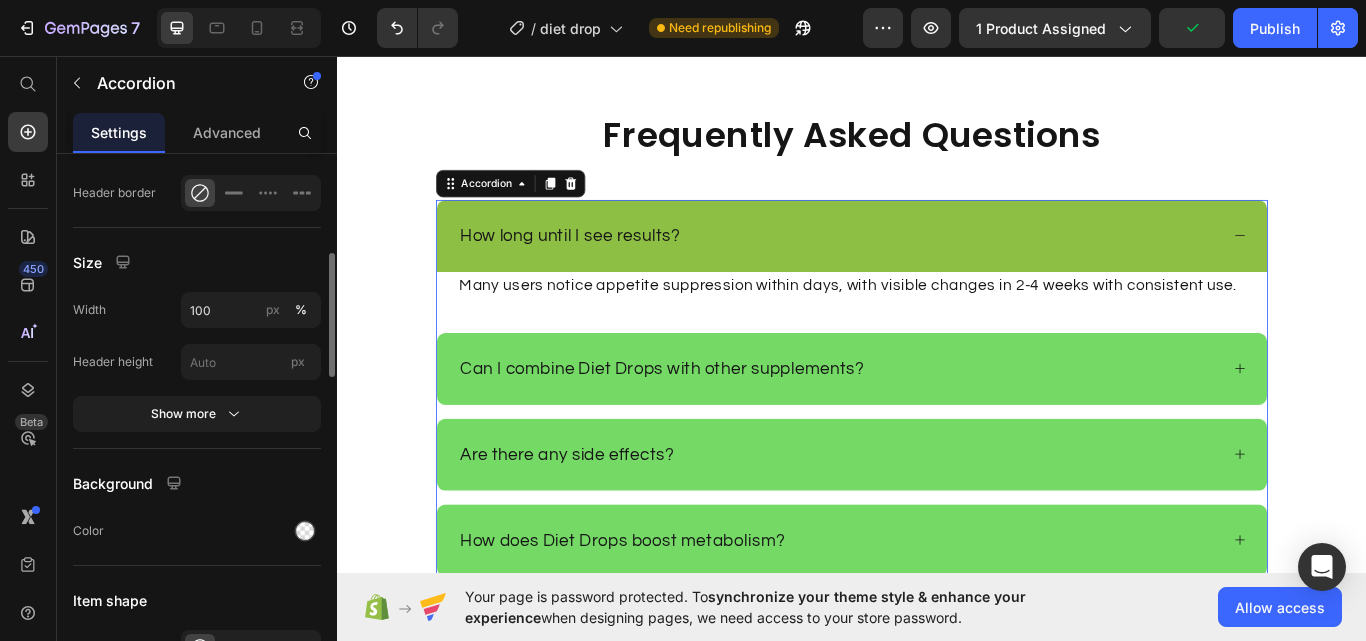 scroll, scrollTop: 1300, scrollLeft: 0, axis: vertical 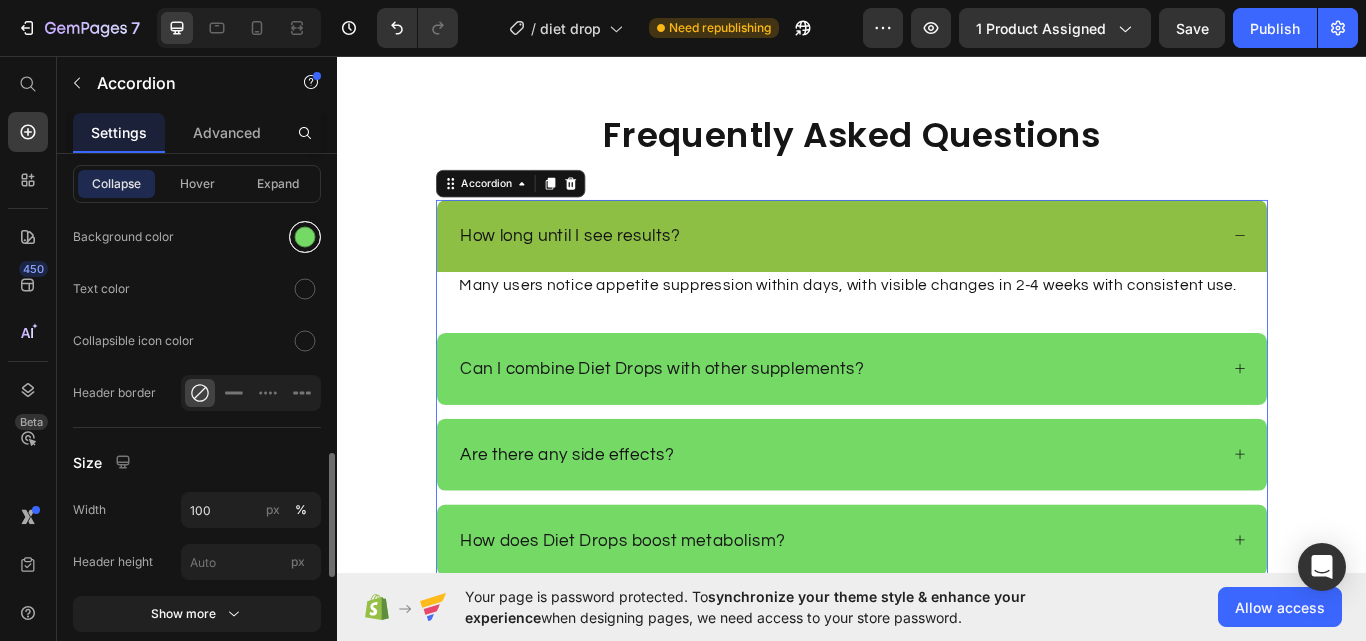click at bounding box center [305, 237] 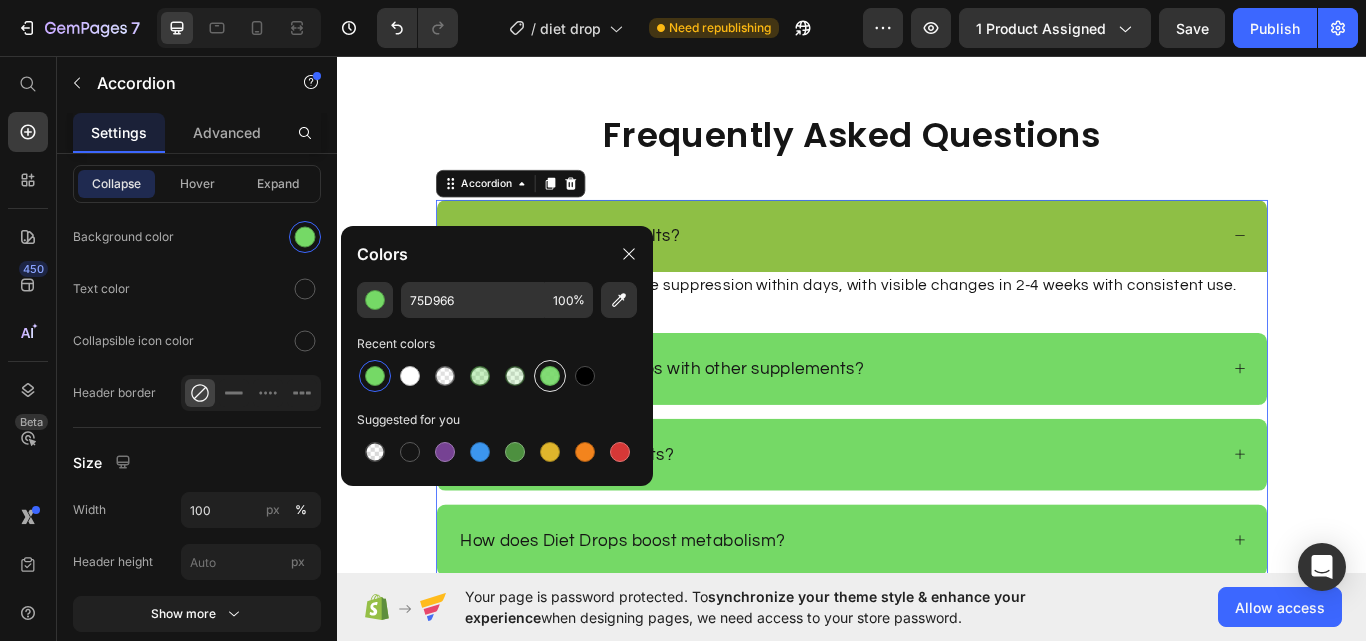 click at bounding box center [550, 376] 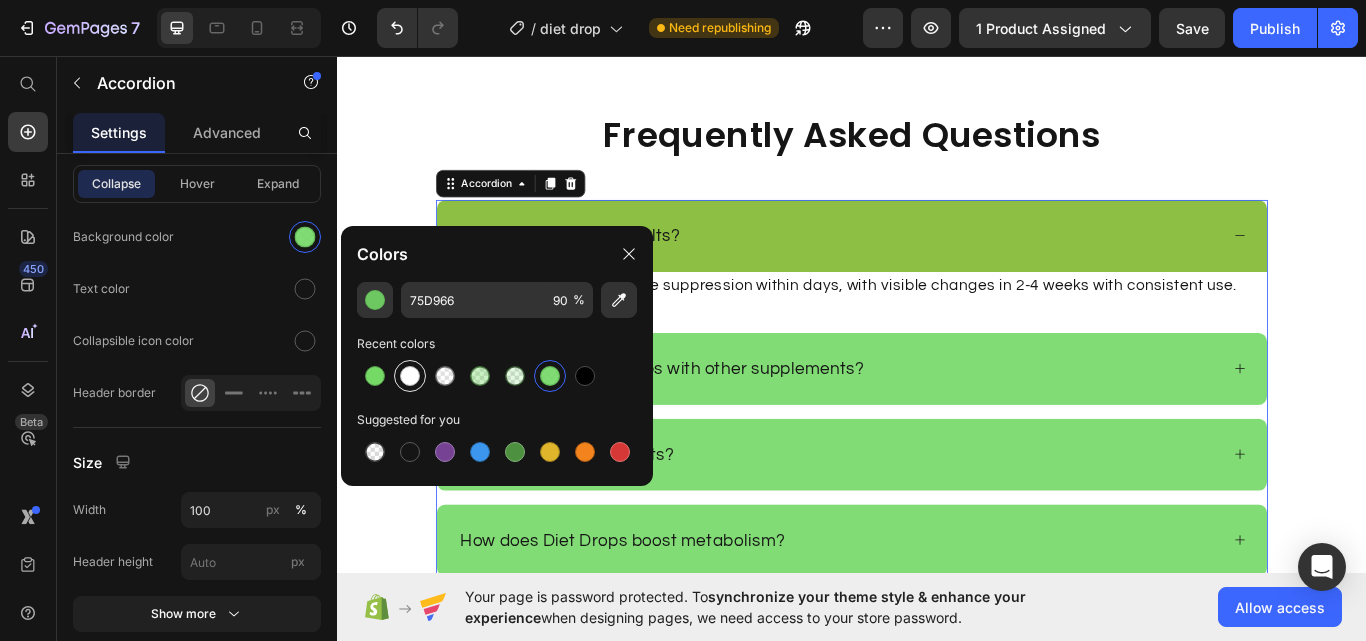 click at bounding box center [375, 376] 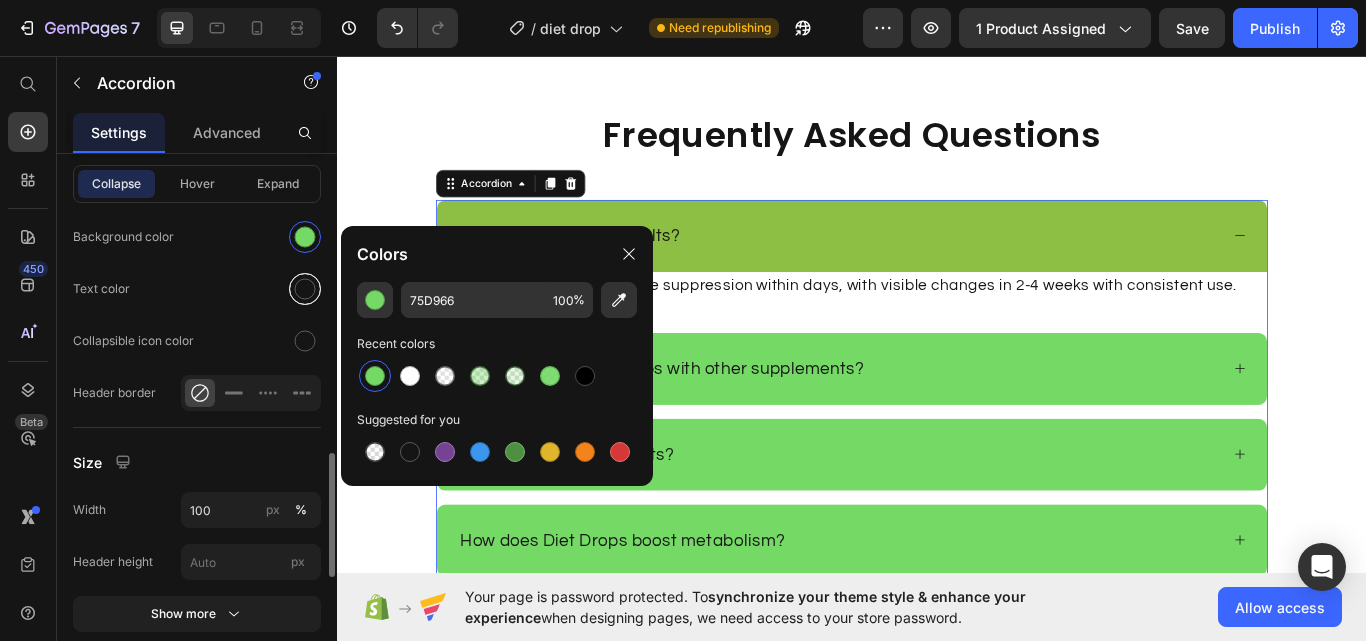 click at bounding box center [305, 289] 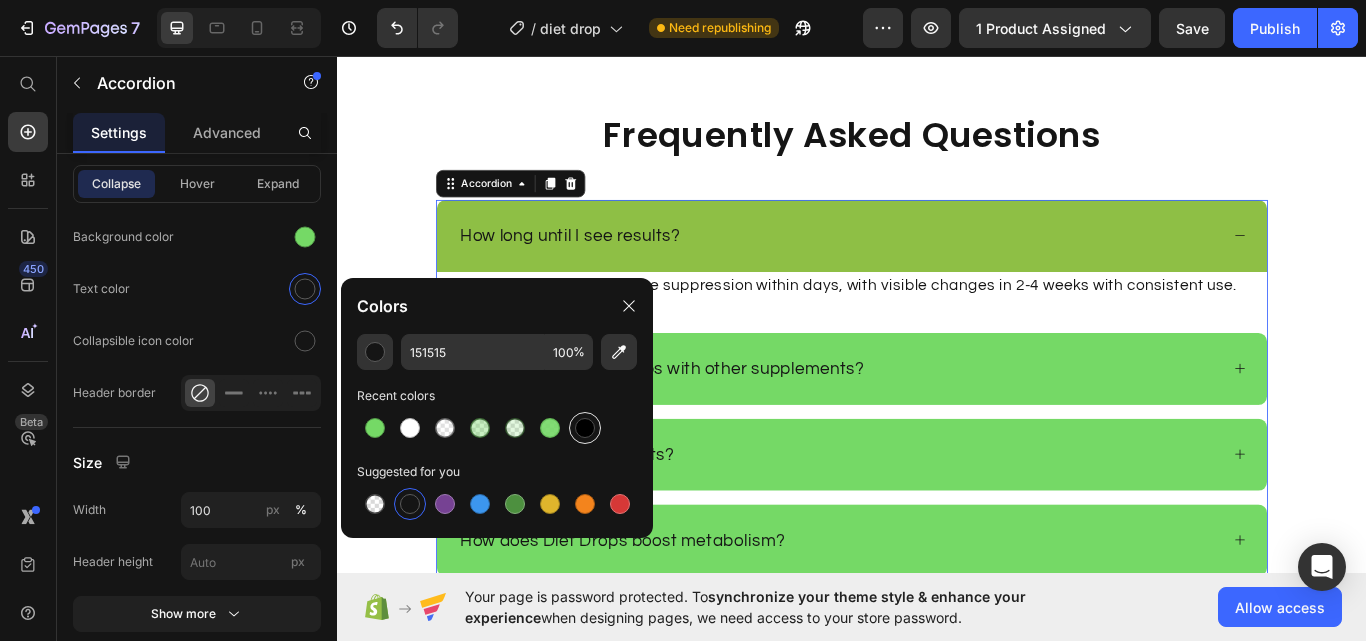 click at bounding box center [585, 428] 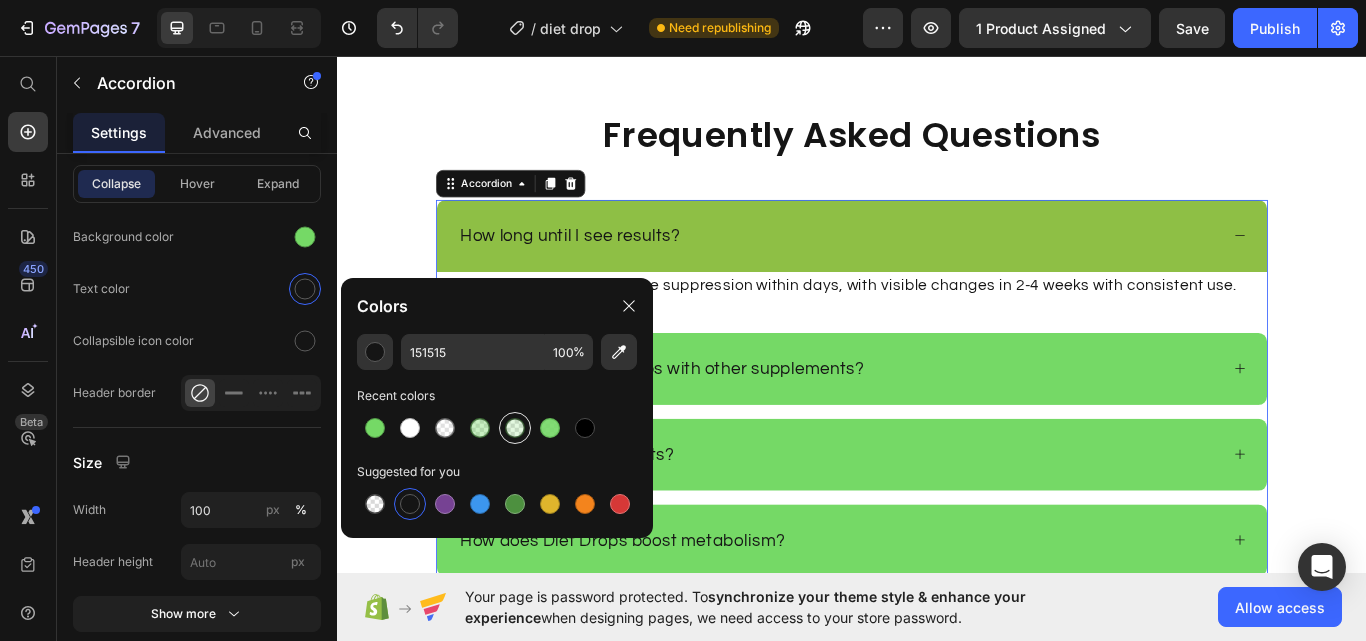 type on "000000" 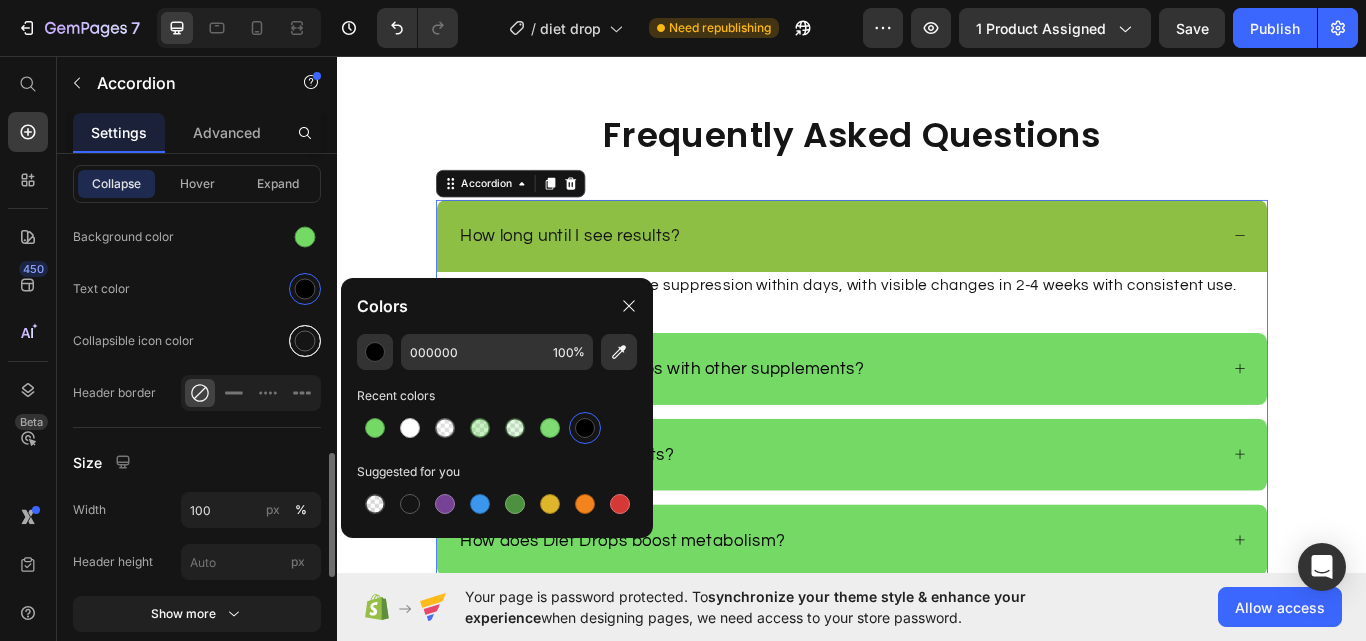 drag, startPoint x: 296, startPoint y: 336, endPoint x: 307, endPoint y: 338, distance: 11.18034 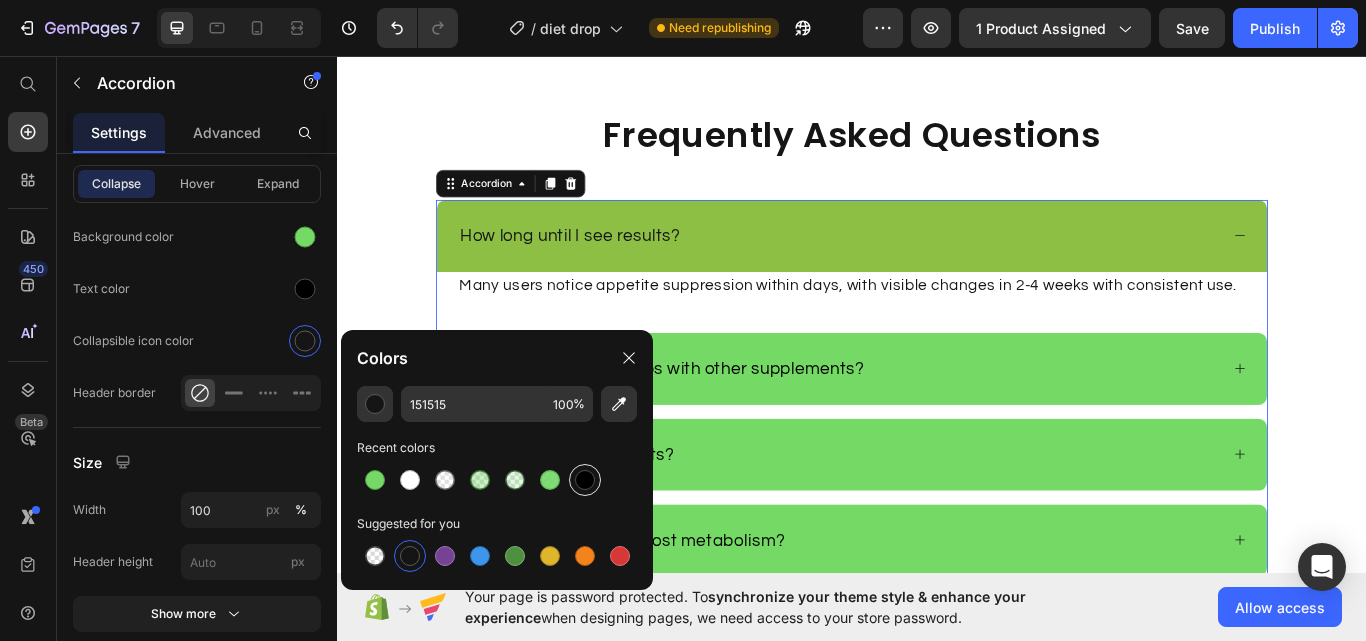 click at bounding box center [585, 480] 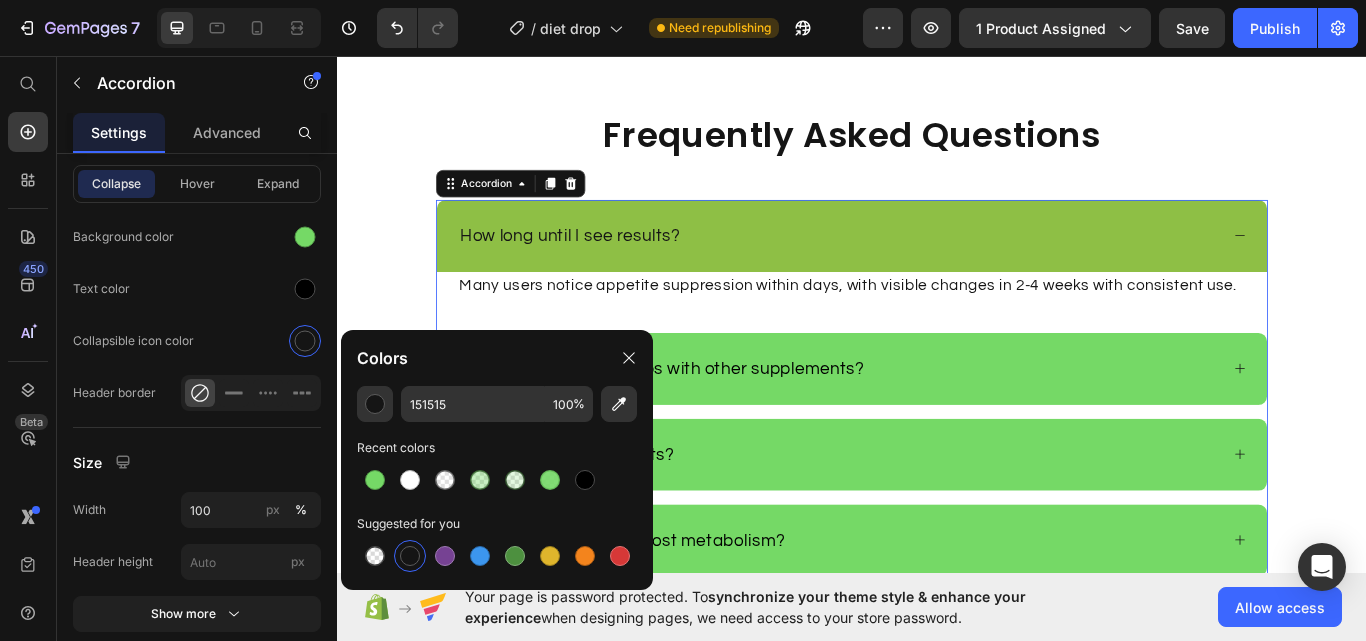 type on "000000" 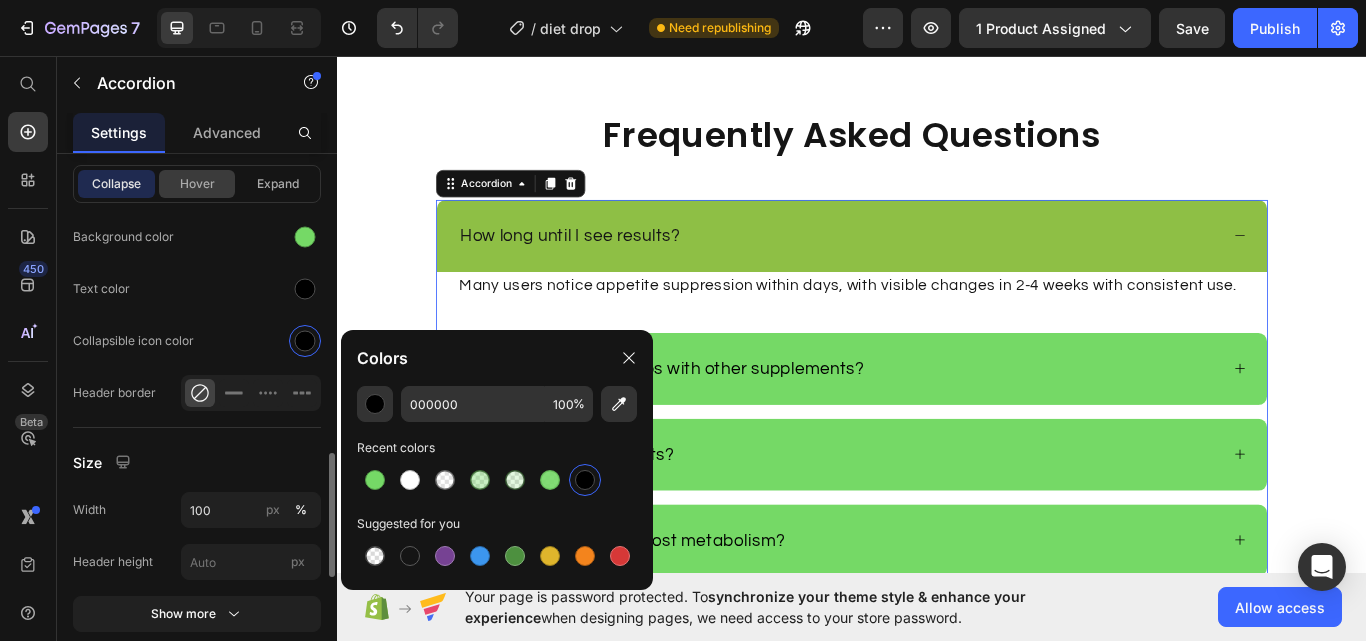 click on "Hover" at bounding box center (197, 184) 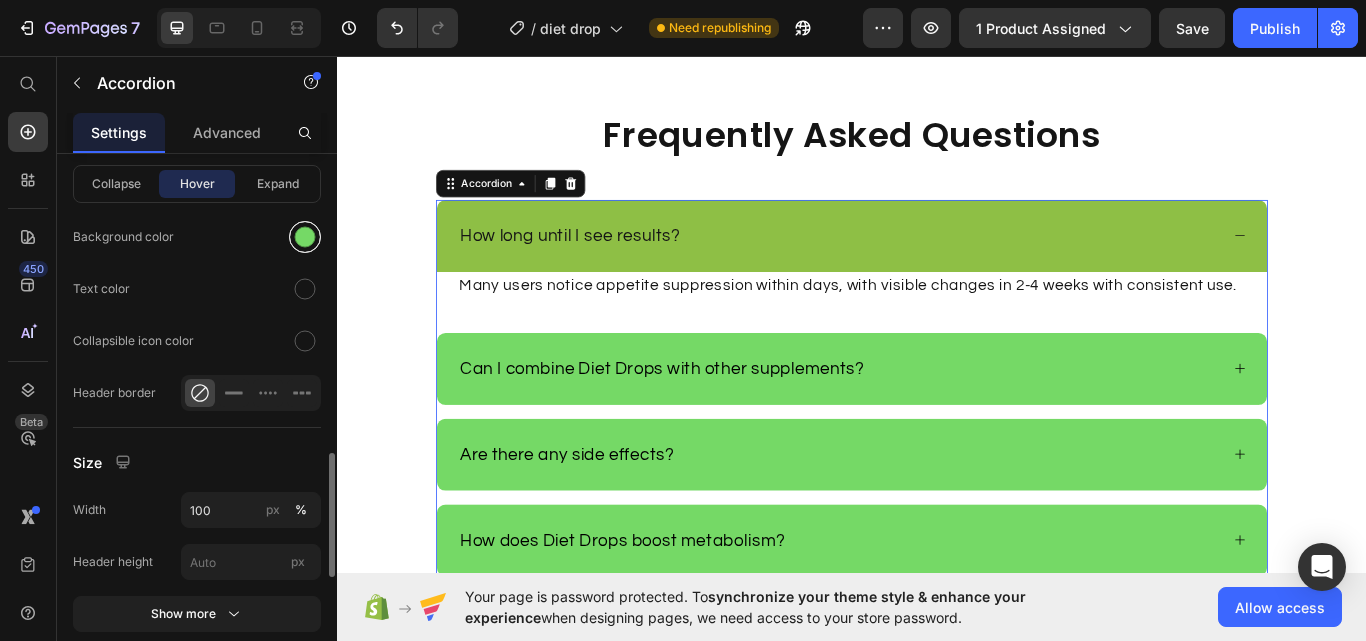 click at bounding box center [305, 237] 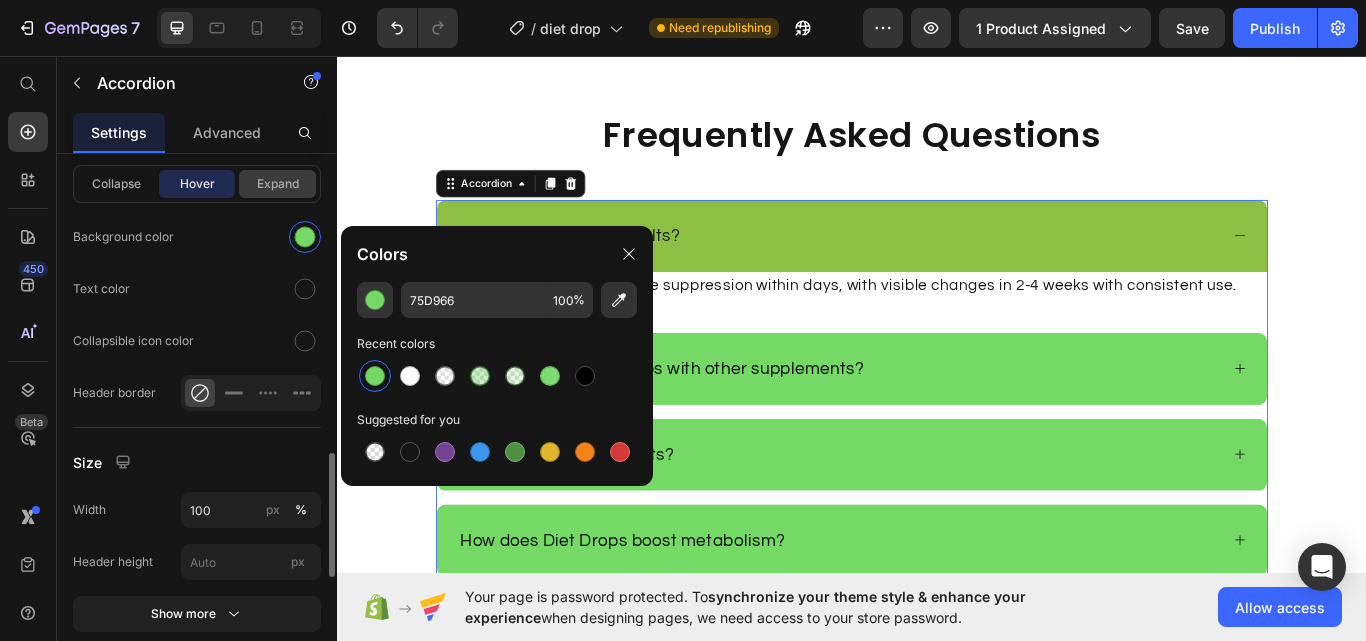 click on "Expand" at bounding box center [277, 184] 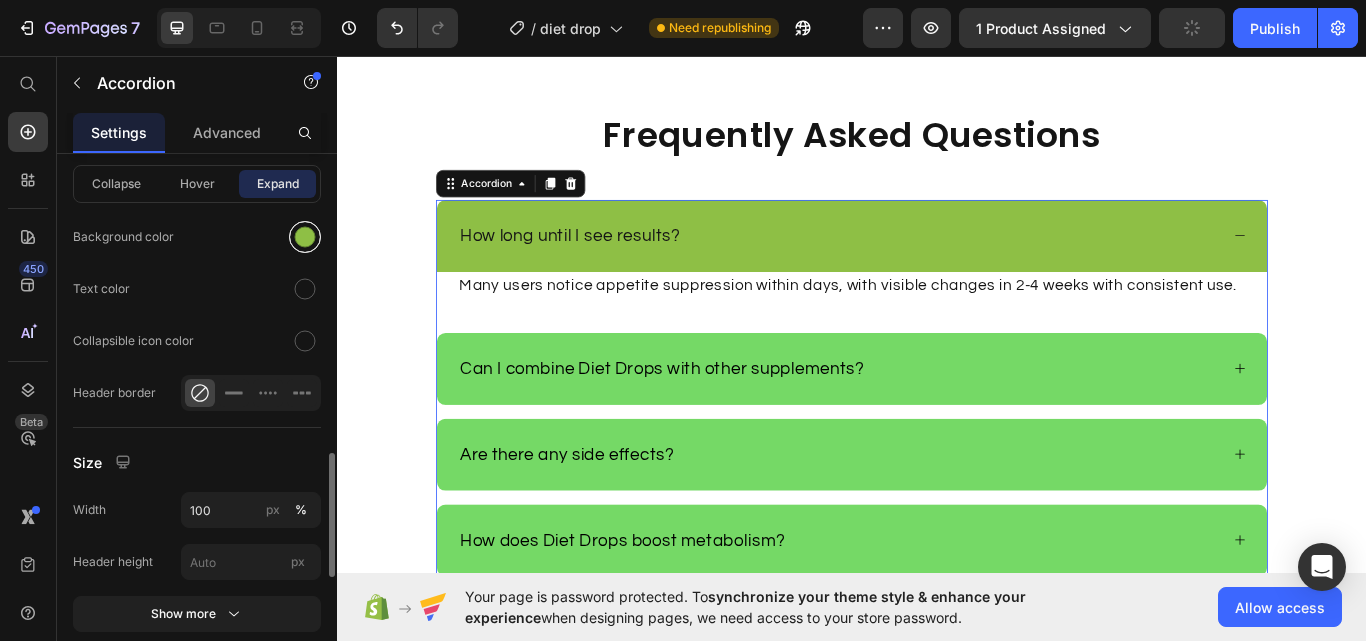 click at bounding box center (305, 237) 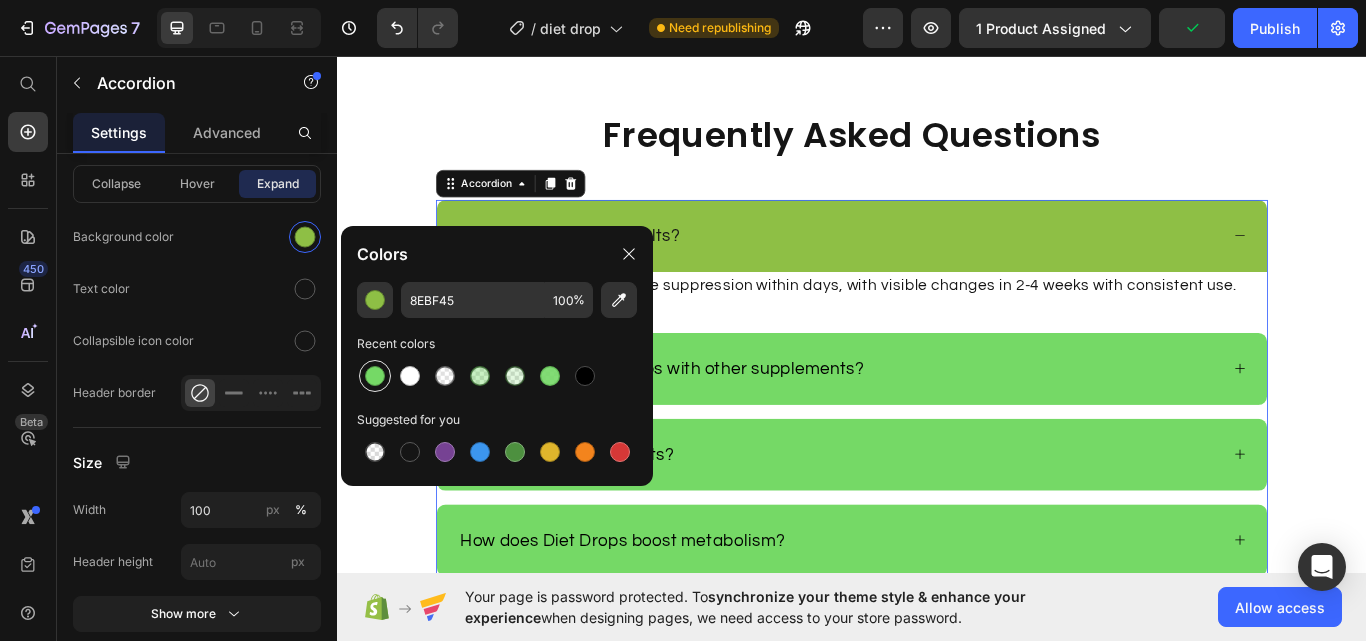 click at bounding box center (375, 376) 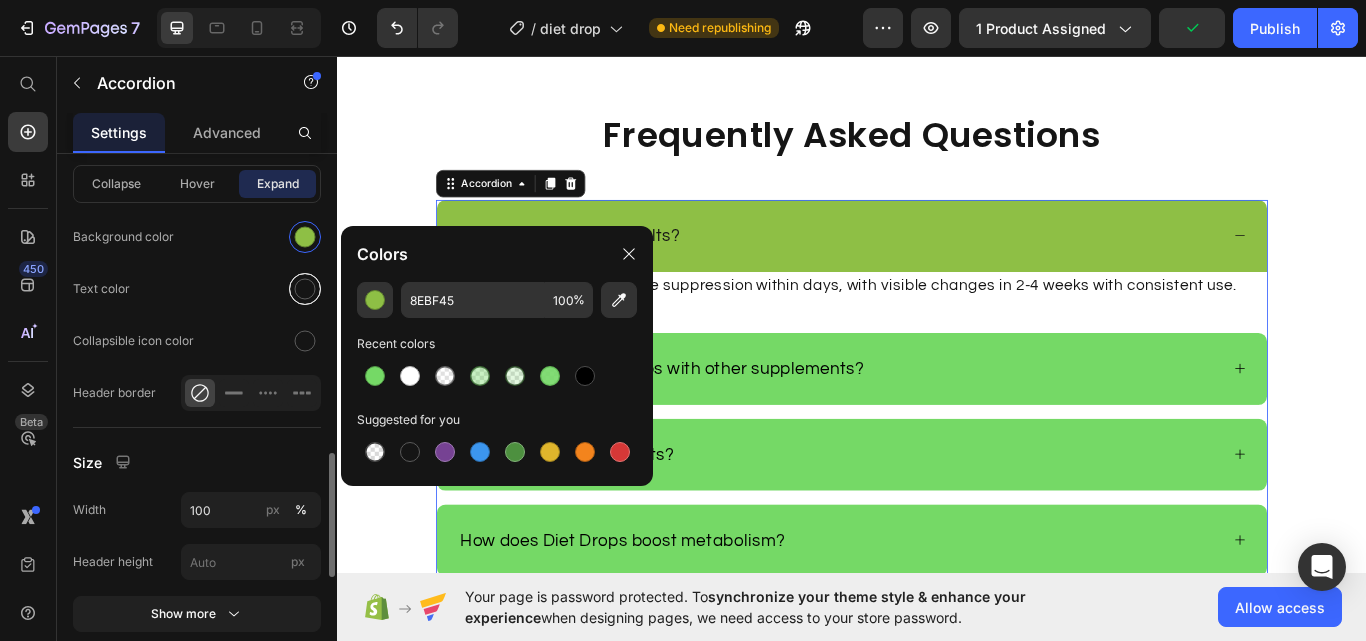 type on "75D966" 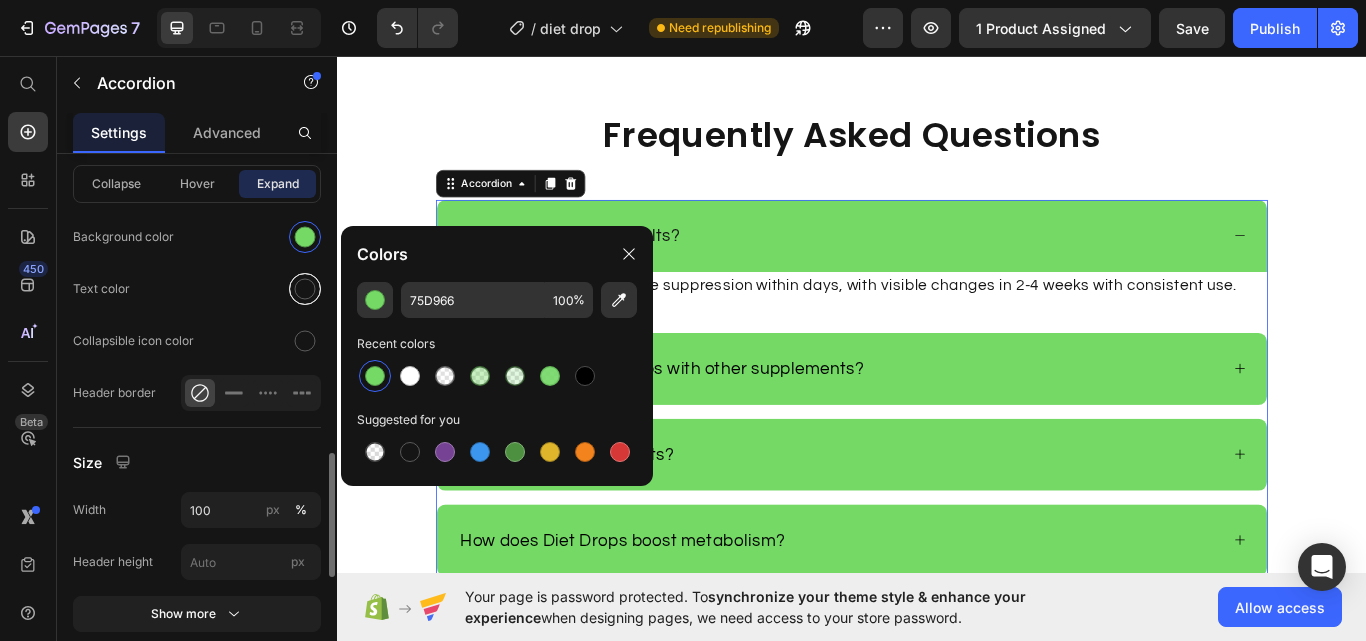 click at bounding box center [305, 289] 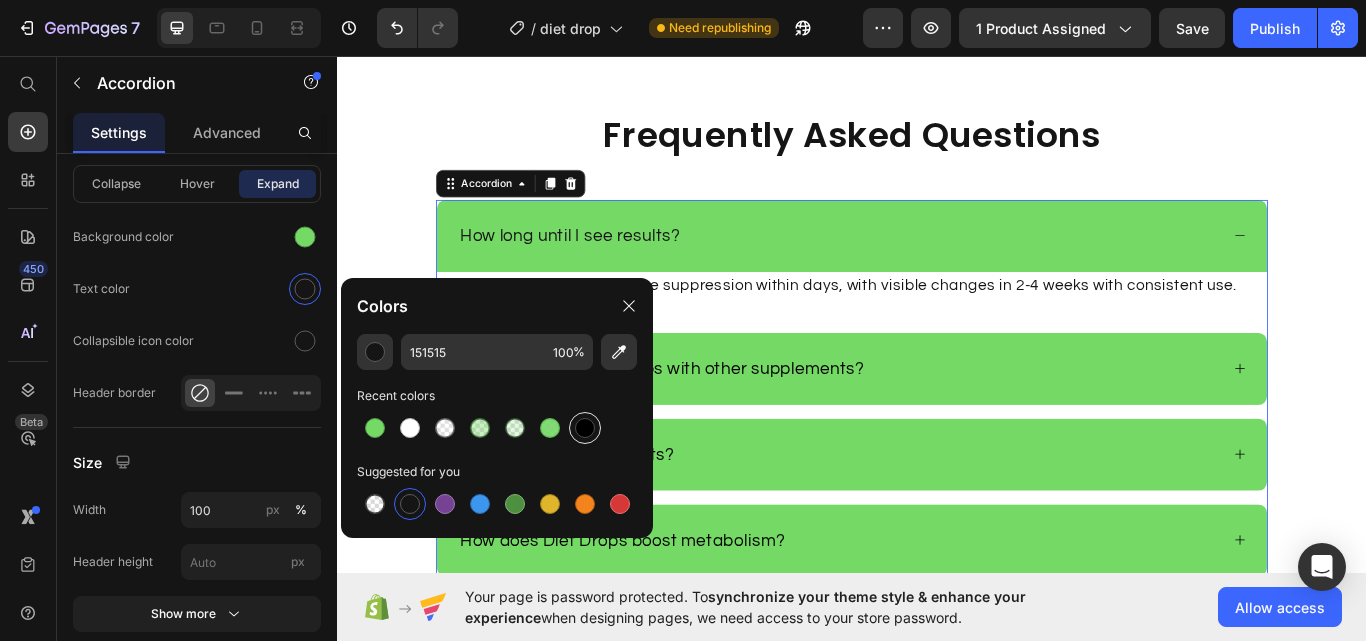 click at bounding box center (585, 428) 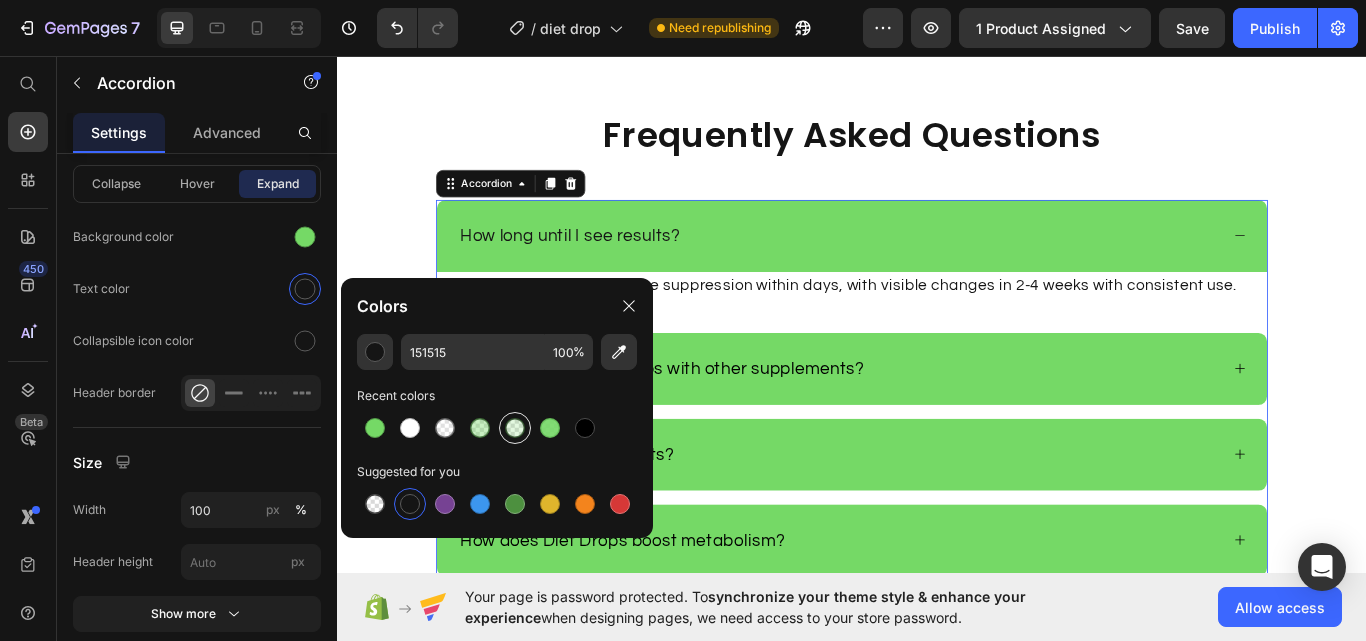 type on "000000" 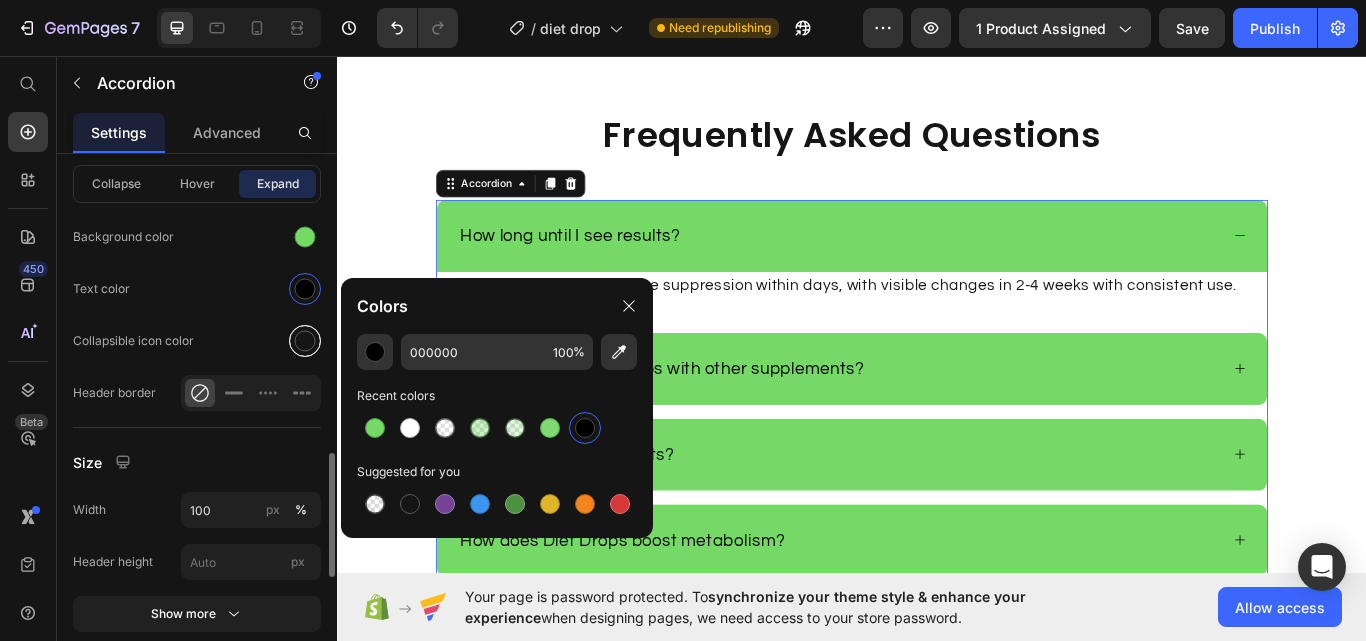 click at bounding box center (305, 341) 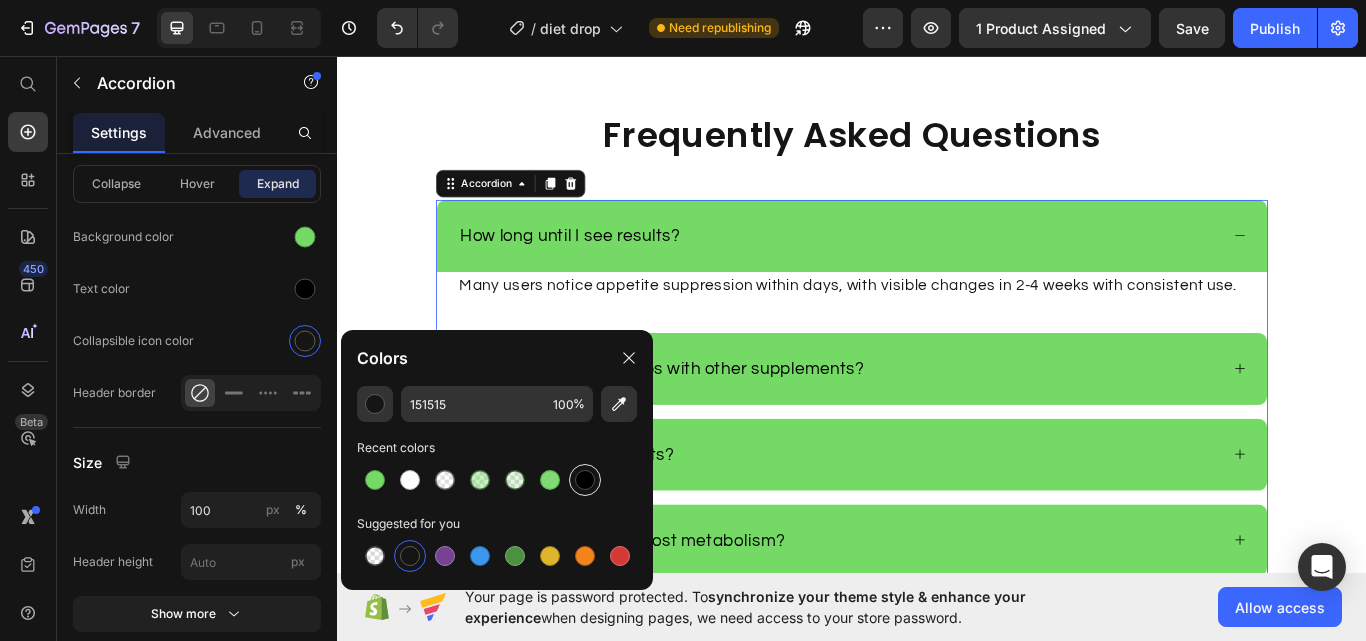 click at bounding box center [585, 480] 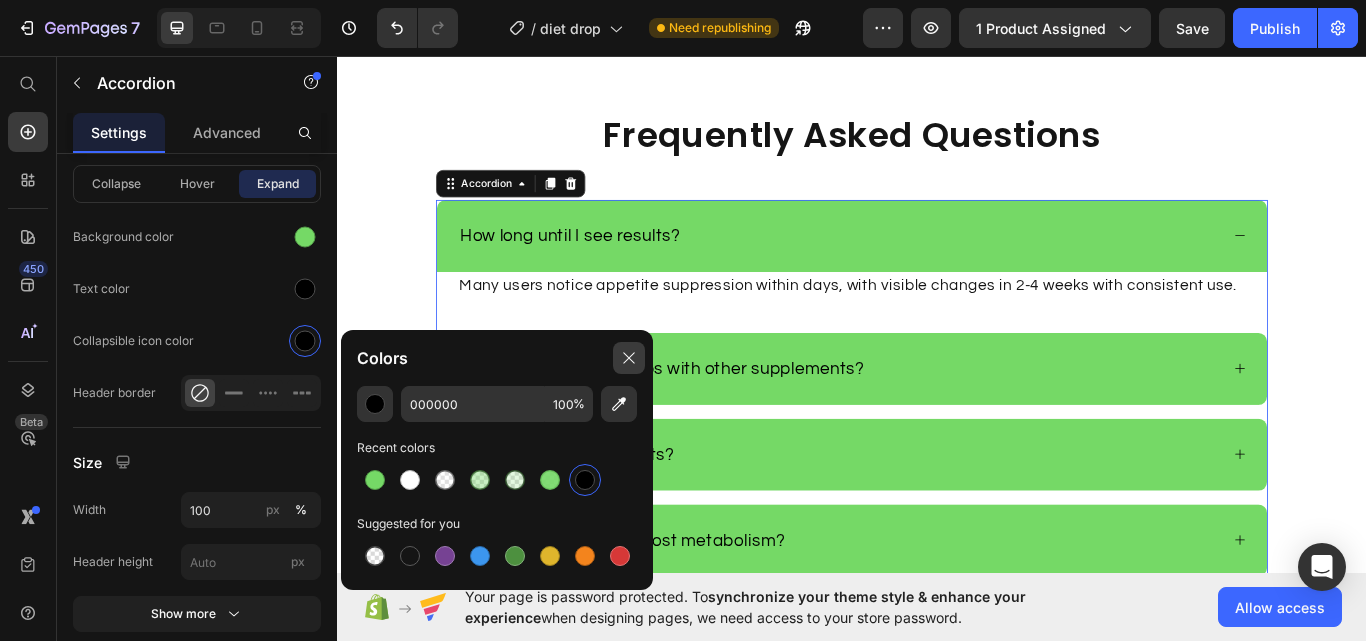 click 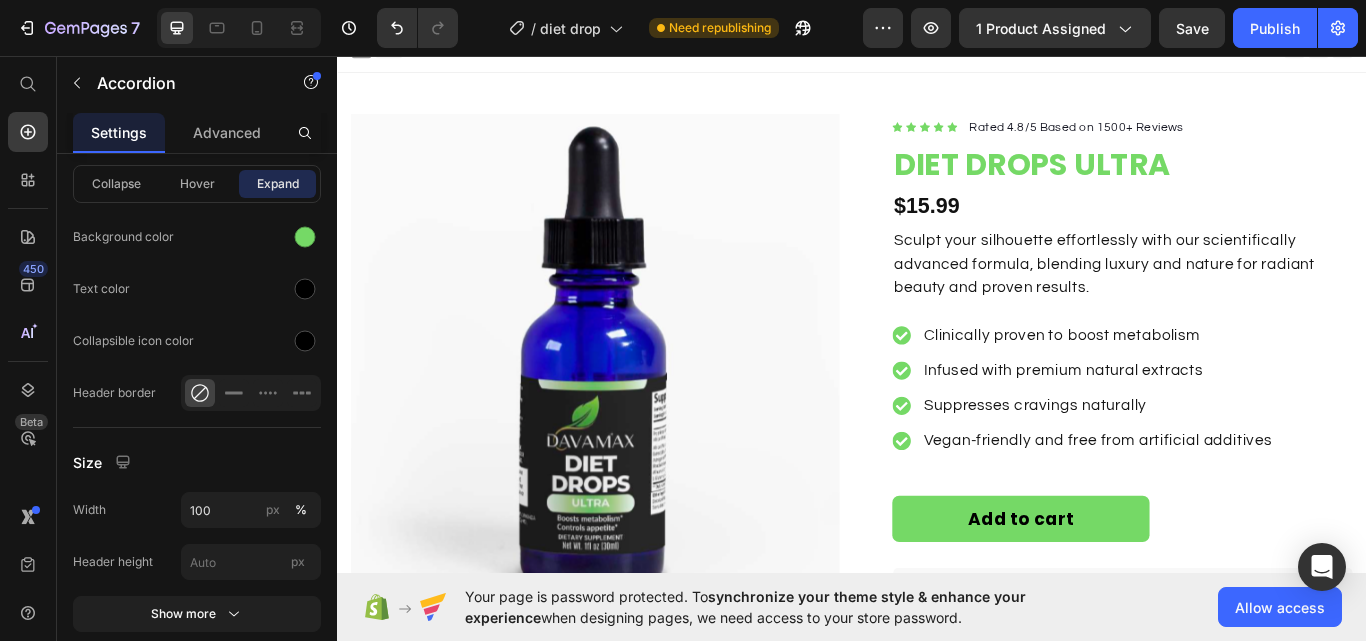 scroll, scrollTop: 0, scrollLeft: 0, axis: both 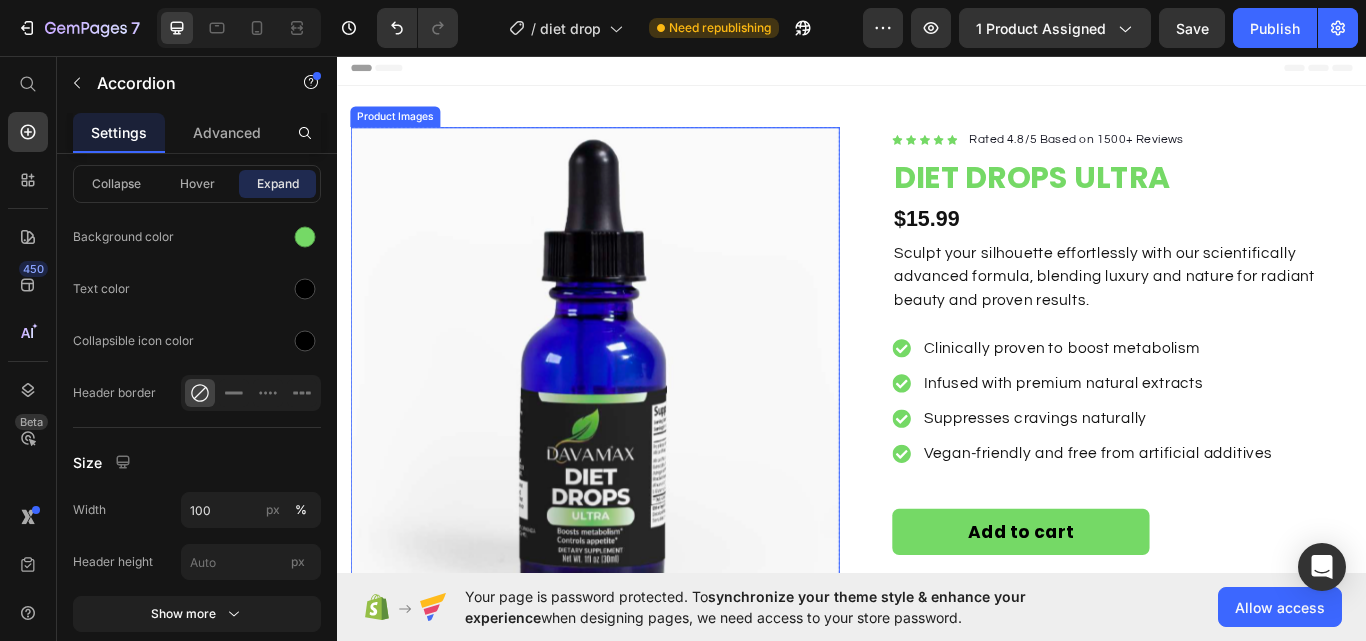 click at bounding box center (637, 425) 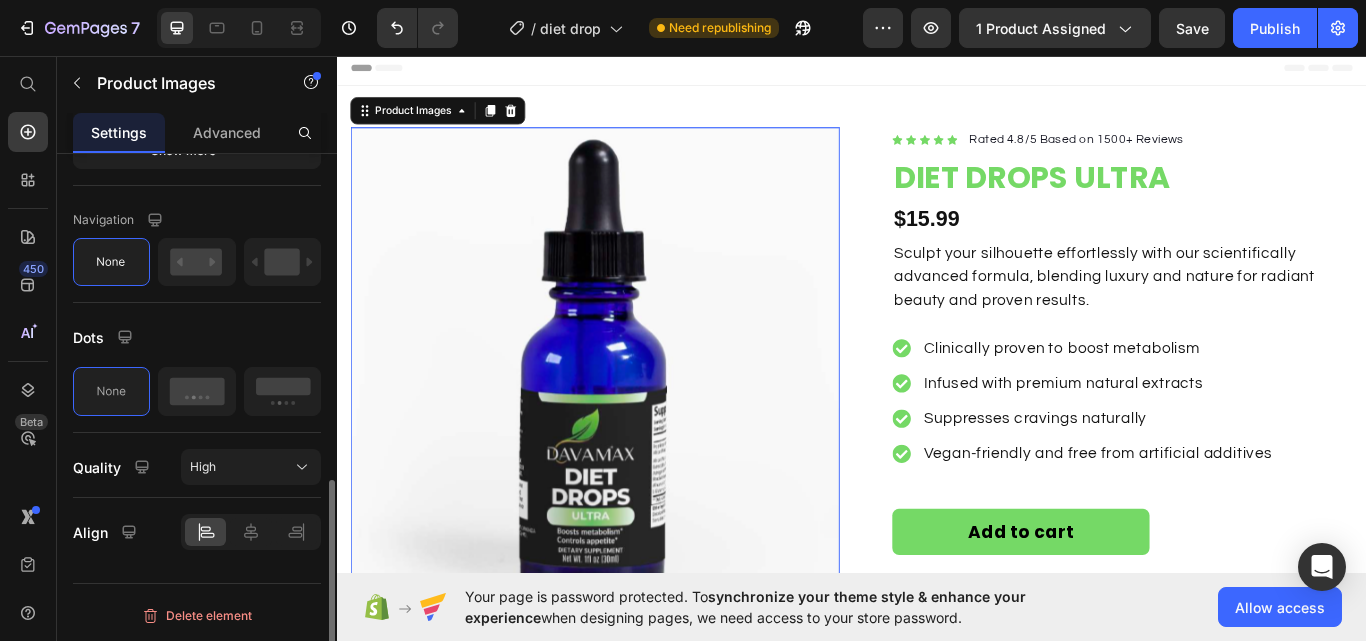 scroll, scrollTop: 0, scrollLeft: 0, axis: both 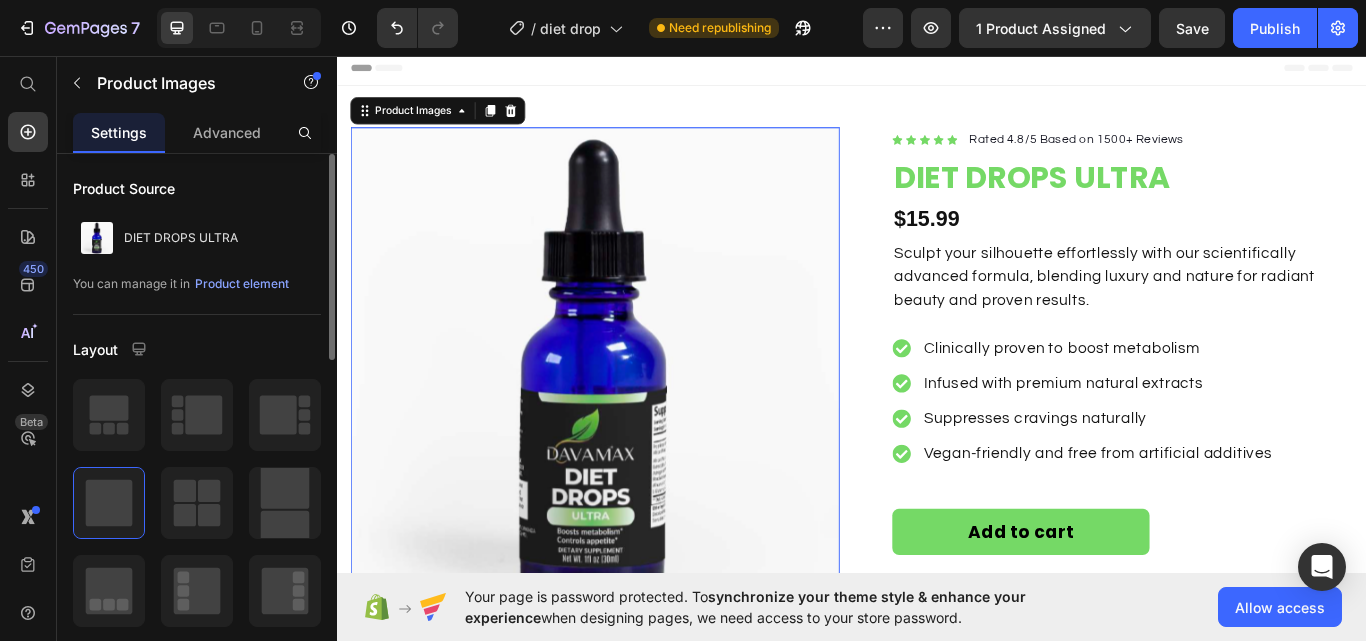click at bounding box center [637, 425] 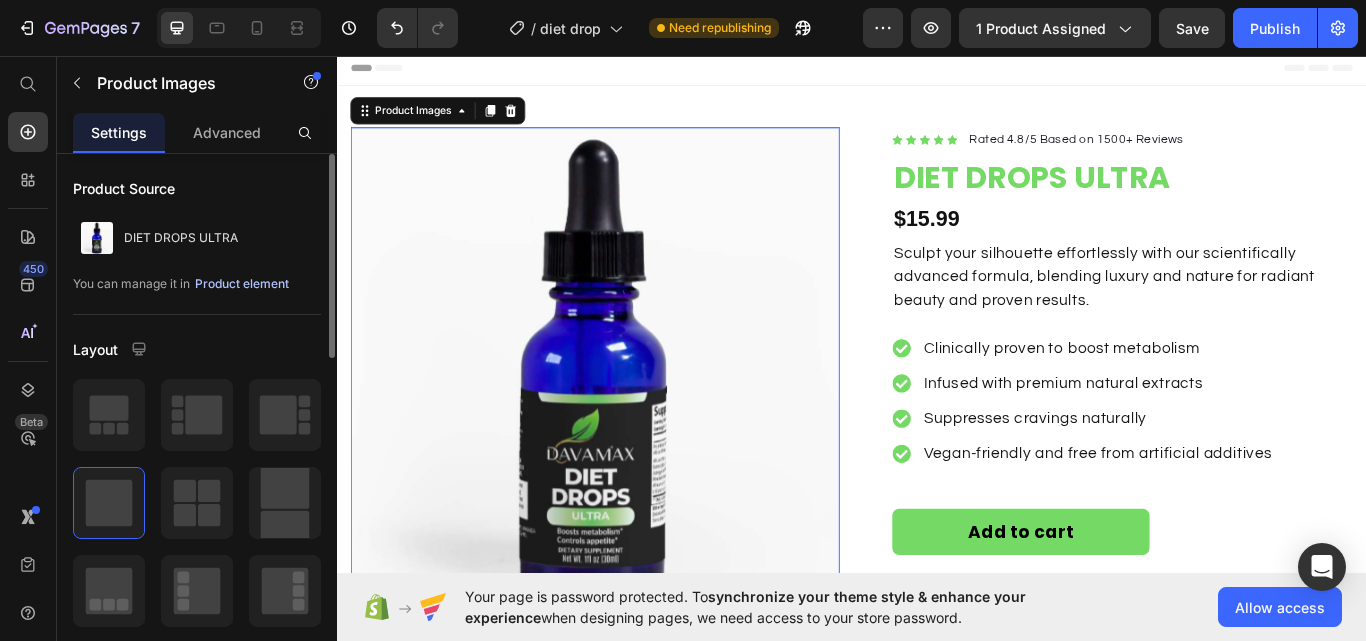 click on "Product element" at bounding box center (242, 284) 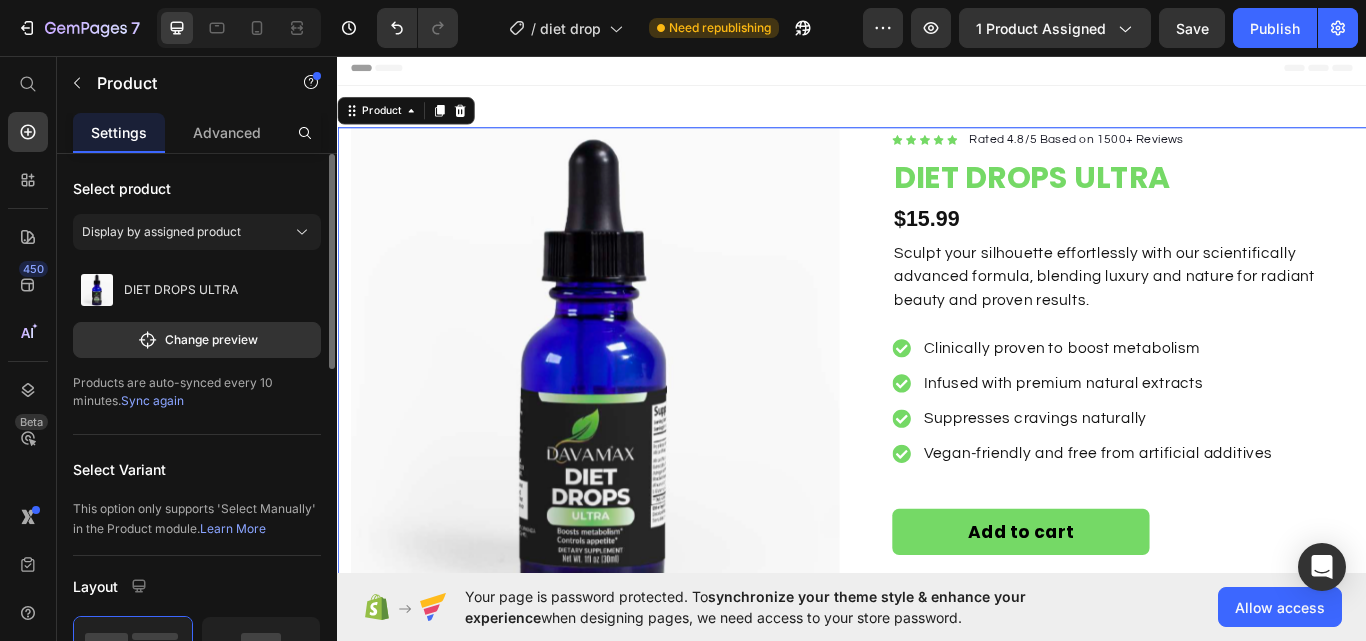 click on "Sync again" at bounding box center [152, 400] 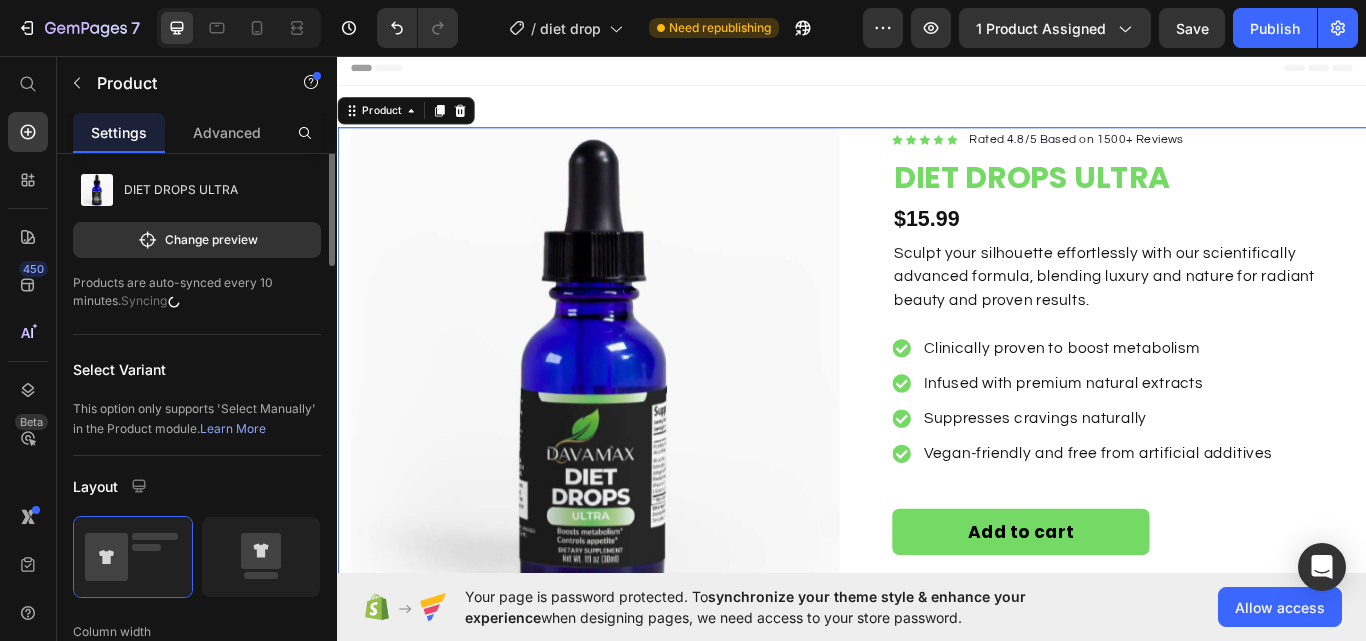 scroll, scrollTop: 0, scrollLeft: 0, axis: both 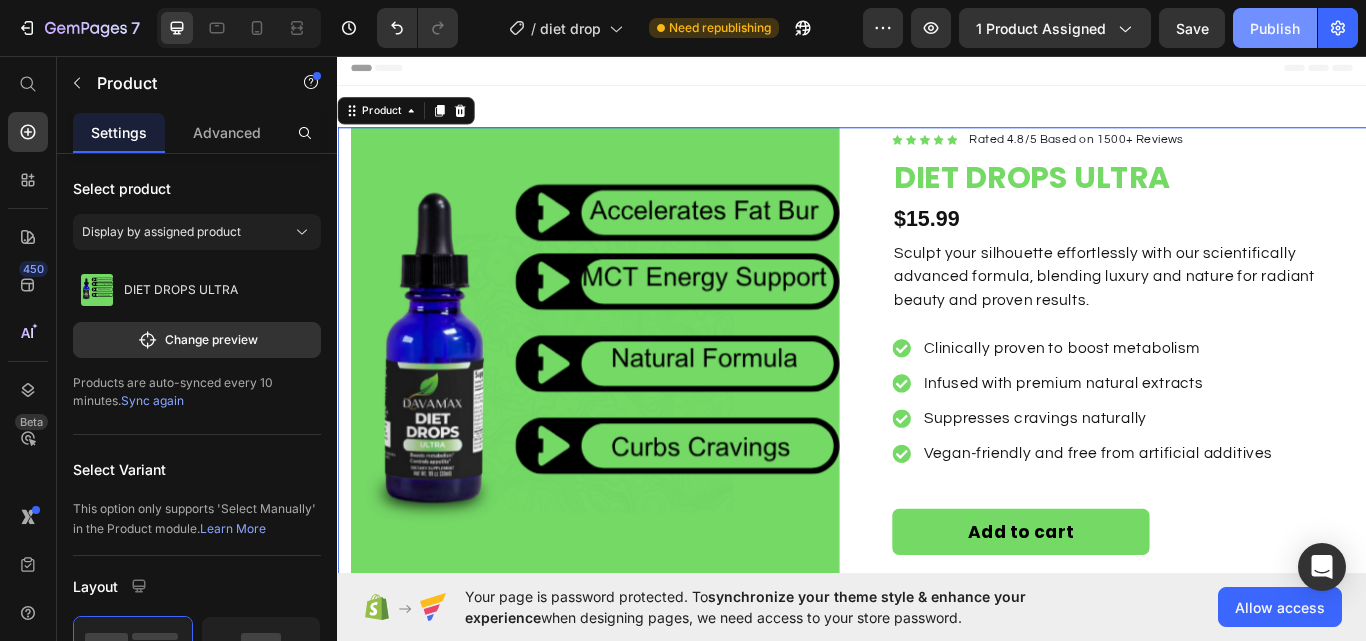 click on "Publish" at bounding box center (1275, 28) 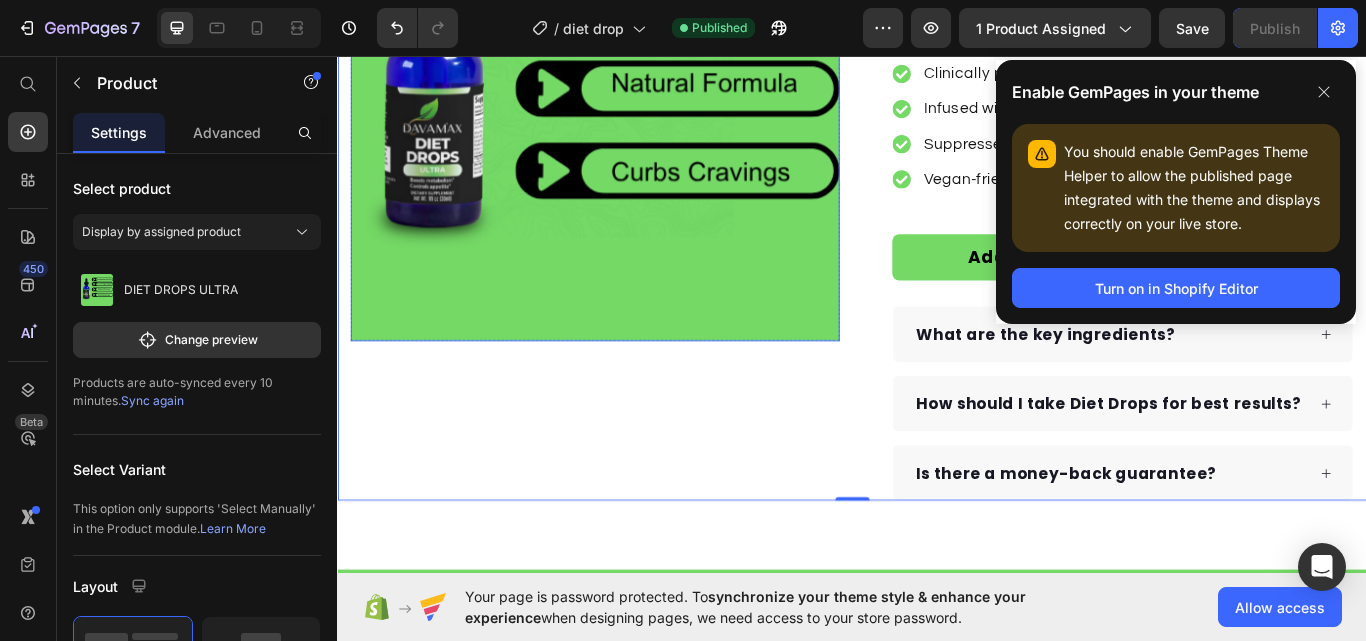 scroll, scrollTop: 300, scrollLeft: 0, axis: vertical 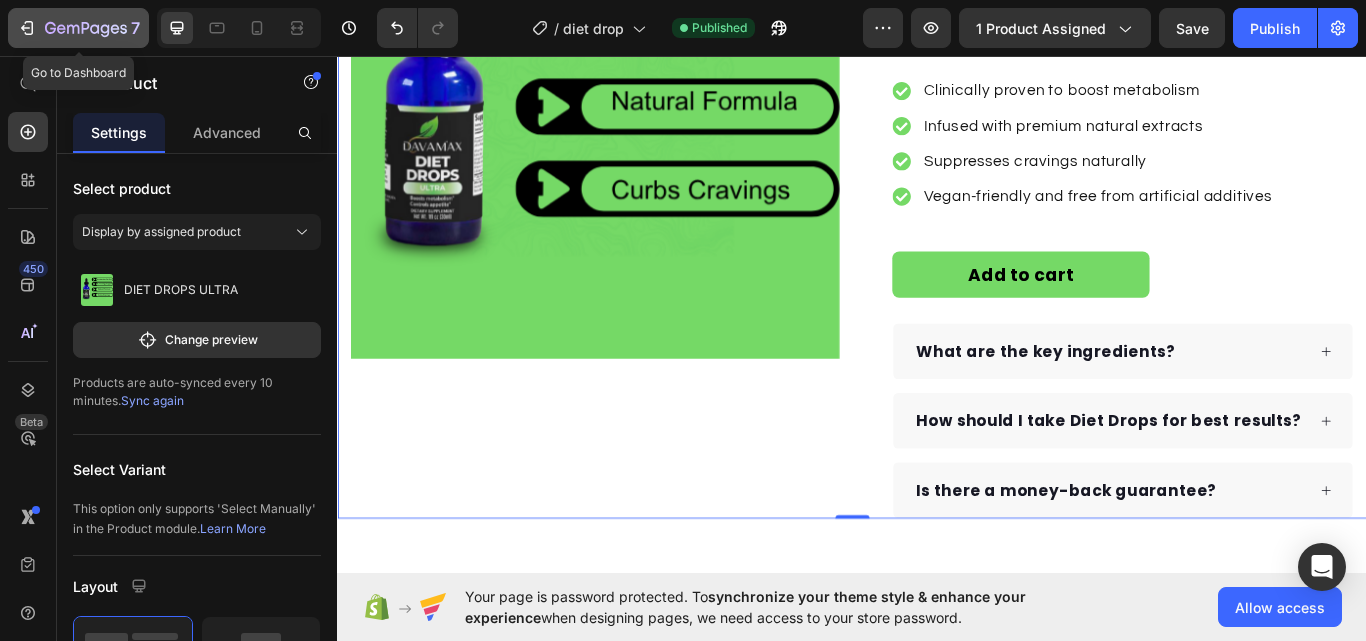 click 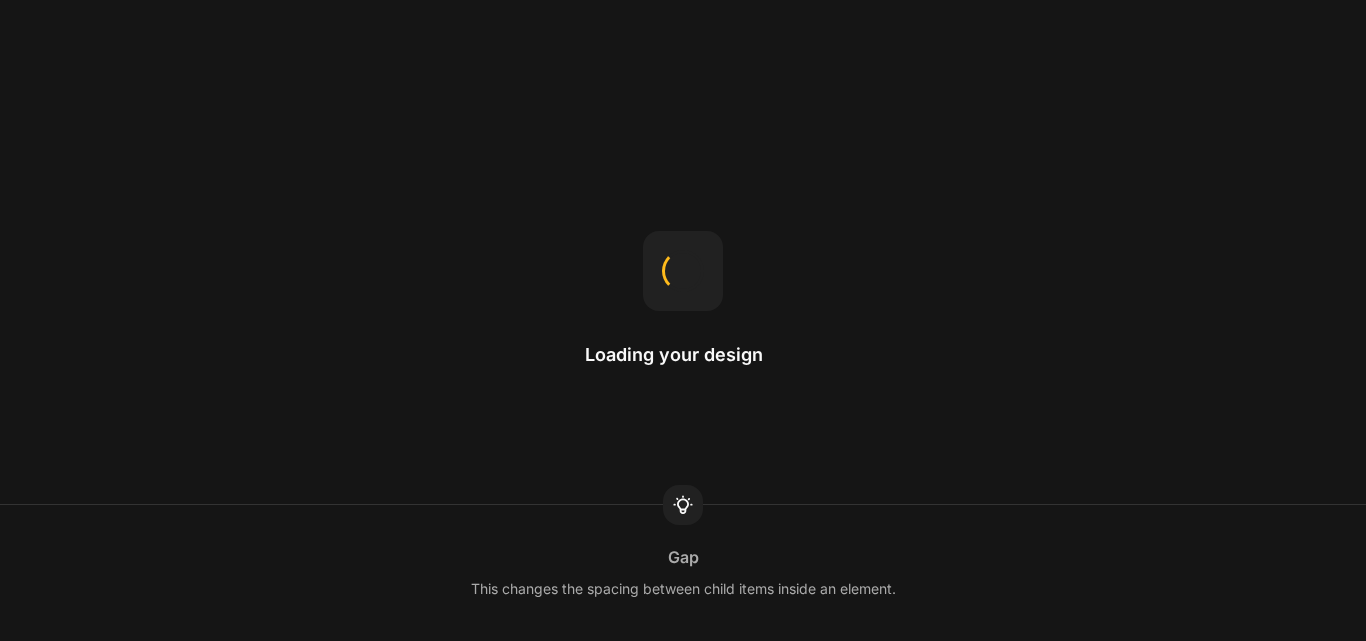 scroll, scrollTop: 0, scrollLeft: 0, axis: both 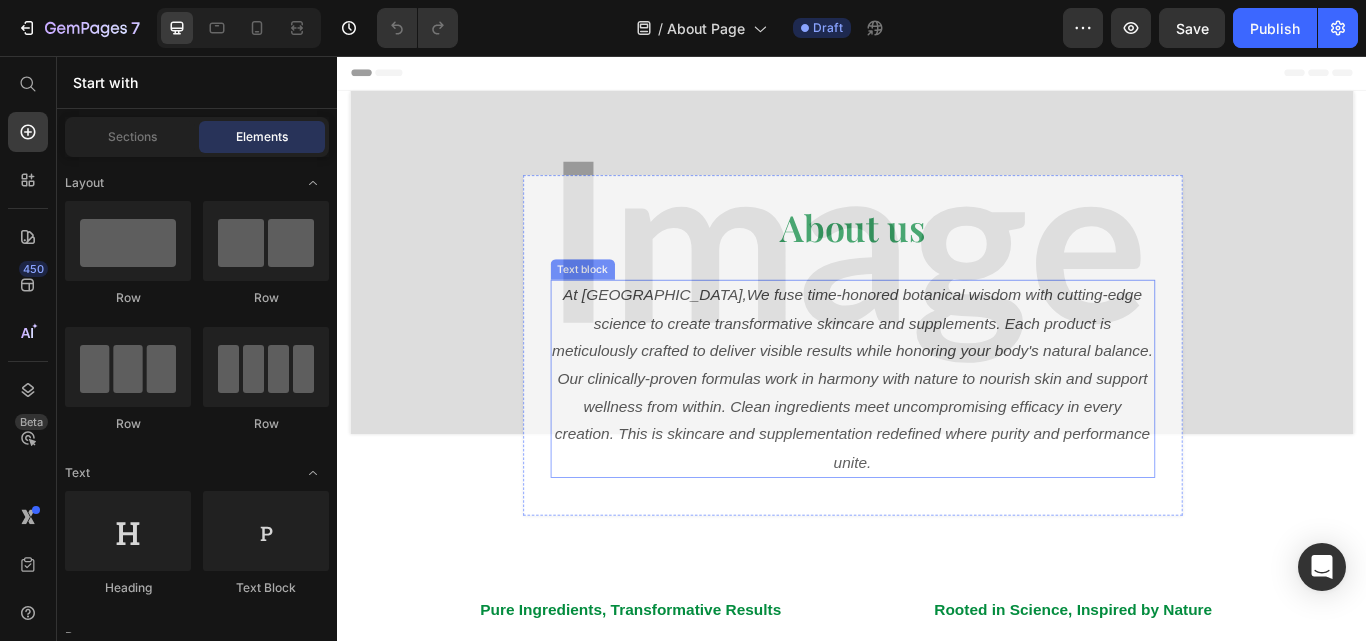 click on "At [GEOGRAPHIC_DATA],We fuse time-honored botanical wisdom with cutting-edge science to create transformative skincare and supplements. Each product is meticulously crafted to deliver visible results while honoring your body's natural balance. Our clinically-proven formulas work in harmony with nature to nourish skin and support wellness from within. Clean ingredients meet uncompromising efficacy in every creation. This is skincare and supplementation redefined where purity and performance unite." at bounding box center [937, 432] 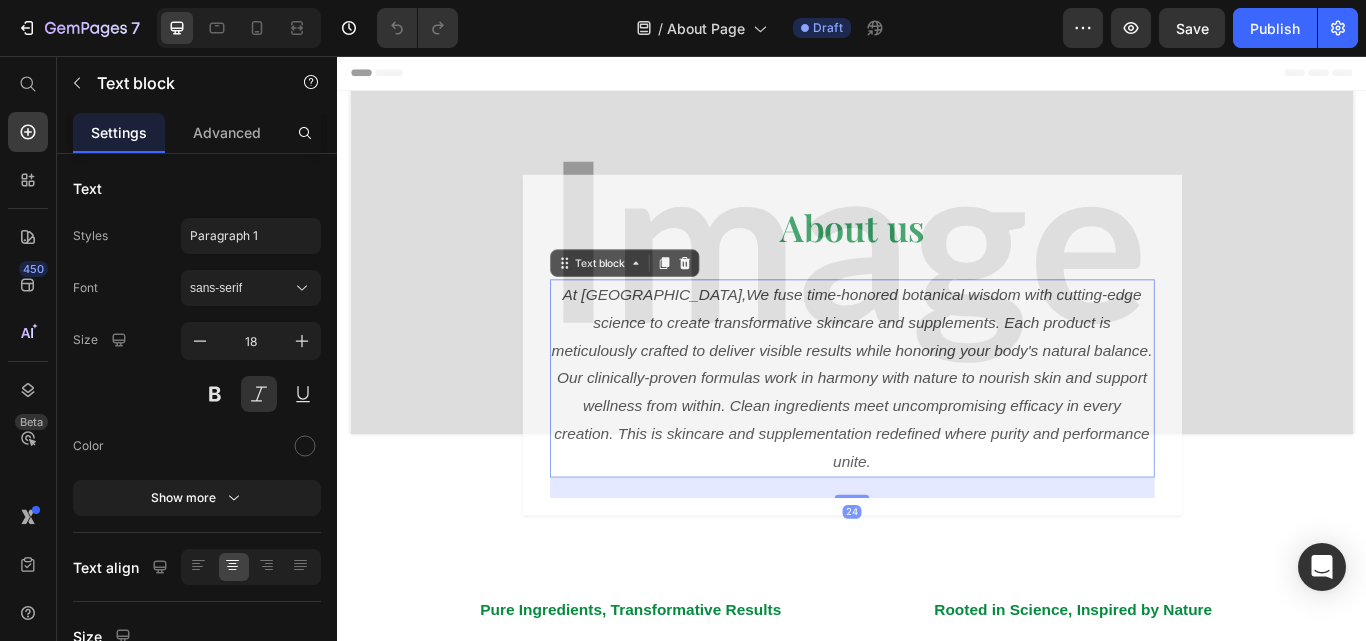 click on "At [GEOGRAPHIC_DATA],We fuse time-honored botanical wisdom with cutting-edge science to create transformative skincare and supplements. Each product is meticulously crafted to deliver visible results while honoring your body's natural balance. Our clinically-proven formulas work in harmony with nature to nourish skin and support wellness from within. Clean ingredients meet uncompromising efficacy in every creation. This is skincare and supplementation redefined where purity and performance unite." at bounding box center [937, 432] 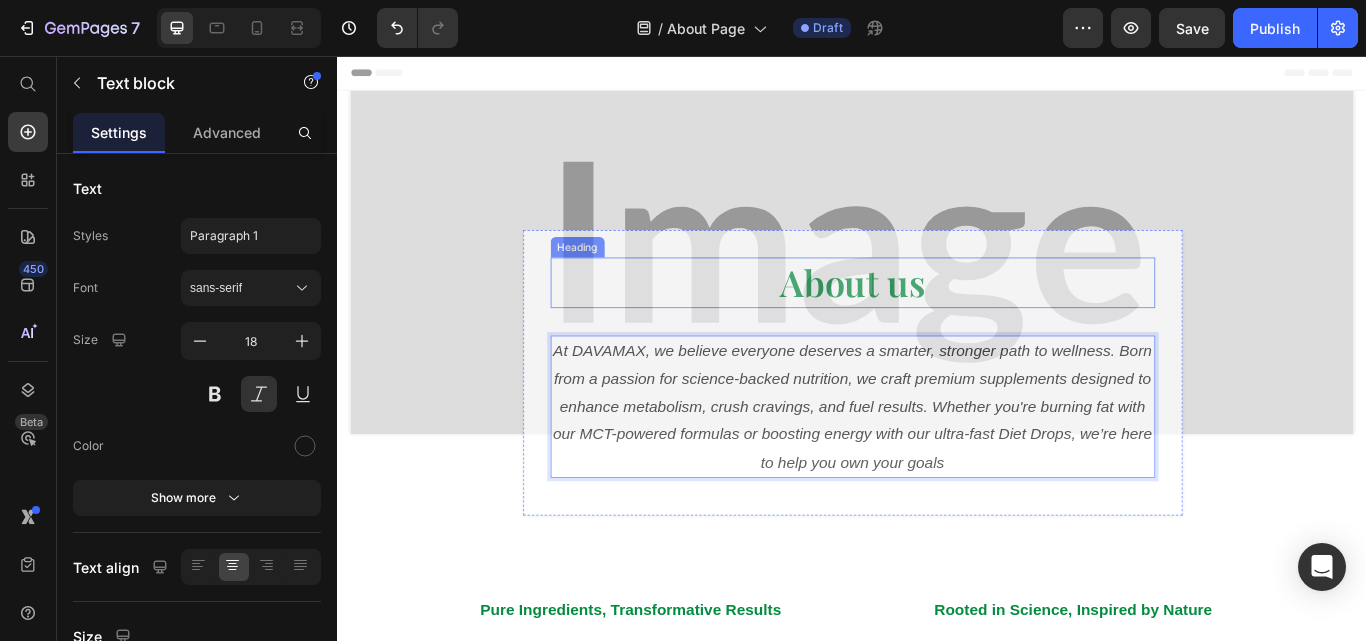 click on "About us" at bounding box center [937, 320] 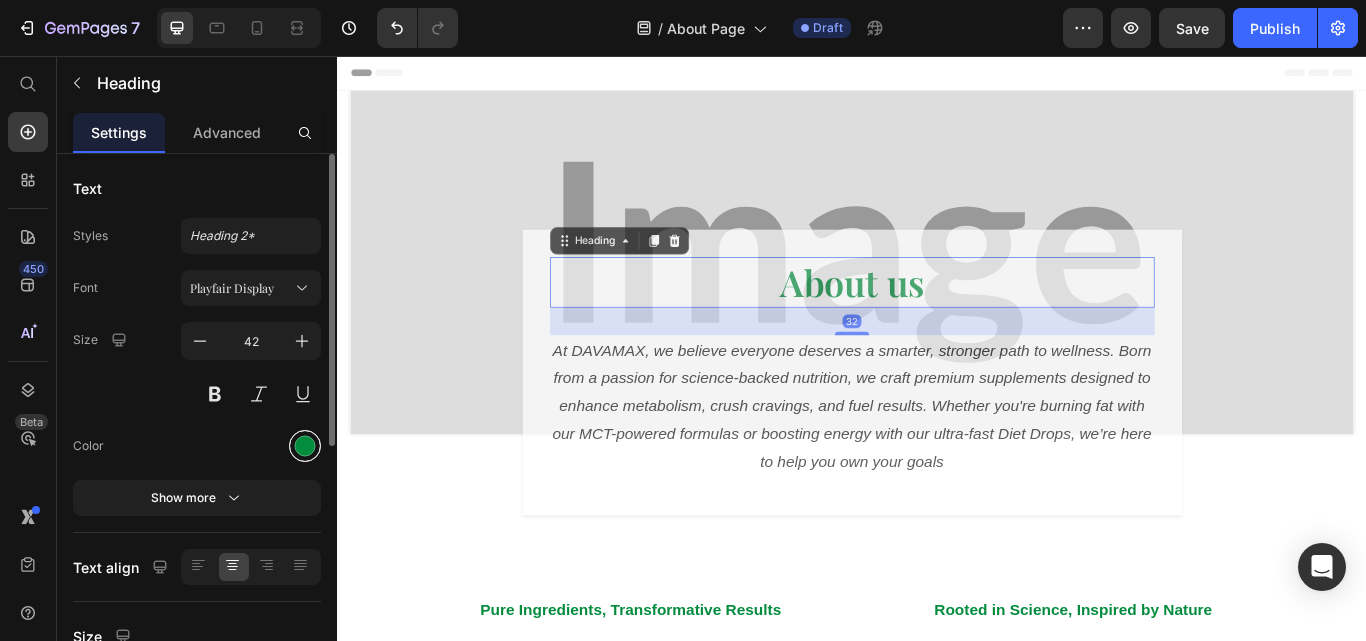 click at bounding box center [305, 446] 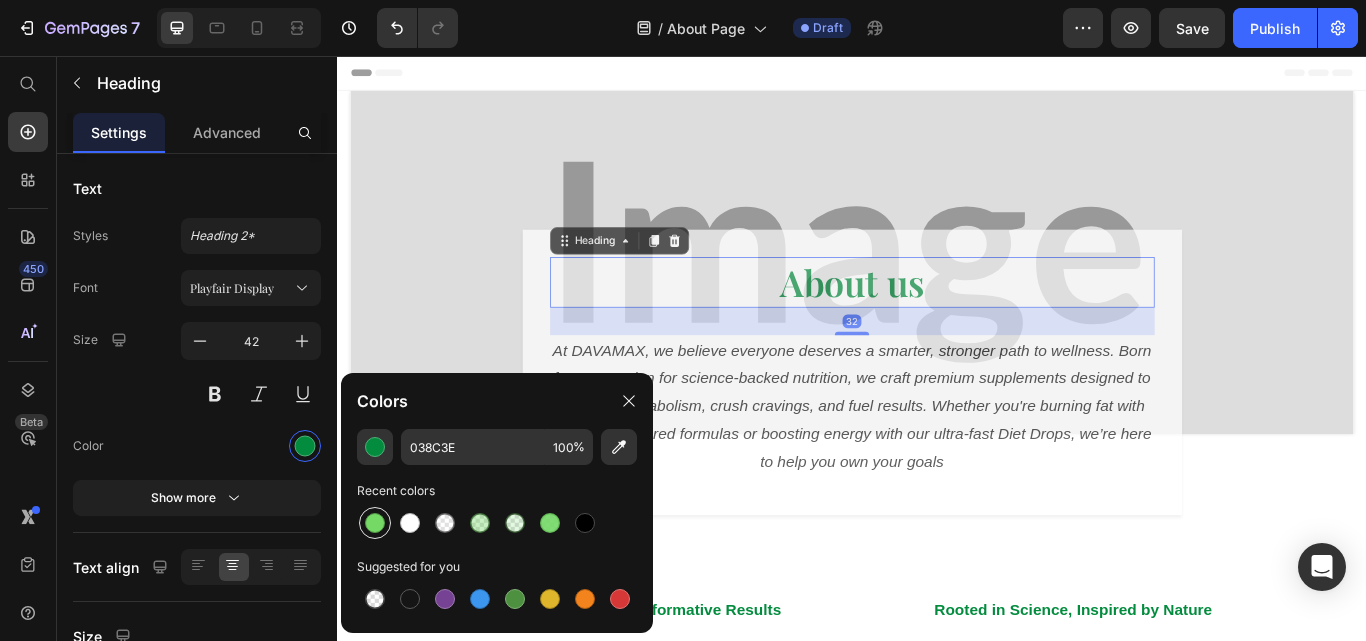 click at bounding box center (375, 523) 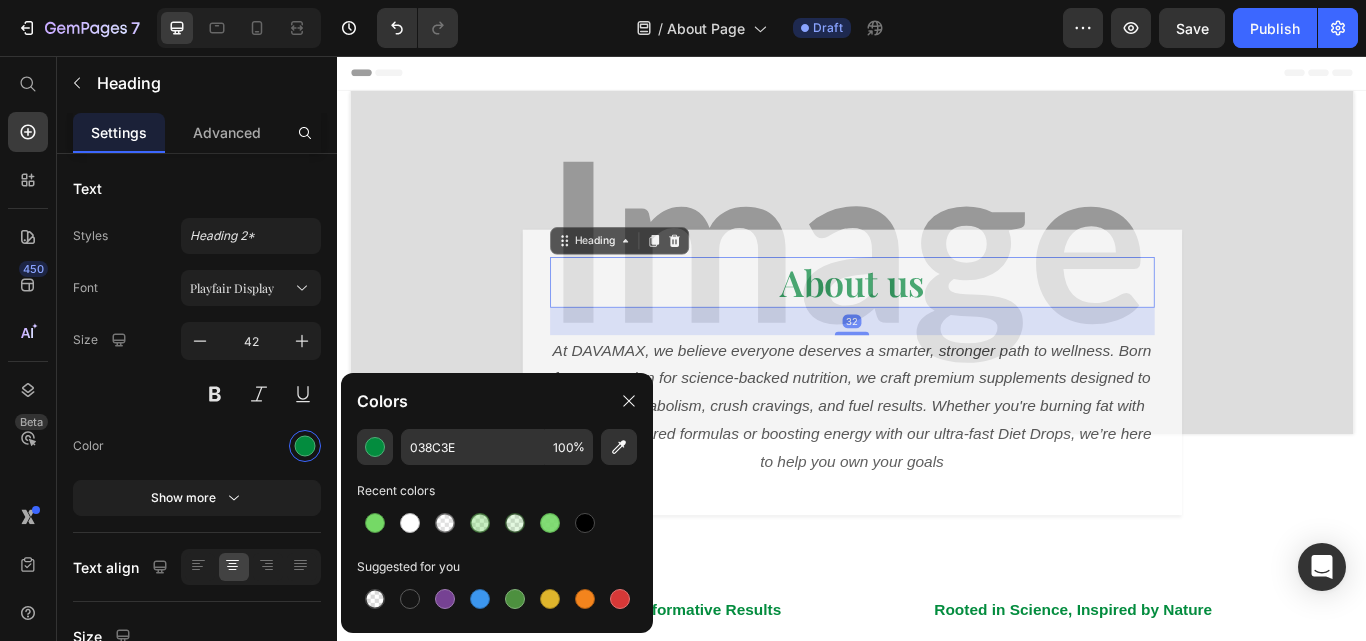 type on "75D966" 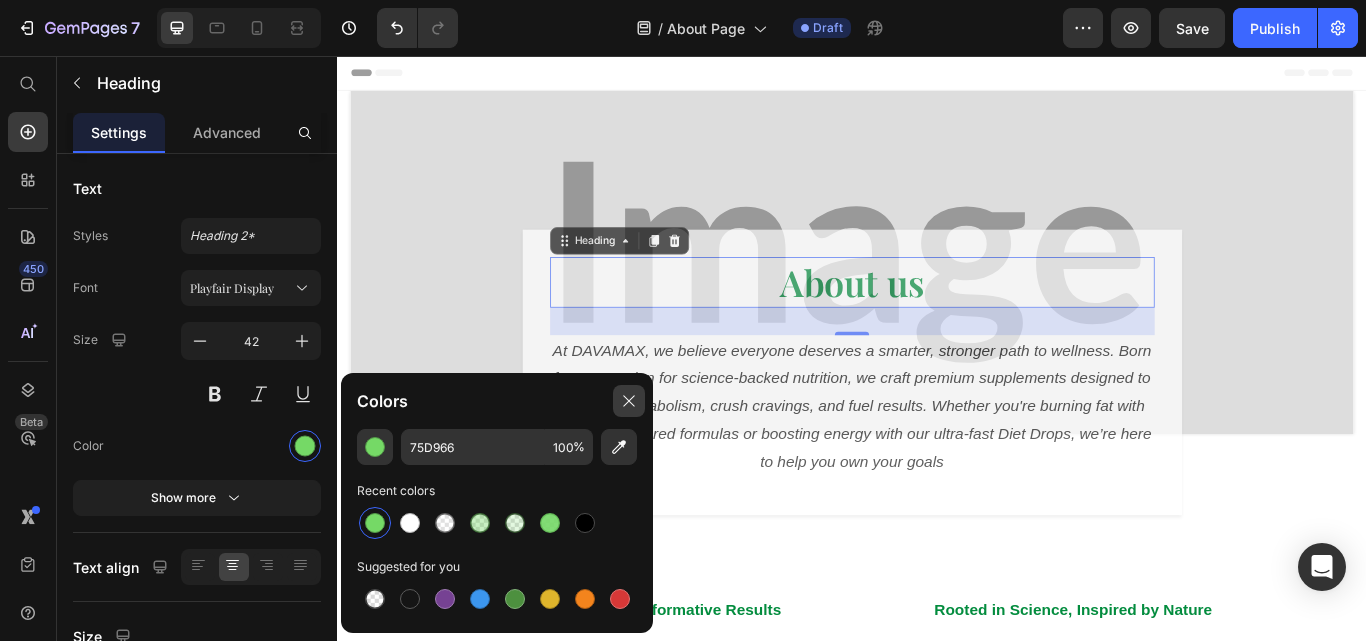 click 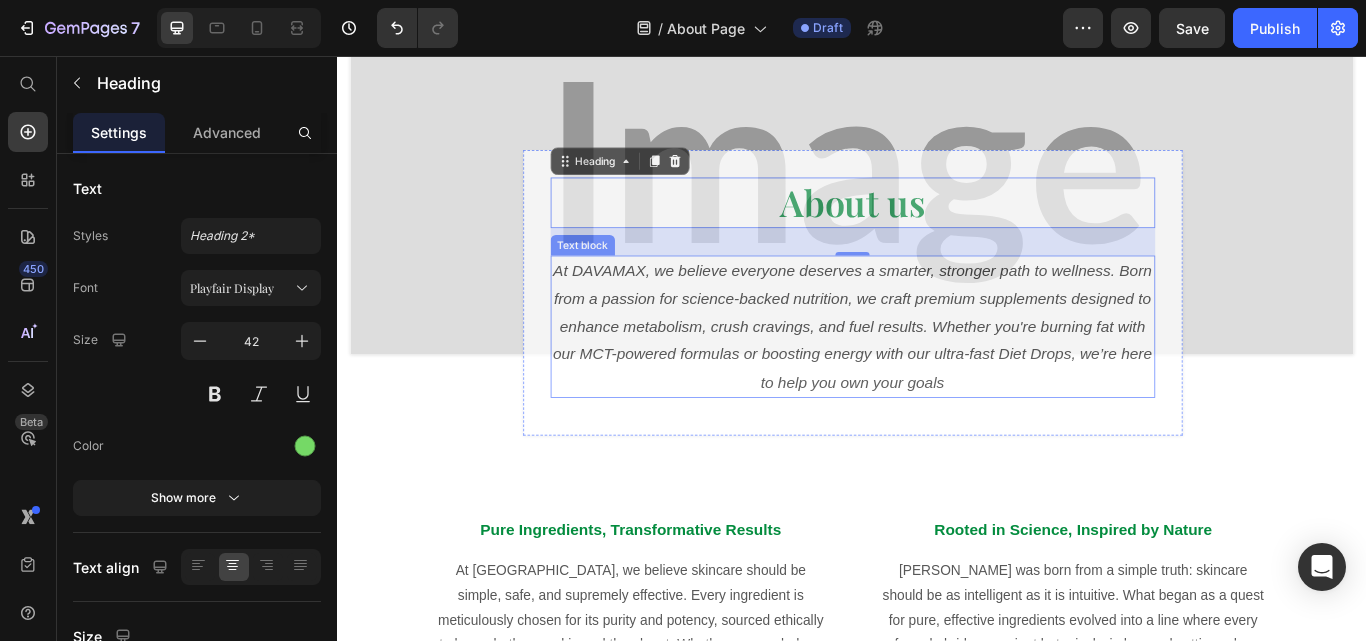 scroll, scrollTop: 300, scrollLeft: 0, axis: vertical 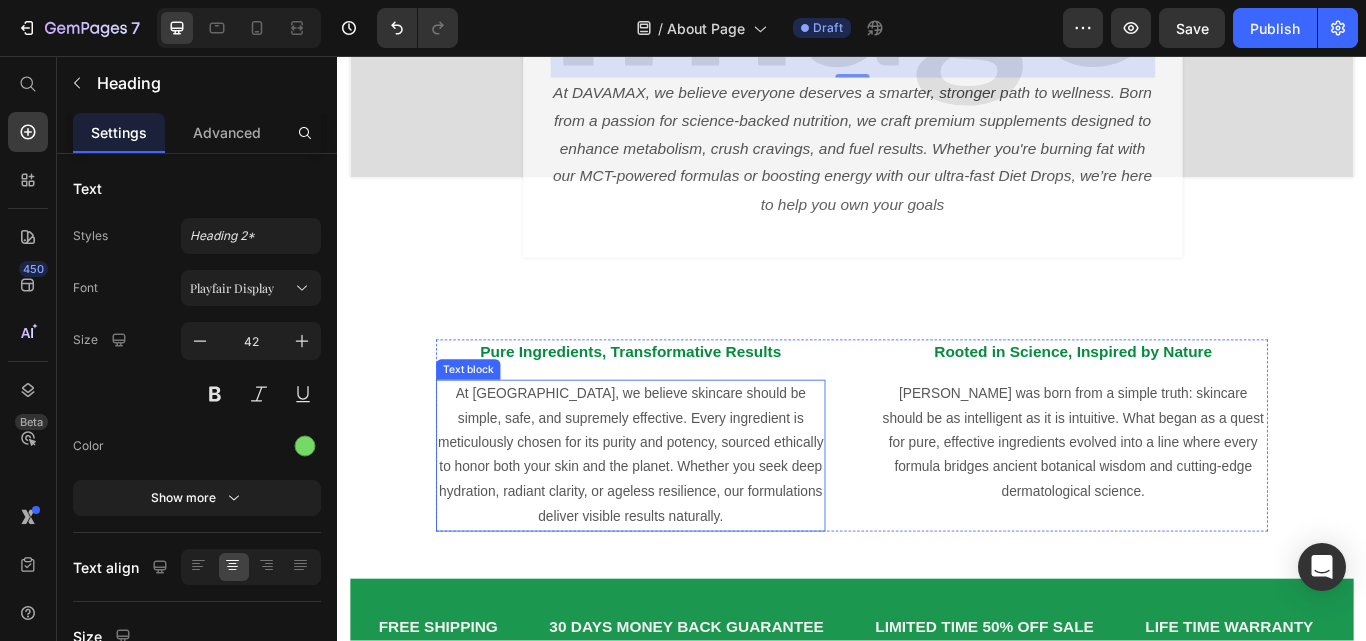 click on "At [GEOGRAPHIC_DATA], we believe skincare should be simple, safe, and supremely effective. Every ingredient is meticulously chosen for its purity and potency, sourced ethically to honor both your skin and the planet. Whether you seek deep hydration, radiant clarity, or ageless resilience, our formulations deliver visible results naturally." at bounding box center [679, 522] 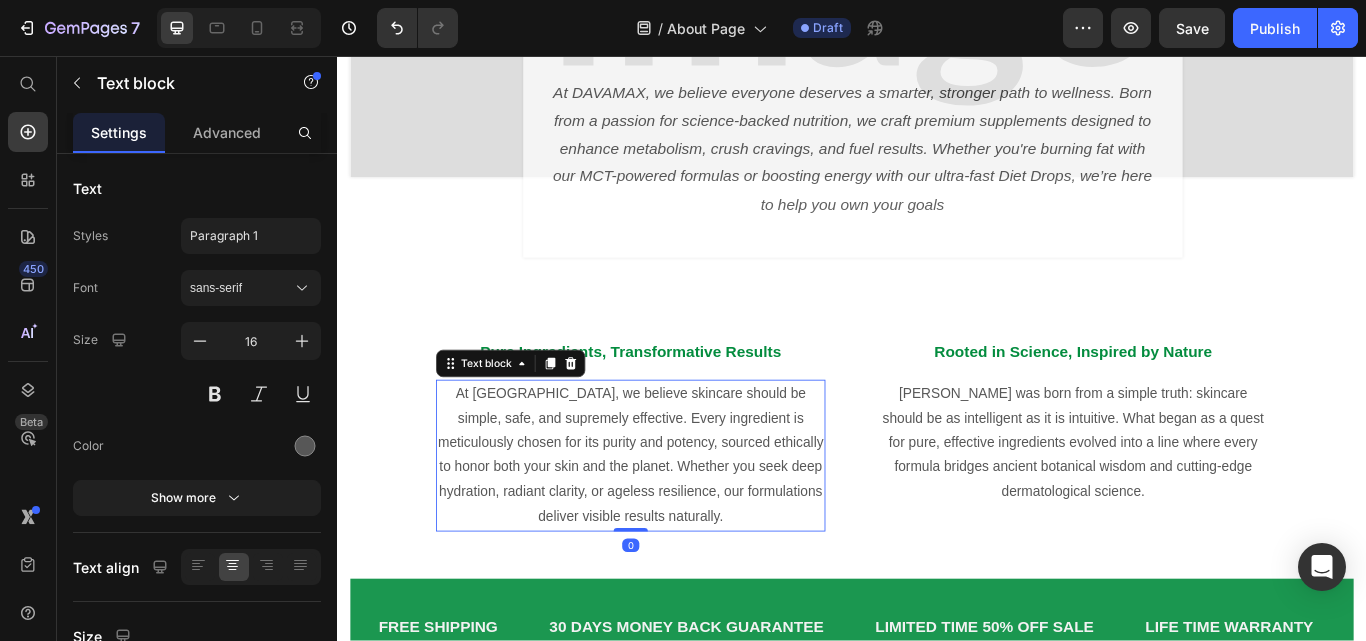 click on "At [GEOGRAPHIC_DATA], we believe skincare should be simple, safe, and supremely effective. Every ingredient is meticulously chosen for its purity and potency, sourced ethically to honor both your skin and the planet. Whether you seek deep hydration, radiant clarity, or ageless resilience, our formulations deliver visible results naturally." at bounding box center (679, 522) 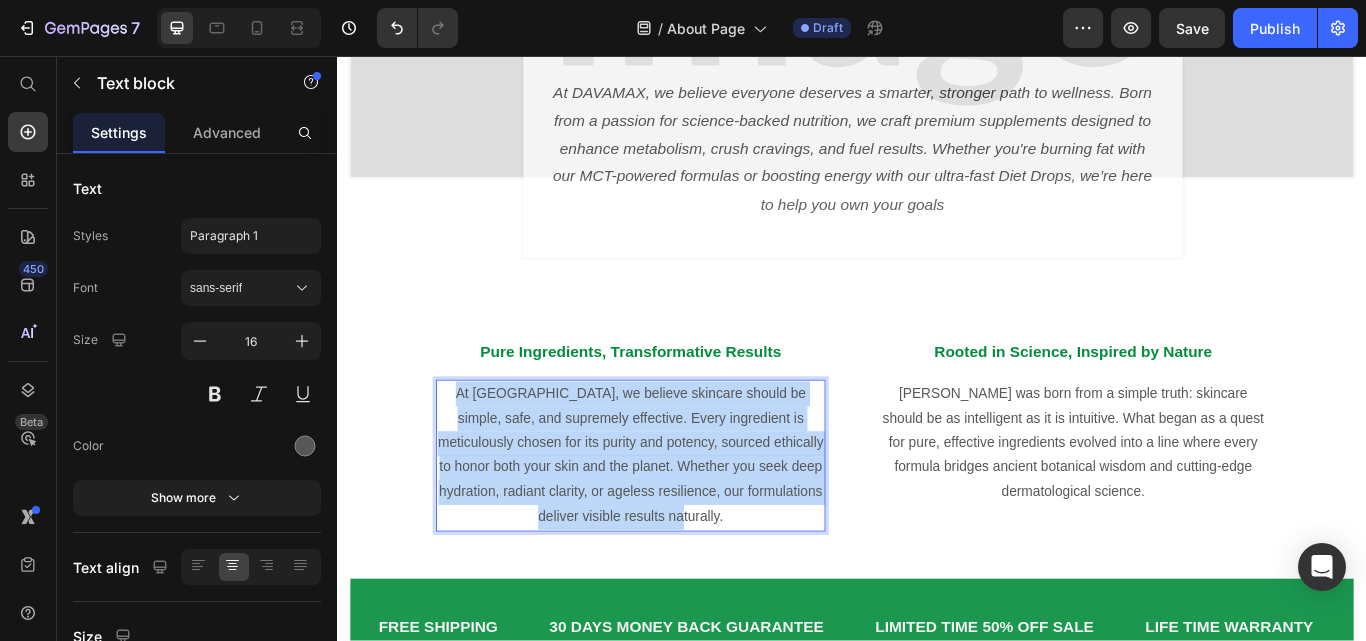 click on "At [GEOGRAPHIC_DATA], we believe skincare should be simple, safe, and supremely effective. Every ingredient is meticulously chosen for its purity and potency, sourced ethically to honor both your skin and the planet. Whether you seek deep hydration, radiant clarity, or ageless resilience, our formulations deliver visible results naturally." at bounding box center [679, 522] 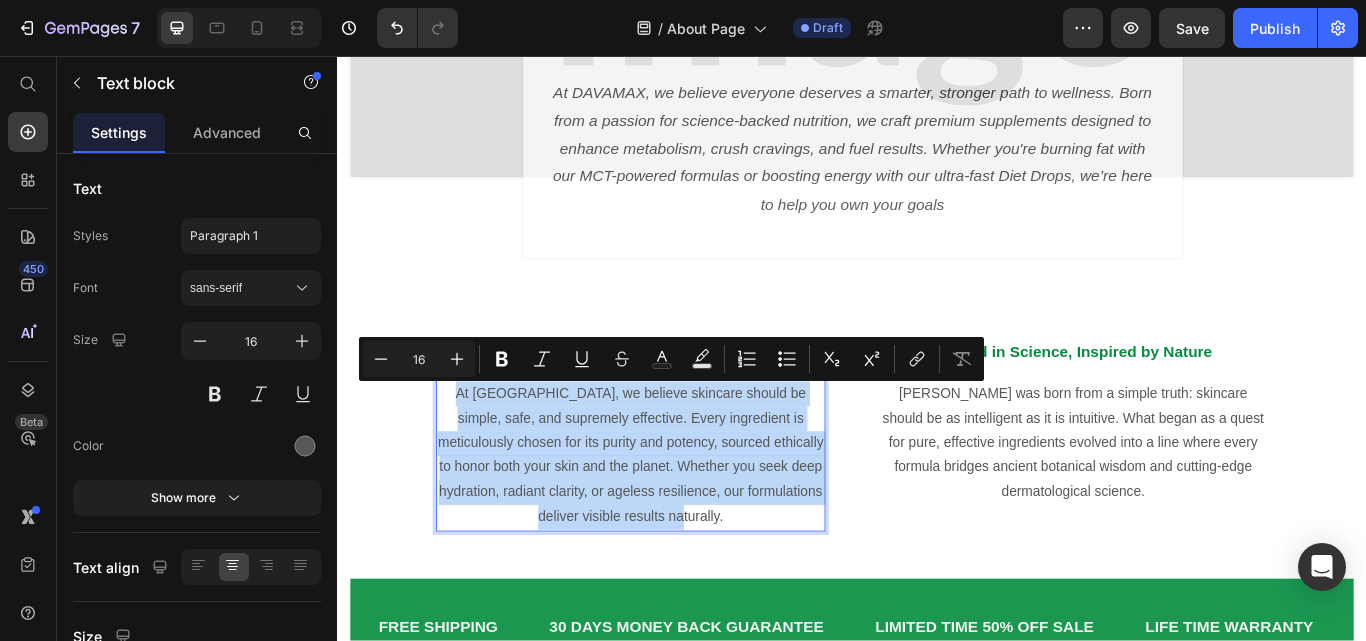 copy on "At [GEOGRAPHIC_DATA], we believe skincare should be simple, safe, and supremely effective. Every ingredient is meticulously chosen for its purity and potency, sourced ethically to honor both your skin and the planet. Whether you seek deep hydration, radiant clarity, or ageless resilience, our formulations deliver visible results naturally." 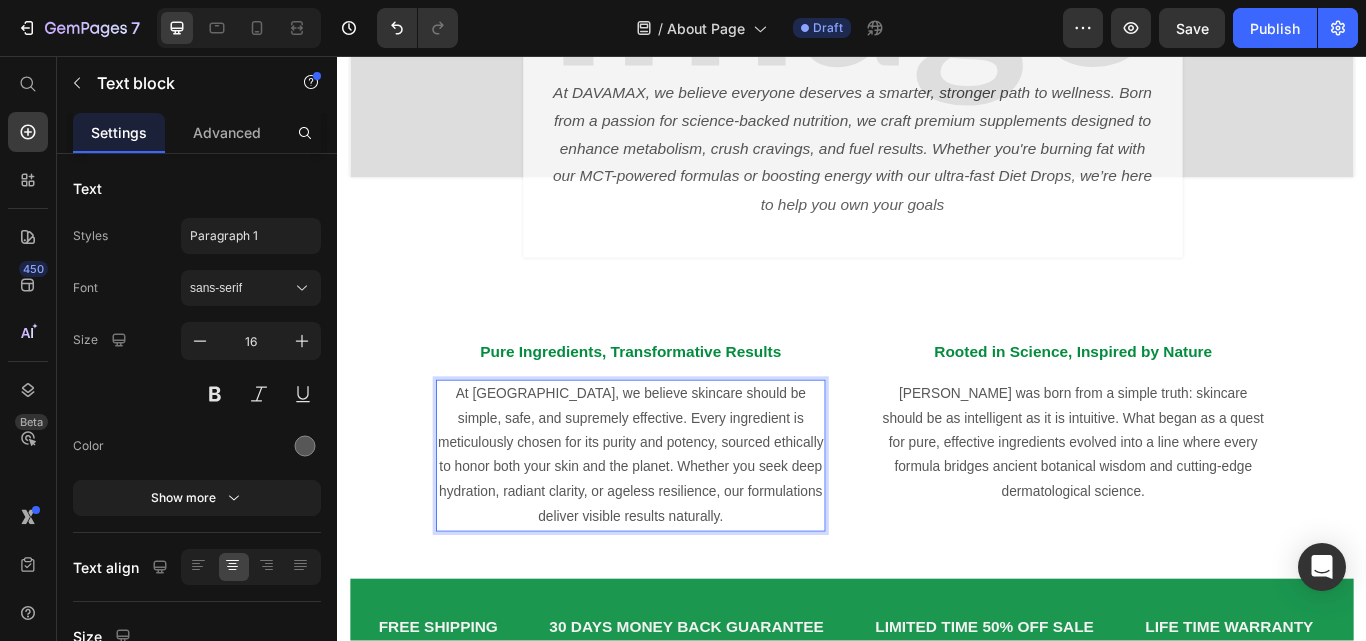 scroll, scrollTop: 39, scrollLeft: 0, axis: vertical 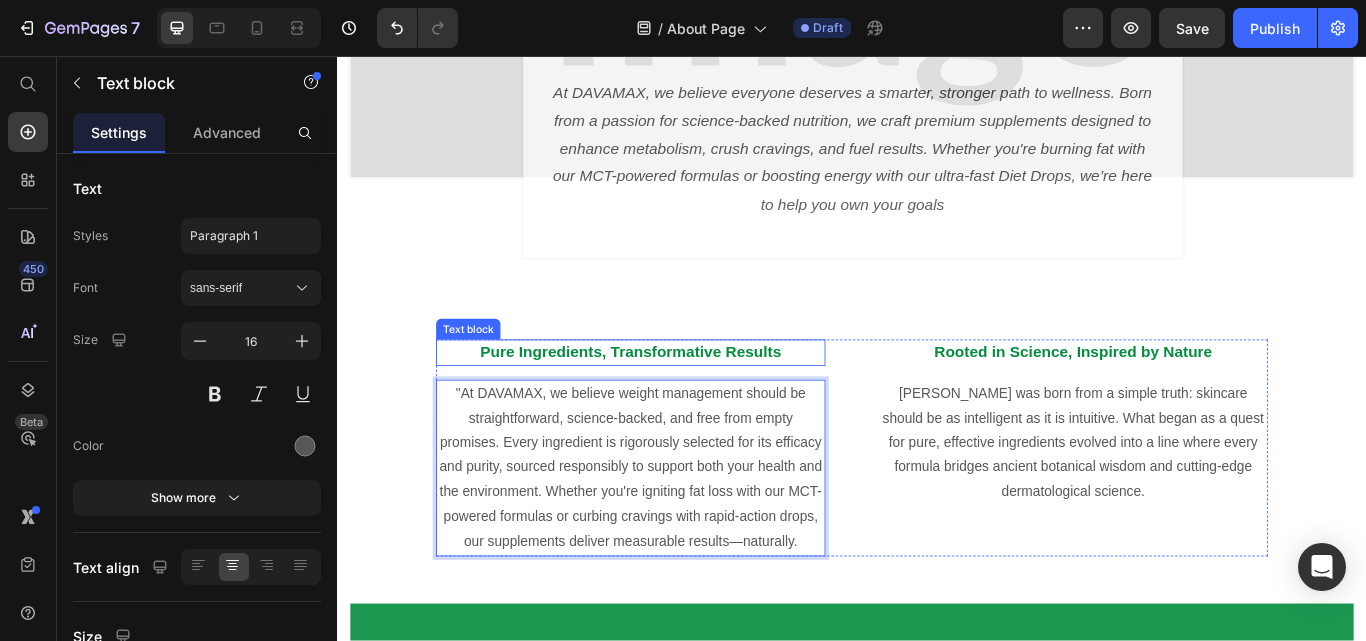 click on "Pure Ingredients, Transformative Results" at bounding box center [679, 402] 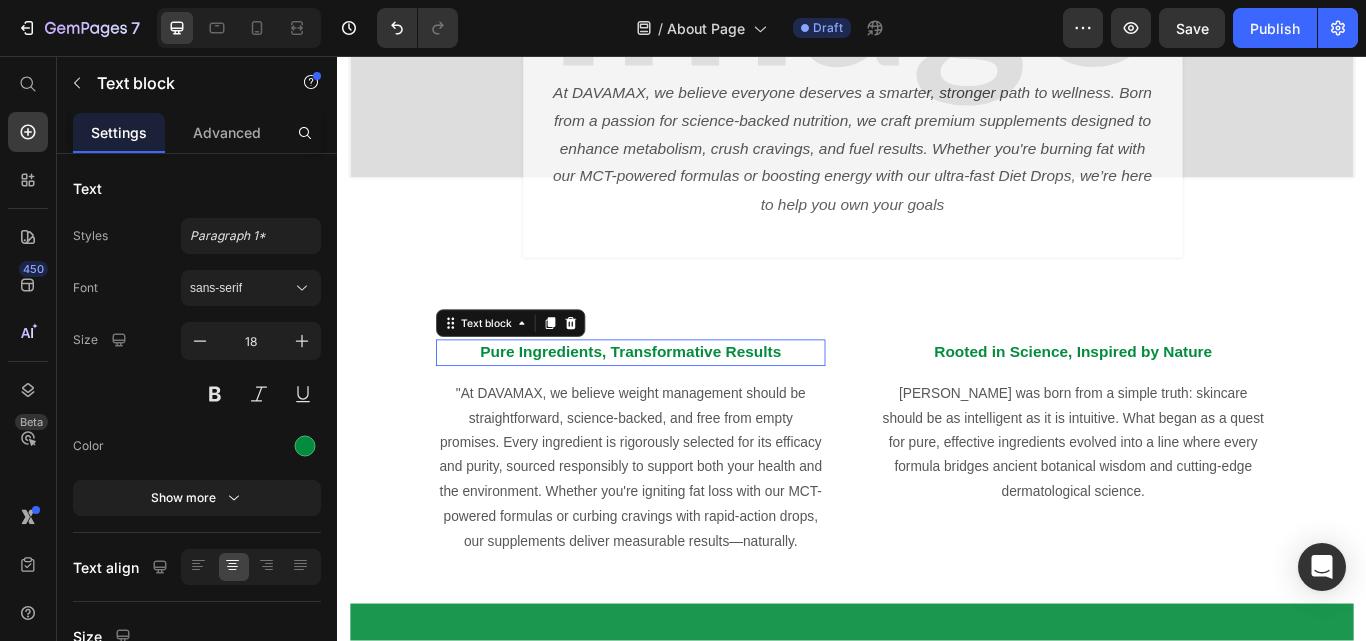 scroll, scrollTop: 0, scrollLeft: 0, axis: both 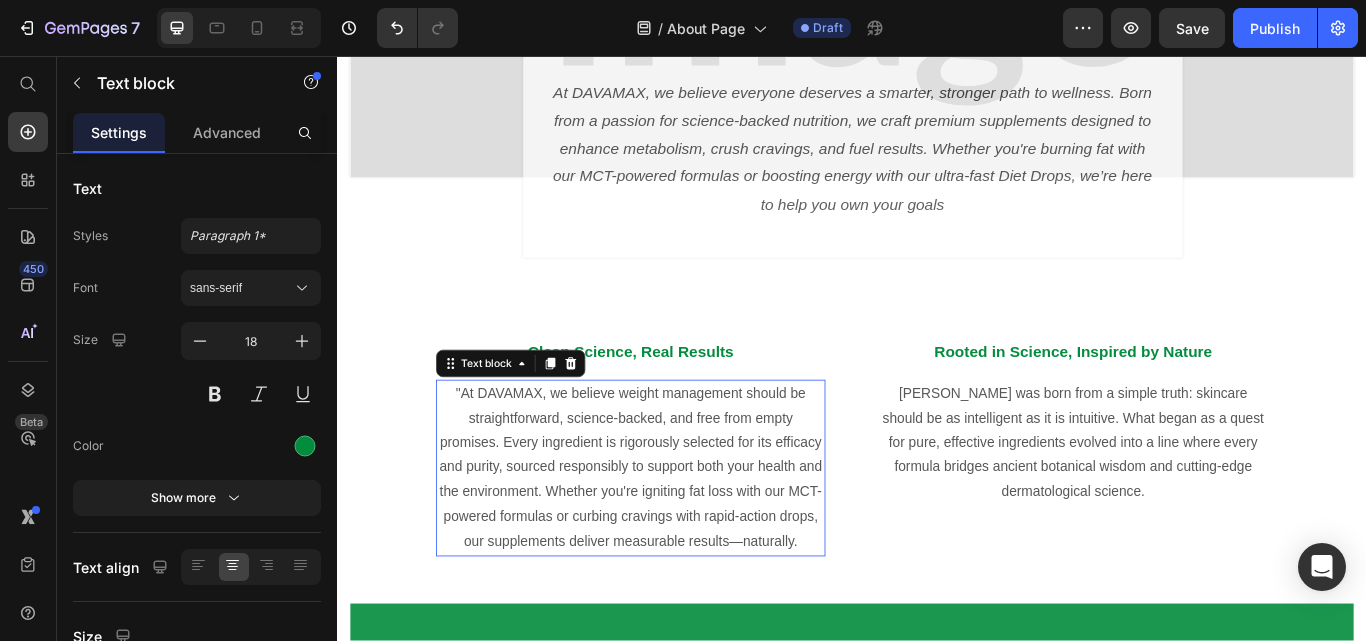 click on ""At DAVAMAX, we believe weight management should be straightforward, science-backed, and free from empty promises. Every ingredient is rigorously selected for its efficacy and purity, sourced responsibly to support both your health and the environment. Whether you're igniting fat loss with our MCT-powered formulas or curbing cravings with rapid-action drops, our supplements deliver measurable results—naturally." at bounding box center (679, 537) 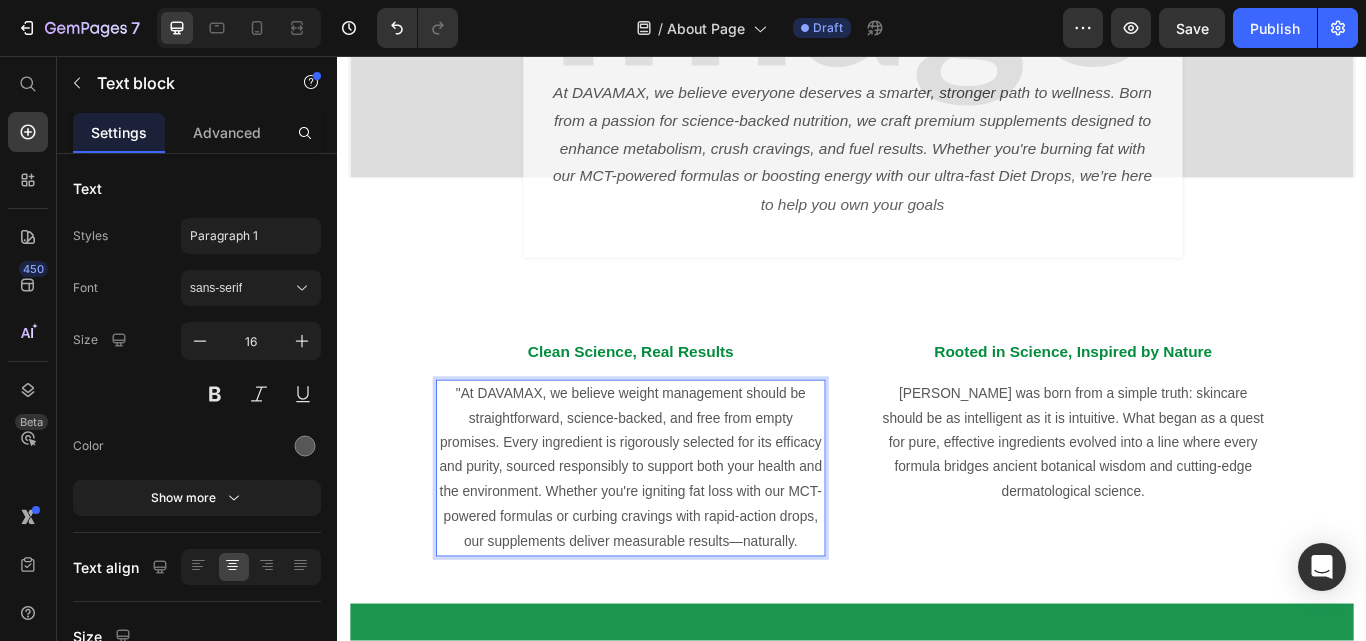 click on ""At DAVAMAX, we believe weight management should be straightforward, science-backed, and free from empty promises. Every ingredient is rigorously selected for its efficacy and purity, sourced responsibly to support both your health and the environment. Whether you're igniting fat loss with our MCT-powered formulas or curbing cravings with rapid-action drops, our supplements deliver measurable results—naturally." at bounding box center (679, 537) 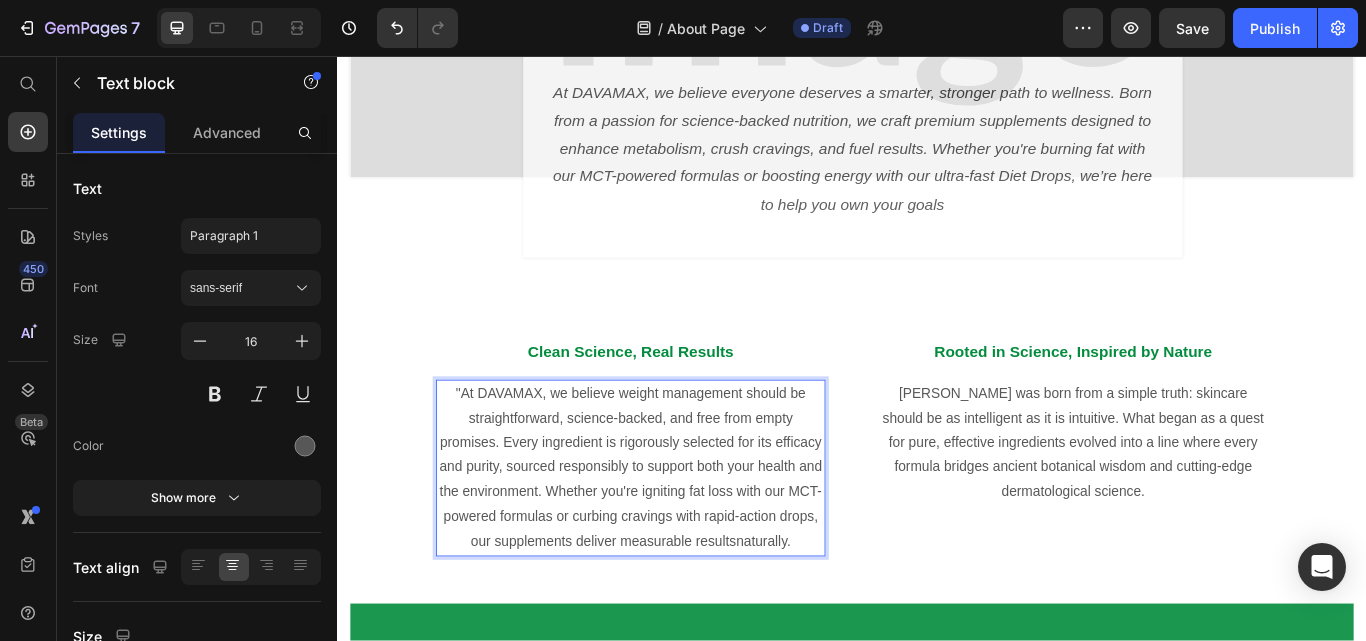 scroll, scrollTop: 39, scrollLeft: 0, axis: vertical 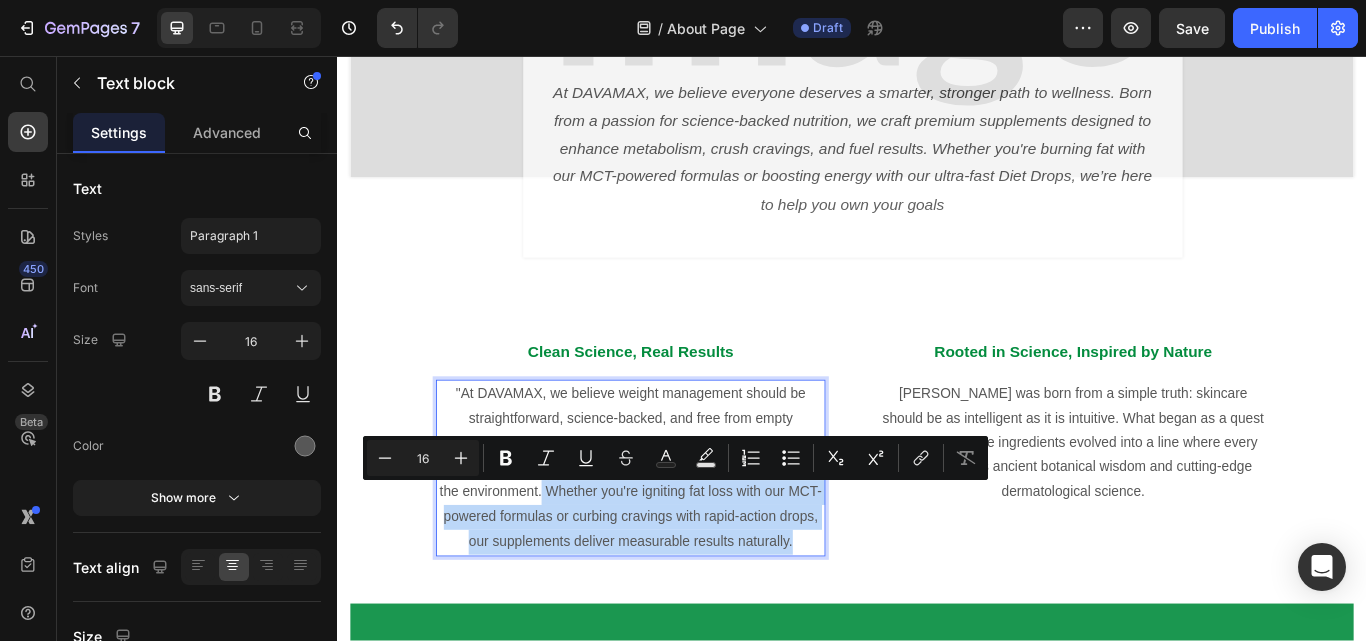 drag, startPoint x: 663, startPoint y: 563, endPoint x: 746, endPoint y: 662, distance: 129.18979 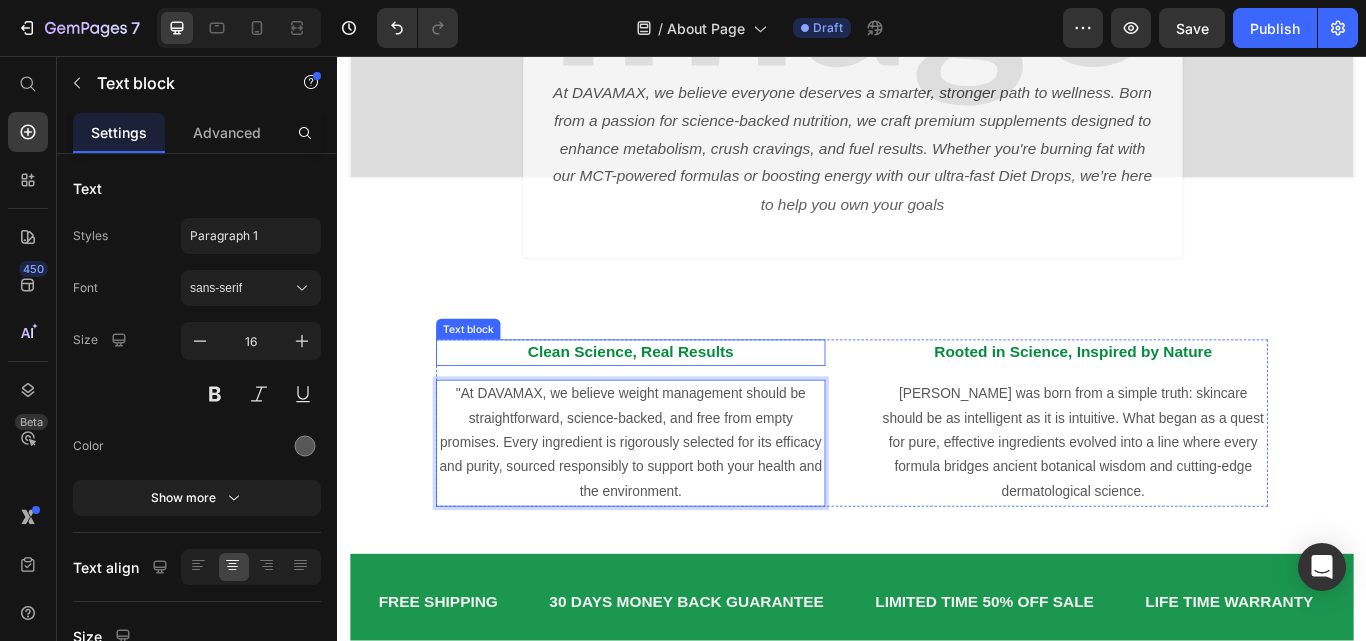click on "Clean Science, Real Results" at bounding box center (679, 402) 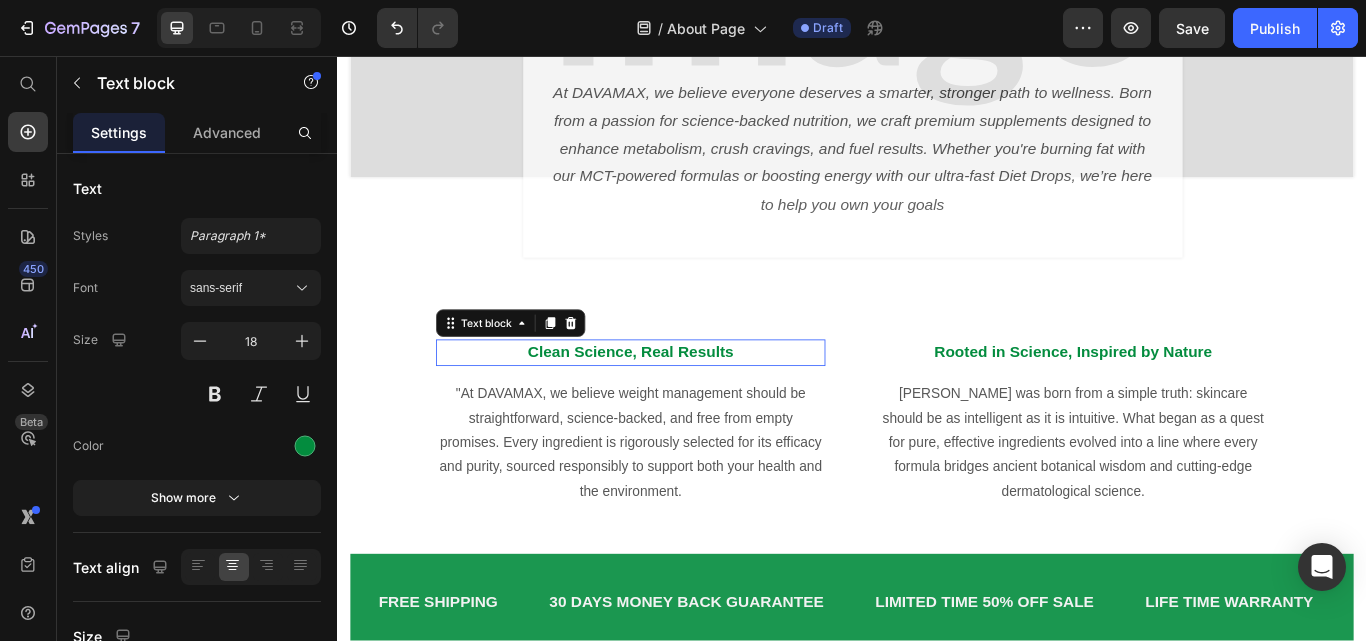 scroll, scrollTop: 0, scrollLeft: 0, axis: both 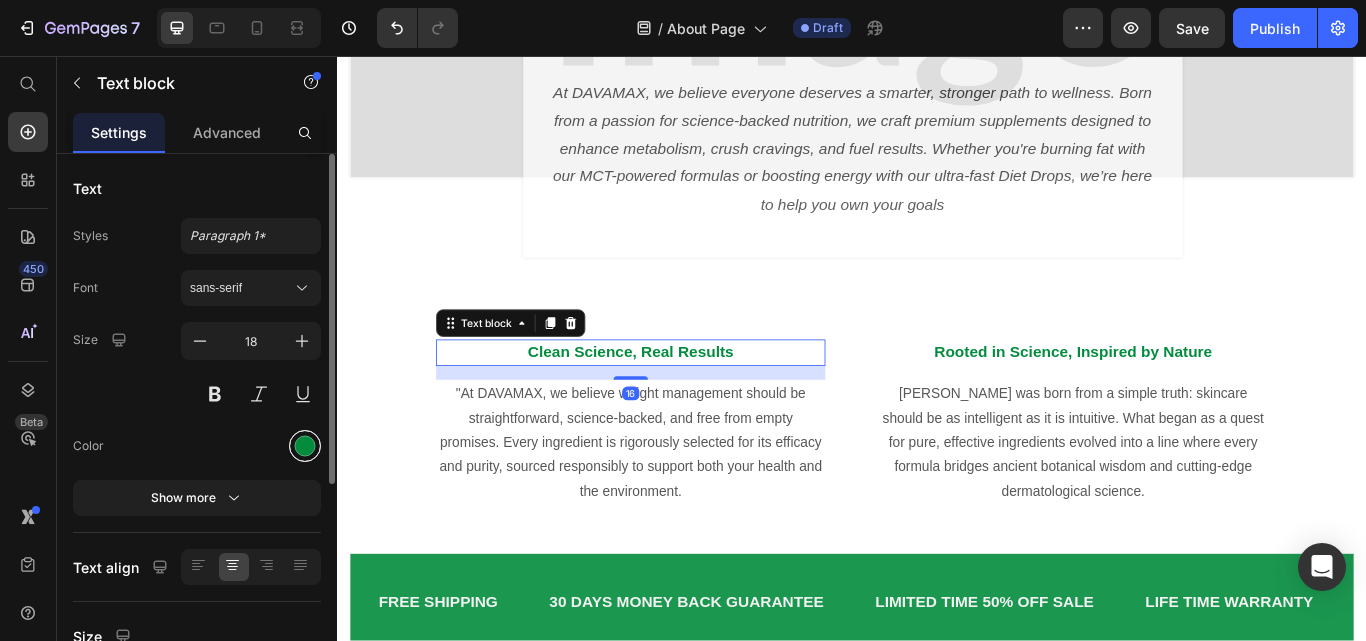 click at bounding box center (305, 446) 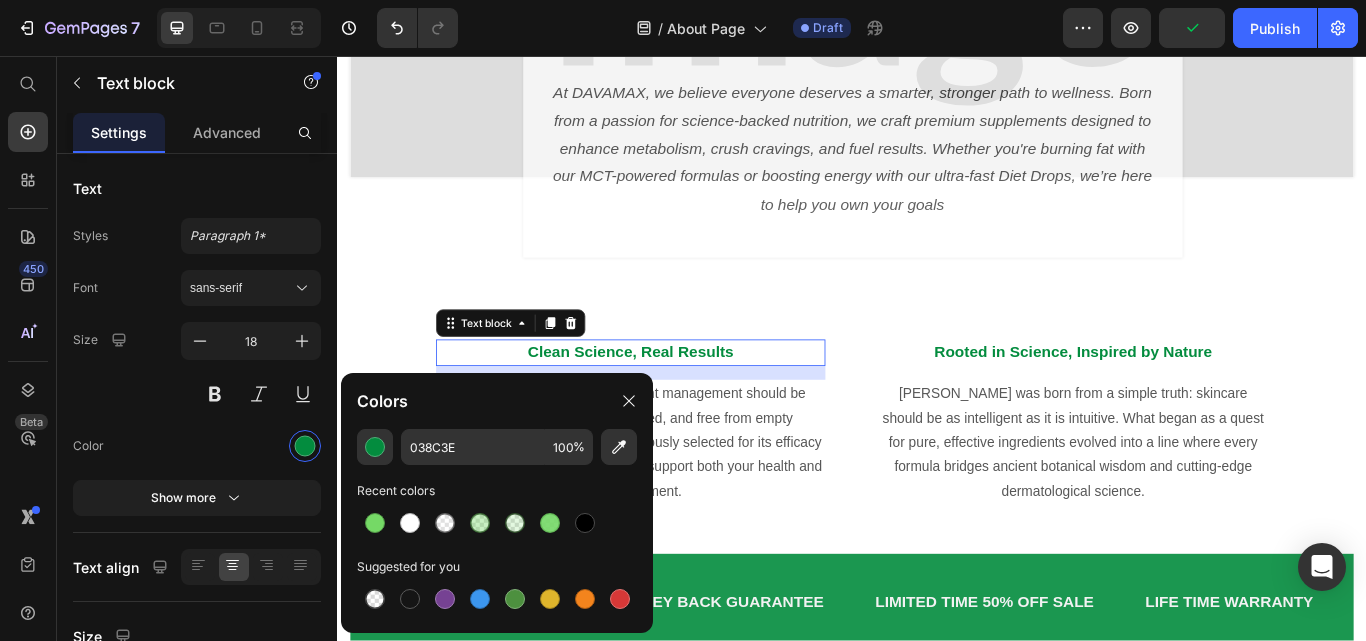 drag, startPoint x: 377, startPoint y: 513, endPoint x: 554, endPoint y: 480, distance: 180.04999 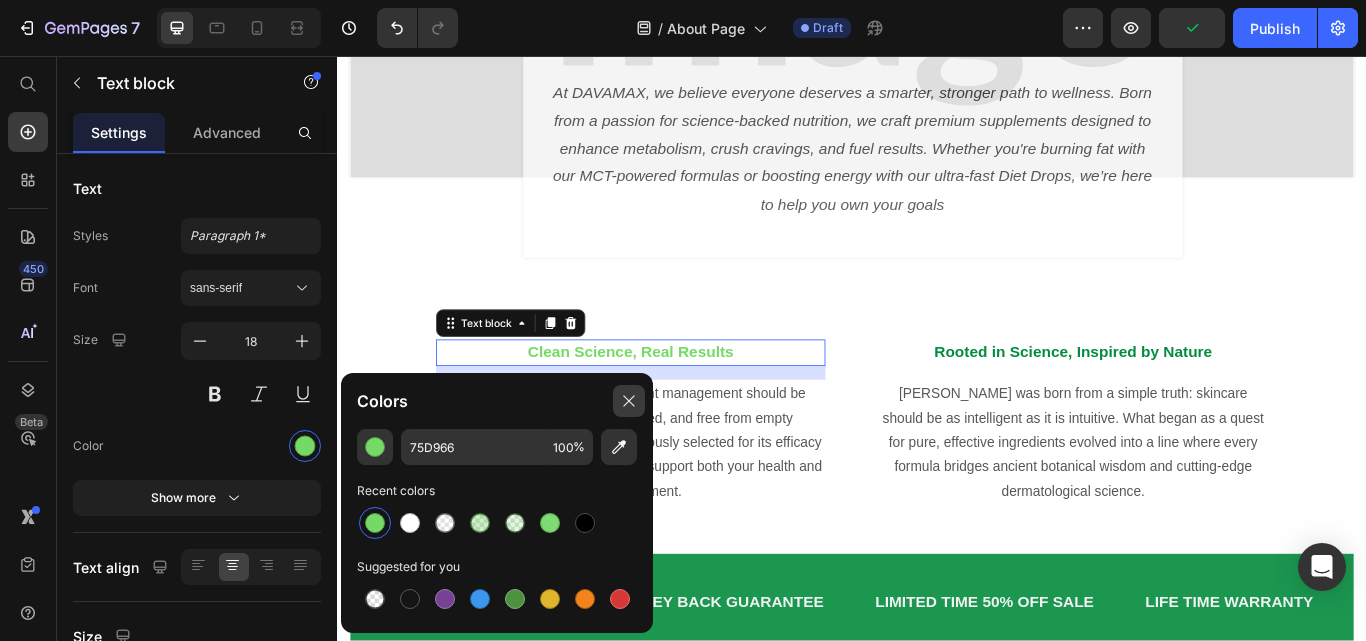 click 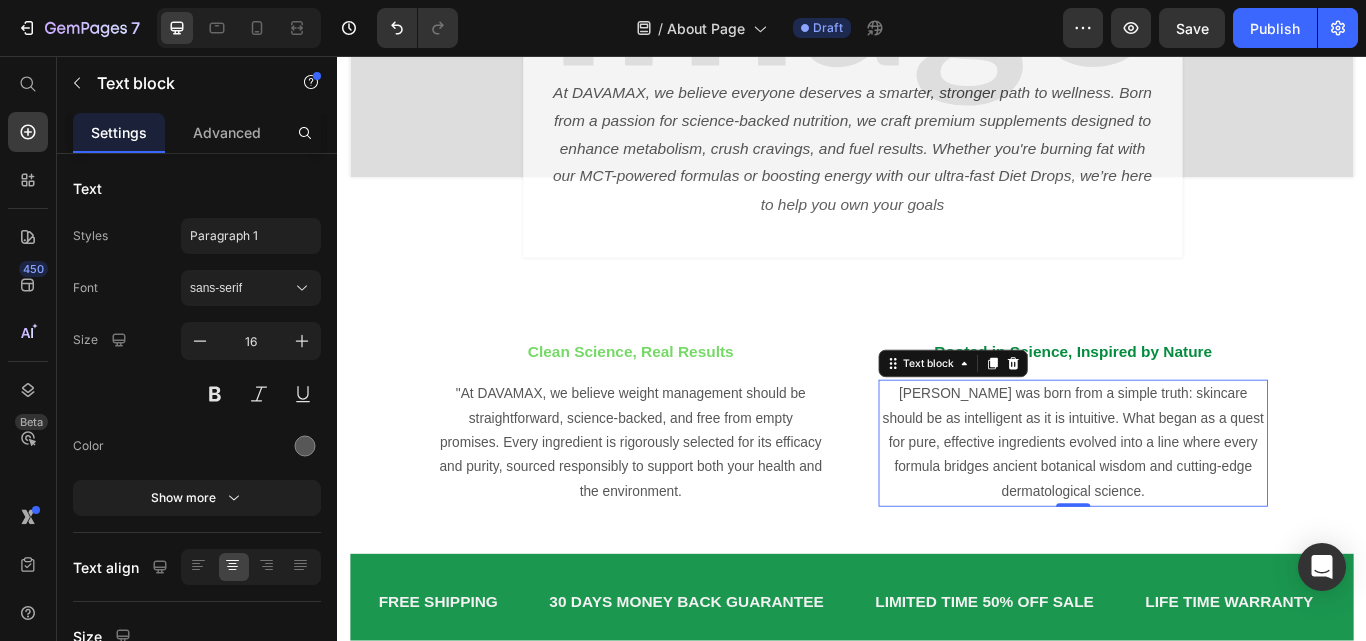 click on "Wildelta was born from a simple truth: skincare should be as intelligent as it is intuitive. What began as a quest for pure, effective ingredients evolved into a line where every formula bridges ancient botanical wisdom and cutting-edge dermatological science." at bounding box center (1195, 508) 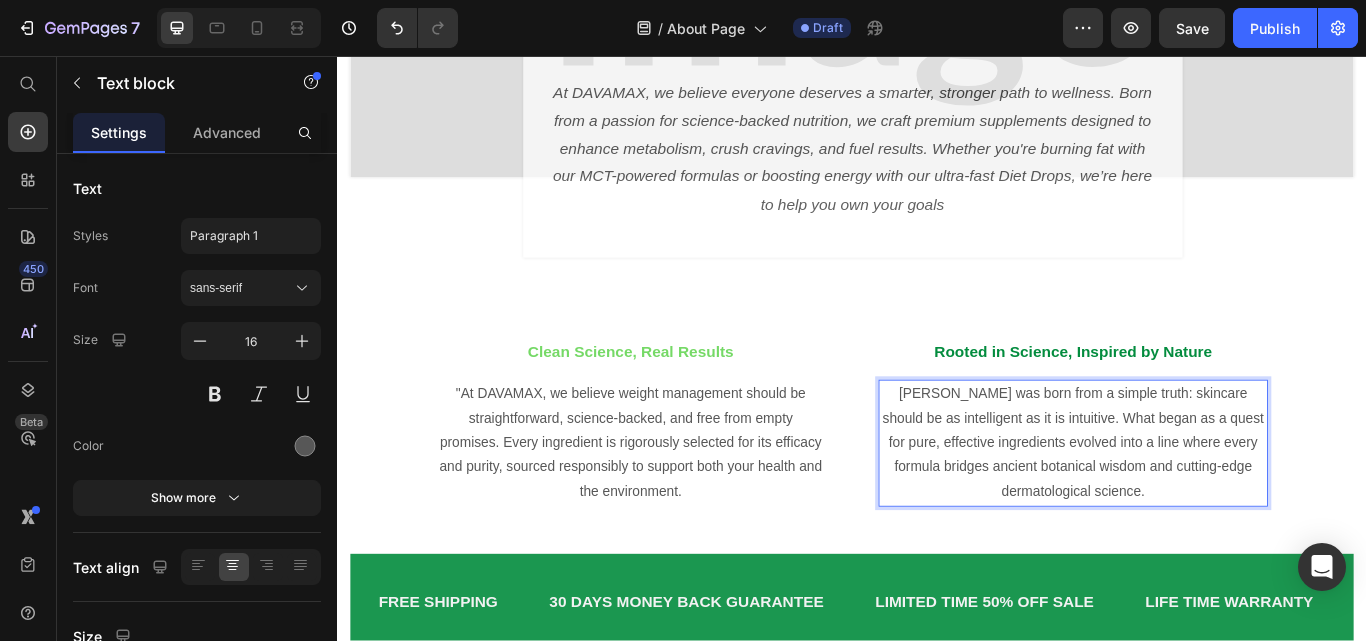 click on "Wildelta was born from a simple truth: skincare should be as intelligent as it is intuitive. What began as a quest for pure, effective ingredients evolved into a line where every formula bridges ancient botanical wisdom and cutting-edge dermatological science." at bounding box center (1195, 508) 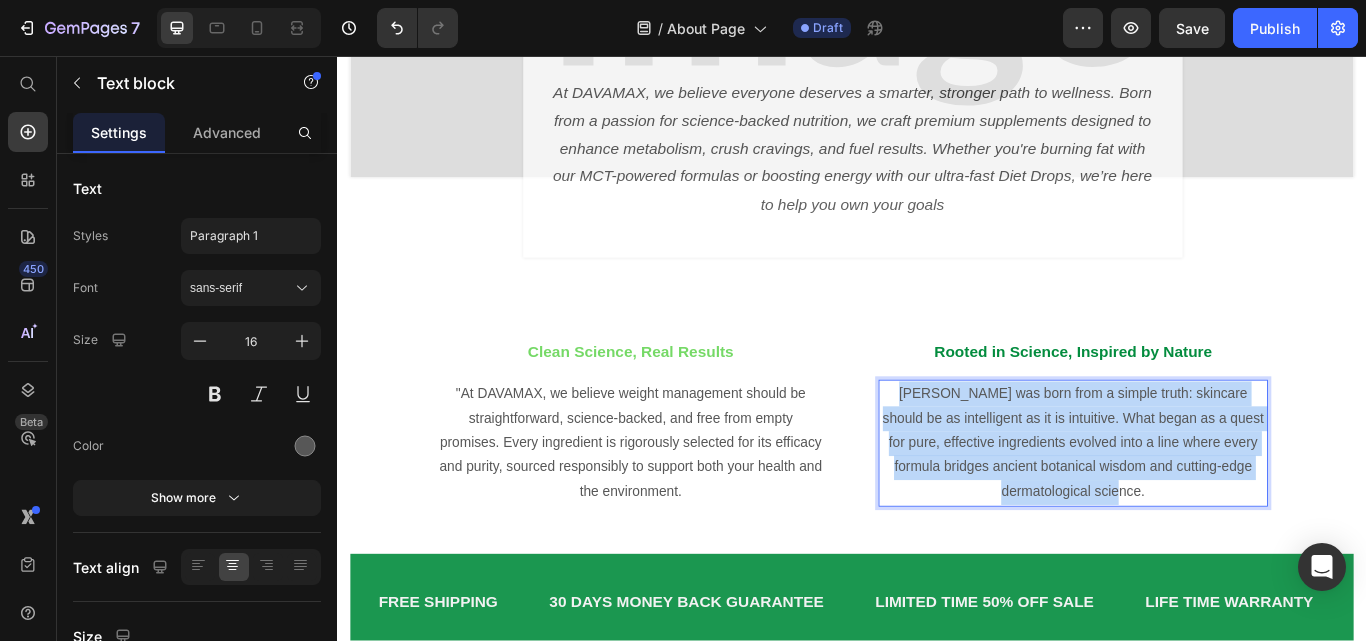 click on "Wildelta was born from a simple truth: skincare should be as intelligent as it is intuitive. What began as a quest for pure, effective ingredients evolved into a line where every formula bridges ancient botanical wisdom and cutting-edge dermatological science." at bounding box center [1195, 508] 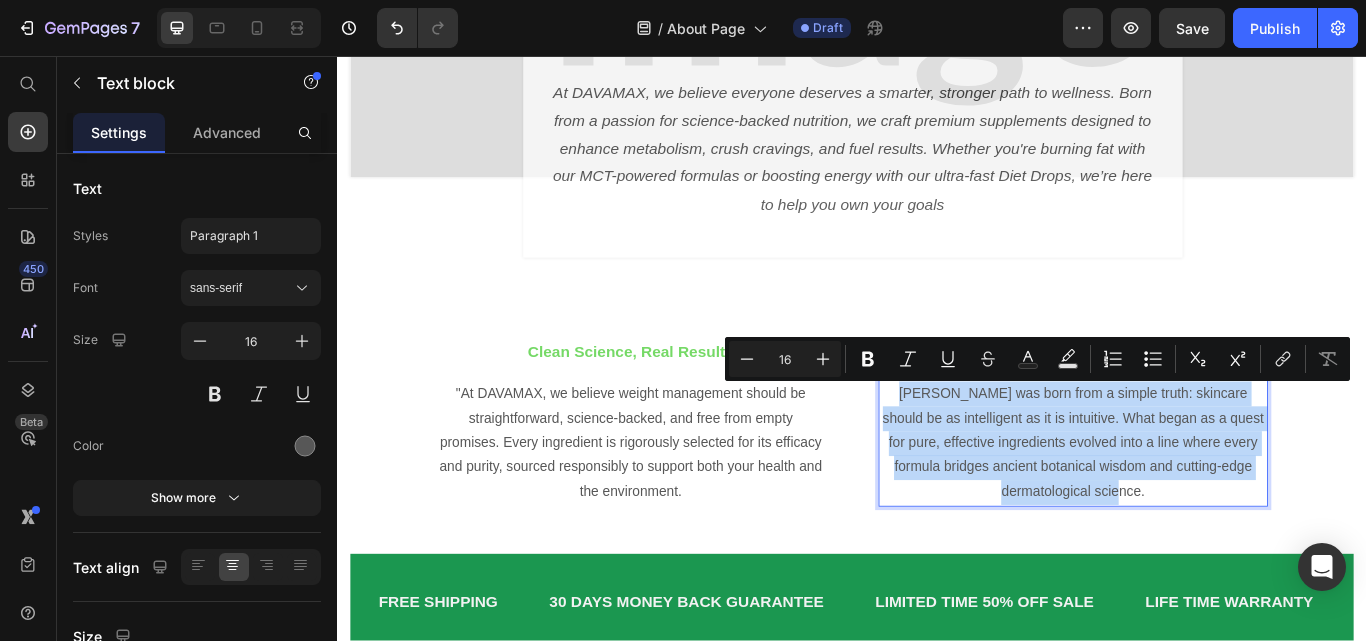 scroll, scrollTop: 39, scrollLeft: 0, axis: vertical 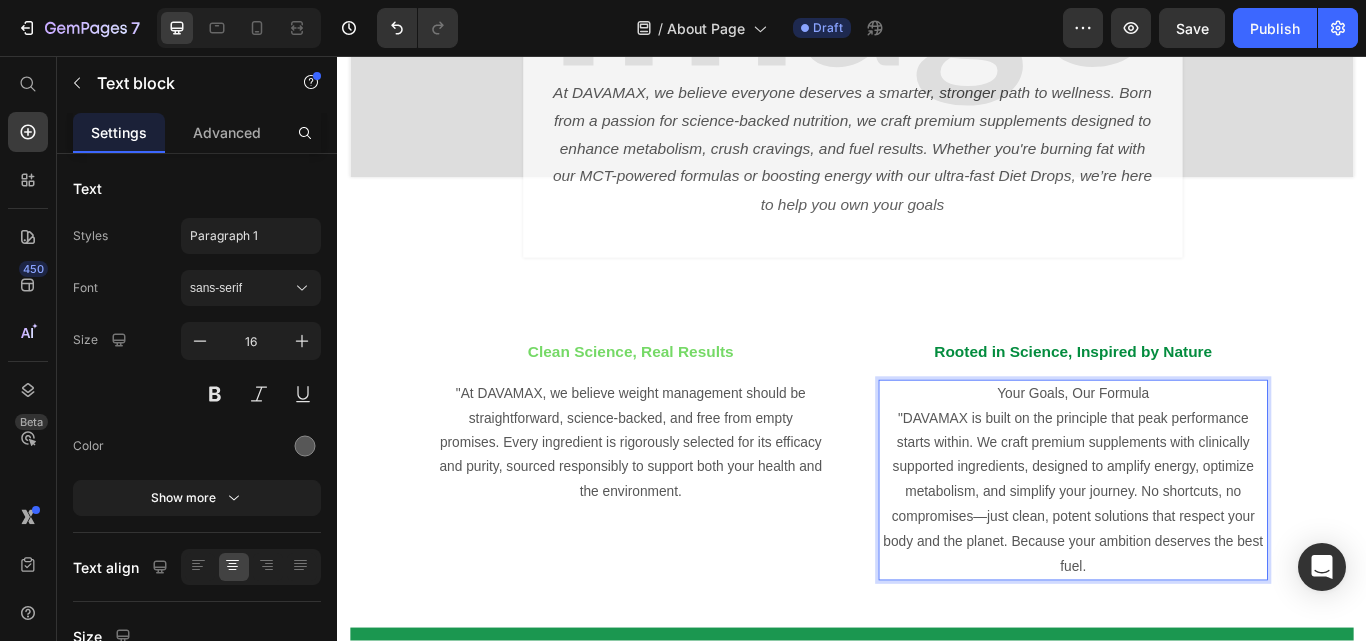 click on "Your Goals, Our Formula "DAVAMAX is built on the principle that peak performance starts within. We craft premium supplements with clinically supported ingredients, designed to amplify energy, optimize metabolism, and simplify your journey. No shortcuts, no compromises—just clean, potent solutions that respect your body and the planet. Because your ambition deserves the best fuel." at bounding box center (1195, 551) 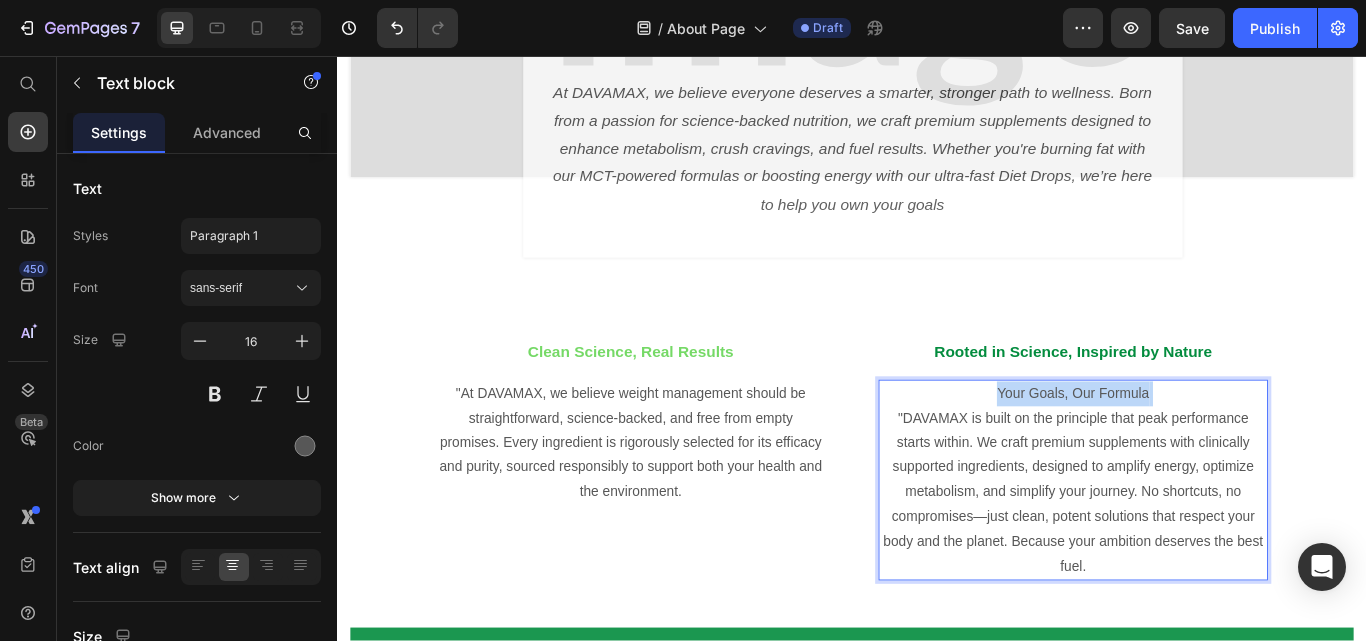 click on "Your Goals, Our Formula "DAVAMAX is built on the principle that peak performance starts within. We craft premium supplements with clinically supported ingredients, designed to amplify energy, optimize metabolism, and simplify your journey. No shortcuts, no compromises—just clean, potent solutions that respect your body and the planet. Because your ambition deserves the best fuel." at bounding box center [1195, 551] 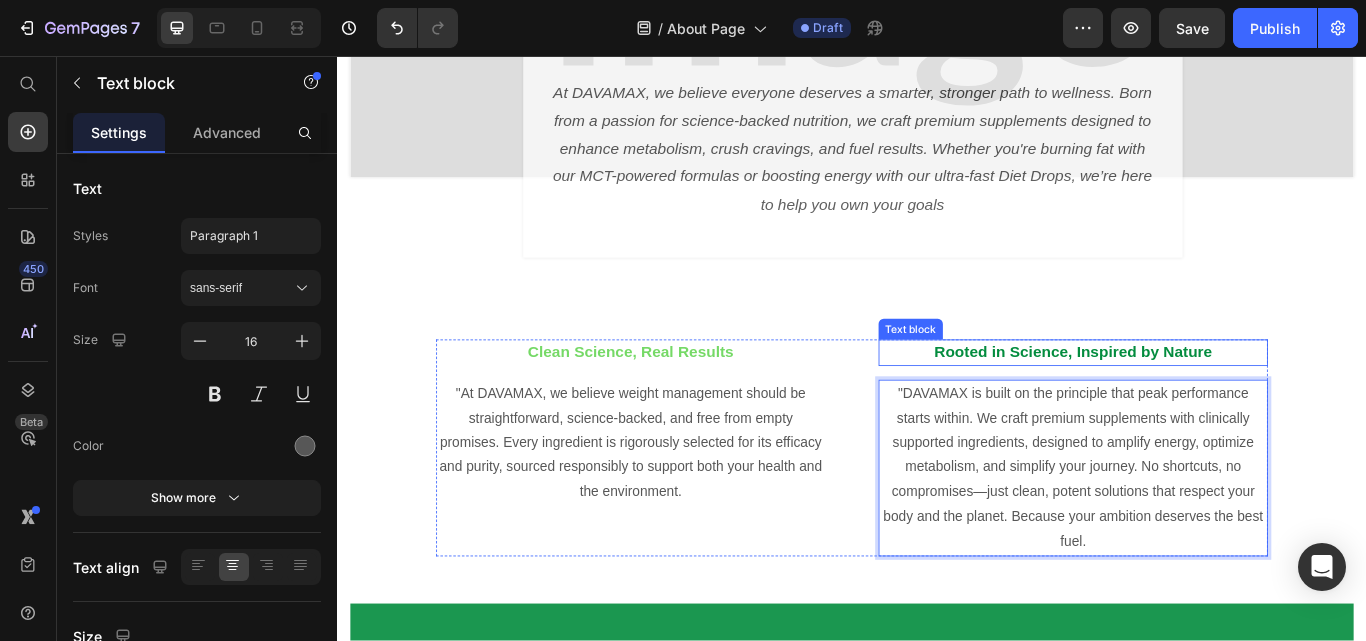 click on "Rooted in Science, Inspired by Nature" at bounding box center (1195, 402) 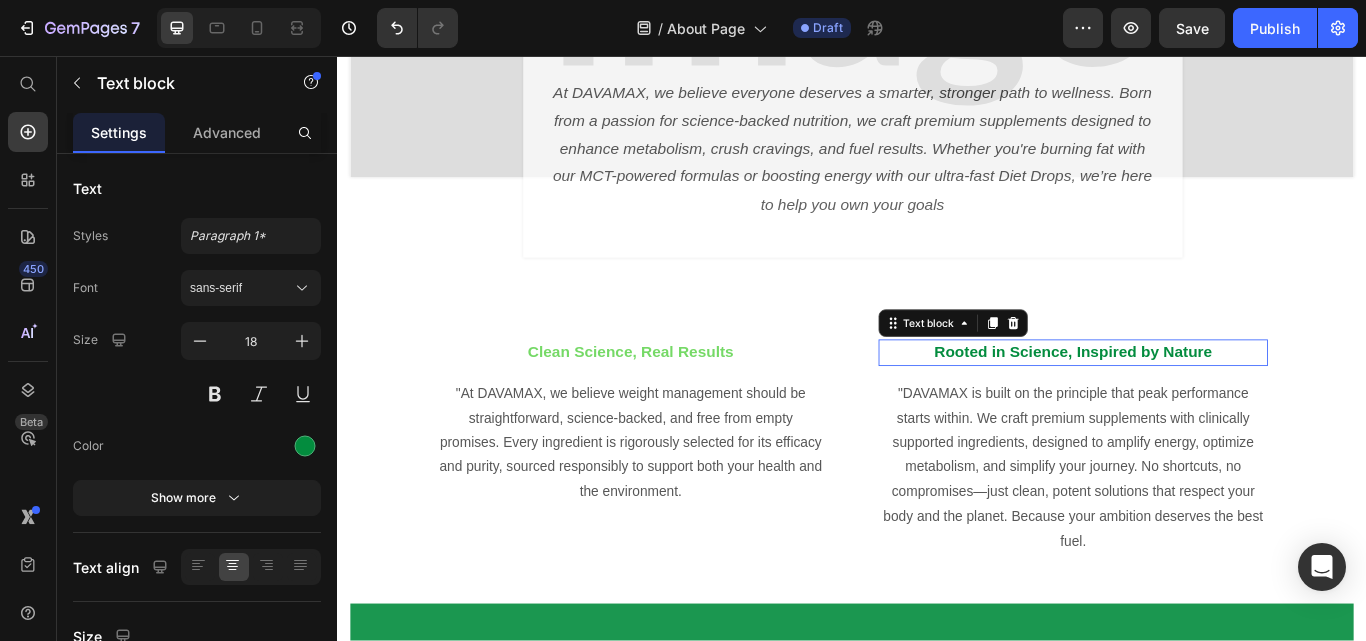 scroll, scrollTop: 0, scrollLeft: 0, axis: both 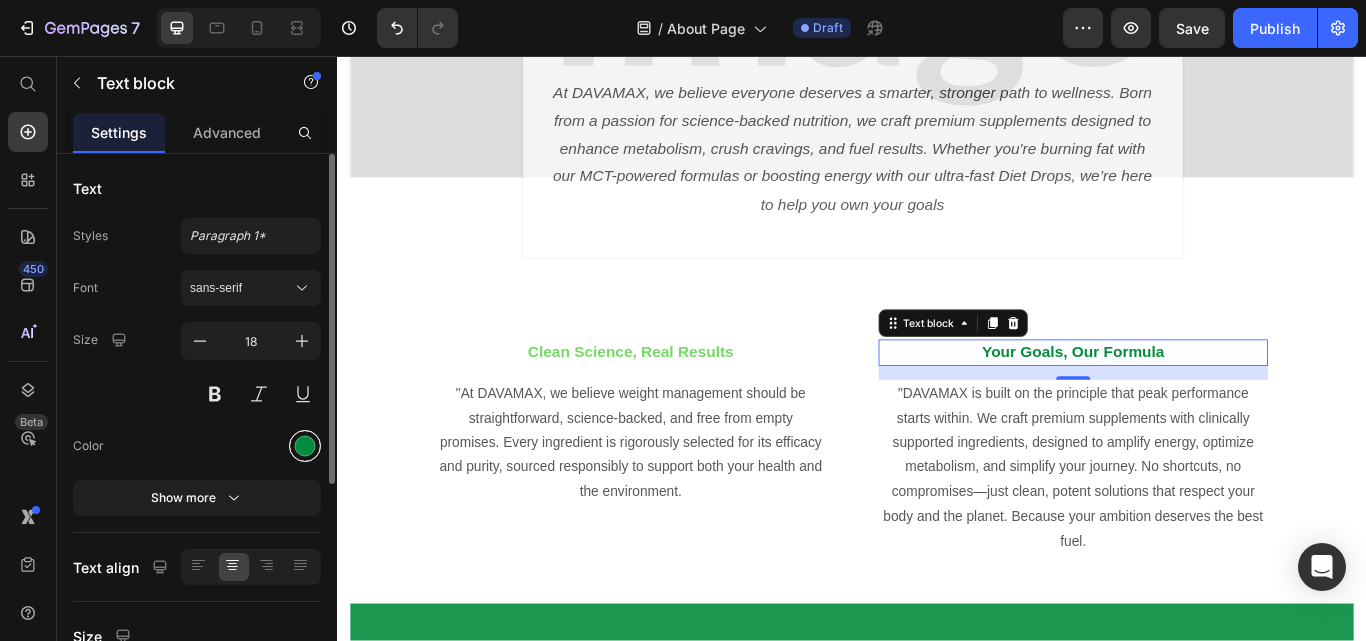 click at bounding box center (305, 446) 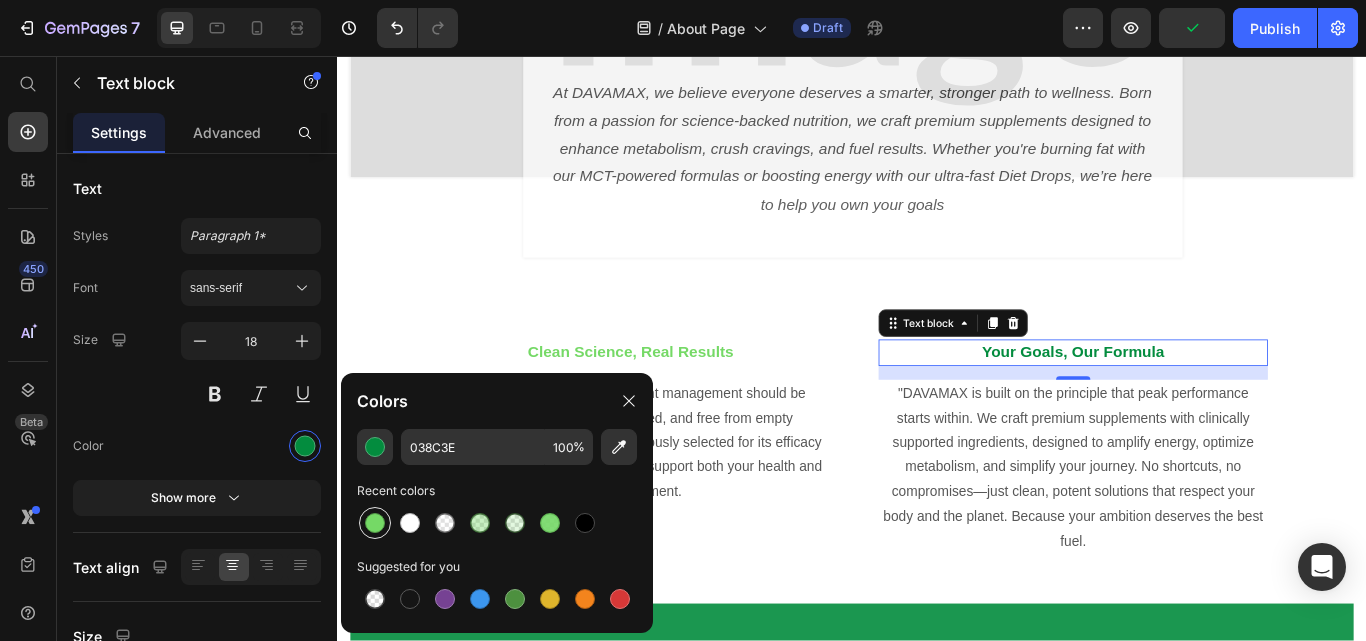 click at bounding box center (375, 523) 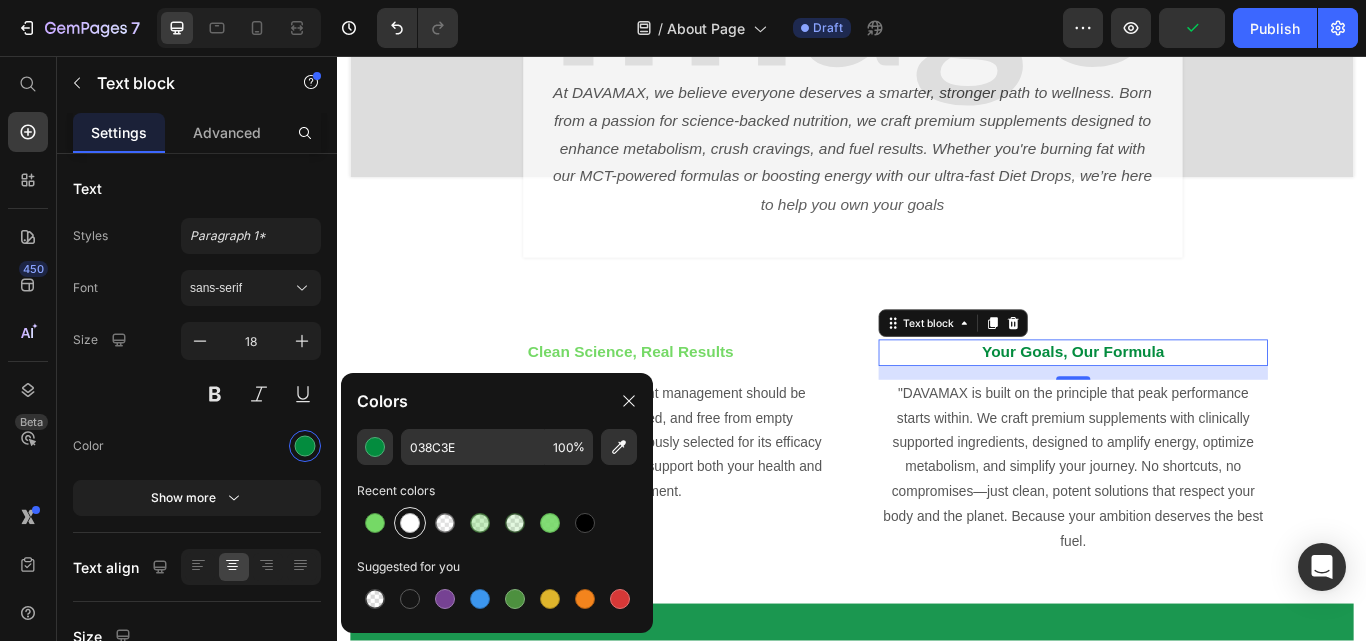 type on "75D966" 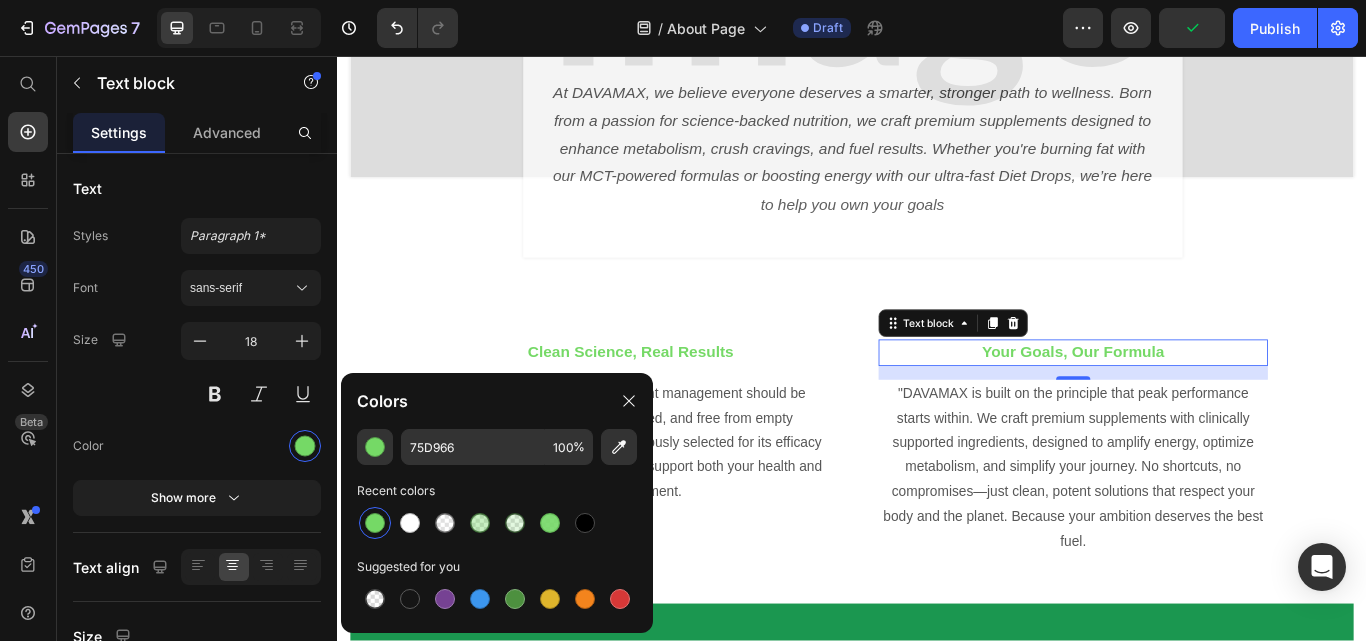 click on "Colors" 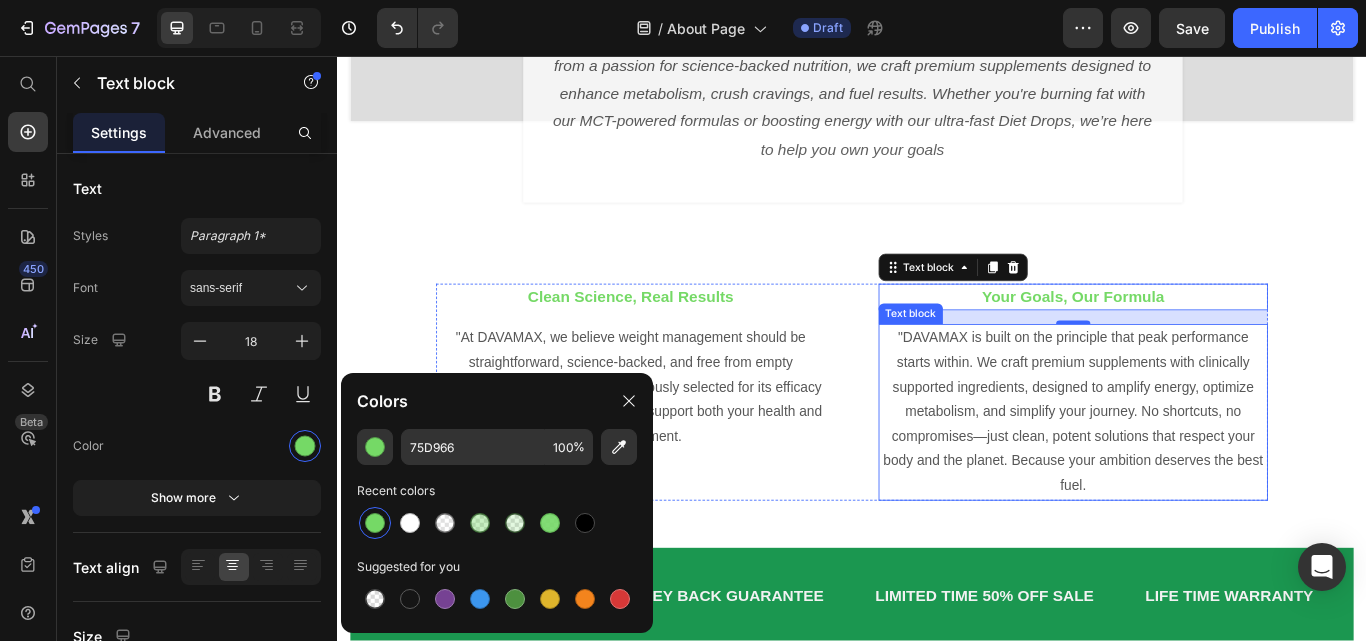 scroll, scrollTop: 400, scrollLeft: 0, axis: vertical 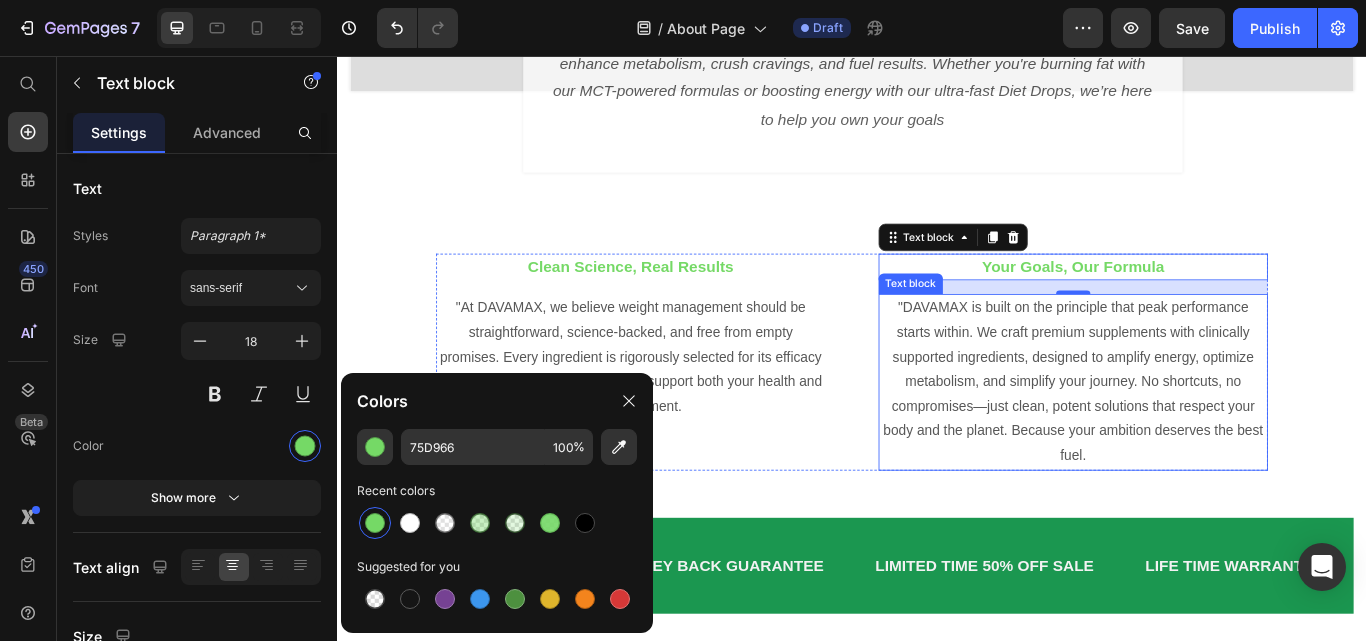 click on ""DAVAMAX is built on the principle that peak performance starts within. We craft premium supplements with clinically supported ingredients, designed to amplify energy, optimize metabolism, and simplify your journey. No shortcuts, no compromises—just clean, potent solutions that respect your body and the planet. Because your ambition deserves the best fuel." at bounding box center [1195, 437] 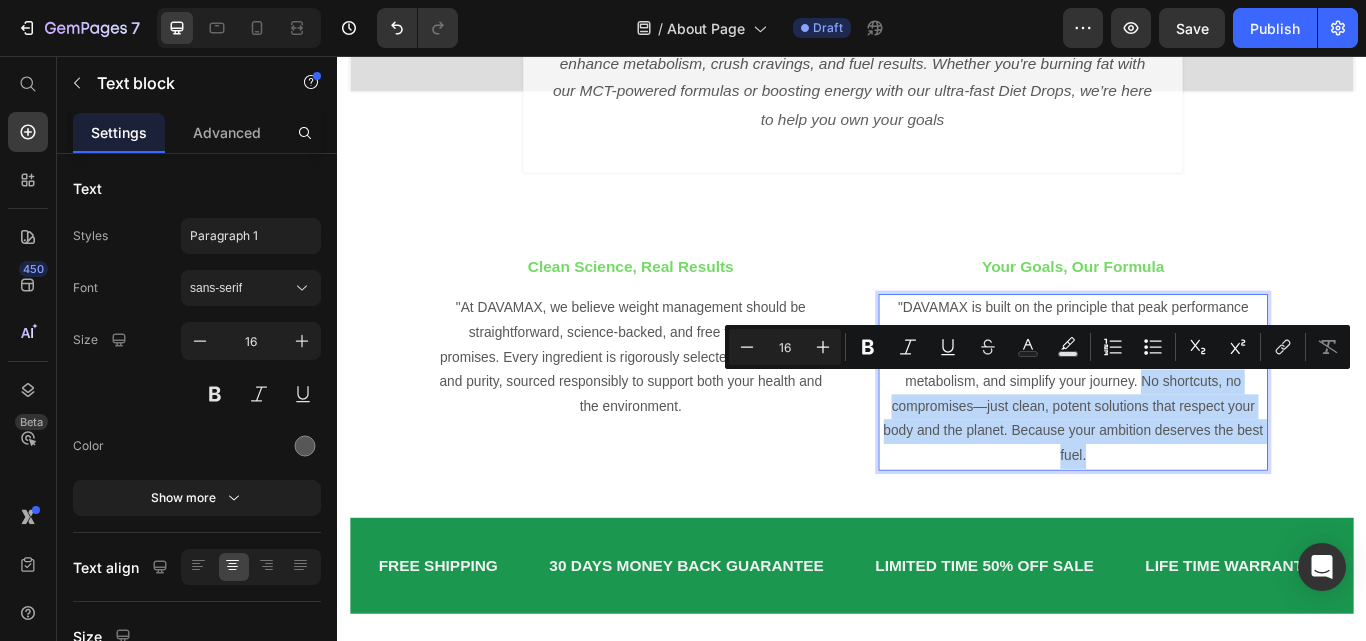 drag, startPoint x: 1265, startPoint y: 437, endPoint x: 1233, endPoint y: 534, distance: 102.14206 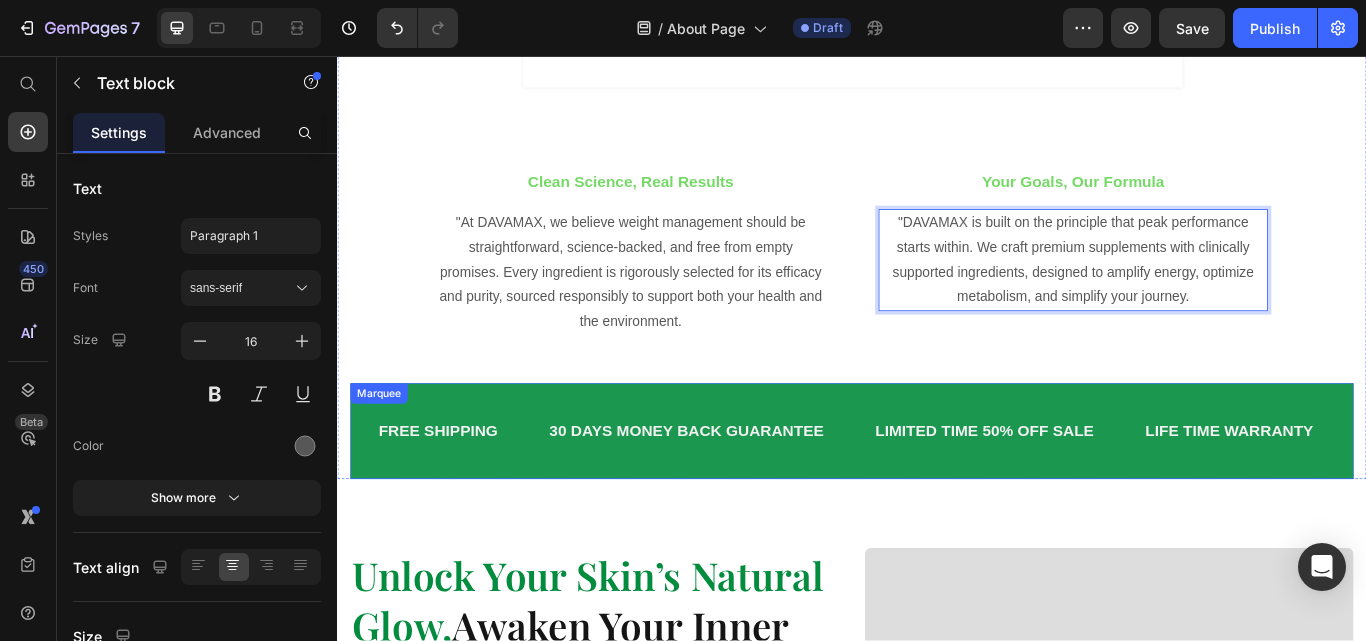 scroll, scrollTop: 500, scrollLeft: 0, axis: vertical 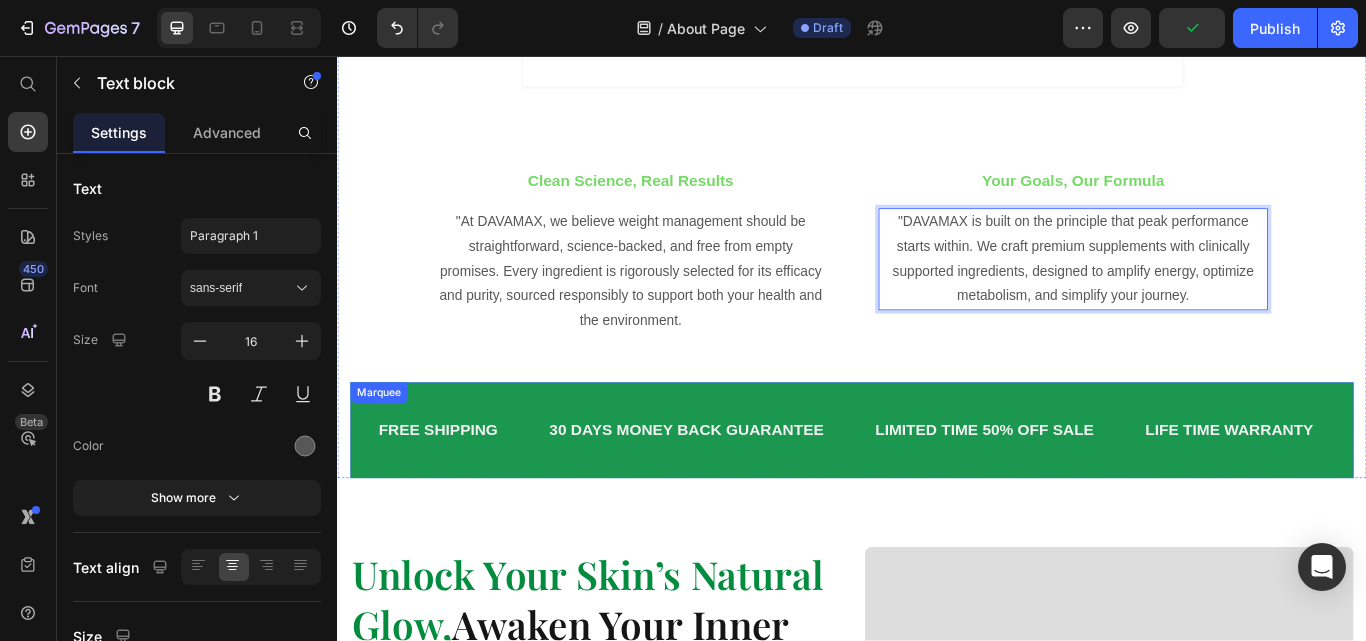 click on "FREE SHIPPING Text 30 DAYS MONEY BACK GUARANTEE Text LIMITED TIME 50% OFF SALE Text LIFE TIME WARRANTY Text FREE SHIPPING Text 30 DAYS MONEY BACK GUARANTEE Text LIMITED TIME 50% OFF SALE Text LIFE TIME WARRANTY Text Marquee" at bounding box center (937, 493) 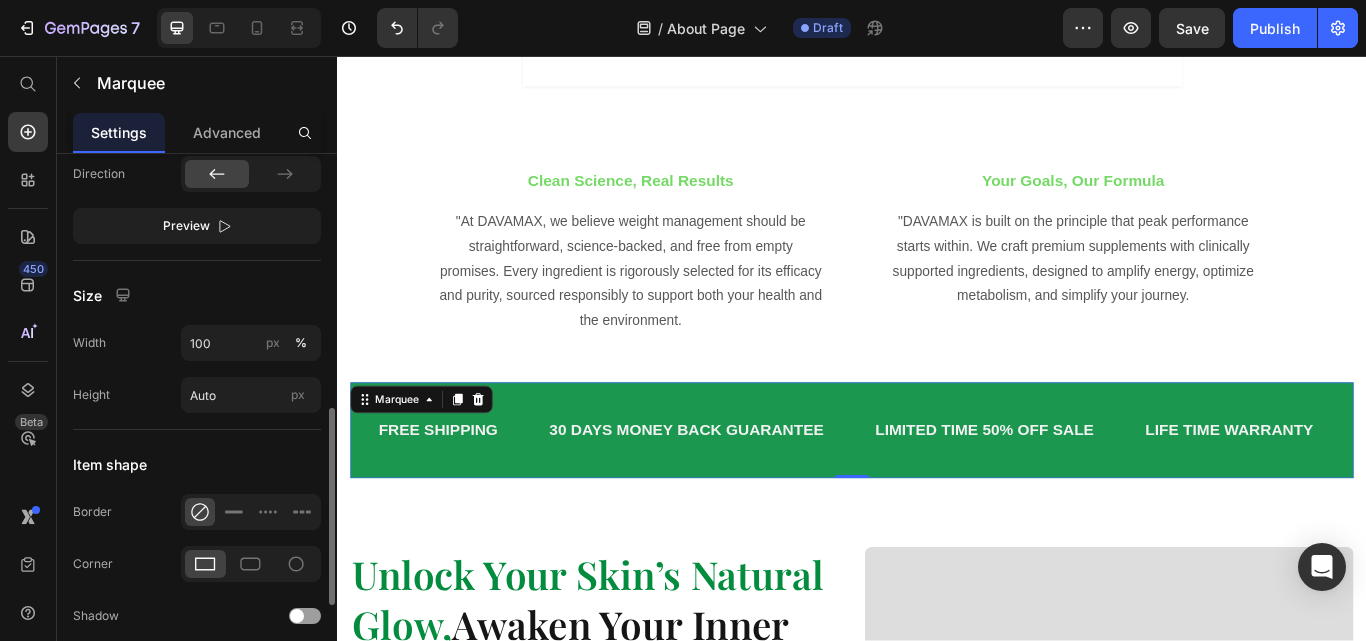 scroll, scrollTop: 900, scrollLeft: 0, axis: vertical 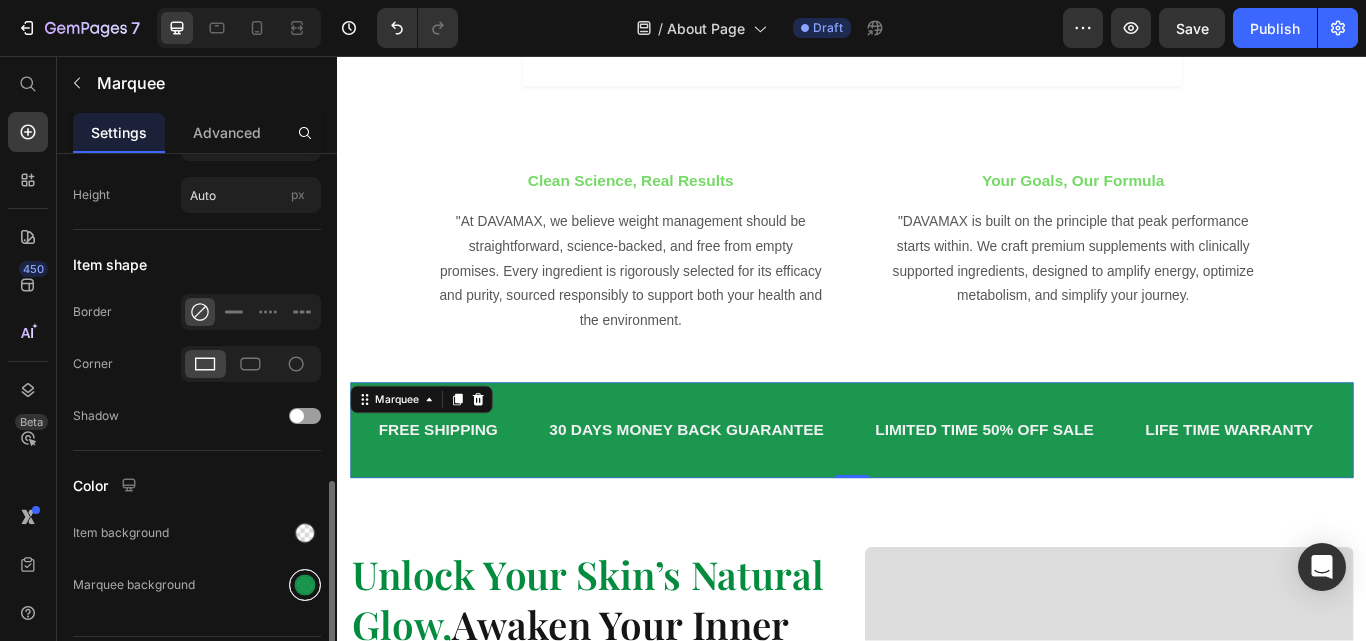 click at bounding box center (305, 585) 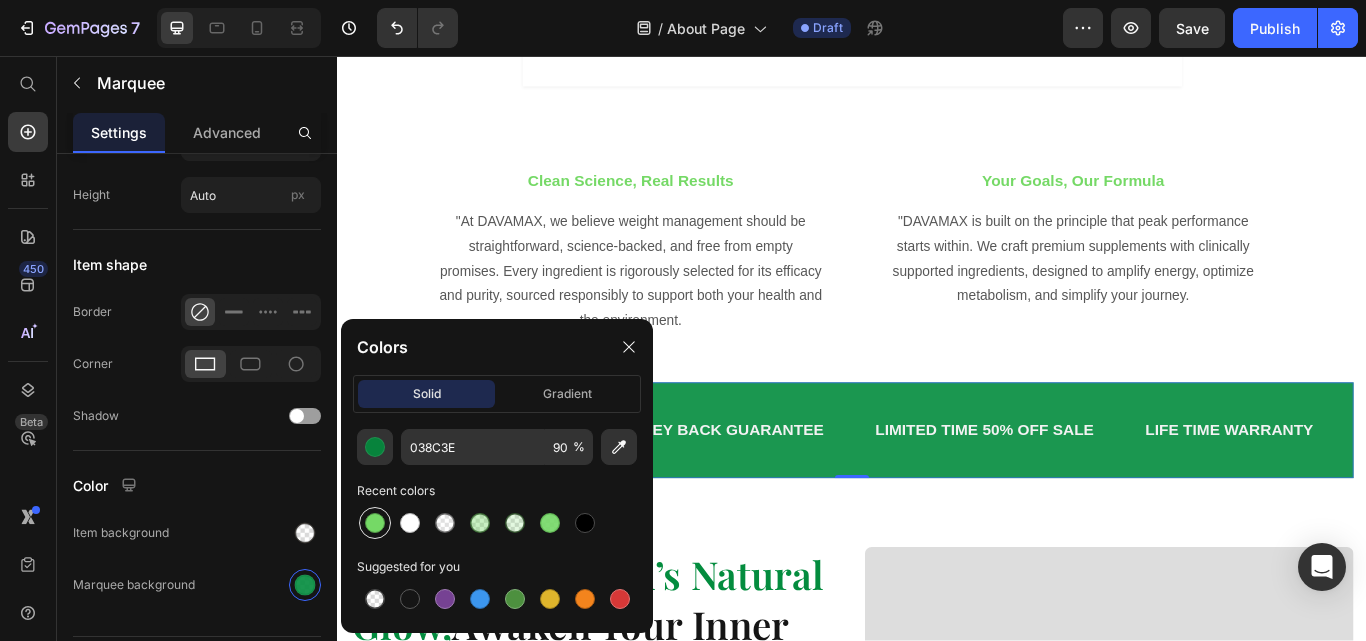click at bounding box center [375, 523] 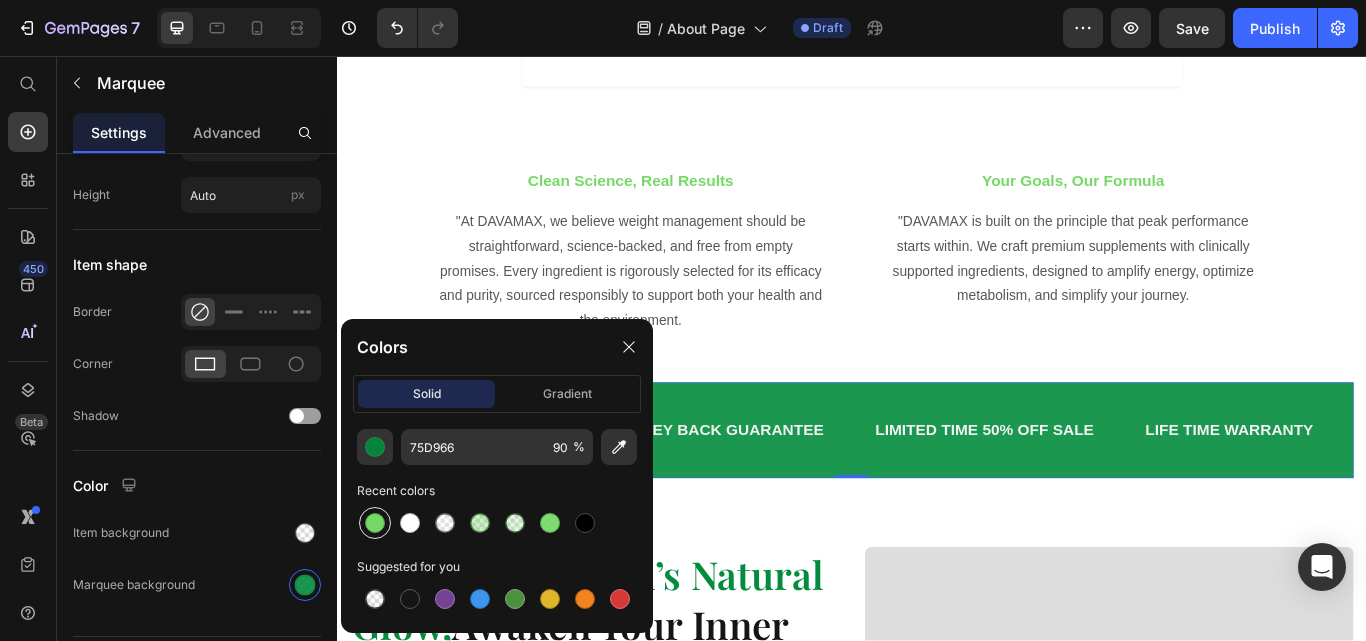 type on "100" 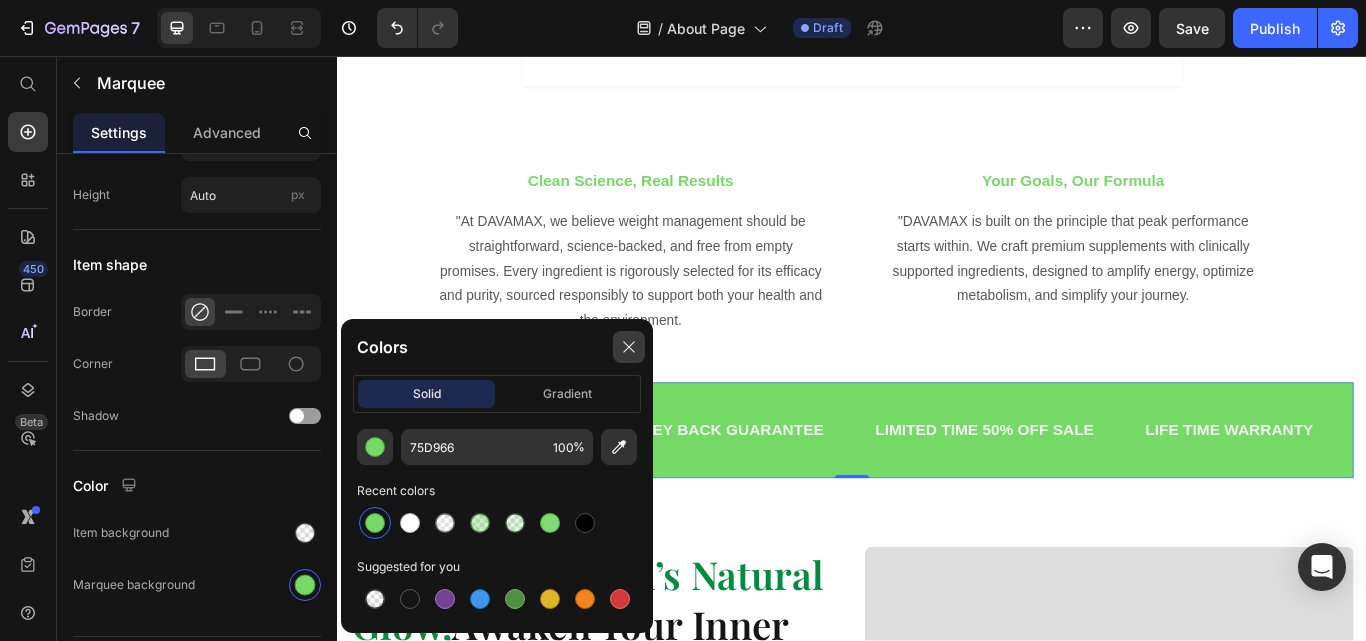 click at bounding box center [629, 347] 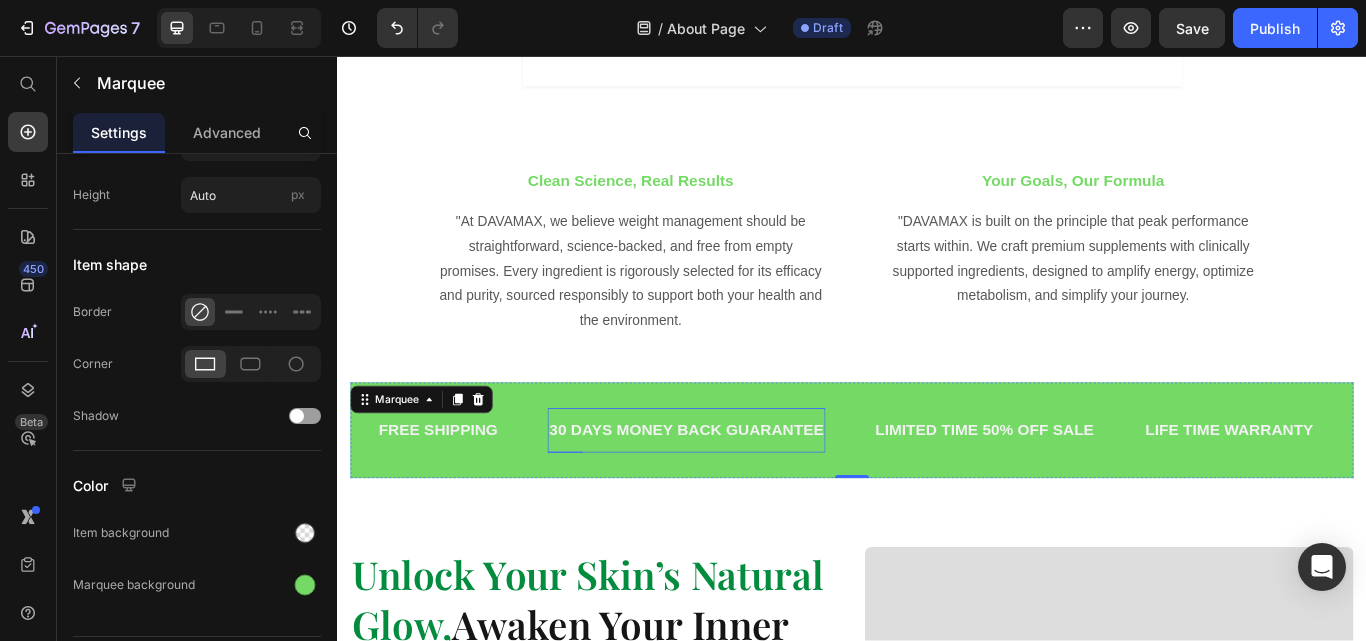 drag, startPoint x: 745, startPoint y: 510, endPoint x: 530, endPoint y: 549, distance: 218.50858 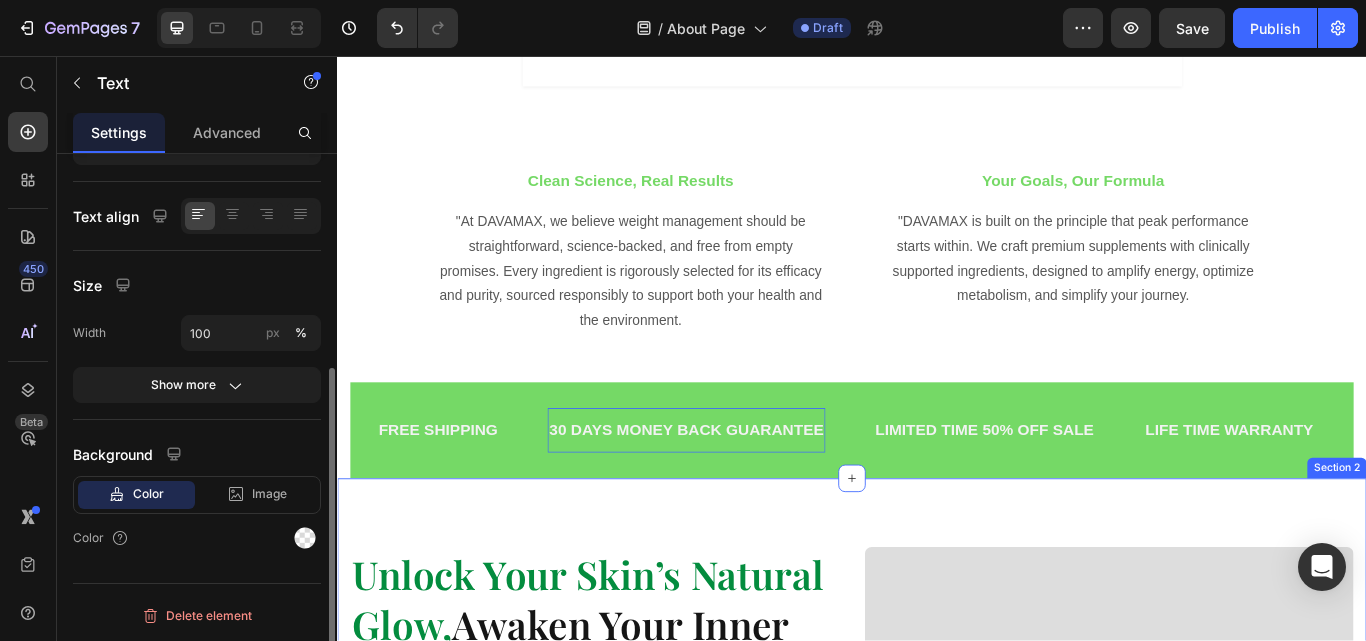 scroll, scrollTop: 0, scrollLeft: 0, axis: both 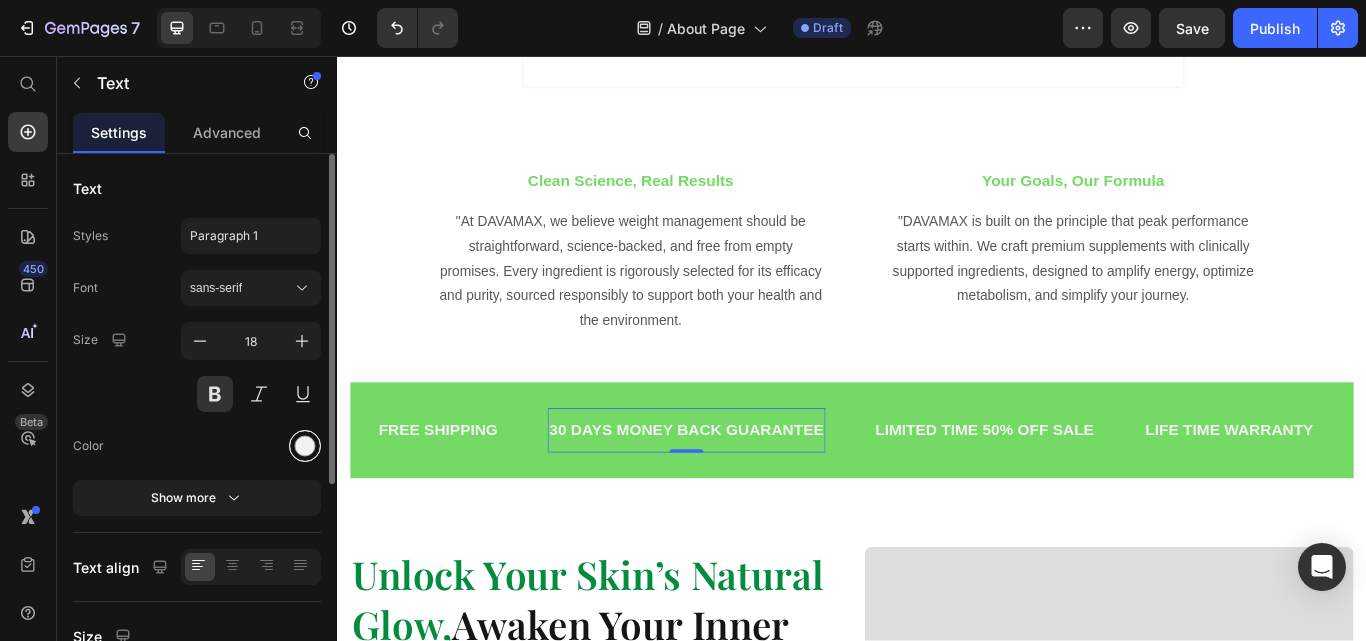 click at bounding box center [305, 446] 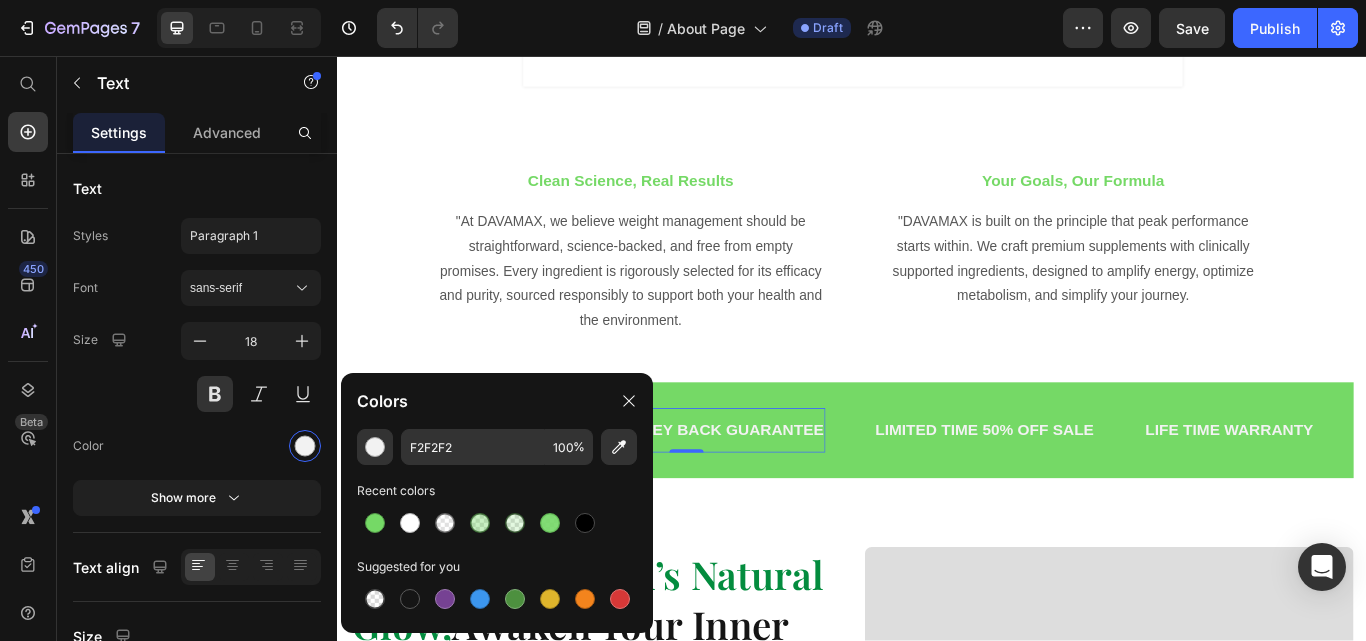 drag, startPoint x: 571, startPoint y: 533, endPoint x: 648, endPoint y: 523, distance: 77.64664 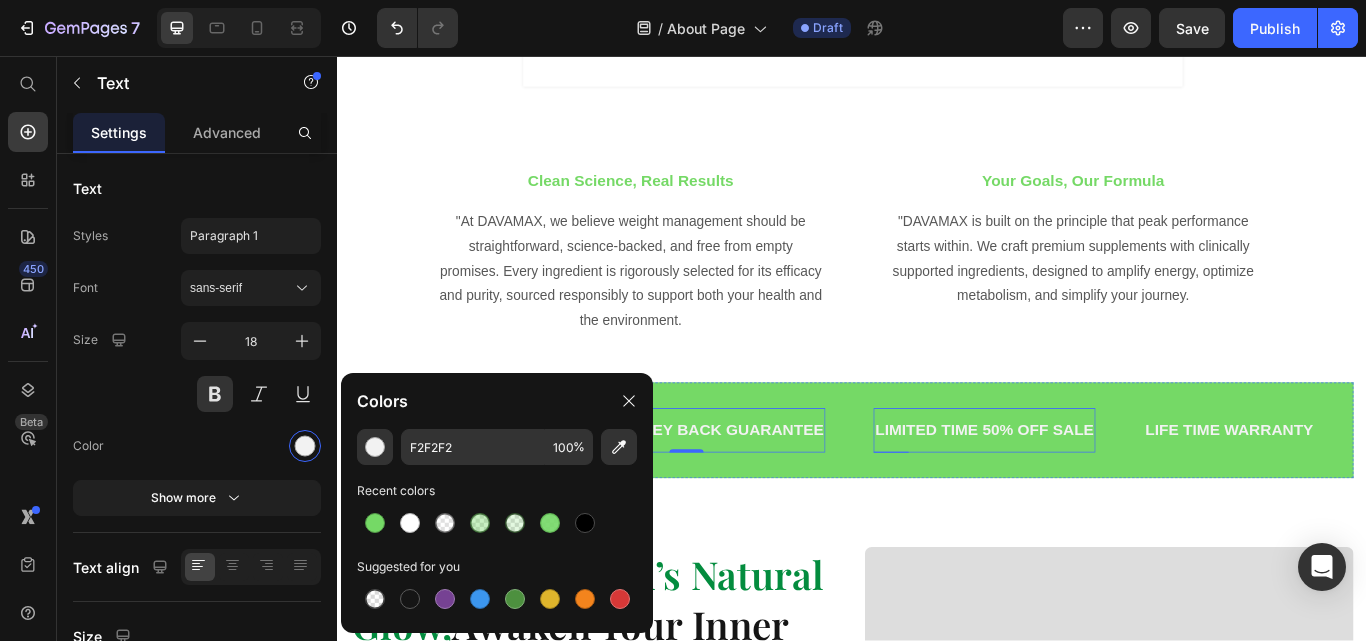 click on "LIMITED TIME 50% OFF SALE" at bounding box center [1091, 493] 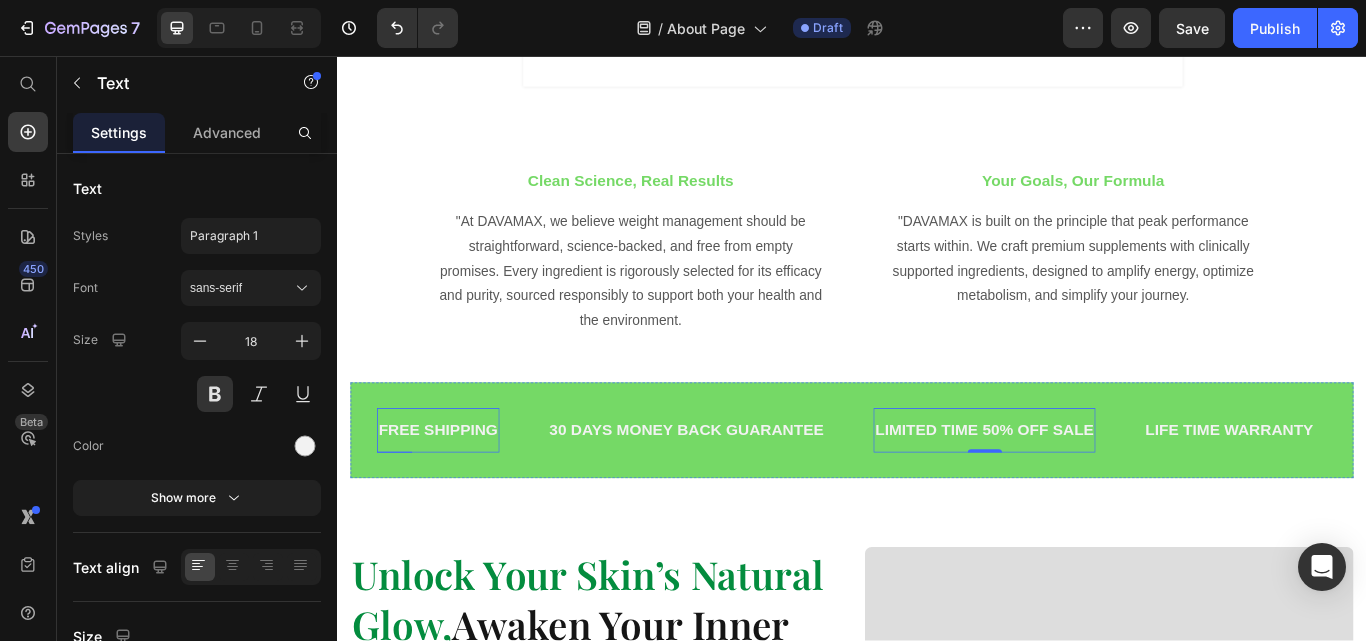 click on "FREE SHIPPING" at bounding box center (454, 493) 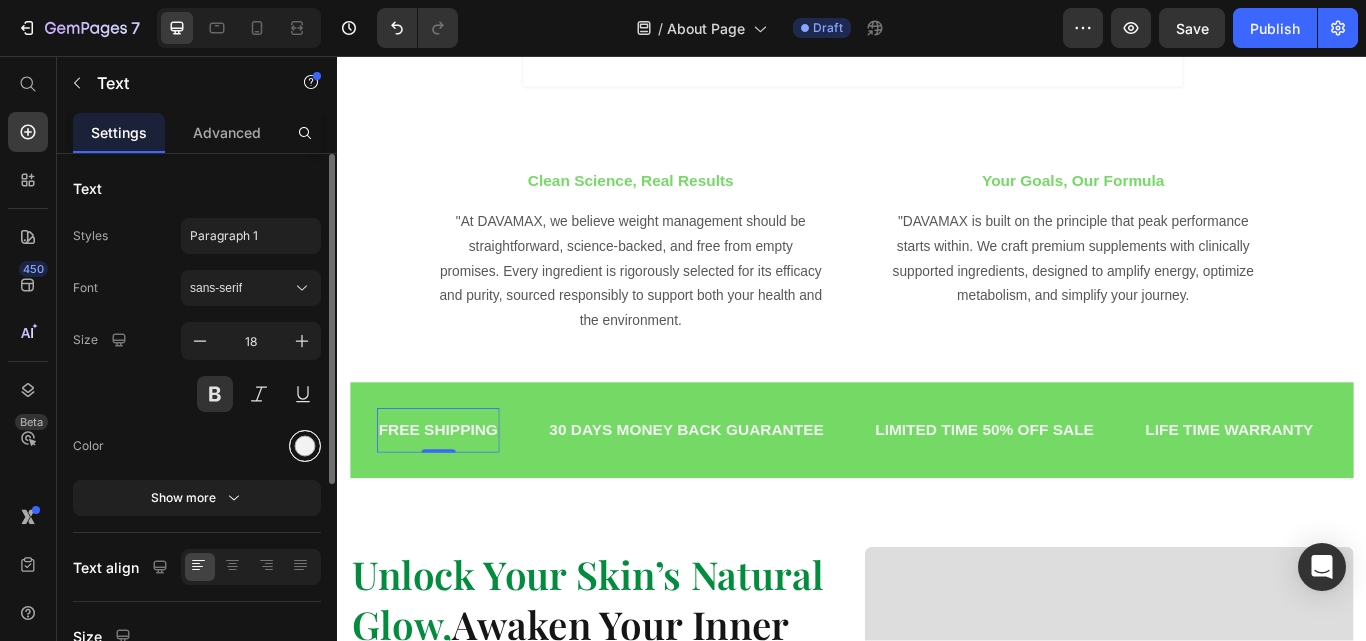 click at bounding box center [305, 446] 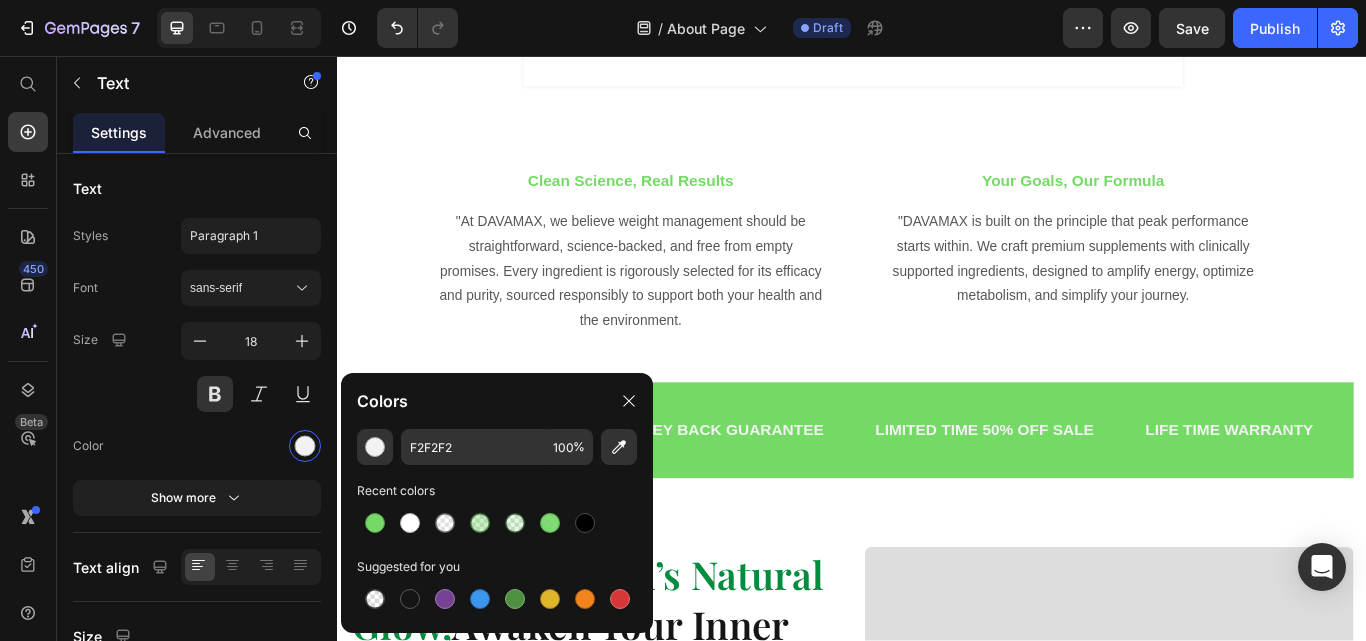 drag, startPoint x: 586, startPoint y: 528, endPoint x: 646, endPoint y: 505, distance: 64.25729 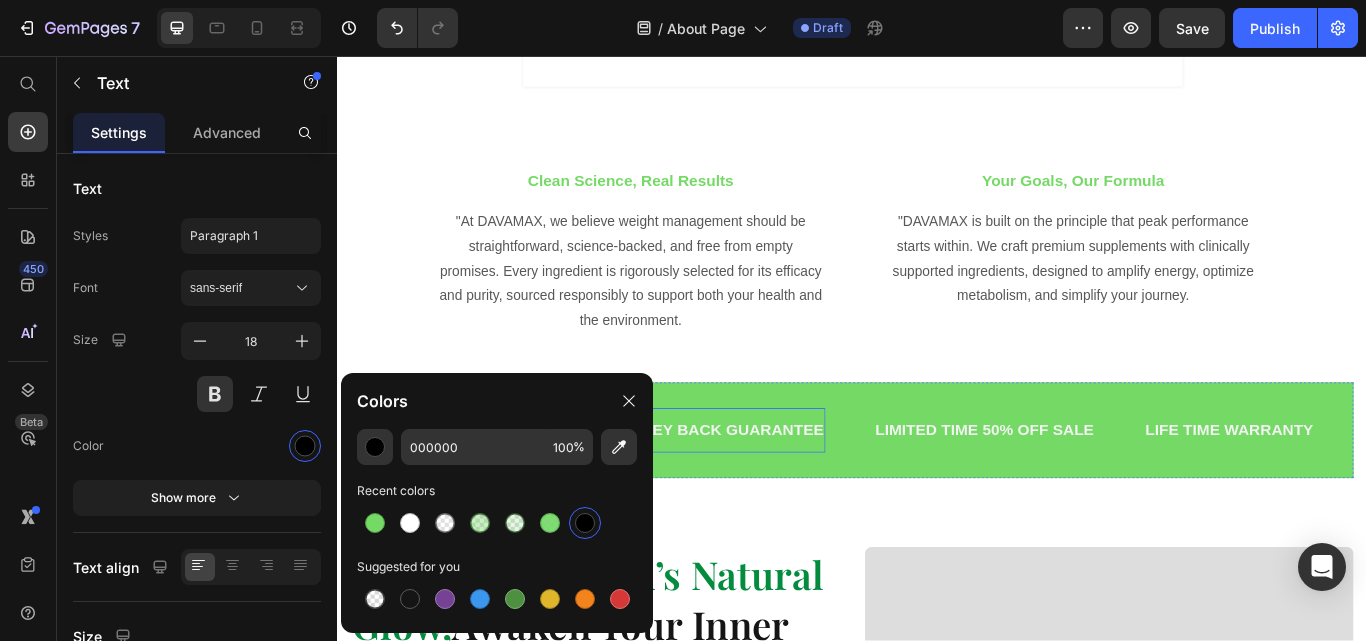 click on "30 DAYS MONEY BACK GUARANTEE" at bounding box center [744, 493] 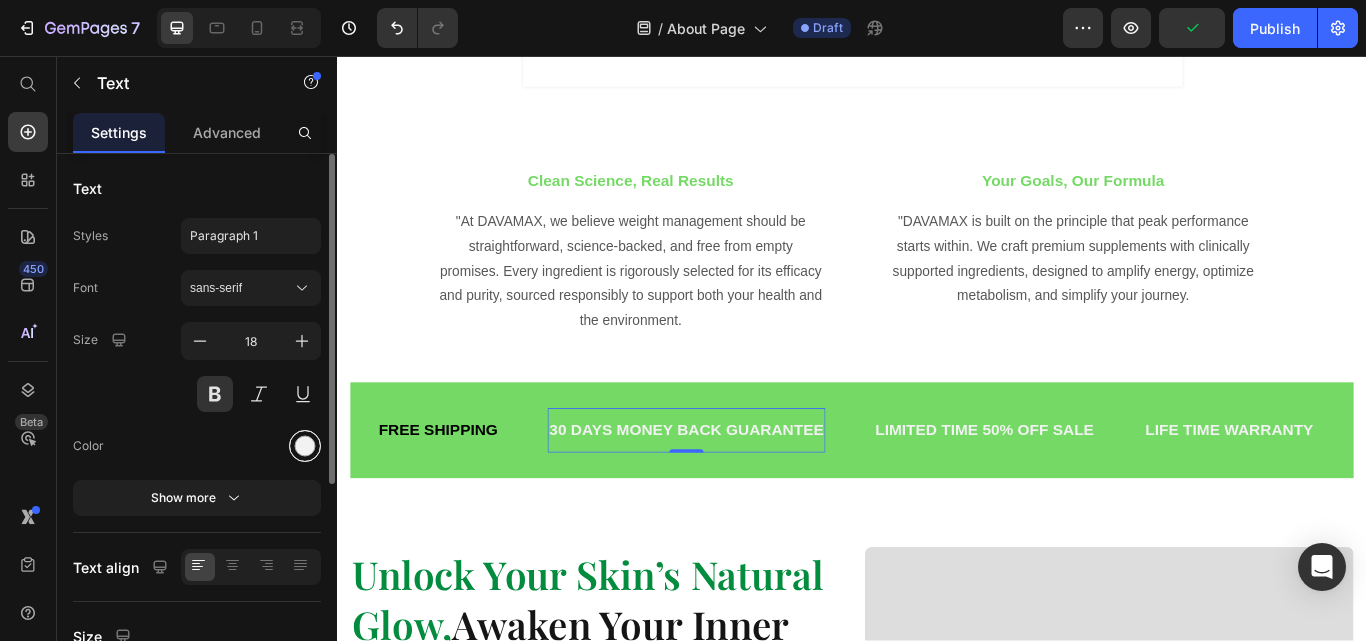 click at bounding box center (305, 446) 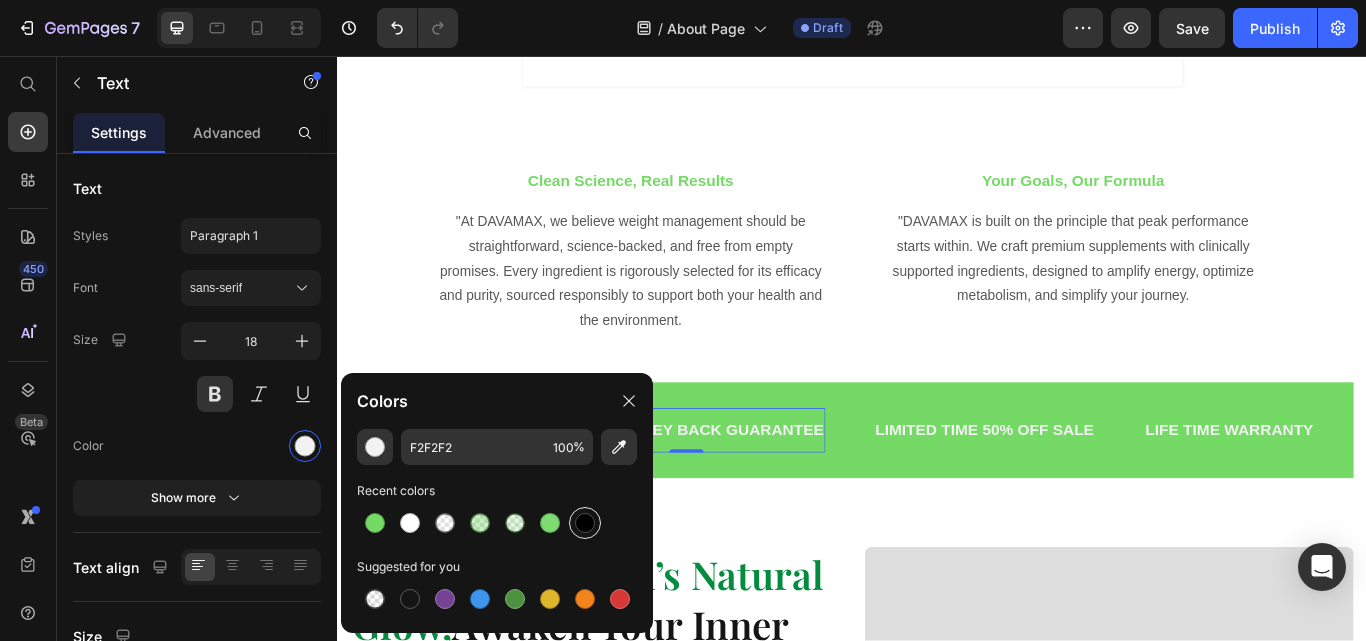 click at bounding box center [585, 523] 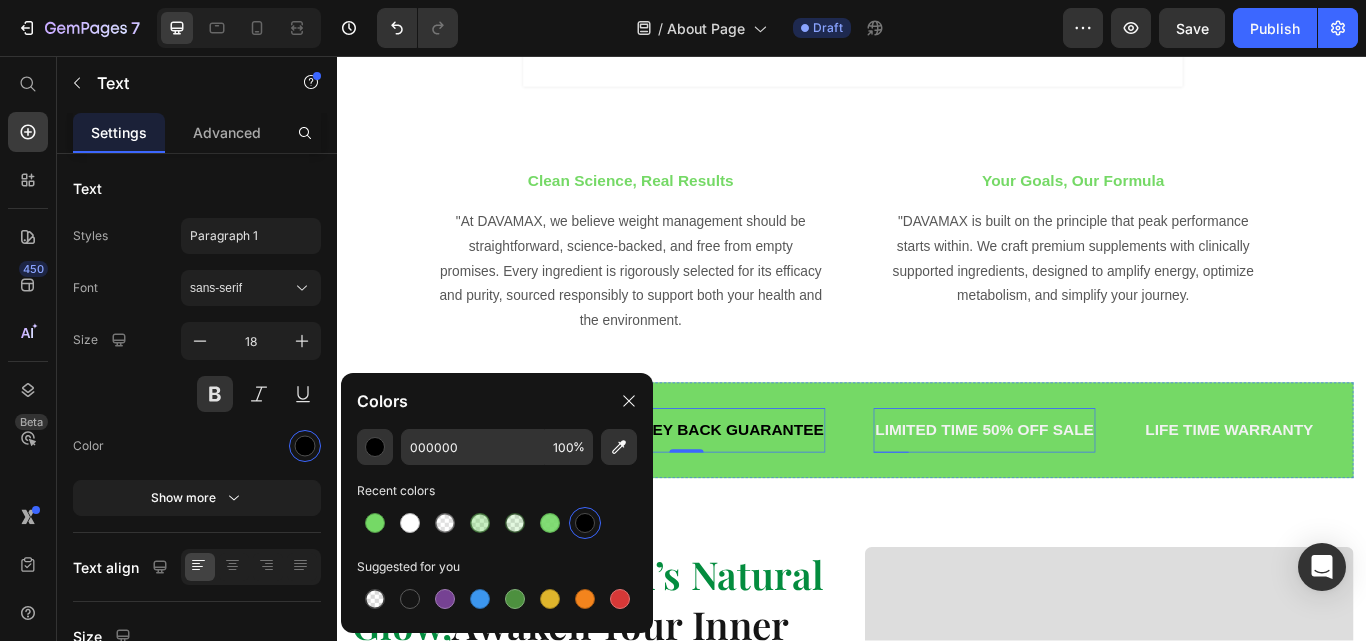 click on "LIMITED TIME 50% OFF SALE" at bounding box center (1091, 493) 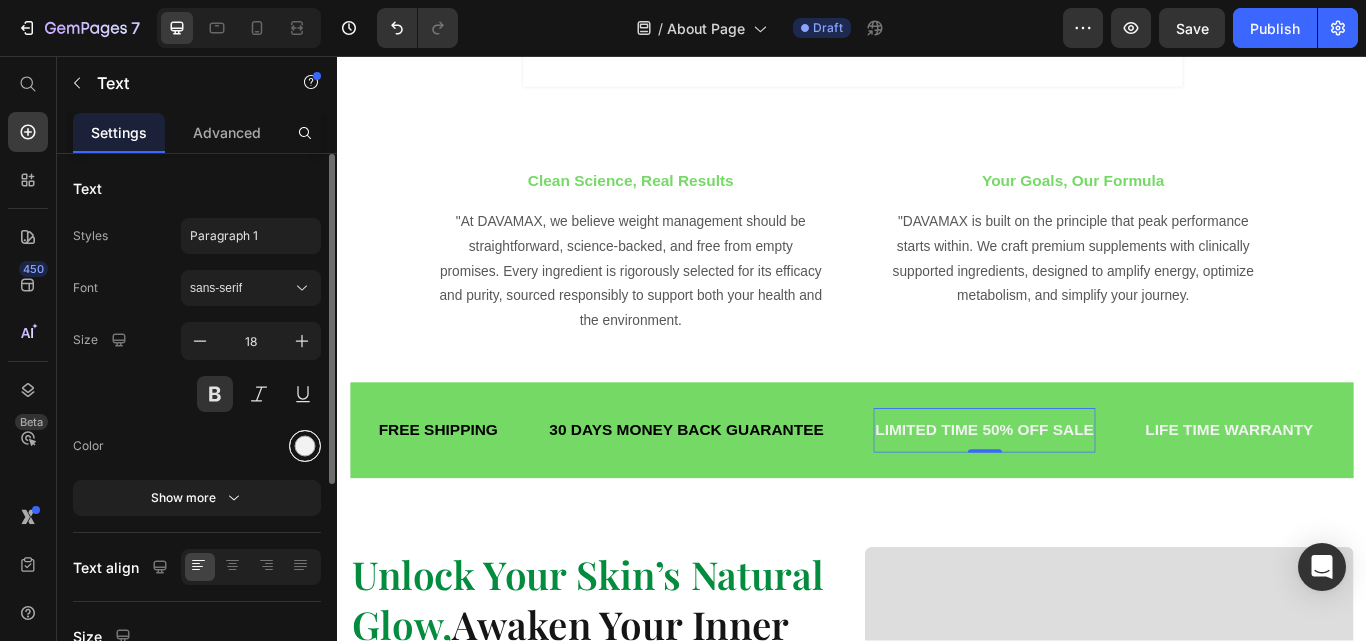 click at bounding box center (305, 446) 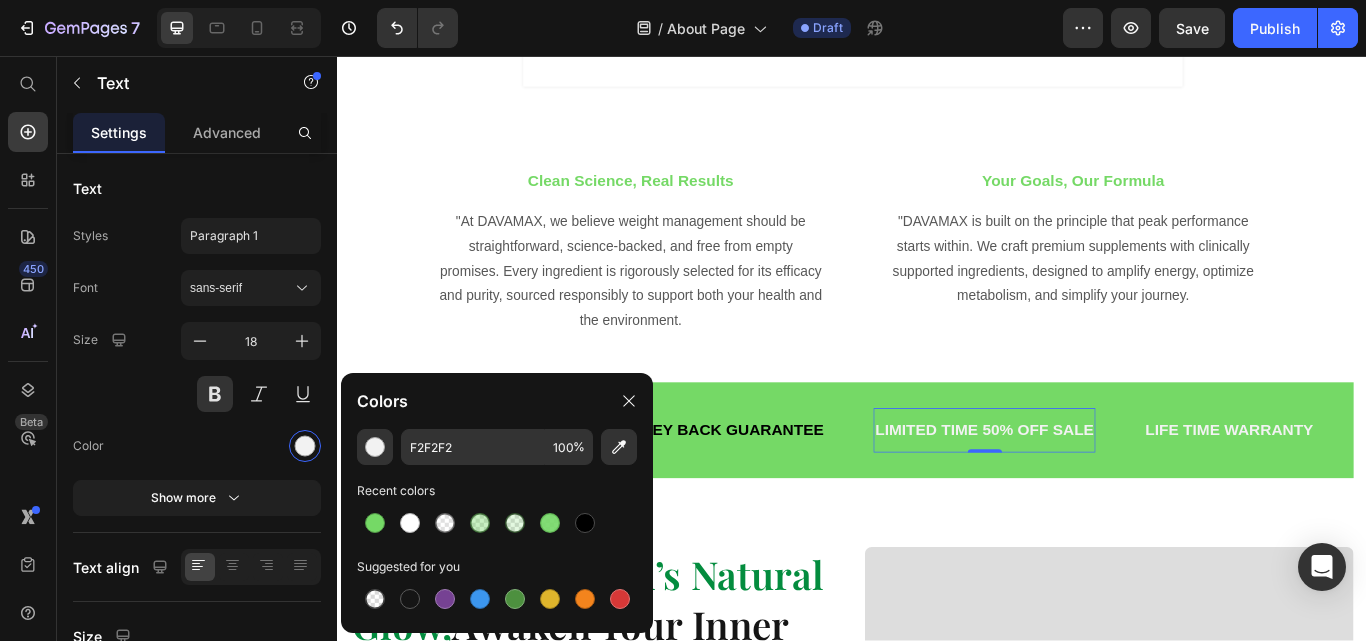 drag, startPoint x: 577, startPoint y: 523, endPoint x: 632, endPoint y: 515, distance: 55.578773 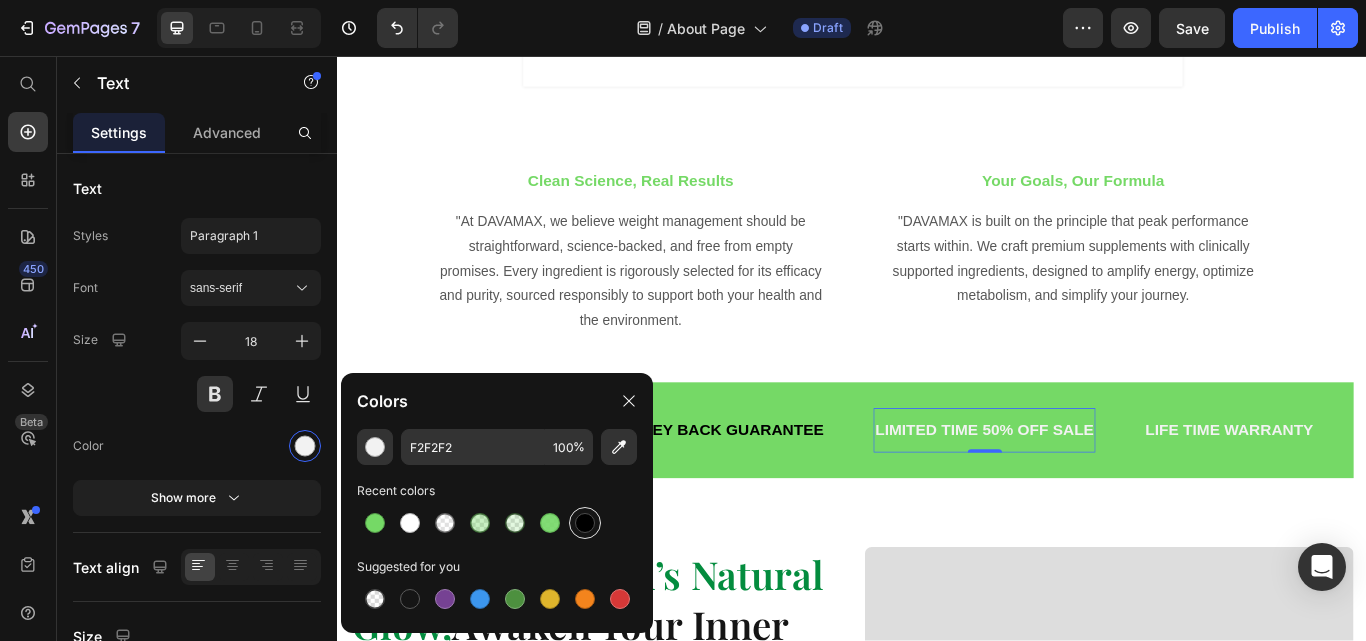 click at bounding box center (585, 523) 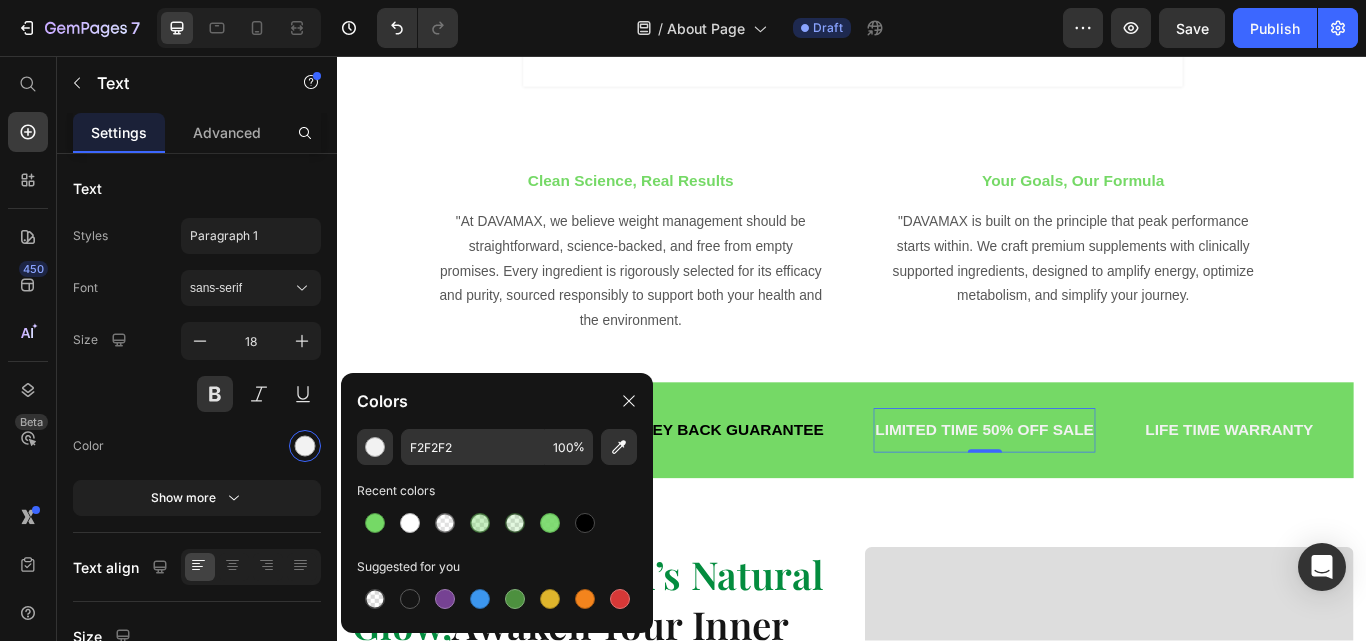 type on "000000" 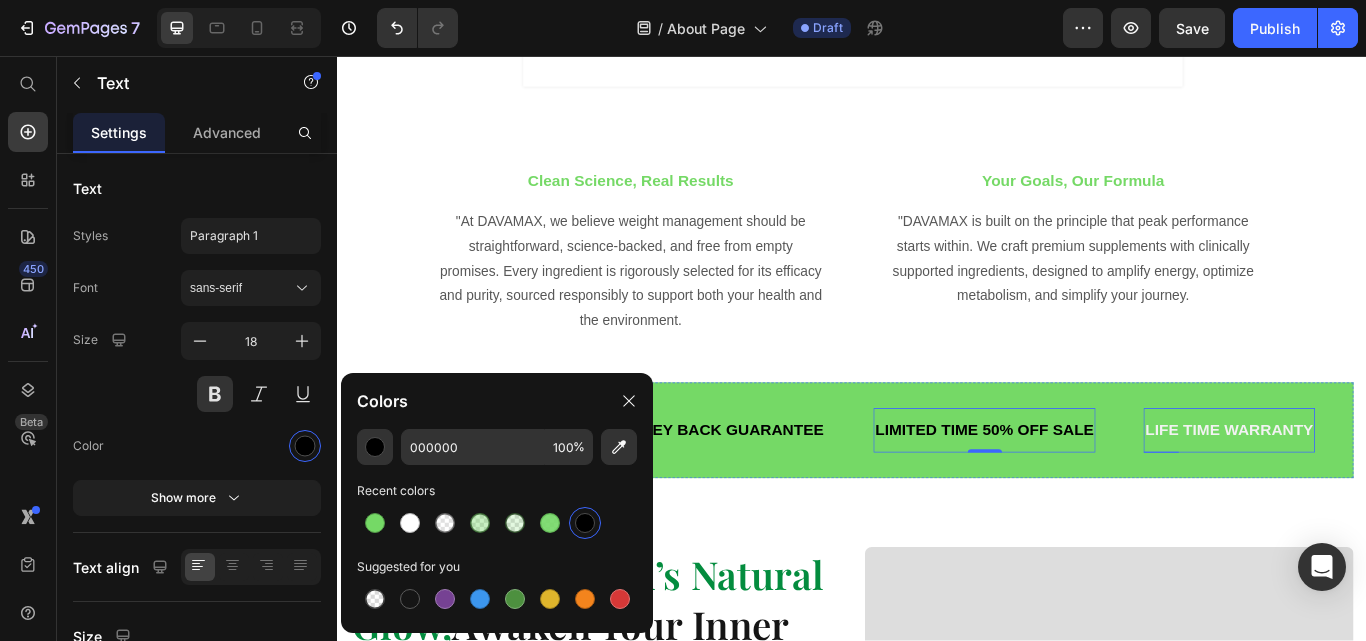 click on "LIFE TIME WARRANTY" at bounding box center [1377, 493] 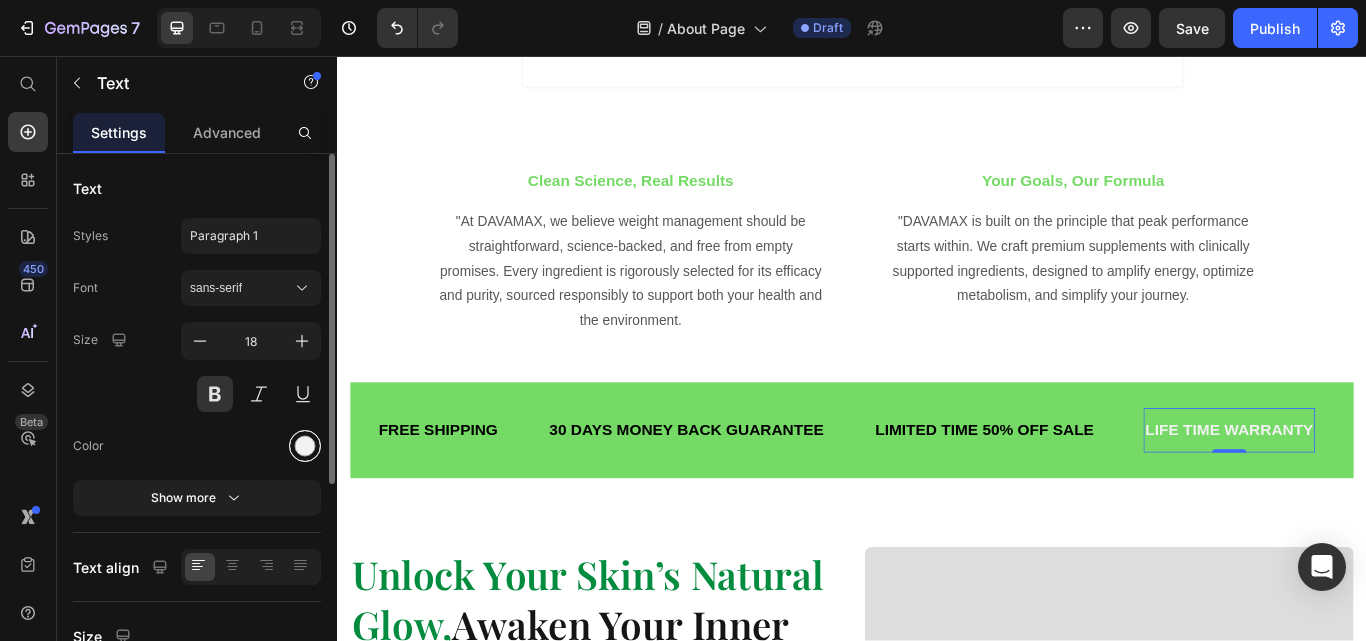 click at bounding box center (305, 446) 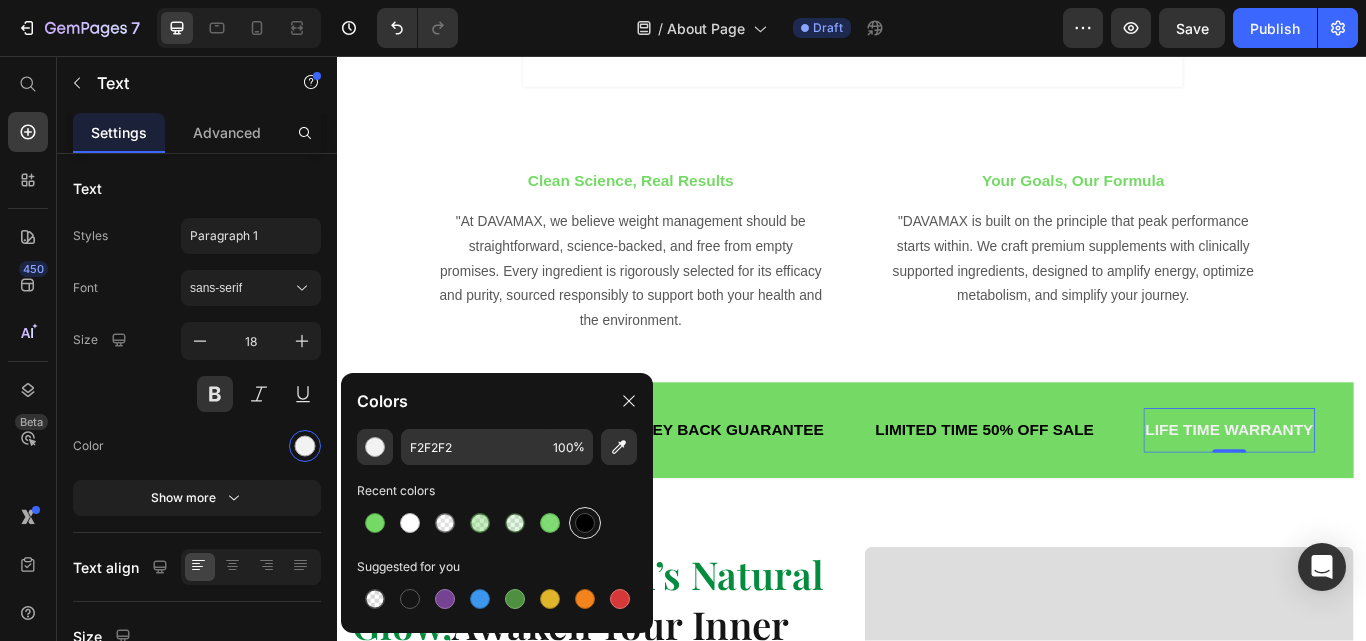 click at bounding box center [585, 523] 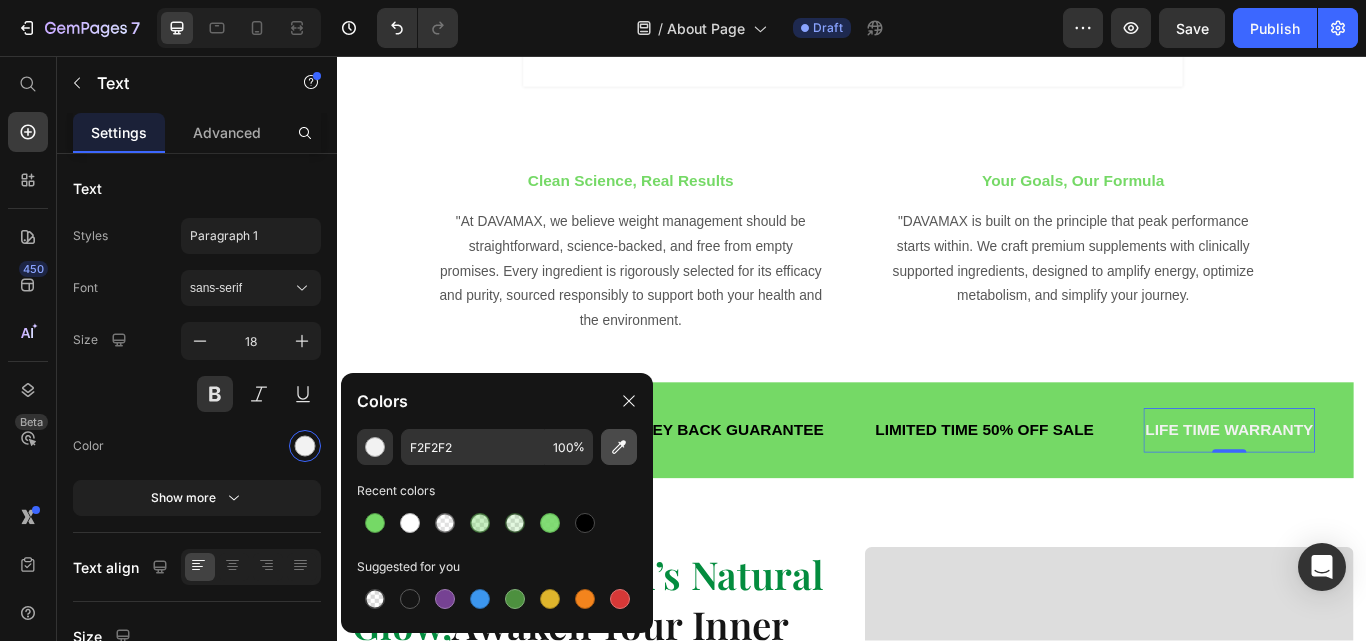 type on "000000" 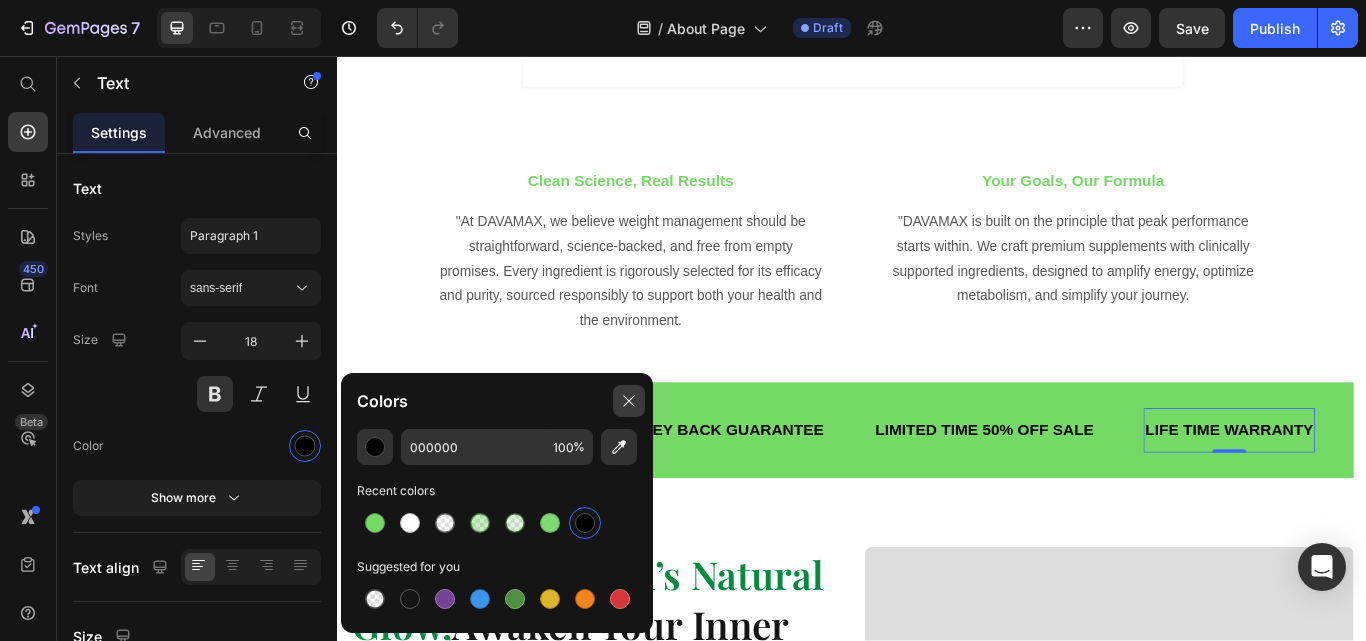 click at bounding box center [629, 401] 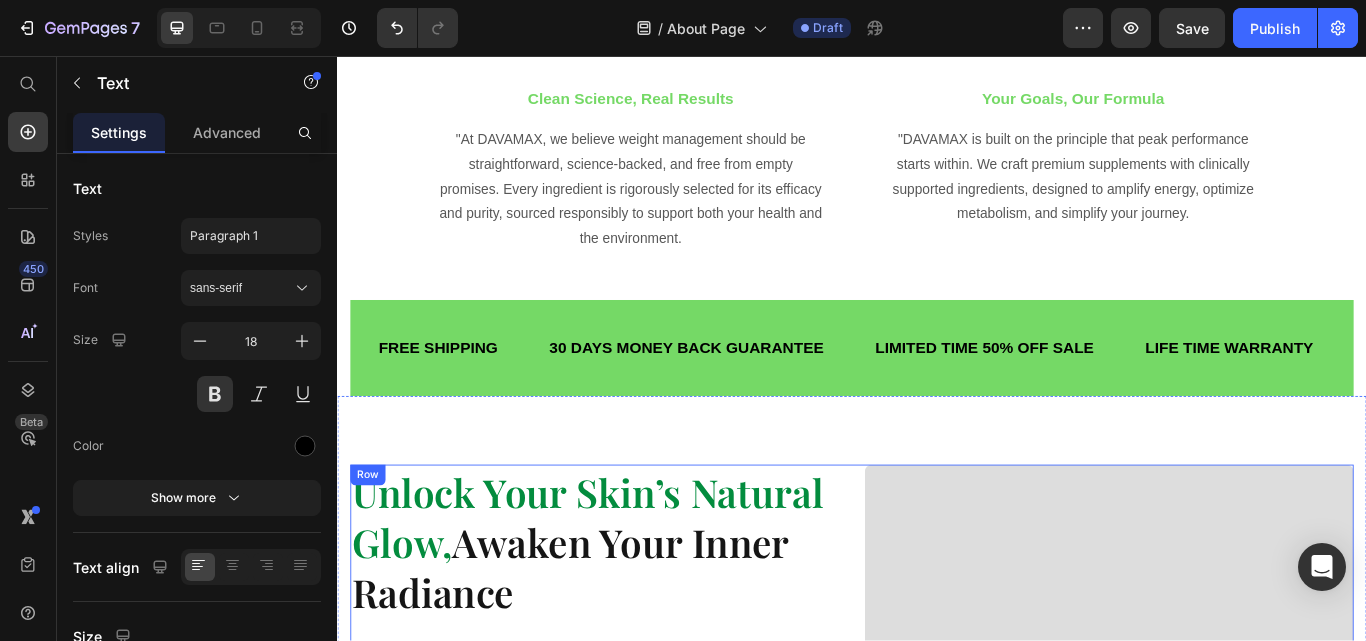 scroll, scrollTop: 562, scrollLeft: 0, axis: vertical 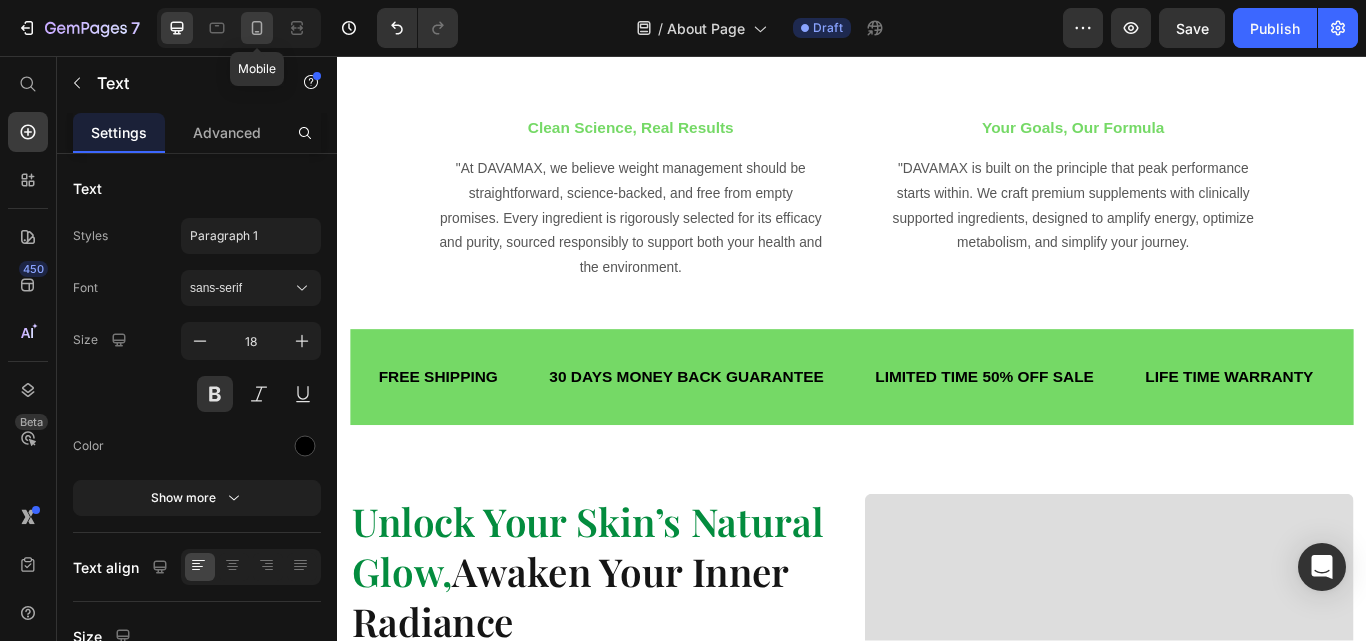 click 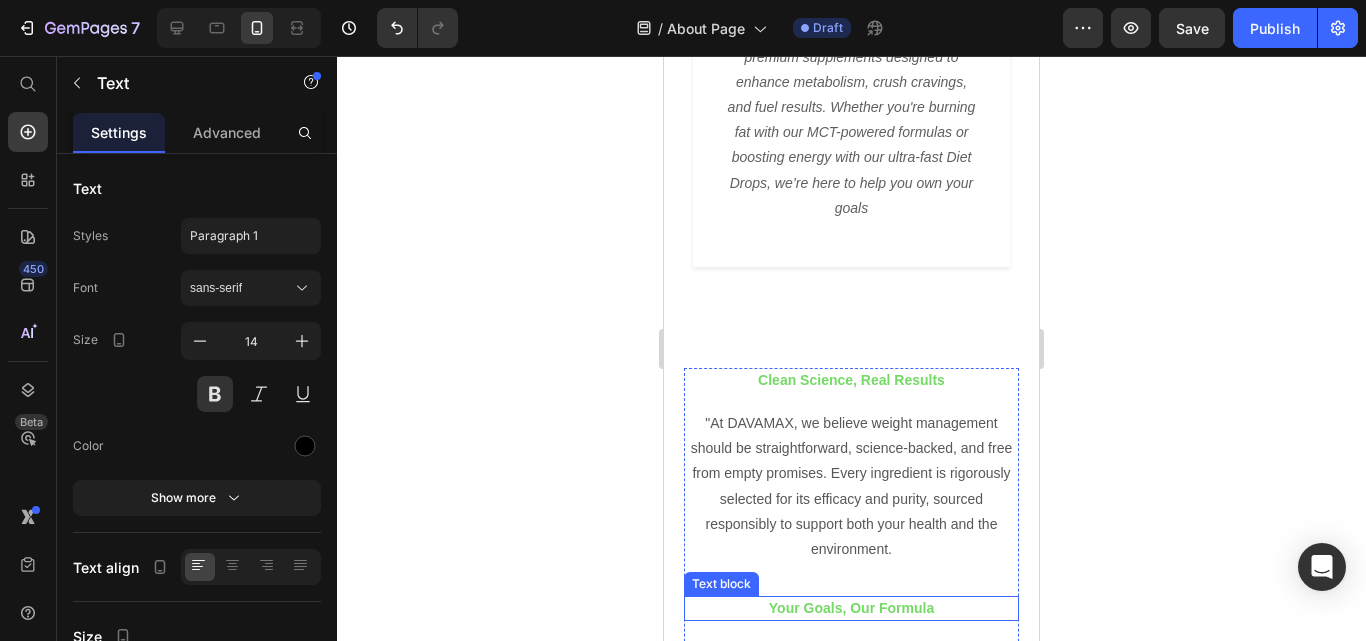 scroll, scrollTop: 215, scrollLeft: 0, axis: vertical 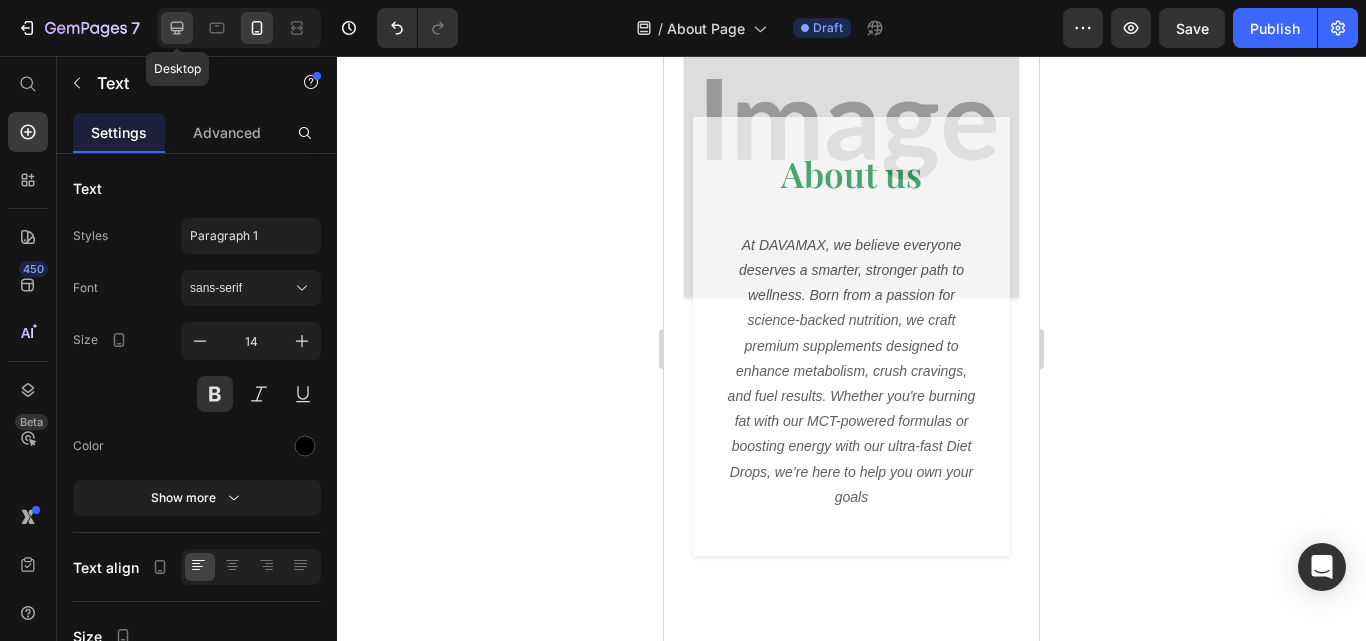 click 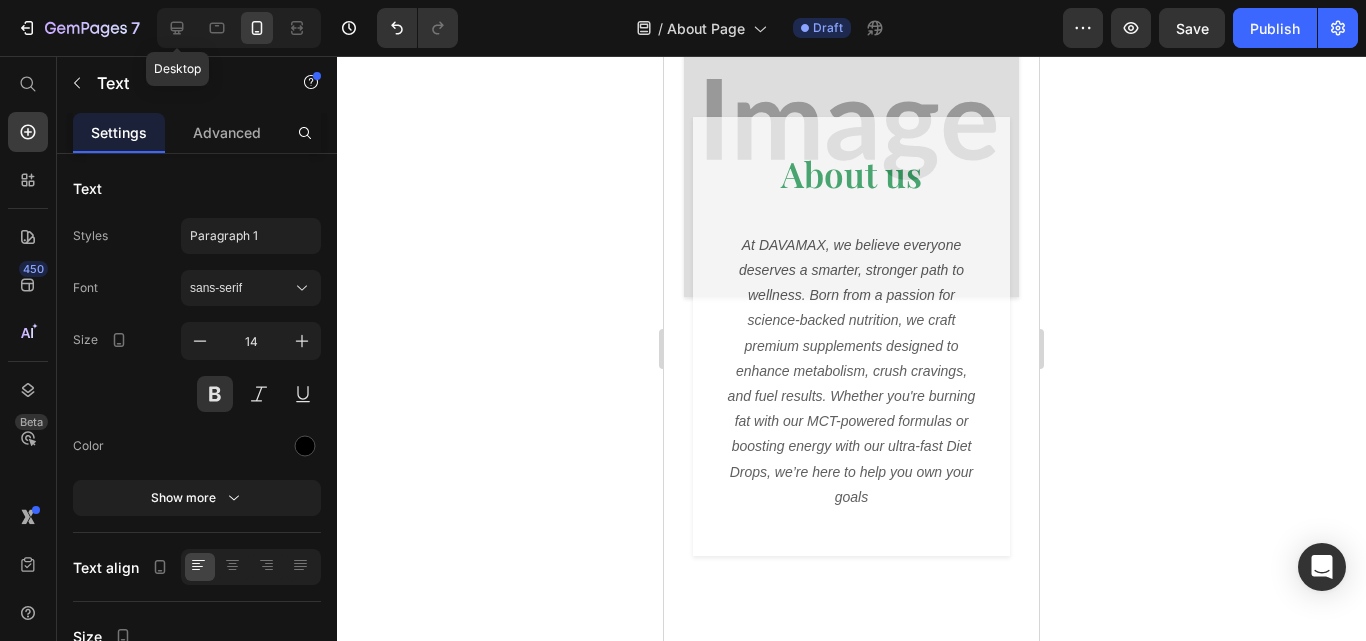 type on "18" 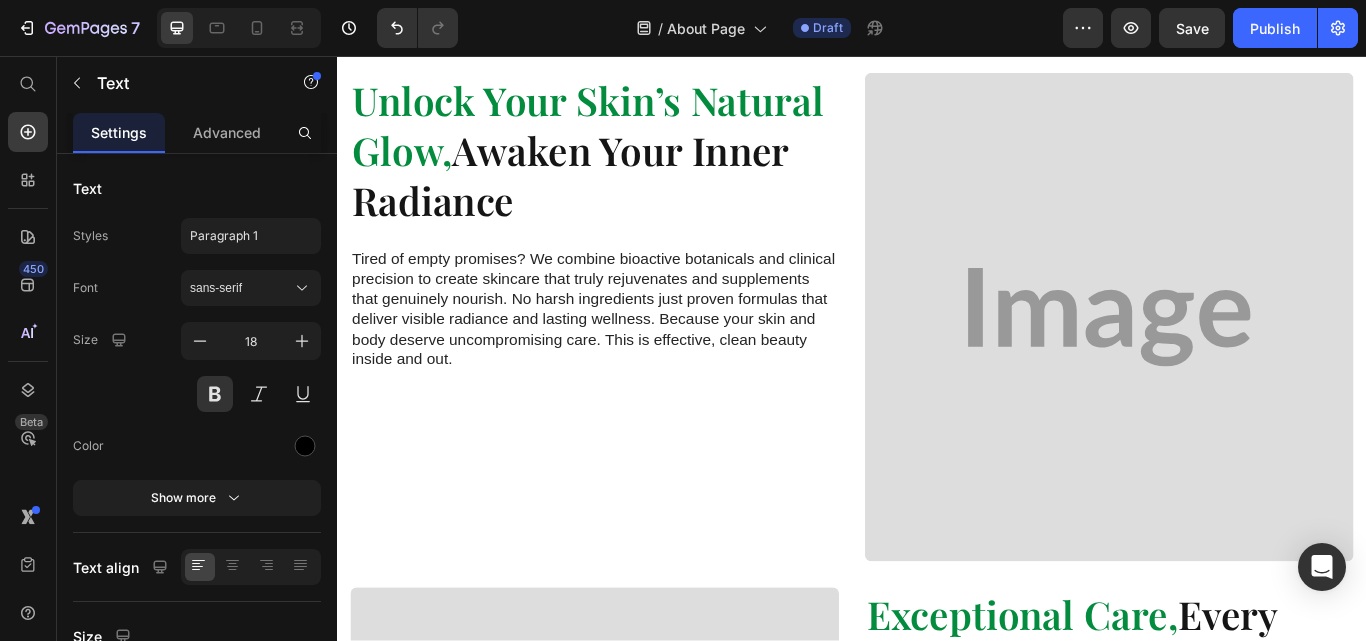 scroll, scrollTop: 1041, scrollLeft: 0, axis: vertical 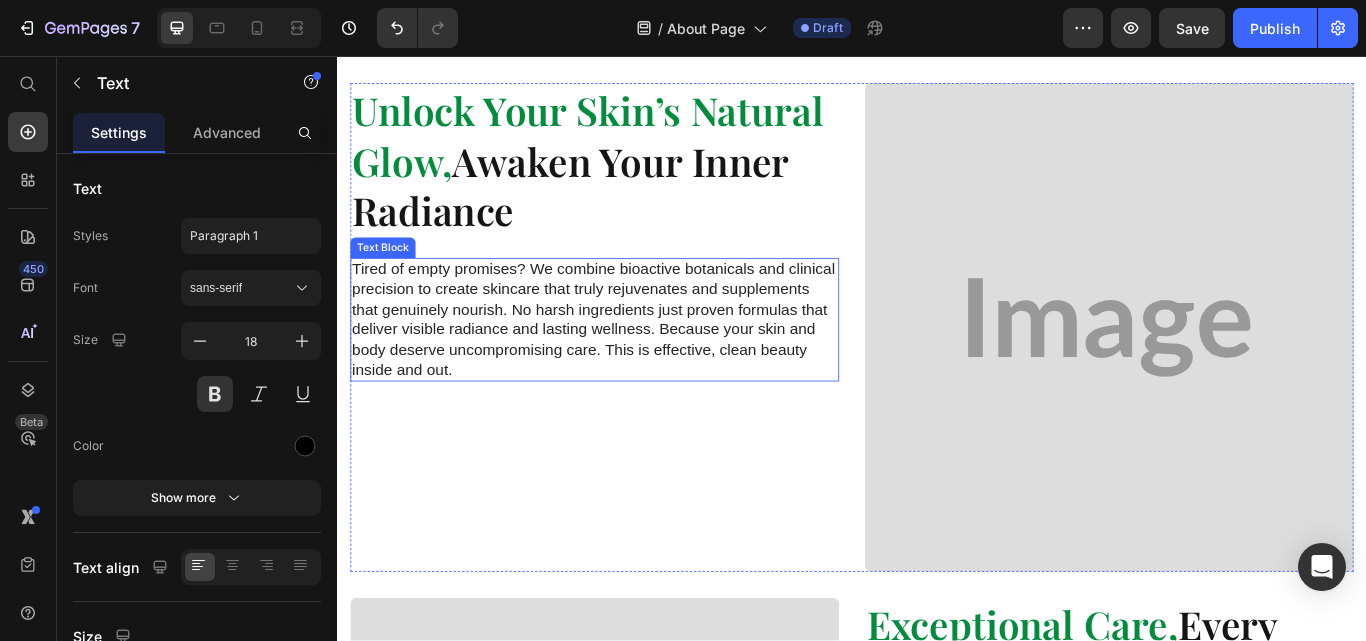 click on "Tired of empty promises? We combine bioactive botanicals and clinical precision to create skincare that truly rejuvenates and supplements that genuinely nourish. No harsh ingredients just proven formulas that deliver visible radiance and lasting wellness. Because your skin and body deserve uncompromising care. This is effective, clean beauty inside and out." at bounding box center [637, 364] 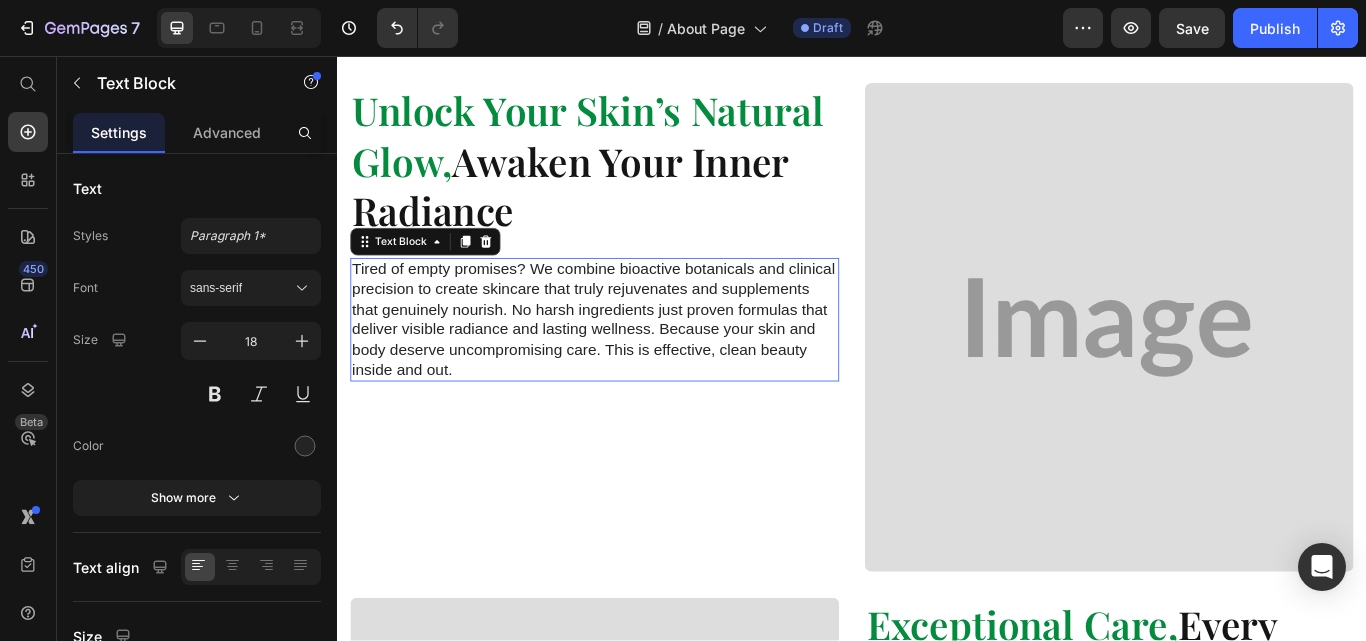 click on "Tired of empty promises? We combine bioactive botanicals and clinical precision to create skincare that truly rejuvenates and supplements that genuinely nourish. No harsh ingredients just proven formulas that deliver visible radiance and lasting wellness. Because your skin and body deserve uncompromising care. This is effective, clean beauty inside and out." at bounding box center [637, 364] 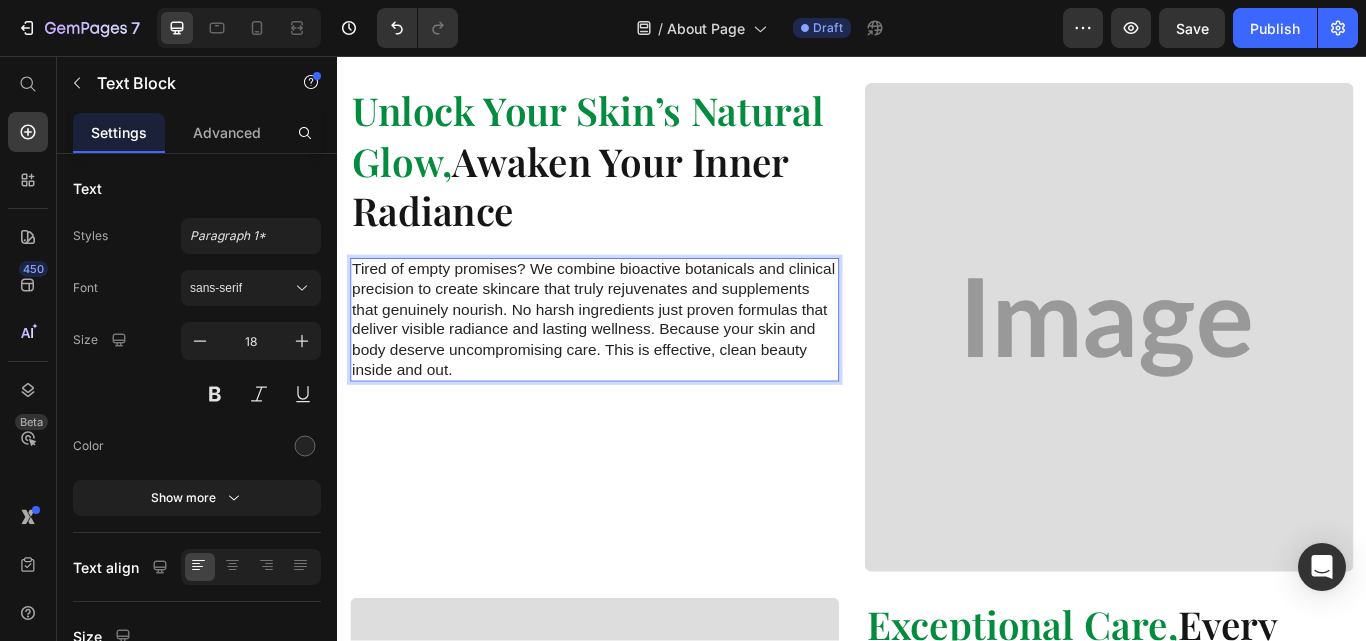 click on "Tired of empty promises? We combine bioactive botanicals and clinical precision to create skincare that truly rejuvenates and supplements that genuinely nourish. No harsh ingredients just proven formulas that deliver visible radiance and lasting wellness. Because your skin and body deserve uncompromising care. This is effective, clean beauty inside and out." at bounding box center (637, 364) 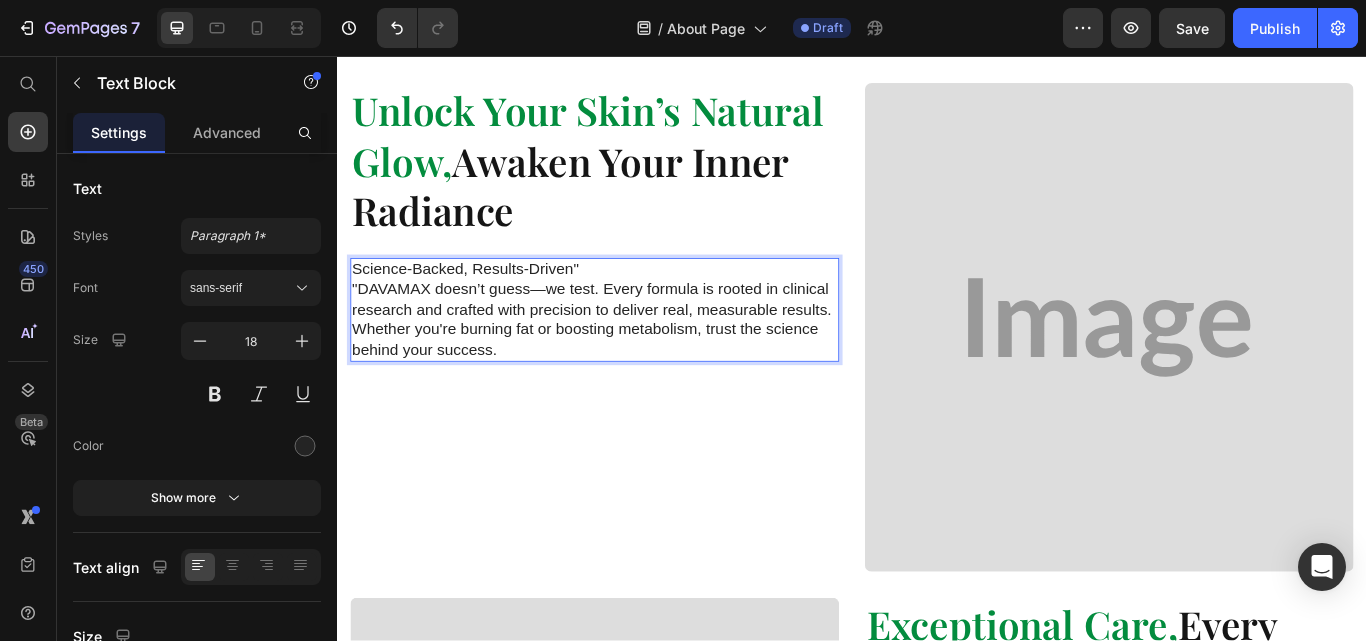 click on "Science-Backed, Results-Driven" "DAVAMAX doesn’t guess—we test. Every formula is rooted in clinical research and crafted with precision to deliver real, measurable results. Whether you're burning fat or boosting metabolism, trust the science behind your success." at bounding box center [637, 352] 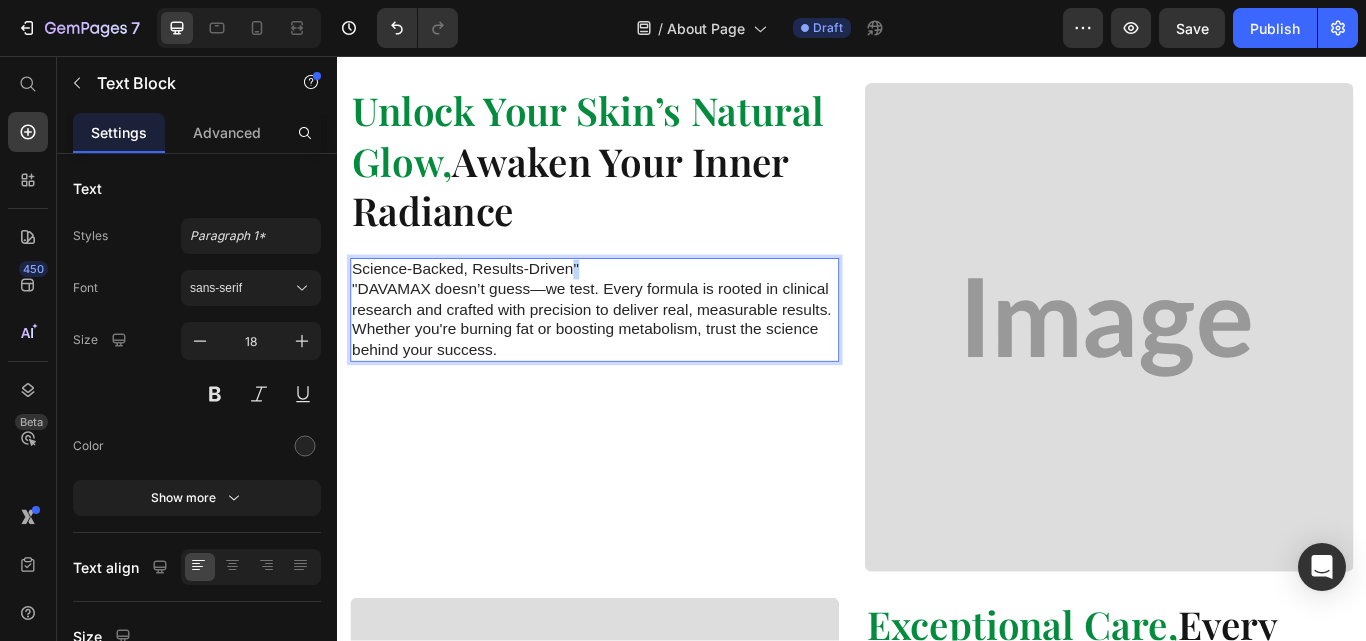 click on "Science-Backed, Results-Driven" "DAVAMAX doesn’t guess—we test. Every formula is rooted in clinical research and crafted with precision to deliver real, measurable results. Whether you're burning fat or boosting metabolism, trust the science behind your success." at bounding box center [637, 352] 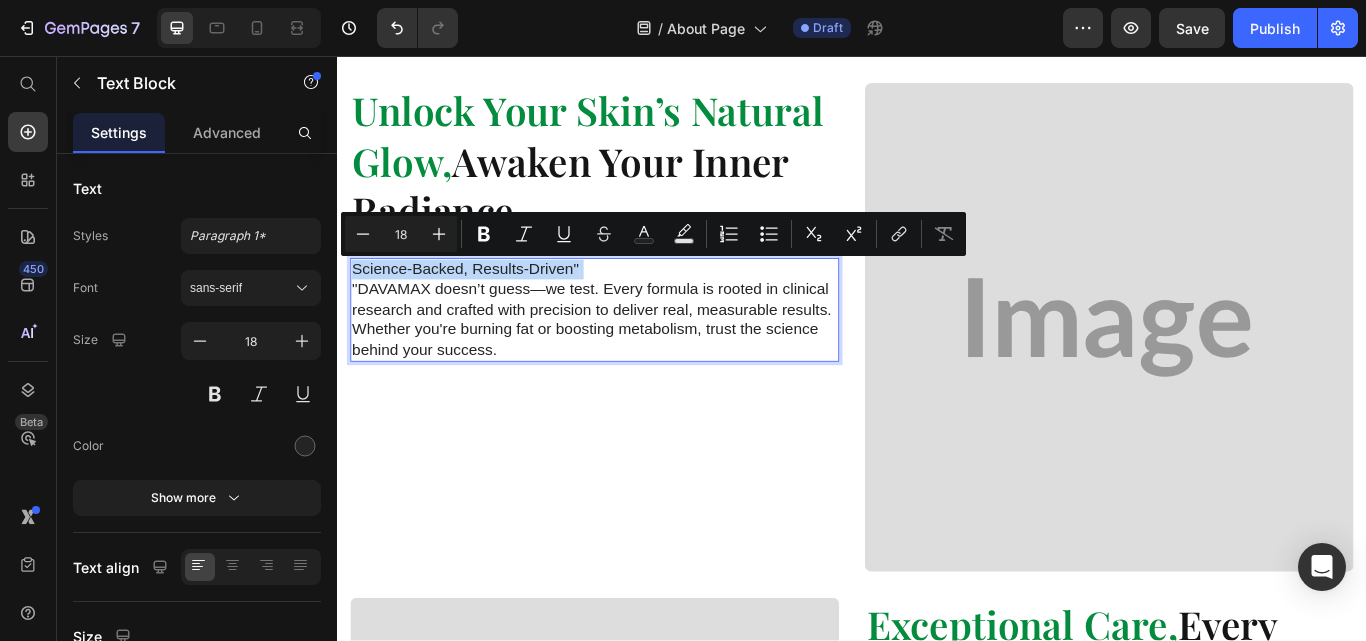 click on "Science-Backed, Results-Driven" "DAVAMAX doesn’t guess—we test. Every formula is rooted in clinical research and crafted with precision to deliver real, measurable results. Whether you're burning fat or boosting metabolism, trust the science behind your success." at bounding box center (637, 352) 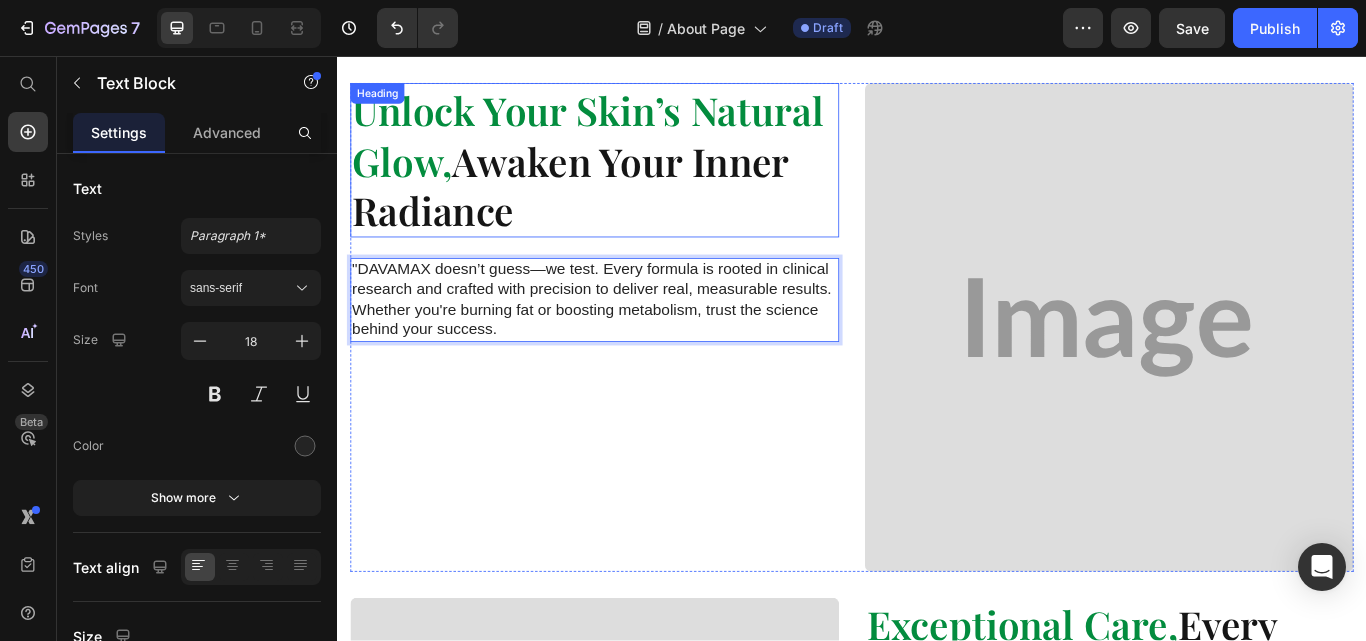 click on "Unlock Your Skin’s Natural Glow,  Awaken Your Inner Radiance" at bounding box center [637, 178] 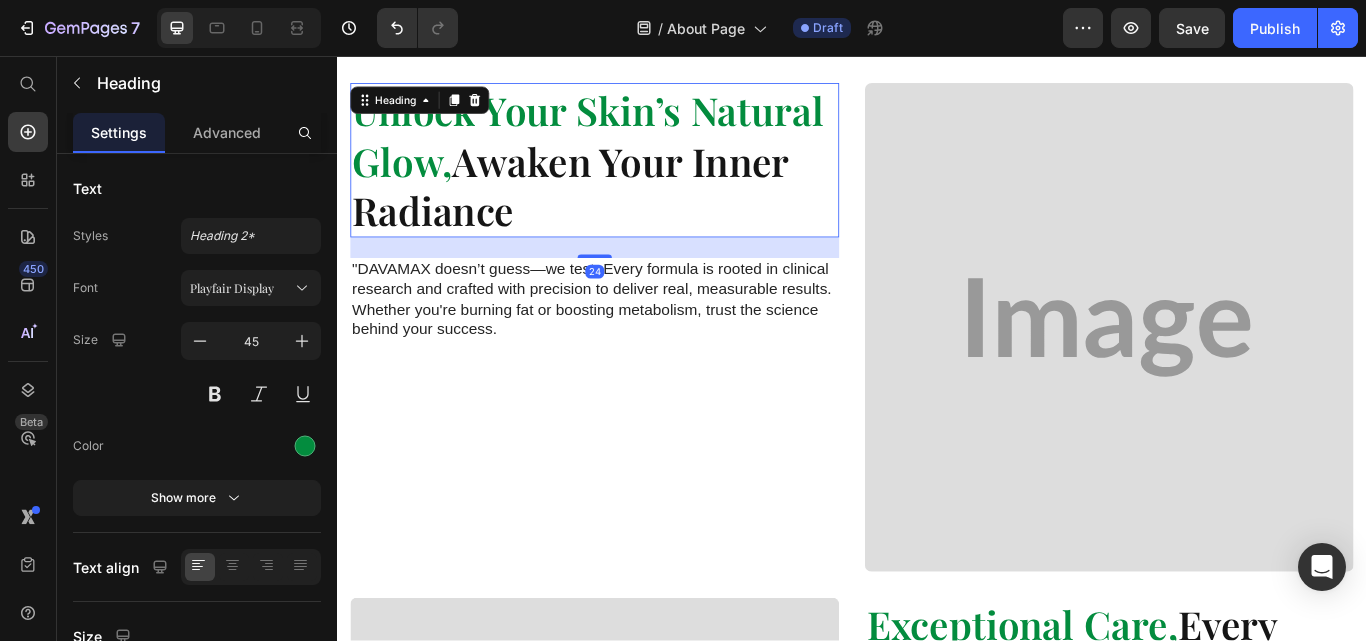 click on "Unlock Your Skin’s Natural Glow,  Awaken Your Inner Radiance" at bounding box center [637, 178] 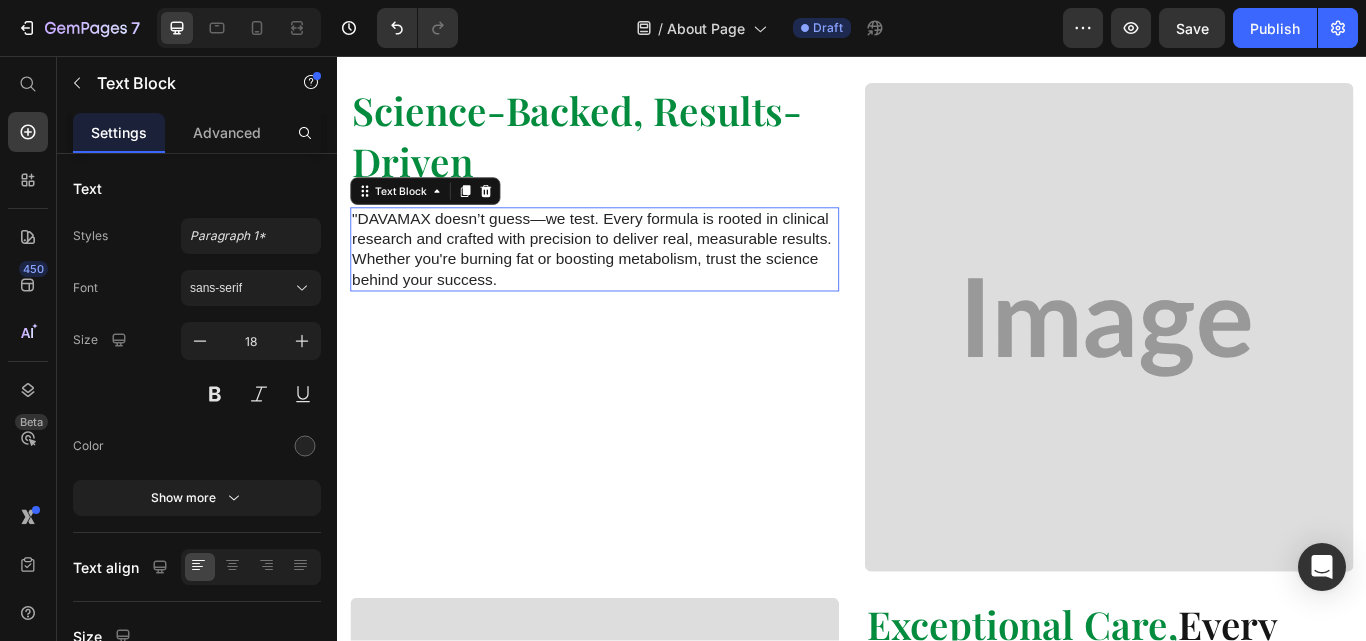 click on ""DAVAMAX doesn’t guess—we test. Every formula is rooted in clinical research and crafted with precision to deliver real, measurable results. Whether you're burning fat or boosting metabolism, trust the science behind your success." at bounding box center (637, 282) 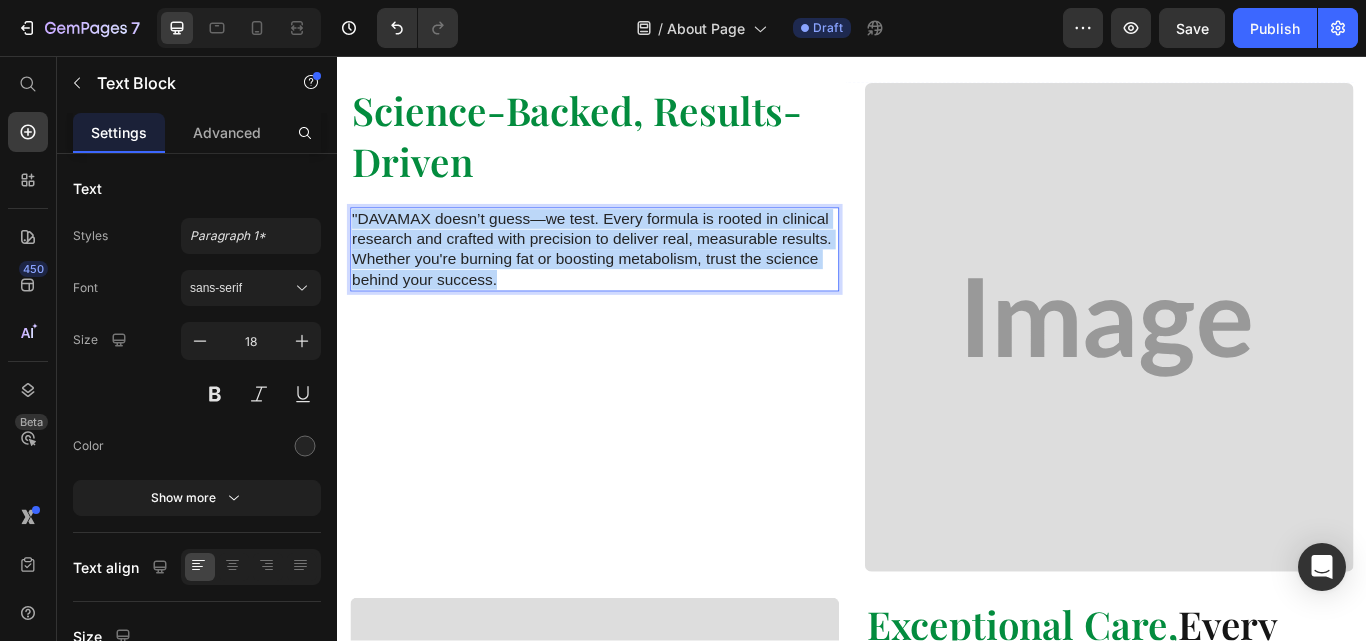 click on ""DAVAMAX doesn’t guess—we test. Every formula is rooted in clinical research and crafted with precision to deliver real, measurable results. Whether you're burning fat or boosting metabolism, trust the science behind your success." at bounding box center [637, 282] 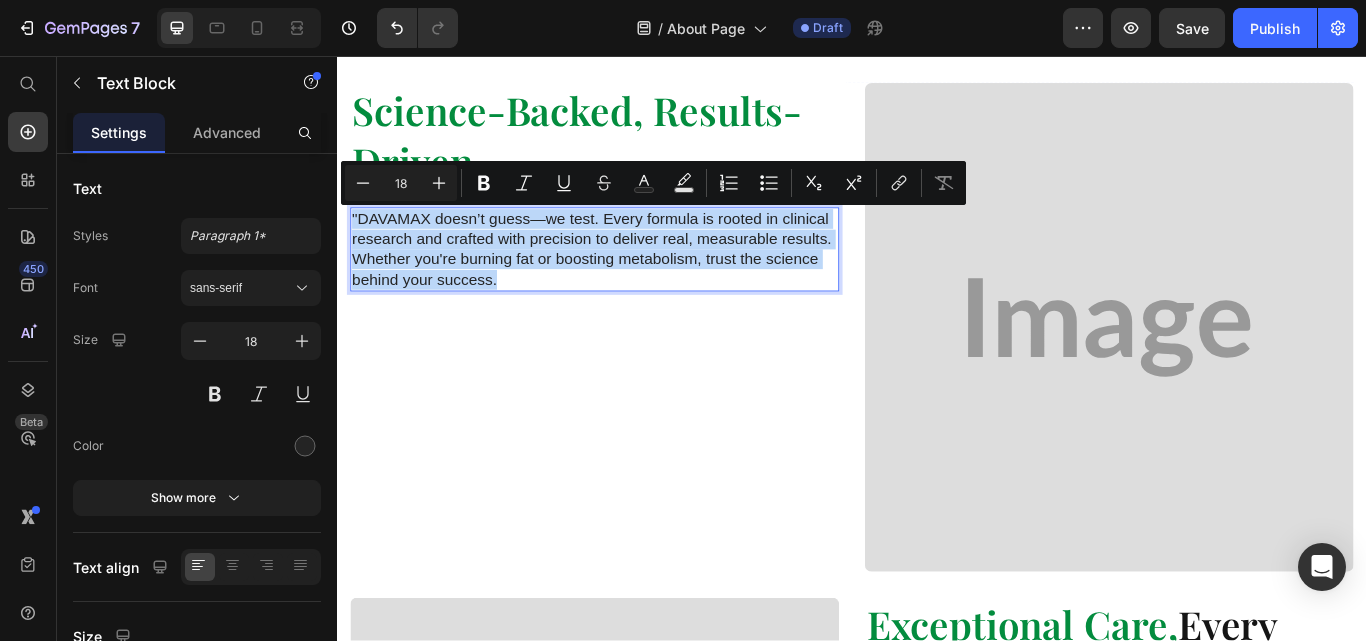 click on ""DAVAMAX doesn’t guess—we test. Every formula is rooted in clinical research and crafted with precision to deliver real, measurable results. Whether you're burning fat or boosting metabolism, trust the science behind your success." at bounding box center [637, 282] 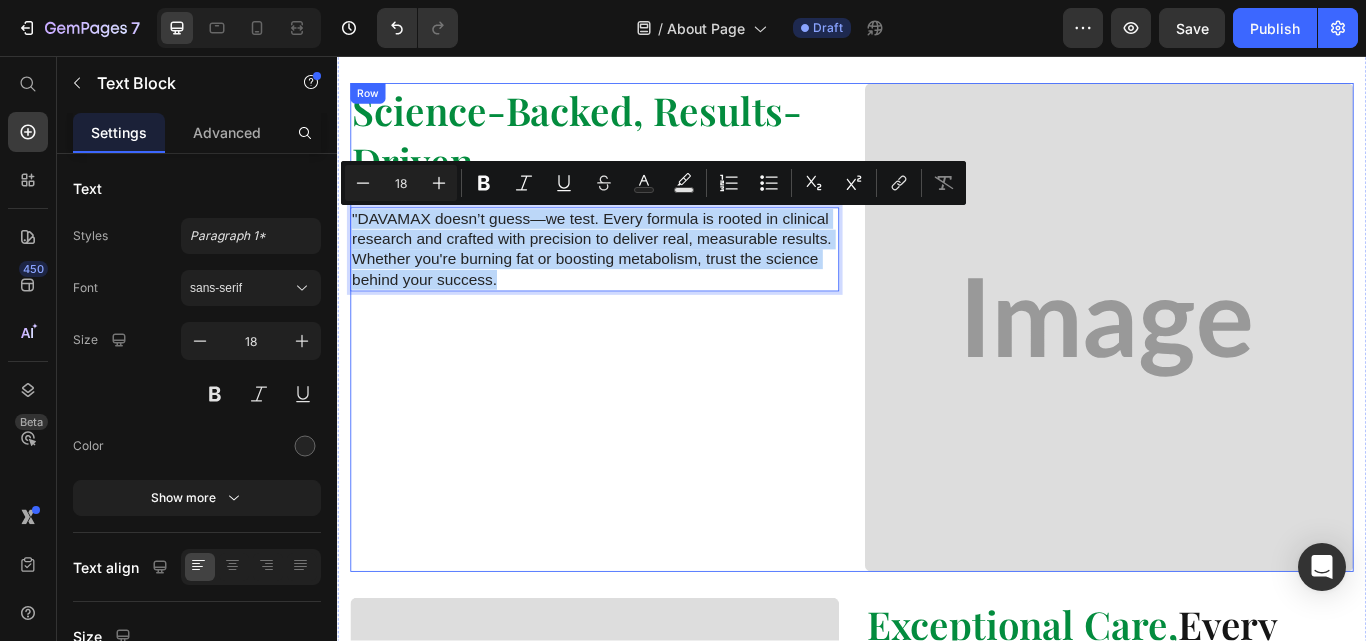click on "Image Science-Backed, Results-Driven Heading "DAVAMAX doesn’t guess—we test. Every formula is rooted in clinical research and crafted with precision to deliver real, measurable results. Whether you're burning fat or boosting metabolism, trust the science behind your success. Text Block   0" at bounding box center [637, 373] 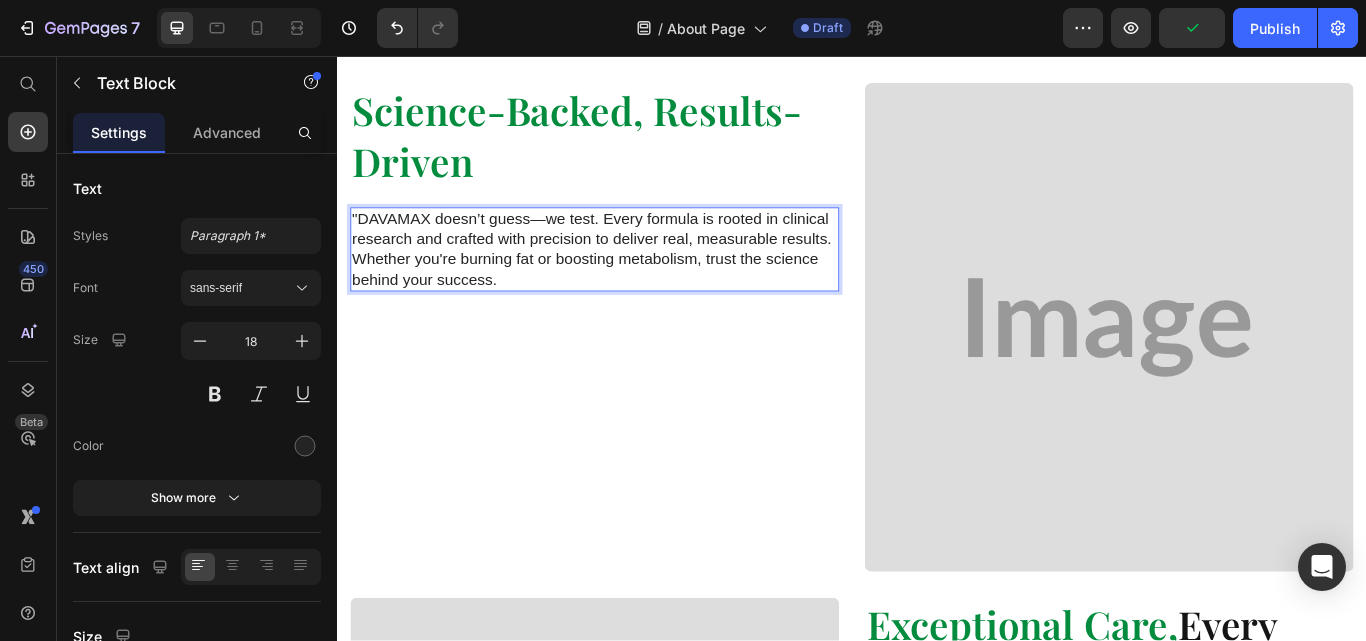 click on ""DAVAMAX doesn’t guess—we test. Every formula is rooted in clinical research and crafted with precision to deliver real, measurable results. Whether you're burning fat or boosting metabolism, trust the science behind your success." at bounding box center (637, 282) 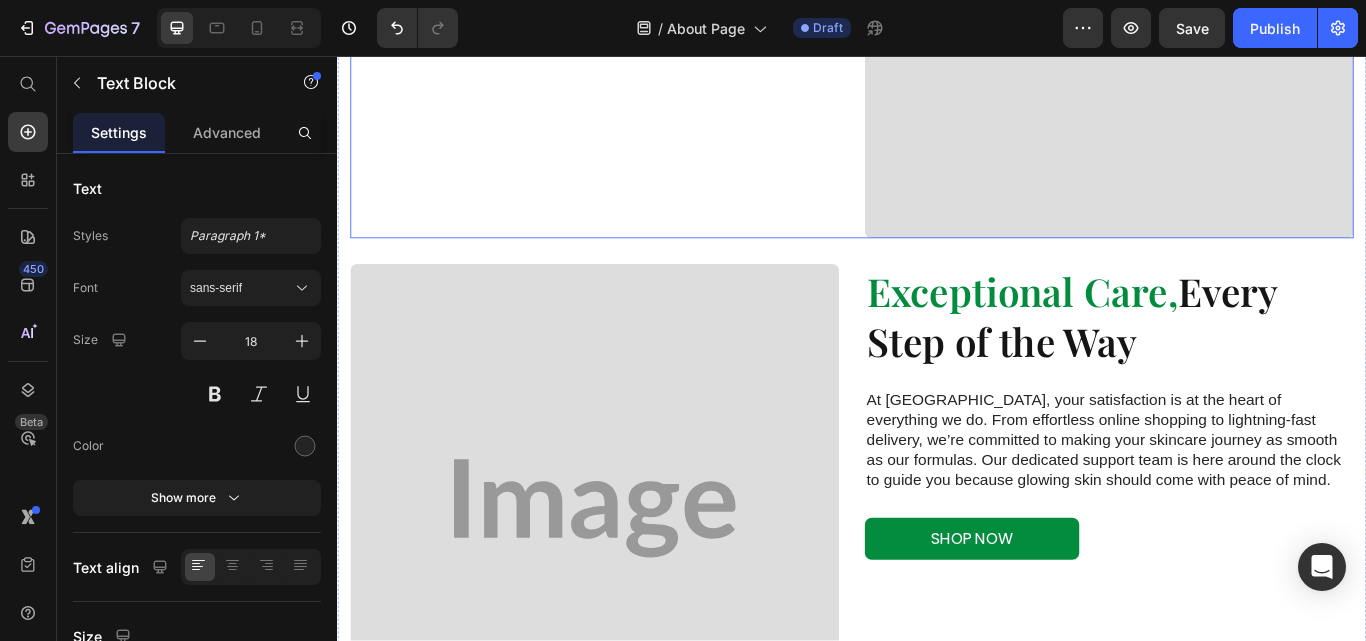 scroll, scrollTop: 1441, scrollLeft: 0, axis: vertical 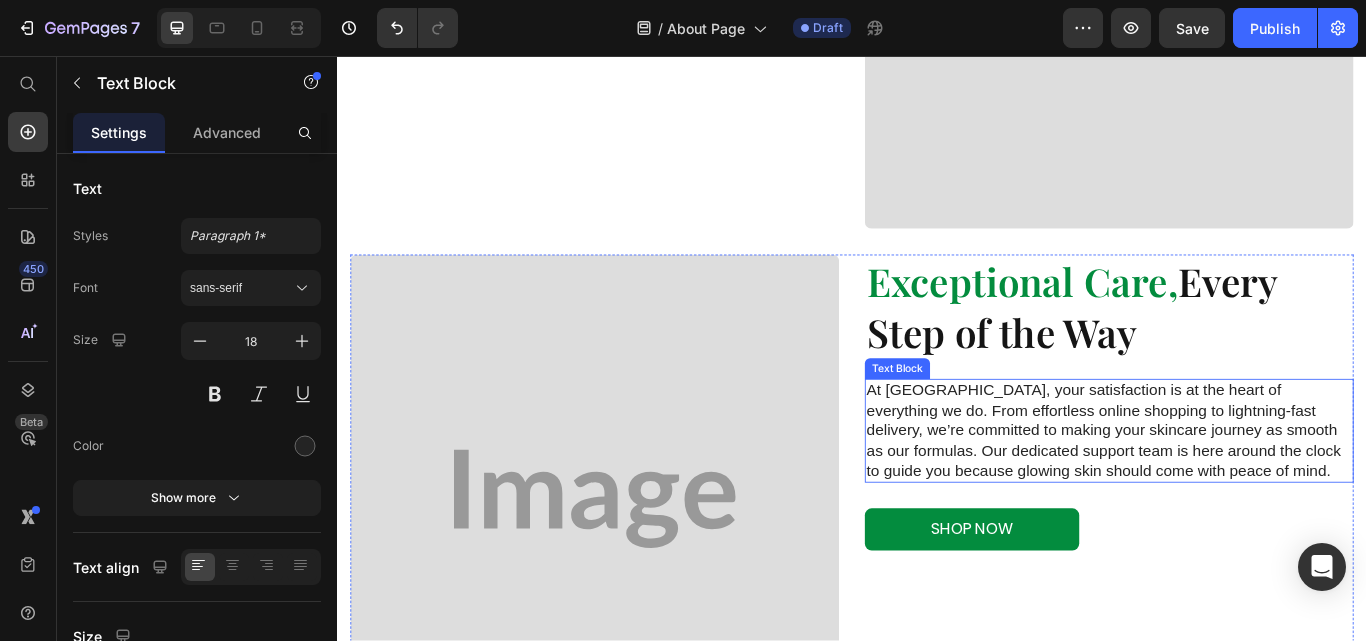 click on "At Wildelta, your satisfaction is at the heart of everything we do. From effortless online shopping to lightning-fast delivery, we’re committed to making your skincare journey as smooth as our formulas. Our dedicated support team is here around the clock to guide you because glowing skin should come with peace of mind." at bounding box center (1237, 493) 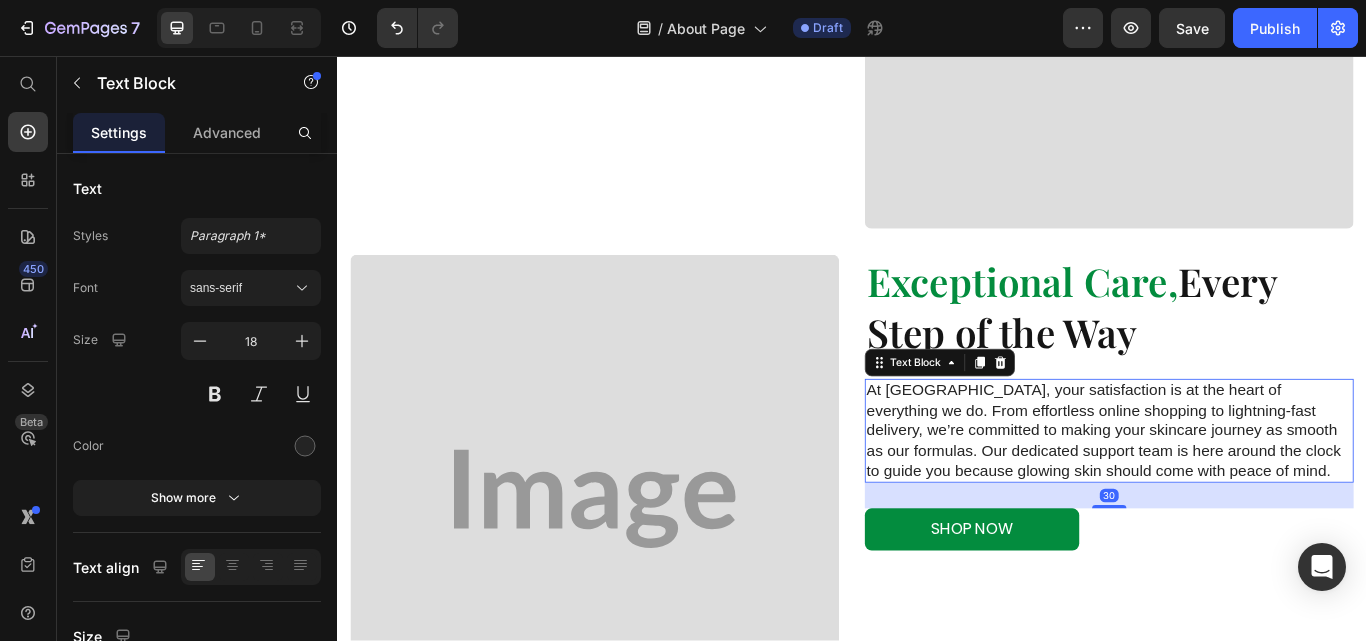 click on "At Wildelta, your satisfaction is at the heart of everything we do. From effortless online shopping to lightning-fast delivery, we’re committed to making your skincare journey as smooth as our formulas. Our dedicated support team is here around the clock to guide you because glowing skin should come with peace of mind." at bounding box center (1237, 493) 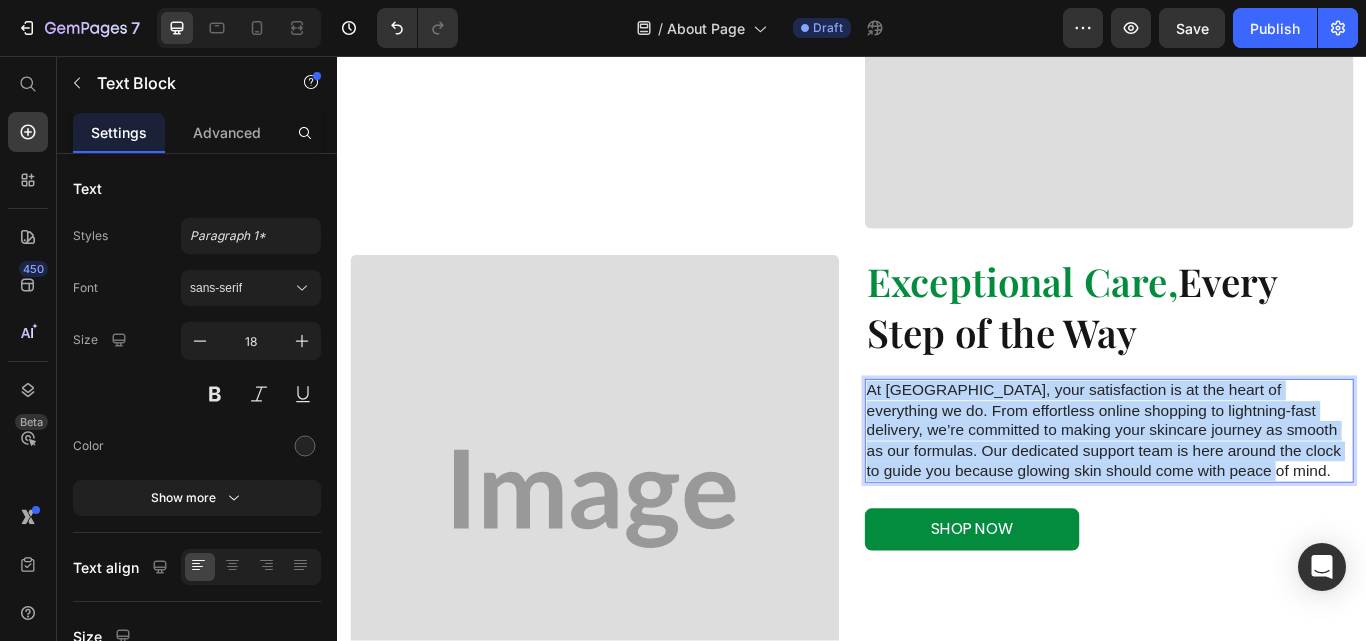 click on "At Wildelta, your satisfaction is at the heart of everything we do. From effortless online shopping to lightning-fast delivery, we’re committed to making your skincare journey as smooth as our formulas. Our dedicated support team is here around the clock to guide you because glowing skin should come with peace of mind." at bounding box center (1237, 493) 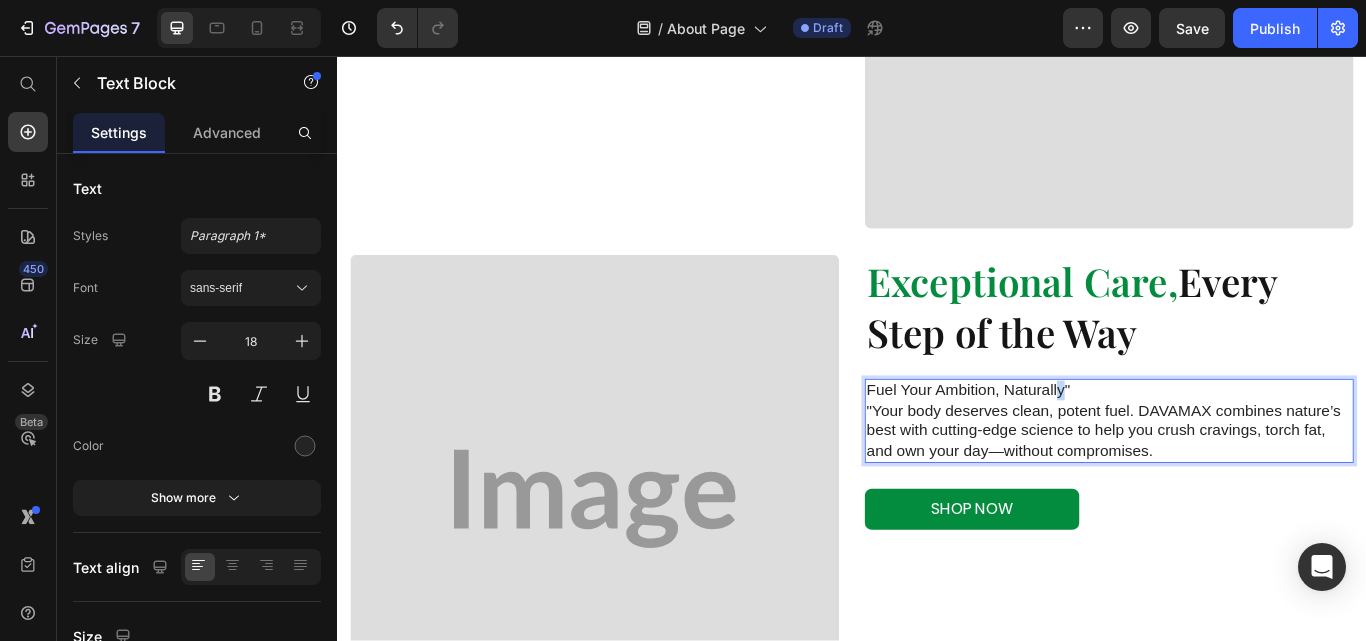 click on "Fuel Your Ambition, Naturally" "Your body deserves clean, potent fuel. DAVAMAX combines nature’s best with cutting-edge science to help you crush cravings, torch fat, and own your day—without compromises." at bounding box center [1237, 482] 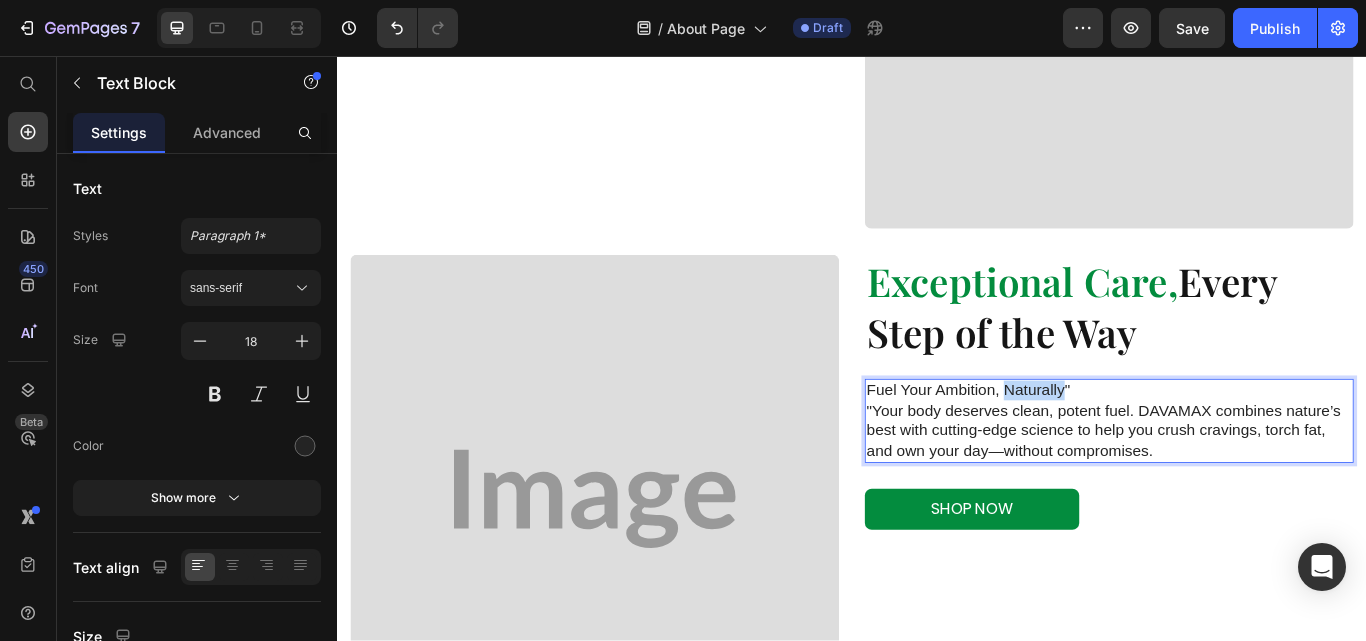 click on "Fuel Your Ambition, Naturally" "Your body deserves clean, potent fuel. DAVAMAX combines nature’s best with cutting-edge science to help you crush cravings, torch fat, and own your day—without compromises." at bounding box center [1237, 482] 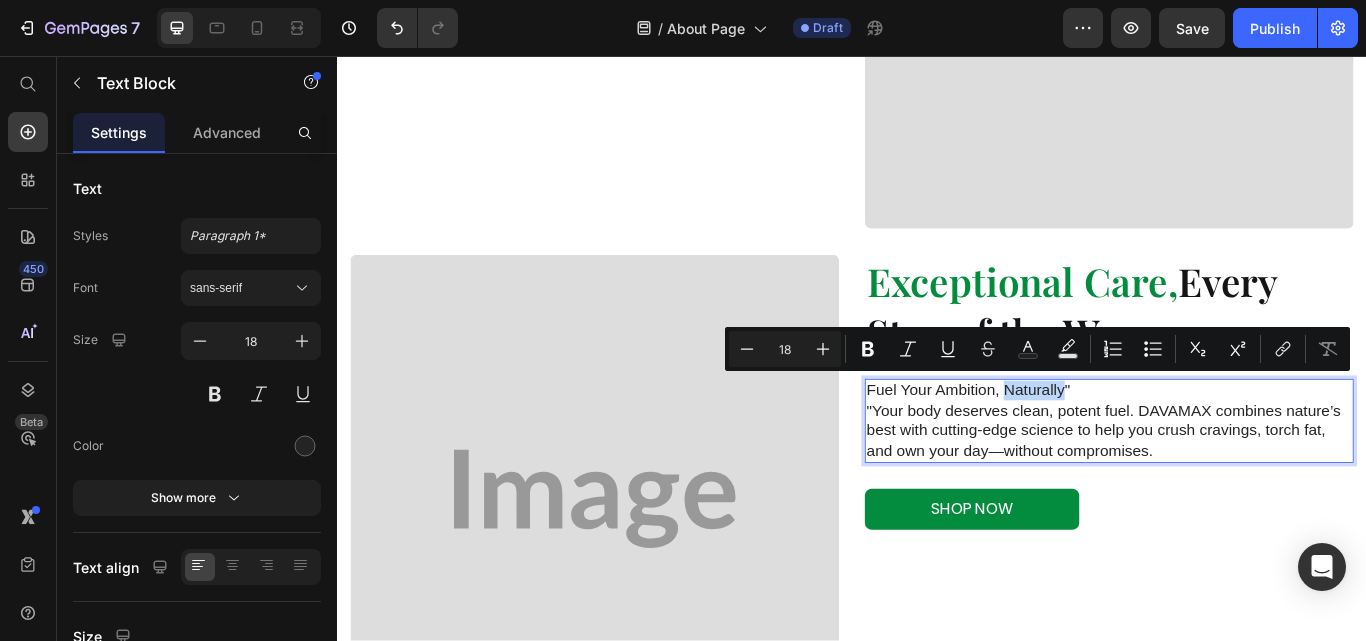click on "Fuel Your Ambition, Naturally" "Your body deserves clean, potent fuel. DAVAMAX combines nature’s best with cutting-edge science to help you crush cravings, torch fat, and own your day—without compromises." at bounding box center (1237, 482) 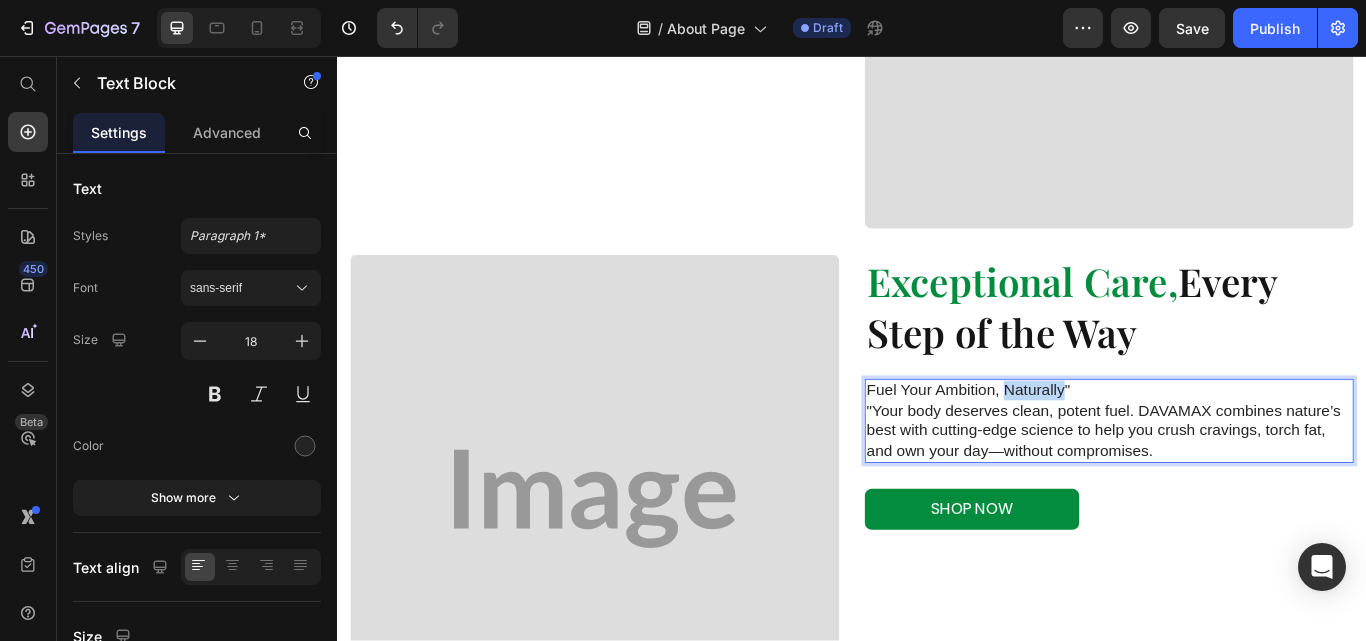 click on "Fuel Your Ambition, Naturally" "Your body deserves clean, potent fuel. DAVAMAX combines nature’s best with cutting-edge science to help you crush cravings, torch fat, and own your day—without compromises." at bounding box center [1237, 482] 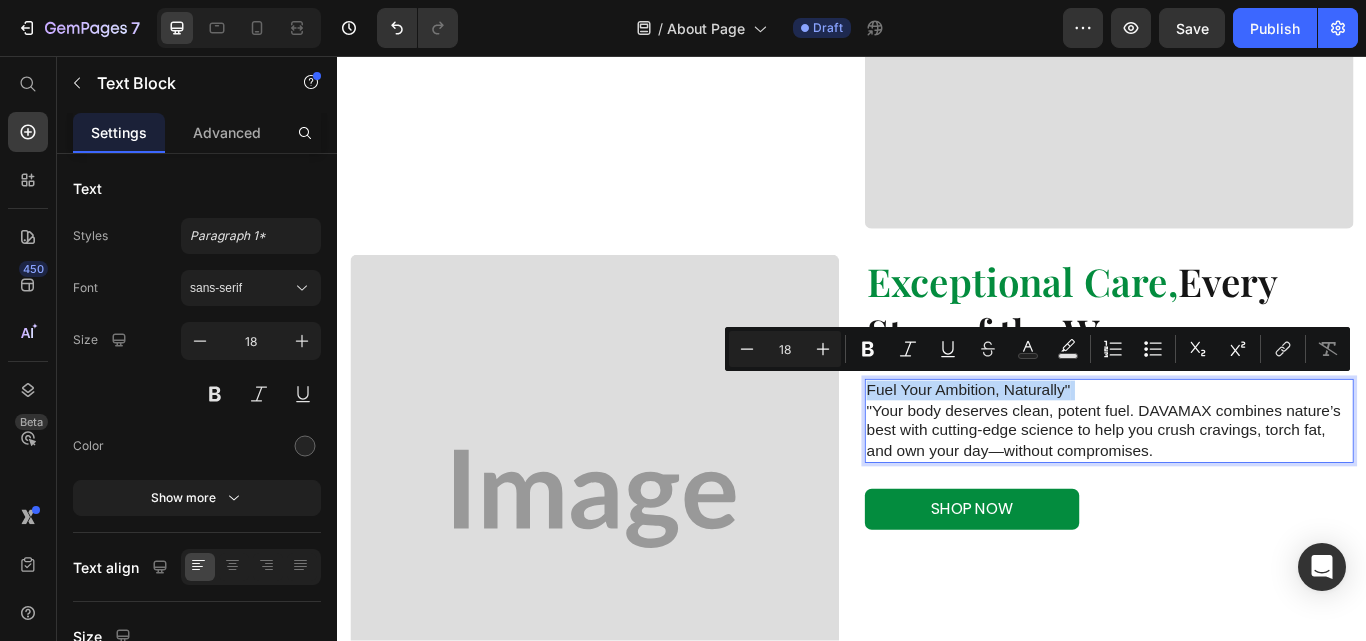 click on "Fuel Your Ambition, Naturally" "Your body deserves clean, potent fuel. DAVAMAX combines nature’s best with cutting-edge science to help you crush cravings, torch fat, and own your day—without compromises." at bounding box center (1237, 482) 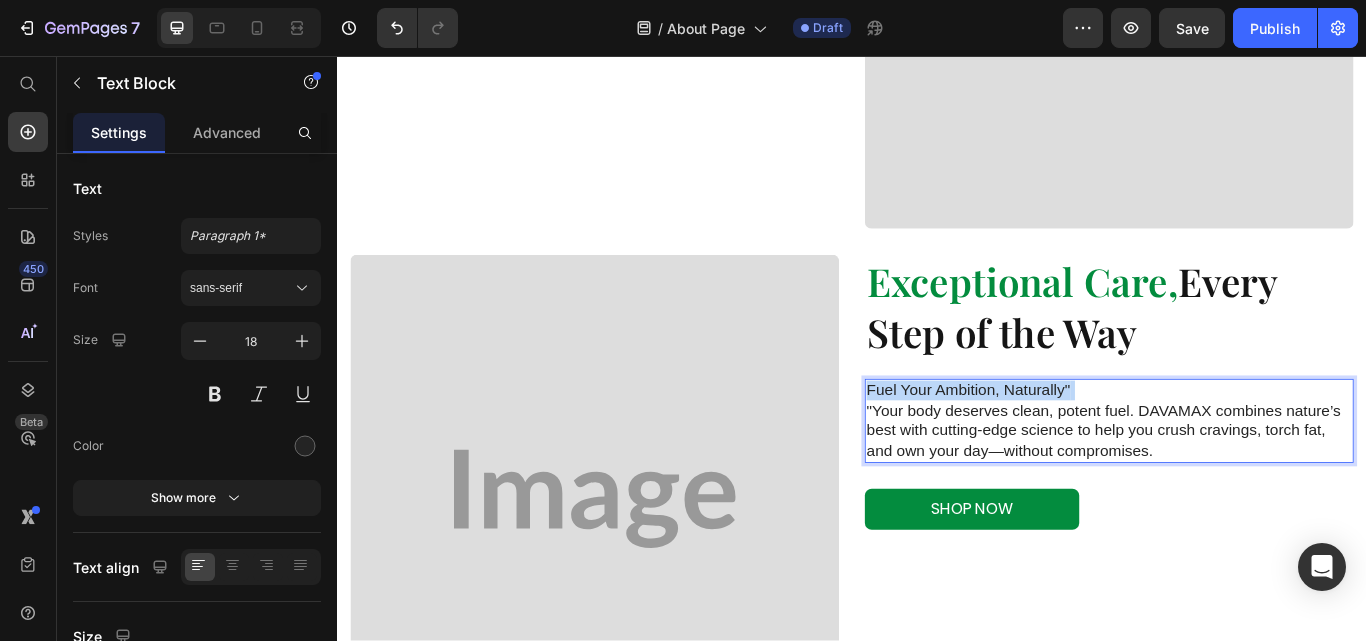 click on "Fuel Your Ambition, Naturally" "Your body deserves clean, potent fuel. DAVAMAX combines nature’s best with cutting-edge science to help you crush cravings, torch fat, and own your day—without compromises." at bounding box center [1237, 482] 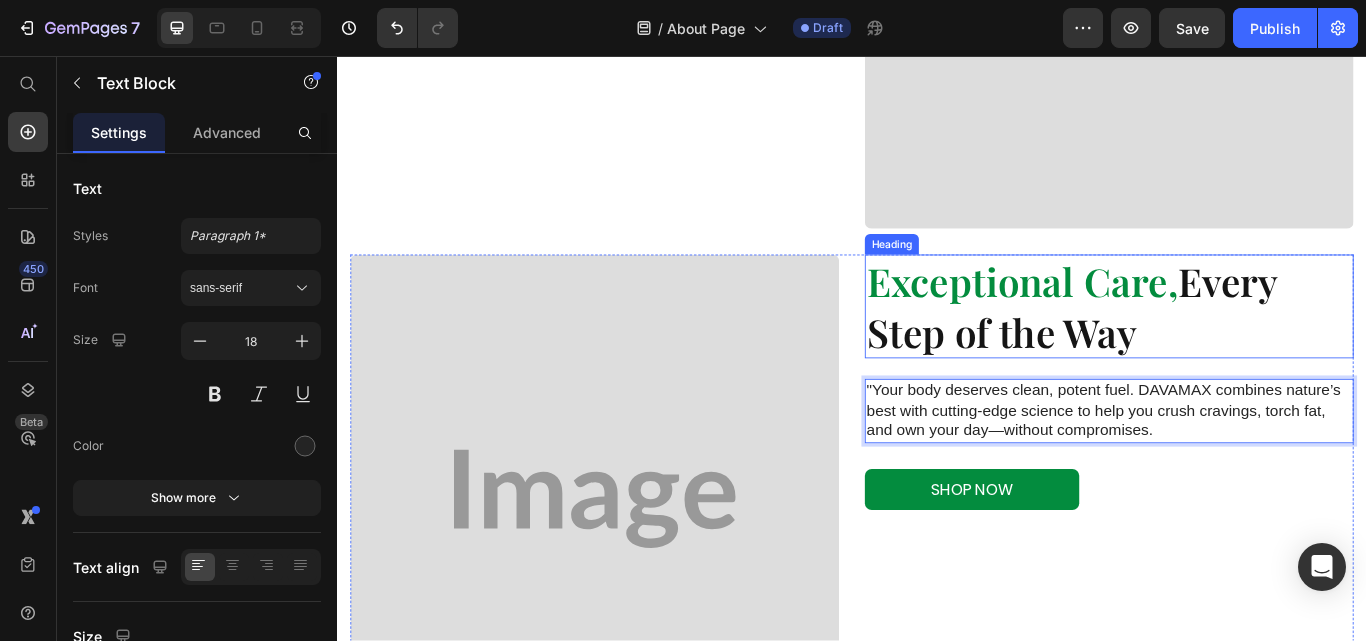 click on "Exceptional Care,  Every Step of the Way" at bounding box center [1237, 348] 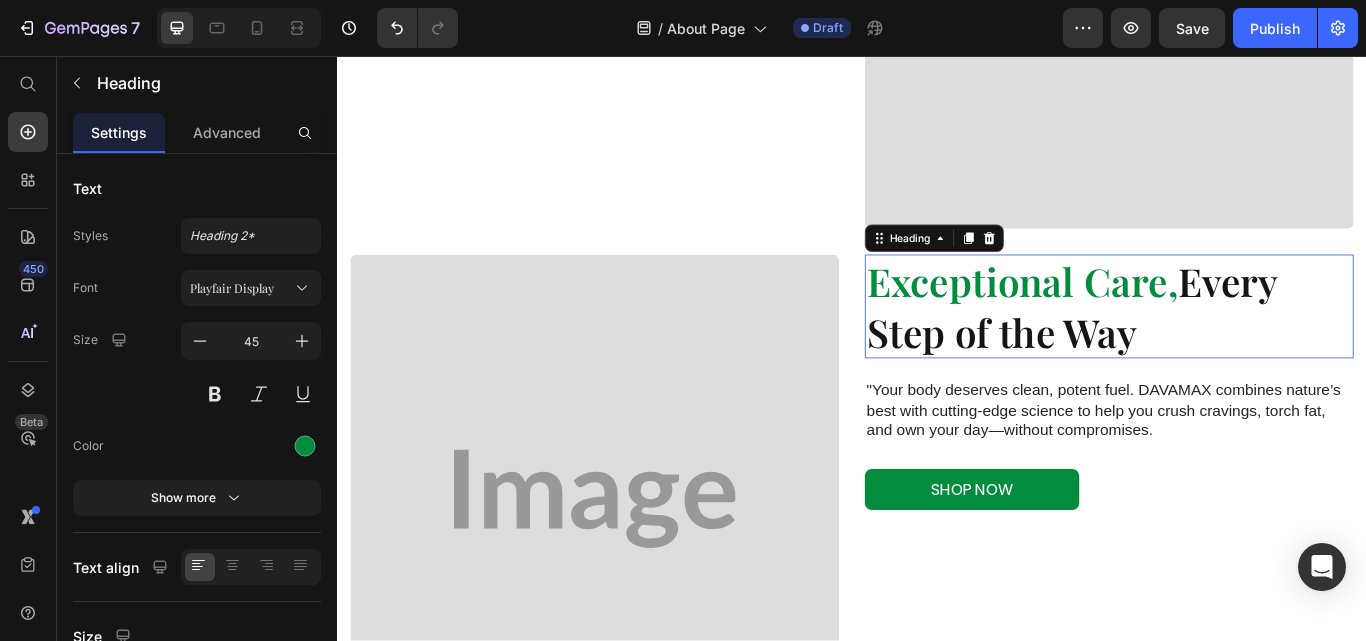 click on "Exceptional Care,  Every Step of the Way" at bounding box center (1237, 348) 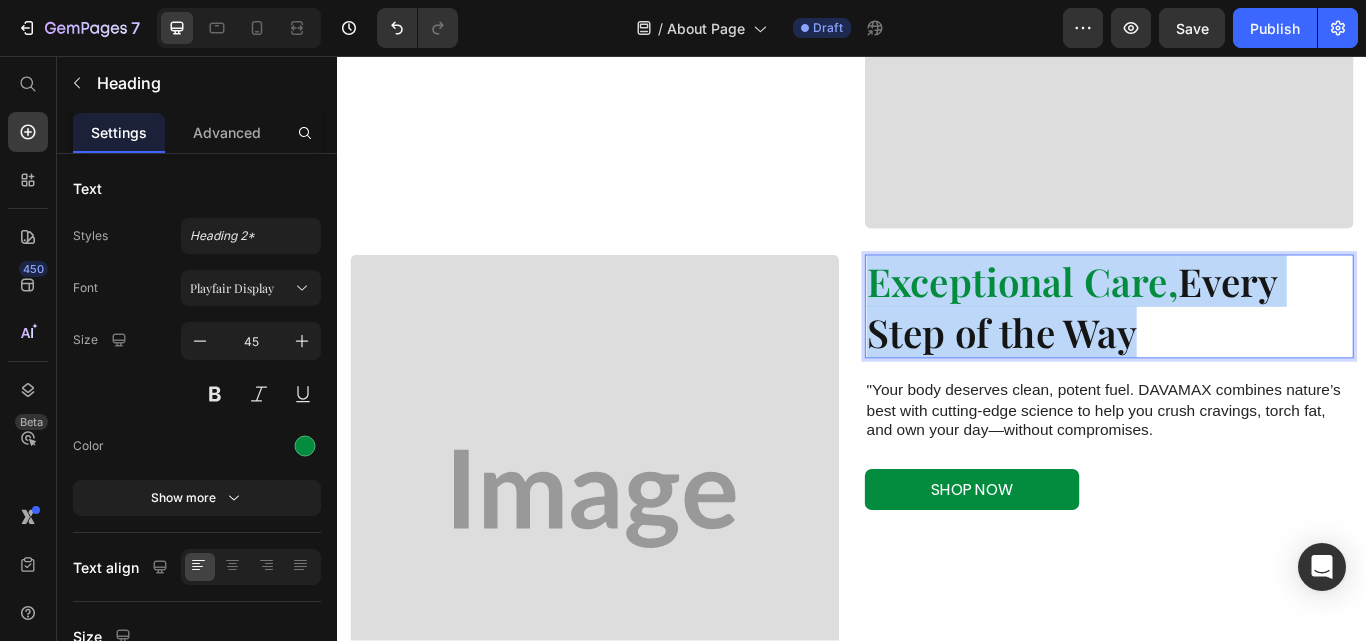 click on "Exceptional Care,  Every Step of the Way" at bounding box center (1237, 348) 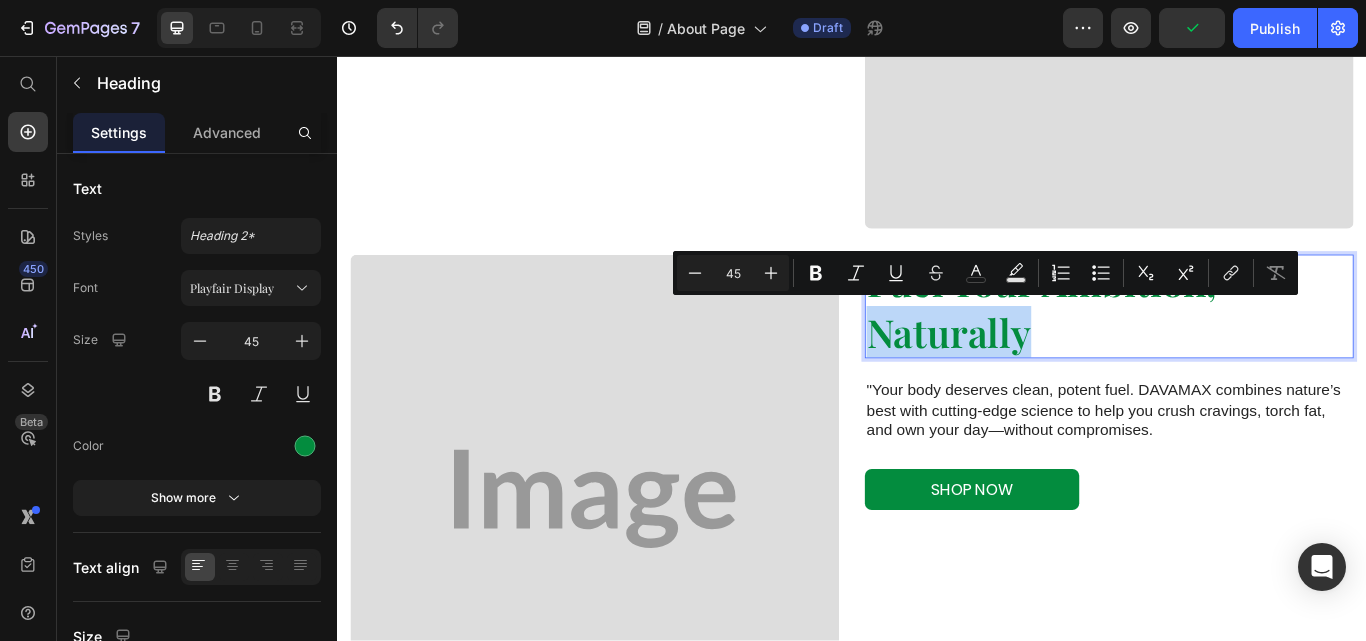 drag, startPoint x: 1135, startPoint y: 380, endPoint x: 951, endPoint y: 384, distance: 184.04347 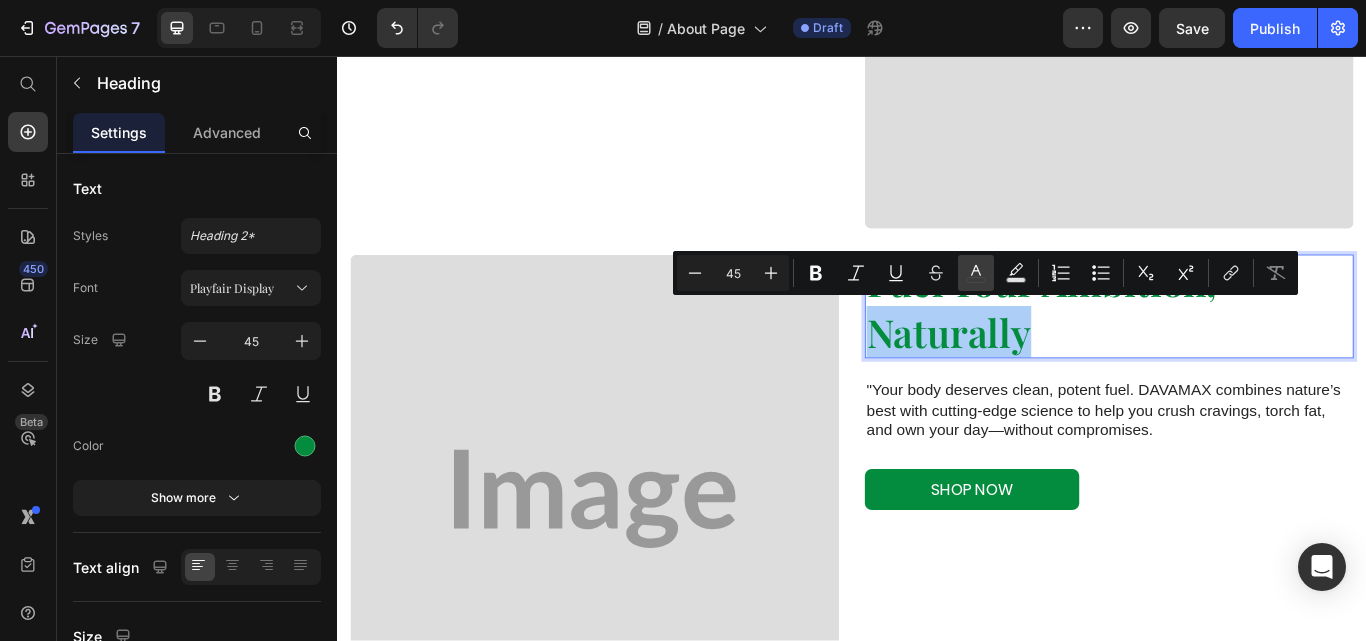 click on "color" at bounding box center [976, 273] 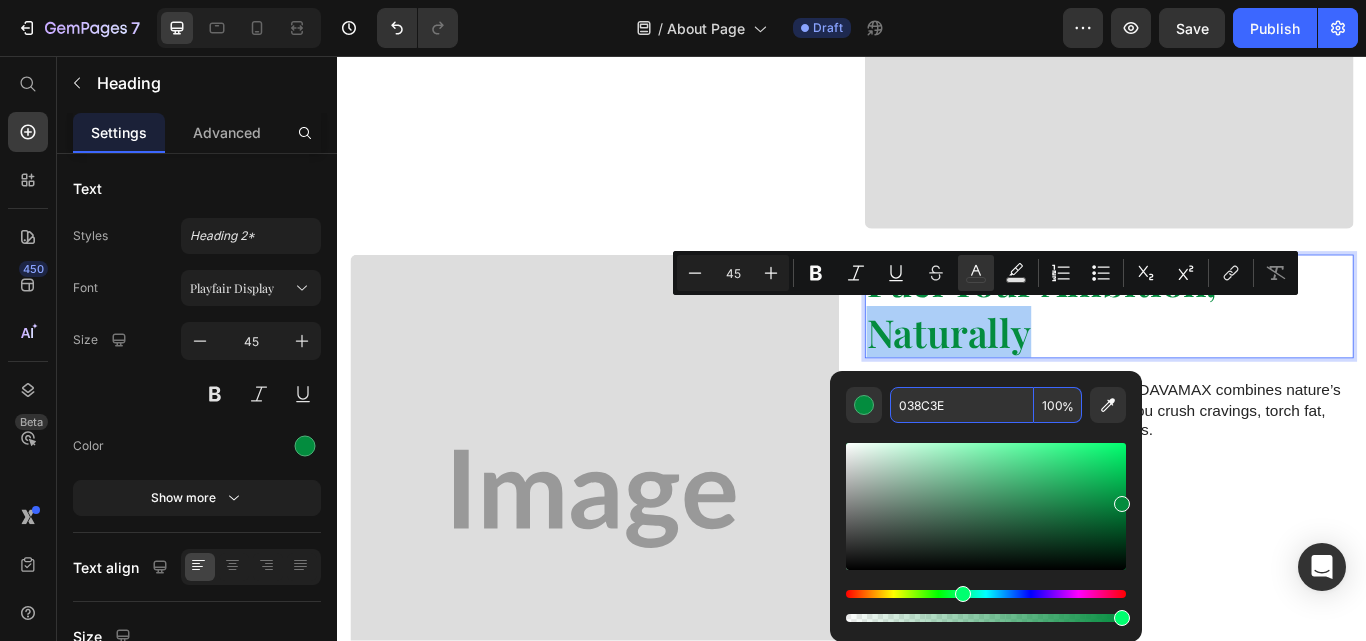click on "038C3E" at bounding box center [962, 405] 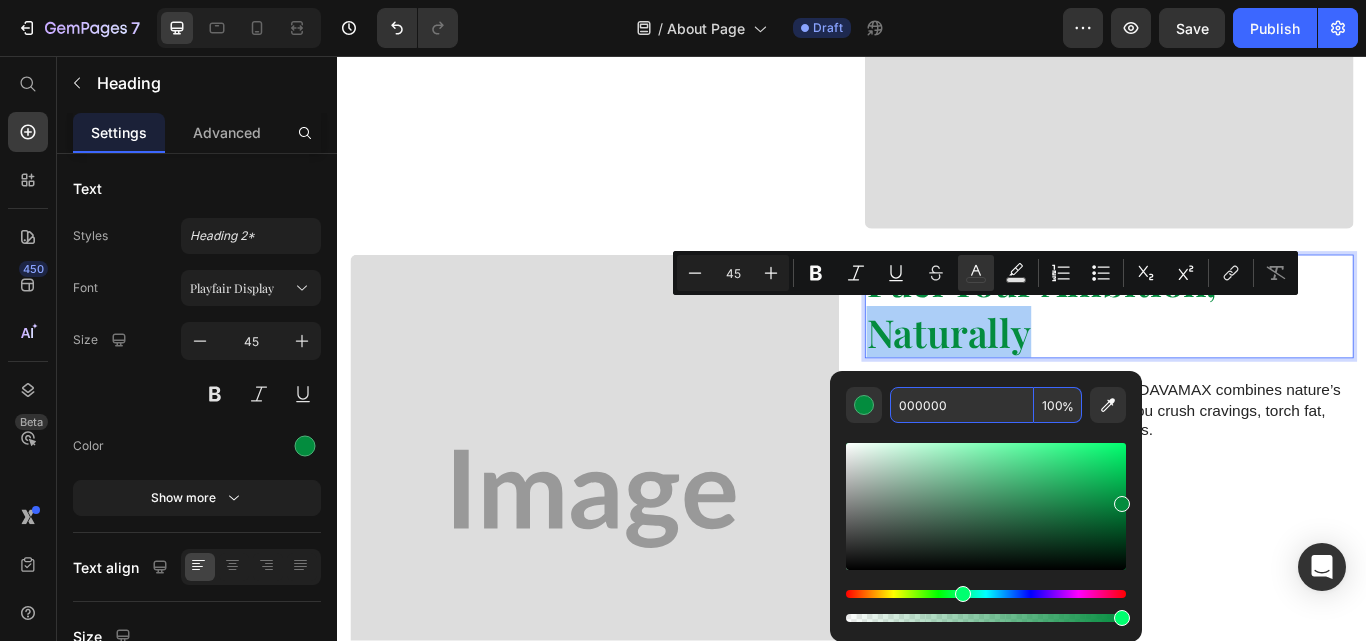 type on "000000" 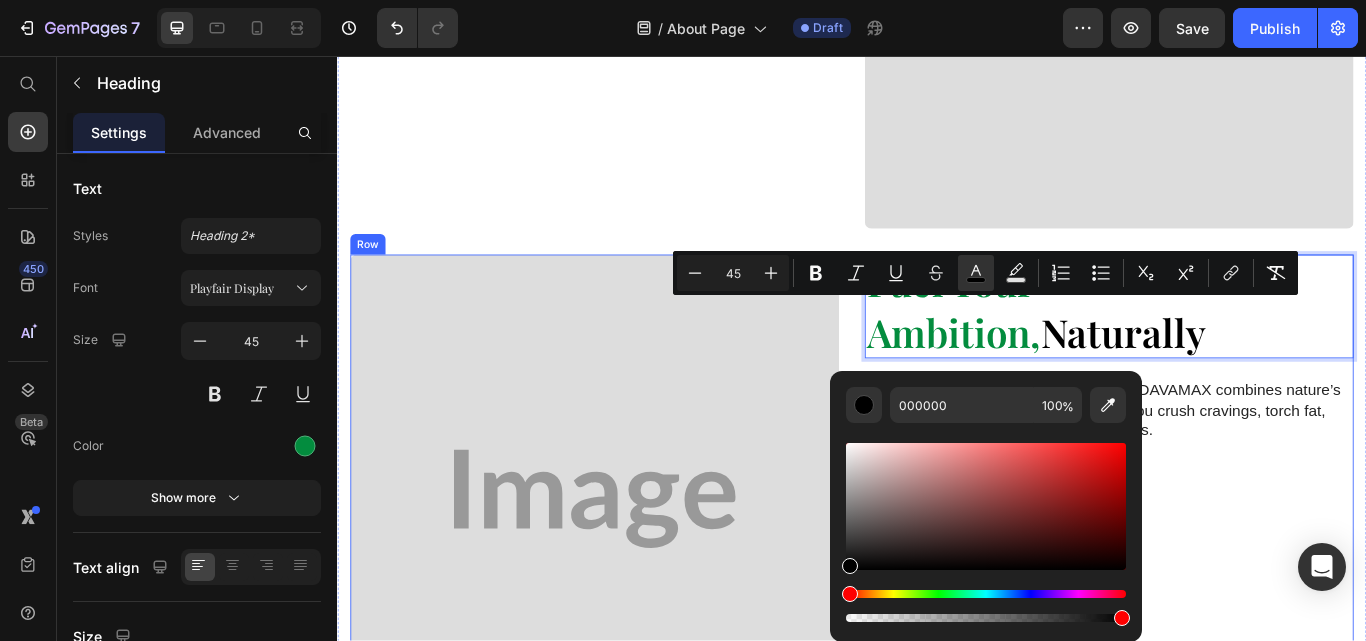 click on "Fuel Your Ambition,  Naturally Heading   24 "Your body deserves clean, potent fuel. DAVAMAX combines nature’s best with cutting-edge science to help you crush cravings, torch fat, and own your day—without compromises. Text Block shop now Button" at bounding box center (1237, 581) 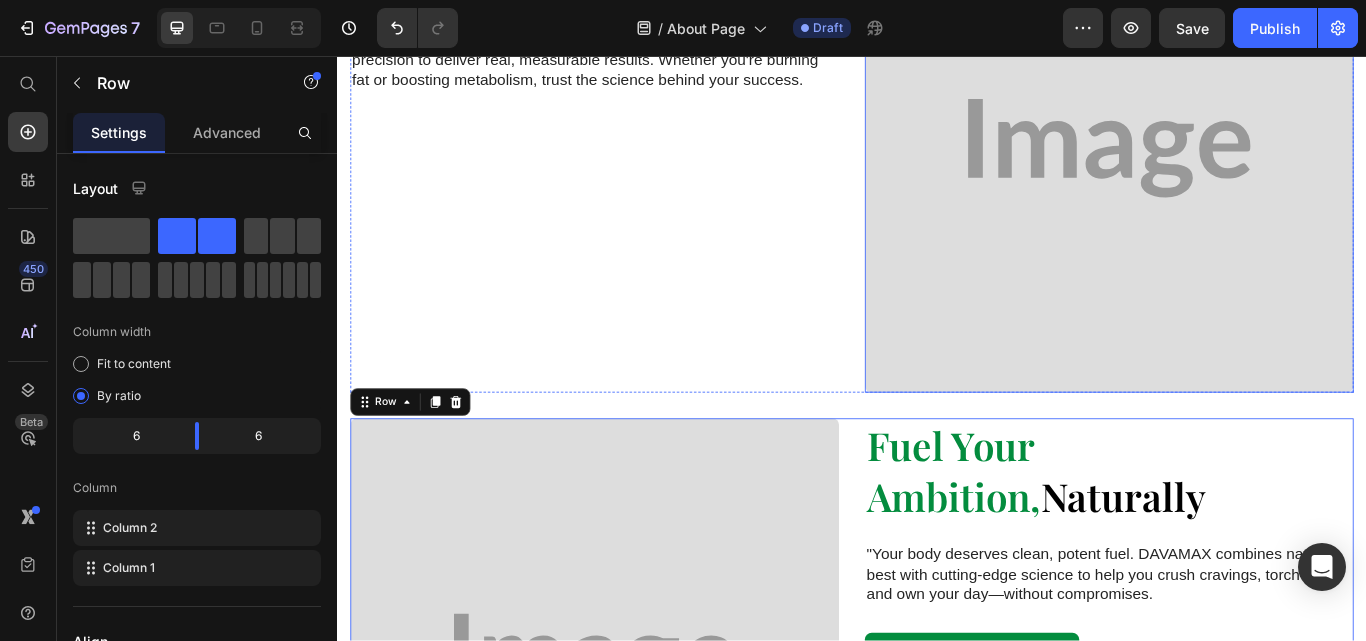 scroll, scrollTop: 1541, scrollLeft: 0, axis: vertical 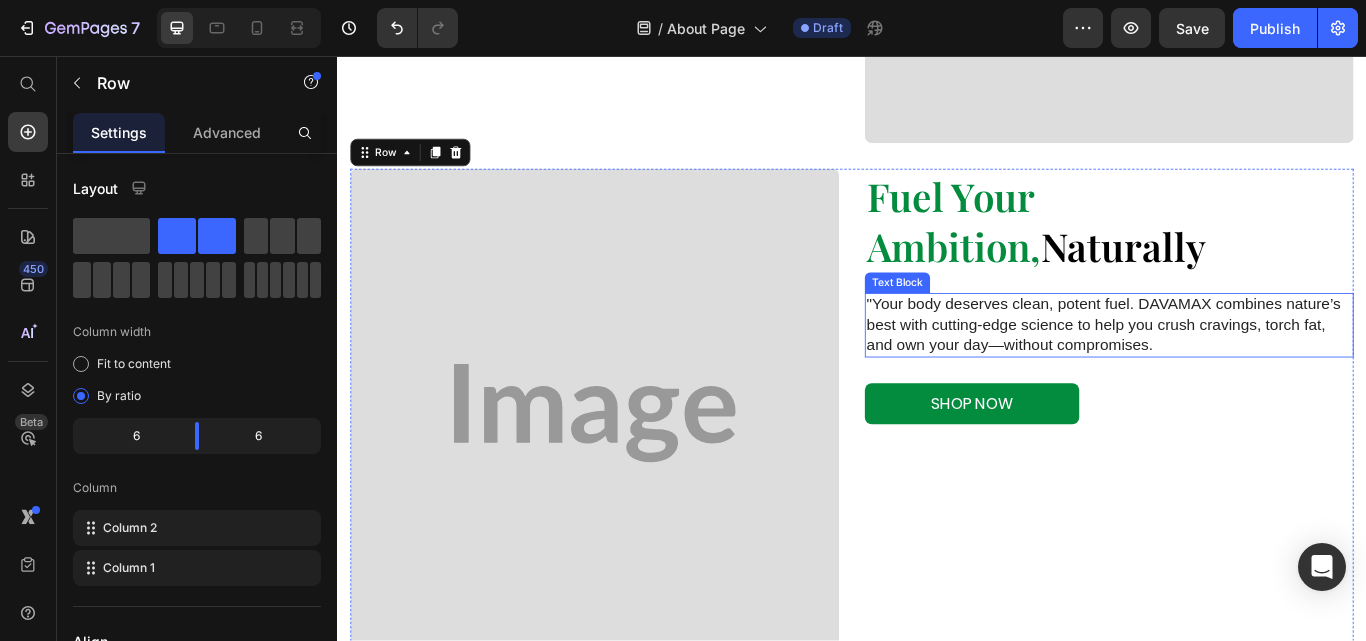 click on ""Your body deserves clean, potent fuel. DAVAMAX combines nature’s best with cutting-edge science to help you crush cravings, torch fat, and own your day—without compromises." at bounding box center (1237, 370) 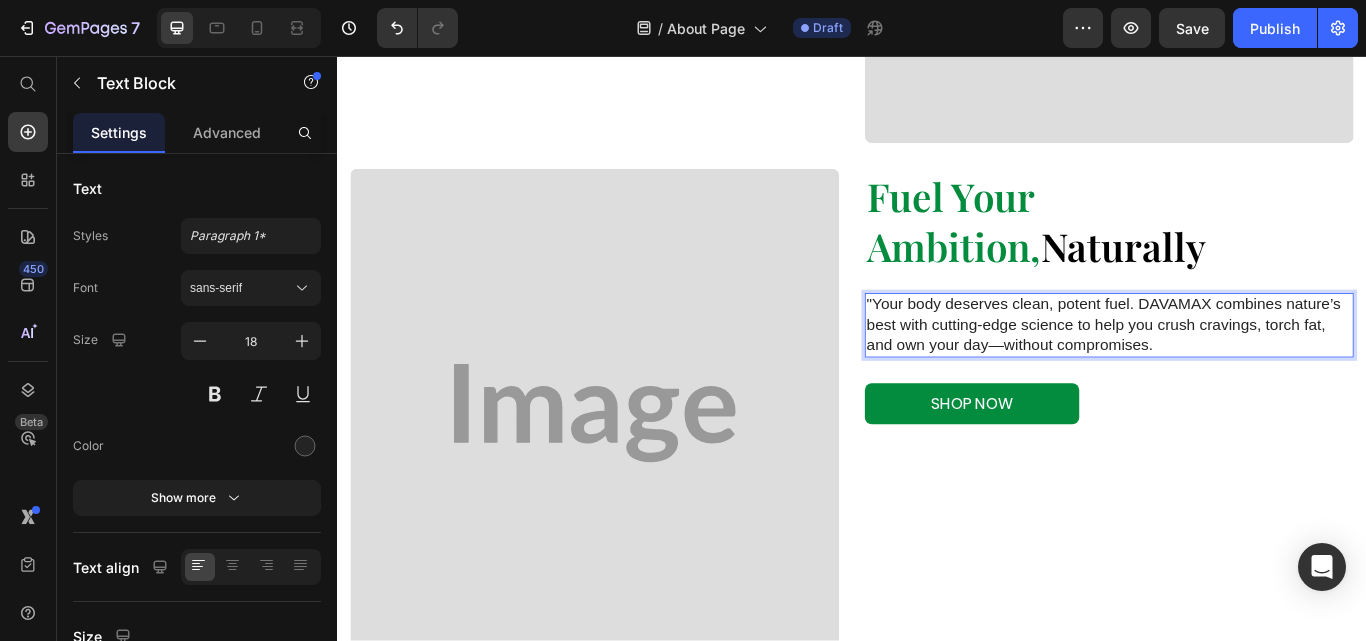 click on ""Your body deserves clean, potent fuel. DAVAMAX combines nature’s best with cutting-edge science to help you crush cravings, torch fat, and own your day—without compromises." at bounding box center [1237, 370] 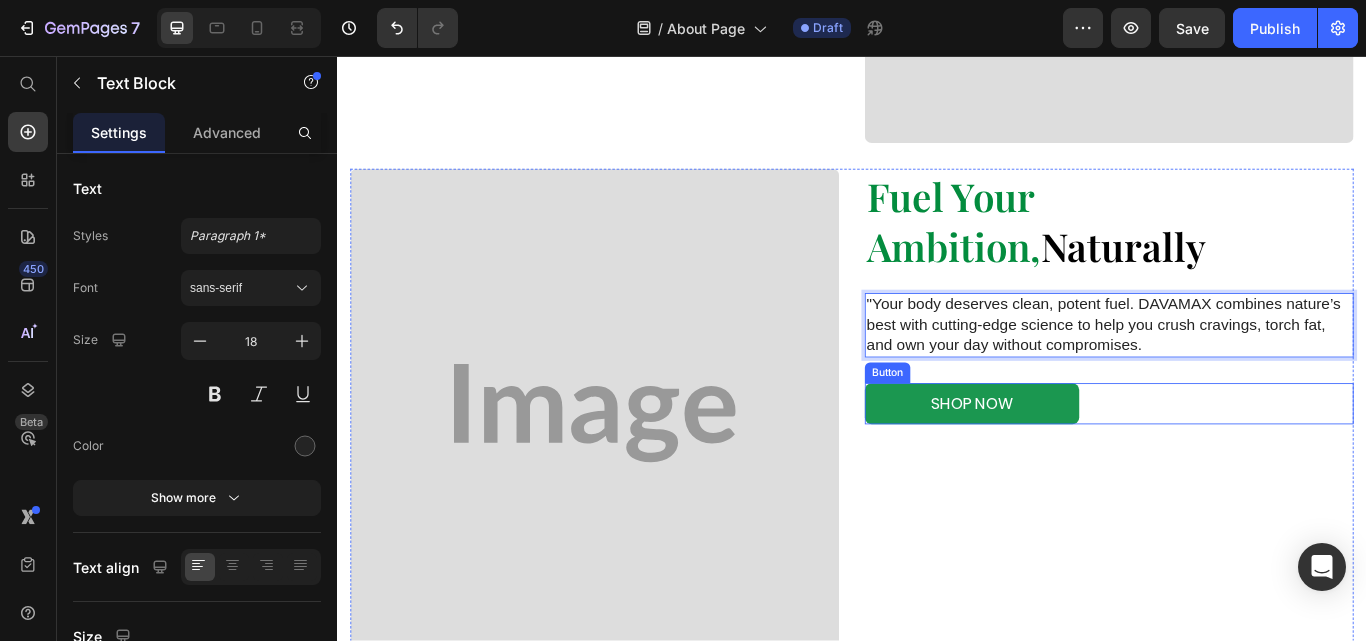 click on "shop now" at bounding box center (1077, 462) 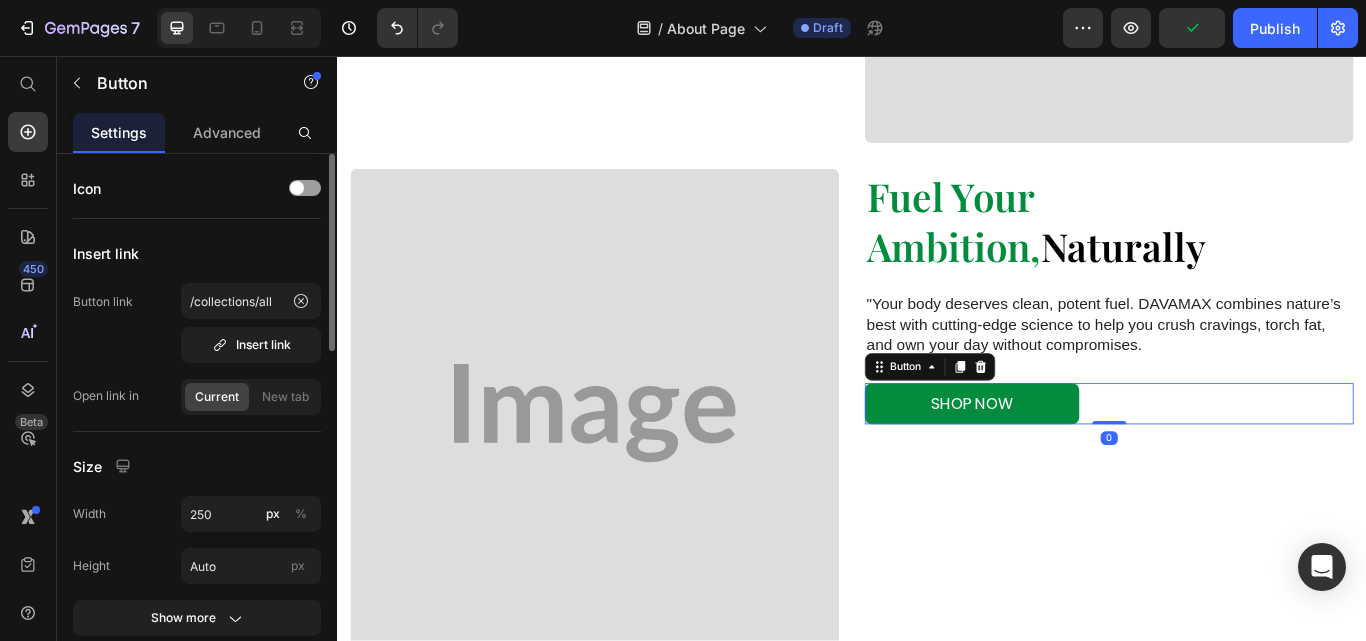 scroll, scrollTop: 400, scrollLeft: 0, axis: vertical 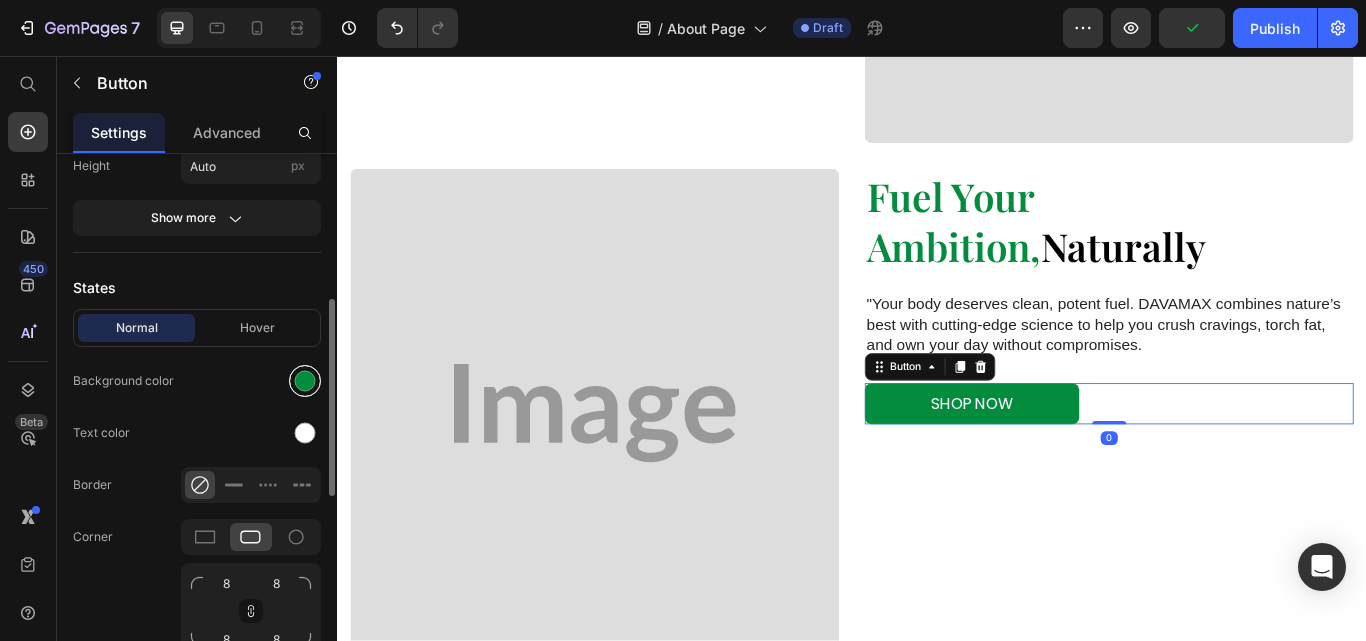 click at bounding box center (305, 381) 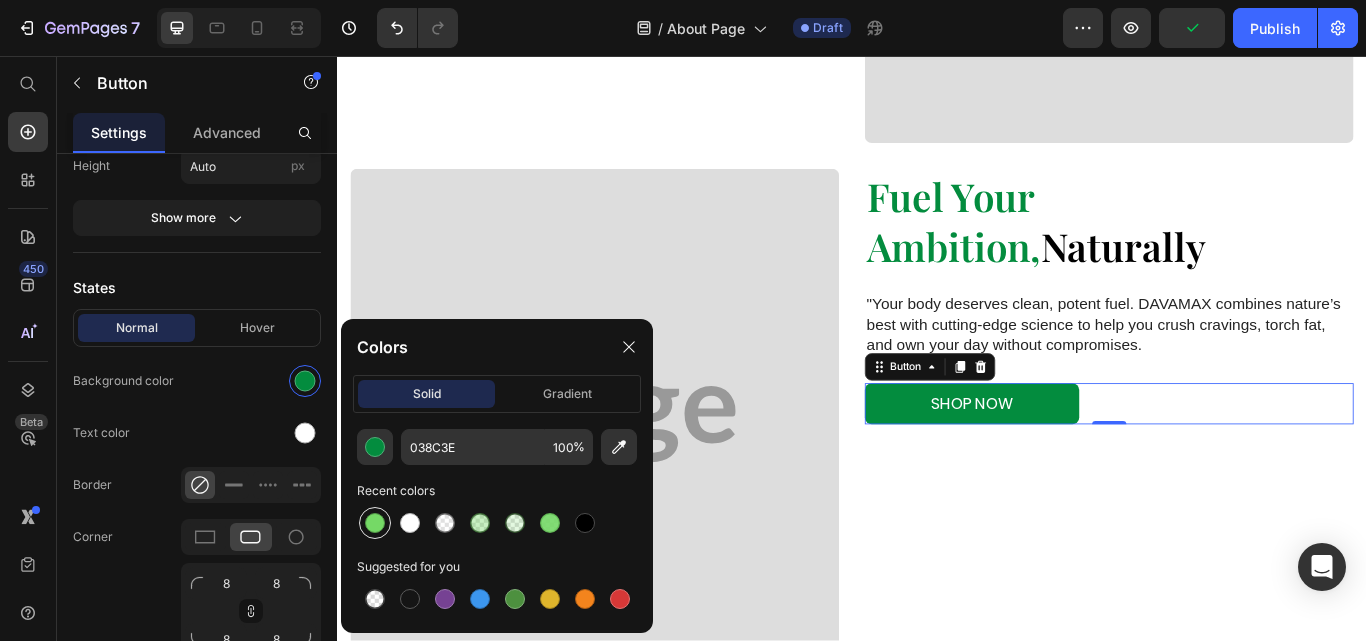 click at bounding box center (375, 523) 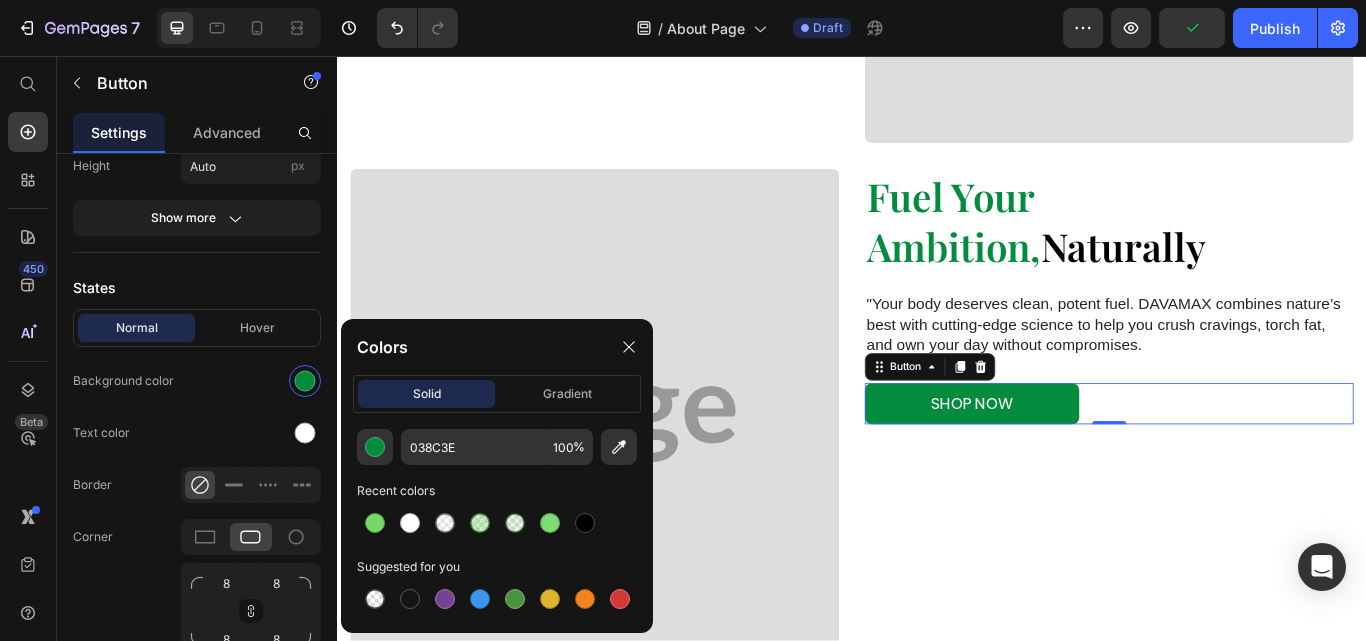 type on "75D966" 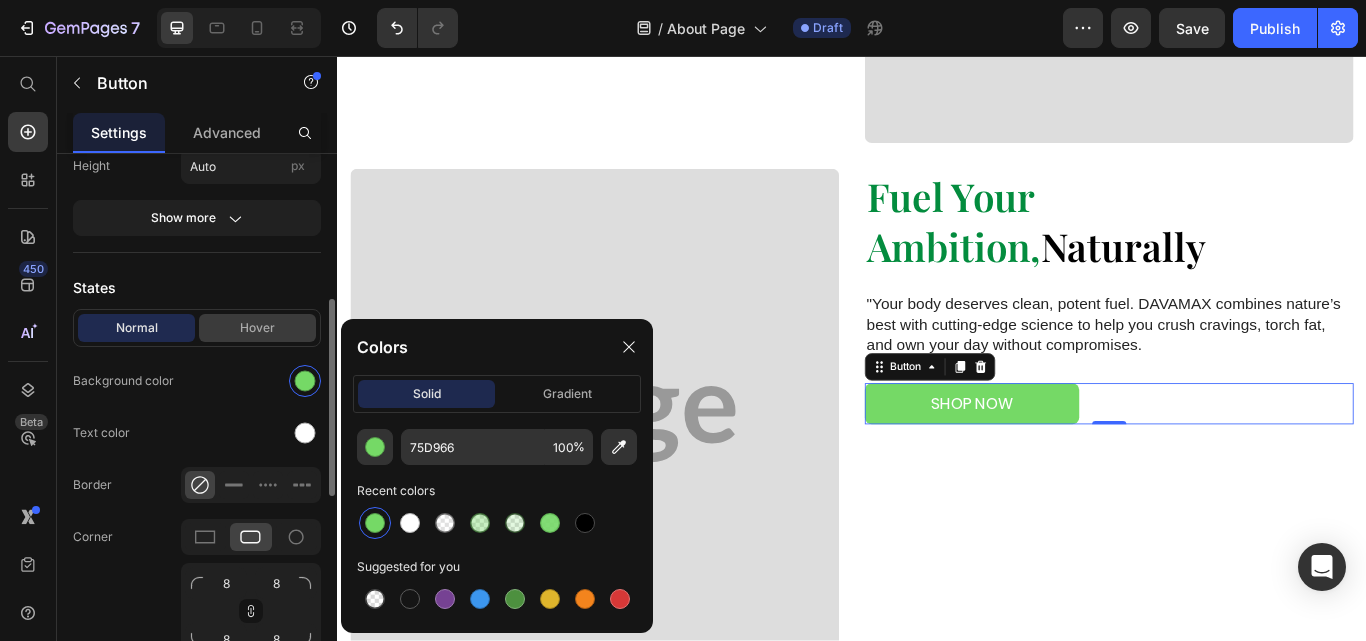 click on "Hover" at bounding box center (257, 328) 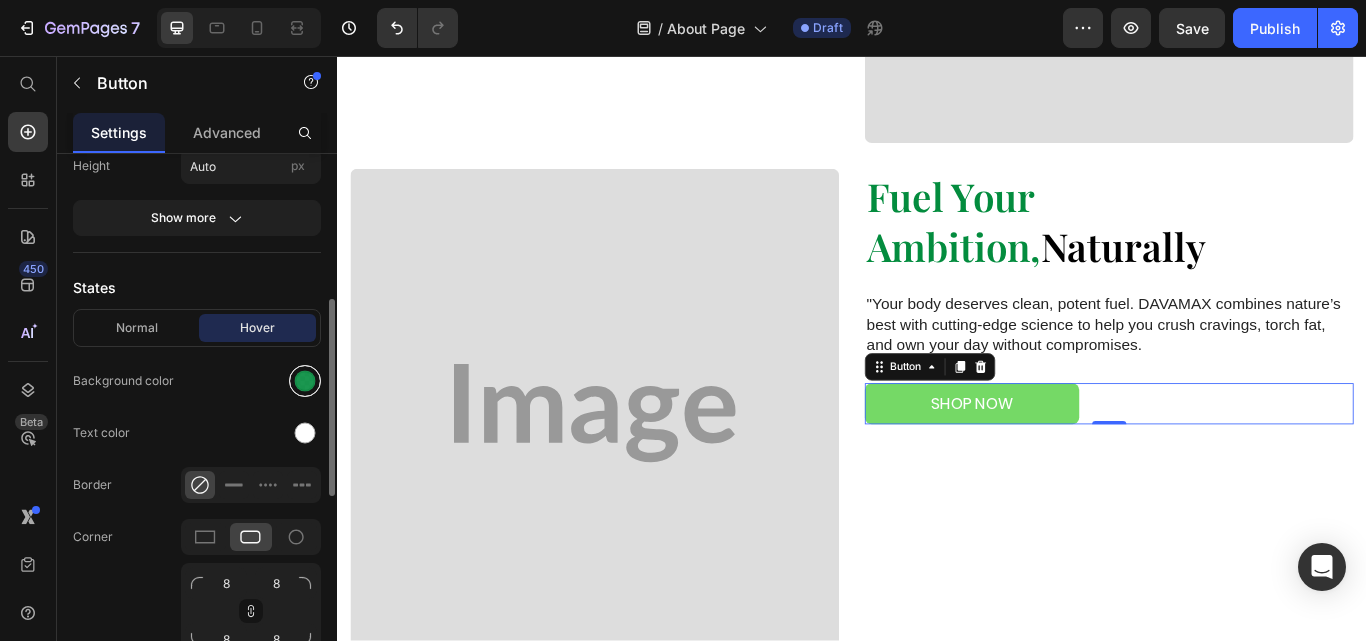 click at bounding box center (305, 381) 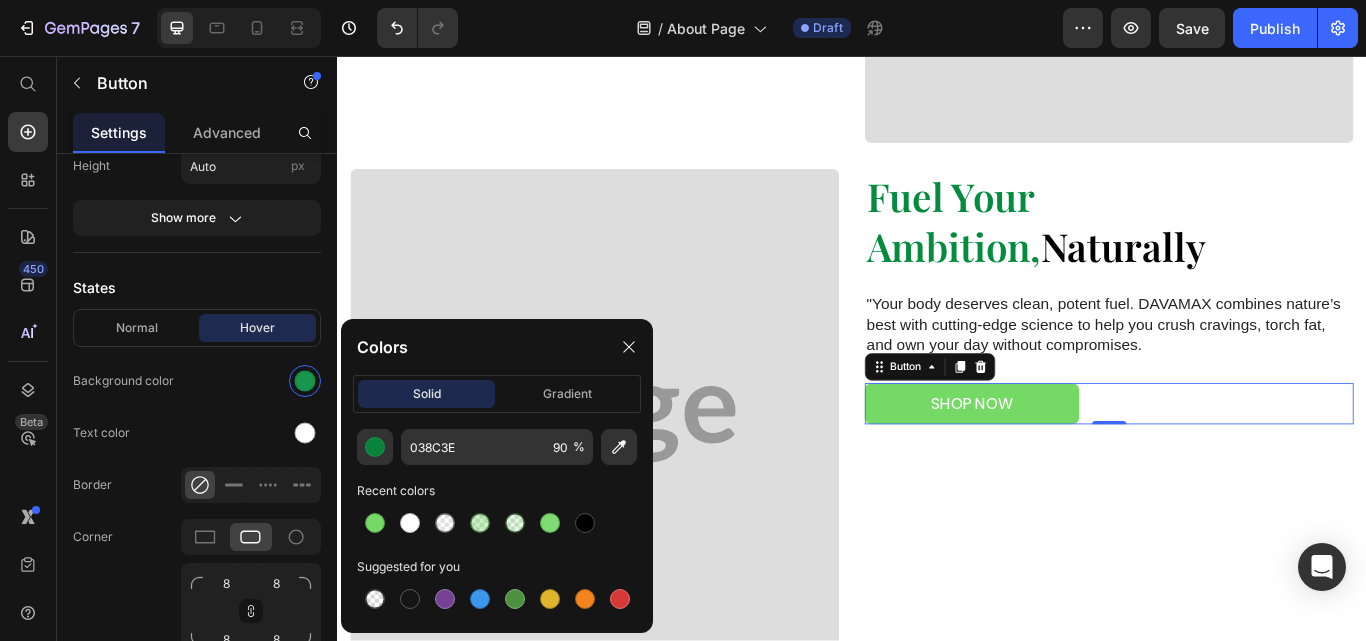 drag, startPoint x: 551, startPoint y: 527, endPoint x: 337, endPoint y: 499, distance: 215.824 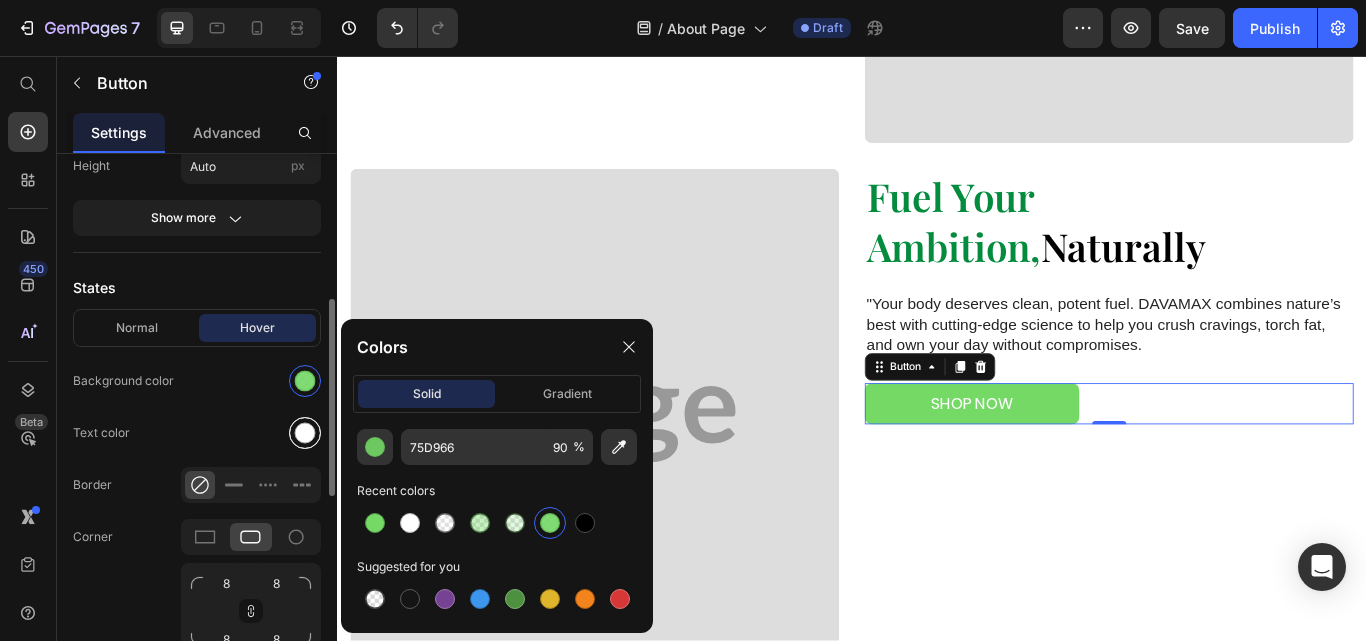 click at bounding box center [305, 433] 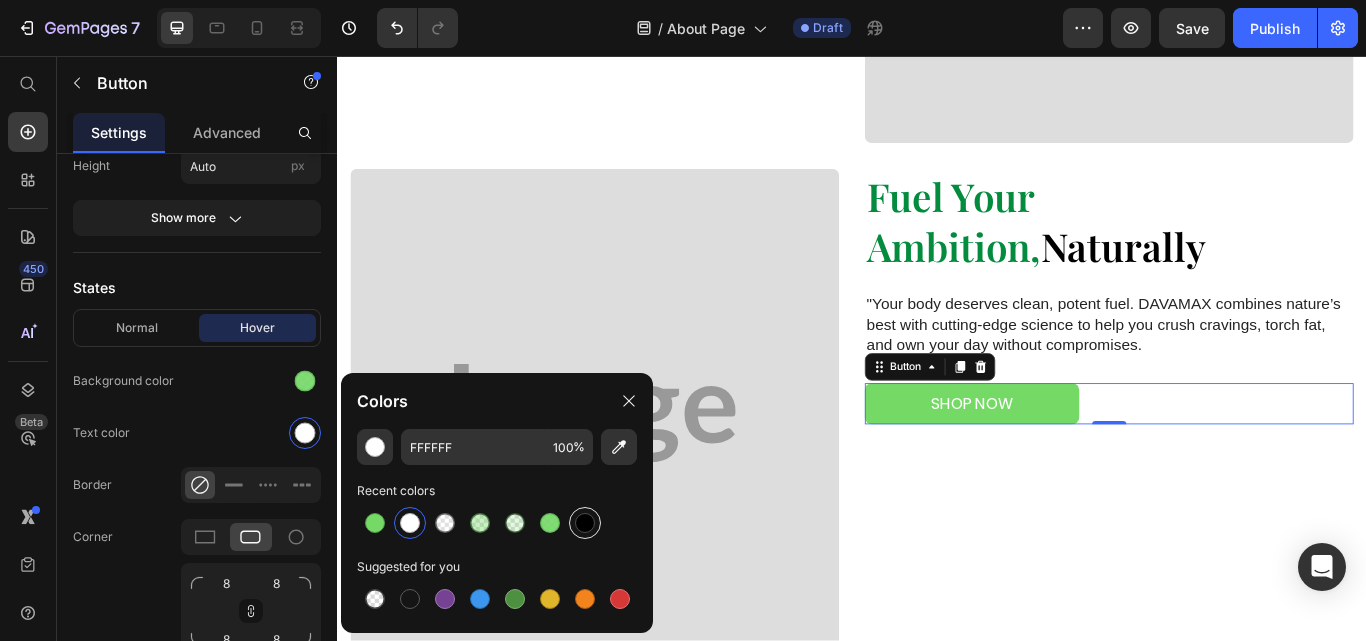 click at bounding box center [585, 523] 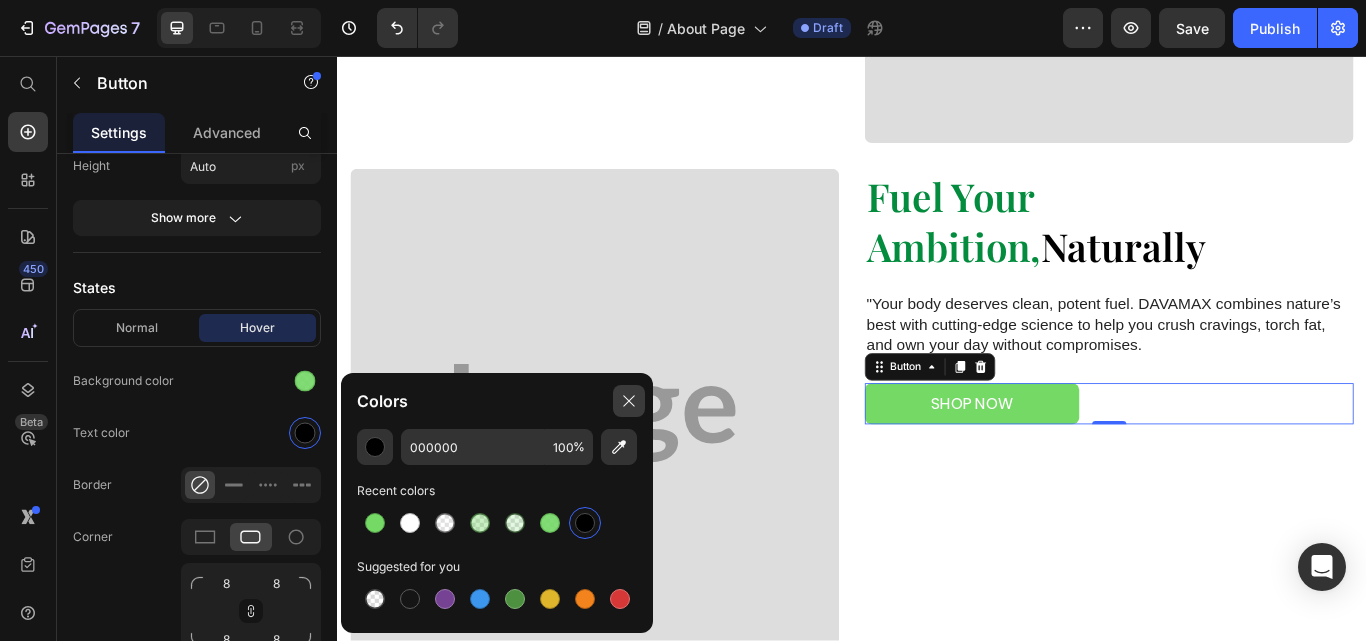 click at bounding box center (629, 401) 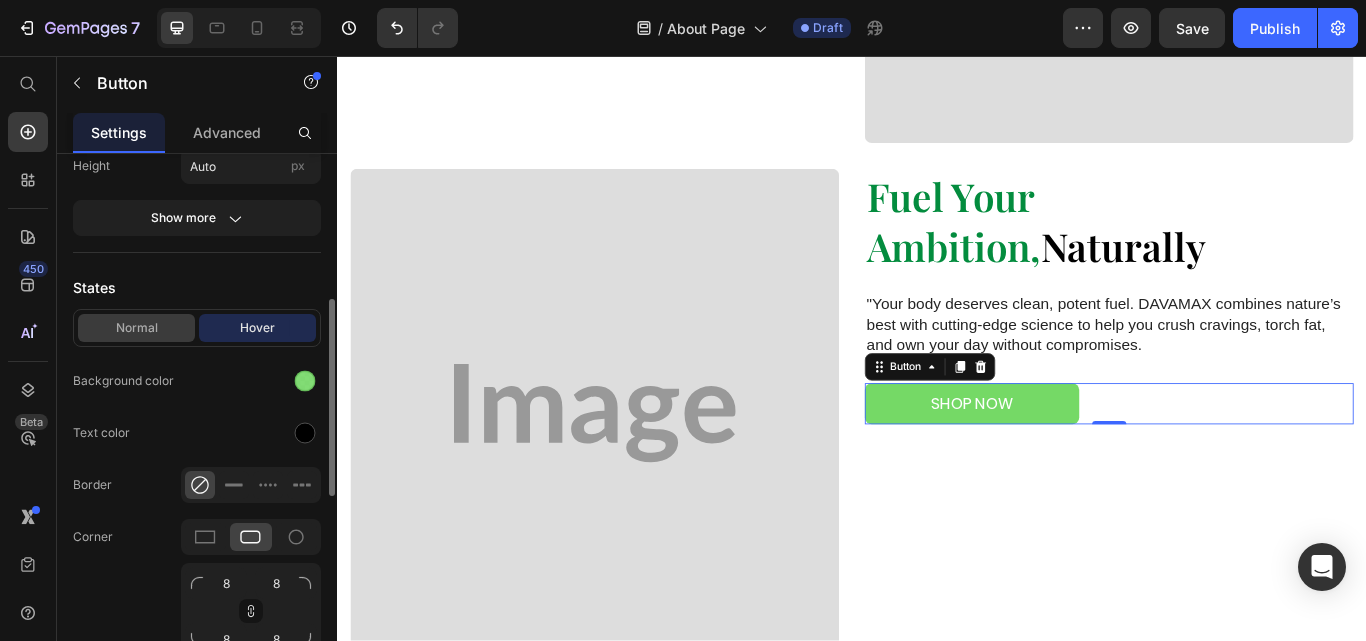 click on "Normal" at bounding box center (136, 328) 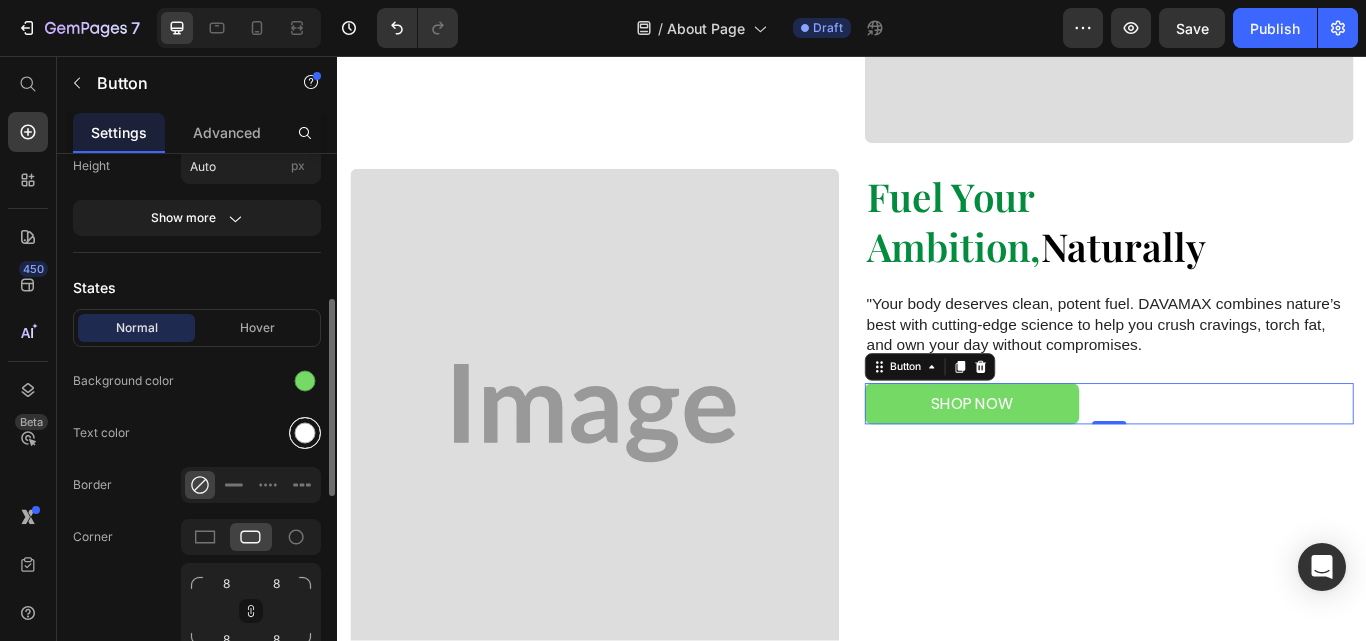 click at bounding box center (305, 433) 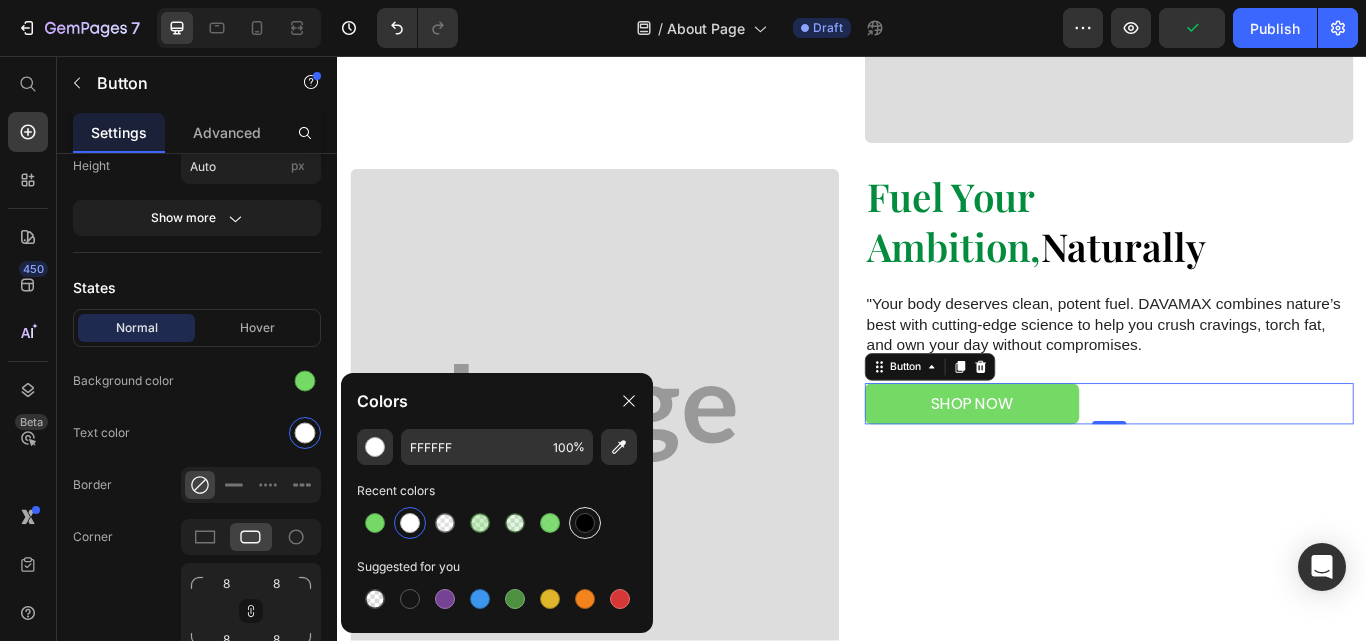 drag, startPoint x: 599, startPoint y: 523, endPoint x: 607, endPoint y: 491, distance: 32.984844 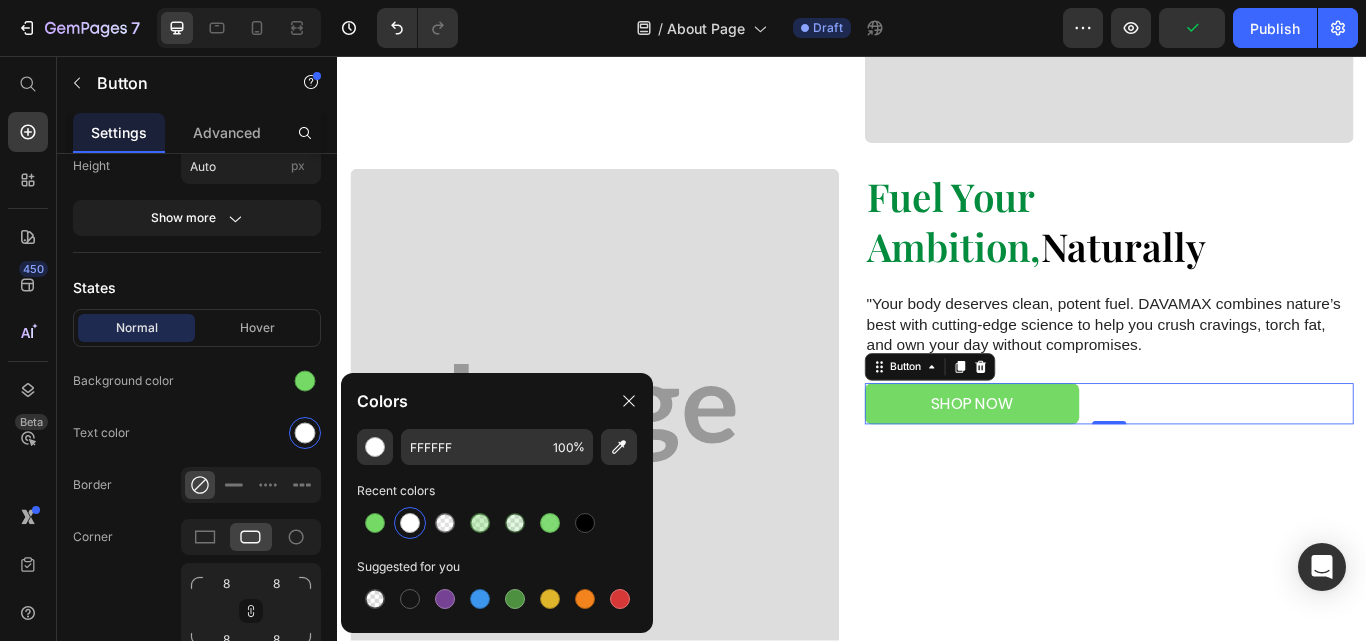 type on "000000" 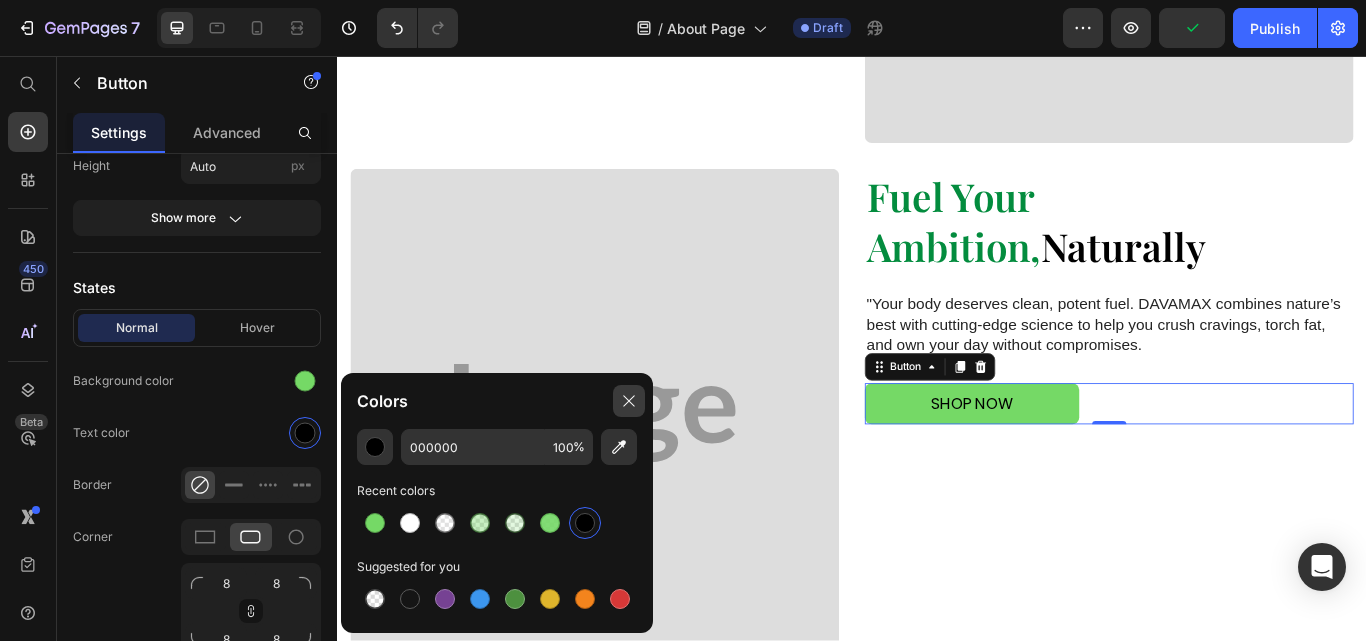 drag, startPoint x: 635, startPoint y: 405, endPoint x: 656, endPoint y: 476, distance: 74.04053 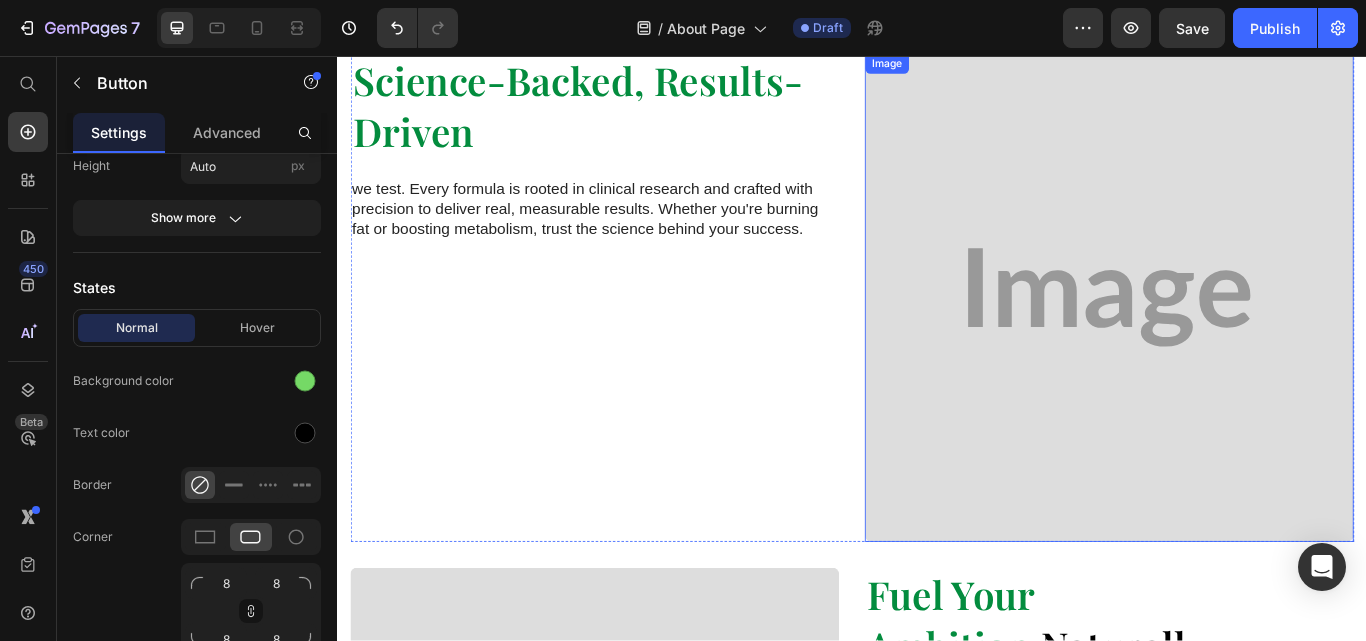 scroll, scrollTop: 862, scrollLeft: 0, axis: vertical 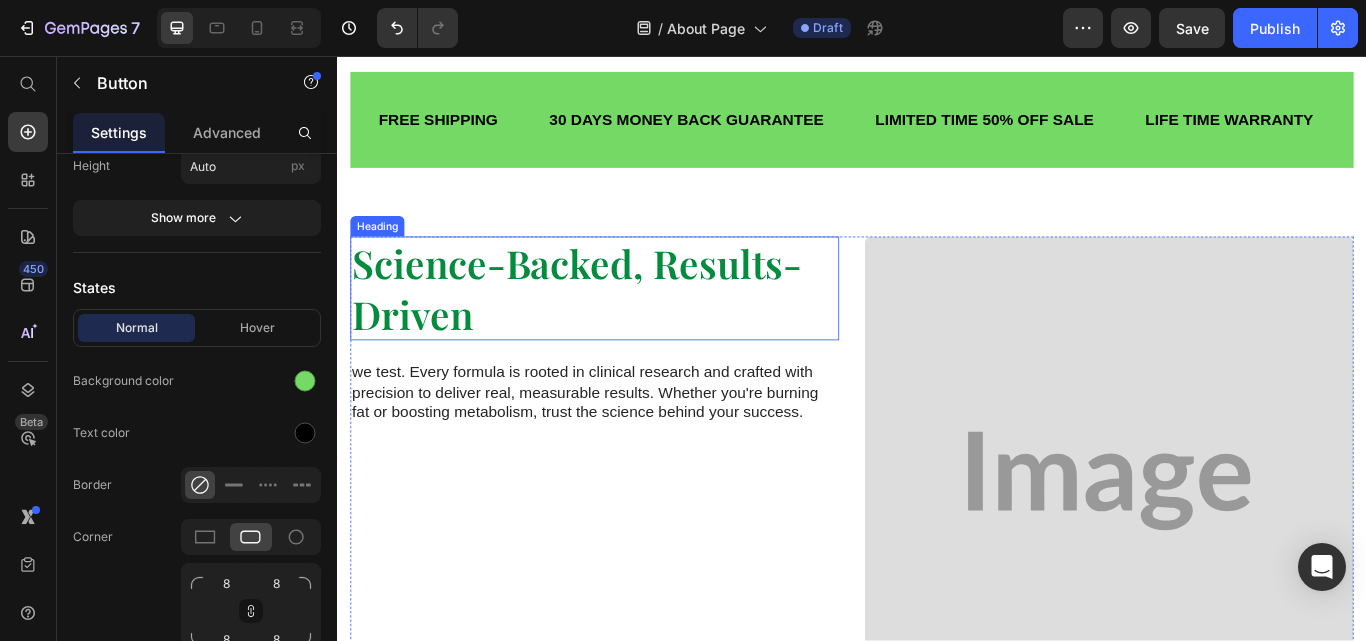 click on "Science-Backed, Results-Driven" at bounding box center [637, 327] 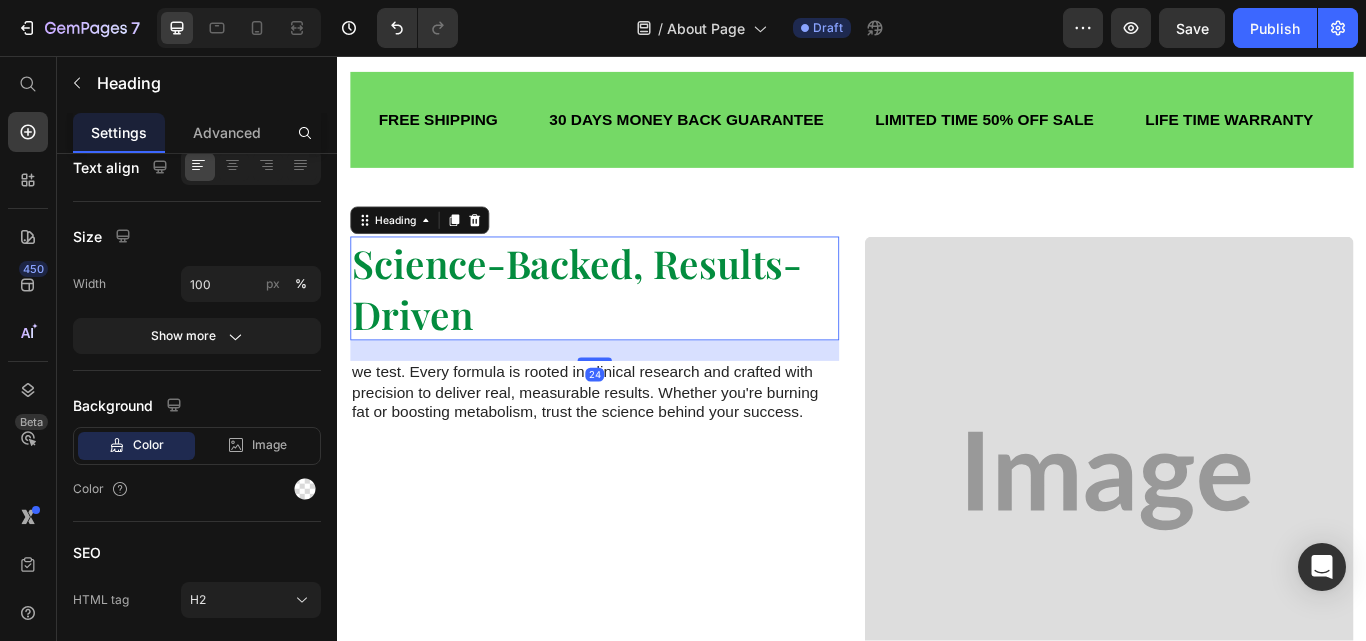 scroll, scrollTop: 0, scrollLeft: 0, axis: both 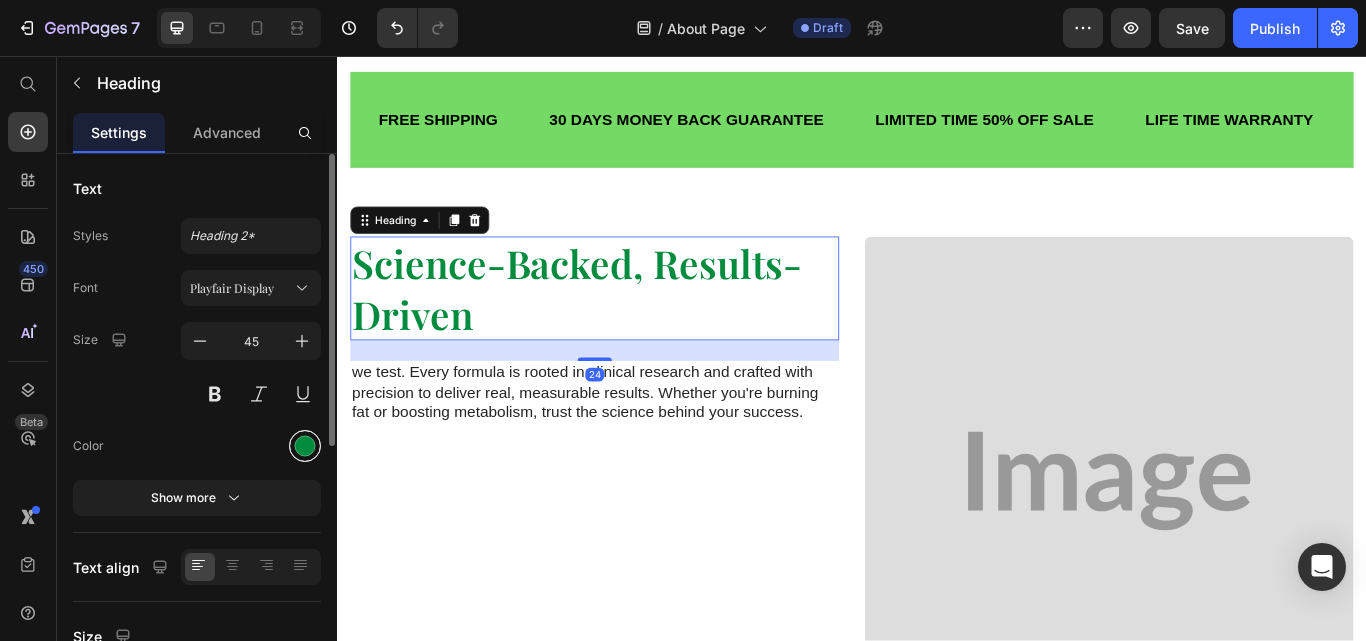 click at bounding box center (305, 446) 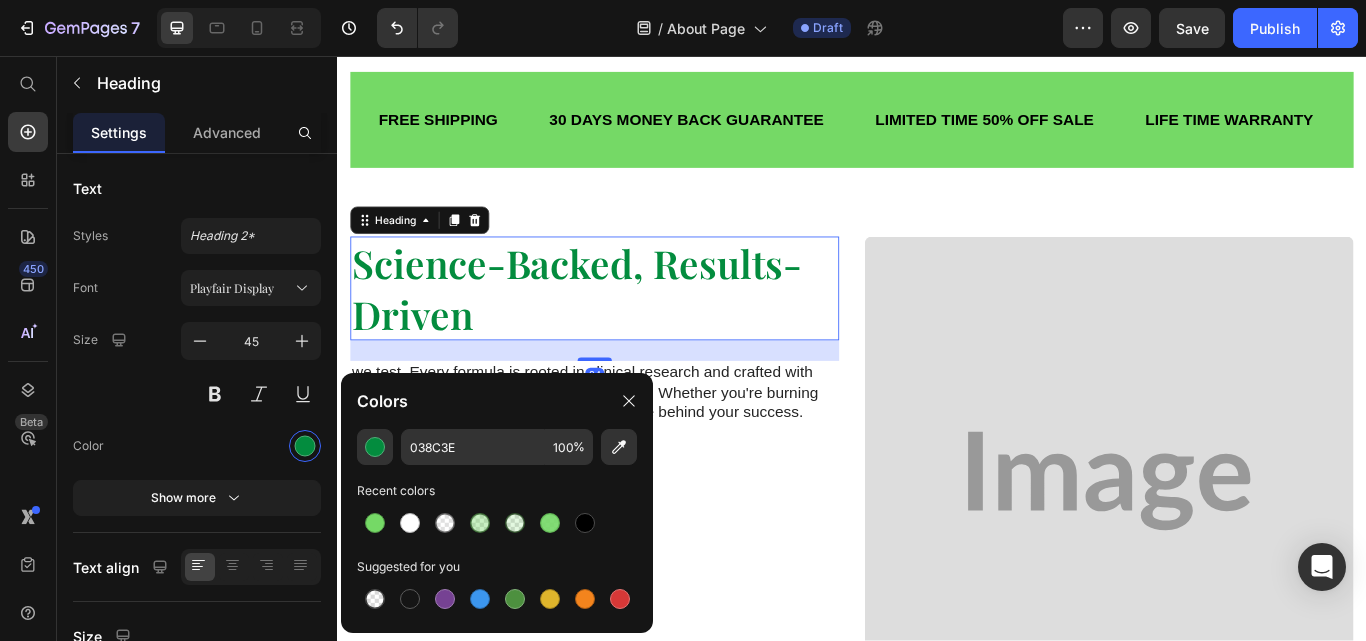 drag, startPoint x: 378, startPoint y: 526, endPoint x: 429, endPoint y: 503, distance: 55.946404 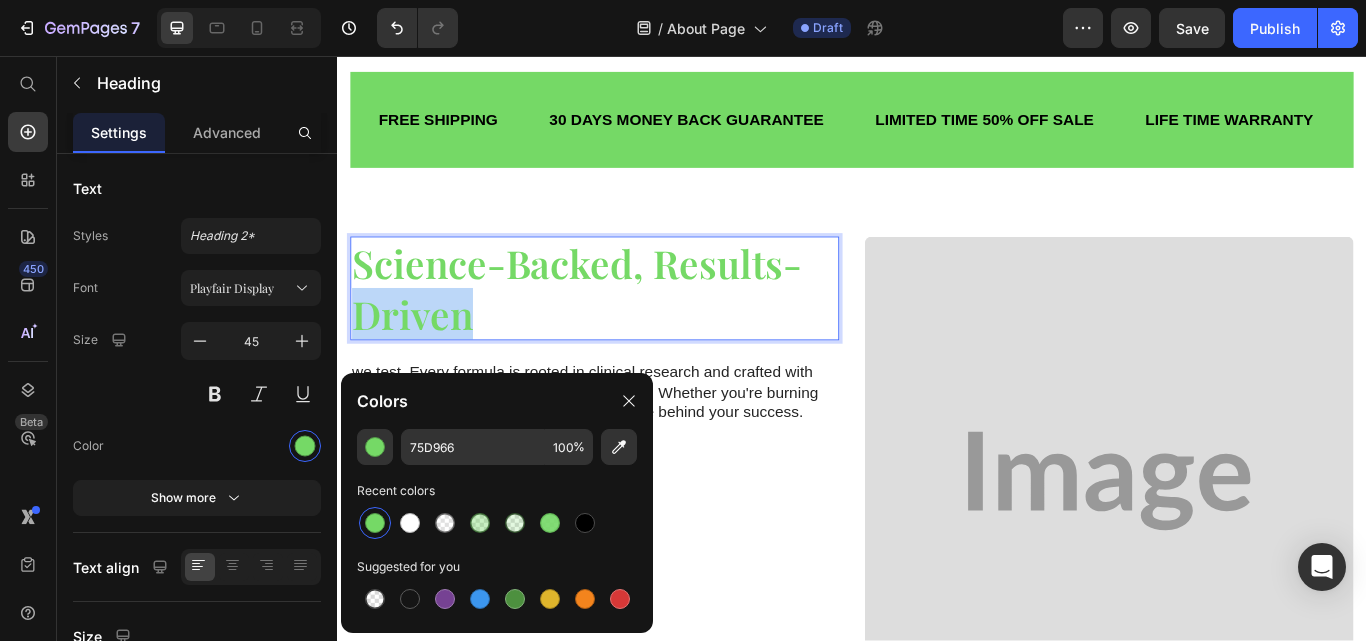 drag, startPoint x: 496, startPoint y: 375, endPoint x: 359, endPoint y: 374, distance: 137.00365 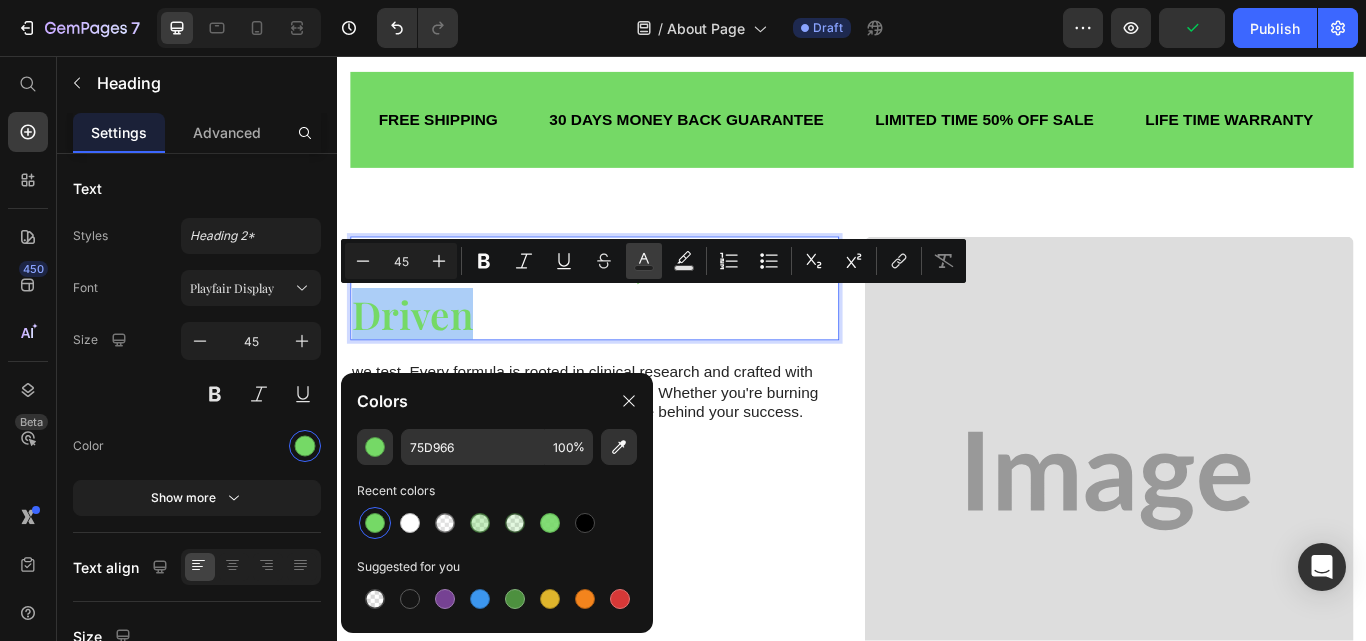 click 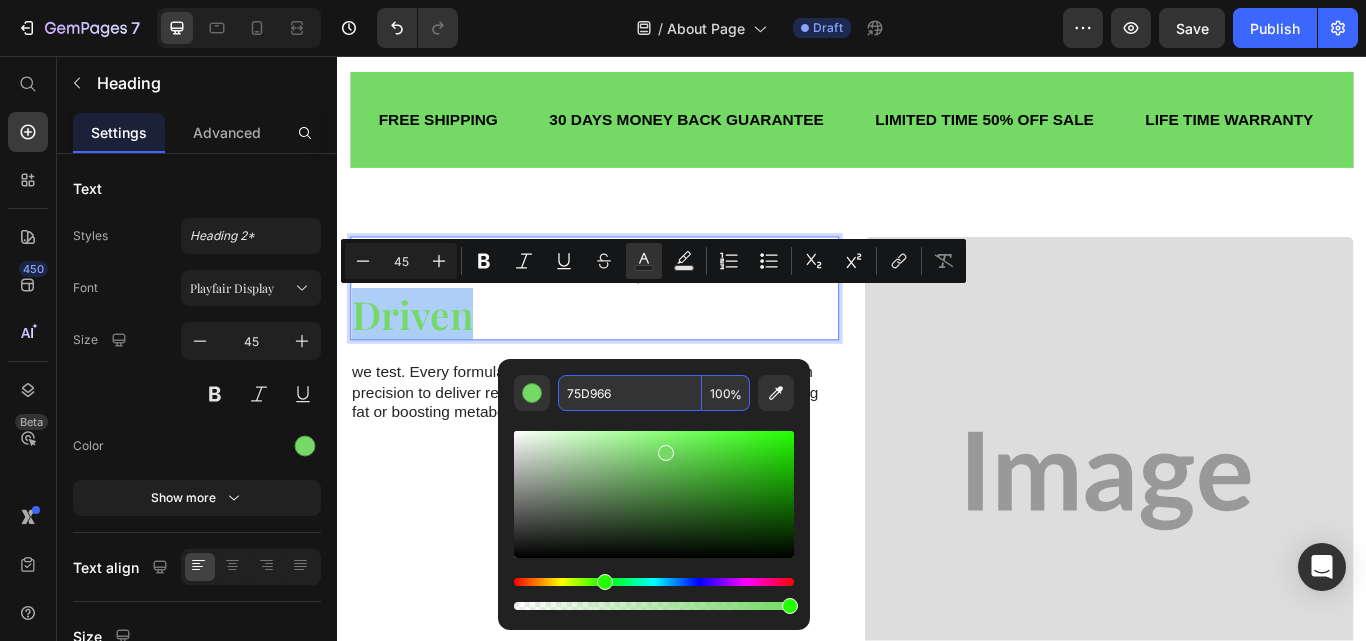 click on "75D966" at bounding box center (630, 393) 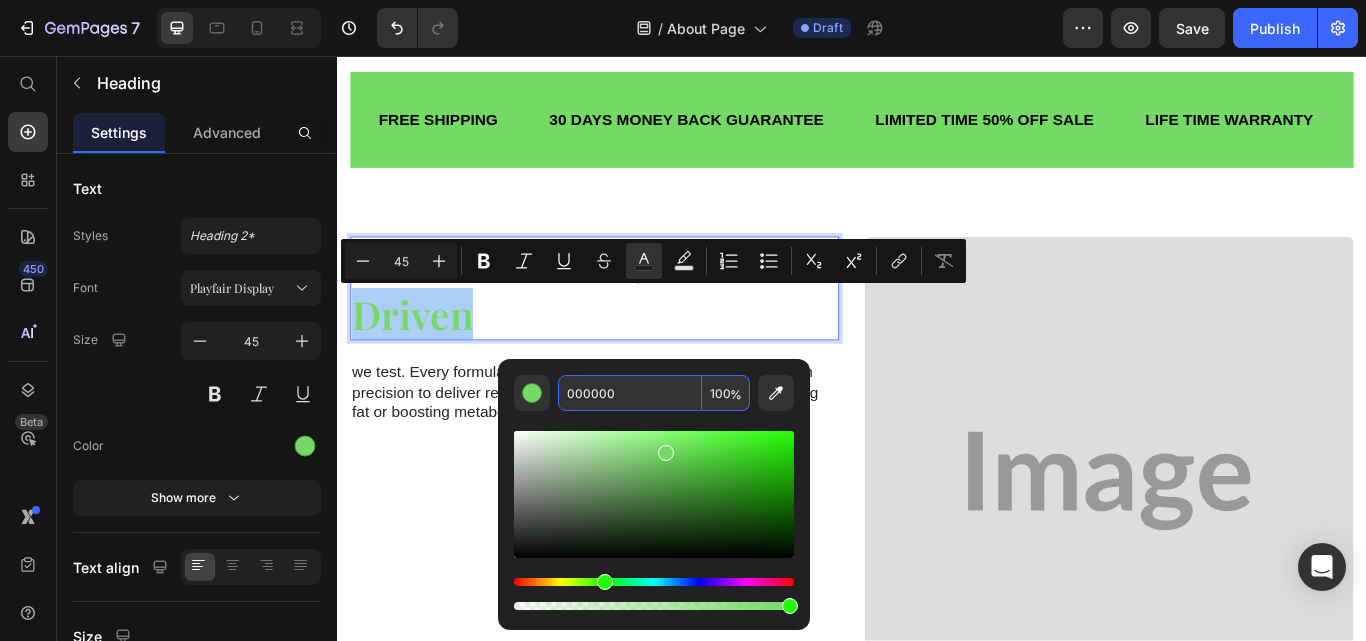 type on "000000" 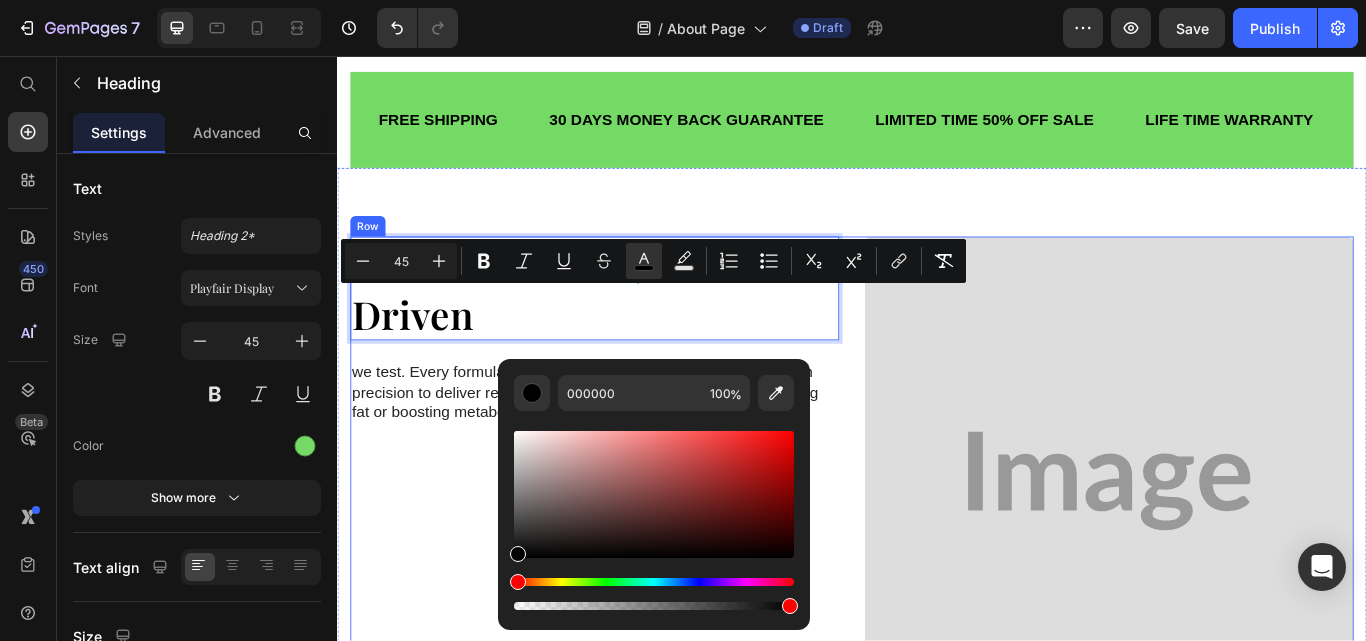 click on "Image Science-Backed, Results- Driven Heading   24 we test. Every formula is rooted in clinical research and crafted with precision to deliver real, measurable results. Whether you're burning fat or boosting metabolism, trust the science behind your success. Text Block" at bounding box center (637, 552) 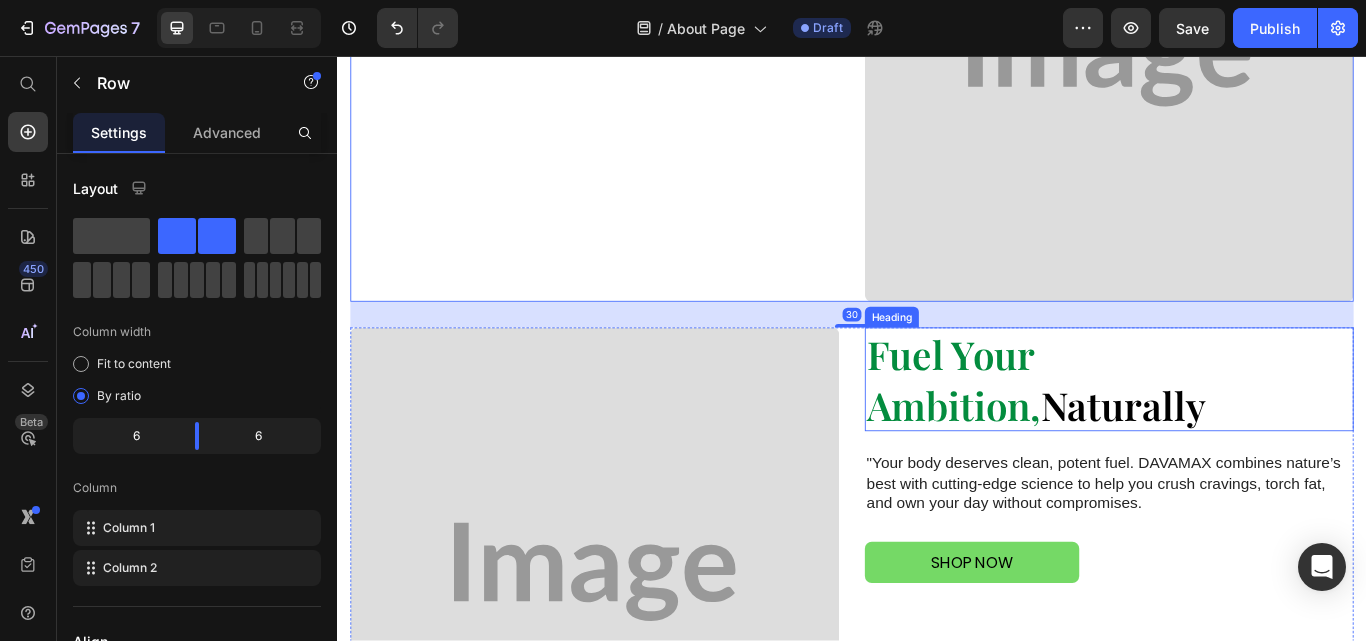 scroll, scrollTop: 1362, scrollLeft: 0, axis: vertical 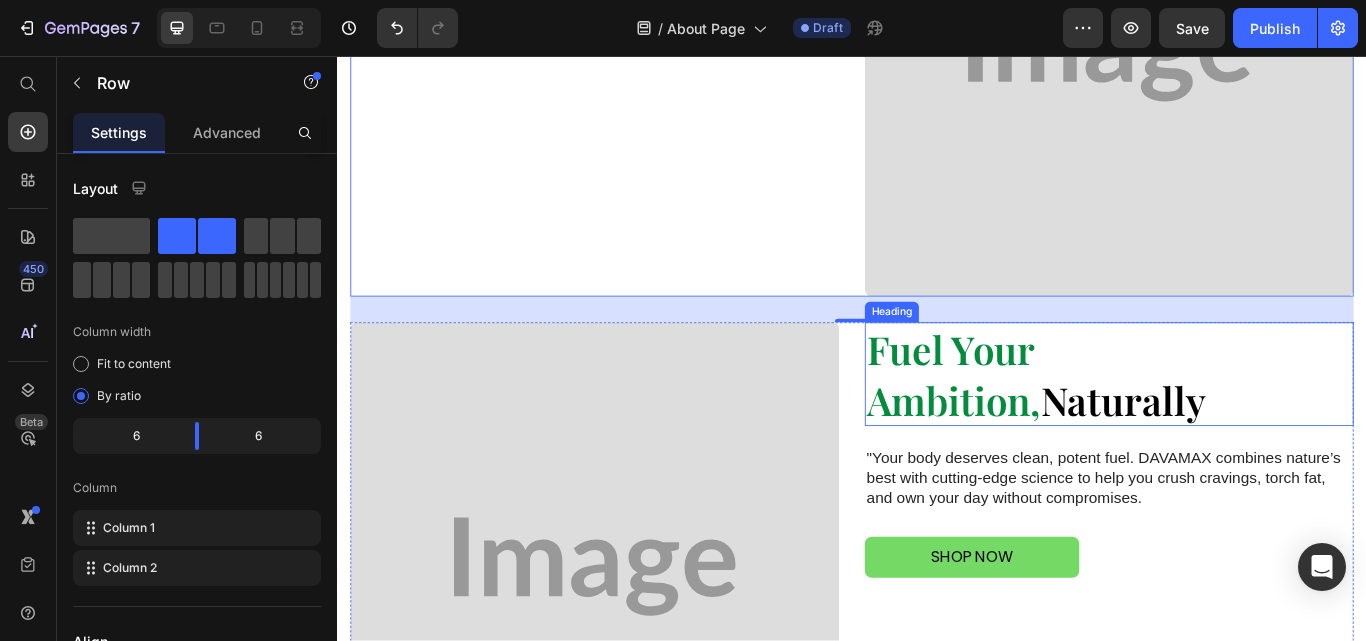 click on "Fuel Your Ambition,  Naturally" at bounding box center (1237, 427) 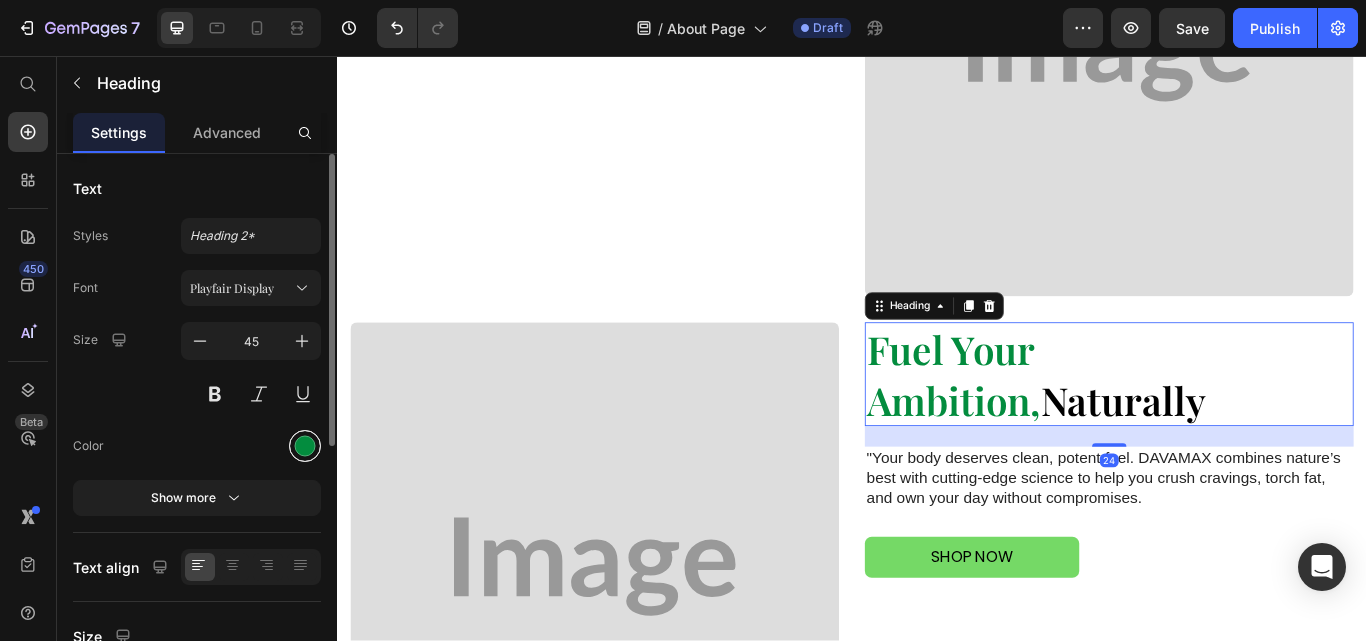click at bounding box center (305, 446) 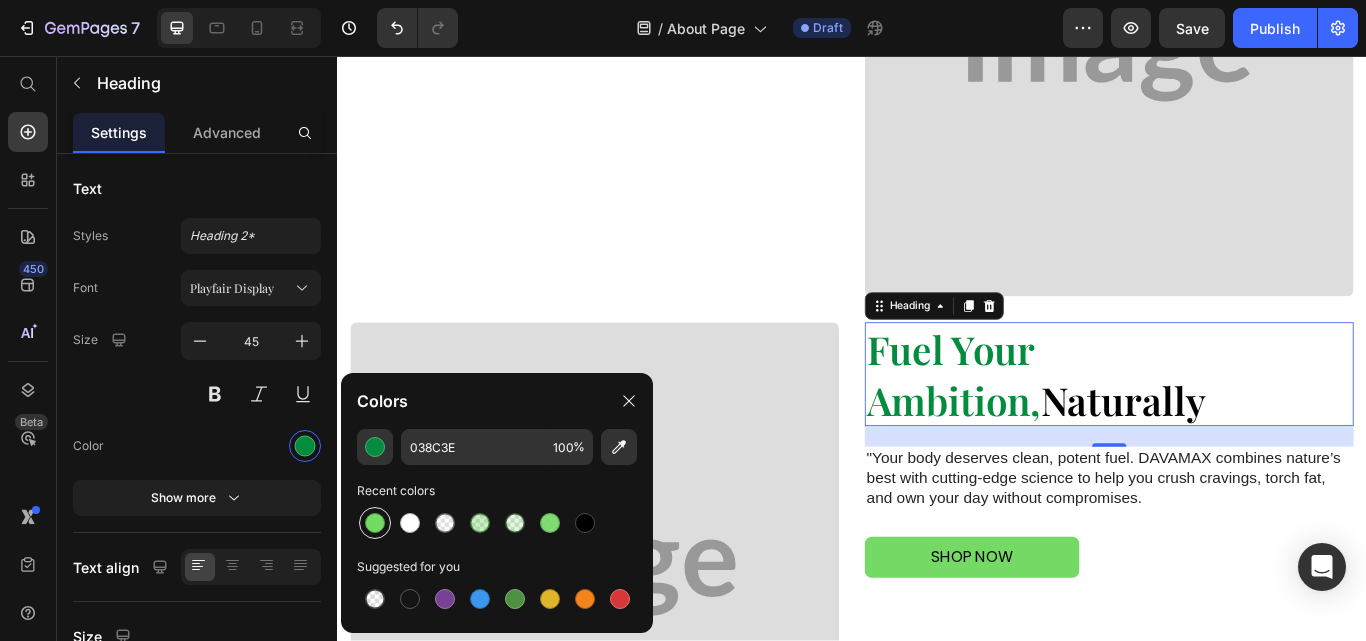 click at bounding box center (375, 523) 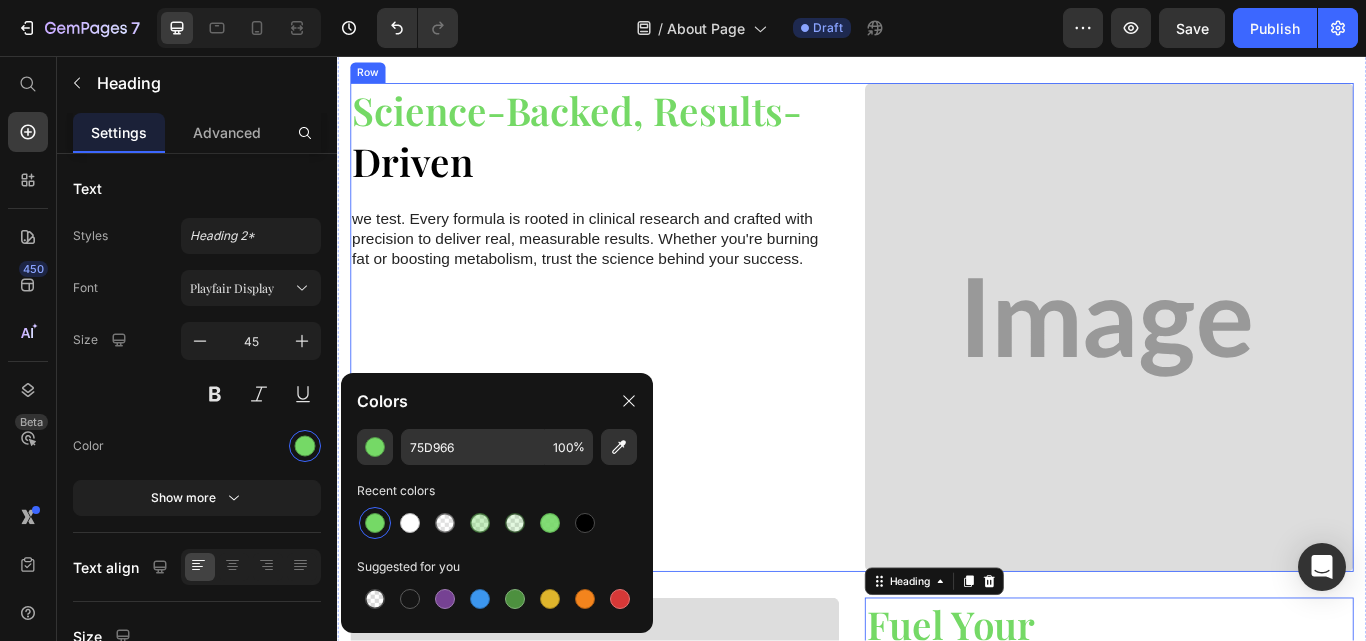 scroll, scrollTop: 1062, scrollLeft: 0, axis: vertical 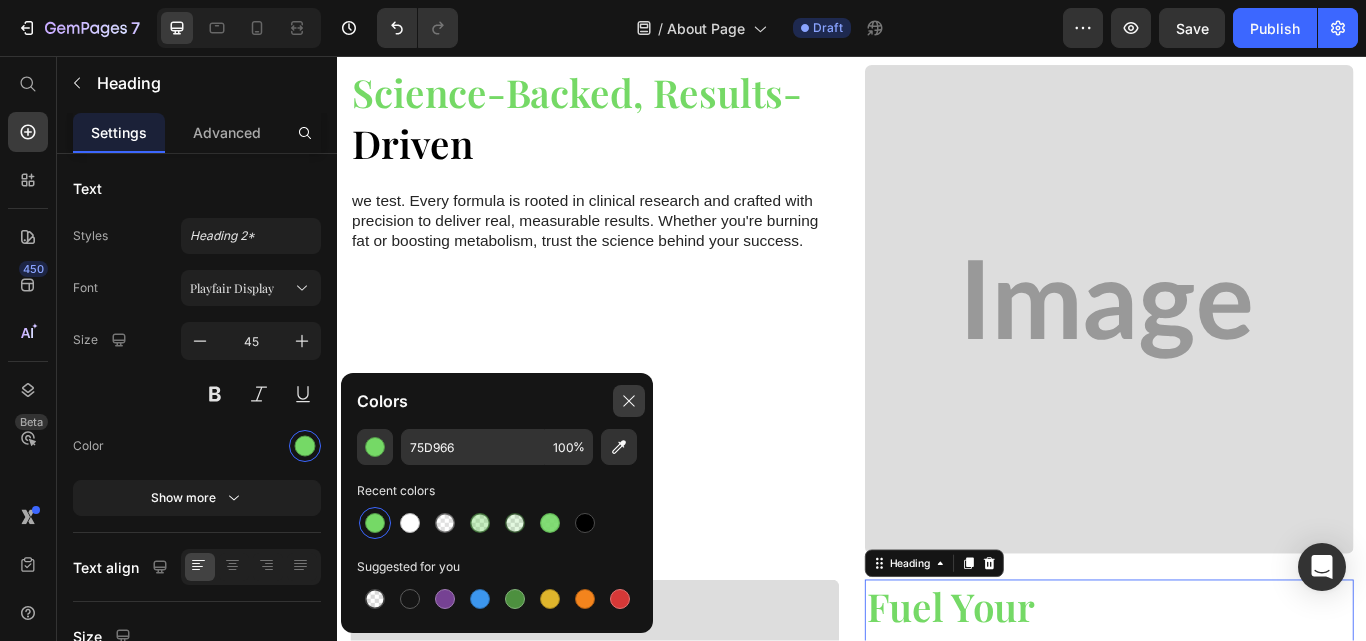 click at bounding box center [629, 401] 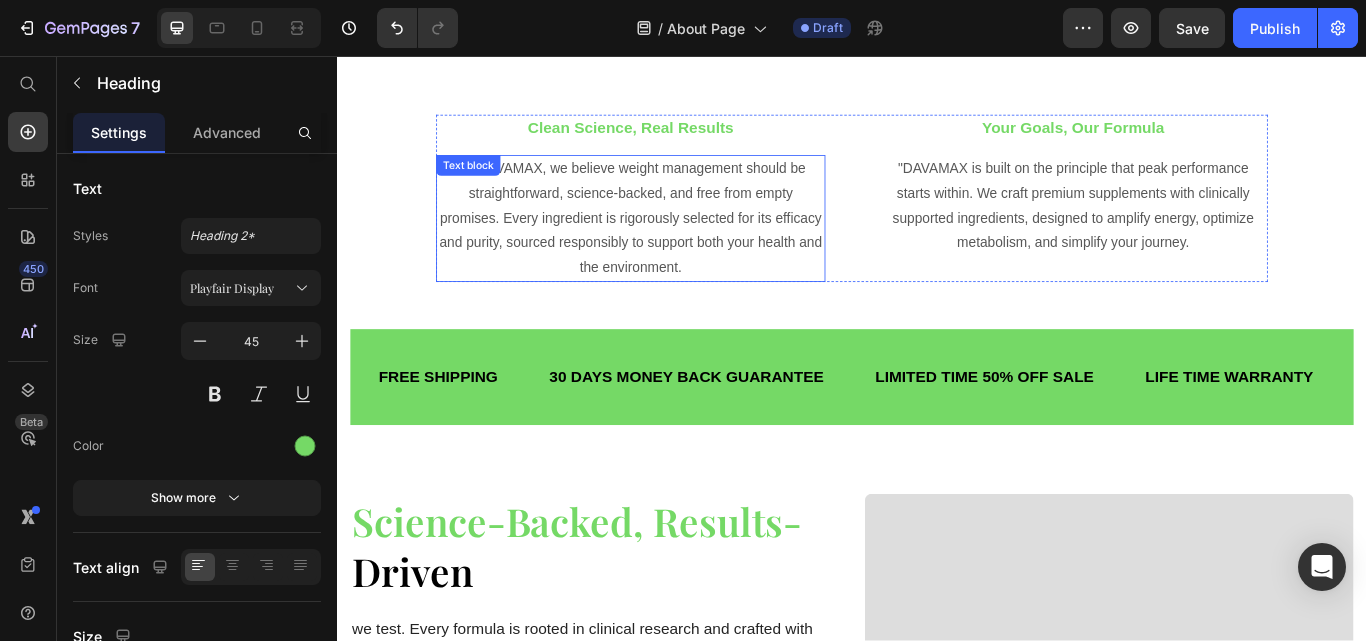 scroll, scrollTop: 62, scrollLeft: 0, axis: vertical 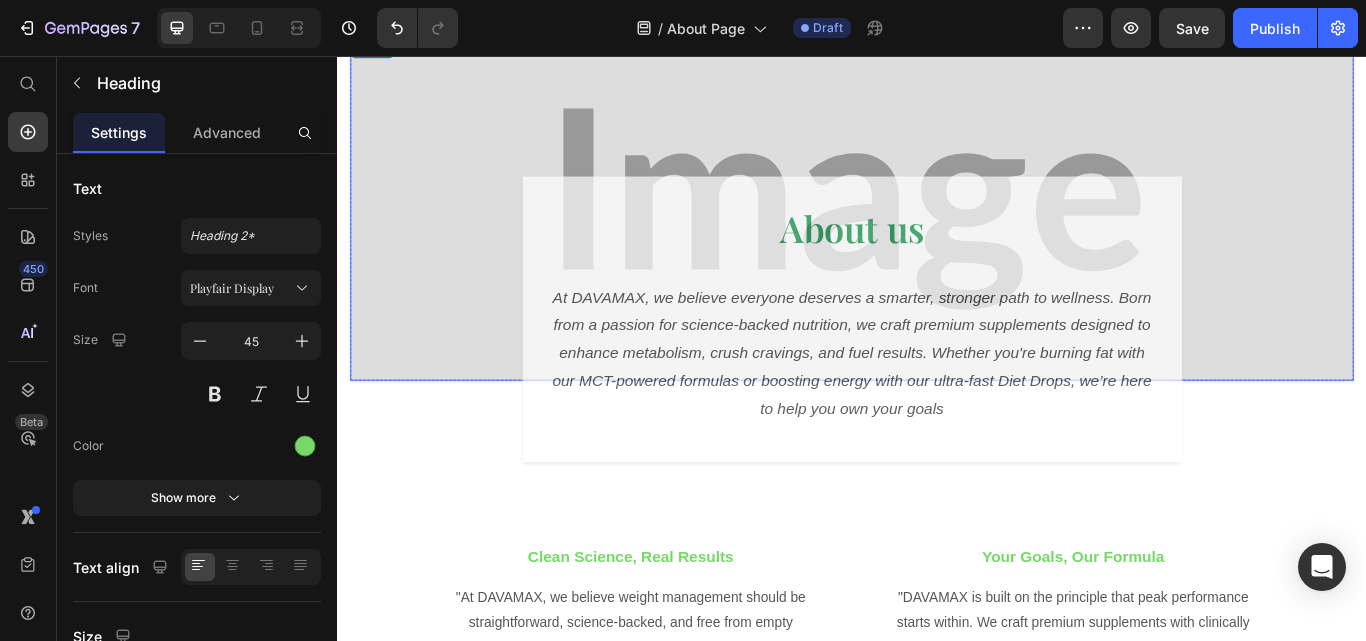 click at bounding box center [937, 235] 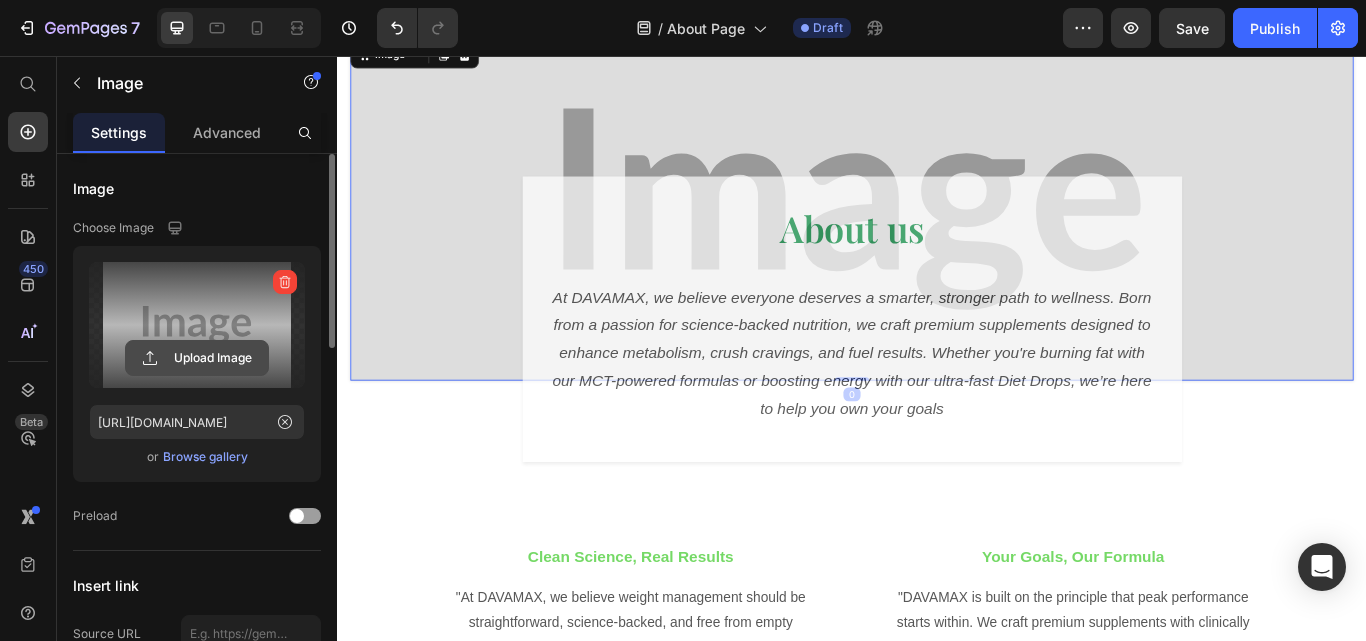 drag, startPoint x: 196, startPoint y: 352, endPoint x: 197, endPoint y: 366, distance: 14.035668 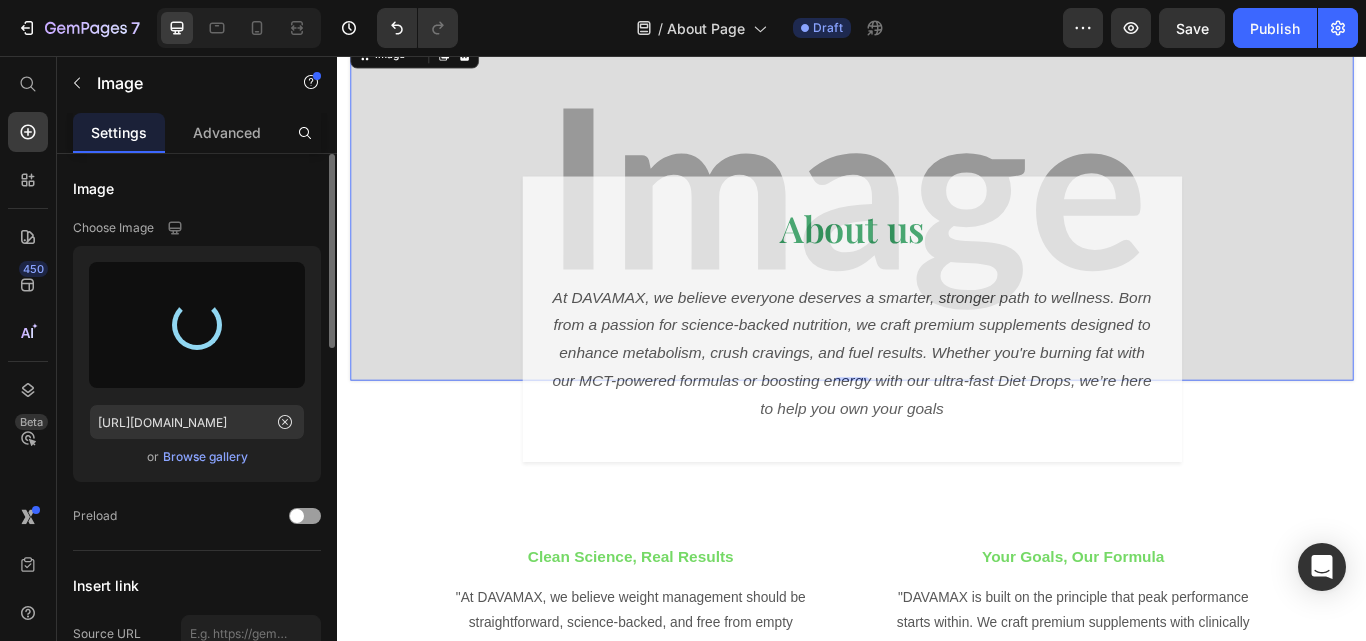 type on "https://cdn.shopify.com/s/files/1/0927/8164/2094/files/gempages_574840952682710245-e0e3e854-cf47-4ede-9620-7099c2c3dabb.jpg" 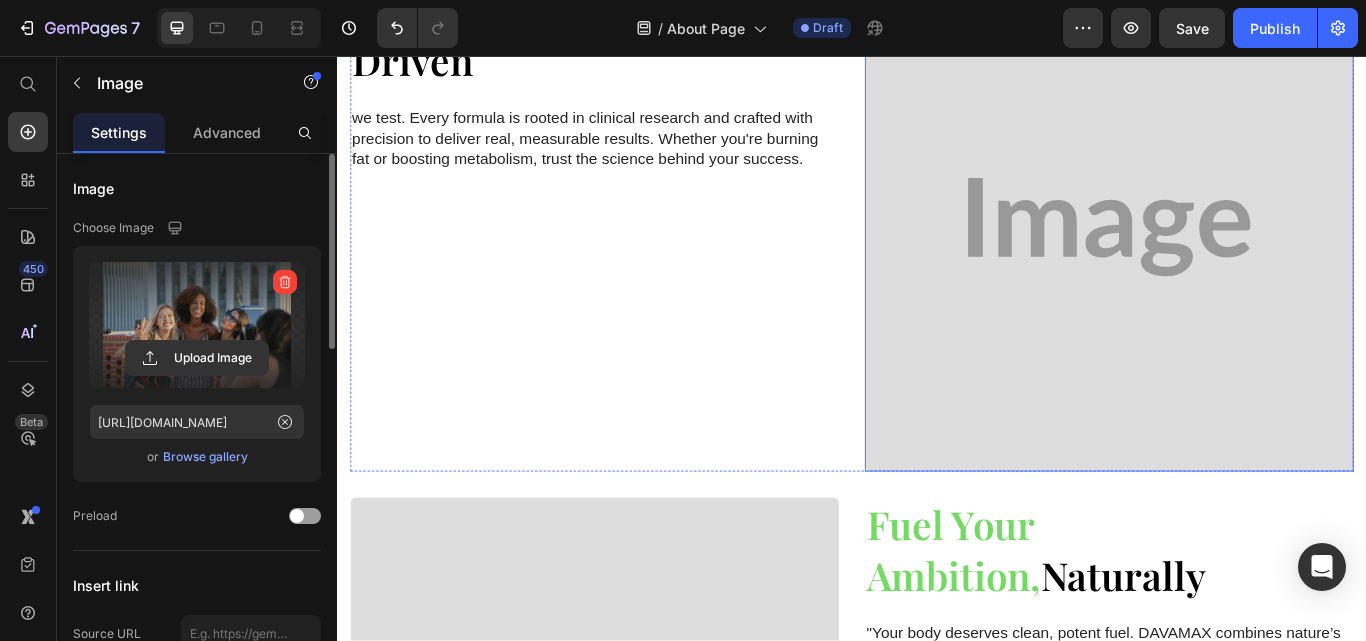 scroll, scrollTop: 1162, scrollLeft: 0, axis: vertical 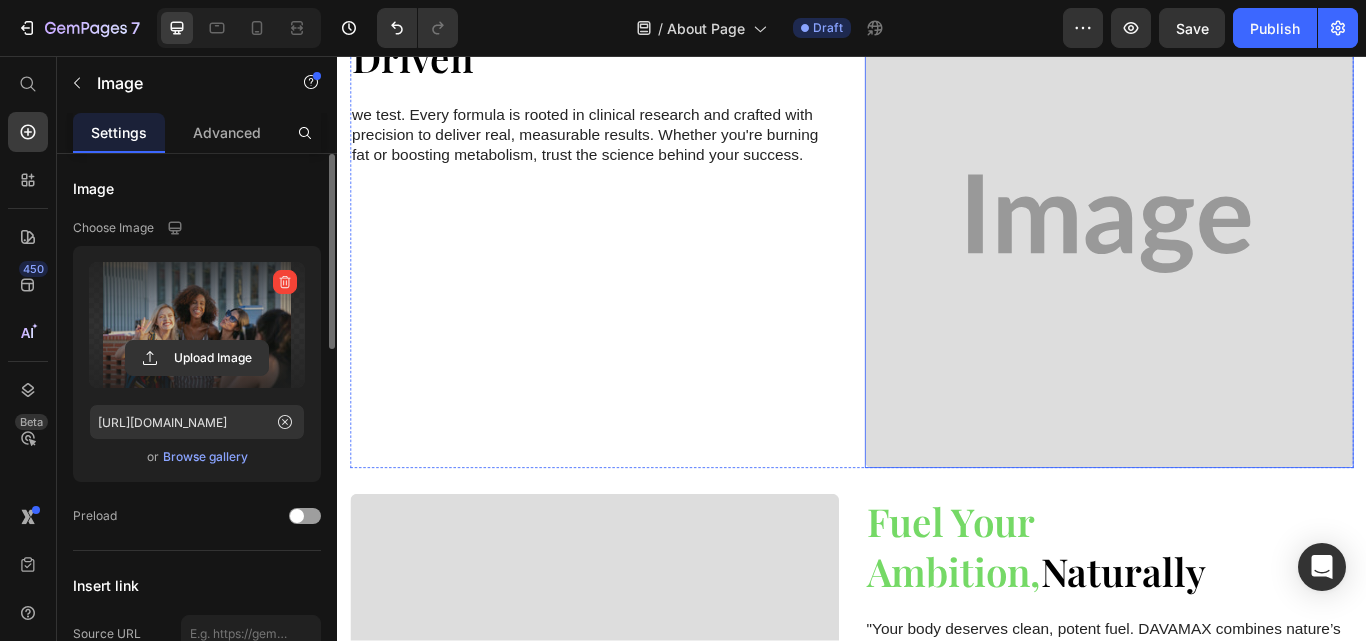 click at bounding box center (1237, 252) 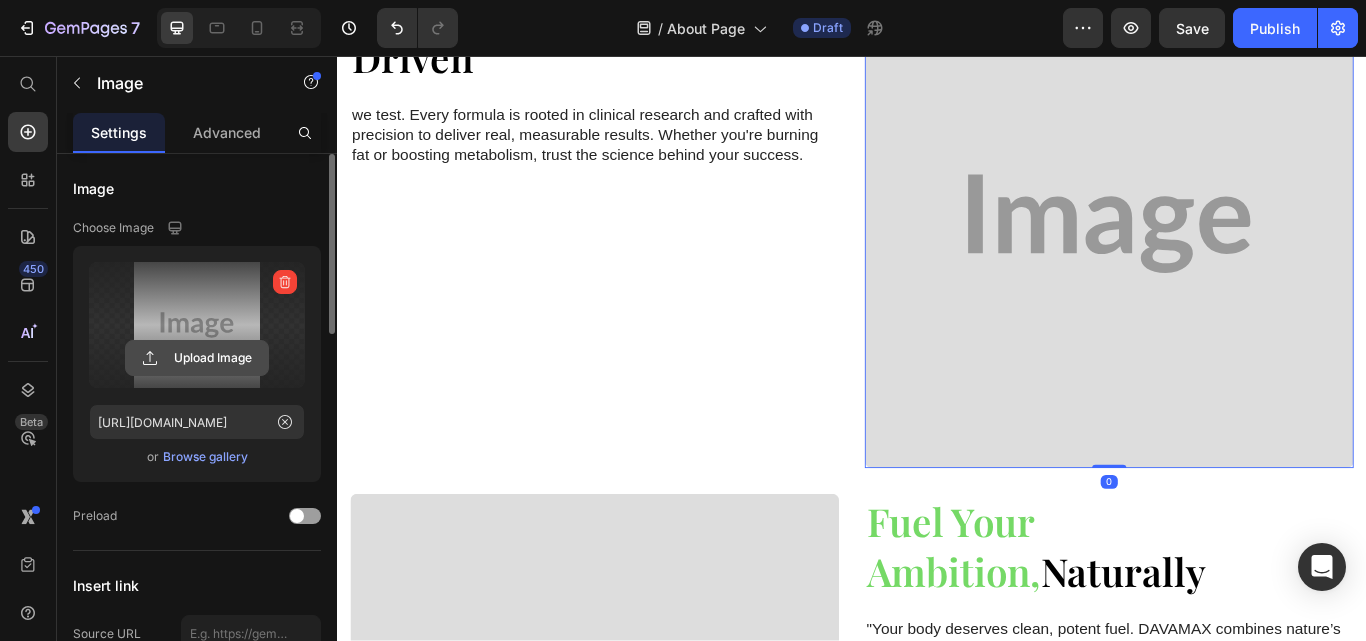 click 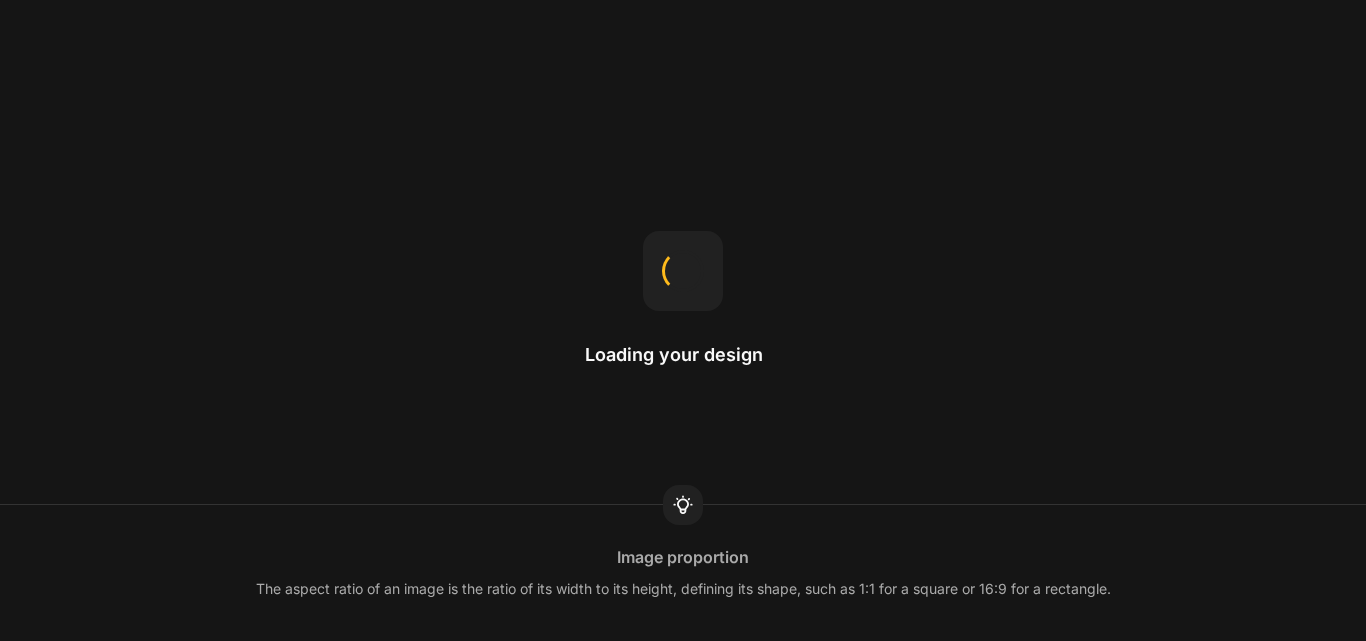 scroll, scrollTop: 0, scrollLeft: 0, axis: both 